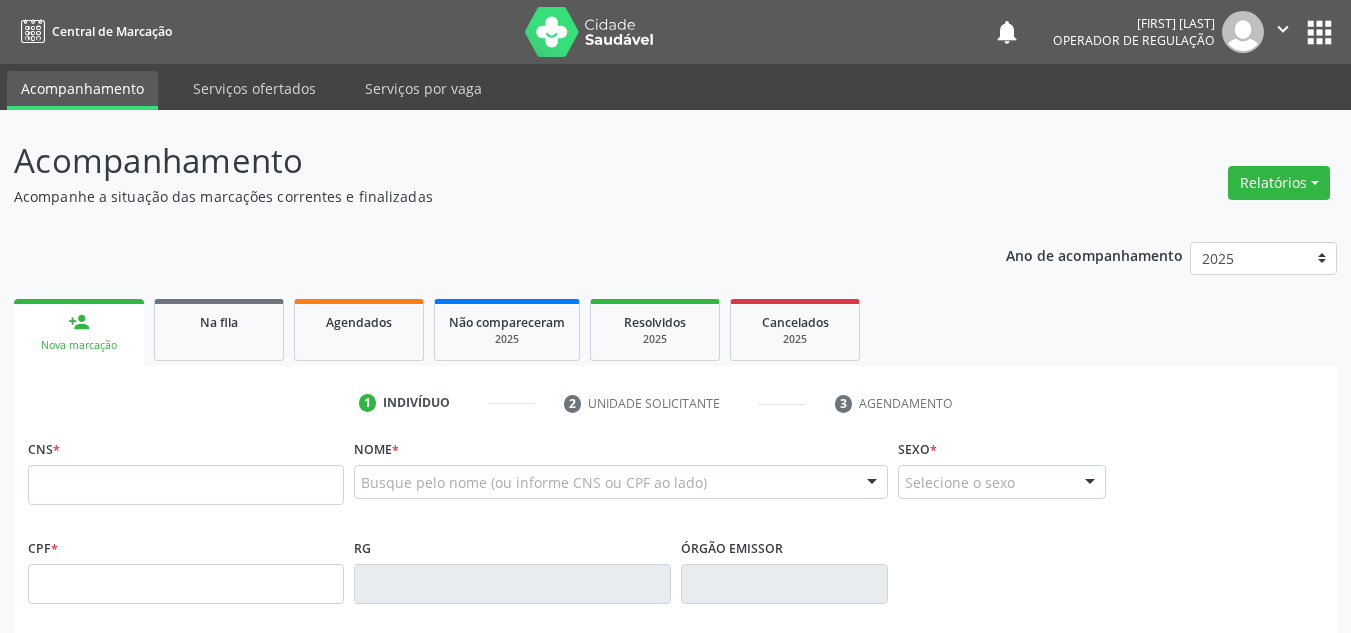 scroll, scrollTop: 0, scrollLeft: 0, axis: both 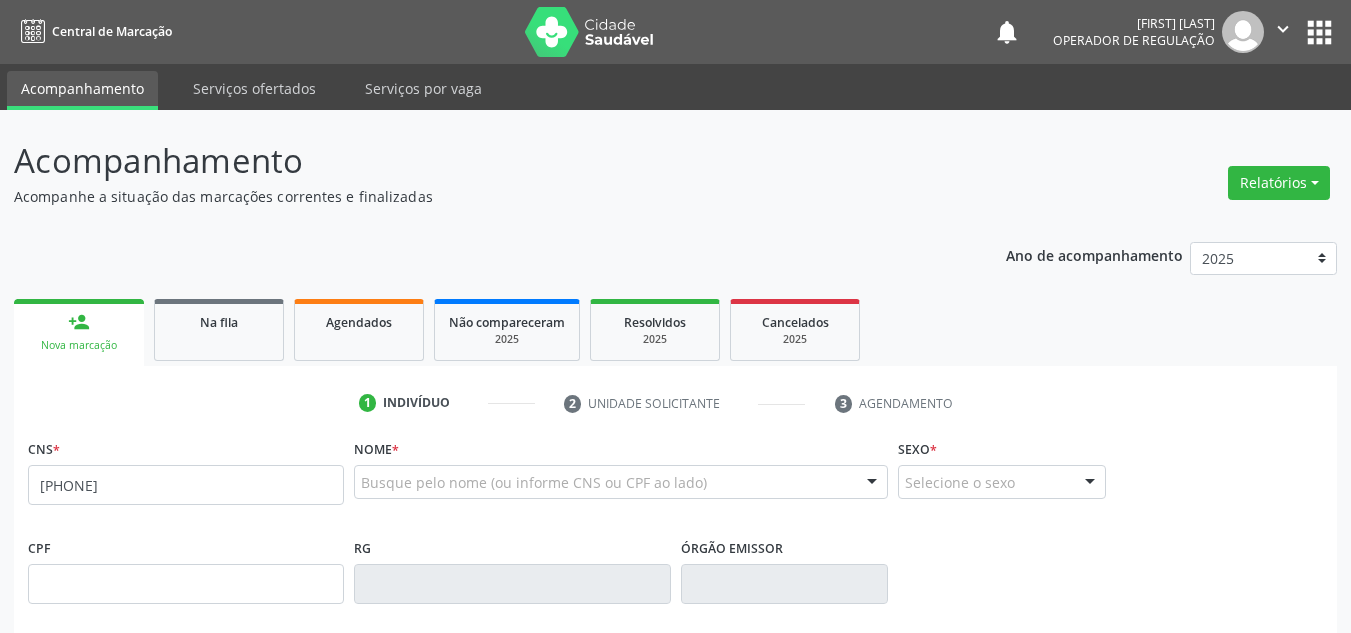 type on "700 0016 3723 5105" 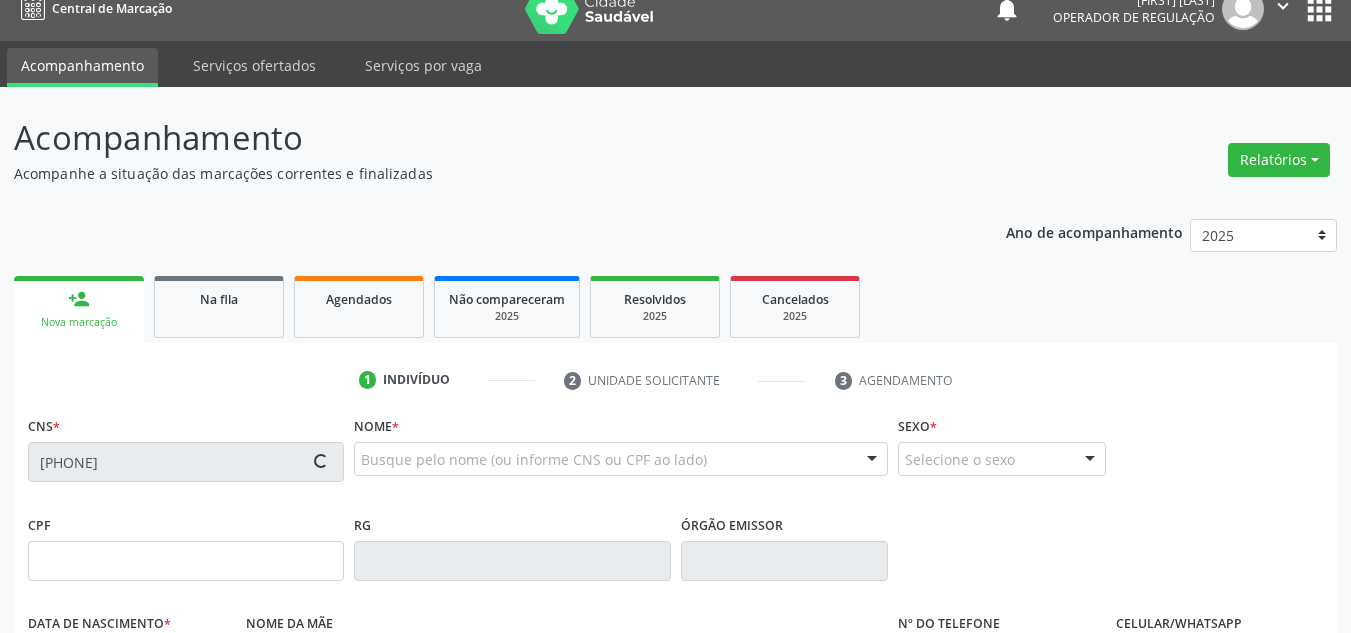 scroll, scrollTop: 100, scrollLeft: 0, axis: vertical 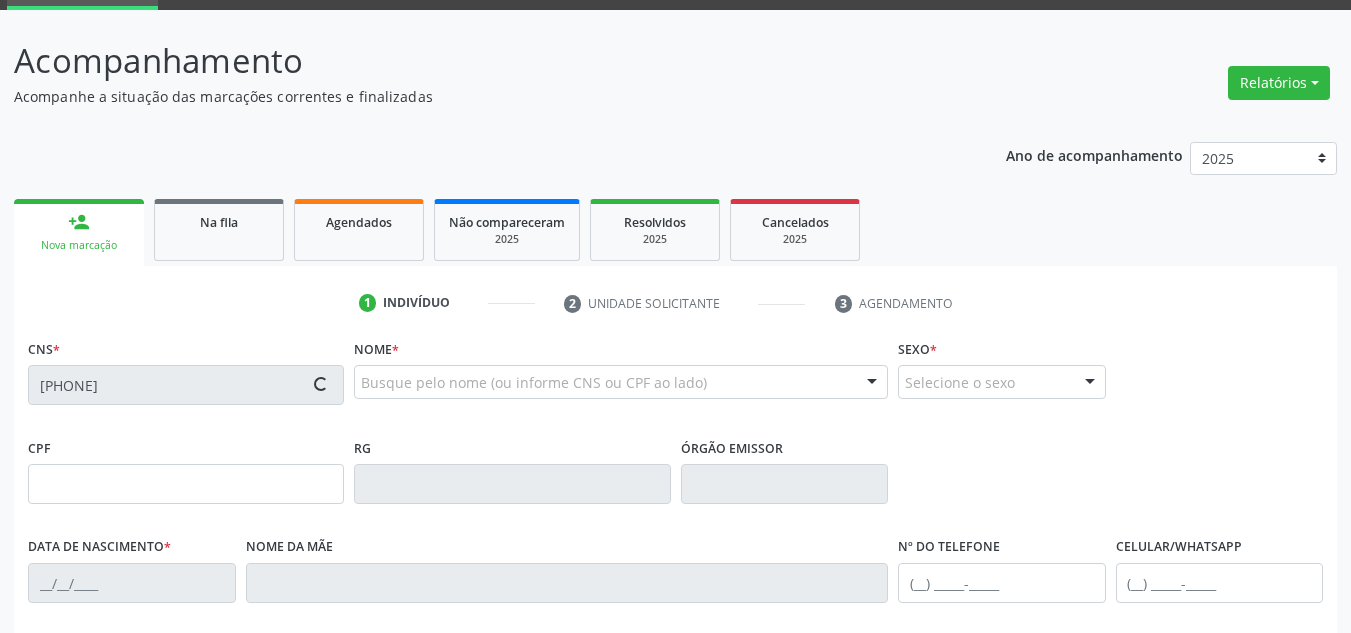 type on "156.987.794-73" 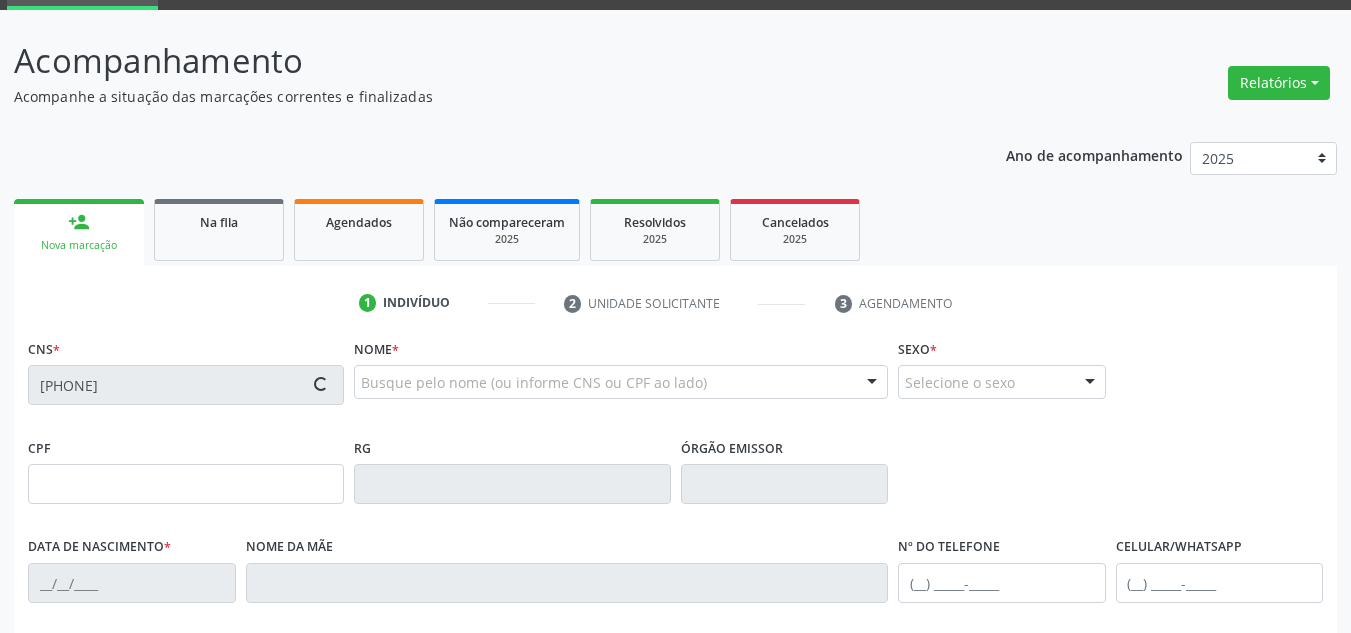 type on "21/02/2013" 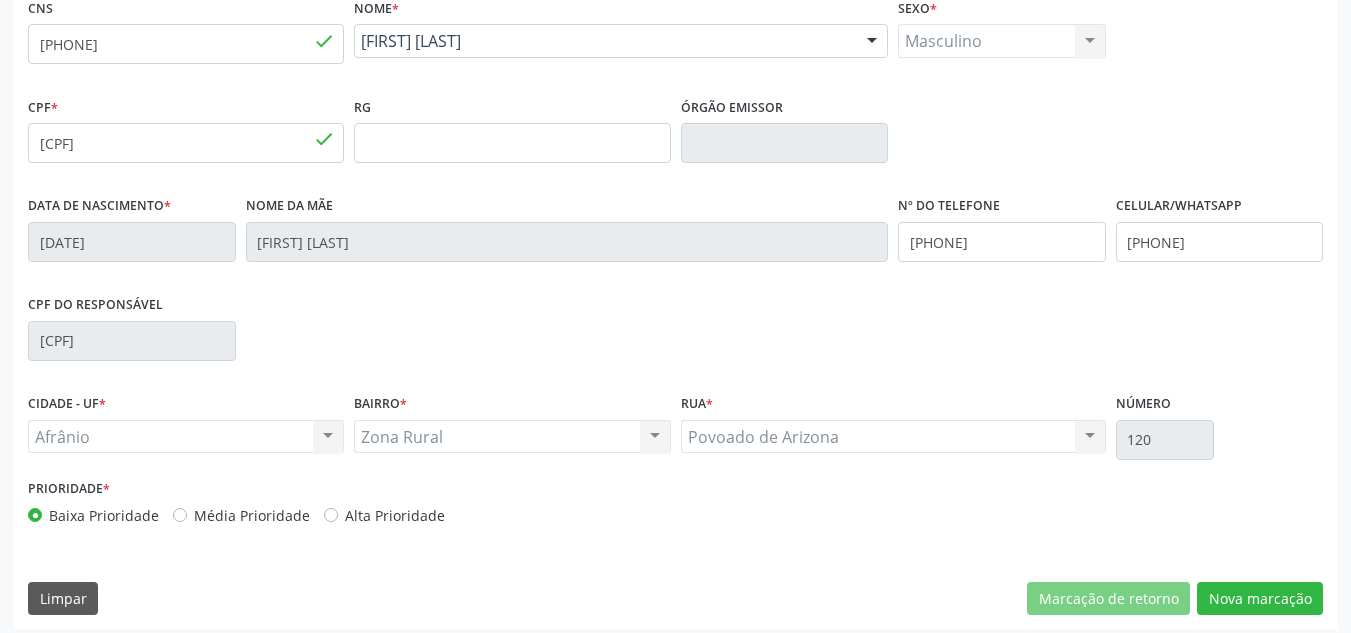 scroll, scrollTop: 451, scrollLeft: 0, axis: vertical 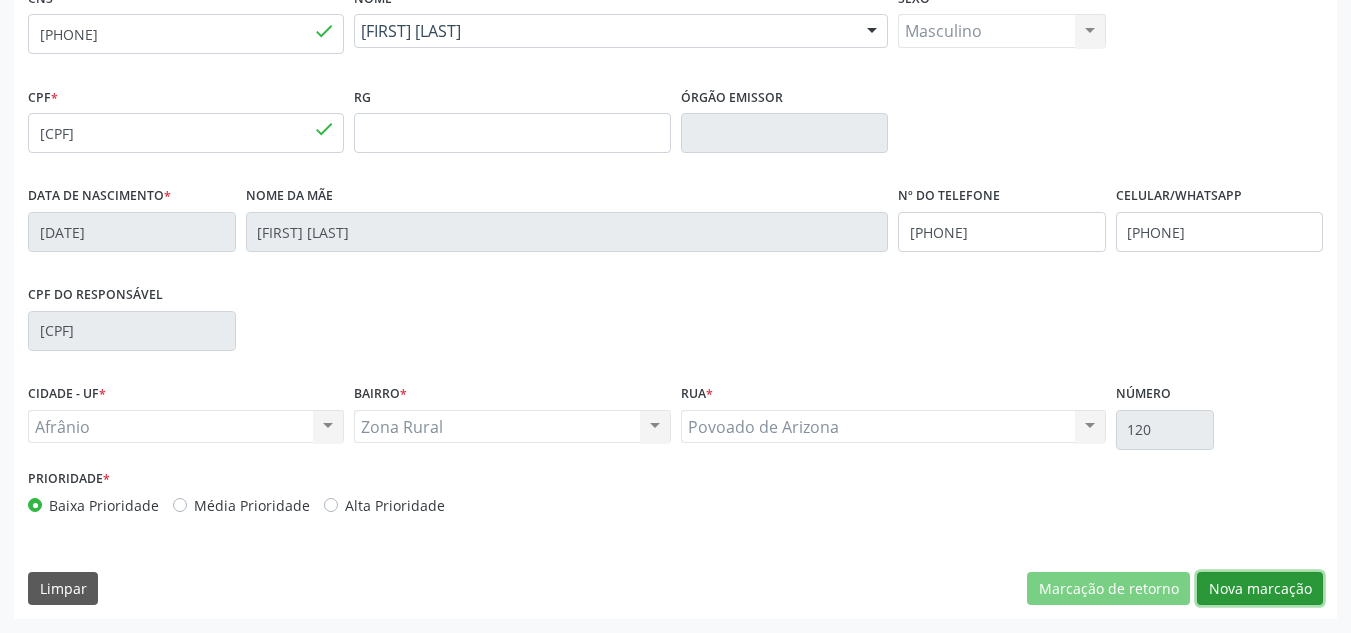 click on "Nova marcação" at bounding box center (1260, 589) 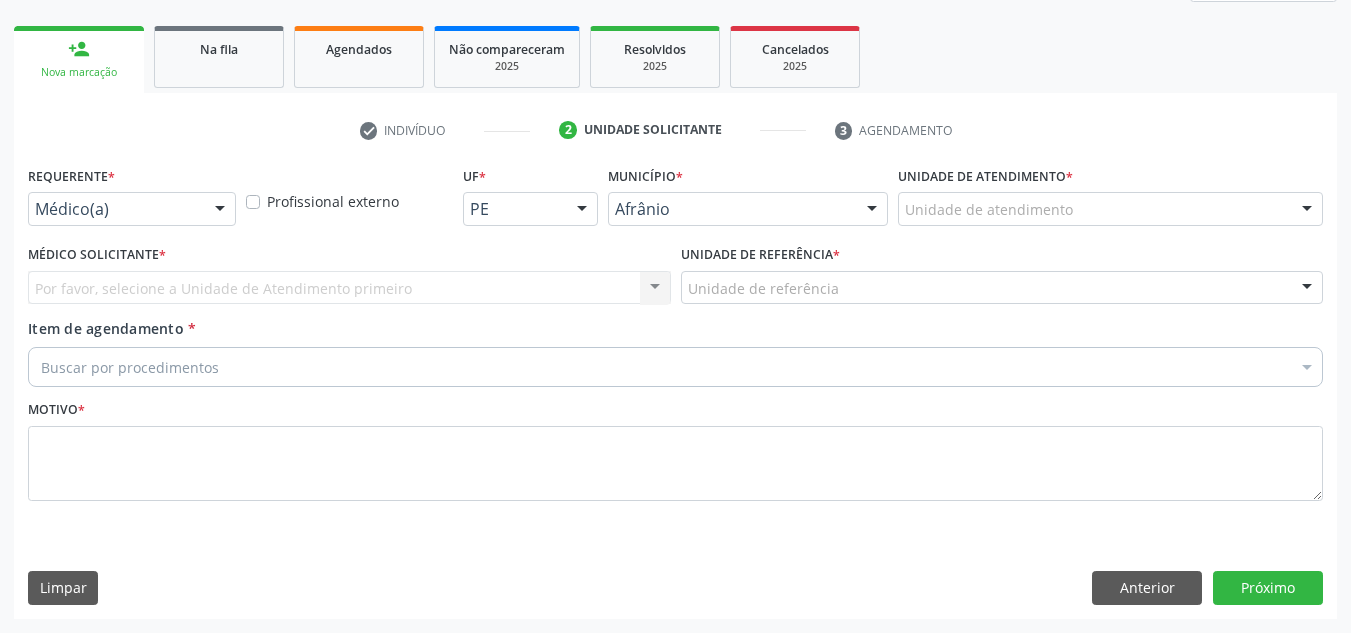 scroll, scrollTop: 273, scrollLeft: 0, axis: vertical 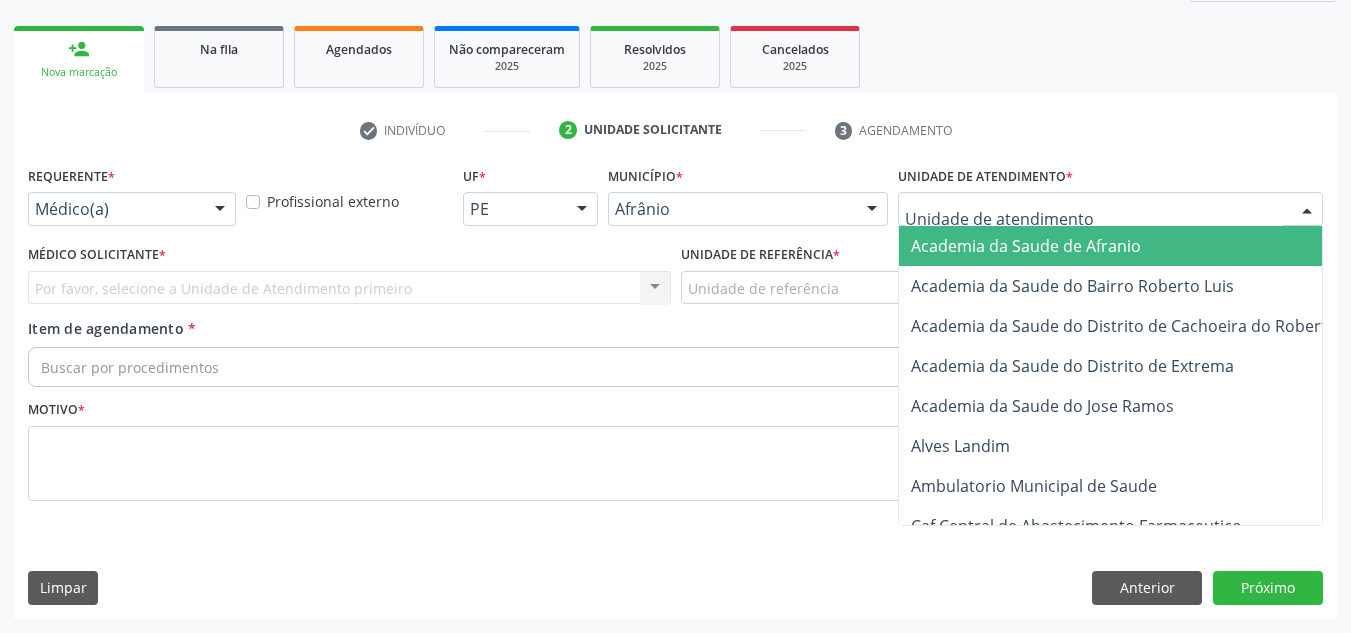 click at bounding box center [1110, 209] 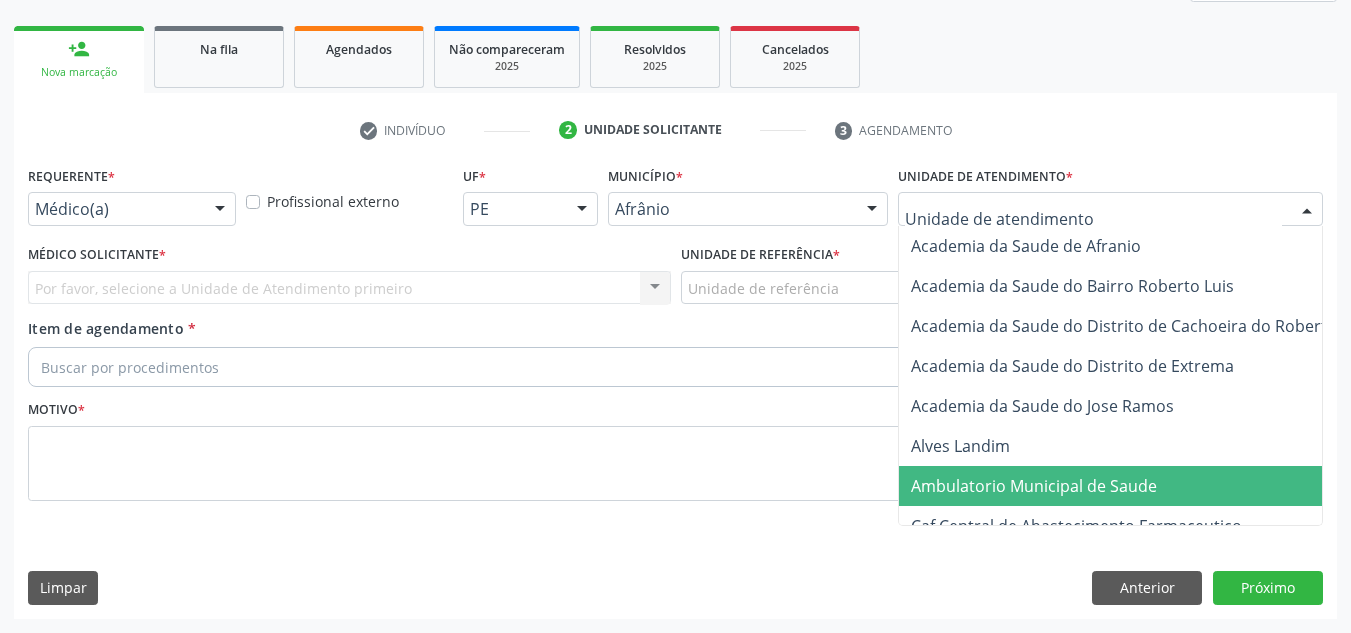 click on "Ambulatorio Municipal de Saude" at bounding box center [1137, 486] 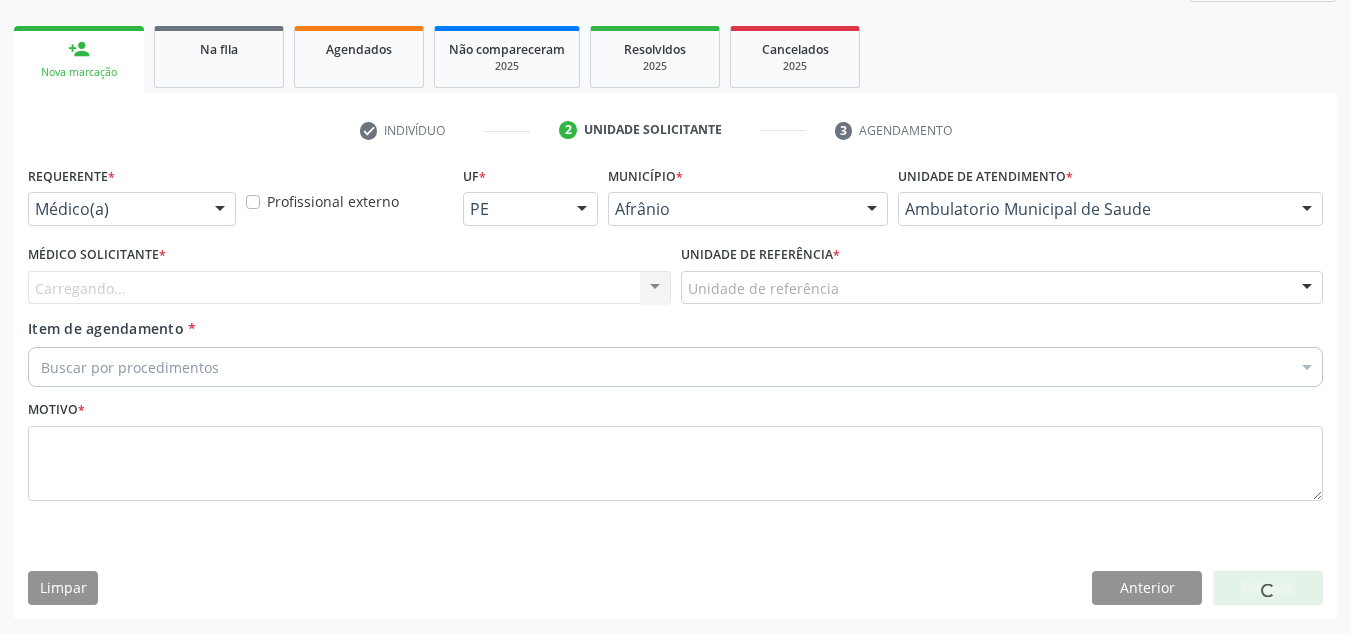 click on "Carregando...
Nenhum resultado encontrado para: "   "
Não há nenhuma opção para ser exibida." at bounding box center [349, 288] 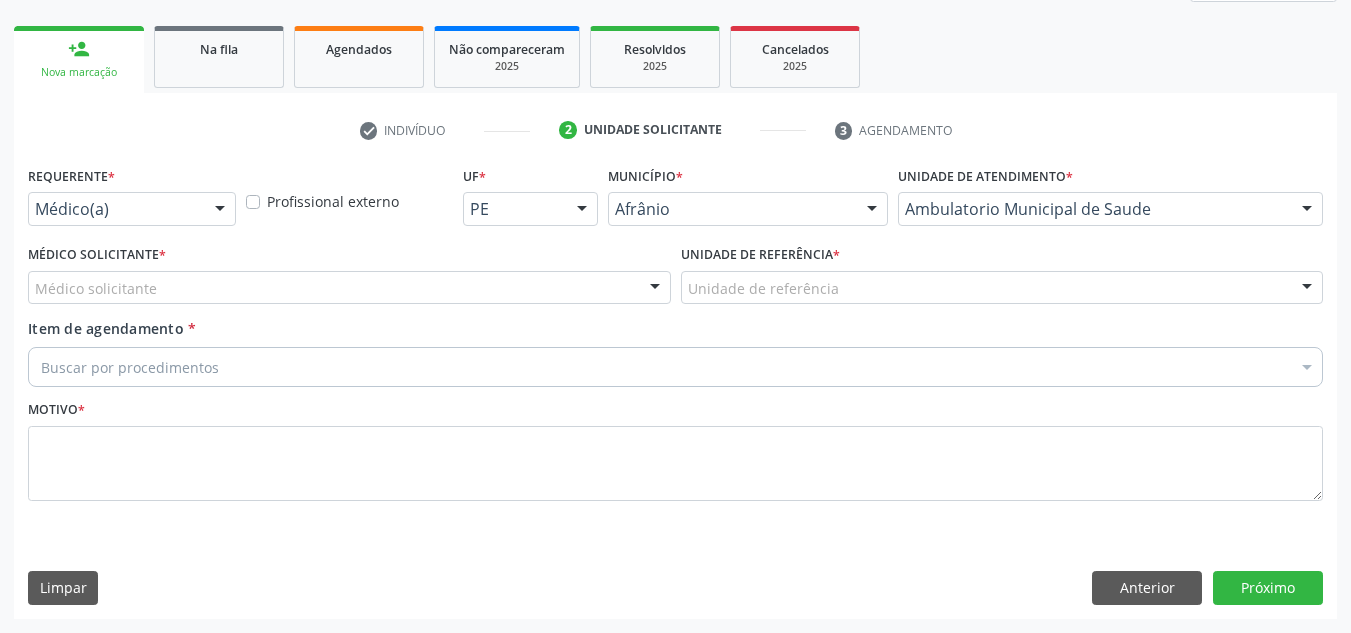 click on "Médico solicitante" at bounding box center (349, 288) 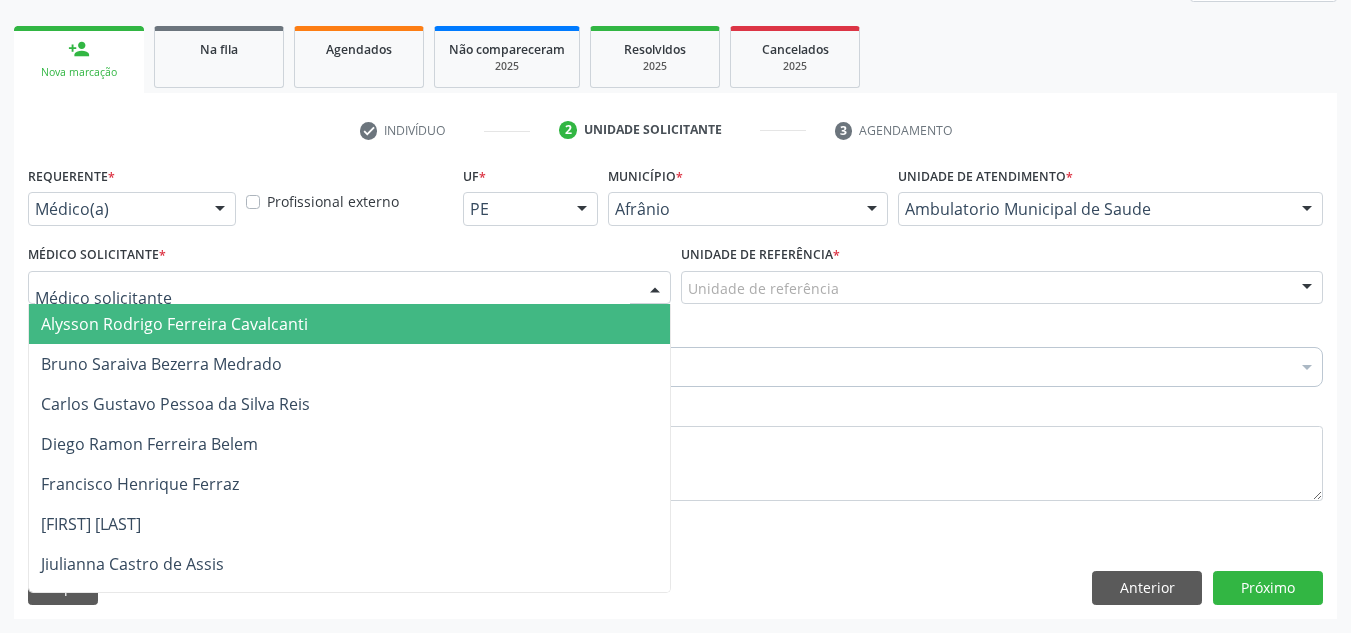 drag, startPoint x: 580, startPoint y: 342, endPoint x: 639, endPoint y: 295, distance: 75.43209 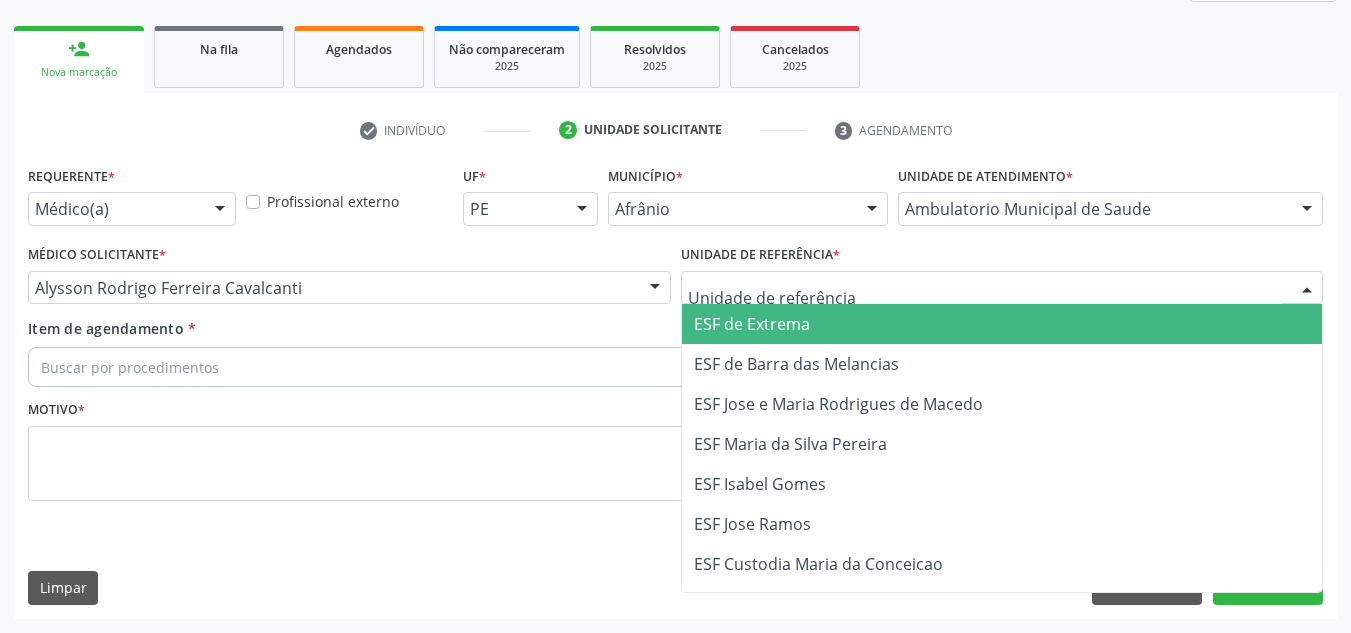 drag, startPoint x: 747, startPoint y: 336, endPoint x: 731, endPoint y: 328, distance: 17.888544 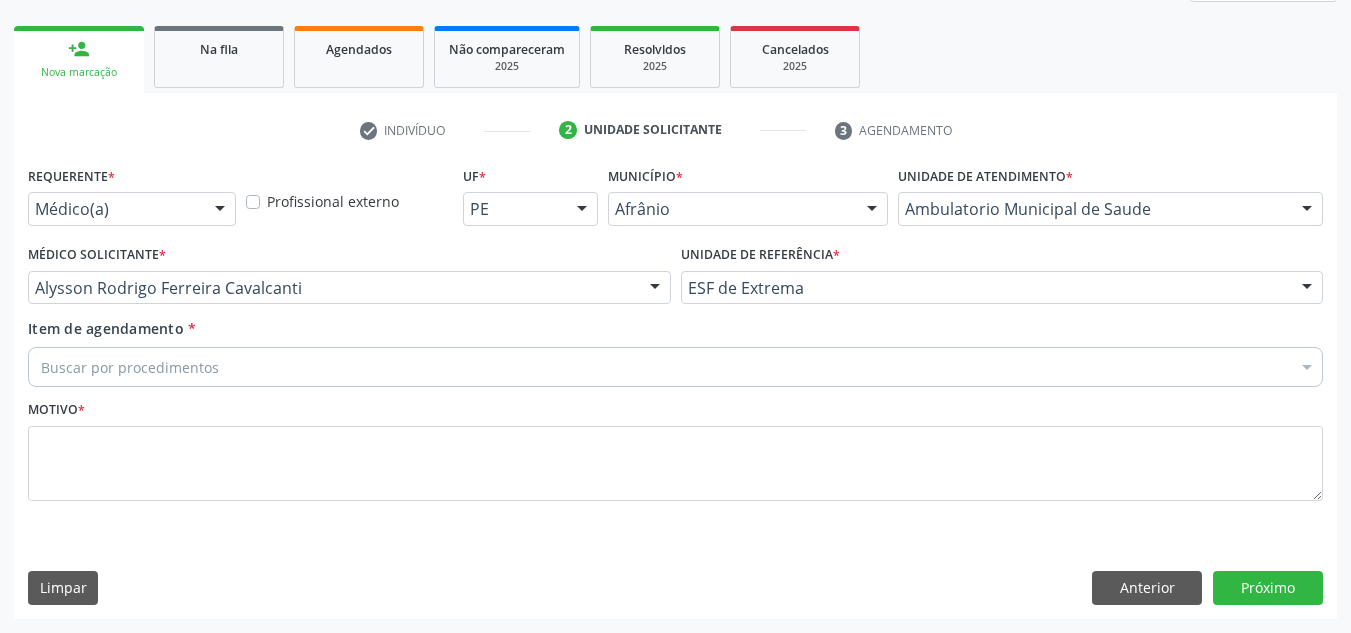 click on "Buscar por procedimentos" at bounding box center [675, 367] 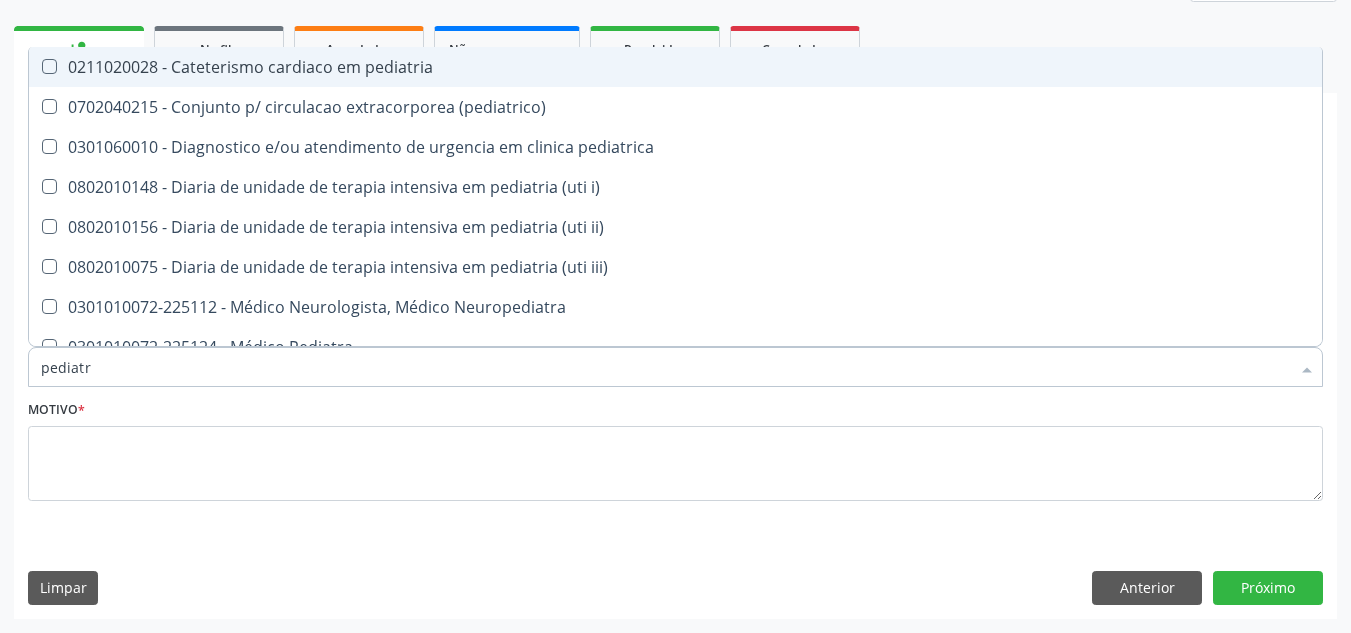 type on "pediatra" 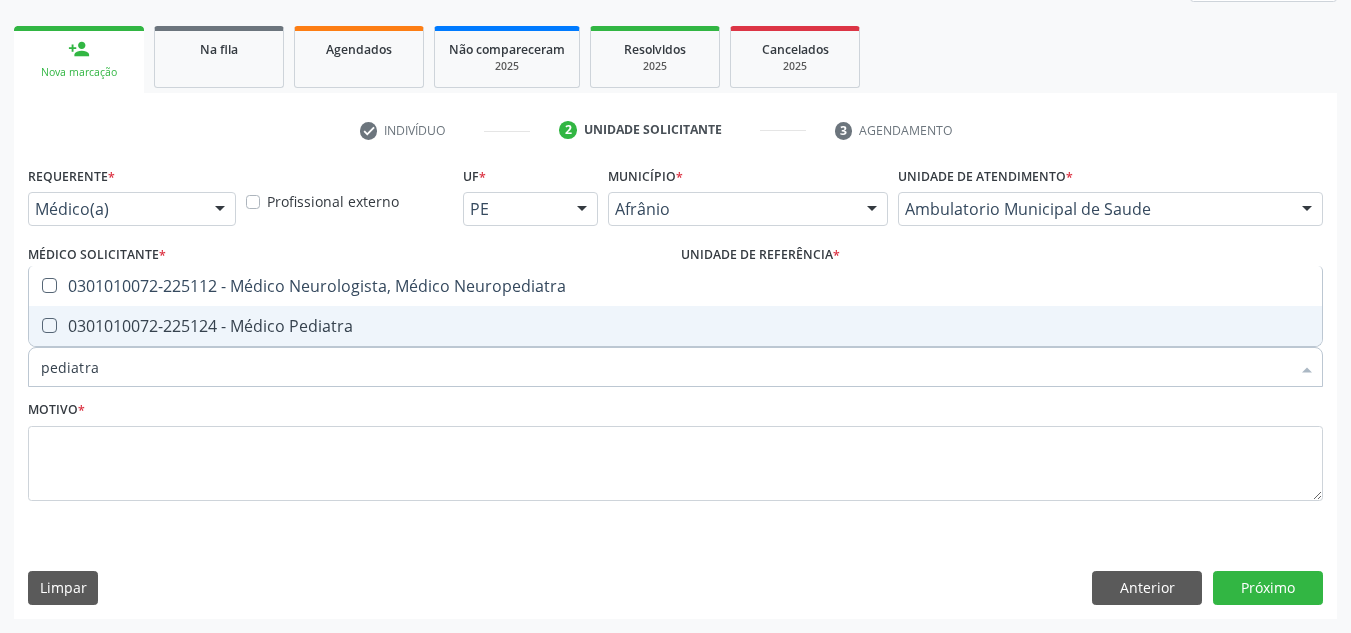 click on "0301010072-225124 - Médico Pediatra" at bounding box center (675, 326) 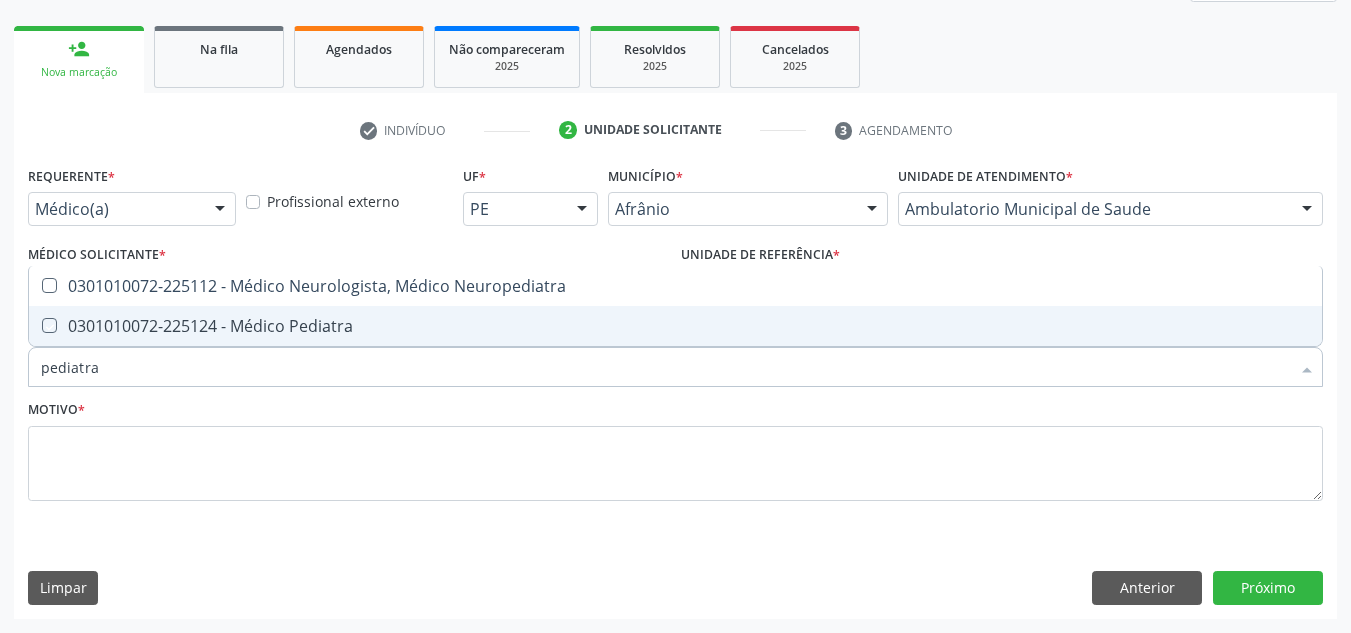 checkbox on "true" 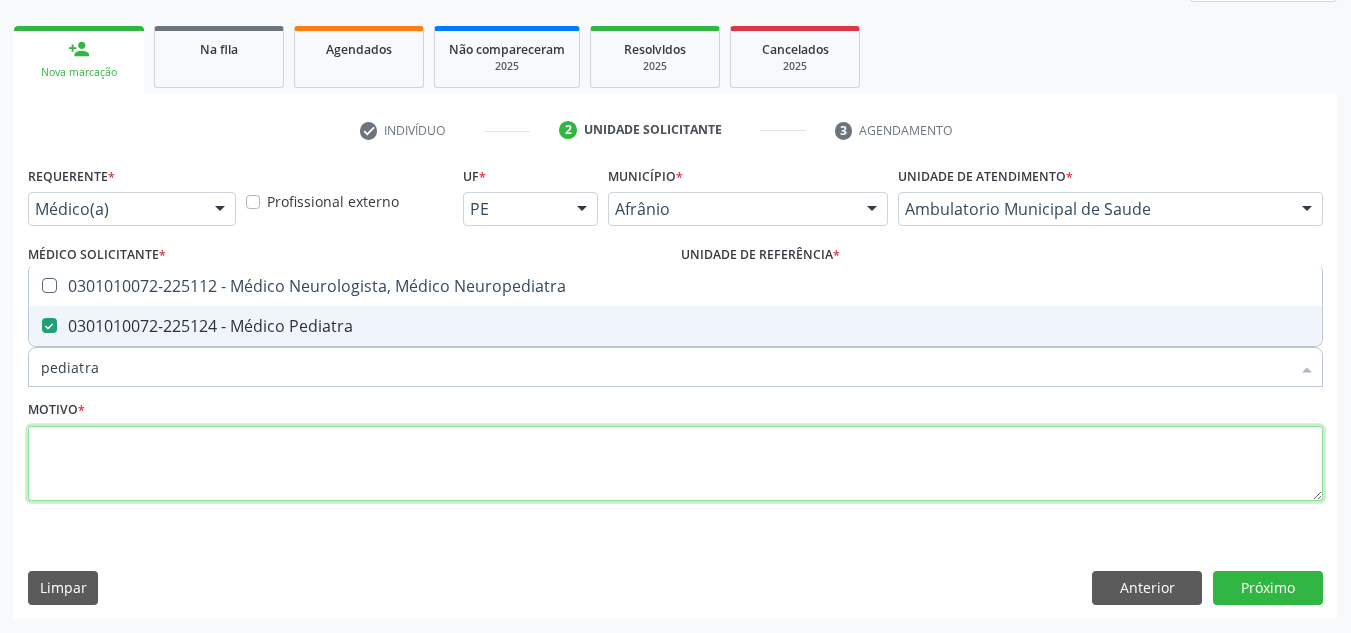 click at bounding box center [675, 464] 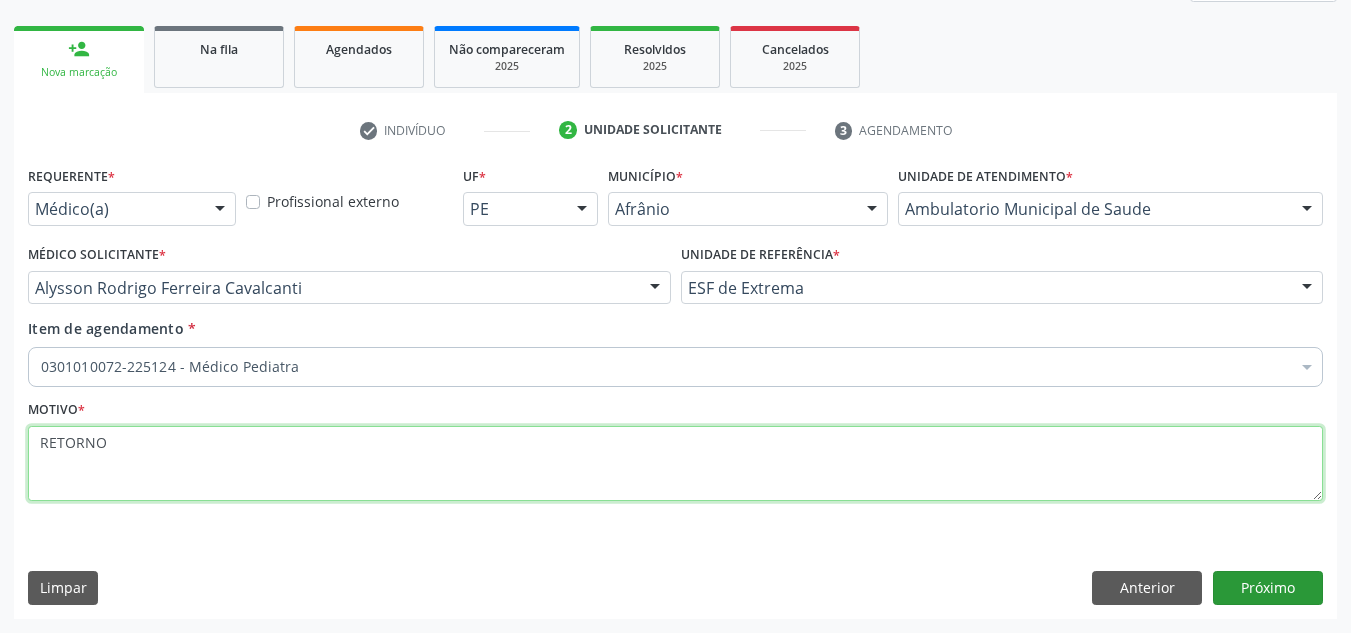 type on "RETORNO" 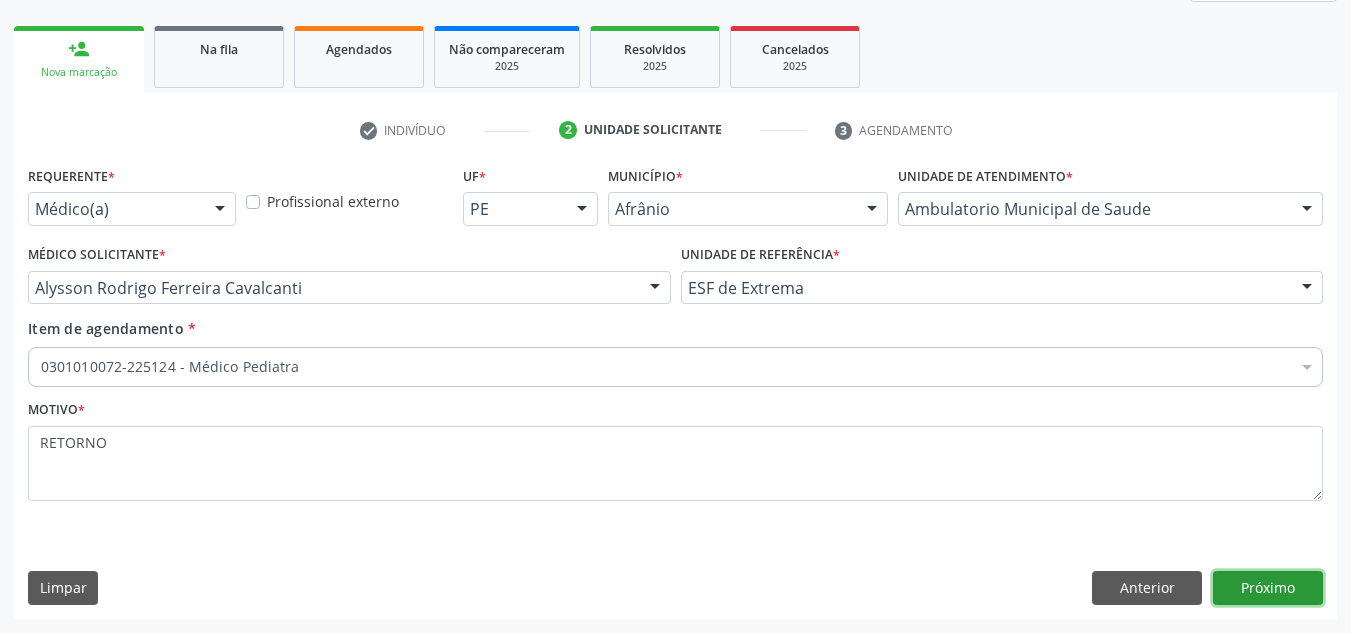click on "Próximo" at bounding box center [1268, 588] 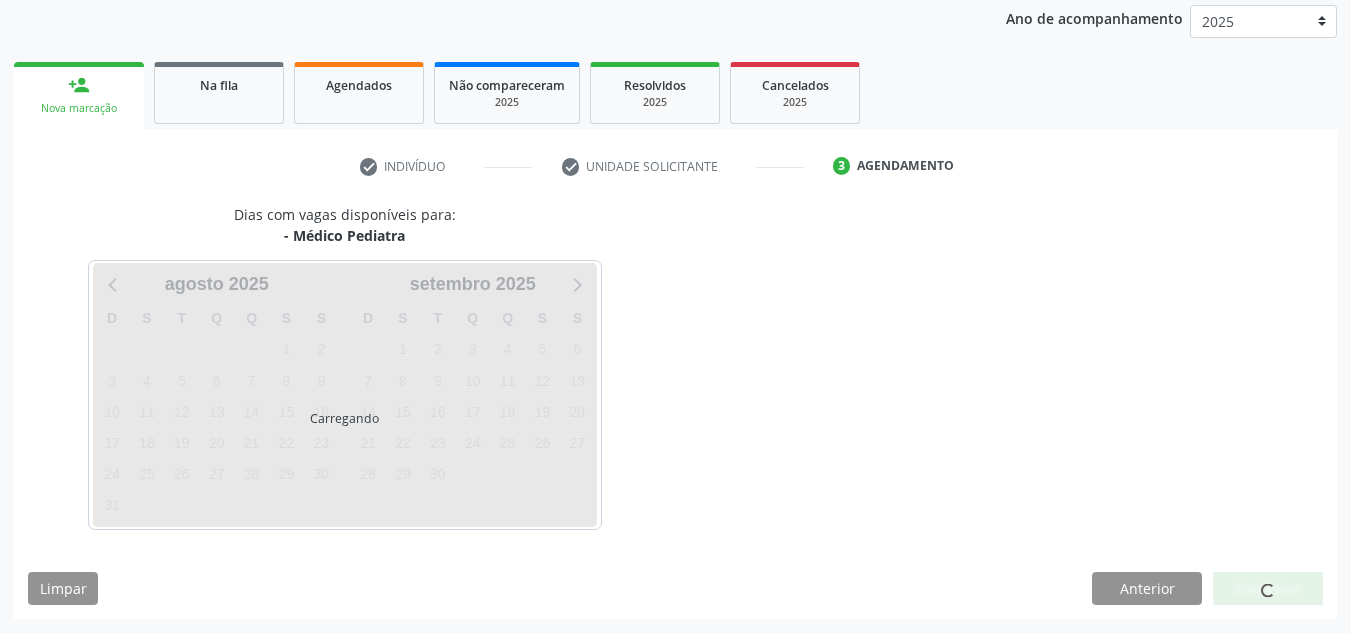 scroll, scrollTop: 237, scrollLeft: 0, axis: vertical 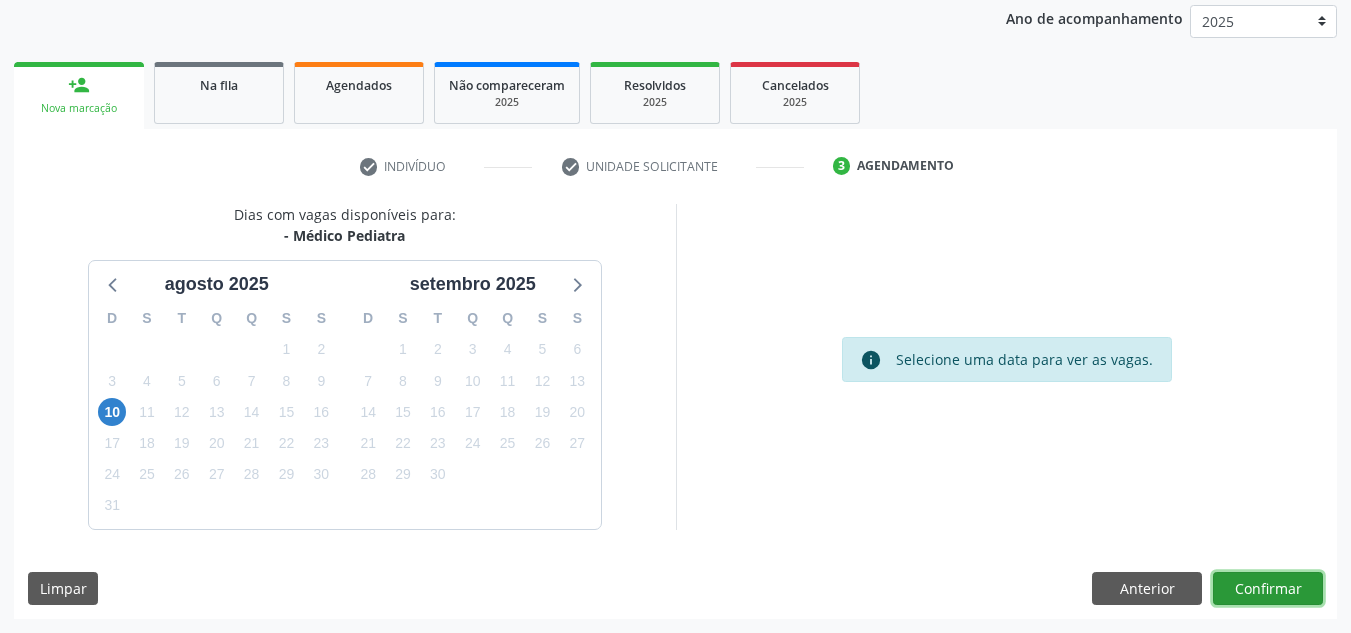 click on "Confirmar" at bounding box center (1268, 589) 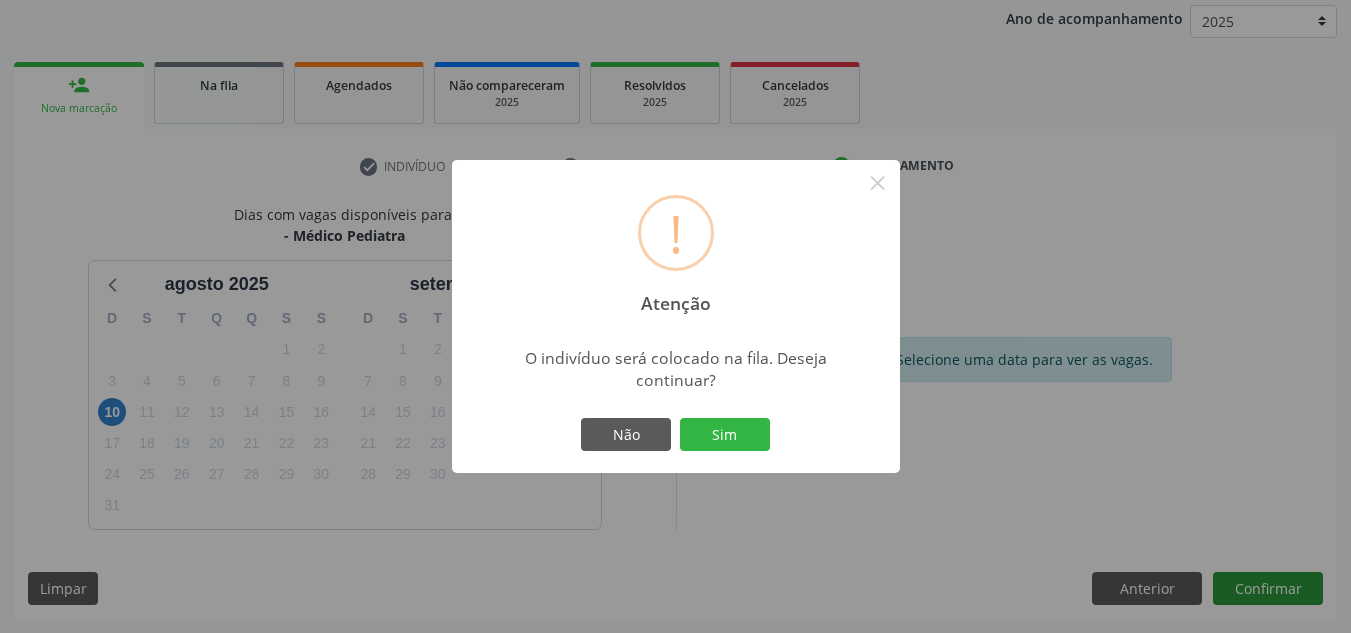 type 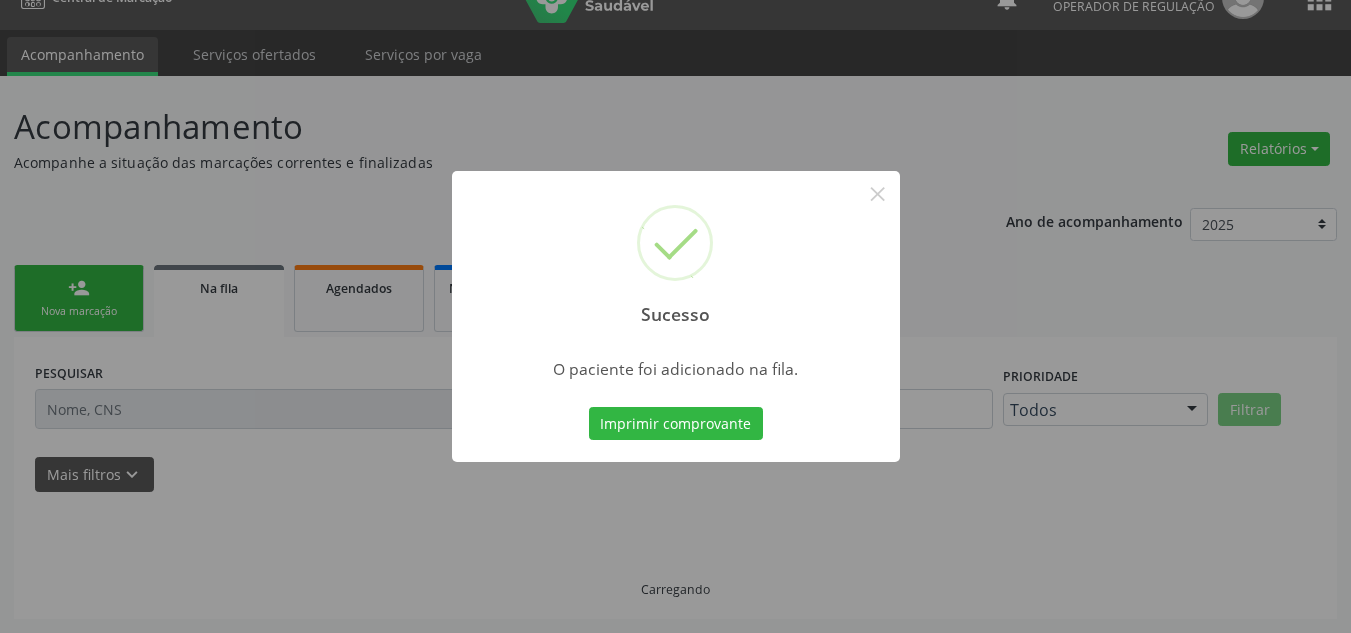 scroll, scrollTop: 34, scrollLeft: 0, axis: vertical 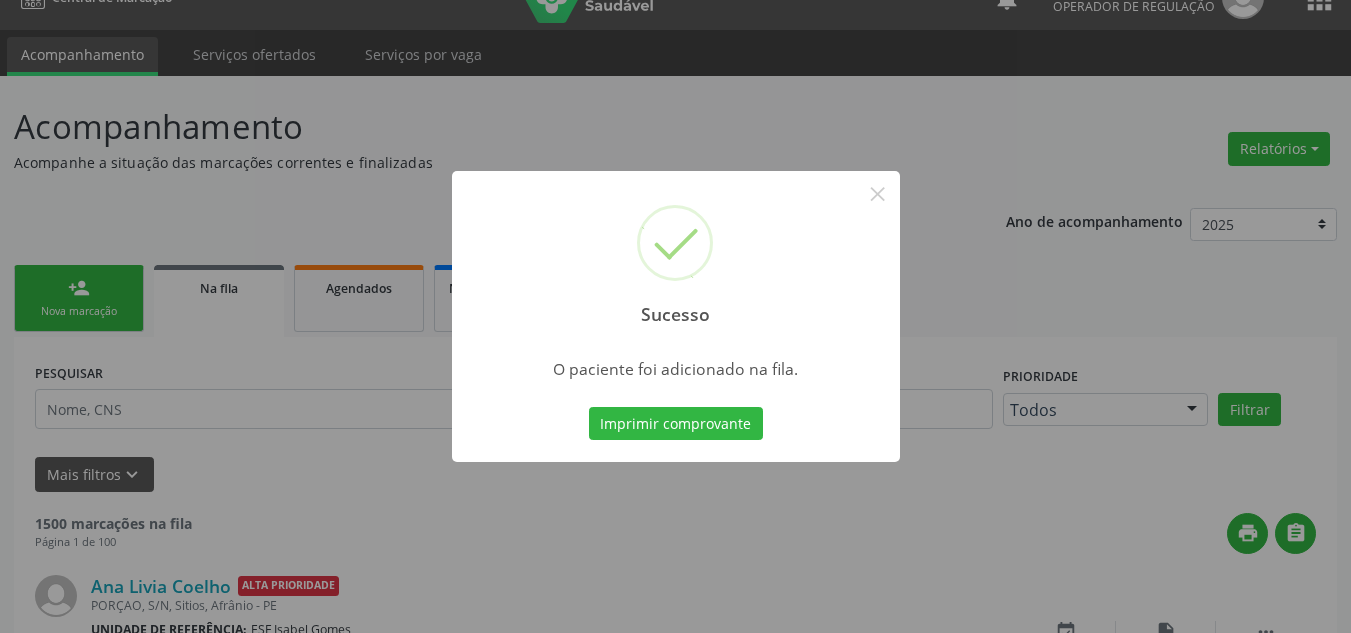 type 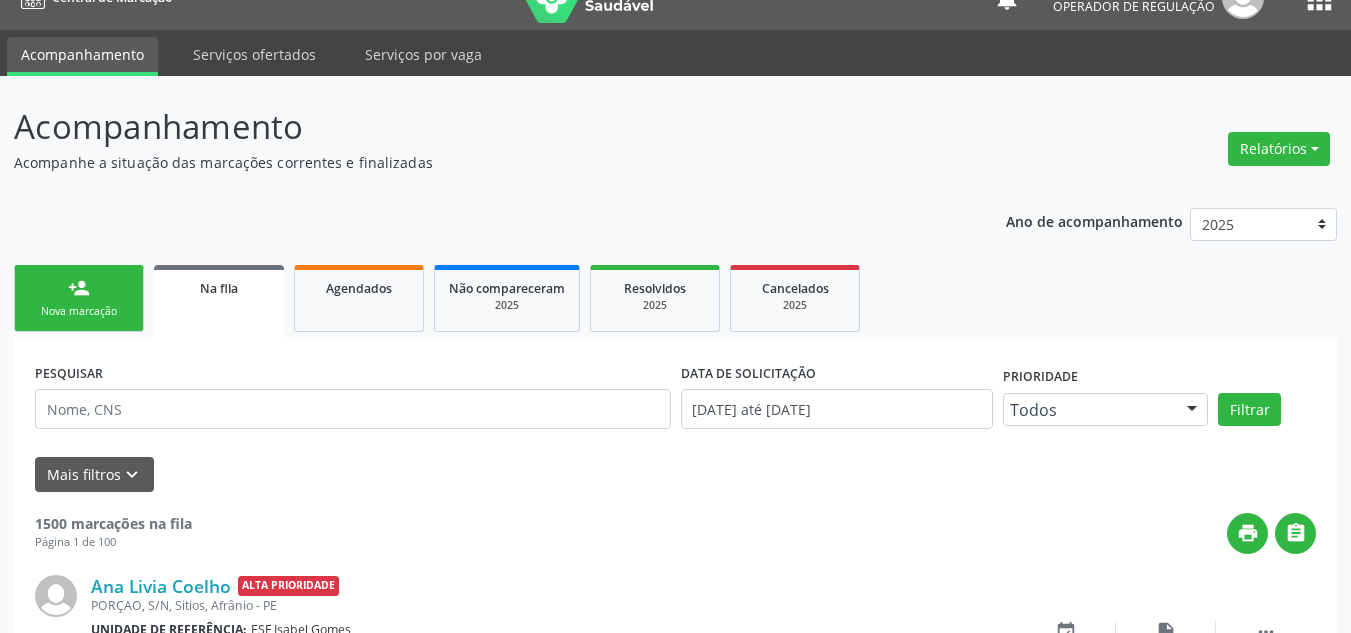 click on "person_add
Nova marcação" at bounding box center (79, 298) 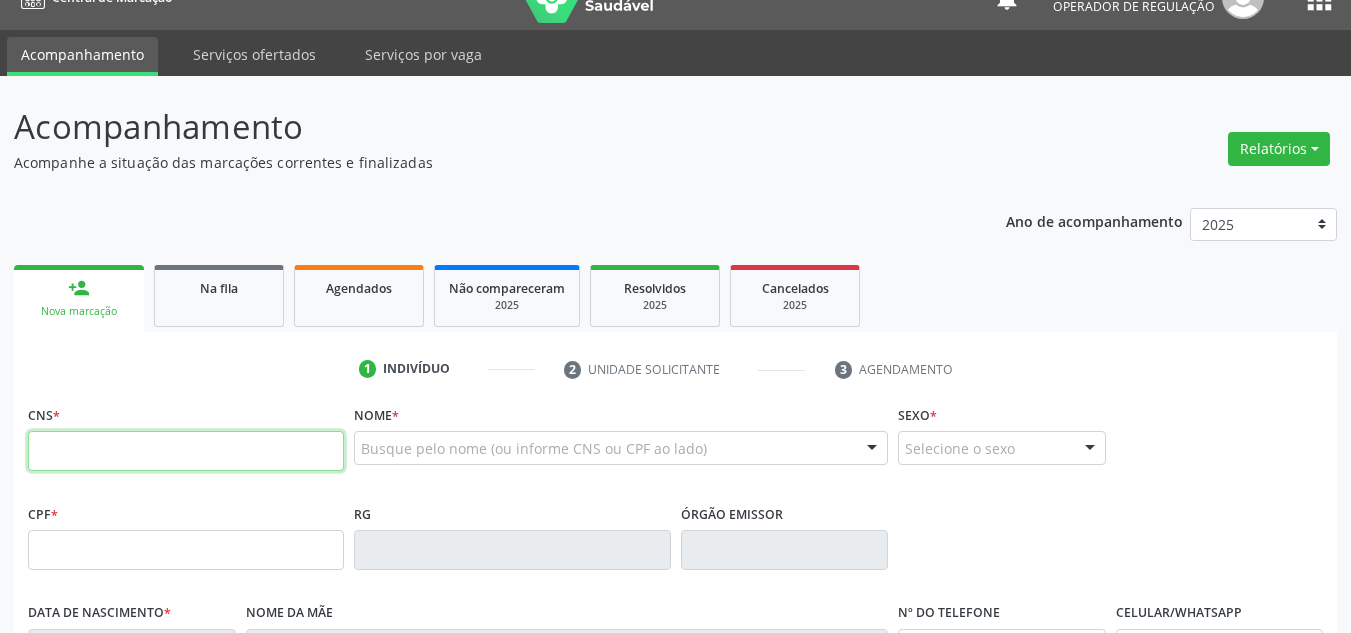 click at bounding box center (186, 451) 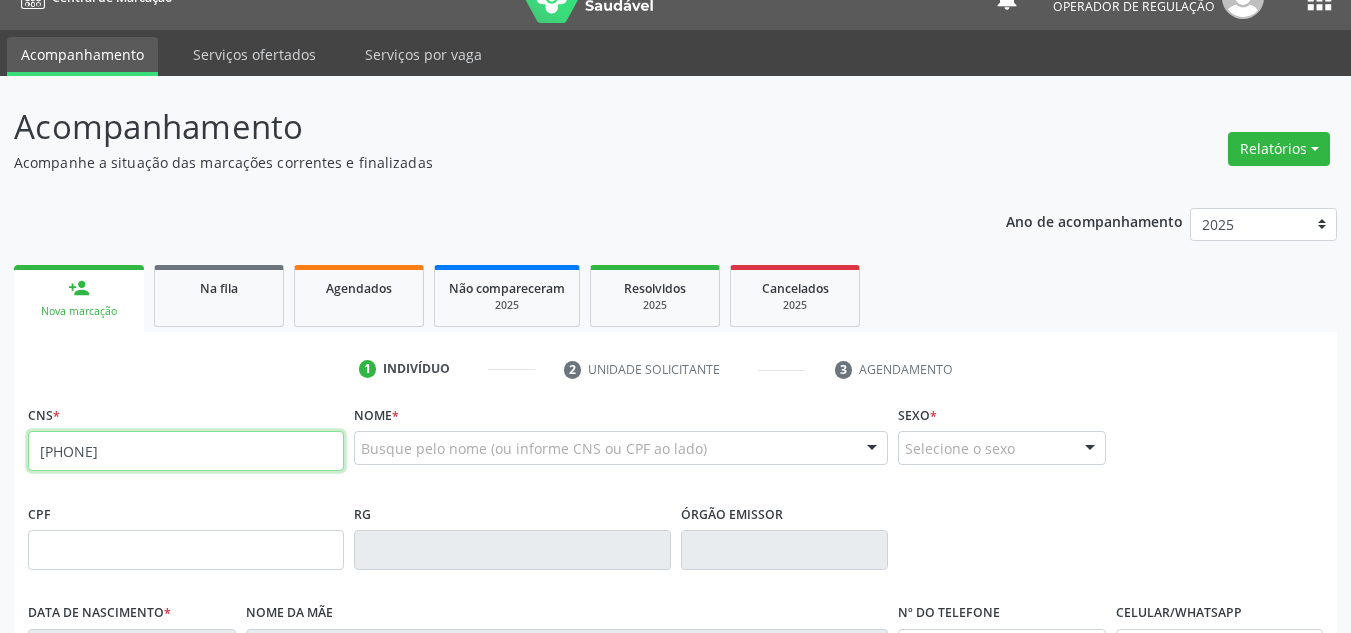 type on "700 8044 8928 1681" 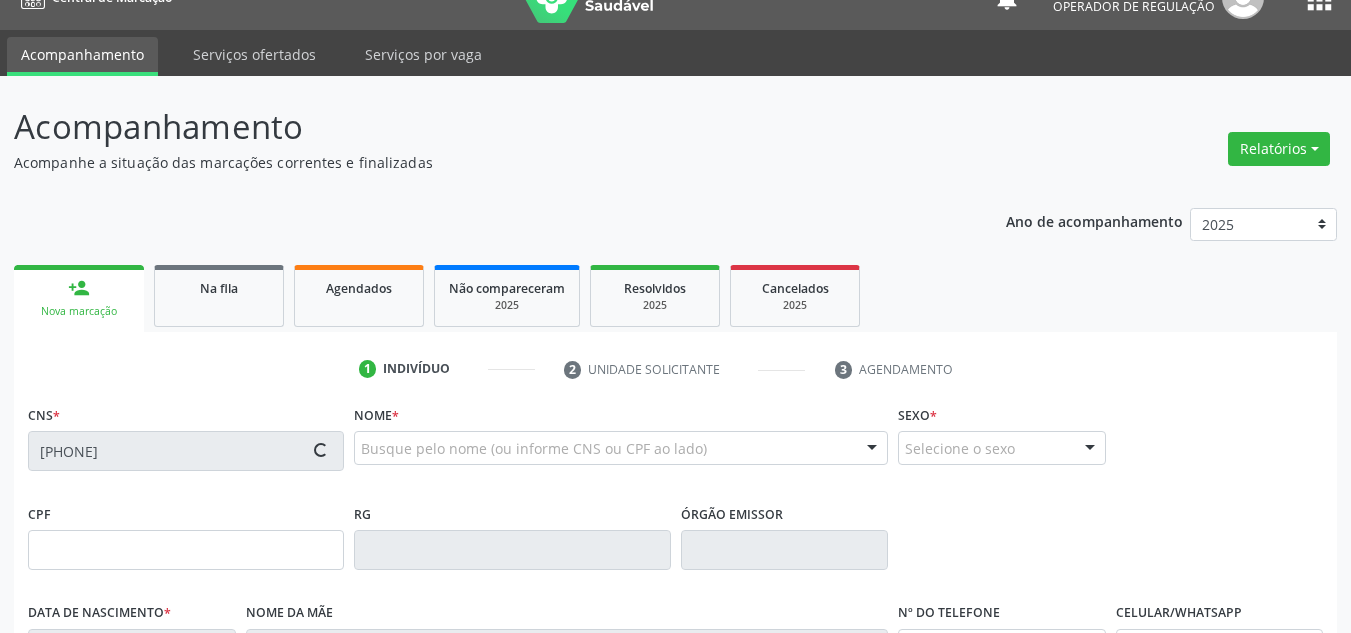 type on "717.368.074-39" 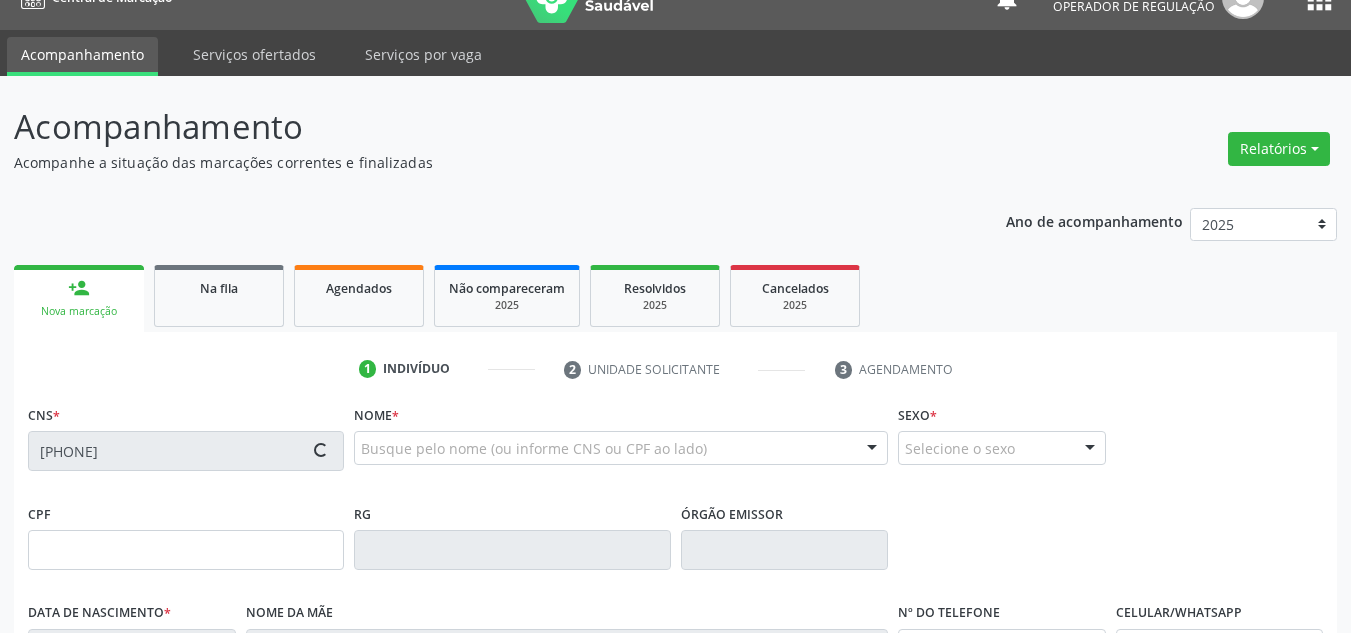 type on "12/01/2009" 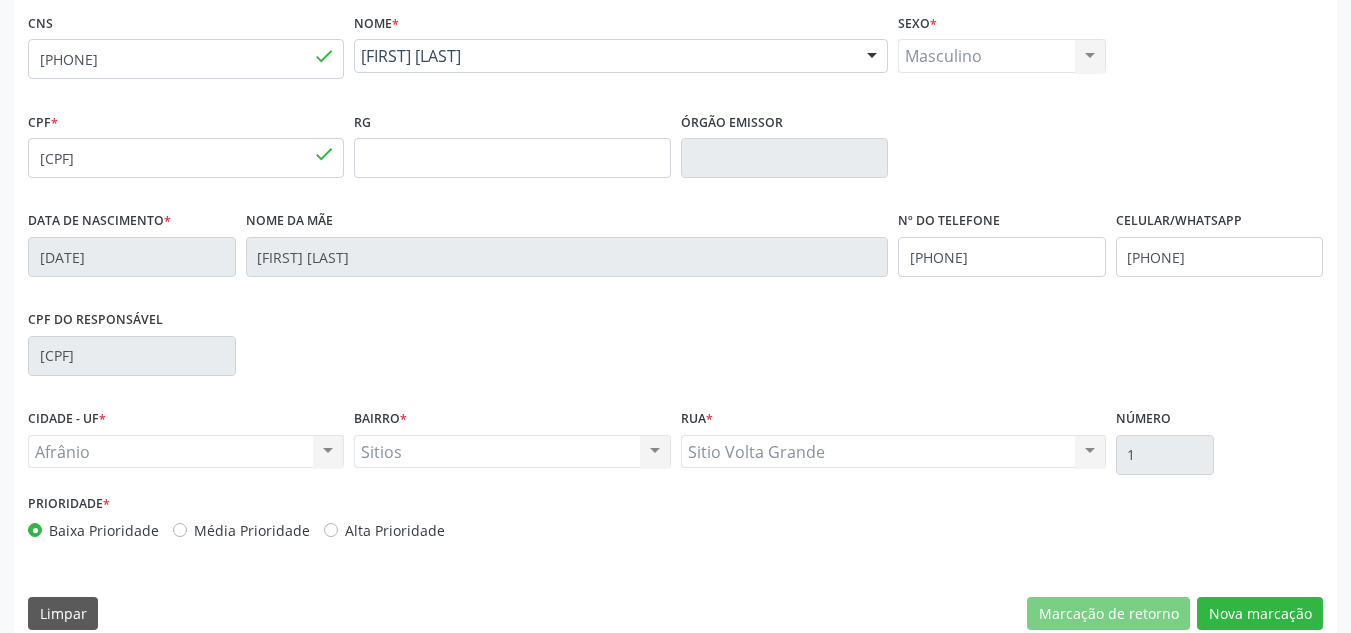 scroll, scrollTop: 451, scrollLeft: 0, axis: vertical 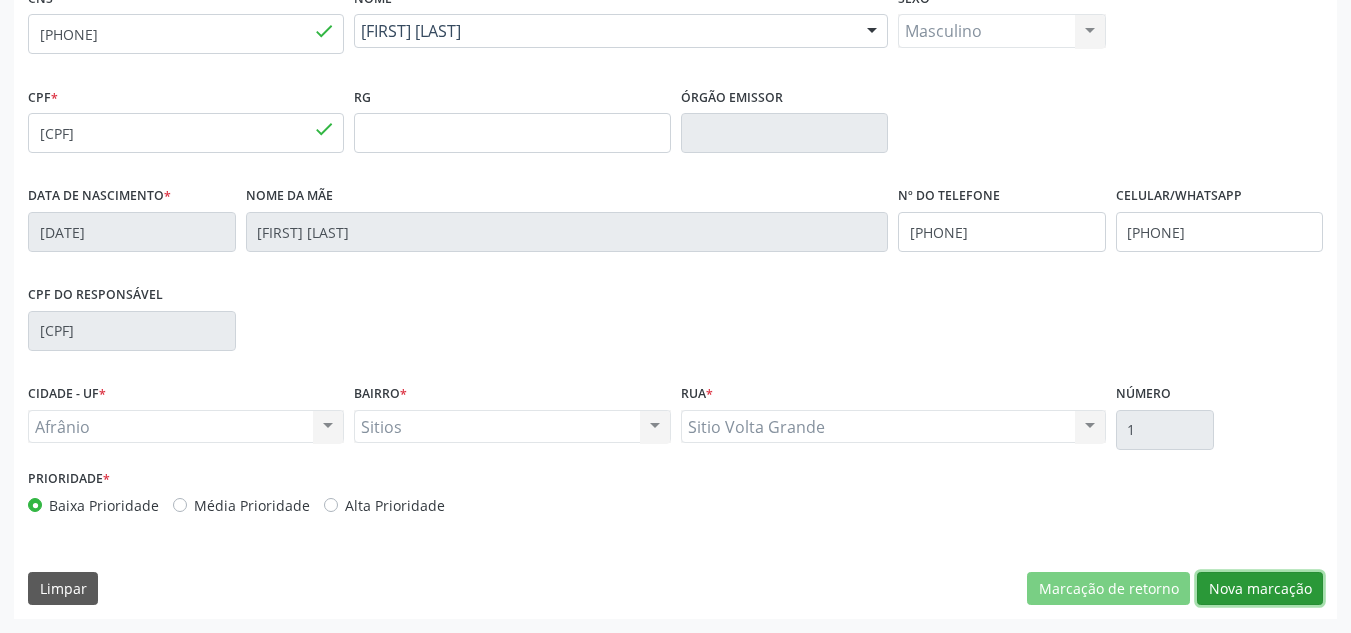 click on "Nova marcação" at bounding box center [1260, 589] 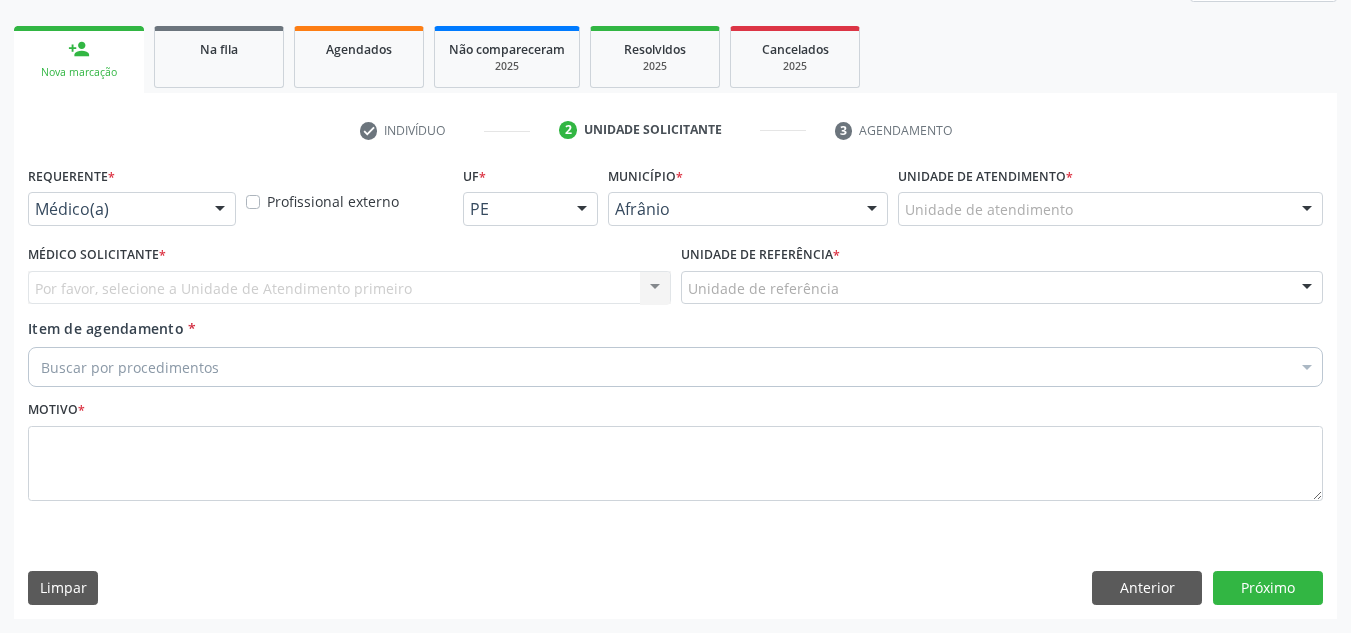 scroll, scrollTop: 273, scrollLeft: 0, axis: vertical 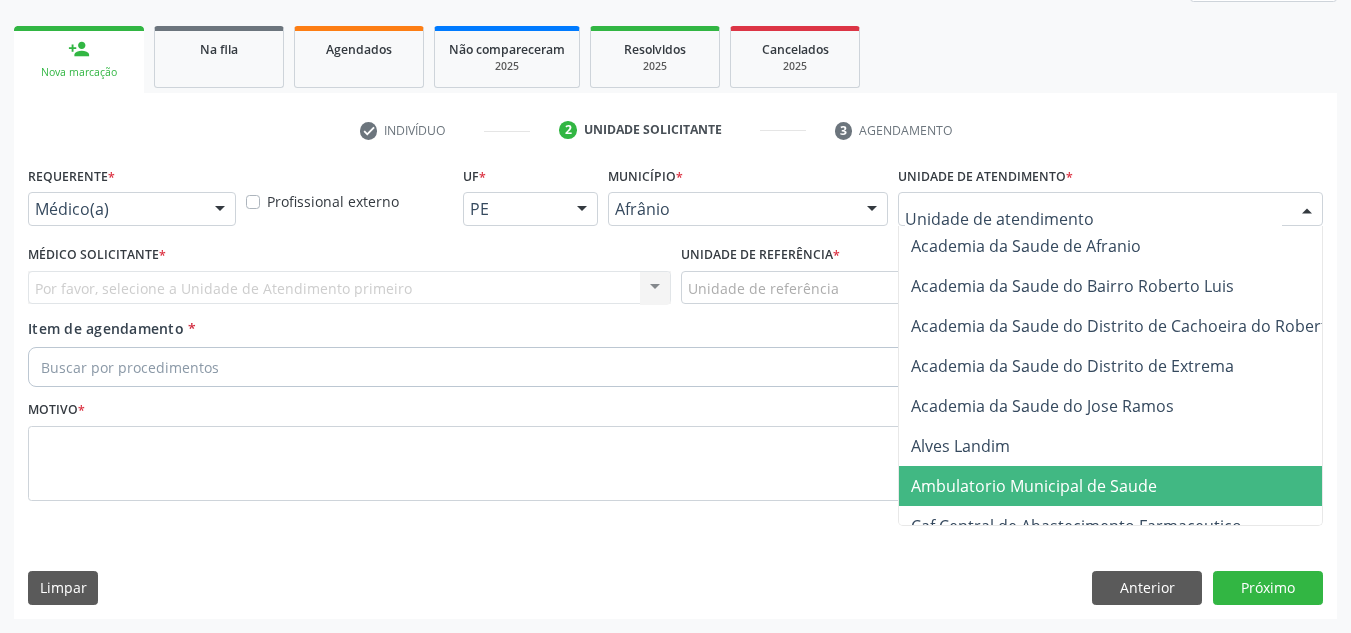 click on "Ambulatorio Municipal de Saude" at bounding box center [1137, 486] 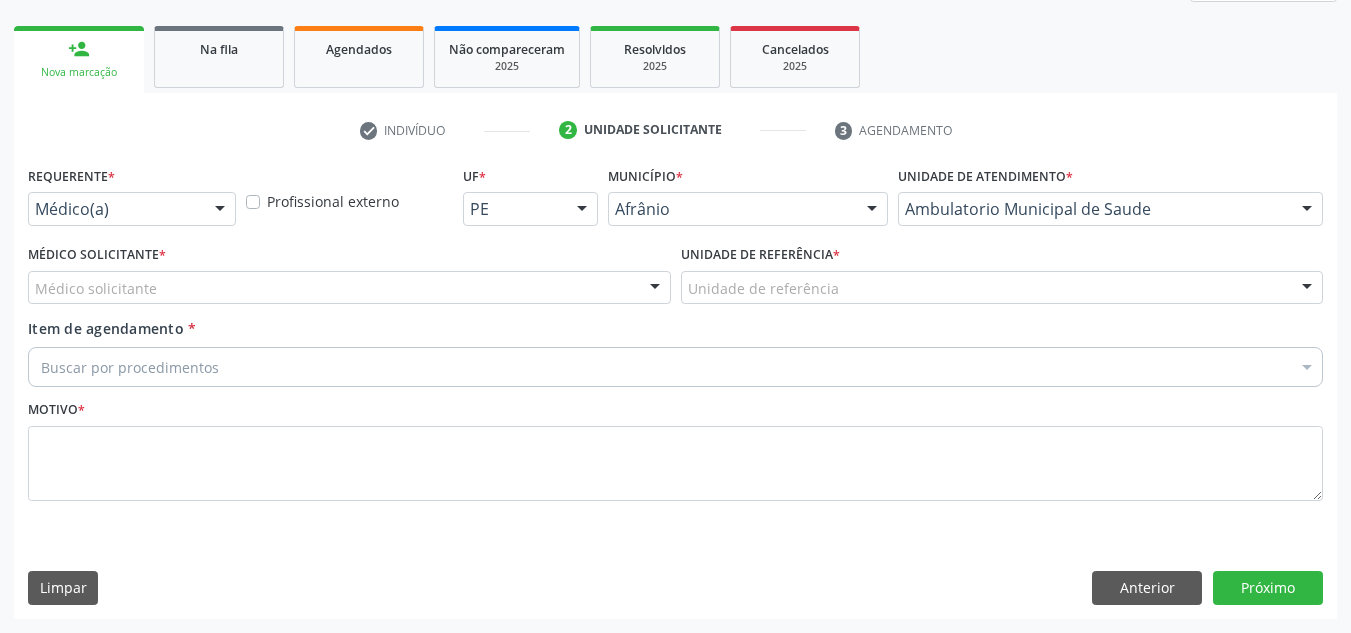 click on "Médico solicitante" at bounding box center (349, 288) 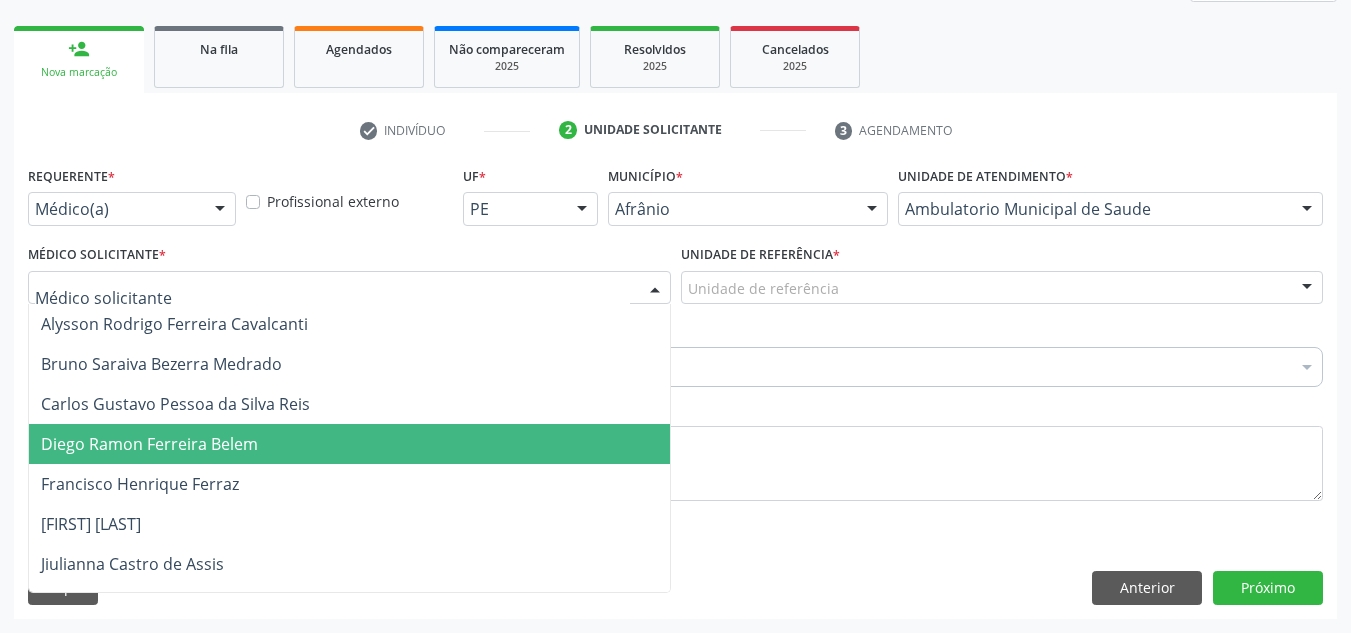 drag, startPoint x: 453, startPoint y: 437, endPoint x: 706, endPoint y: 348, distance: 268.1977 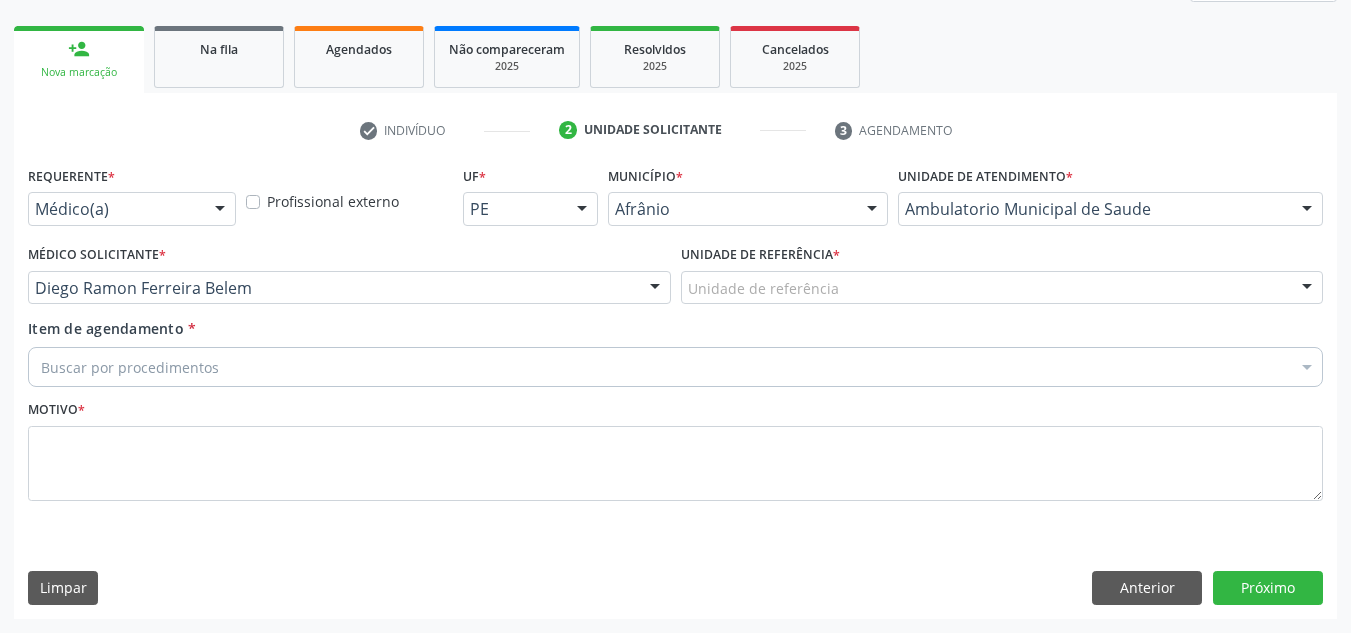drag, startPoint x: 939, startPoint y: 296, endPoint x: 973, endPoint y: 416, distance: 124.723694 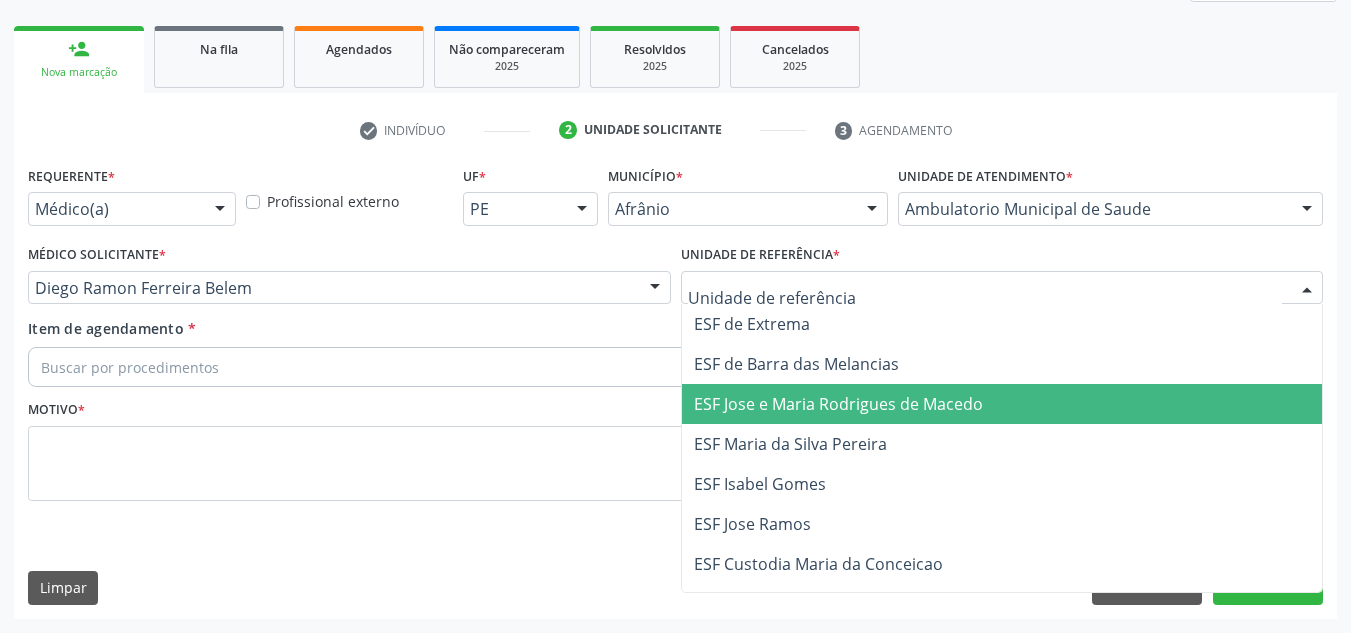 drag, startPoint x: 973, startPoint y: 416, endPoint x: 799, endPoint y: 492, distance: 189.87364 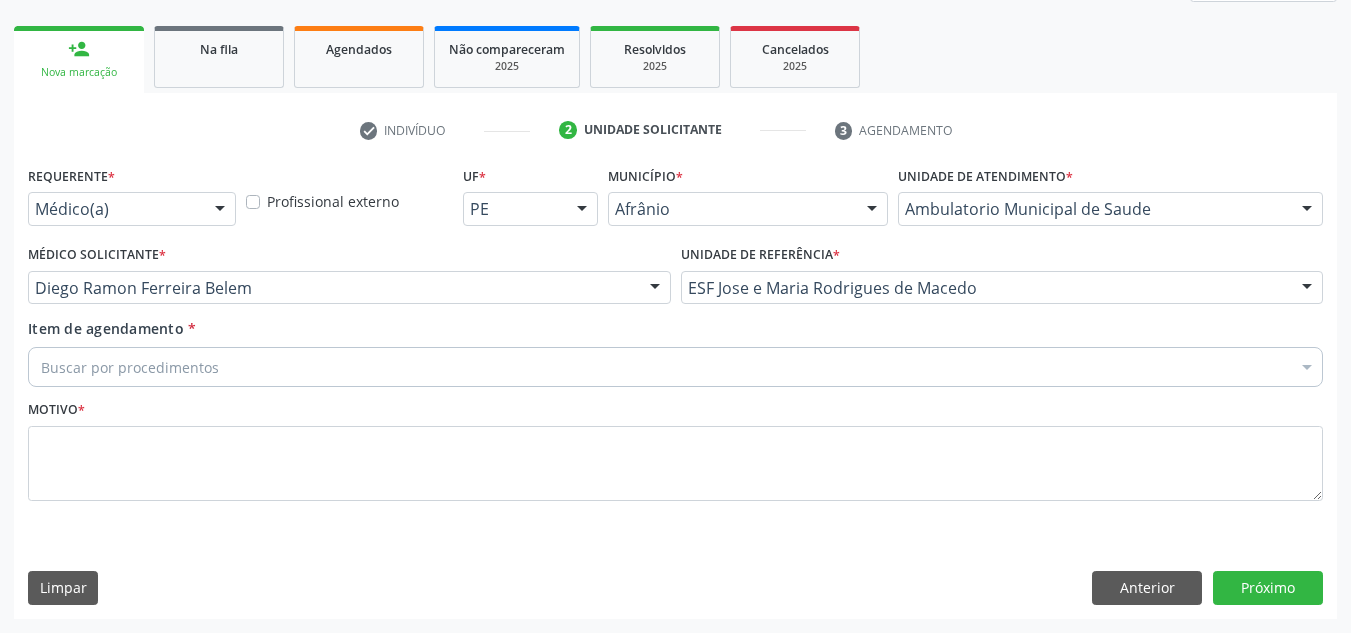 drag, startPoint x: 824, startPoint y: 349, endPoint x: 792, endPoint y: 373, distance: 40 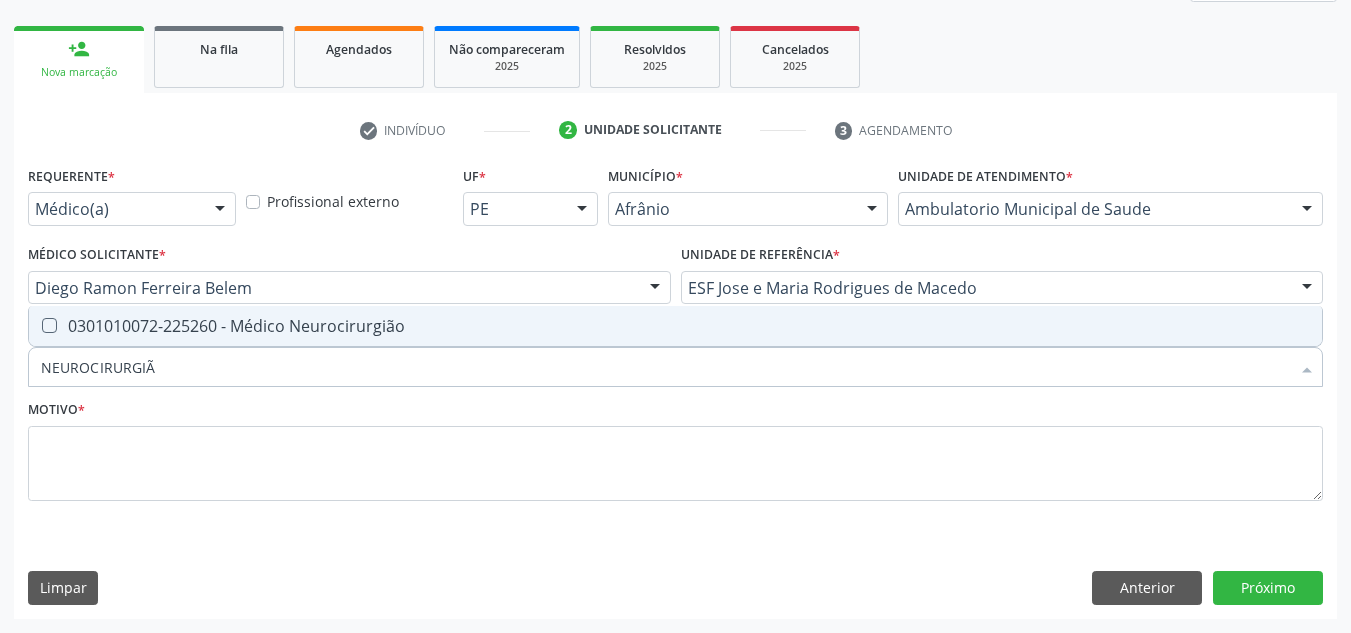 type on "NEUROCIRURGIÃO" 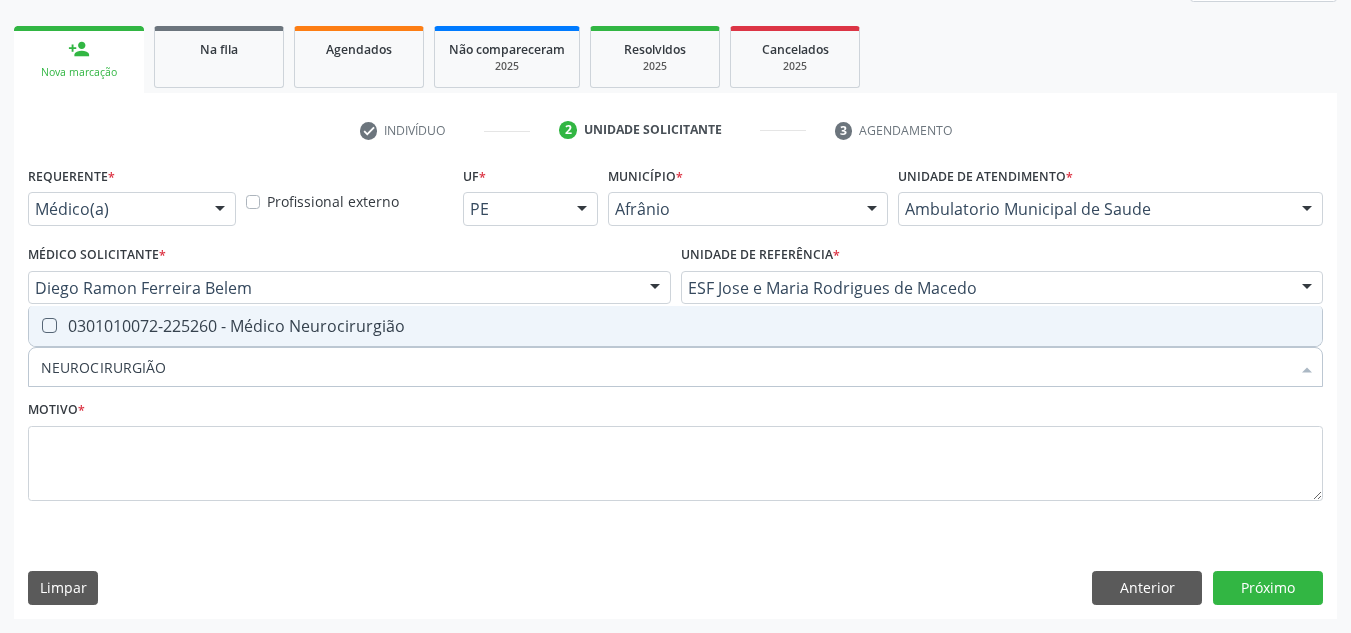 click on "0301010072-225260 - Médico Neurocirurgião" at bounding box center [675, 326] 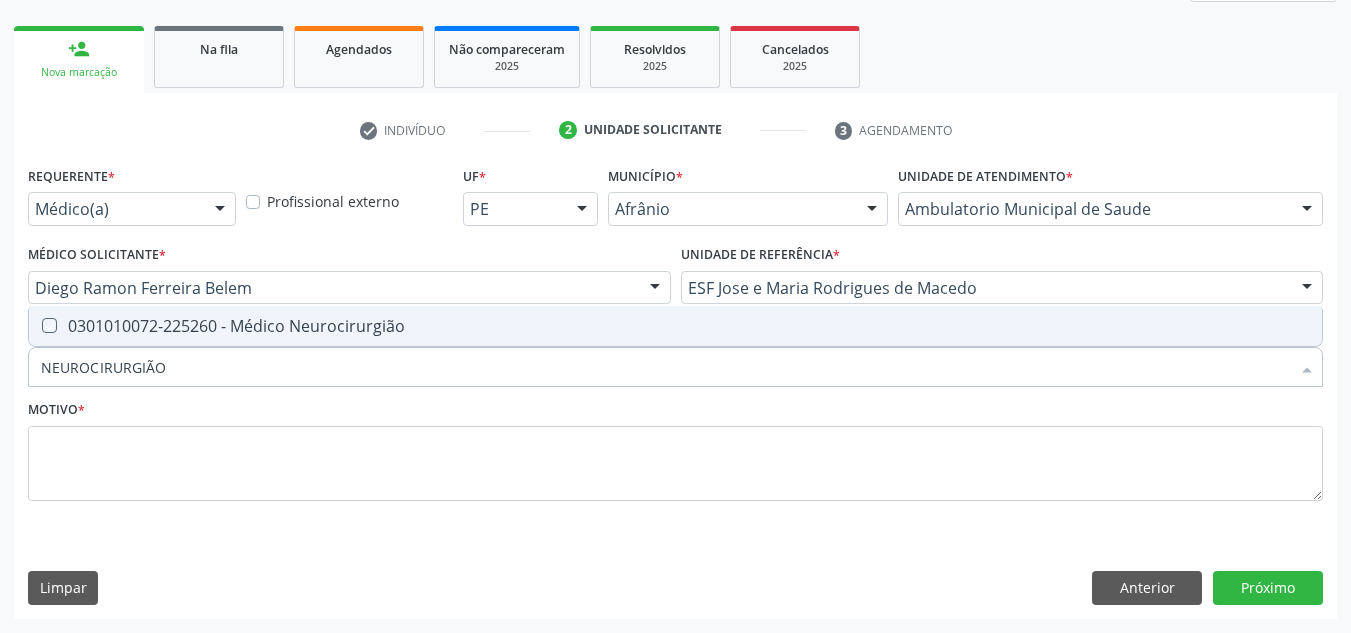 checkbox on "true" 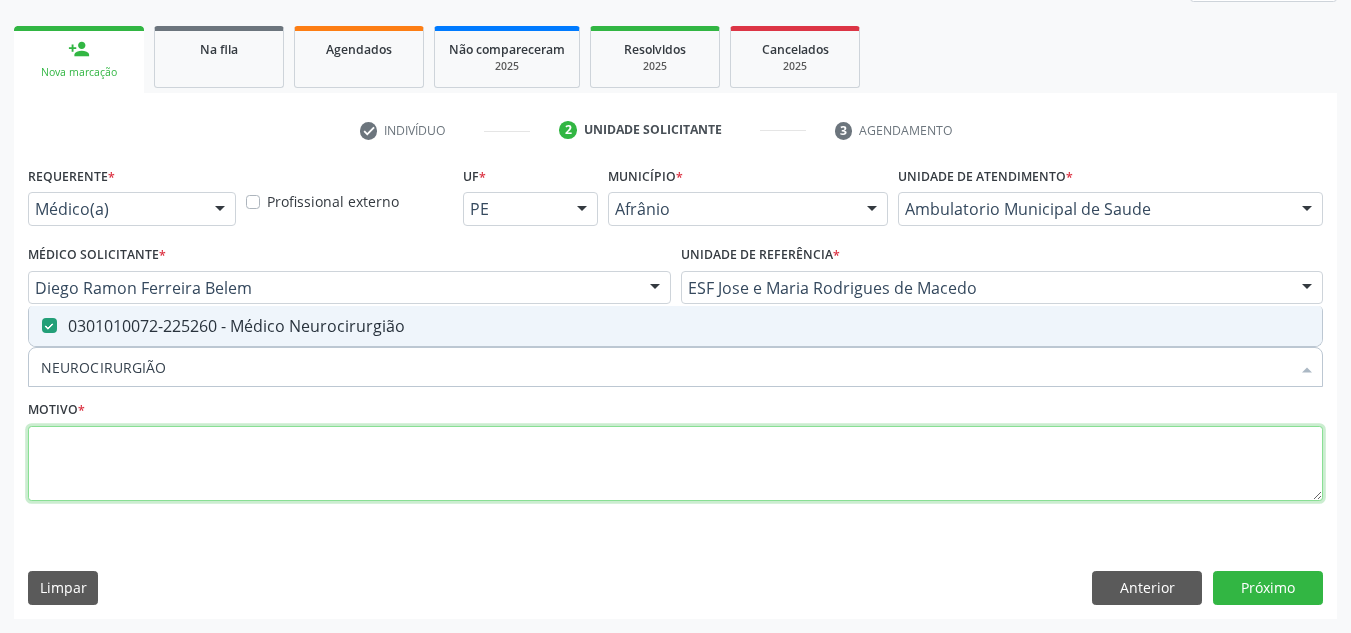 click at bounding box center [675, 464] 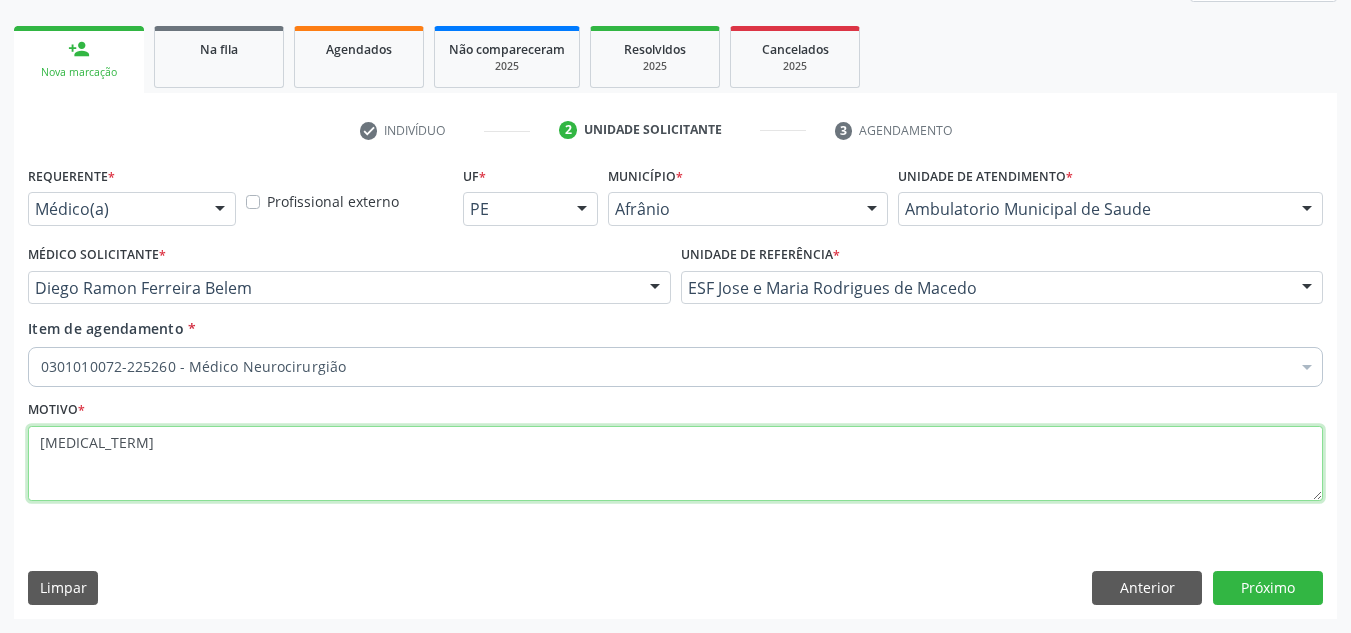 type on "ELETRONEUROMIOGRAFIA DE MMII" 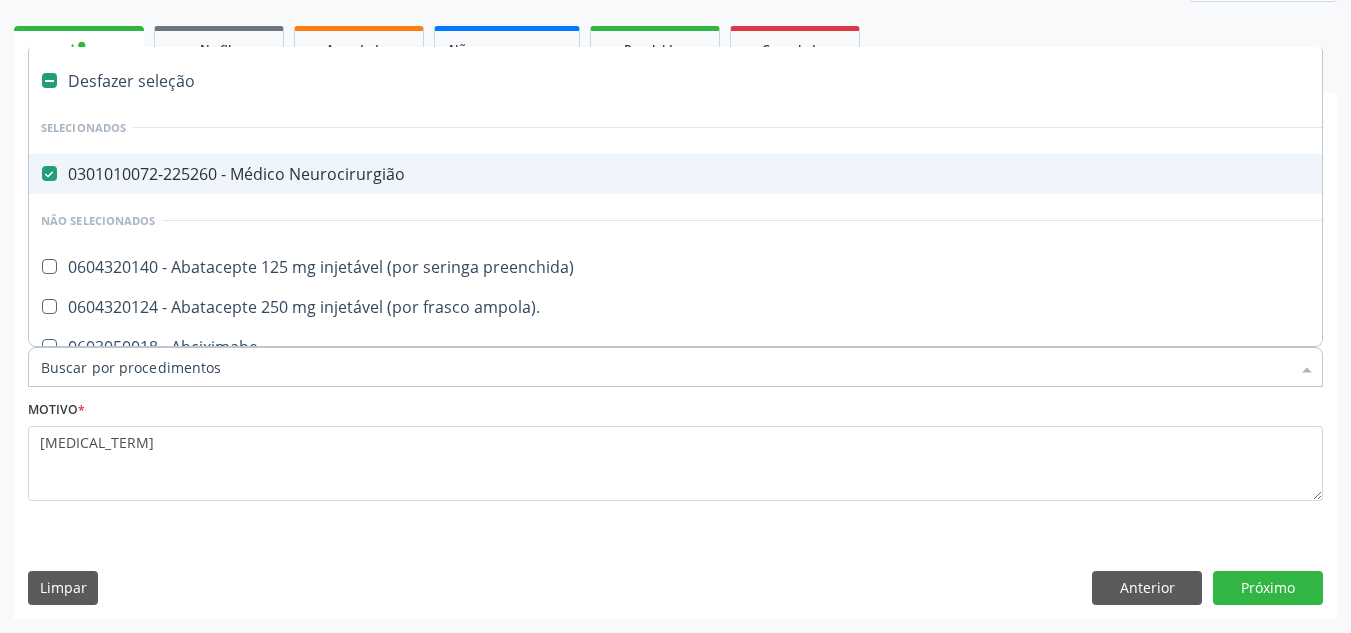 click on "Desfazer seleção" at bounding box center (810, 81) 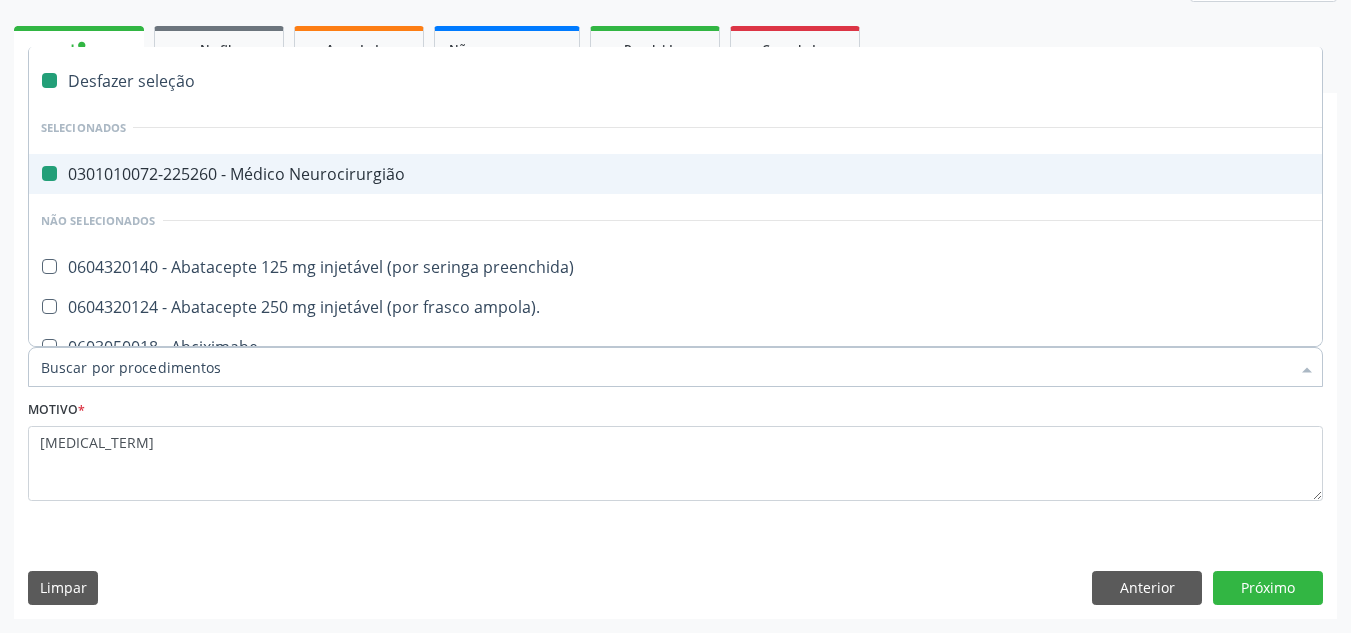 checkbox on "false" 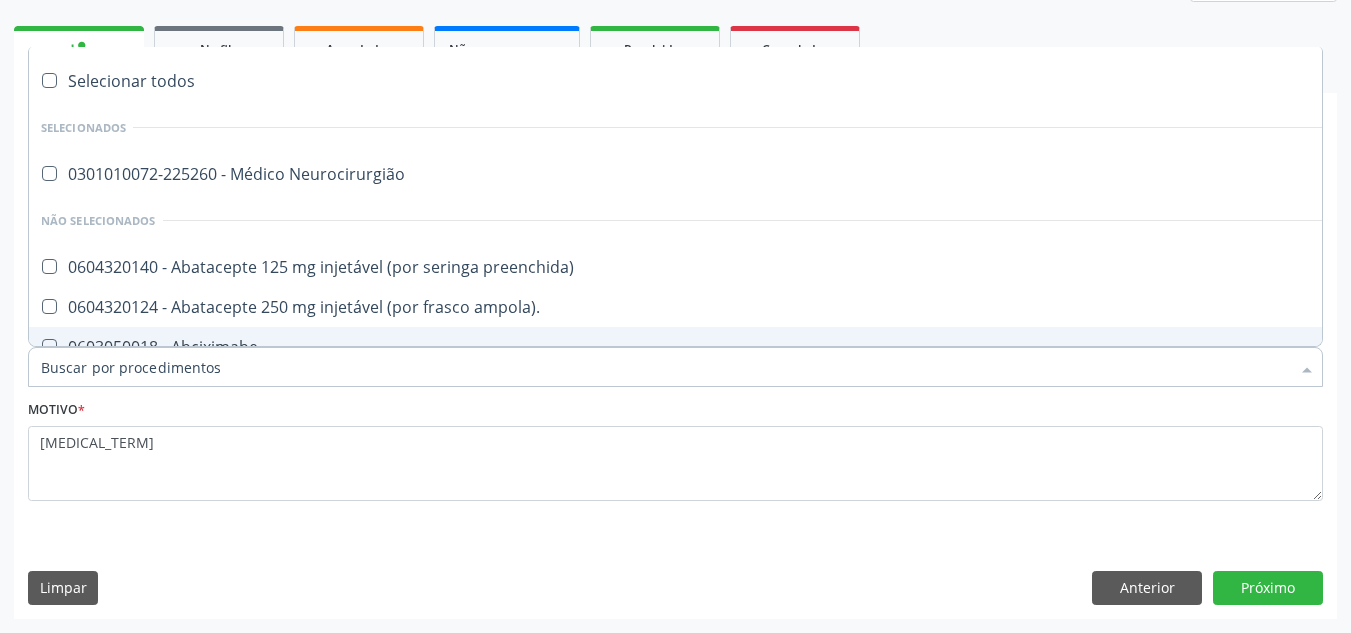 click on "Motivo
*
ELETRONEUROMIOGRAFIA DE MMII" at bounding box center [675, 448] 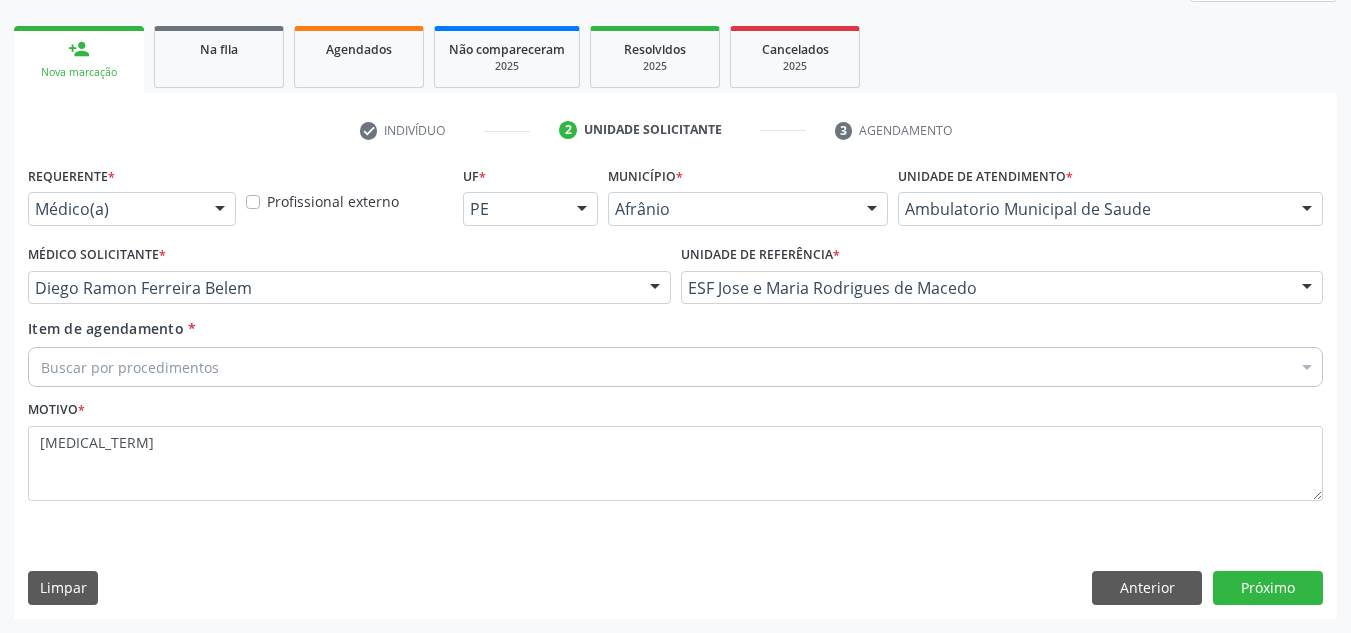 click on "Motivo
*
ELETRONEUROMIOGRAFIA DE MMII" at bounding box center [675, 448] 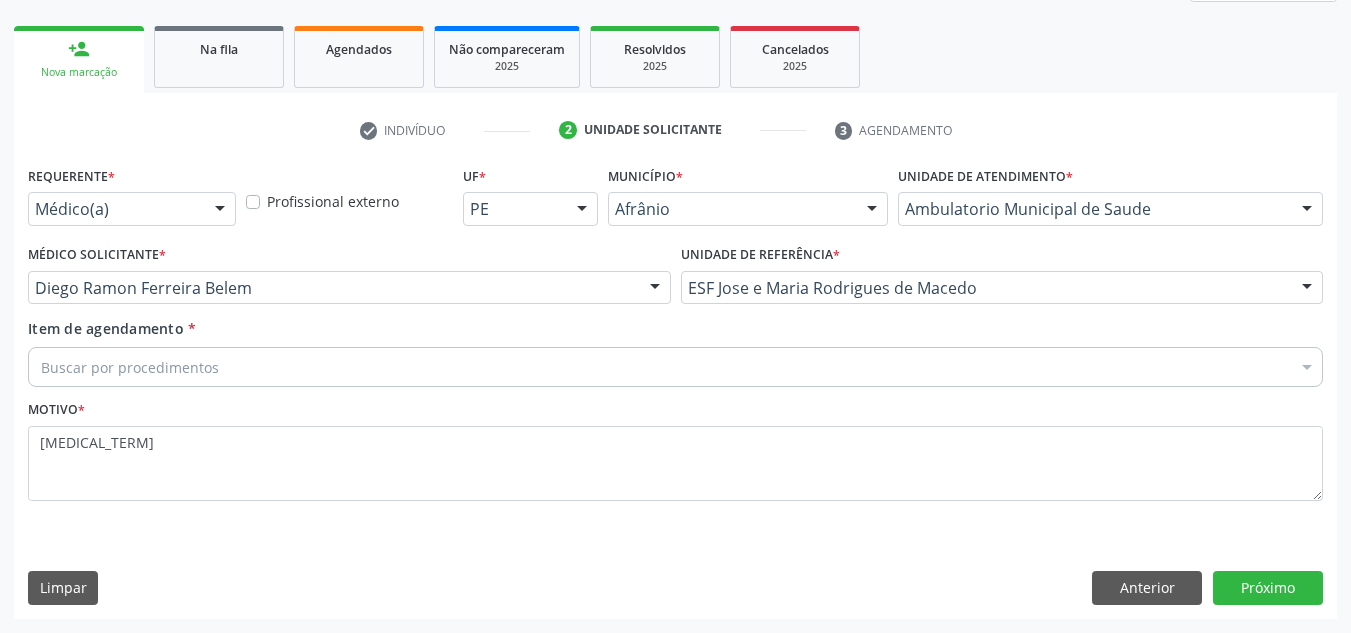 click on "Buscar por procedimentos" at bounding box center [675, 367] 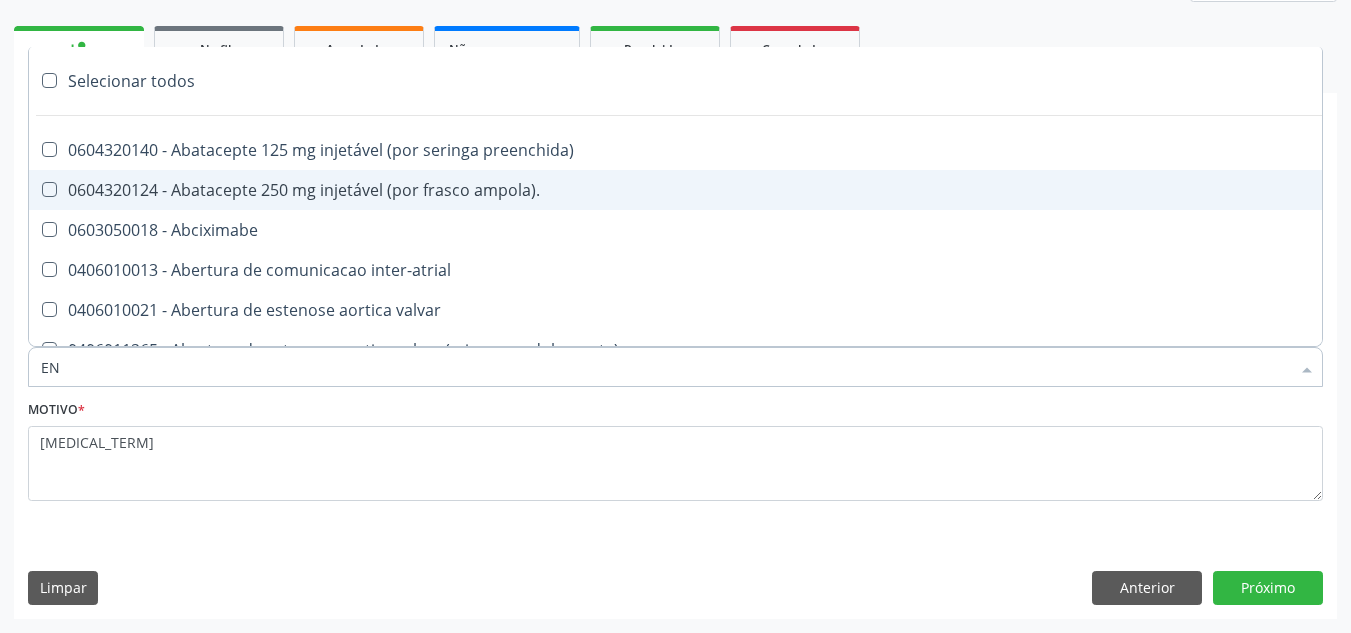 type on "ENM" 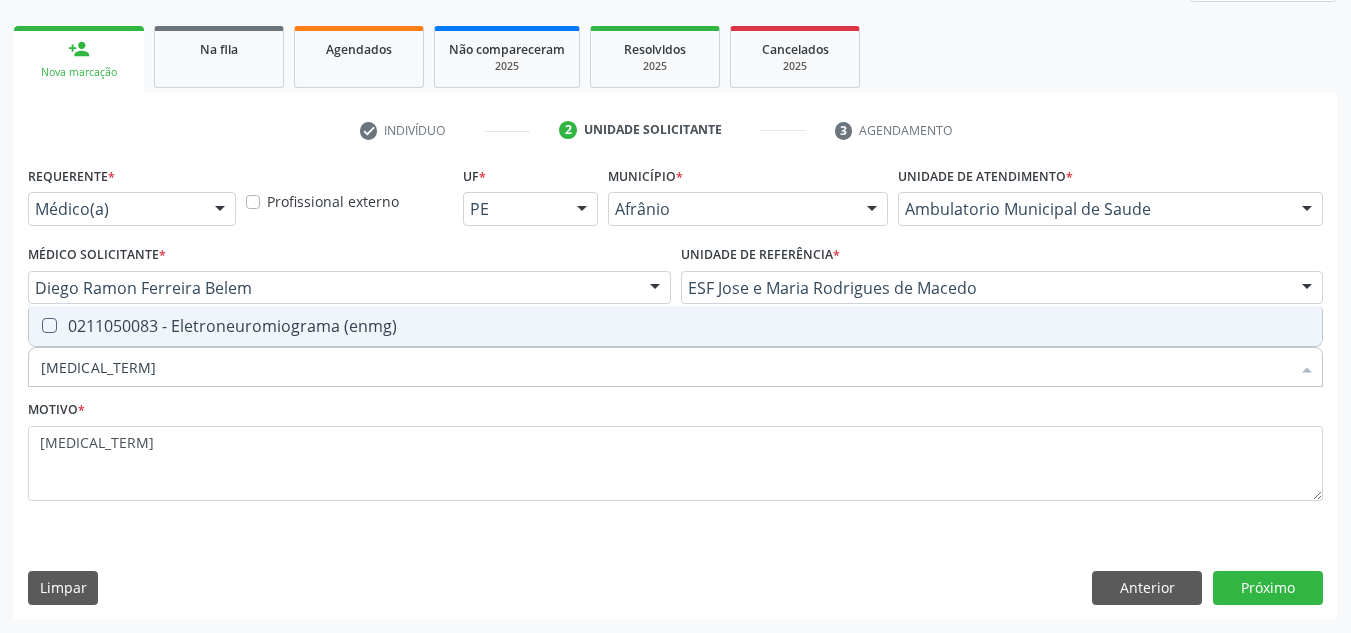click on "0211050083 - Eletroneuromiograma (enmg)" at bounding box center [675, 326] 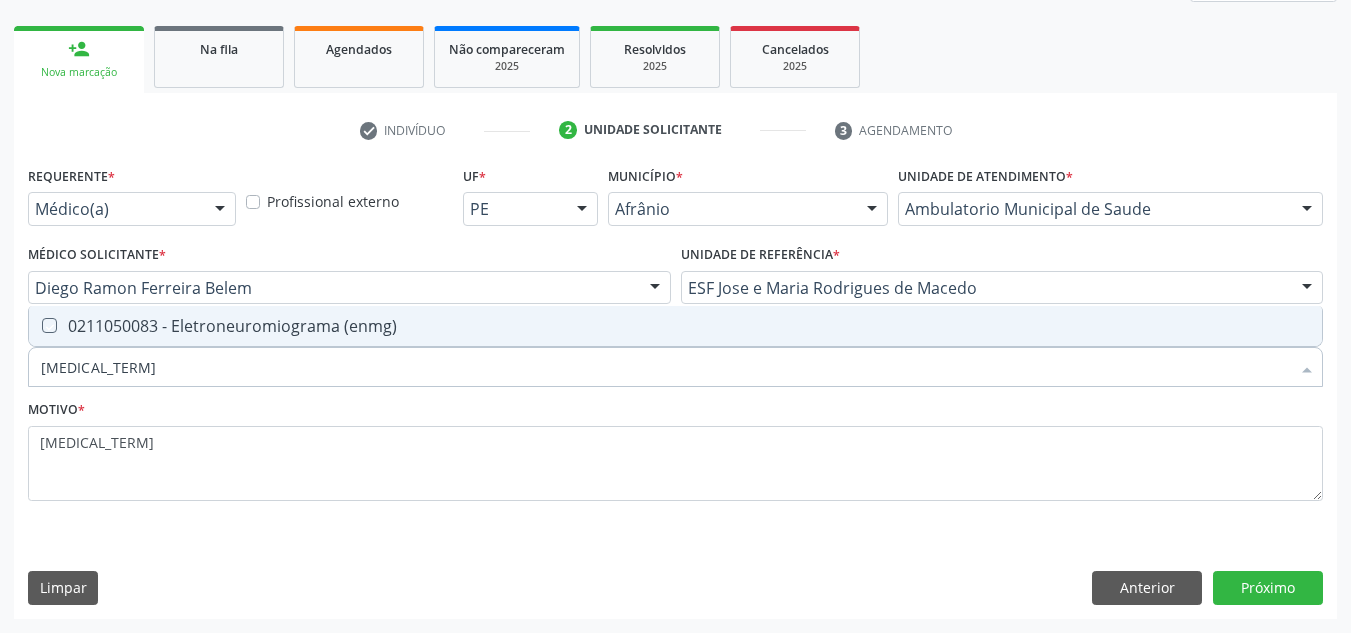 checkbox on "true" 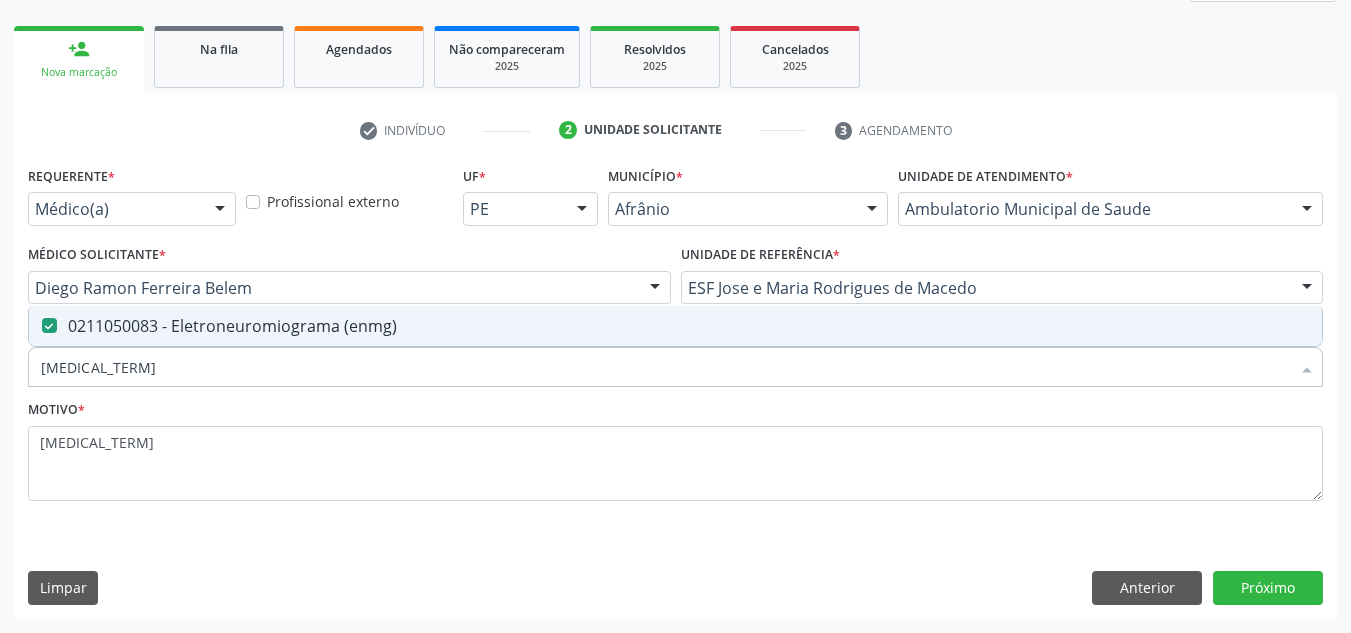 click on "Requerente
*
Médico(a)         Médico(a)   Enfermeiro(a)   Paciente
Nenhum resultado encontrado para: "   "
Não há nenhuma opção para ser exibida.
Profissional externo
UF
*
PE         BA   PE
Nenhum resultado encontrado para: "   "
Não há nenhuma opção para ser exibida.
Município
*
Afrânio         Afrânio   Petrolina
Nenhum resultado encontrado para: "   "
Não há nenhuma opção para ser exibida.
Unidade de atendimento
*
Ambulatorio Municipal de Saude         Academia da Saude de Afranio   Academia da Saude do Bairro Roberto Luis   Academia da Saude do Distrito de Cachoeira do Roberto   Academia da Saude do Distrito de Extrema   Academia da Saude do Jose Ramos   Alves Landim   Ambulatorio Municipal de Saude   Caf Central de Abastecimento Farmaceutico     Centro de Especialidades   Cime   Cuidar" at bounding box center [675, 389] 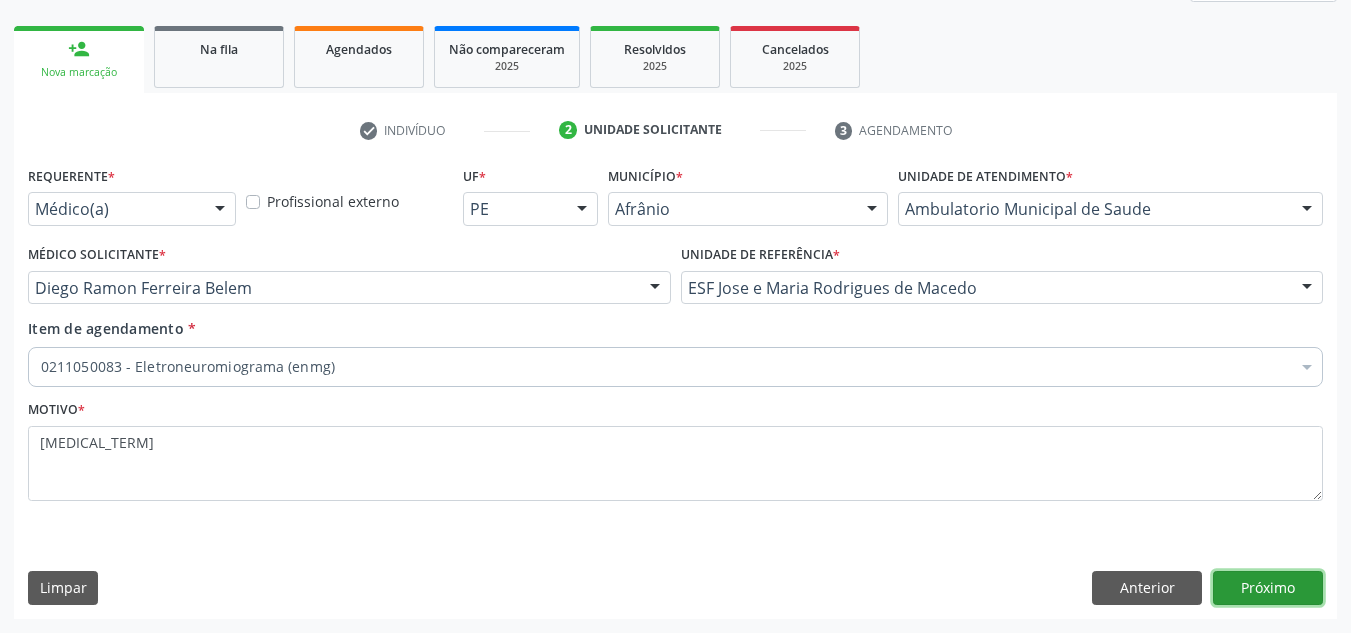 click on "Próximo" at bounding box center [1268, 588] 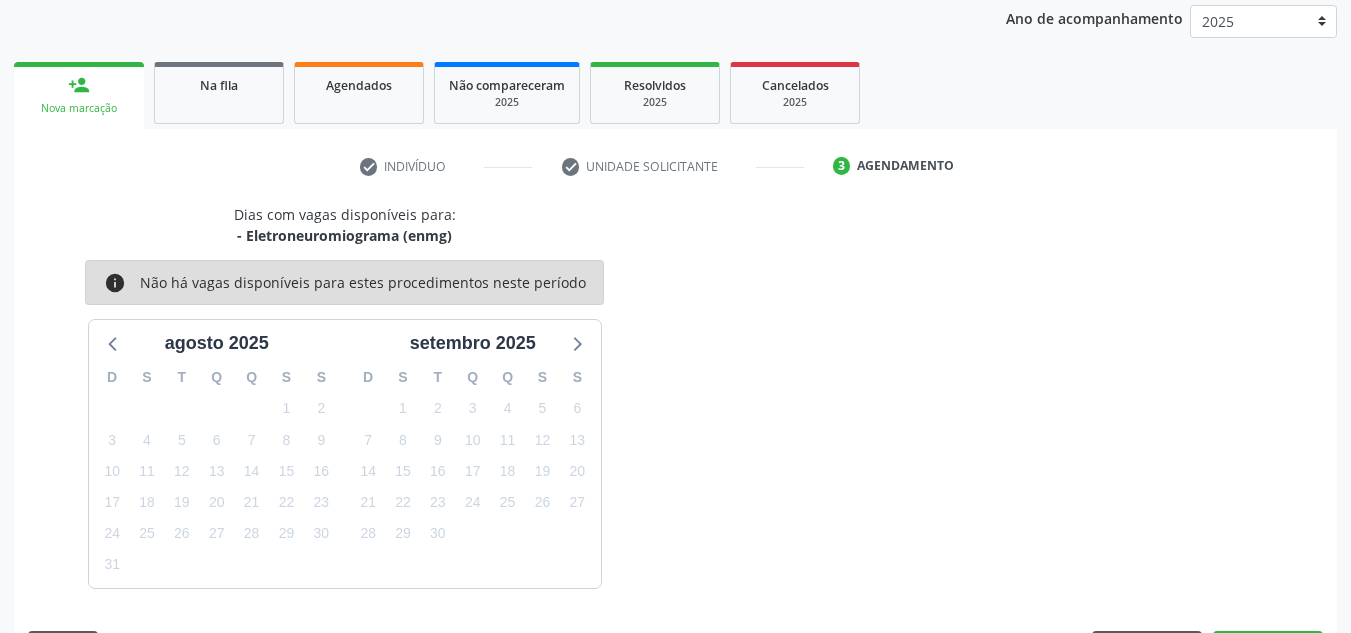 scroll, scrollTop: 273, scrollLeft: 0, axis: vertical 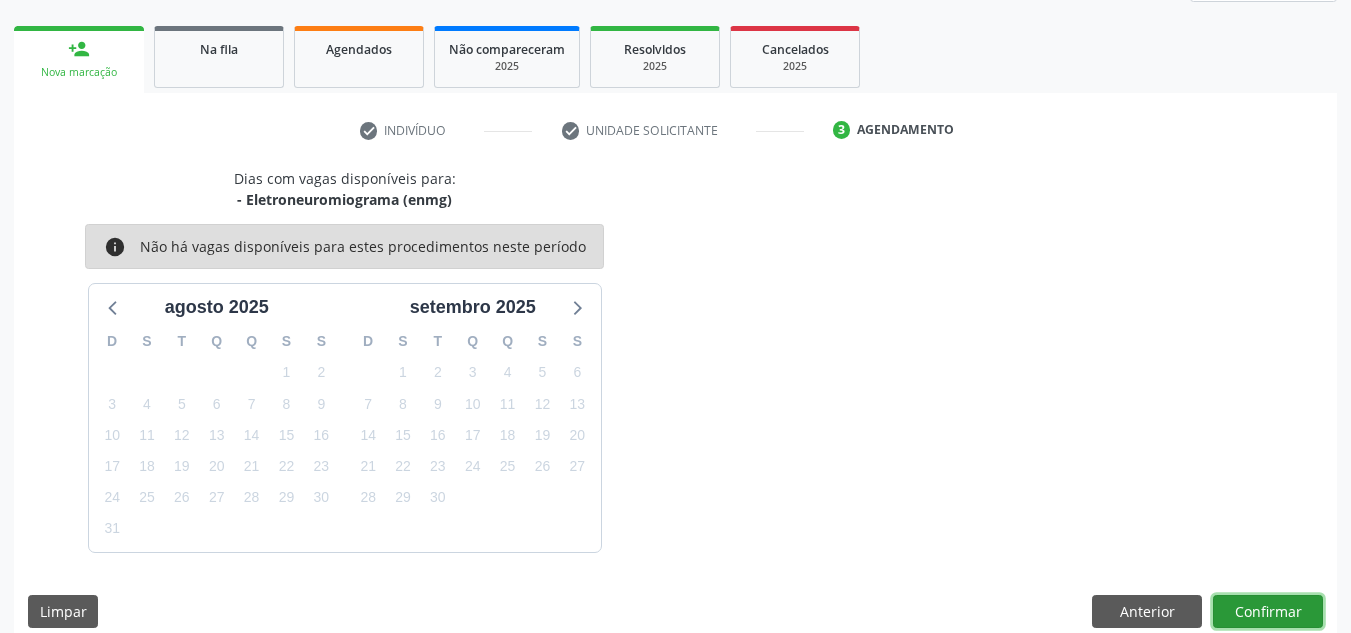 click on "Confirmar" at bounding box center (1268, 612) 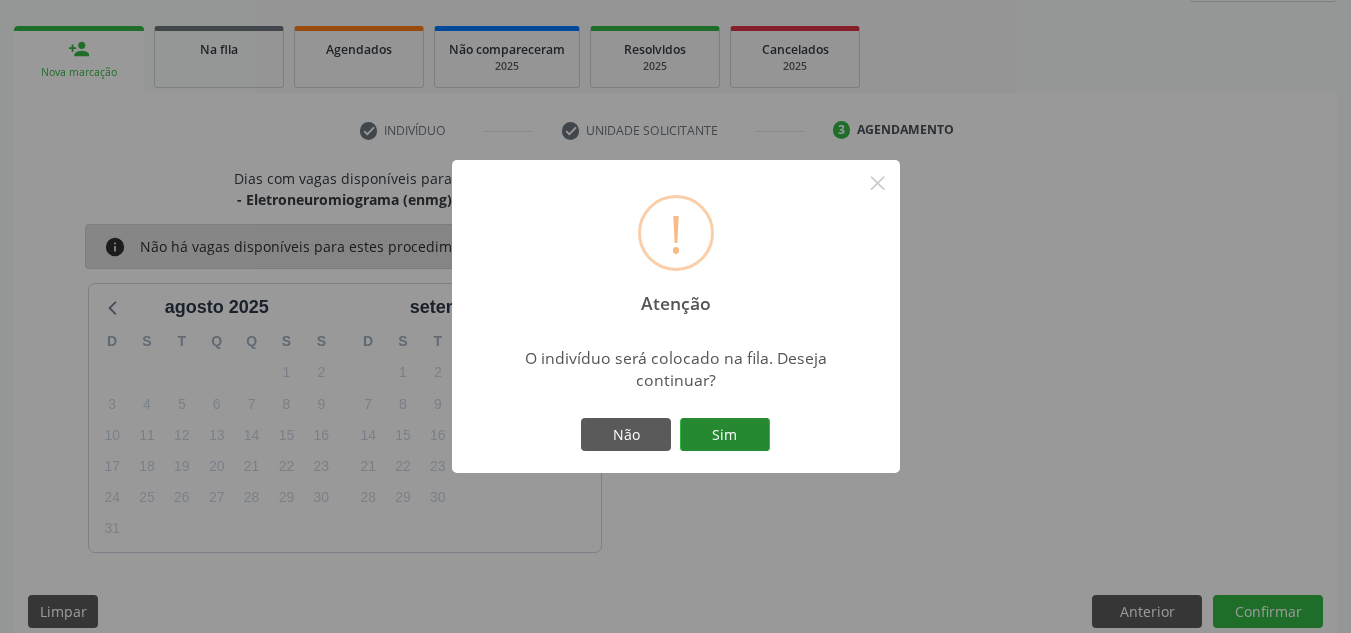 drag, startPoint x: 702, startPoint y: 452, endPoint x: 714, endPoint y: 424, distance: 30.463093 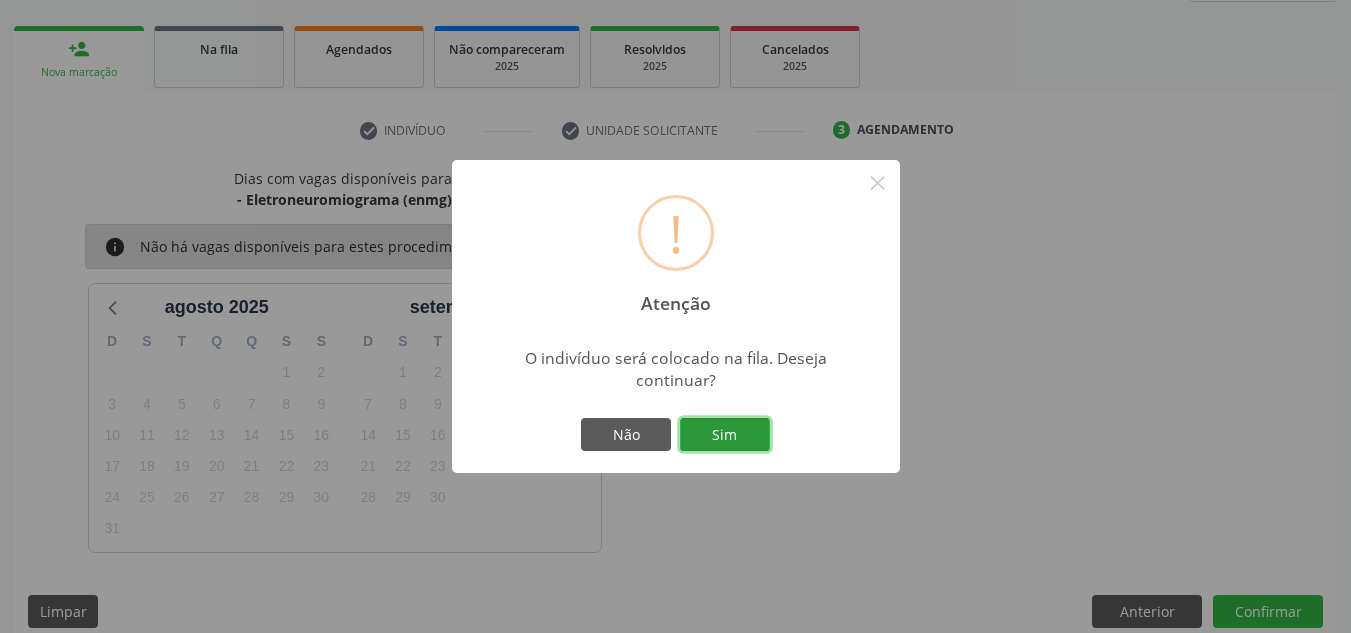 drag, startPoint x: 714, startPoint y: 424, endPoint x: 843, endPoint y: 547, distance: 178.24141 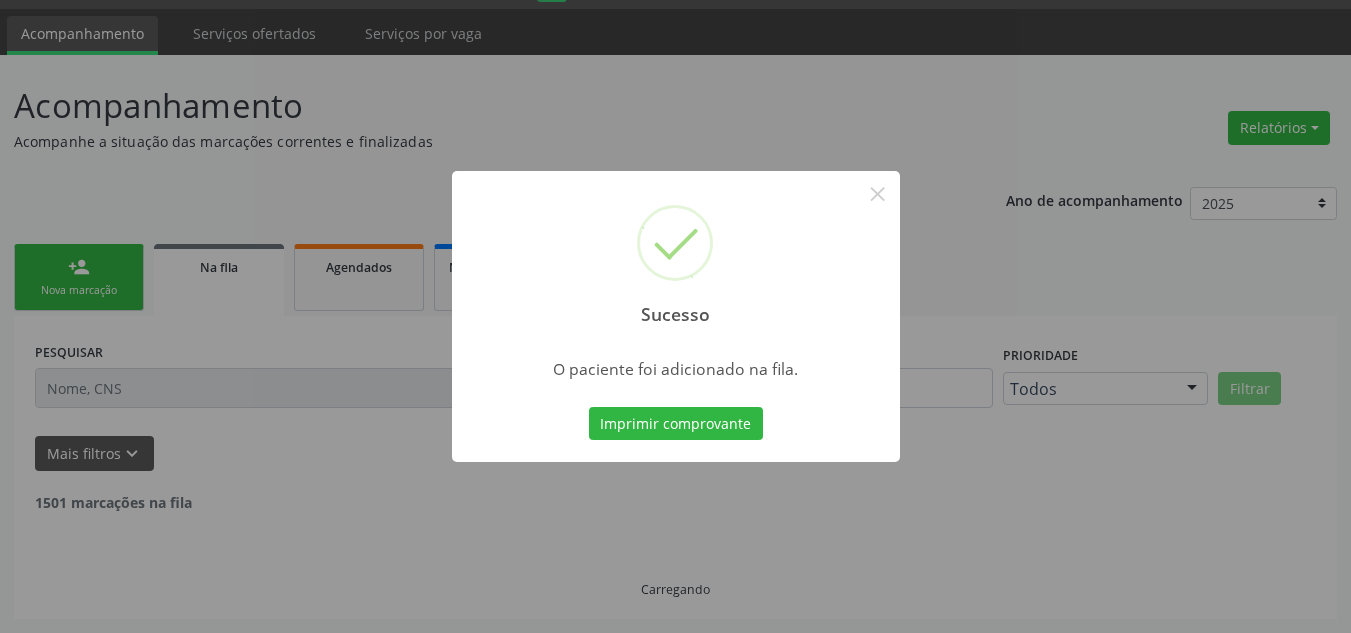 scroll, scrollTop: 34, scrollLeft: 0, axis: vertical 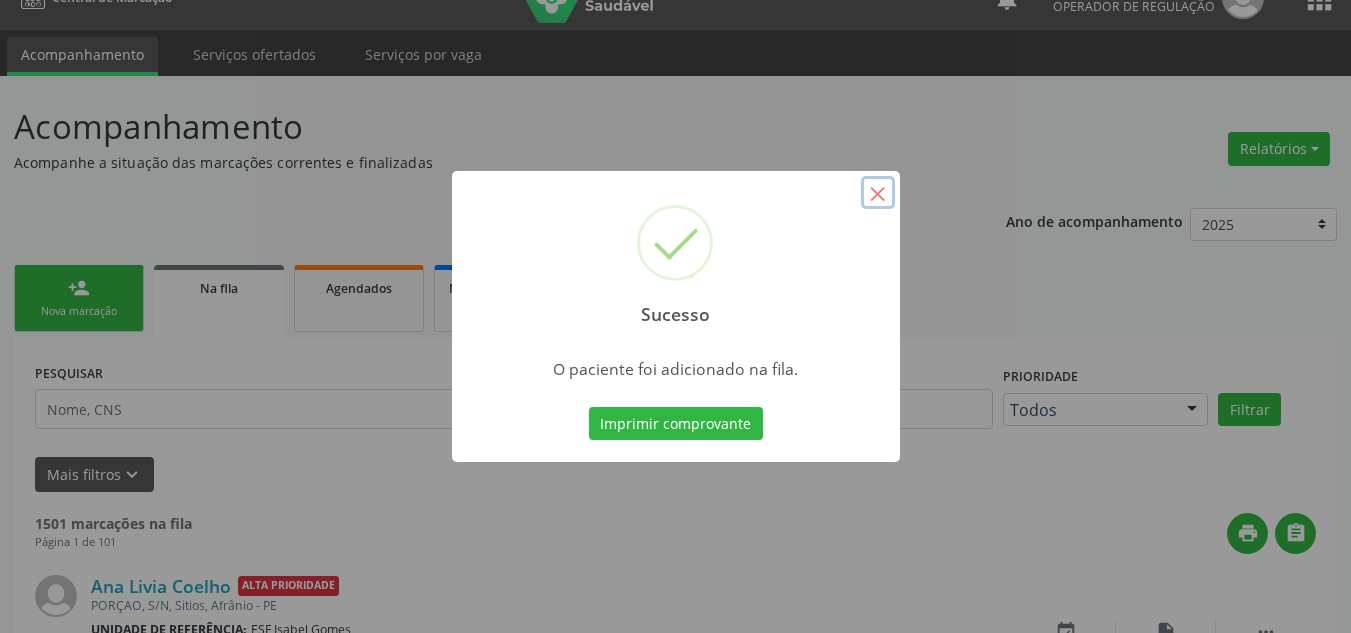 click on "×" at bounding box center [878, 193] 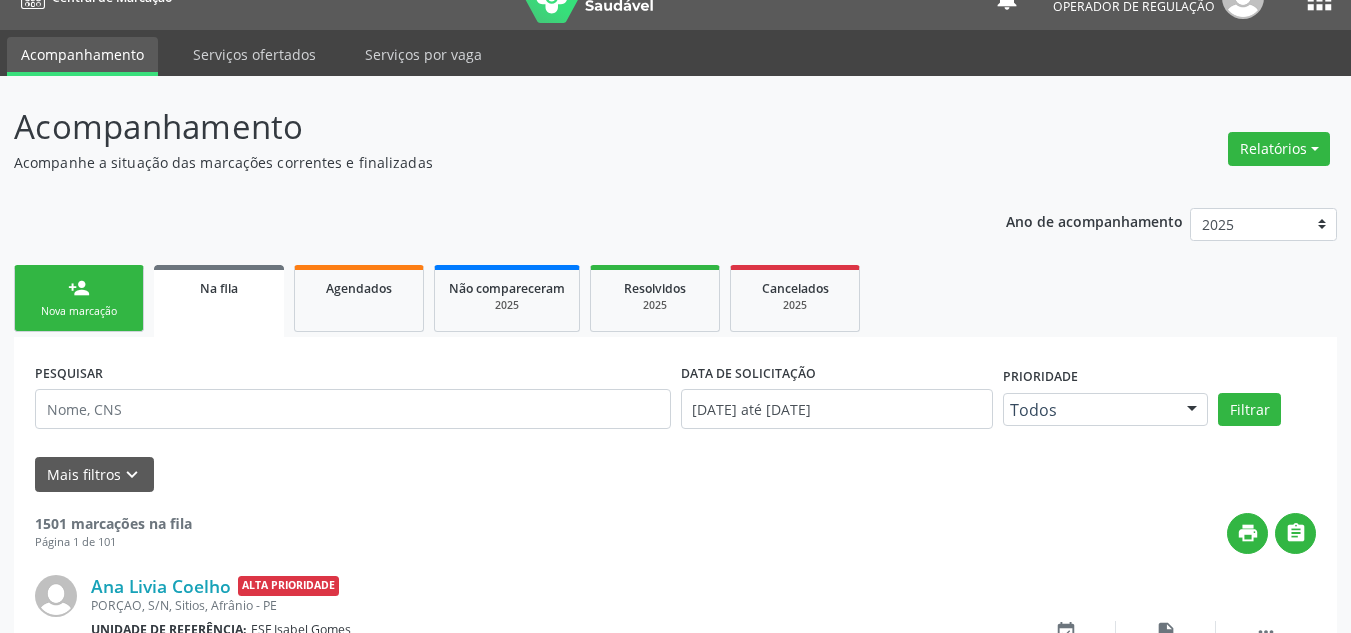click on "person_add
Nova marcação" at bounding box center [79, 298] 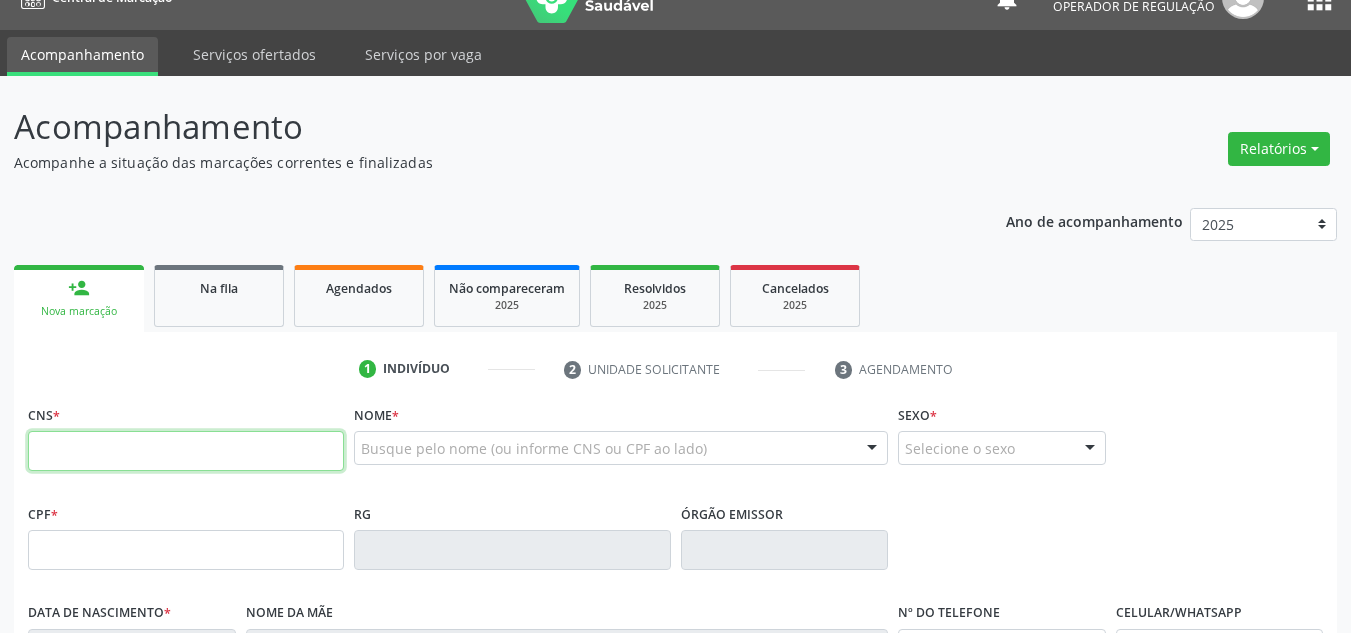 drag, startPoint x: 240, startPoint y: 463, endPoint x: 229, endPoint y: 441, distance: 24.596748 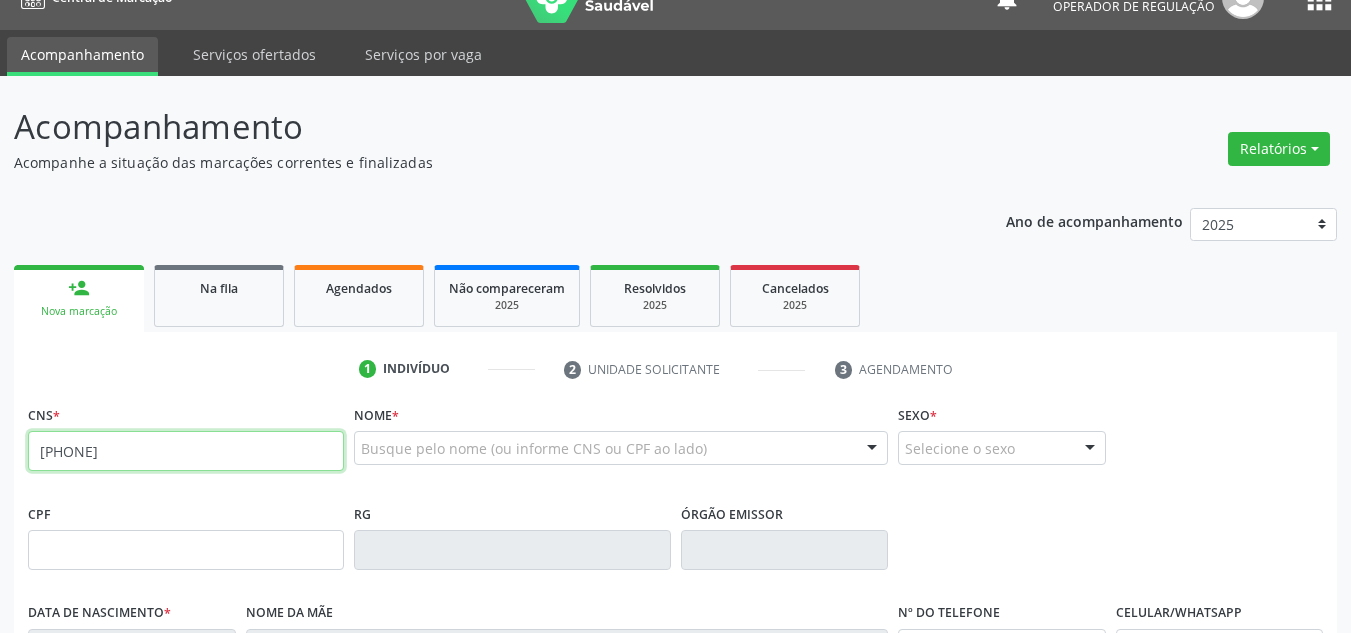 type on "700 8044 8928 1681" 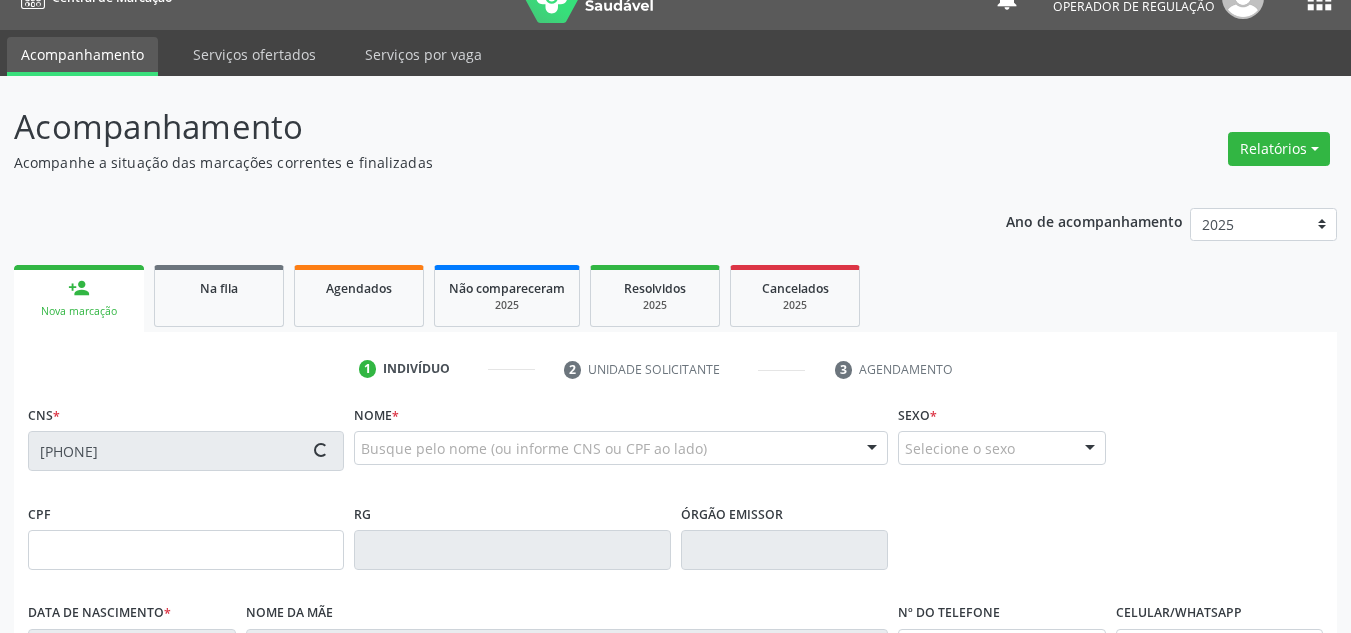 type on "717.368.074-39" 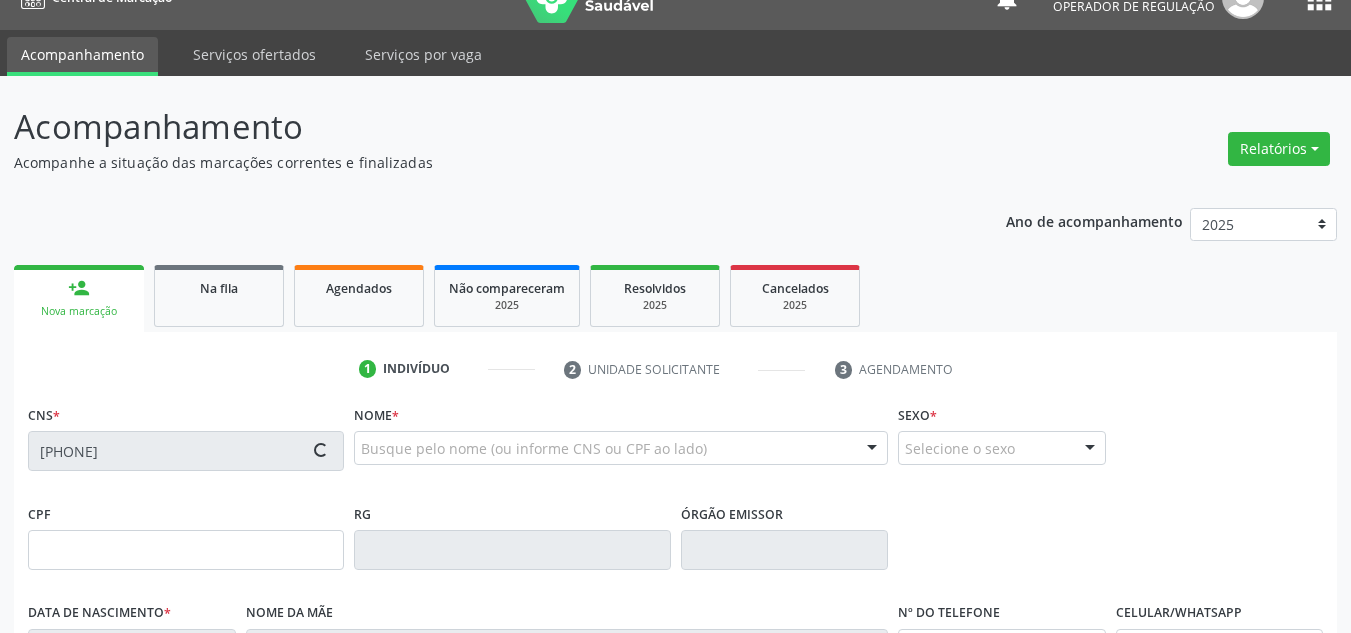 type on "12/01/2009" 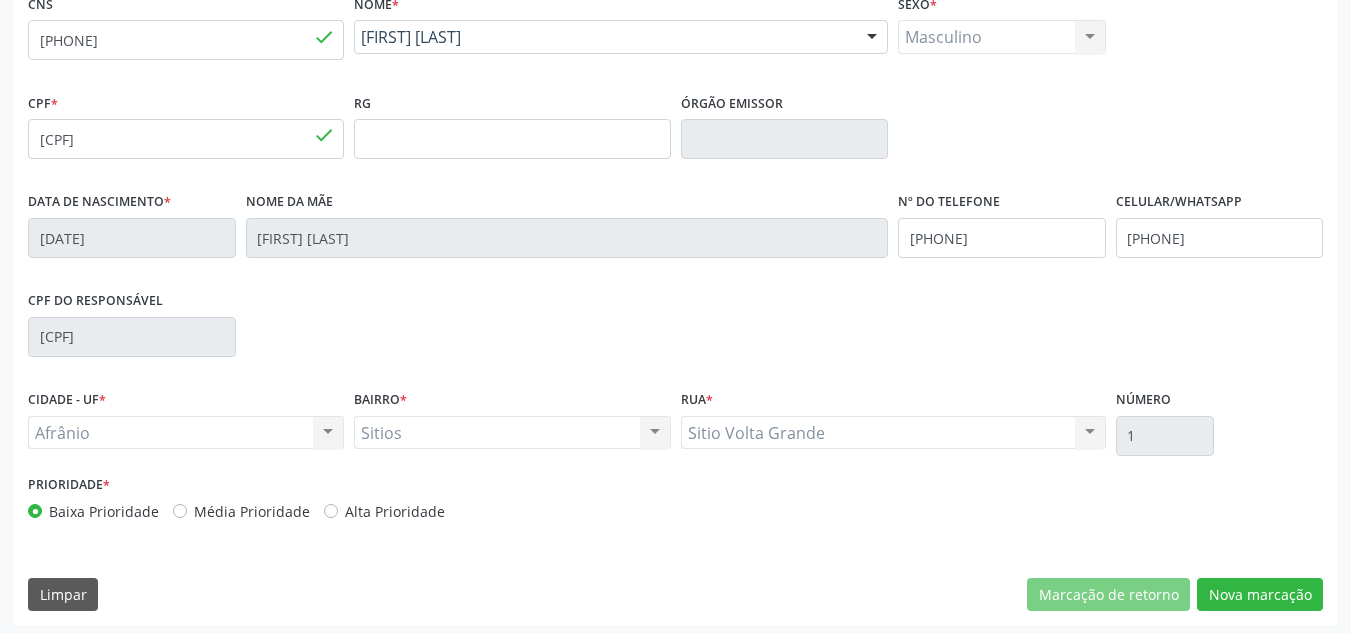 scroll, scrollTop: 451, scrollLeft: 0, axis: vertical 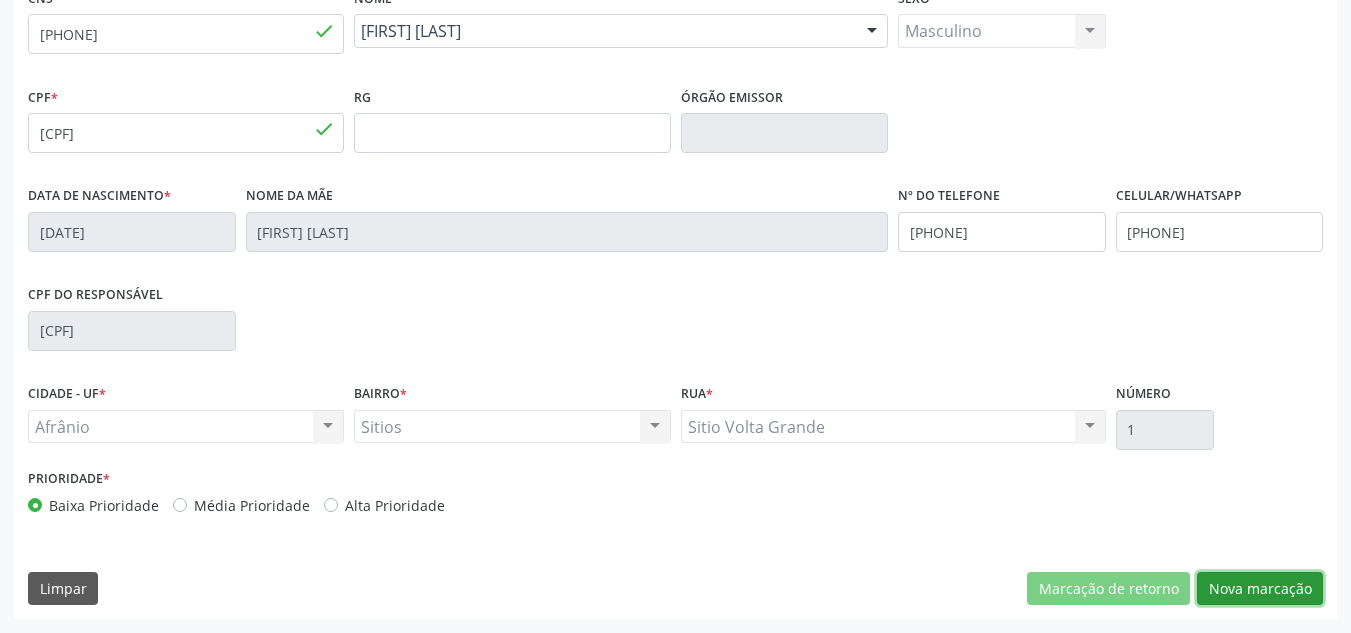click on "Nova marcação" at bounding box center [1260, 589] 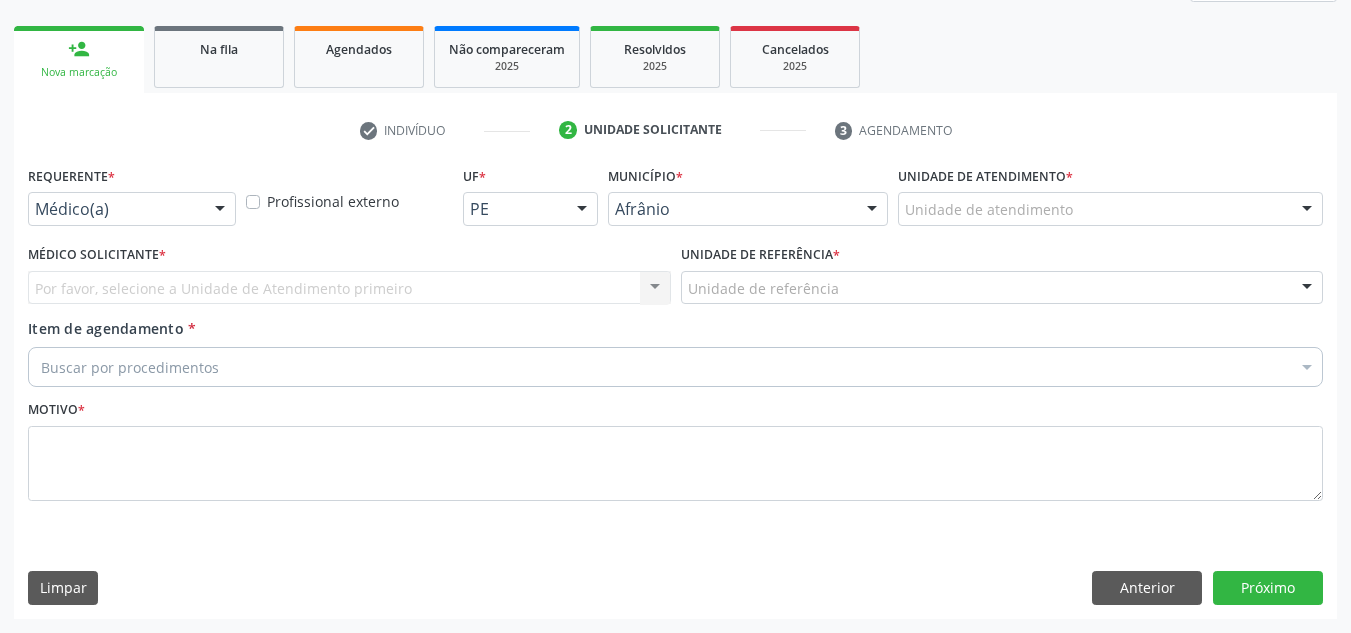 scroll, scrollTop: 273, scrollLeft: 0, axis: vertical 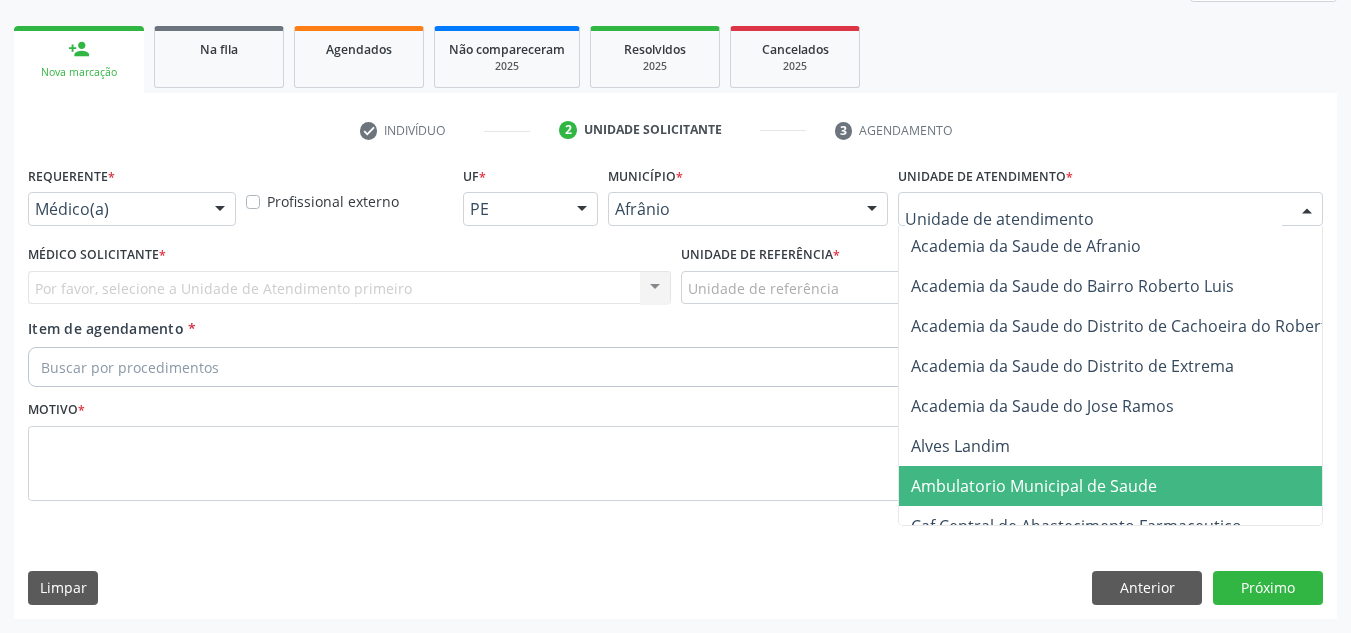 click on "Ambulatorio Municipal de Saude" at bounding box center [1137, 486] 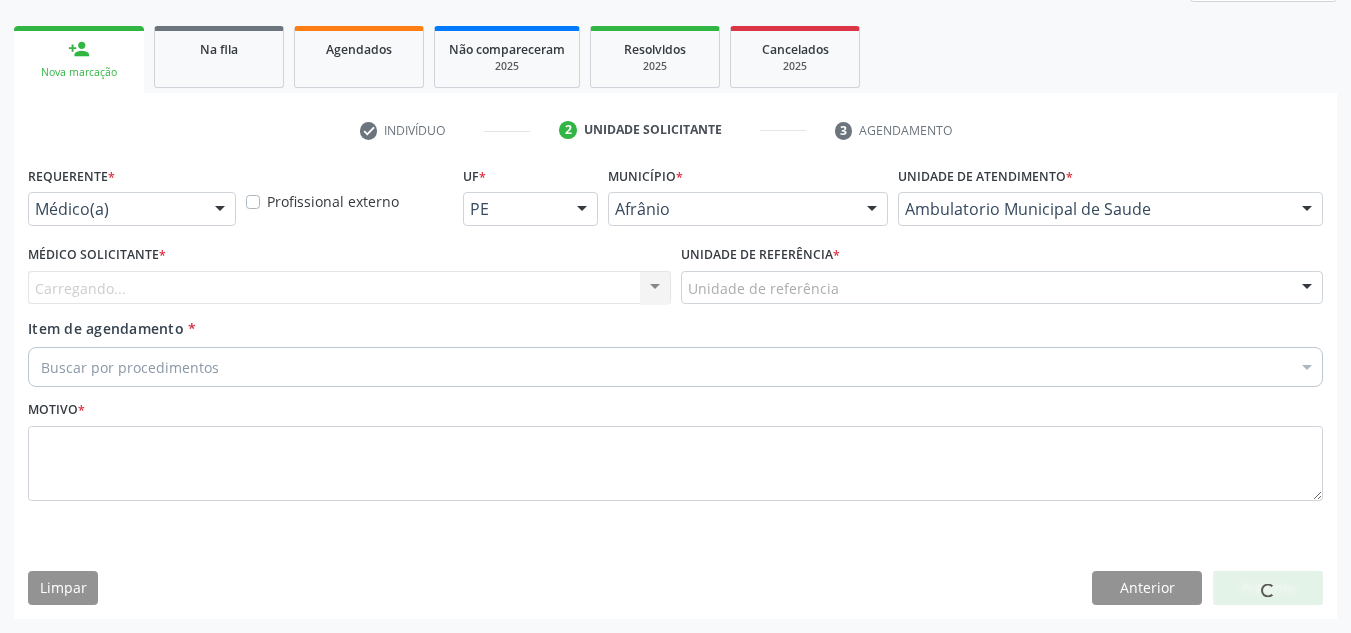 click on "Médico Solicitante
*
Carregando...
Nenhum resultado encontrado para: "   "
Não há nenhuma opção para ser exibida." at bounding box center (349, 272) 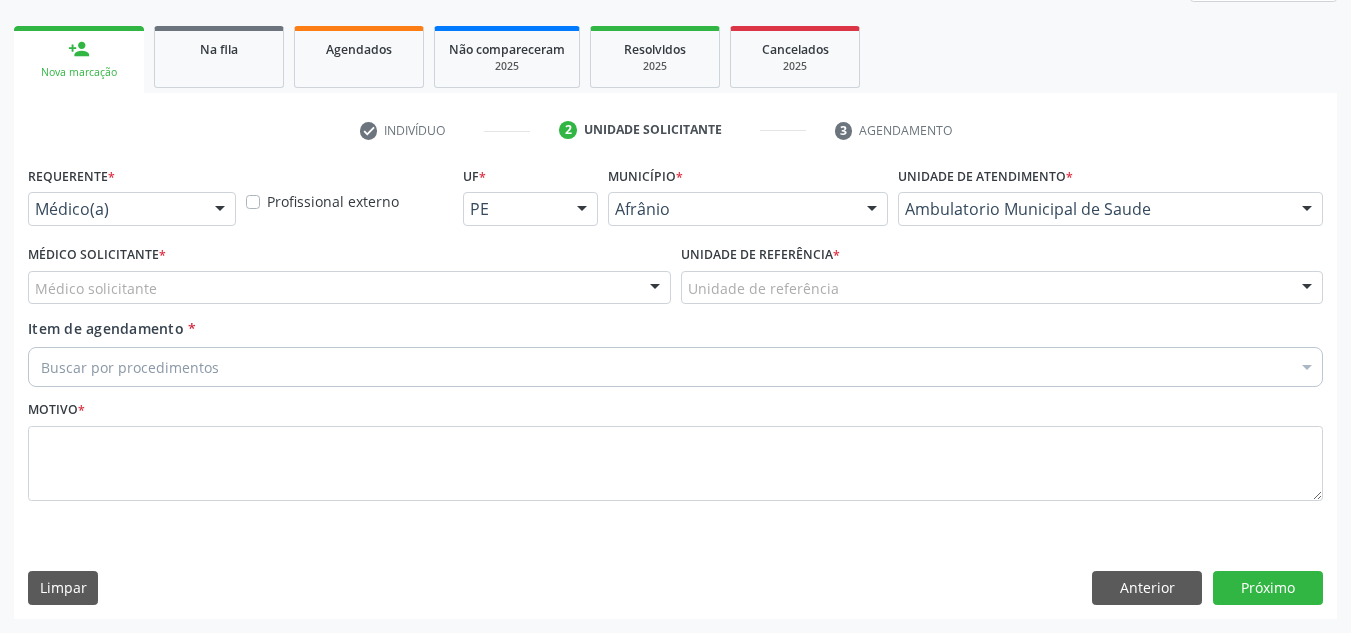 click on "Médico Solicitante
*
Médico solicitante
Alysson Rodrigo Ferreira Cavalcanti   Bruno Saraiva Bezerra Medrado   Carlos Gustavo Pessoa da Silva Reis   Diego Ramon Ferreira Belem   Francisco Henrique Ferraz   Humberto Artur Silva Santos   Jiulianna Castro de Assis   Joao Monteiro Neto   Josenilson Ramos de Menezes   Lucas Daykson David Macedo de Oliveira   Luis Henrique de Sa Nunes   Paulo Webster Bezerra Araujo   Risomar Fernandes de Sa   Shamara Crystynna Cardoso Santos   Suyenne Gomes de Araujo Freire   Thiago Fagner Inacio Vilar
Nenhum resultado encontrado para: "   "
Não há nenhuma opção para ser exibida." at bounding box center (349, 272) 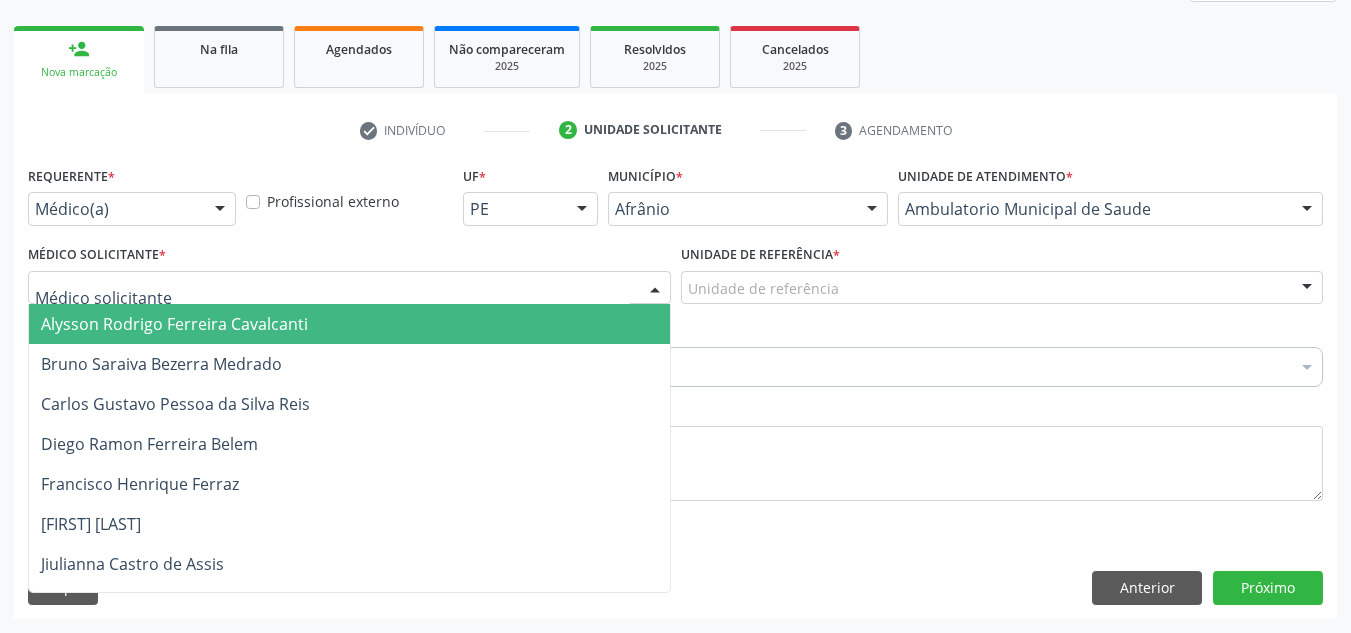 click at bounding box center (349, 288) 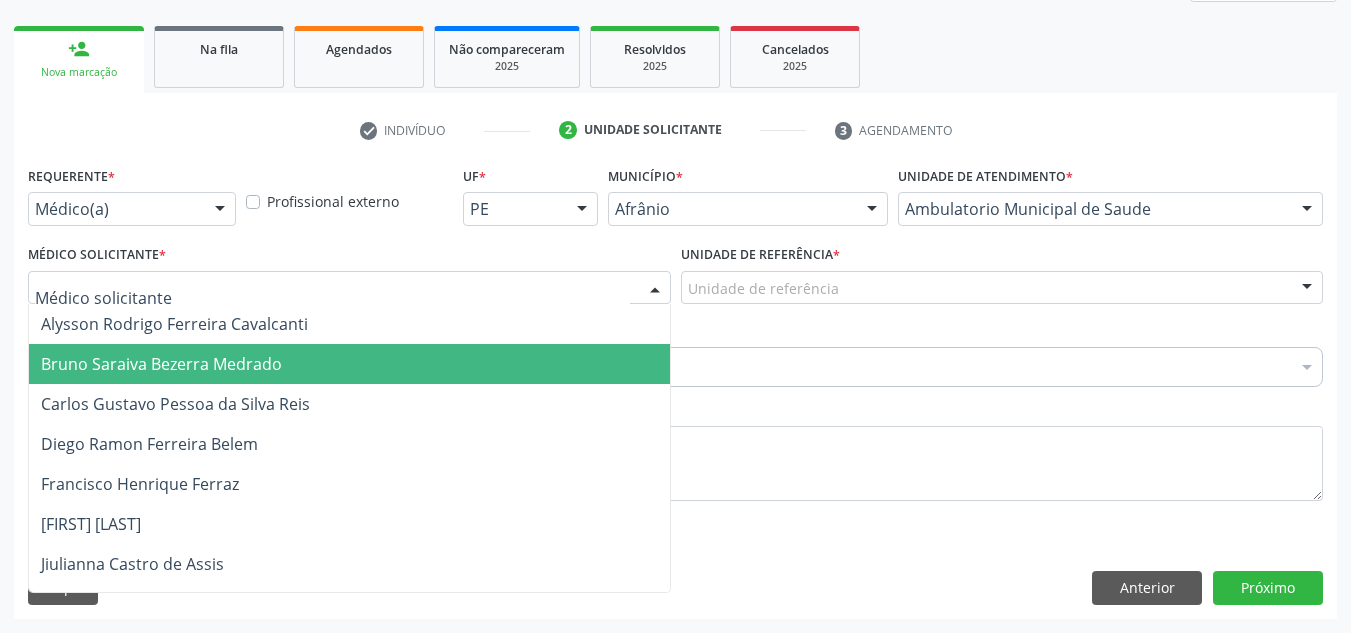 click on "Bruno Saraiva Bezerra Medrado" at bounding box center (349, 364) 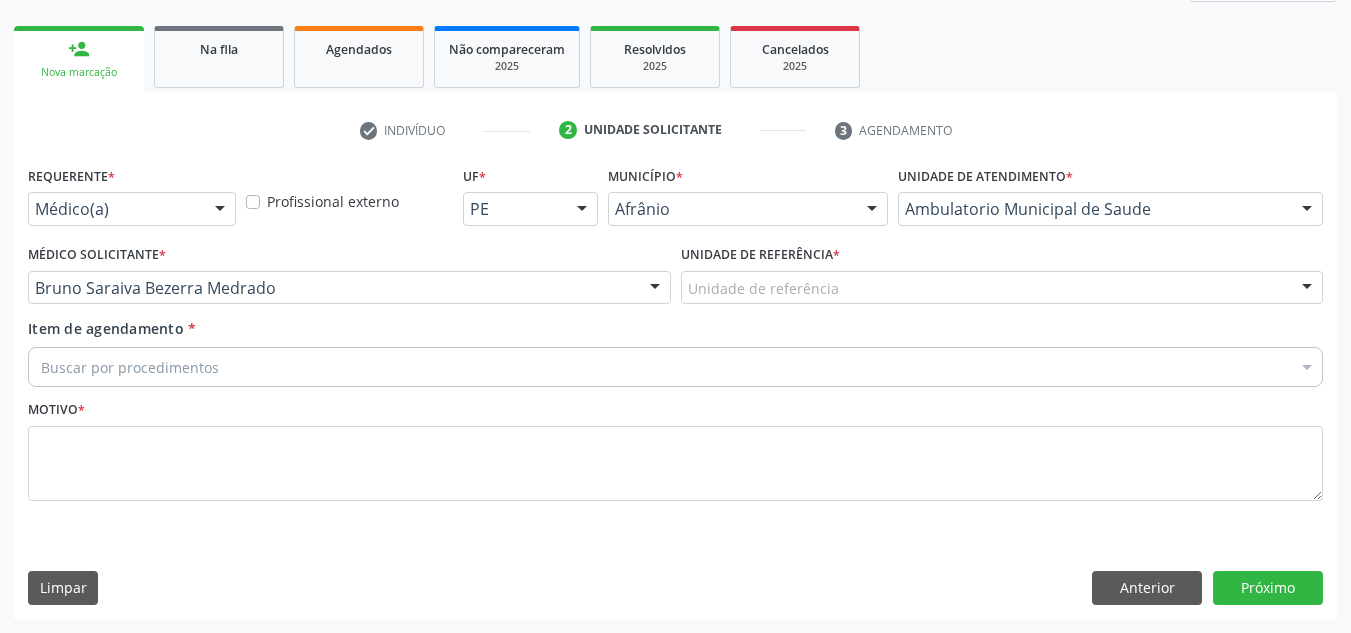 drag, startPoint x: 818, startPoint y: 262, endPoint x: 819, endPoint y: 288, distance: 26.019224 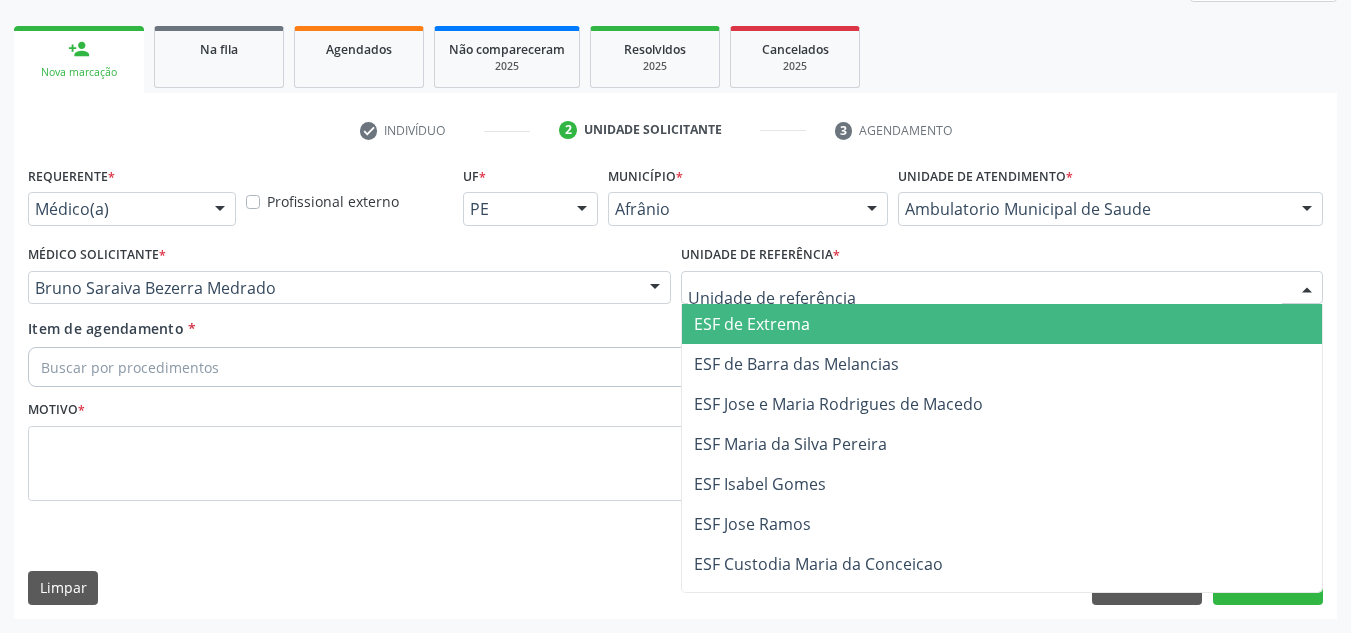 click on "ESF Jose e Maria Rodrigues de Macedo" at bounding box center [1002, 404] 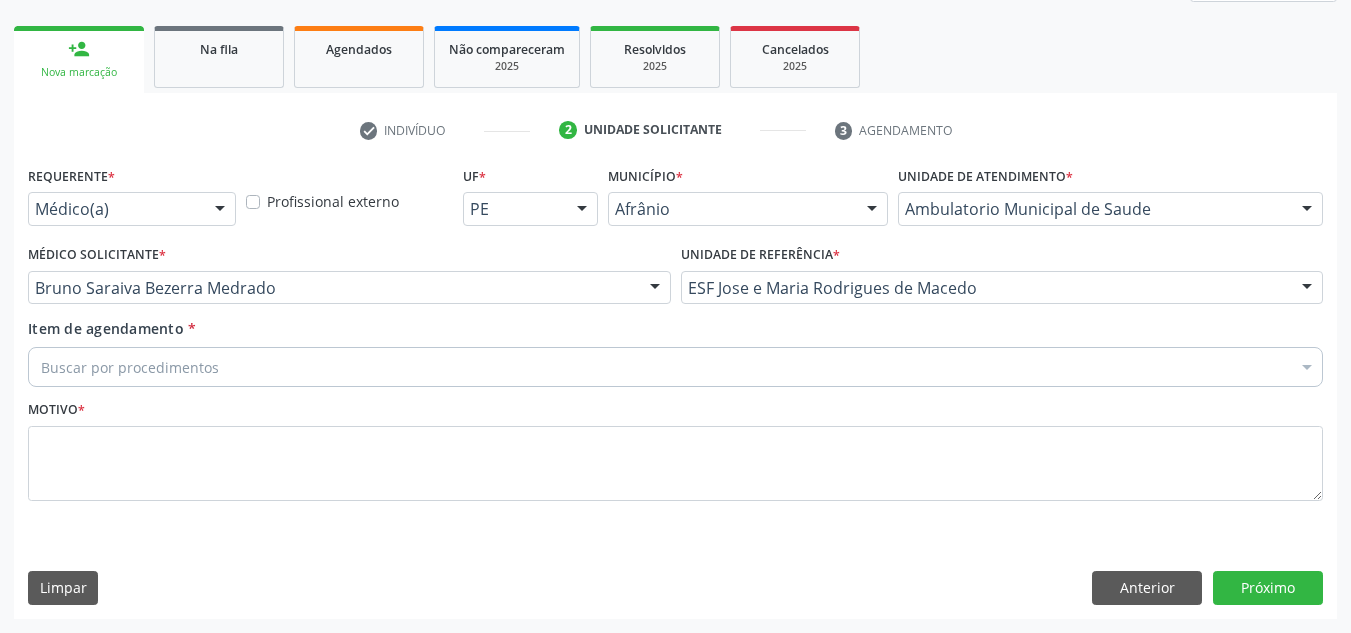 drag, startPoint x: 594, startPoint y: 388, endPoint x: 571, endPoint y: 374, distance: 26.925823 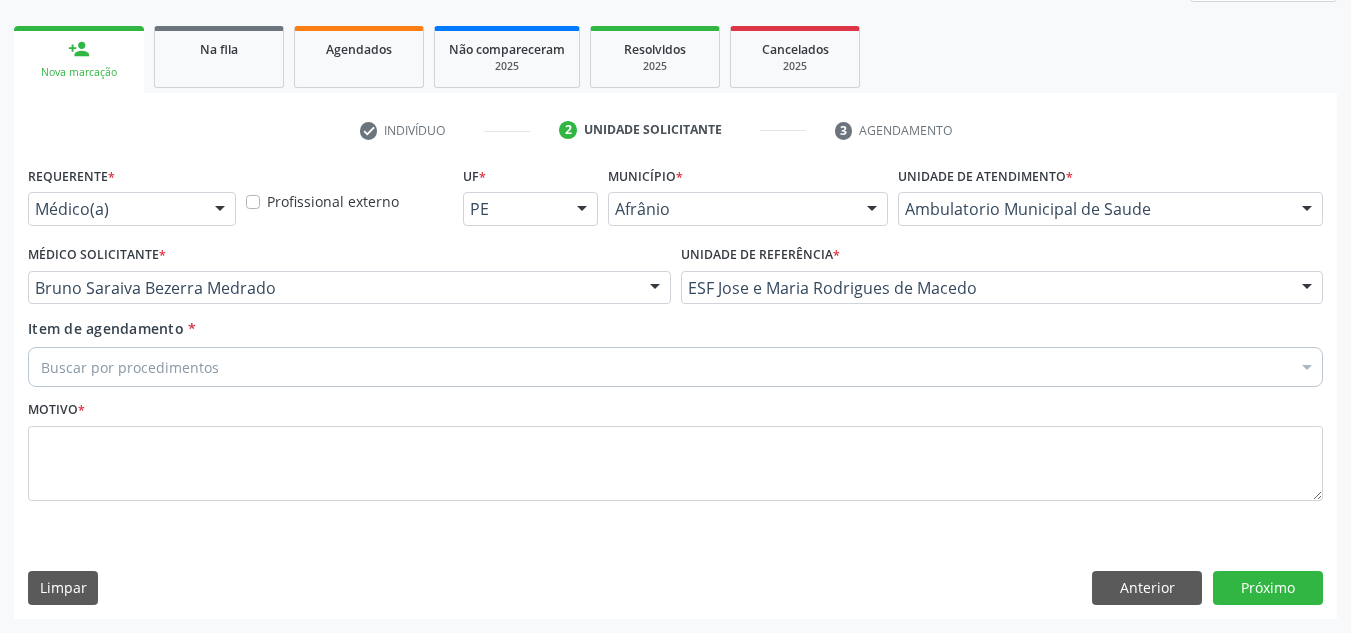 click on "Buscar por procedimentos" at bounding box center [675, 367] 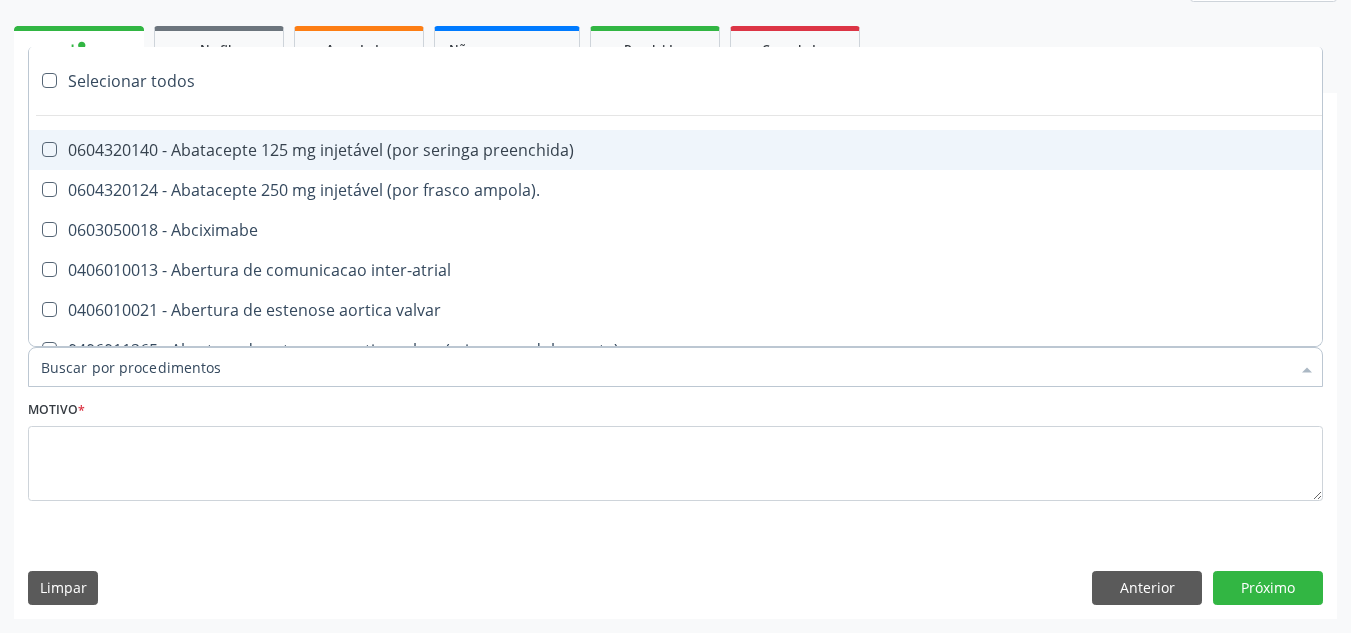 paste on "0301010048" 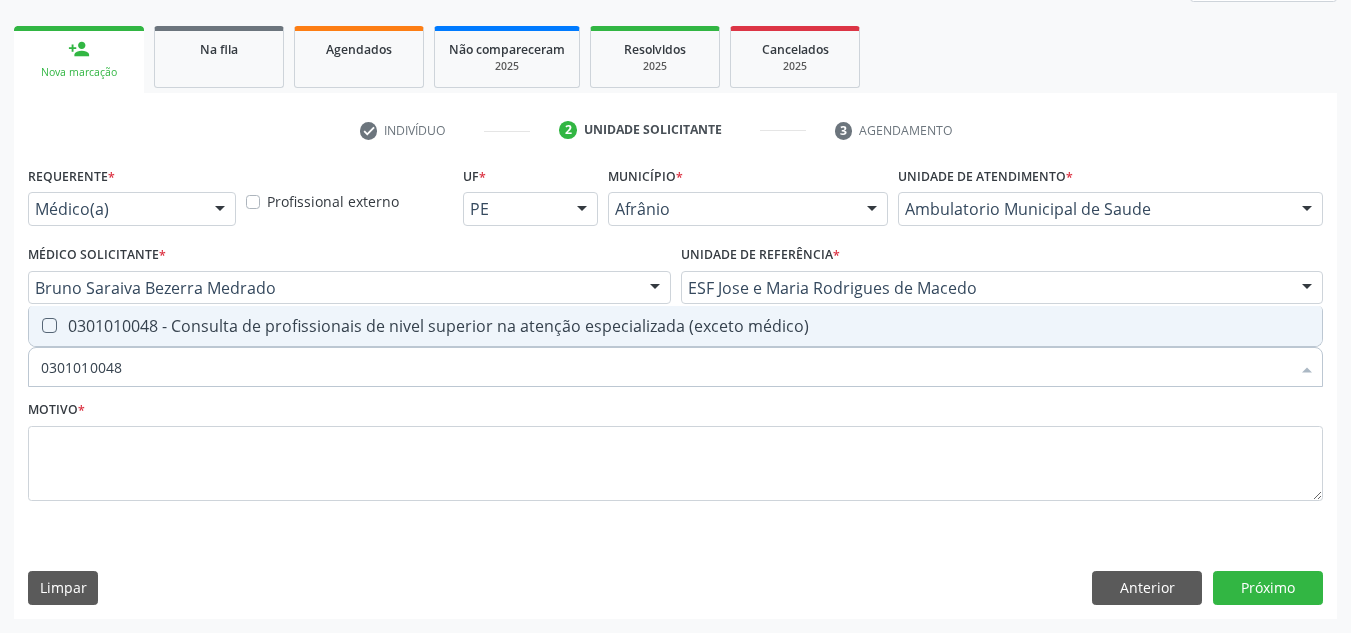 drag, startPoint x: 450, startPoint y: 338, endPoint x: 464, endPoint y: 334, distance: 14.56022 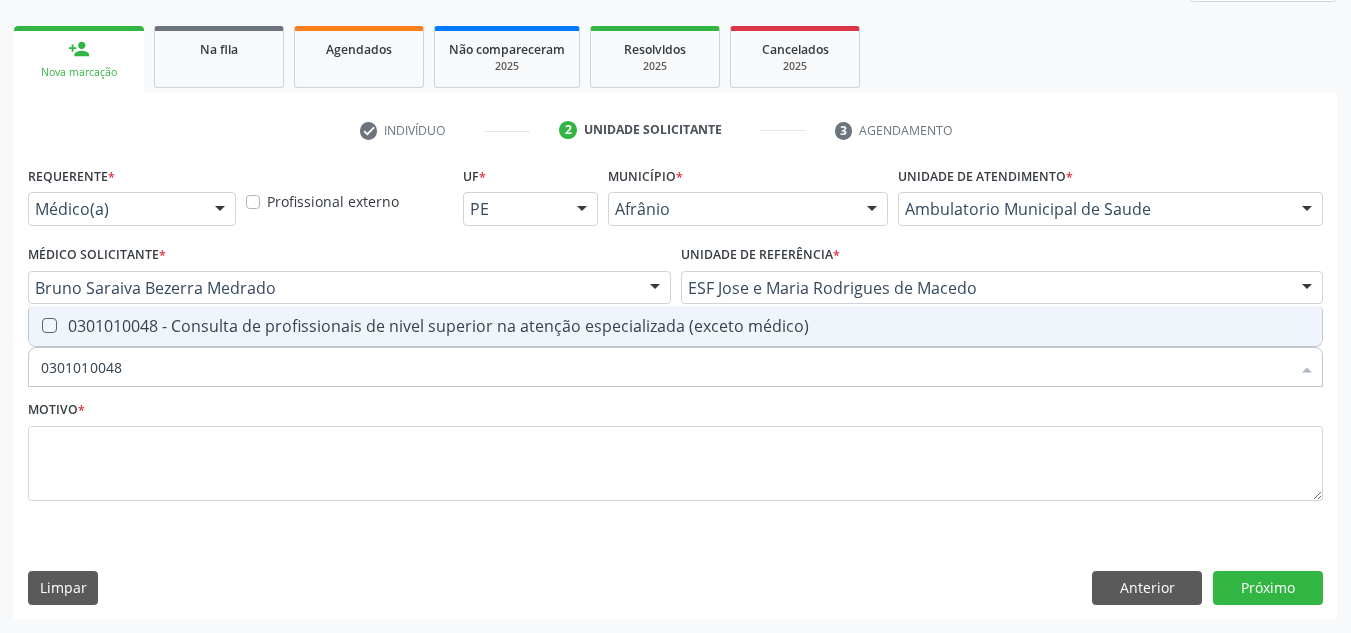 checkbox on "true" 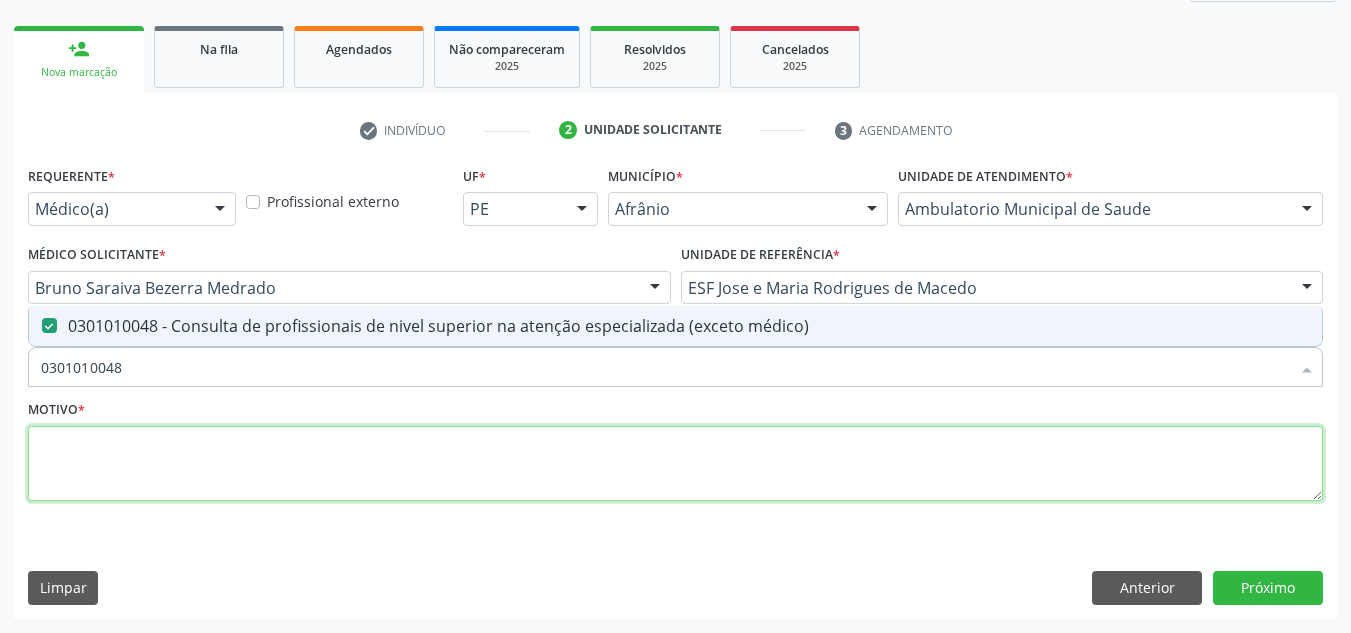 click at bounding box center (675, 464) 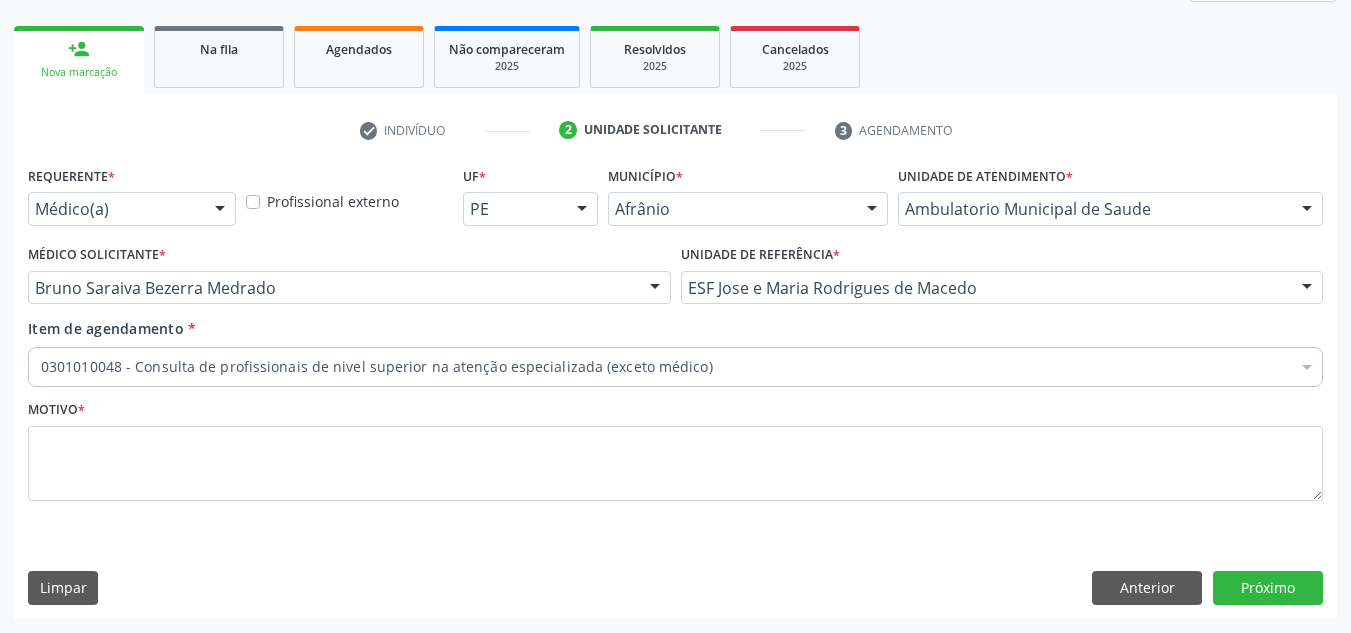 click on "Limpar
Anterior
Próximo" at bounding box center (675, 588) 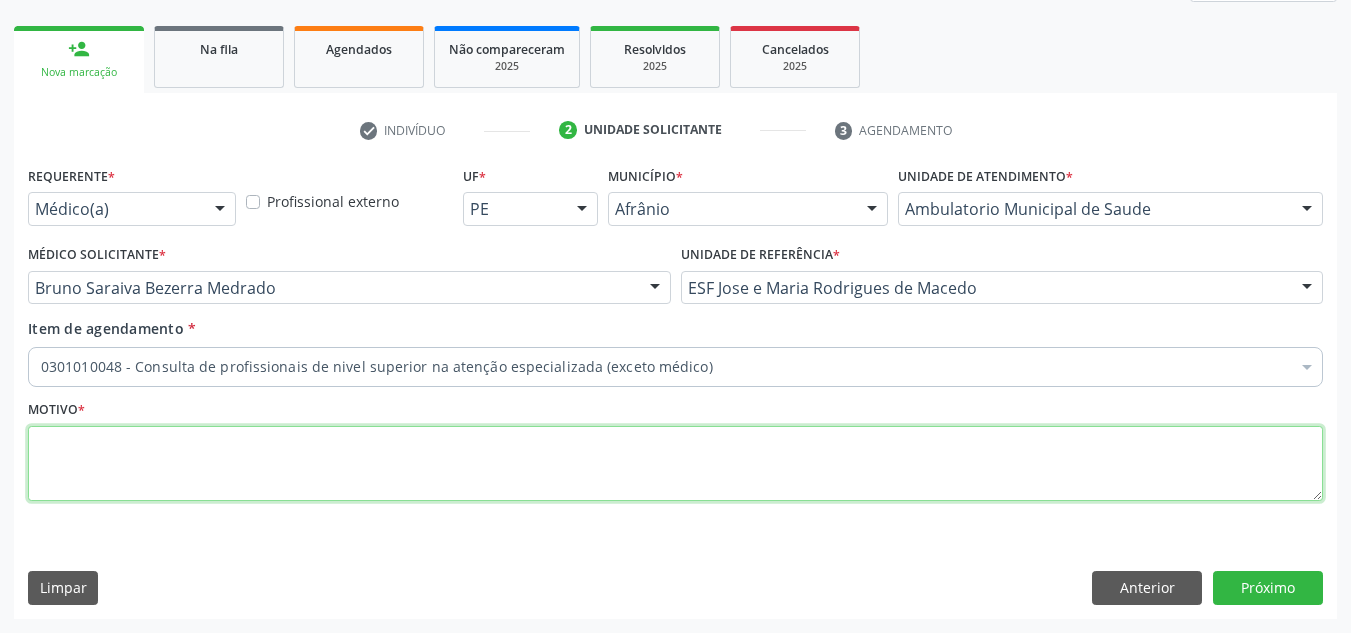 click at bounding box center [675, 464] 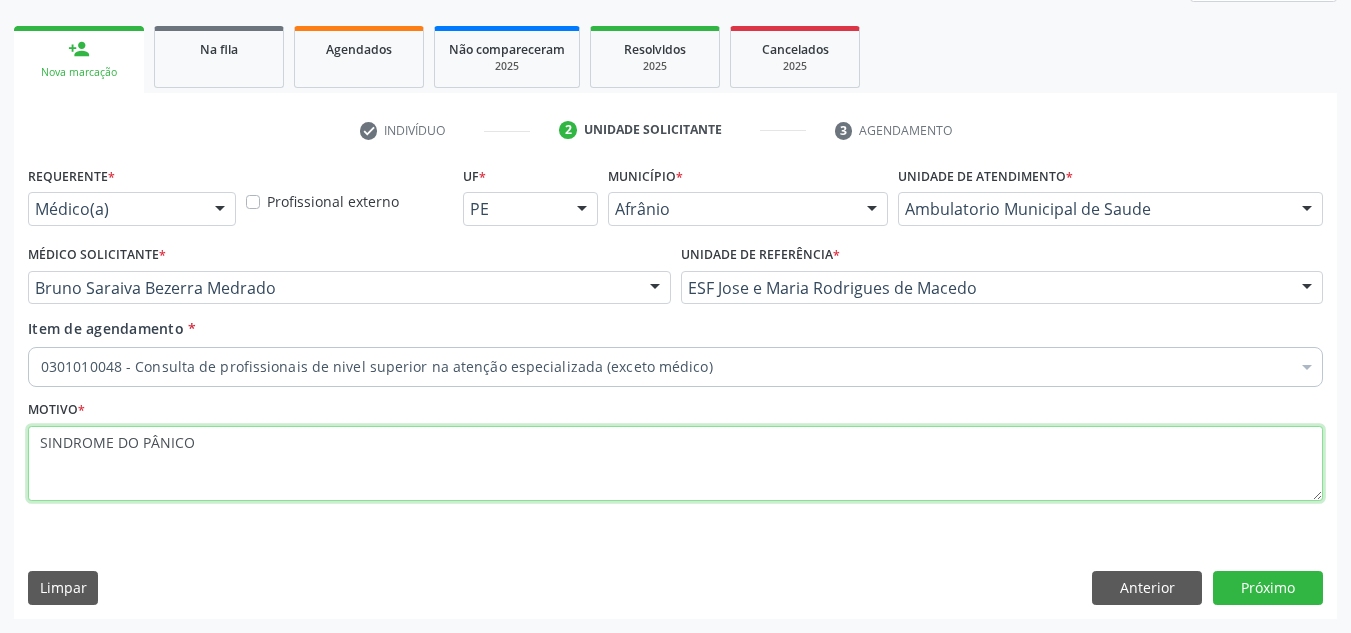 type on "SINDROME DO PÂNICO" 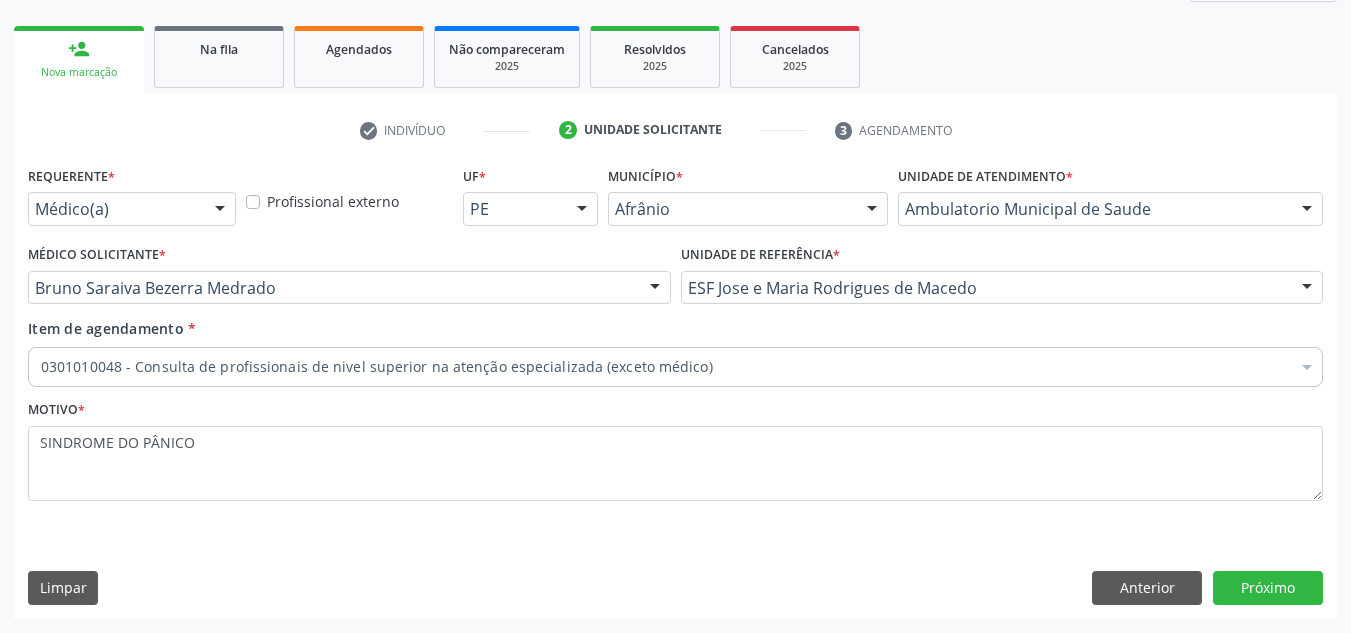 click on "Requerente
*
Médico(a)         Médico(a)   Enfermeiro(a)   Paciente
Nenhum resultado encontrado para: "   "
Não há nenhuma opção para ser exibida.
Profissional externo
UF
*
PE         BA   PE
Nenhum resultado encontrado para: "   "
Não há nenhuma opção para ser exibida.
Município
*
Afrânio         Afrânio   Petrolina
Nenhum resultado encontrado para: "   "
Não há nenhuma opção para ser exibida.
Unidade de atendimento
*
Ambulatorio Municipal de Saude         Academia da Saude de Afranio   Academia da Saude do Bairro Roberto Luis   Academia da Saude do Distrito de Cachoeira do Roberto   Academia da Saude do Distrito de Extrema   Academia da Saude do Jose Ramos   Alves Landim   Ambulatorio Municipal de Saude   Caf Central de Abastecimento Farmaceutico     Centro de Especialidades   Cime   Cuidar" at bounding box center [675, 389] 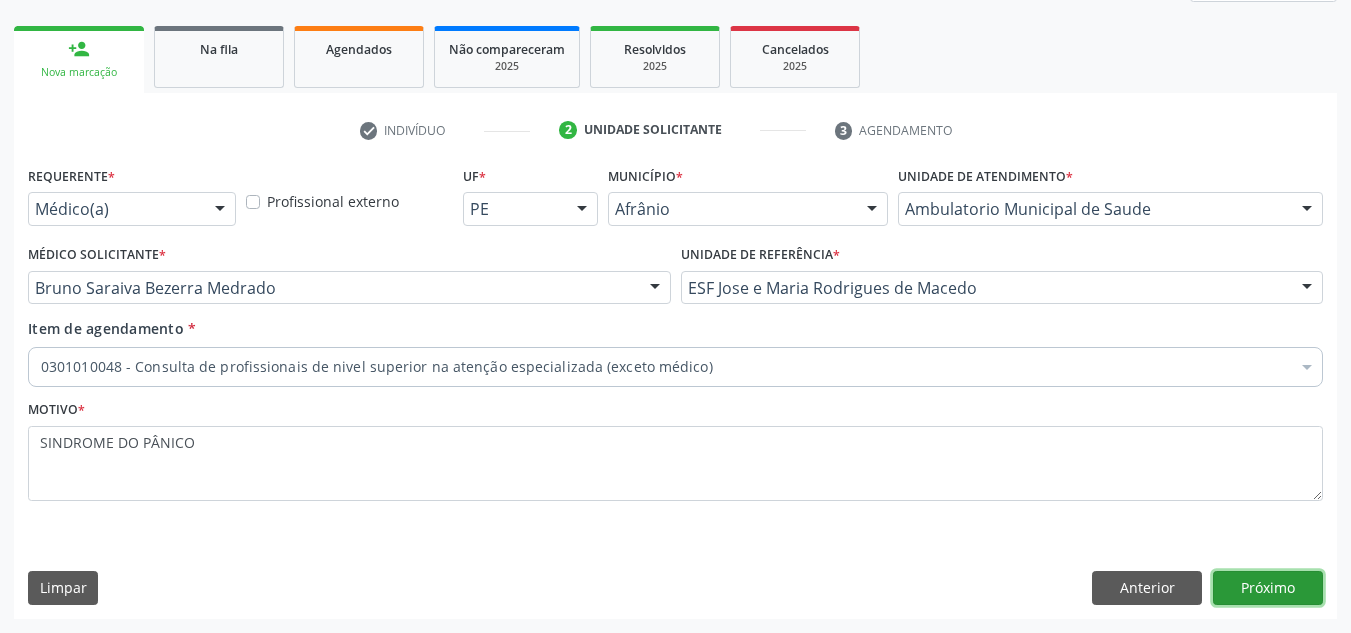 click on "Próximo" at bounding box center [1268, 588] 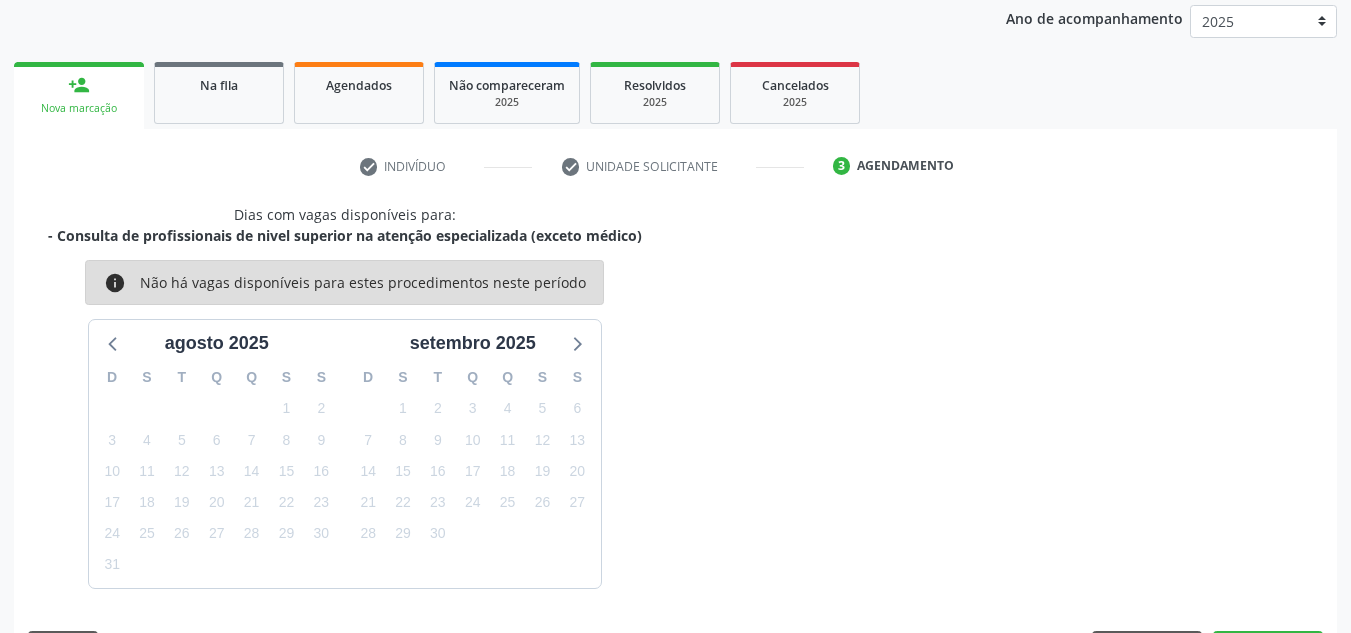 scroll, scrollTop: 273, scrollLeft: 0, axis: vertical 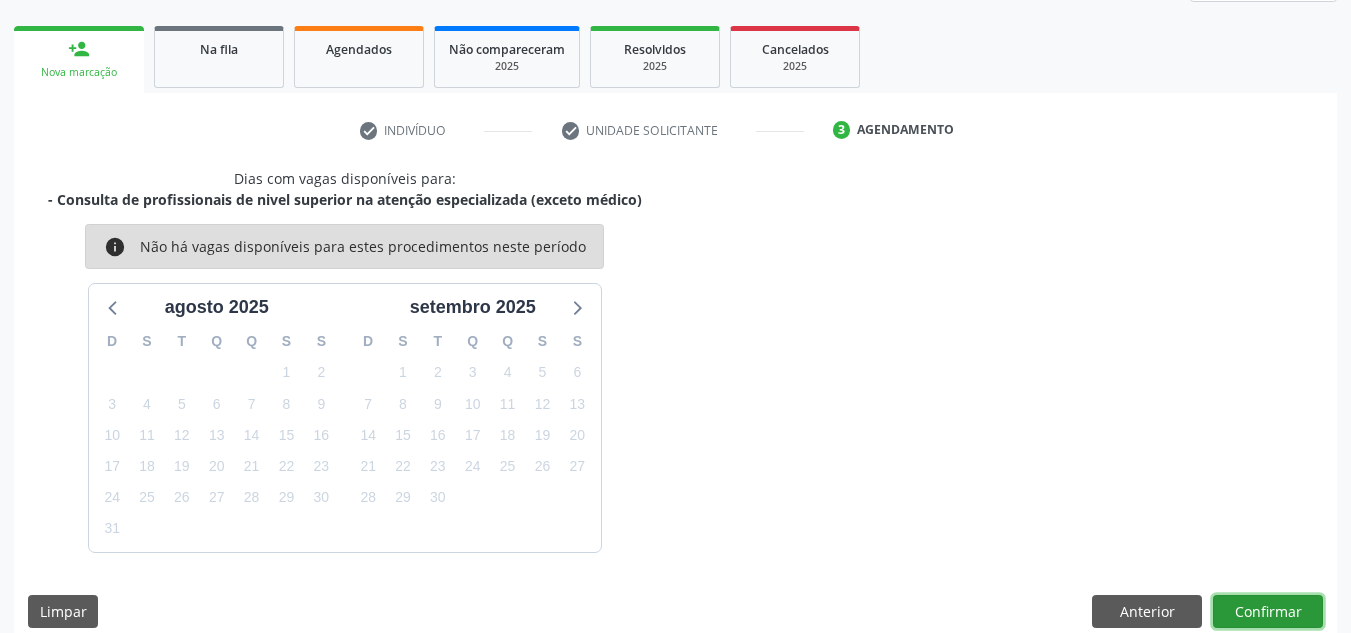 click on "Confirmar" at bounding box center [1268, 612] 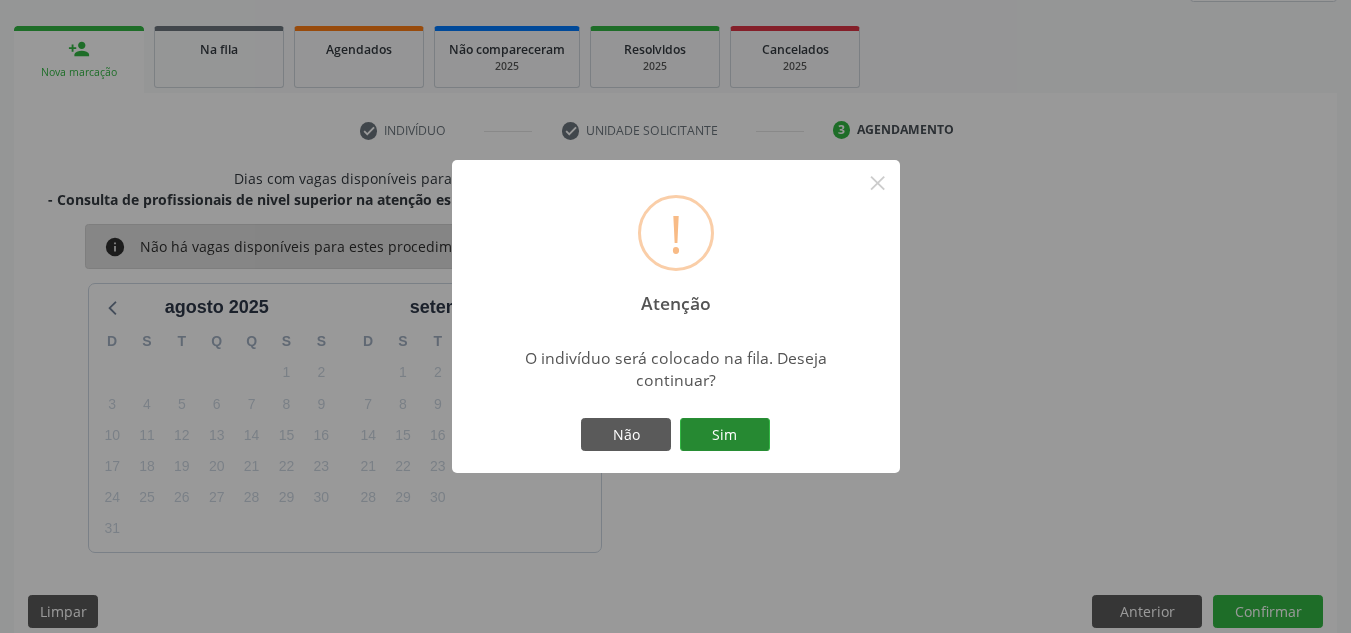 click on "Sim" at bounding box center [725, 435] 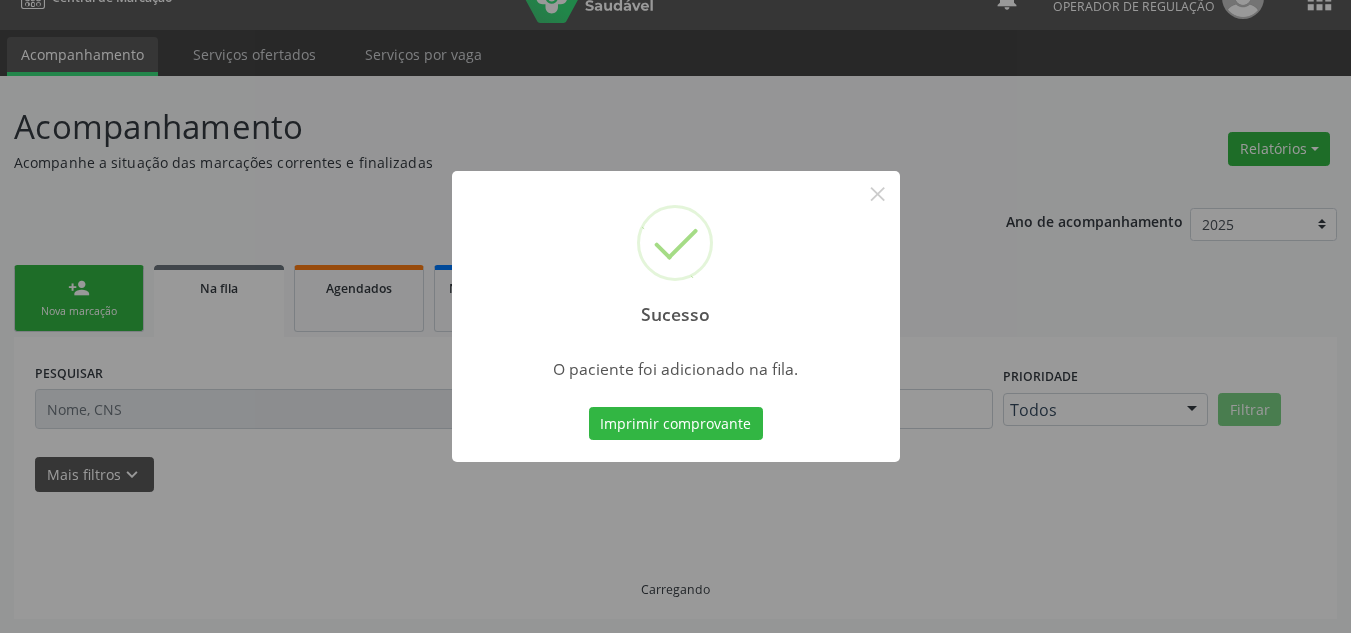 scroll, scrollTop: 34, scrollLeft: 0, axis: vertical 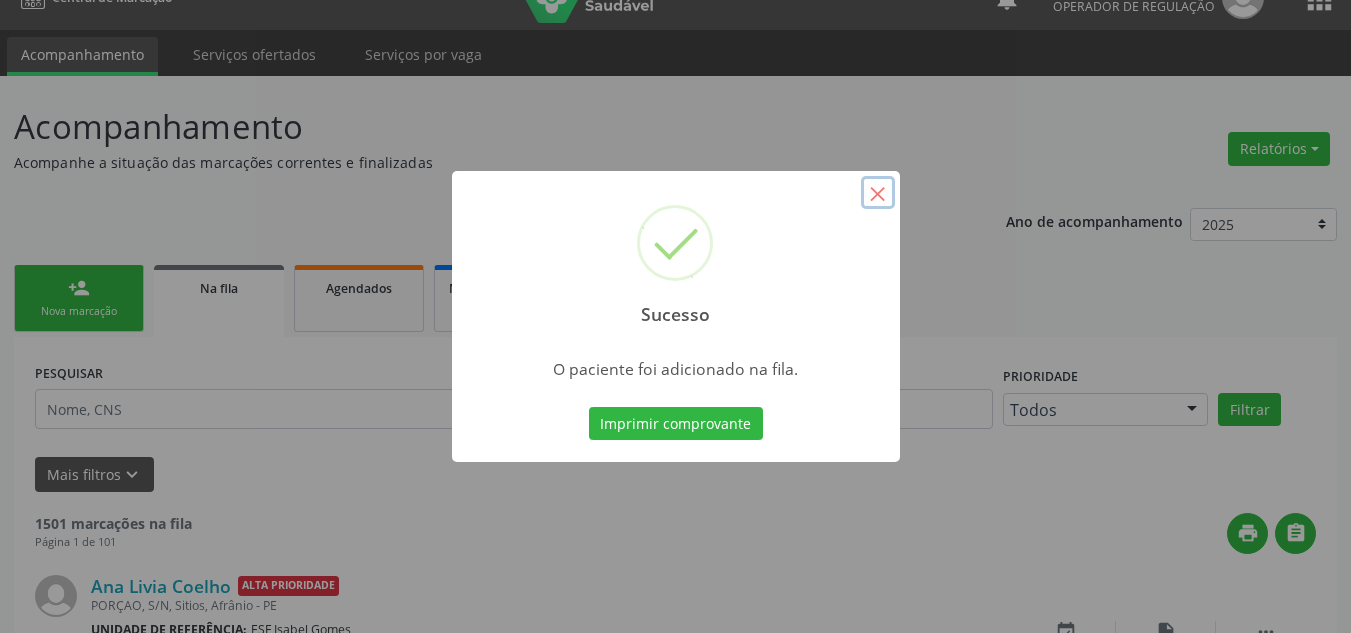click on "×" at bounding box center [878, 193] 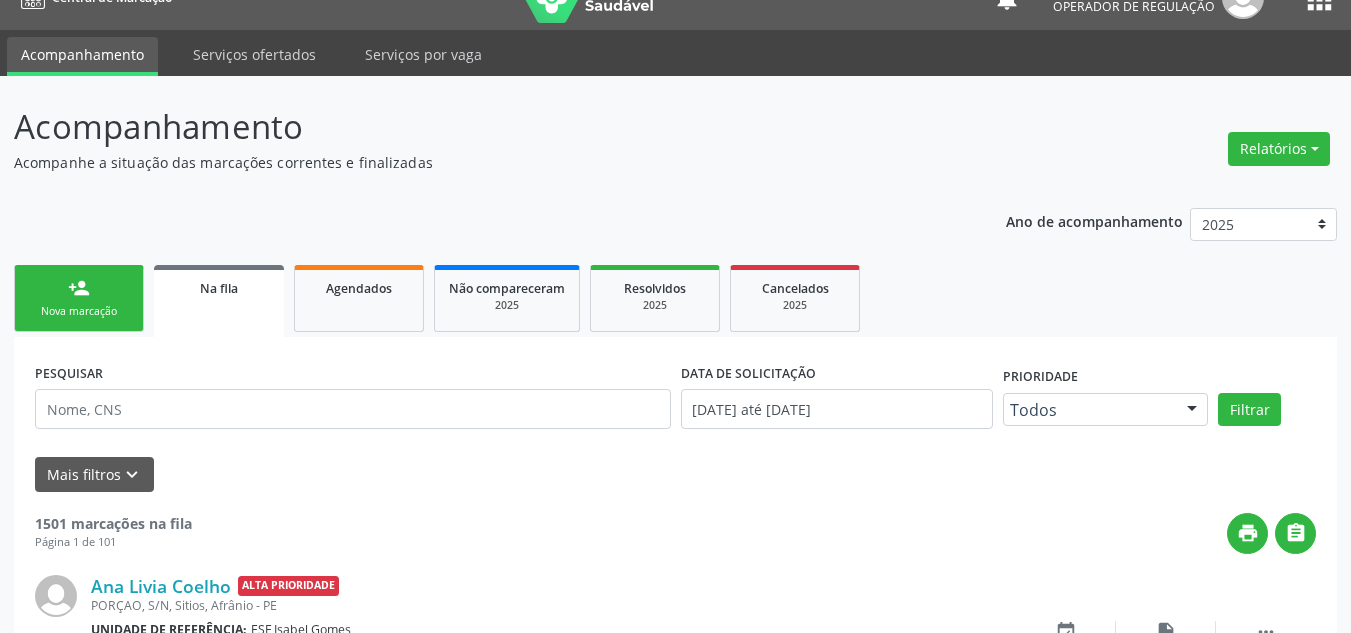click on "Nova marcação" at bounding box center (79, 311) 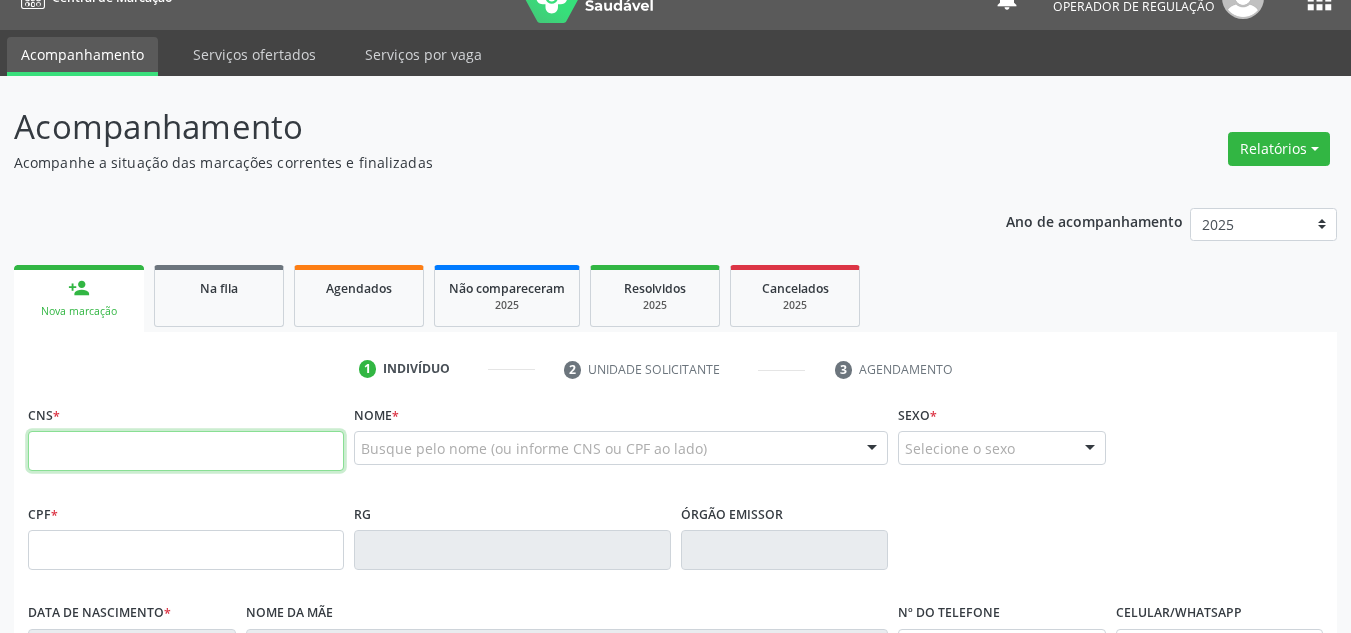 drag, startPoint x: 203, startPoint y: 275, endPoint x: 142, endPoint y: 441, distance: 176.85304 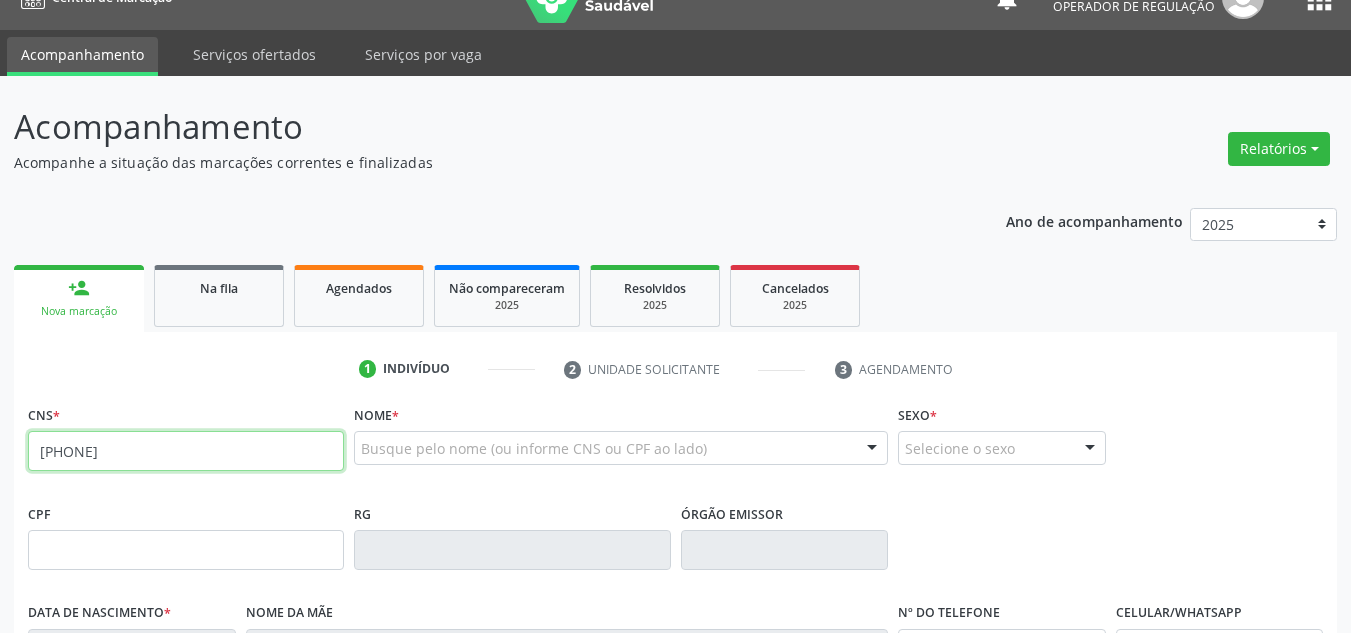 type on "707 4090 3726 6574" 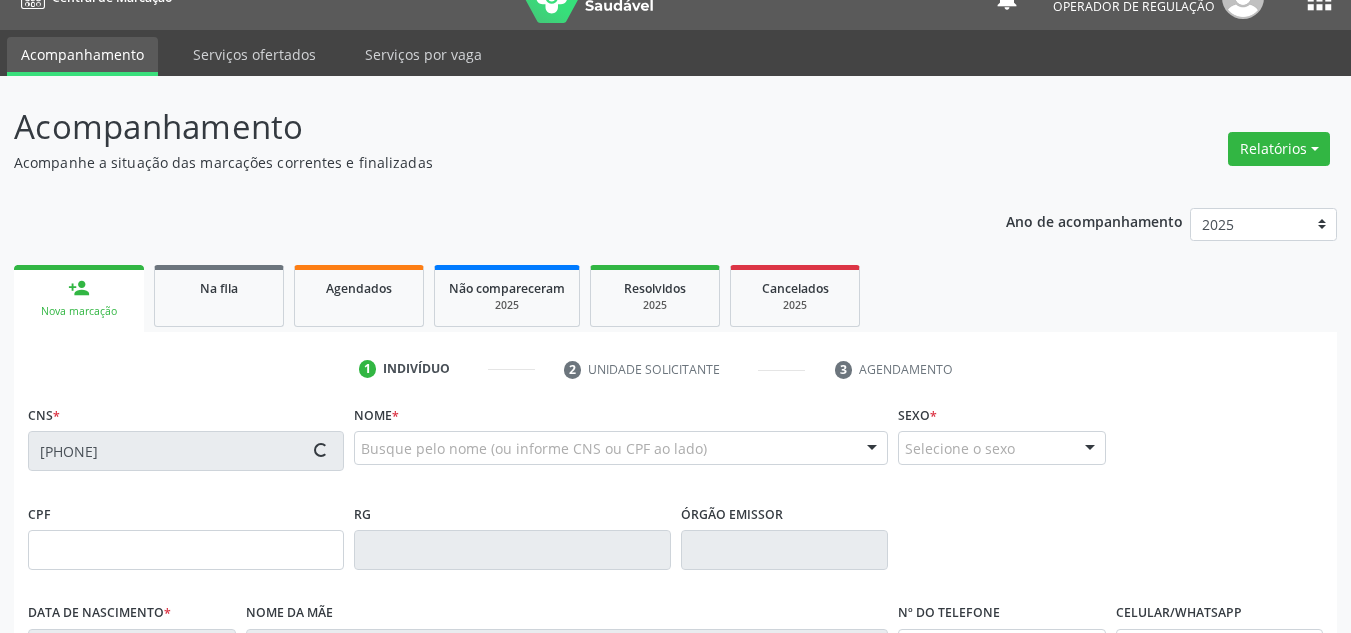 type on "08/12/2001" 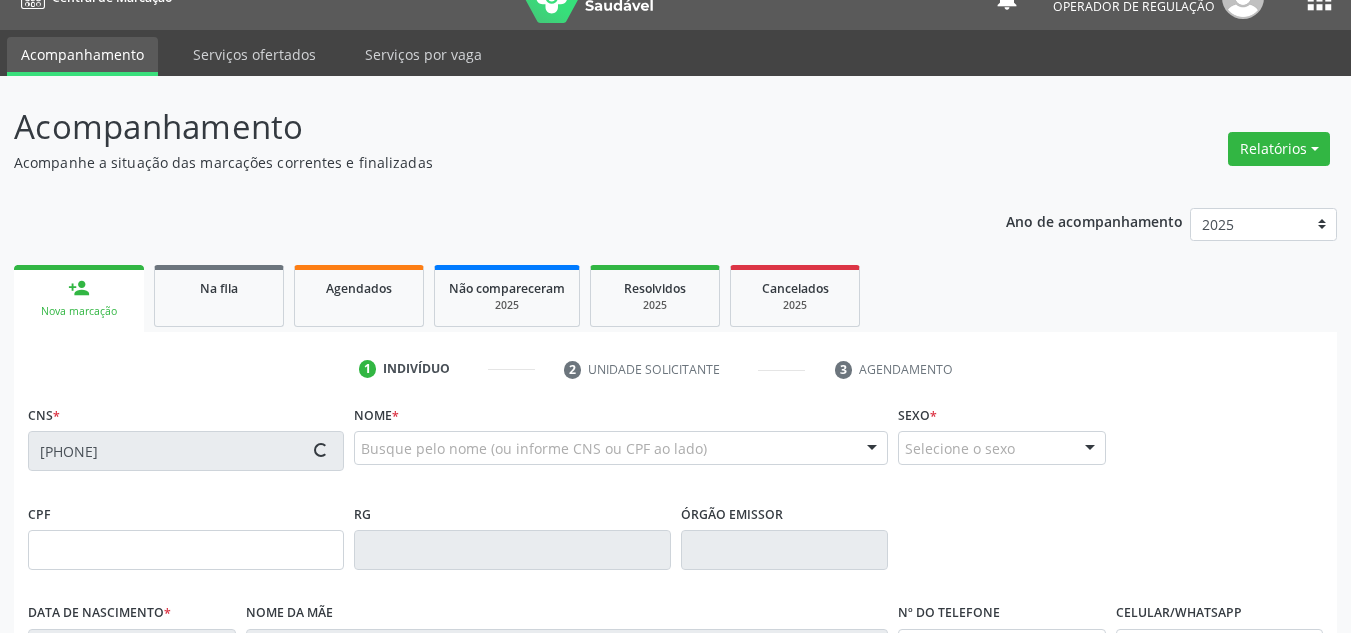 type on "Joana Rodrigues Bezerra da Purificação" 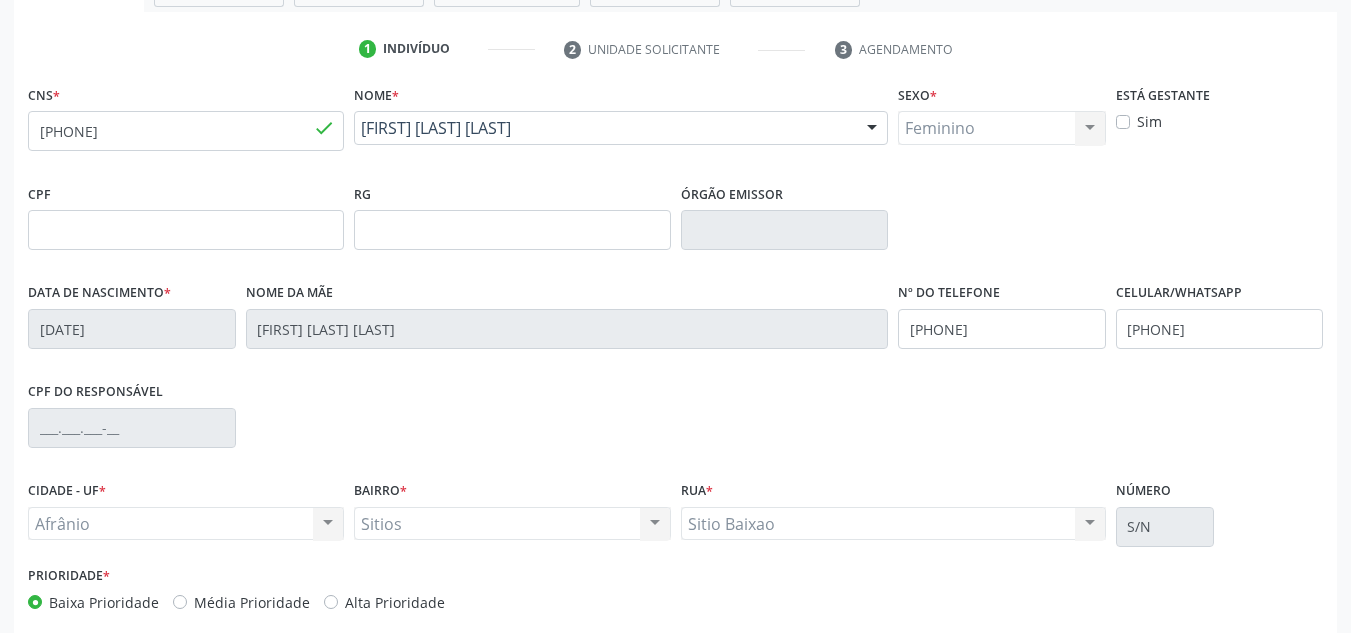 scroll, scrollTop: 451, scrollLeft: 0, axis: vertical 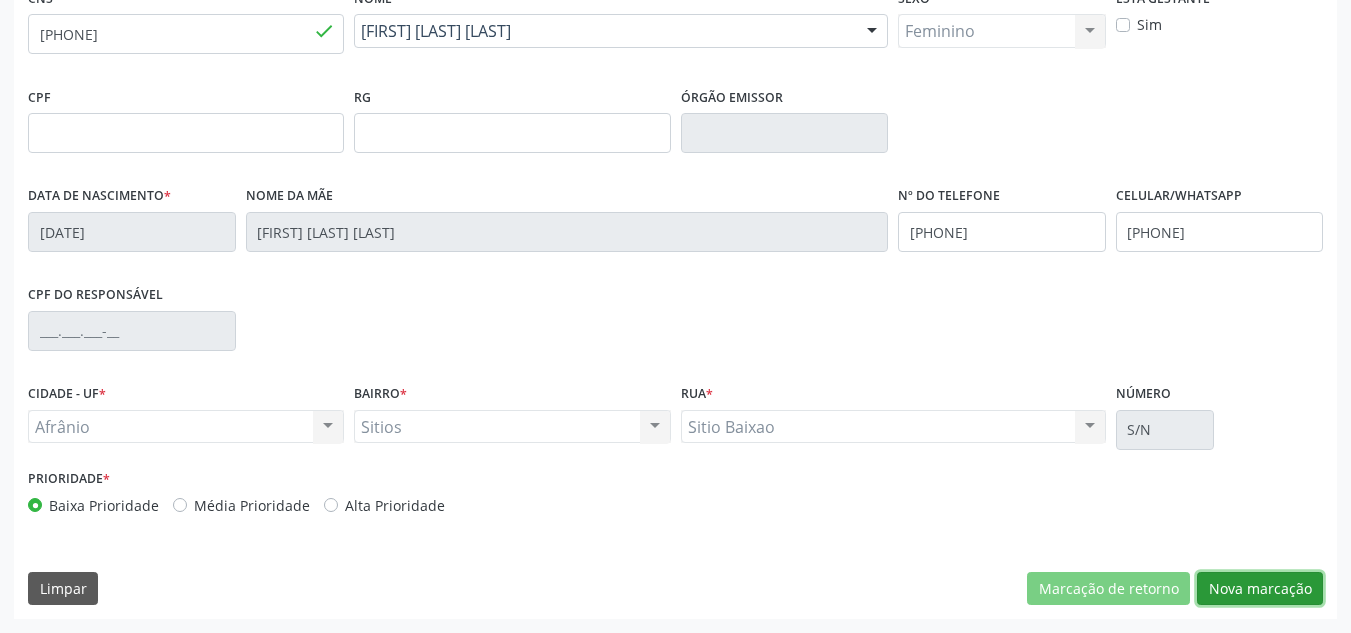 click on "Nova marcação" at bounding box center (1260, 589) 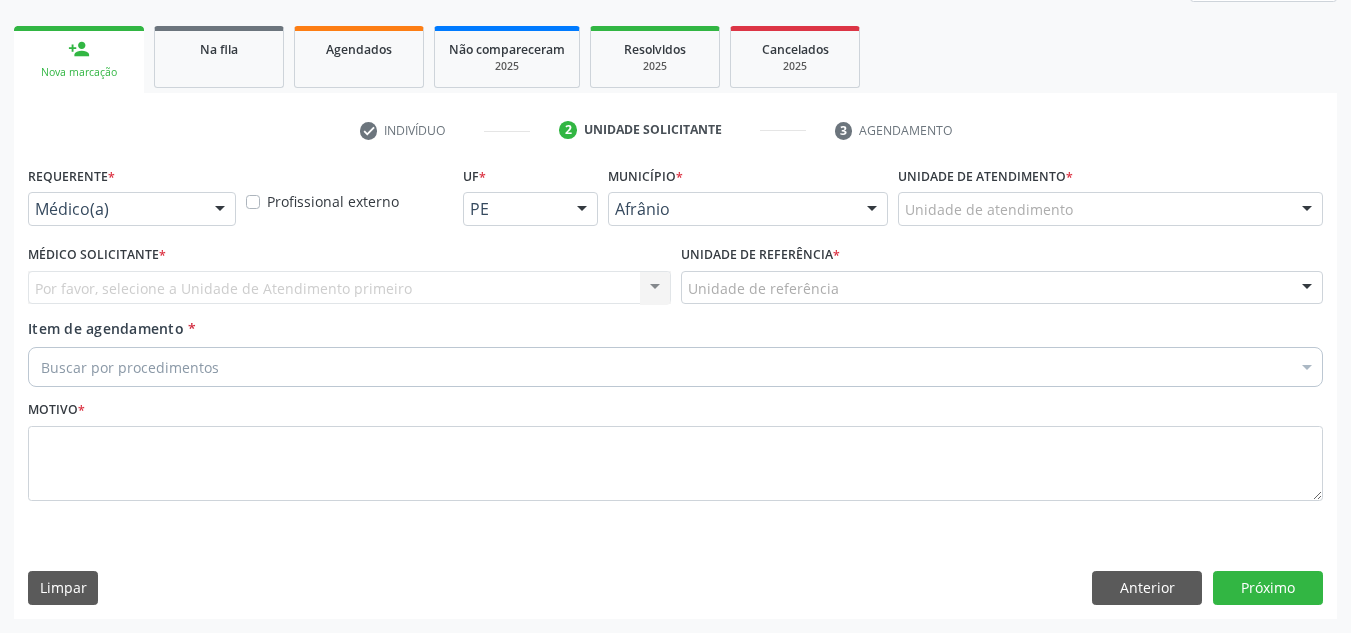 scroll, scrollTop: 273, scrollLeft: 0, axis: vertical 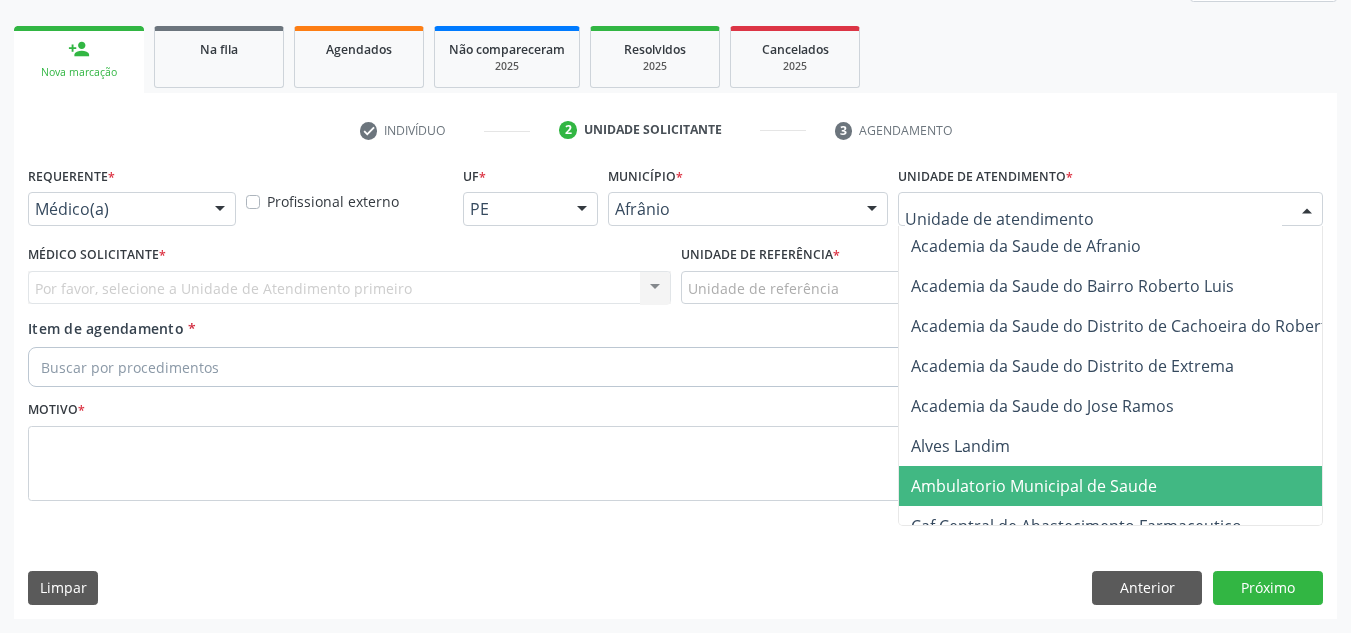 click on "Ambulatorio Municipal de Saude" at bounding box center [1137, 486] 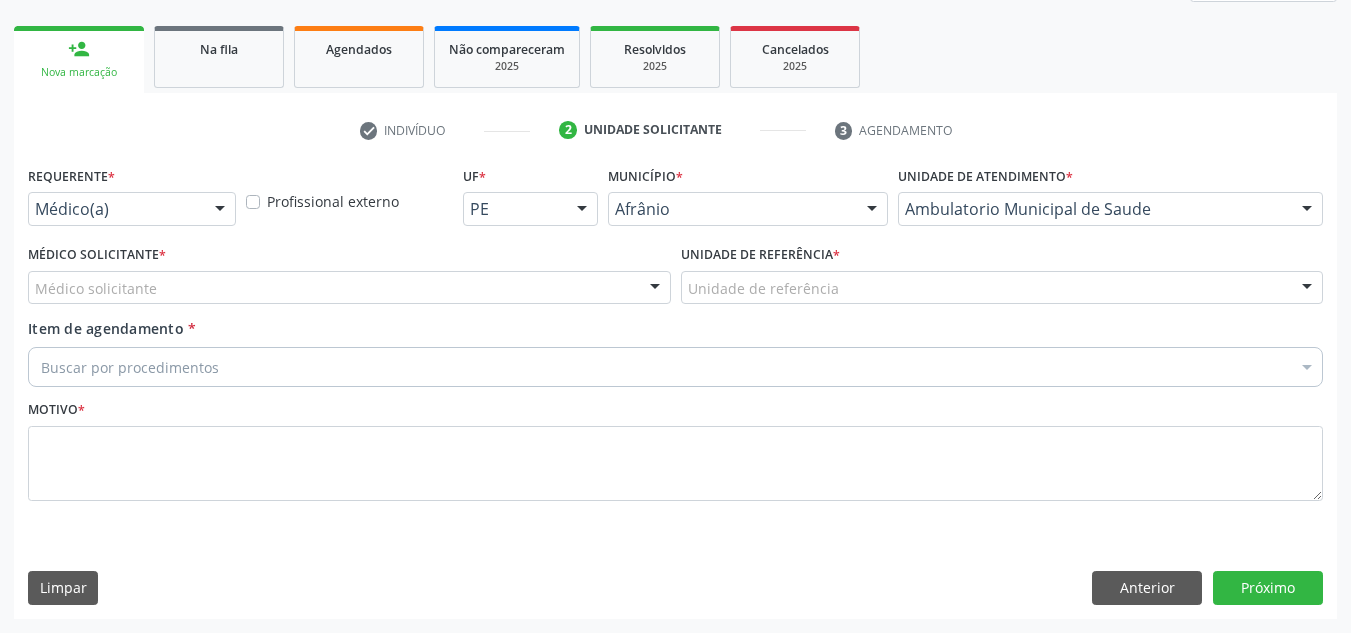 click on "Médico solicitante" at bounding box center [349, 288] 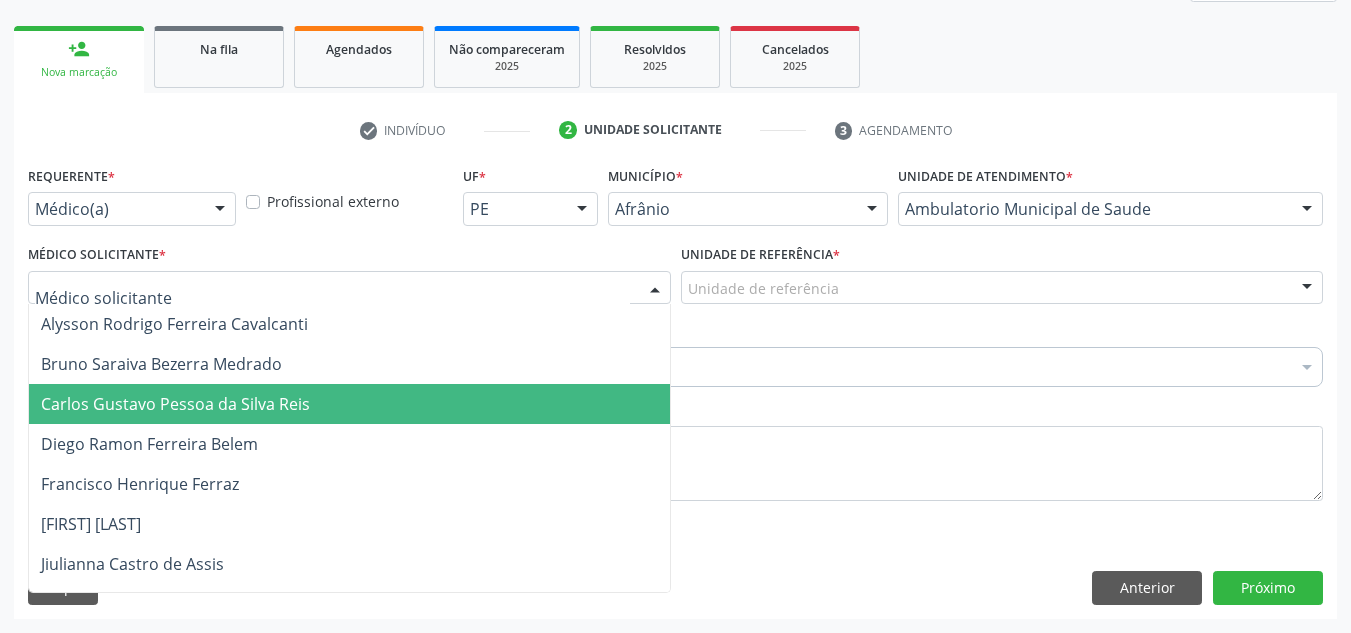 click on "Carlos Gustavo Pessoa da Silva Reis" at bounding box center [349, 404] 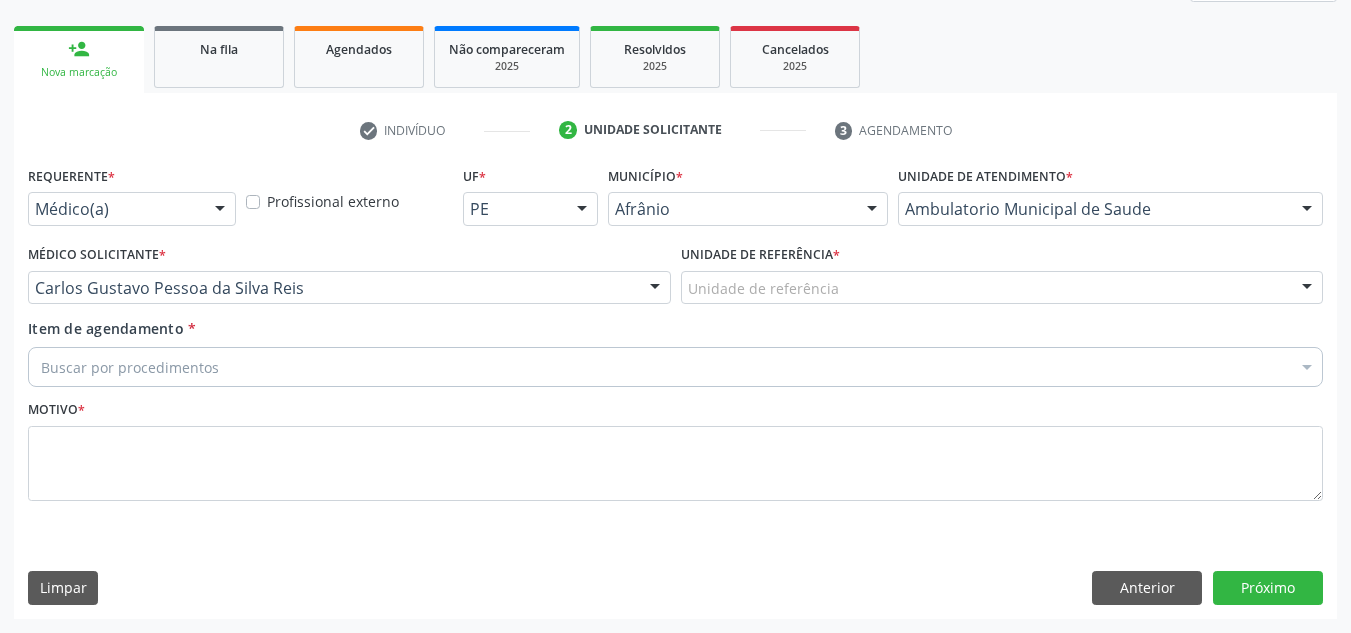 click on "Unidade de referência
*
Unidade de referência
ESF de Extrema   ESF de Barra das Melancias   ESF Jose e Maria Rodrigues de Macedo   ESF Maria da Silva Pereira   ESF Isabel Gomes   ESF Jose Ramos   ESF Custodia Maria da Conceicao   ESF Rosalia Cavalcanti Gomes   ESF Maria Dilurdes da Silva   ESF Ana Coelho Nonato
Nenhum resultado encontrado para: "   "
Não há nenhuma opção para ser exibida." at bounding box center [1002, 272] 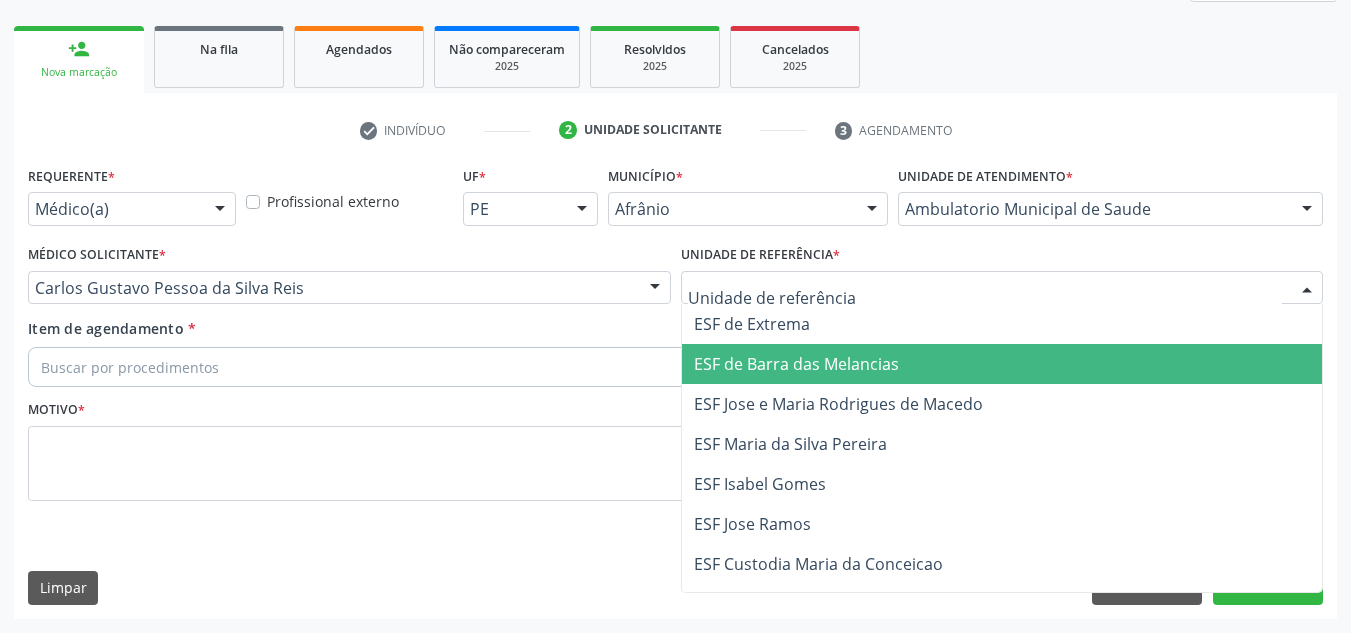 drag, startPoint x: 828, startPoint y: 368, endPoint x: 745, endPoint y: 375, distance: 83.294655 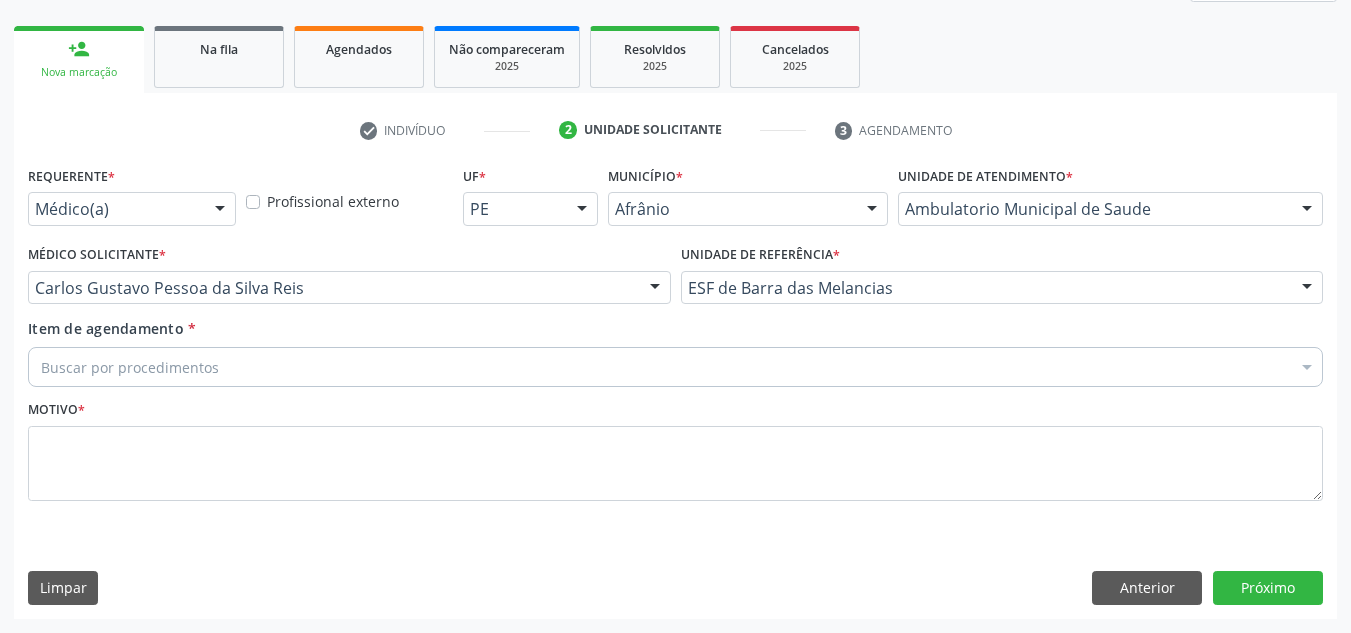 click on "Buscar por procedimentos" at bounding box center [675, 367] 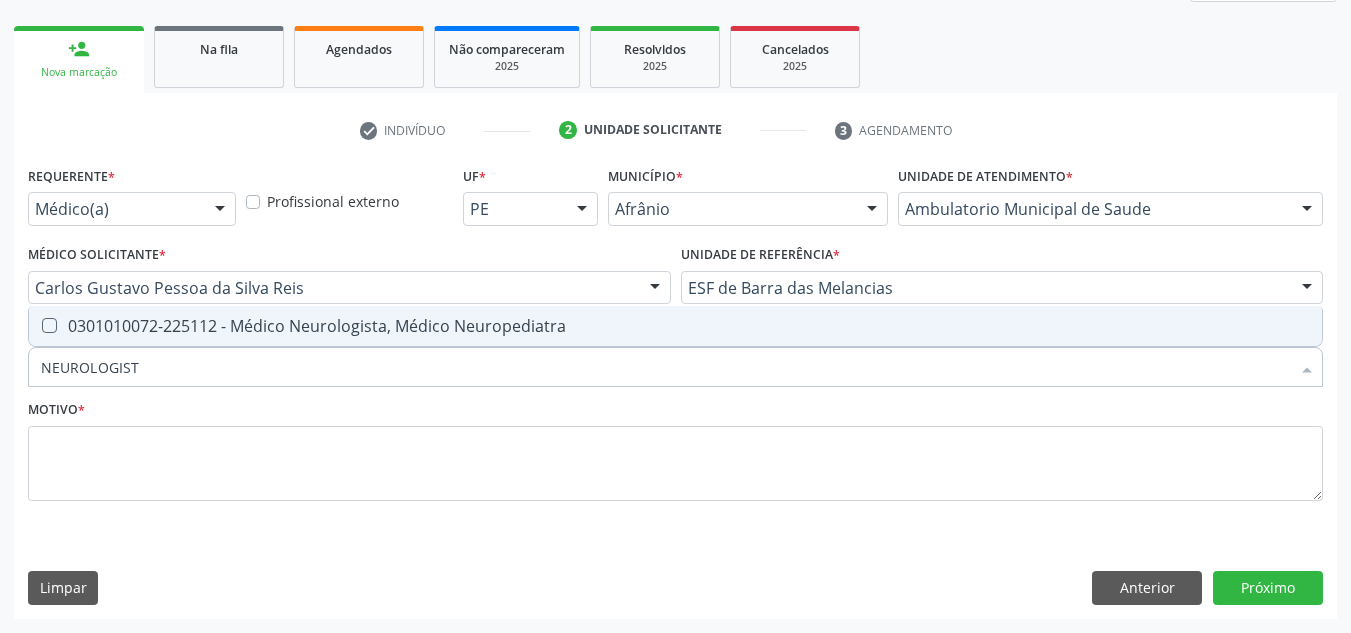 type on "NEUROLOGISTA" 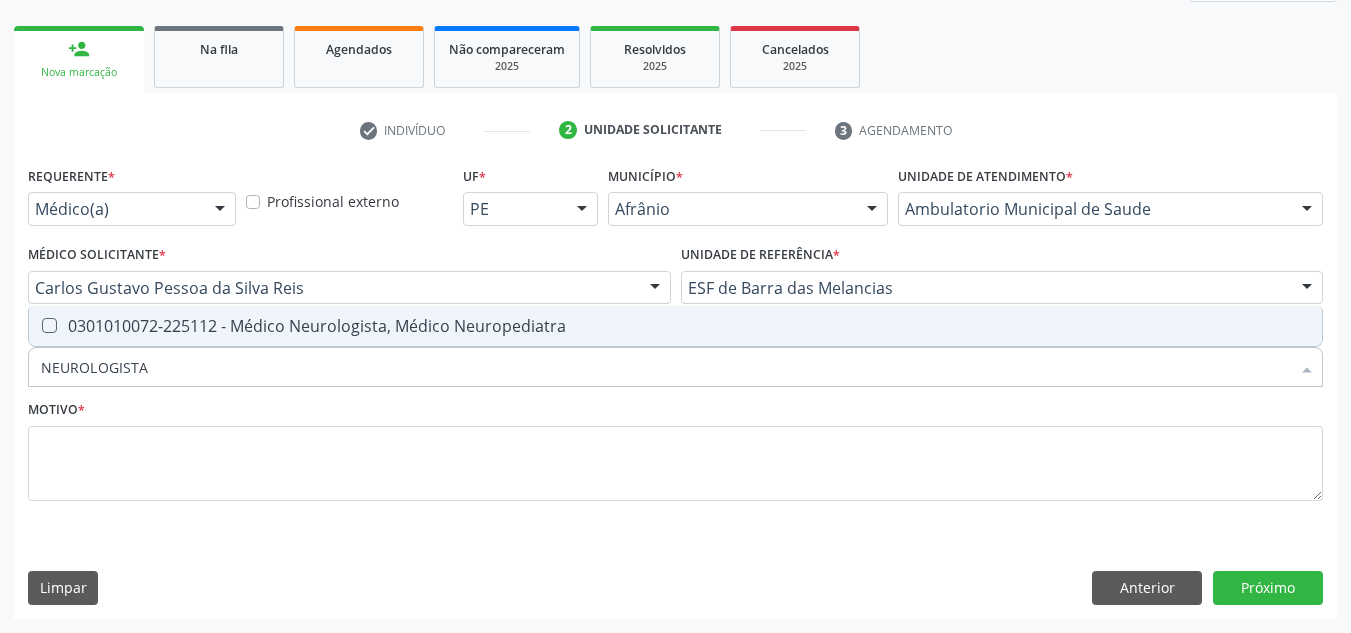 click on "0301010072-225112 - Médico Neurologista, Médico Neuropediatra" at bounding box center [675, 326] 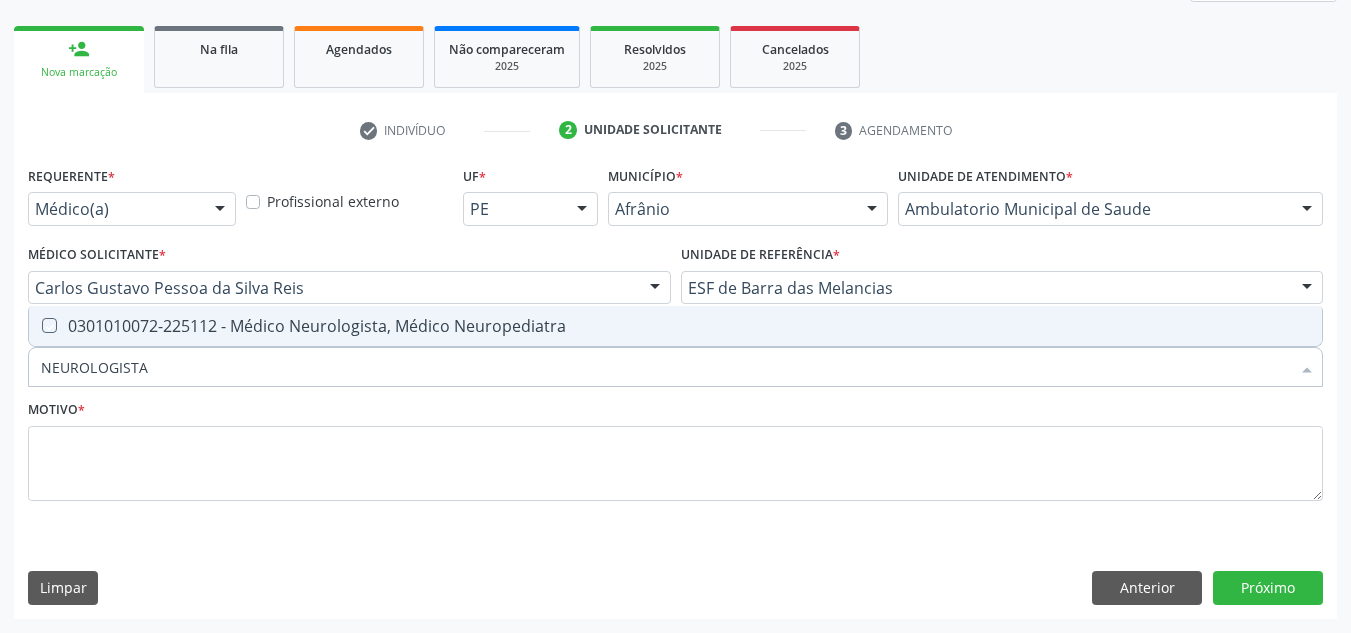 checkbox on "true" 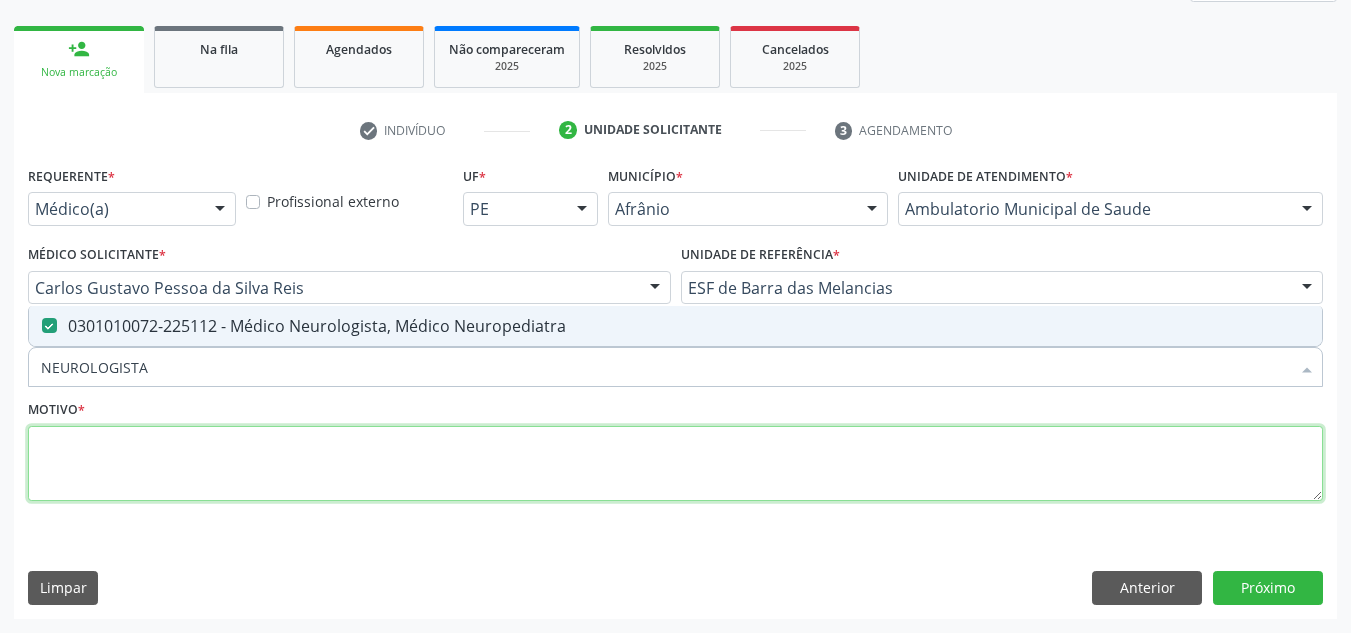 click at bounding box center (675, 464) 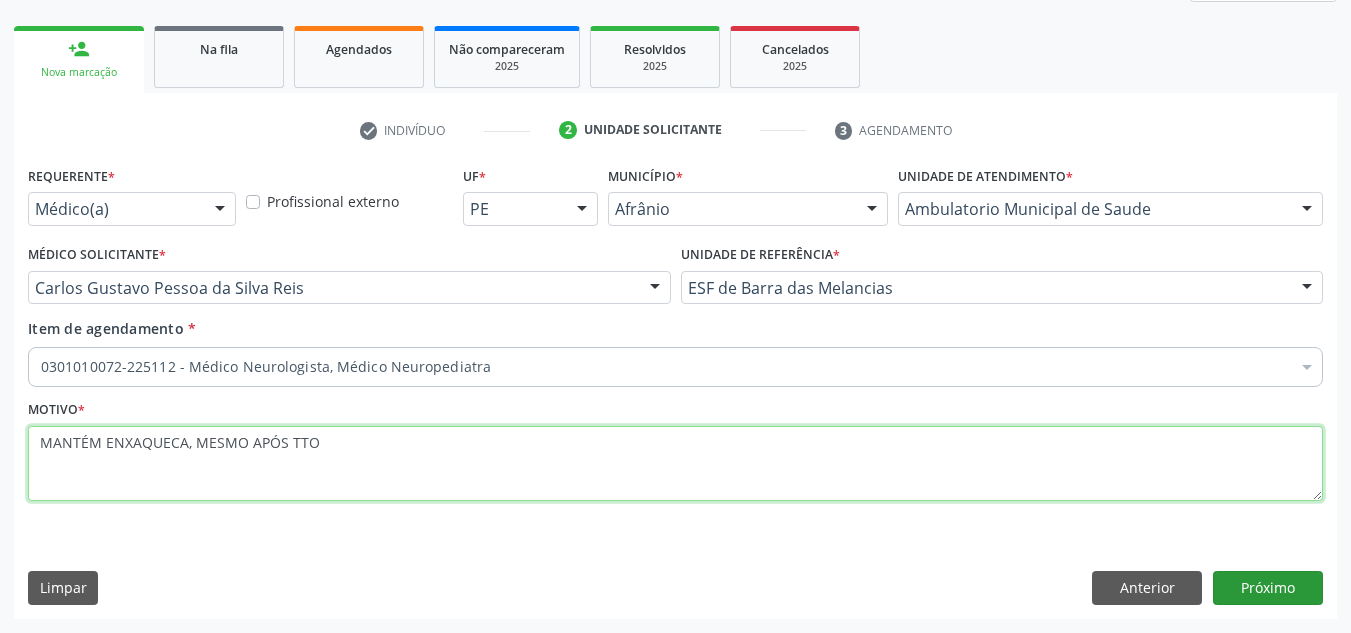 type on "MANTÉM ENXAQUECA, MESMO APÓS TTO" 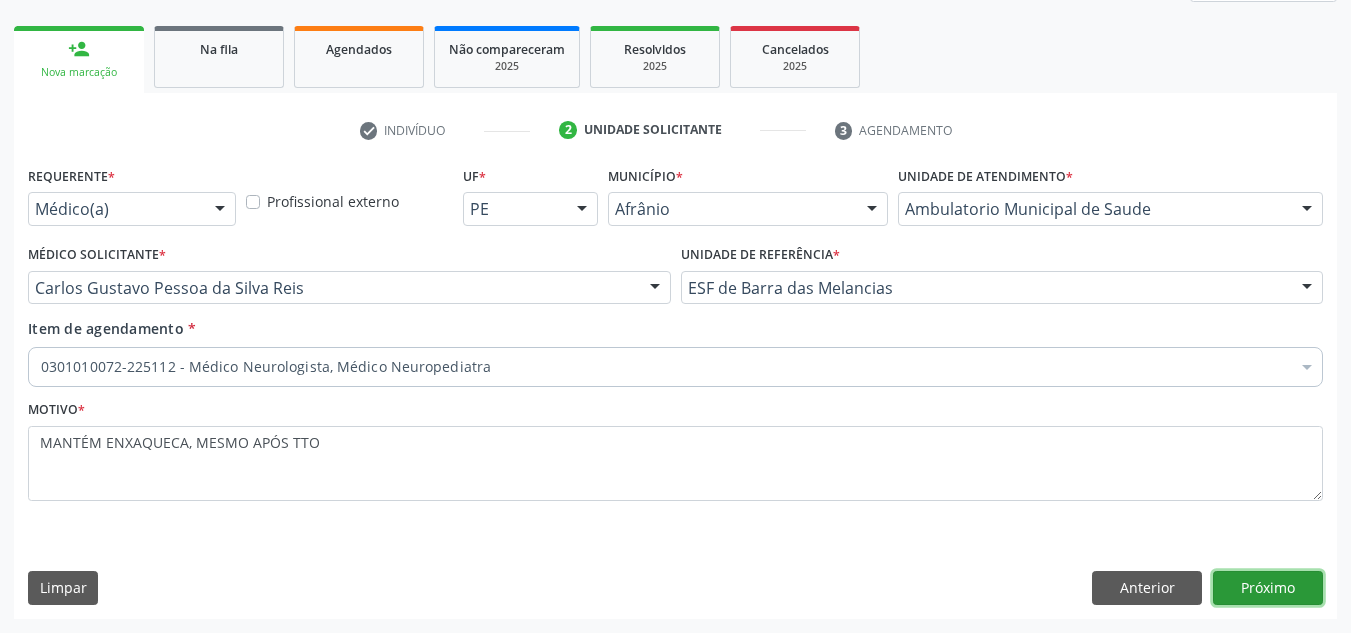 click on "Próximo" at bounding box center [1268, 588] 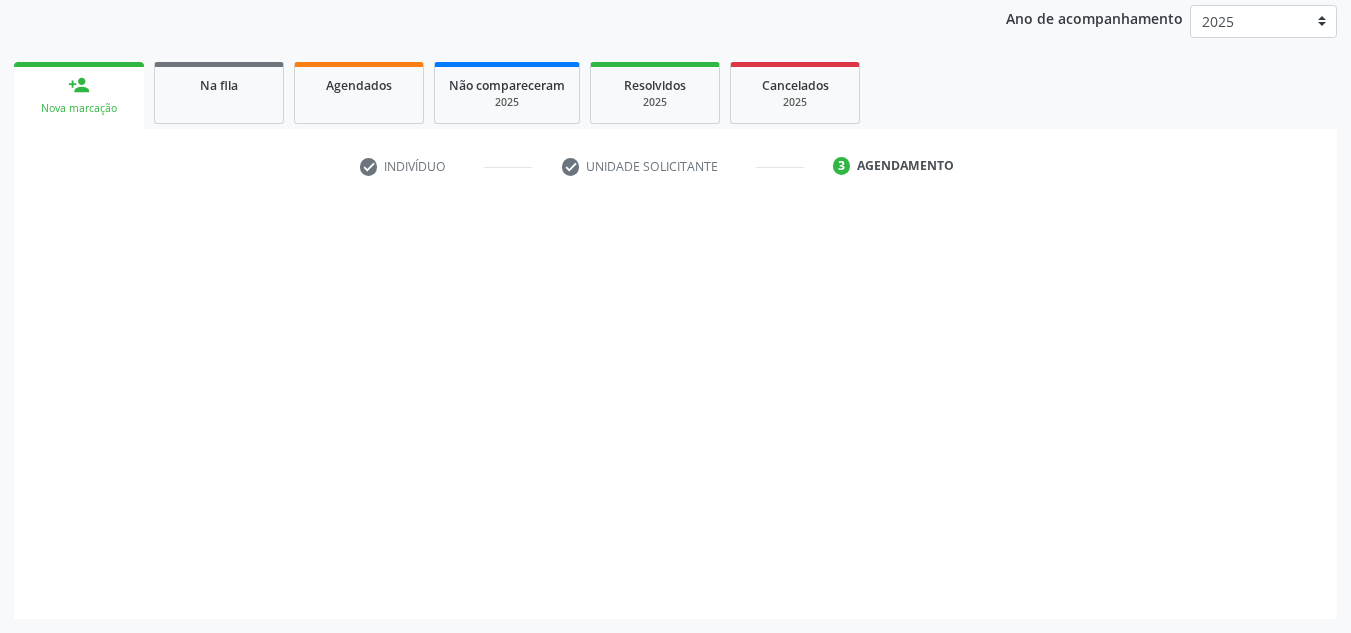 scroll, scrollTop: 237, scrollLeft: 0, axis: vertical 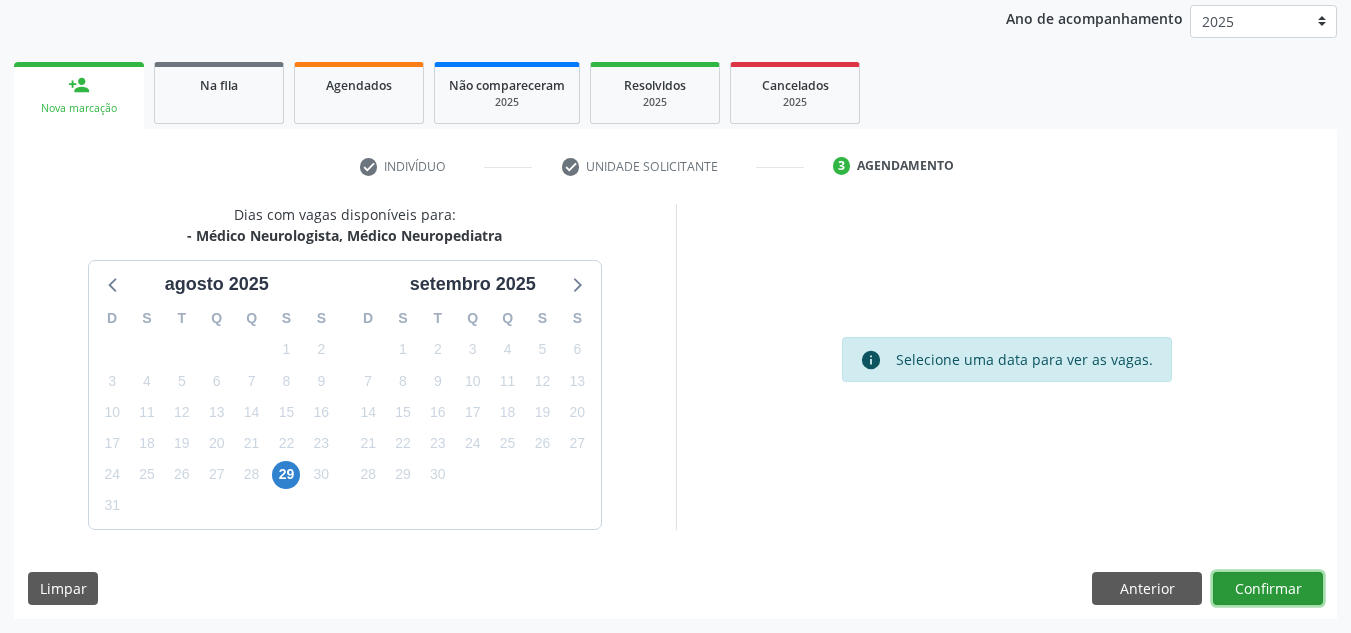 click on "Confirmar" at bounding box center [1268, 589] 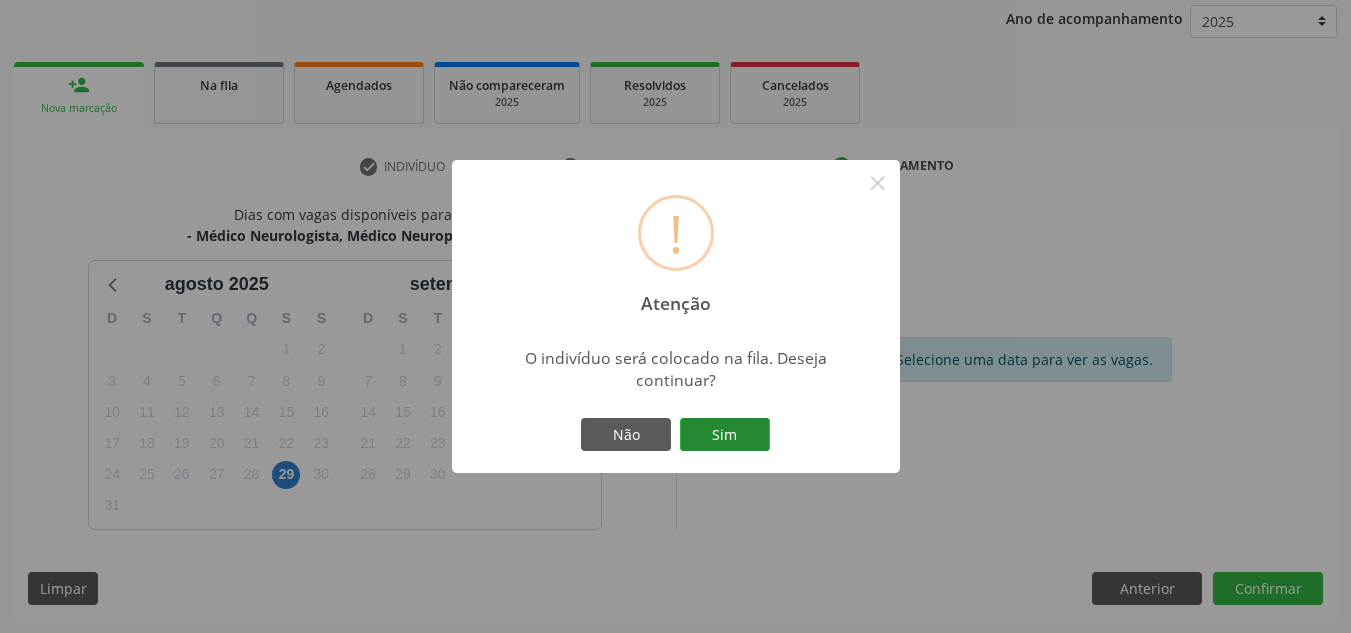 click on "Sim" at bounding box center [725, 435] 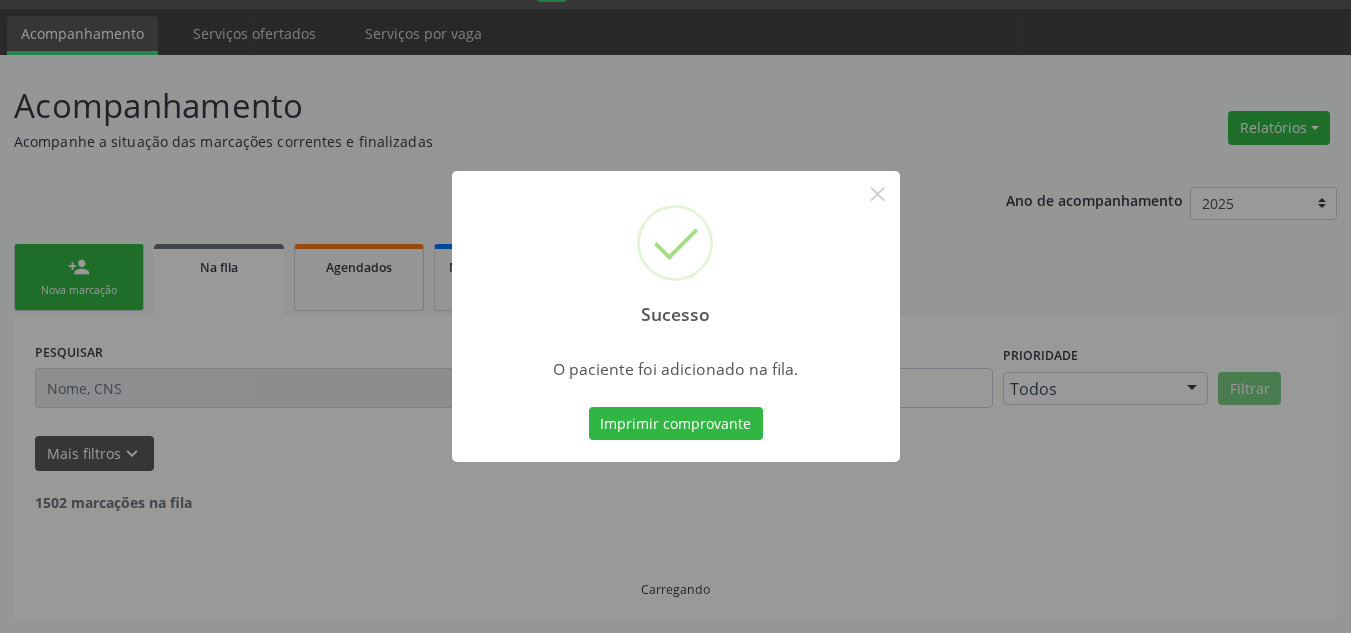 scroll, scrollTop: 34, scrollLeft: 0, axis: vertical 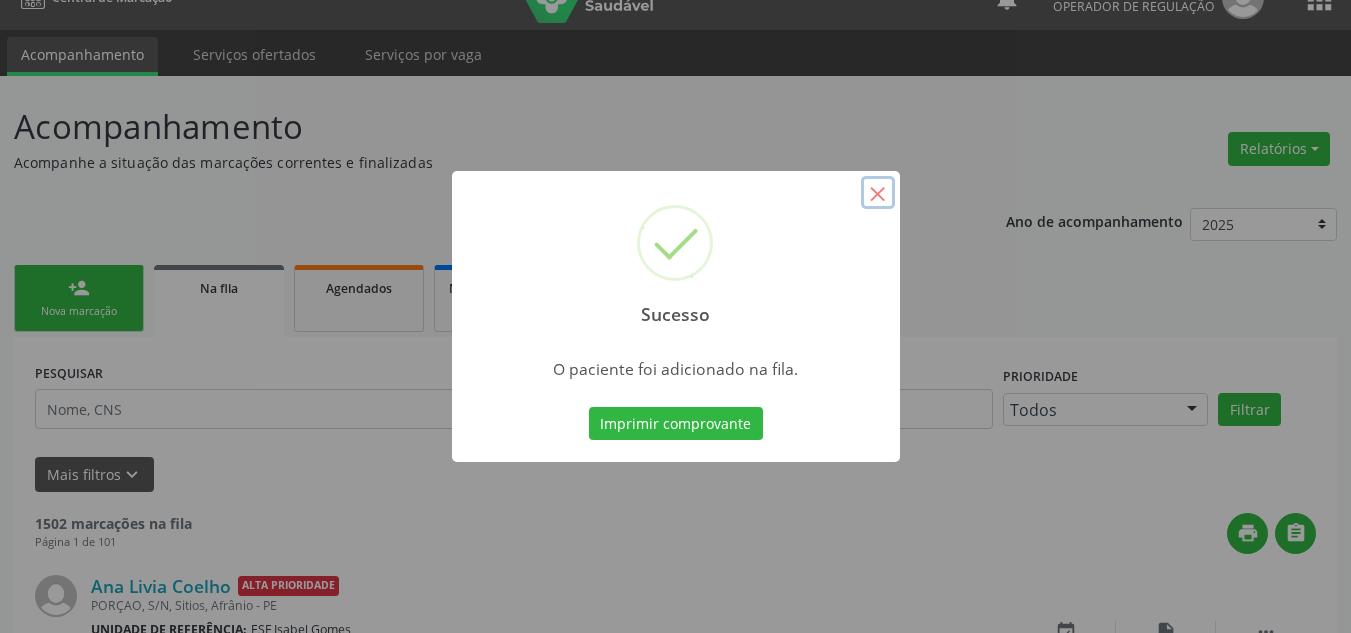 click on "×" at bounding box center (878, 193) 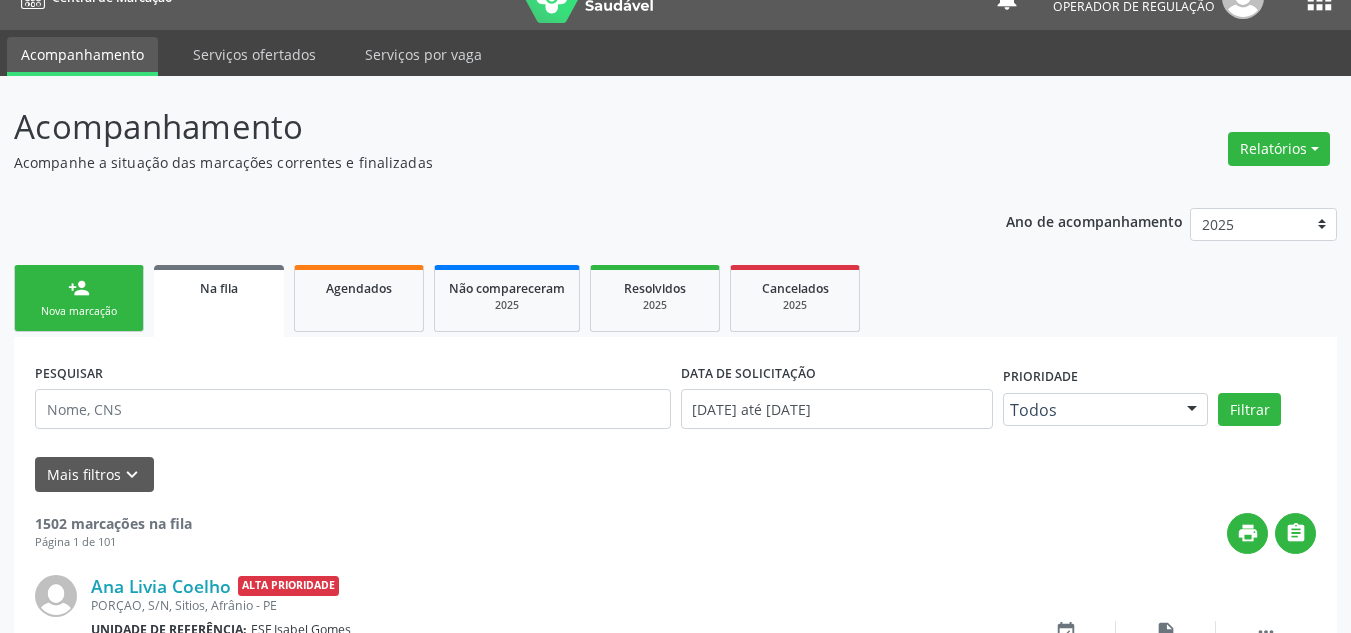 click on "person_add
Nova marcação" at bounding box center [79, 298] 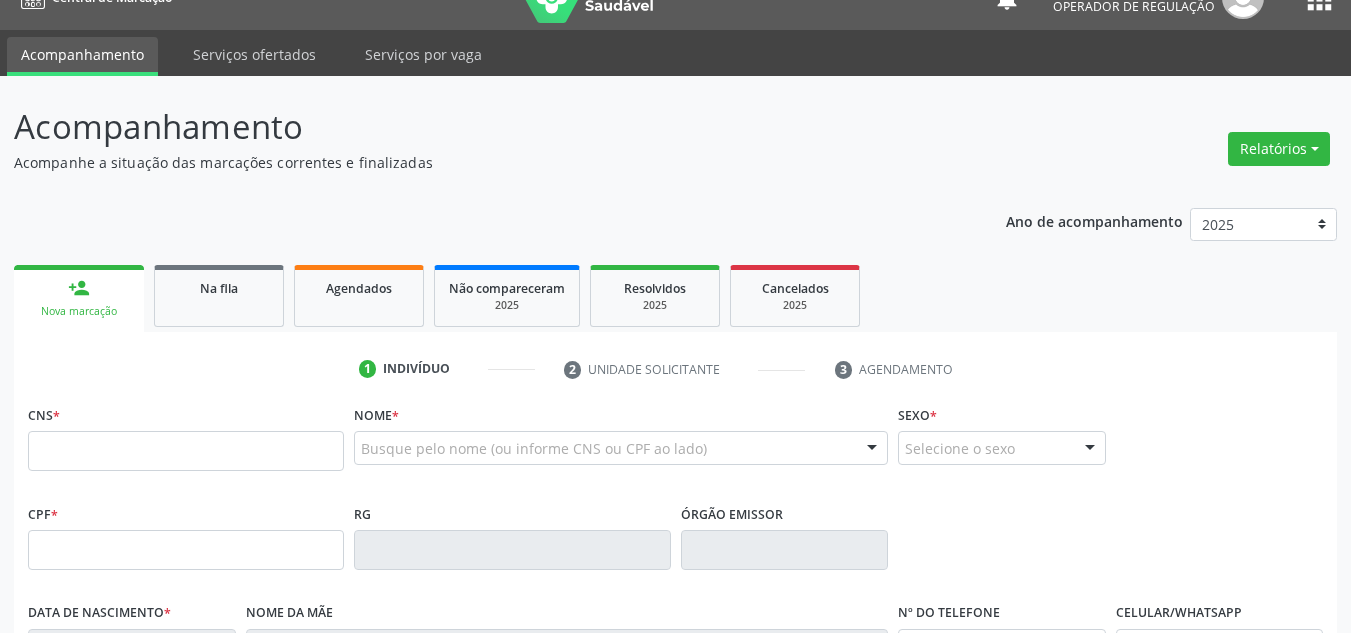 click on "CNS
*" at bounding box center (186, 435) 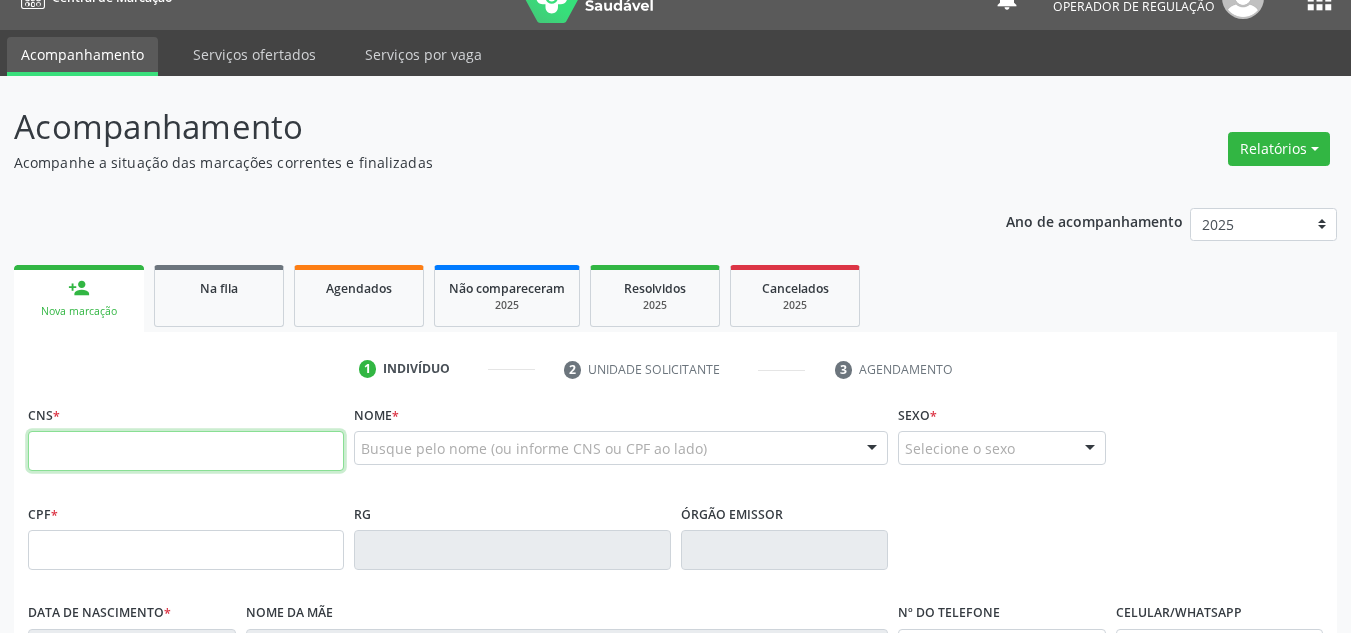 click at bounding box center (186, 451) 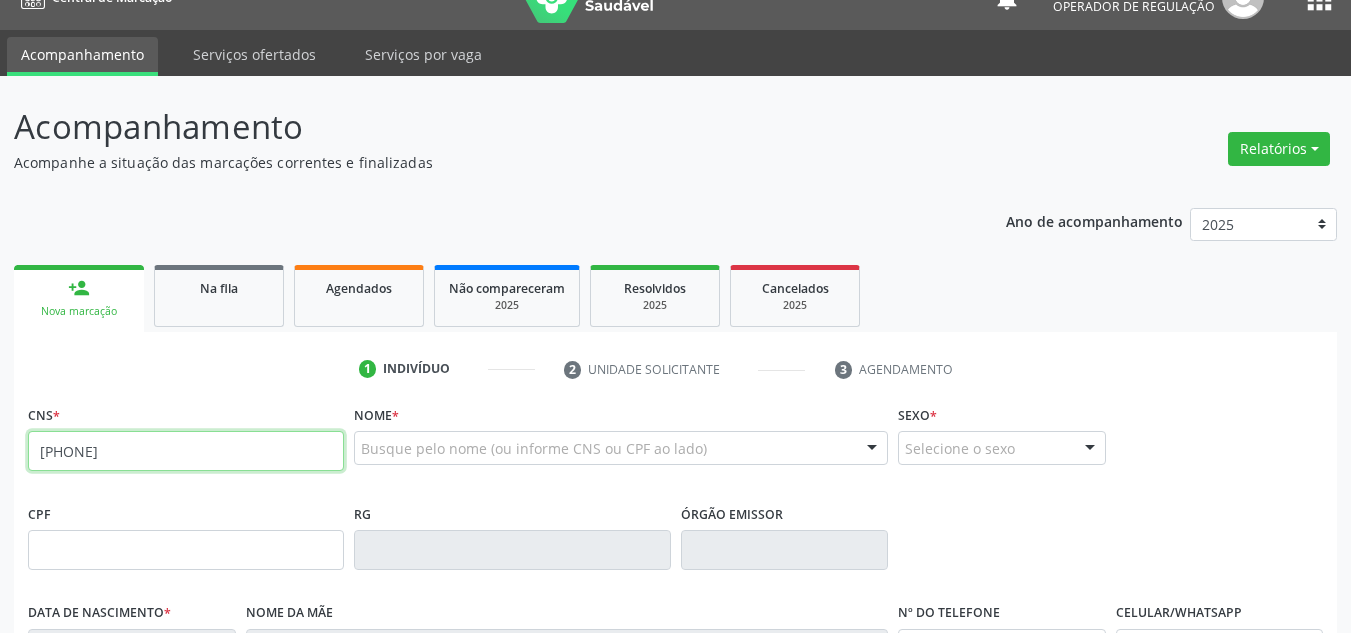 type on "704 6096 5898 5728" 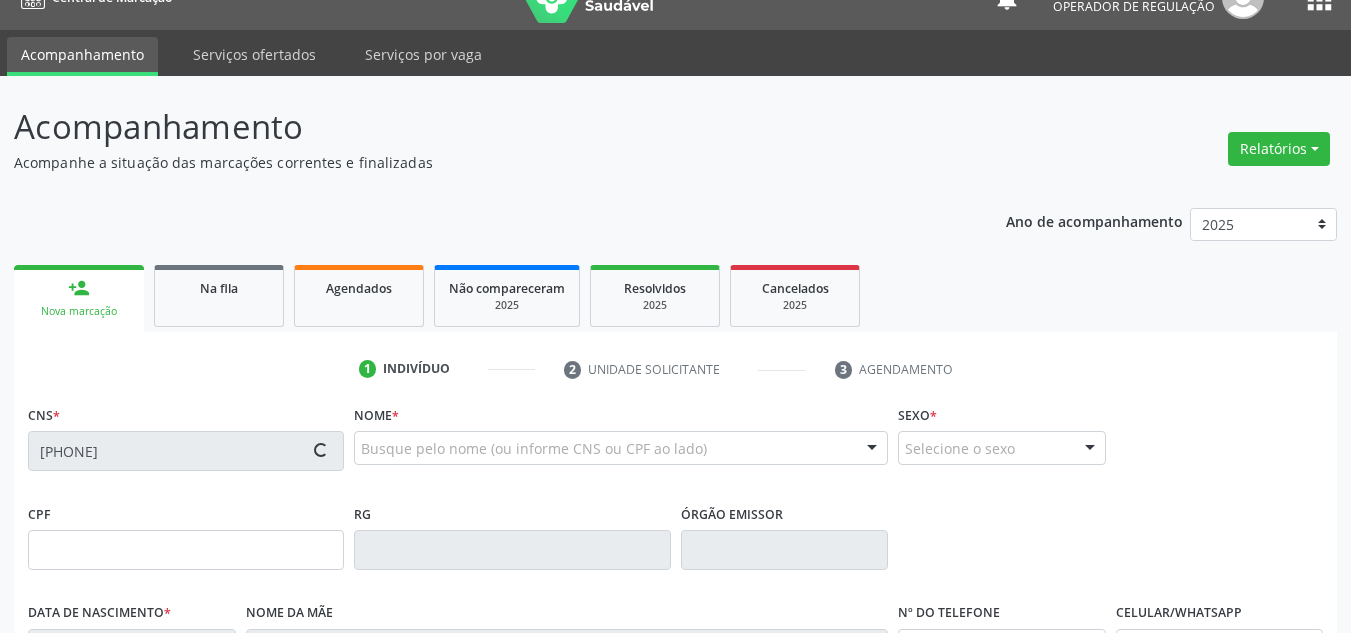type on "147.503.134-32" 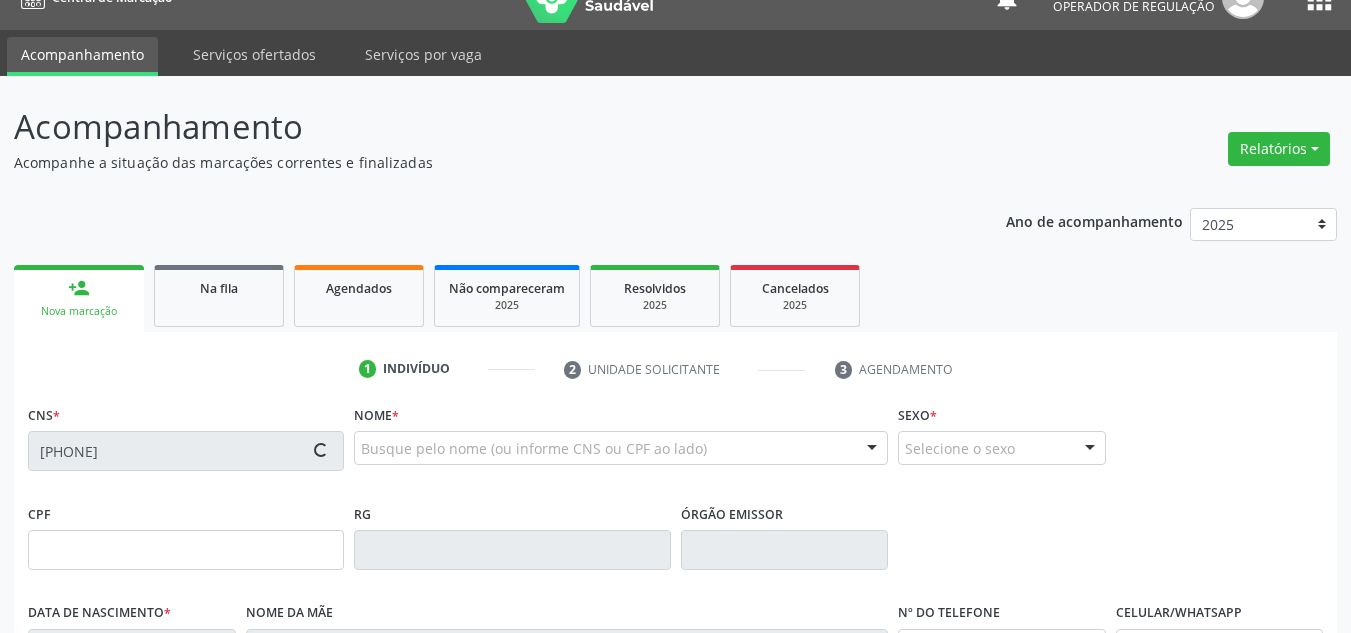 type on "28/08/2017" 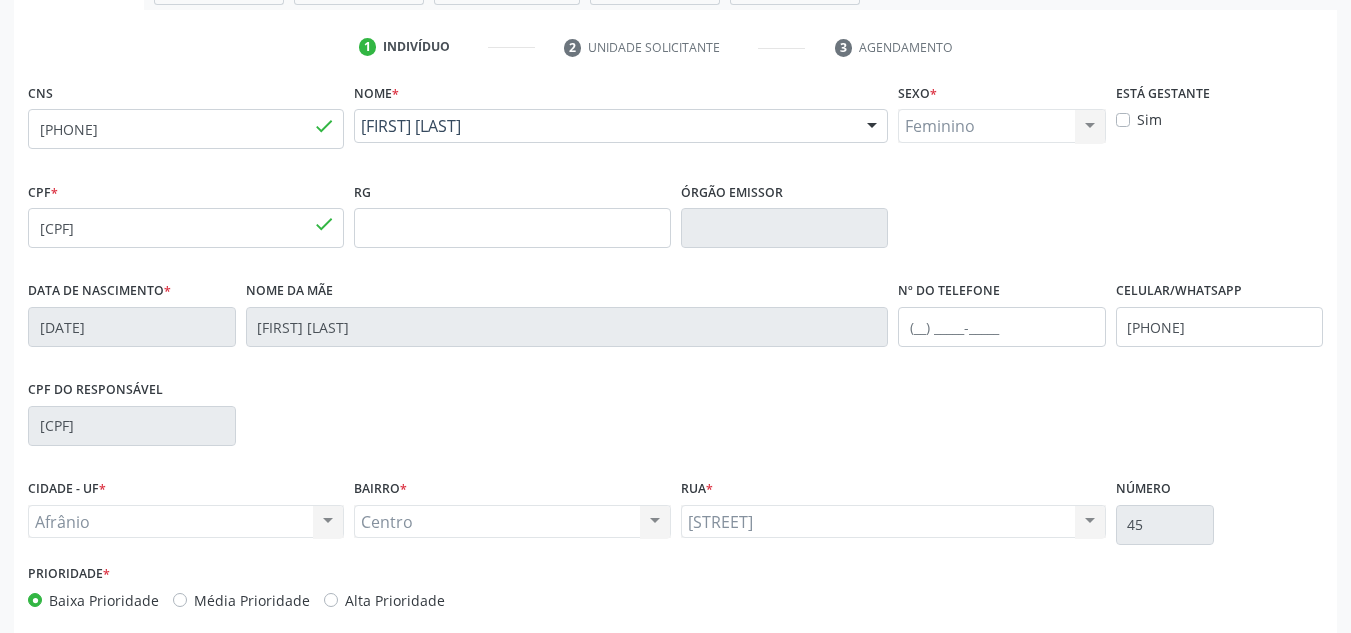 scroll, scrollTop: 451, scrollLeft: 0, axis: vertical 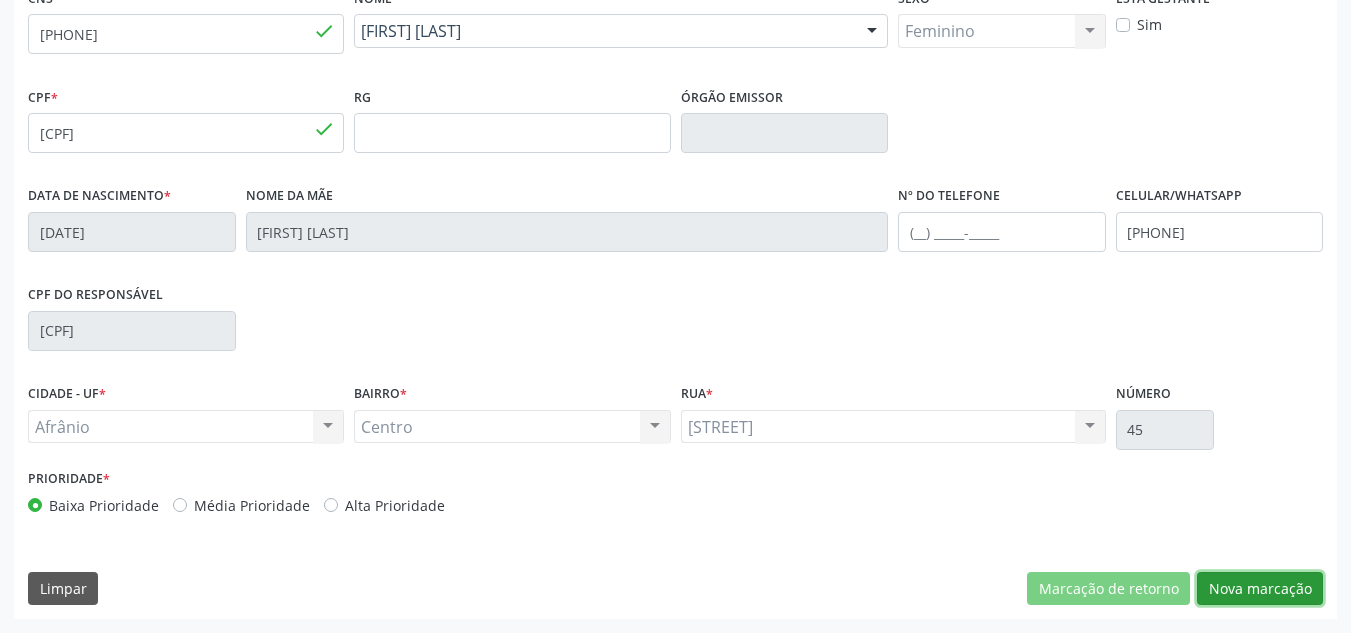 click on "Nova marcação" at bounding box center [1260, 589] 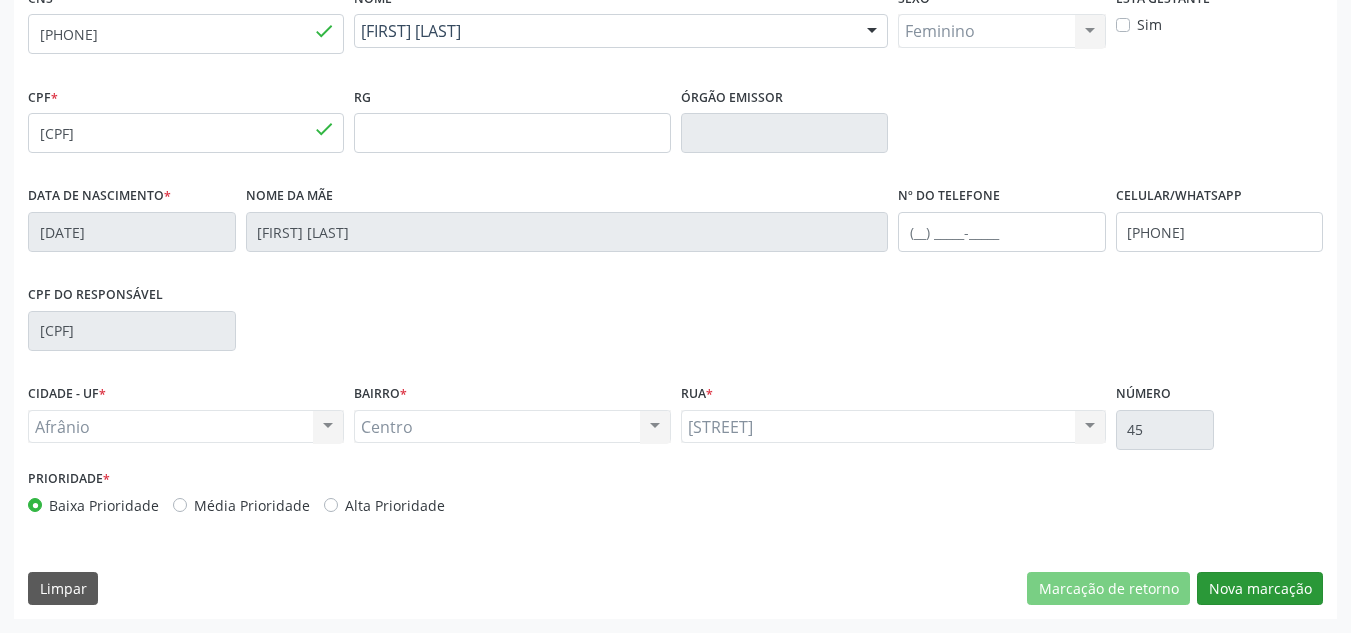 scroll, scrollTop: 273, scrollLeft: 0, axis: vertical 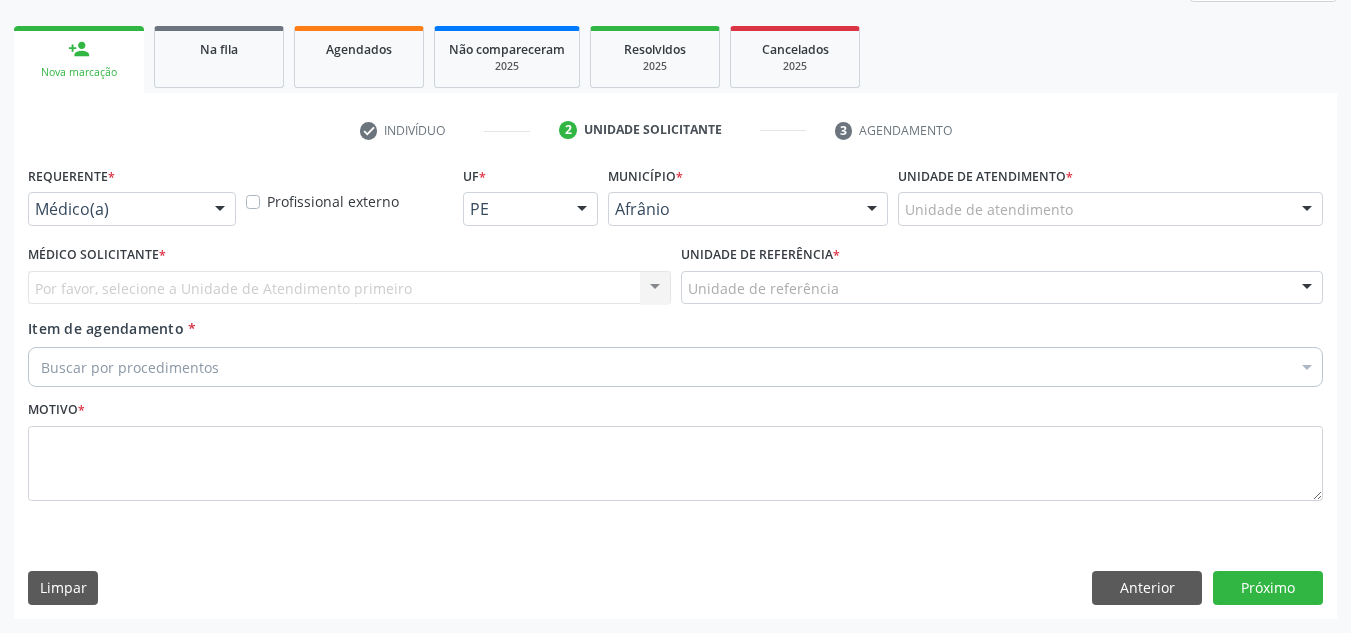 click on "Unidade de atendimento" at bounding box center [1110, 209] 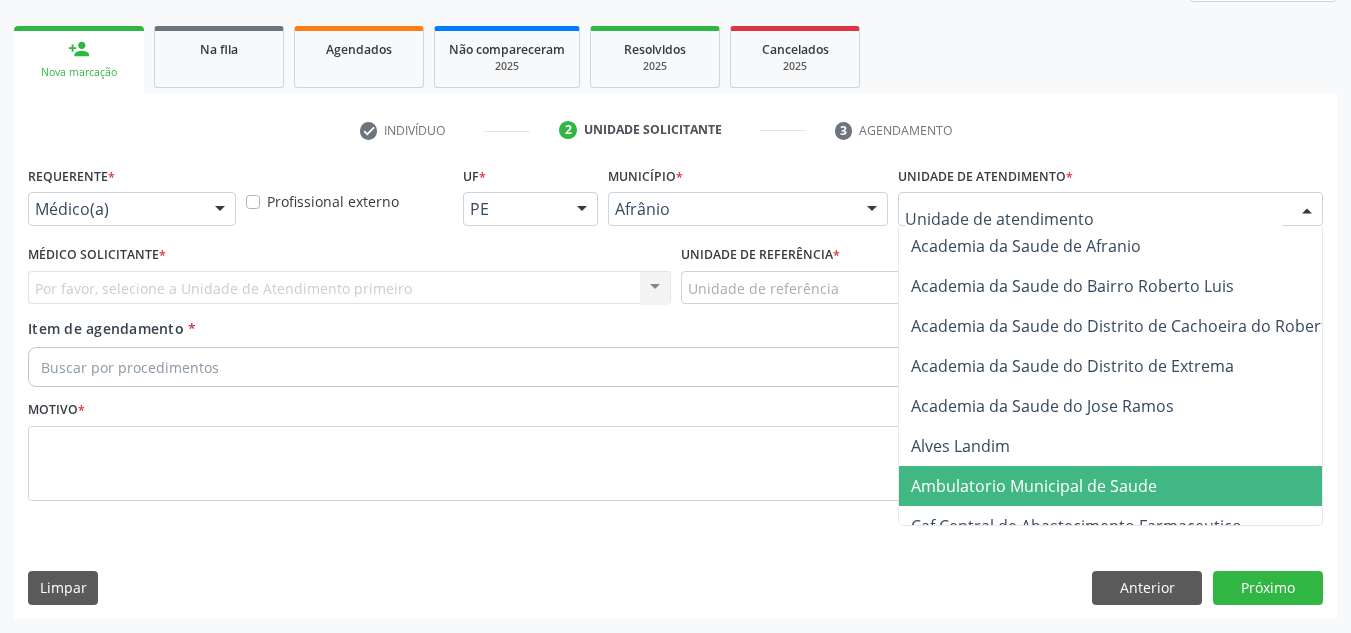 click on "Ambulatorio Municipal de Saude" at bounding box center [1137, 486] 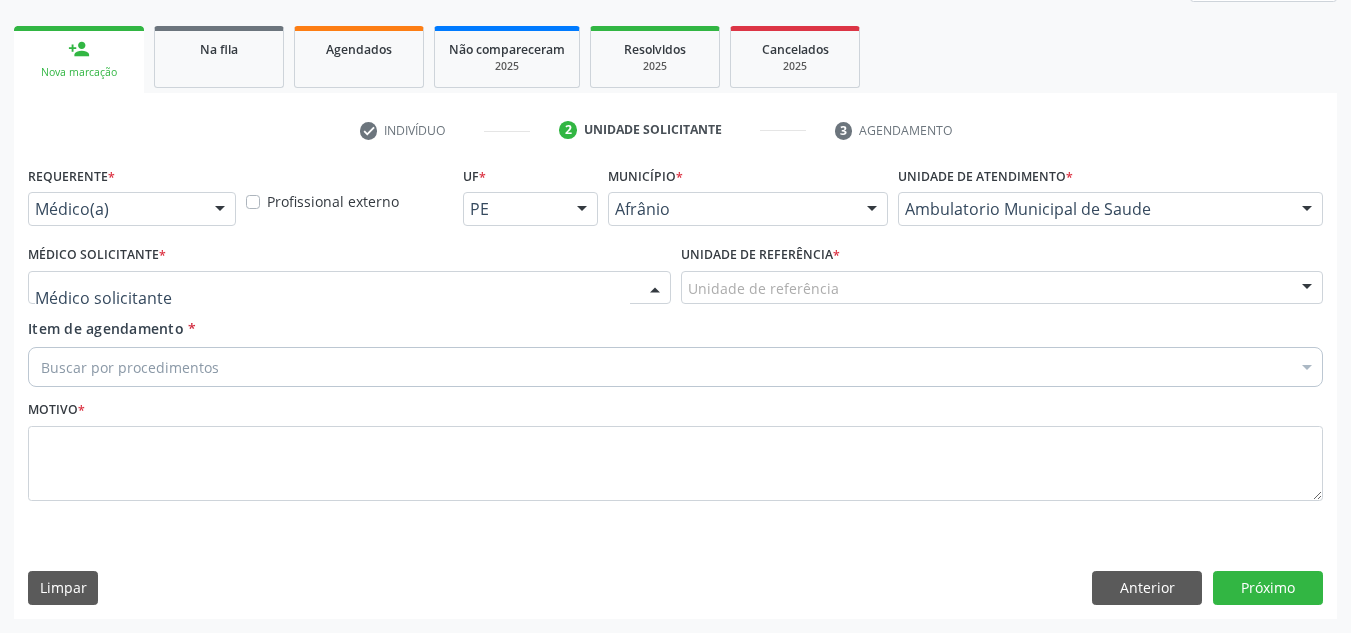 click at bounding box center [349, 288] 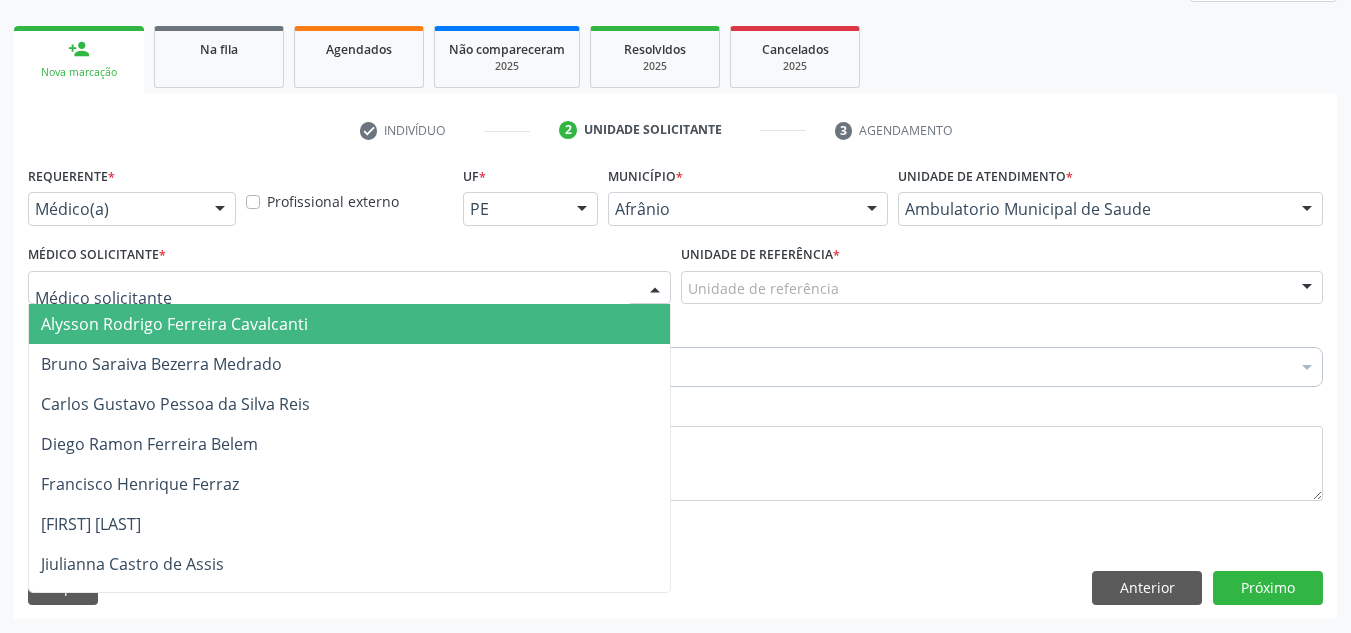 click on "Carlos Gustavo Pessoa da Silva Reis" at bounding box center [349, 404] 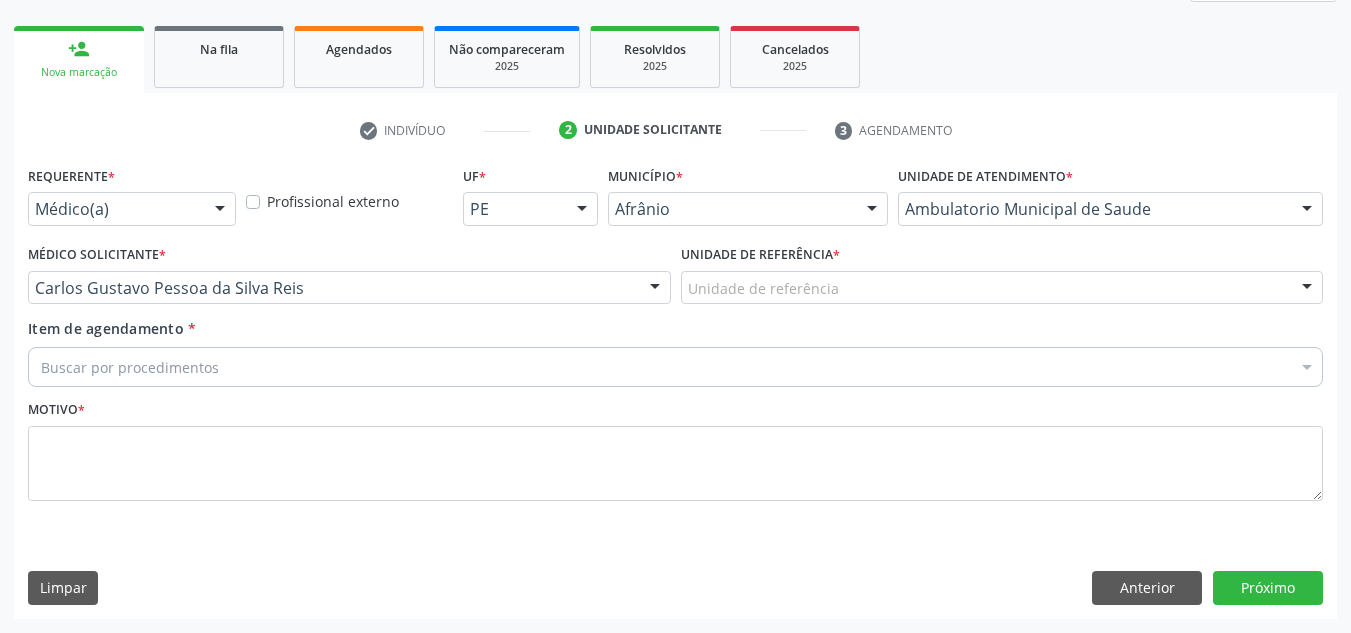 drag, startPoint x: 803, startPoint y: 270, endPoint x: 810, endPoint y: 351, distance: 81.3019 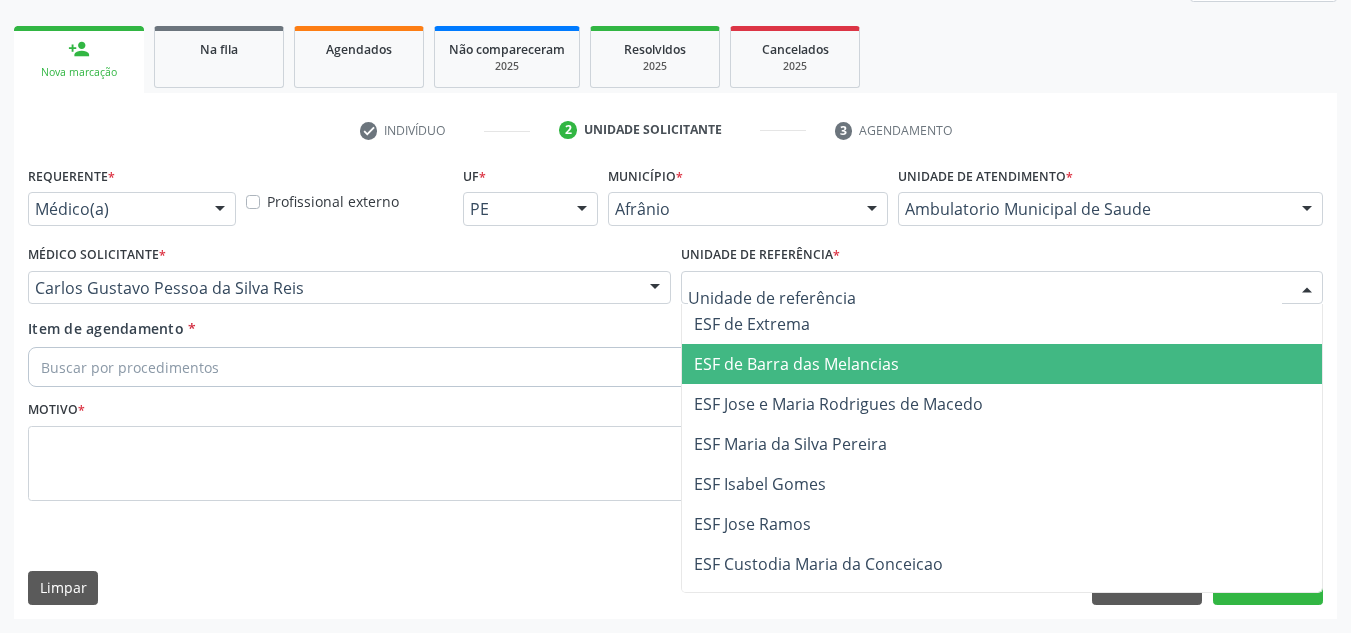 click on "ESF Jose e Maria Rodrigues de Macedo" at bounding box center (1002, 404) 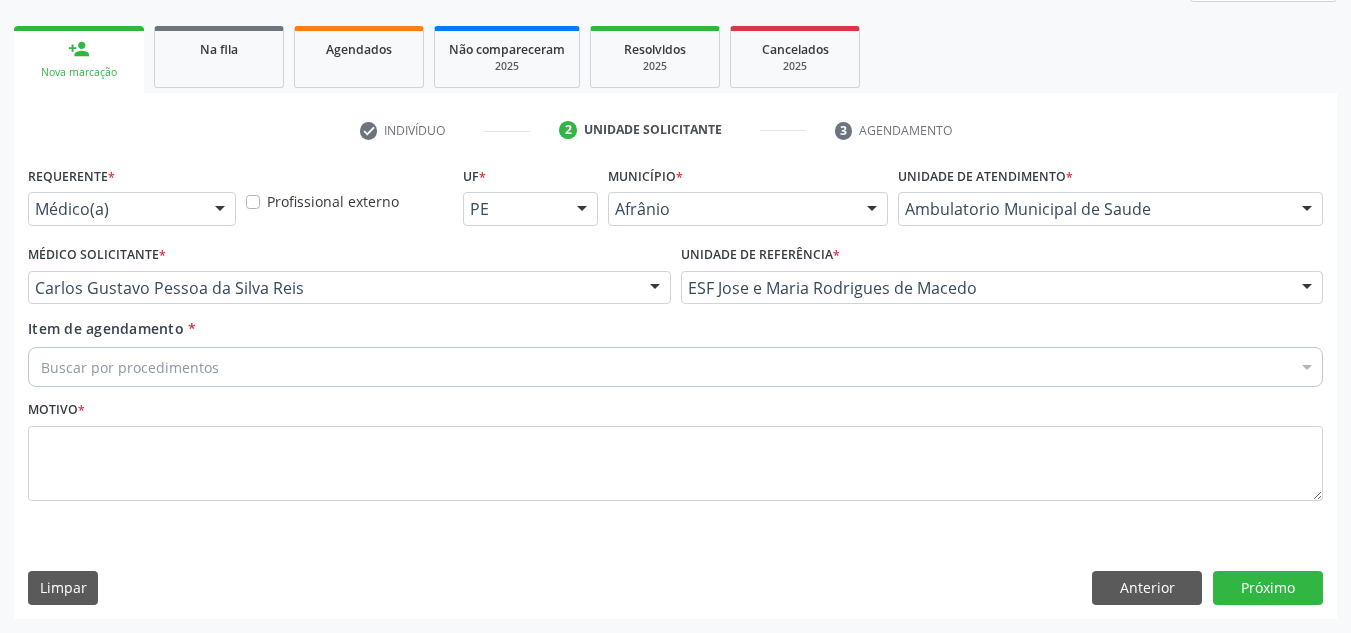 click on "Buscar por procedimentos" at bounding box center [675, 367] 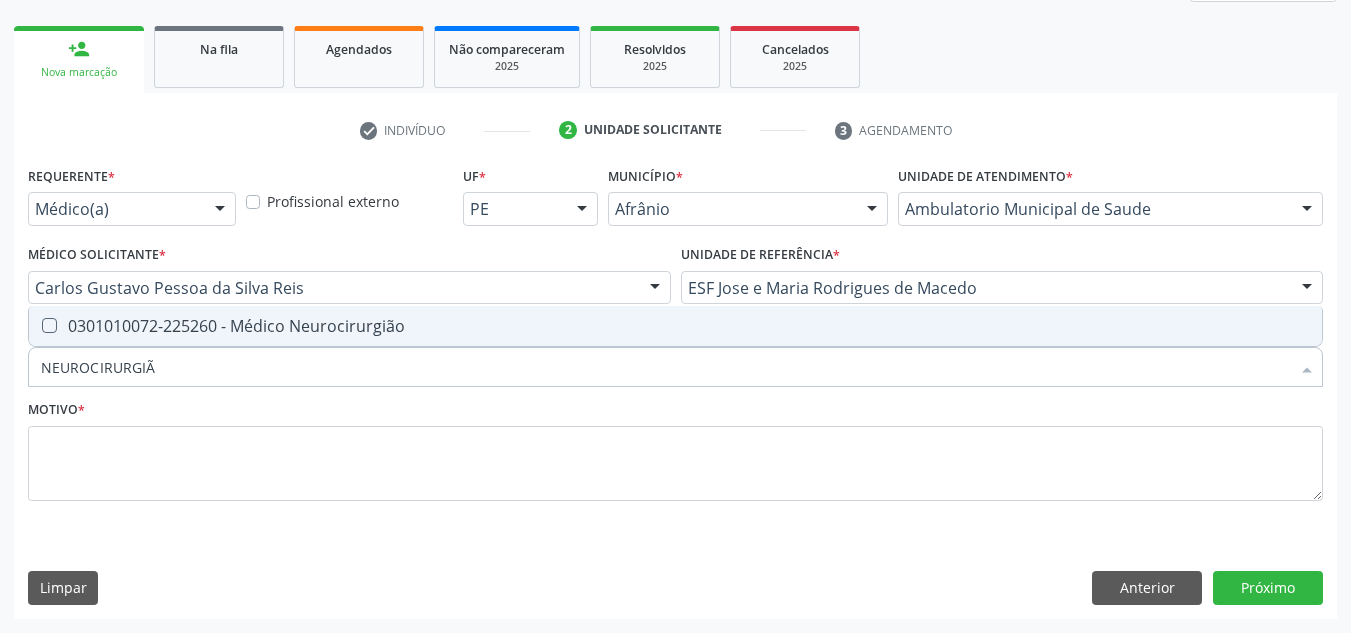 type on "NEUROCIRURGIÃO" 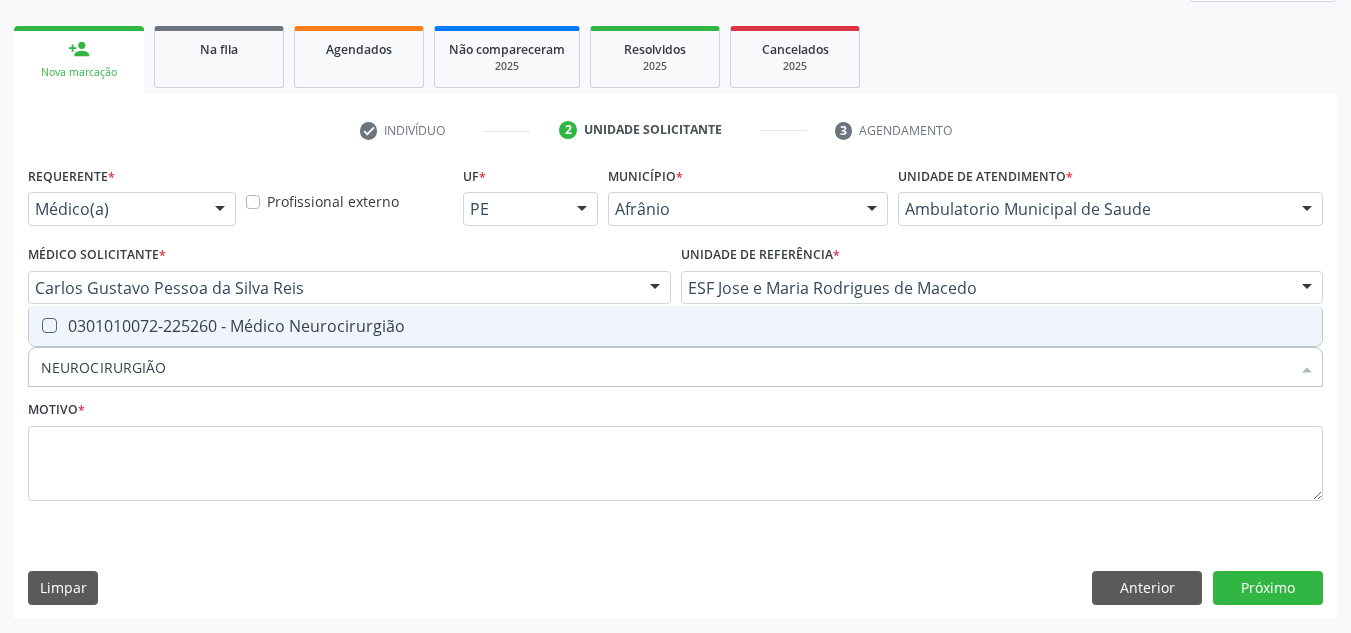 click on "NEUROCIRURGIÃO" at bounding box center [665, 367] 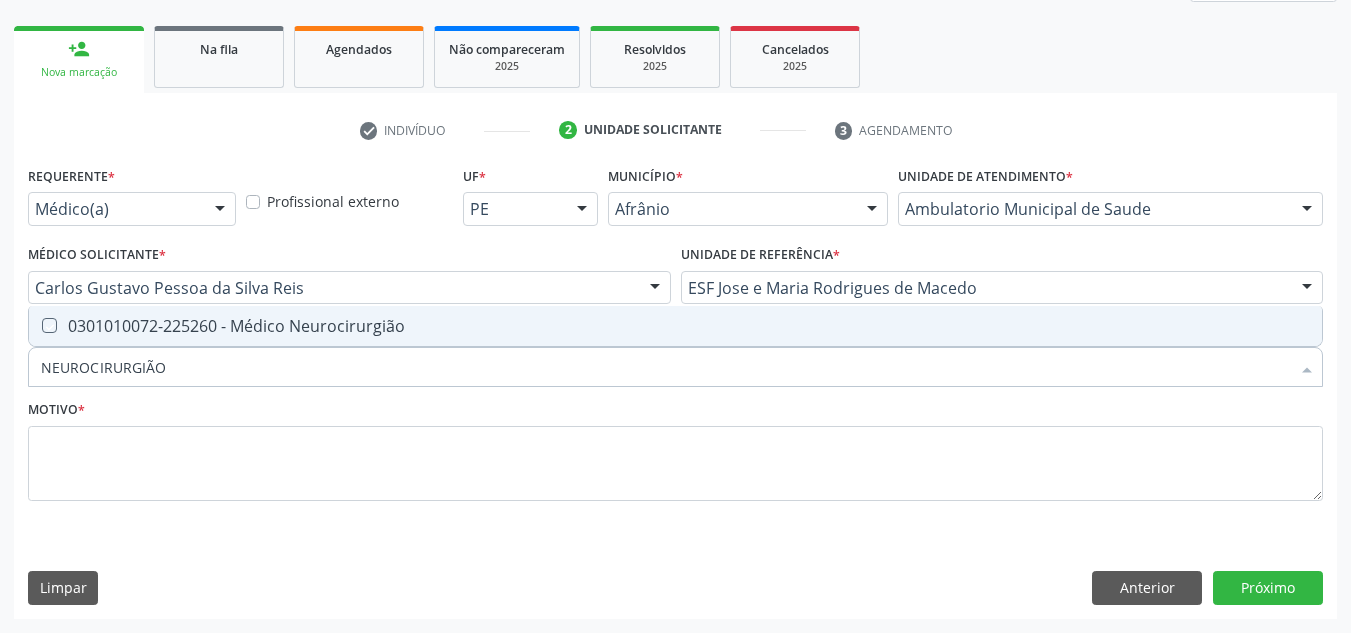 checkbox on "true" 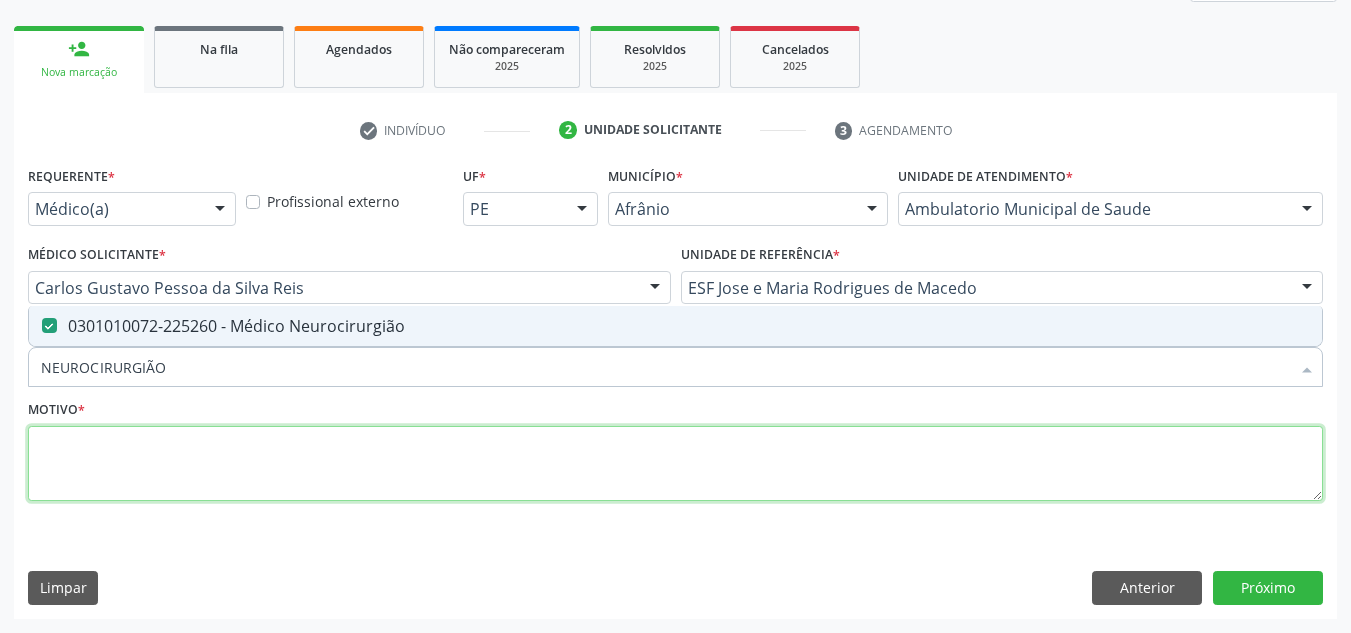 click at bounding box center (675, 464) 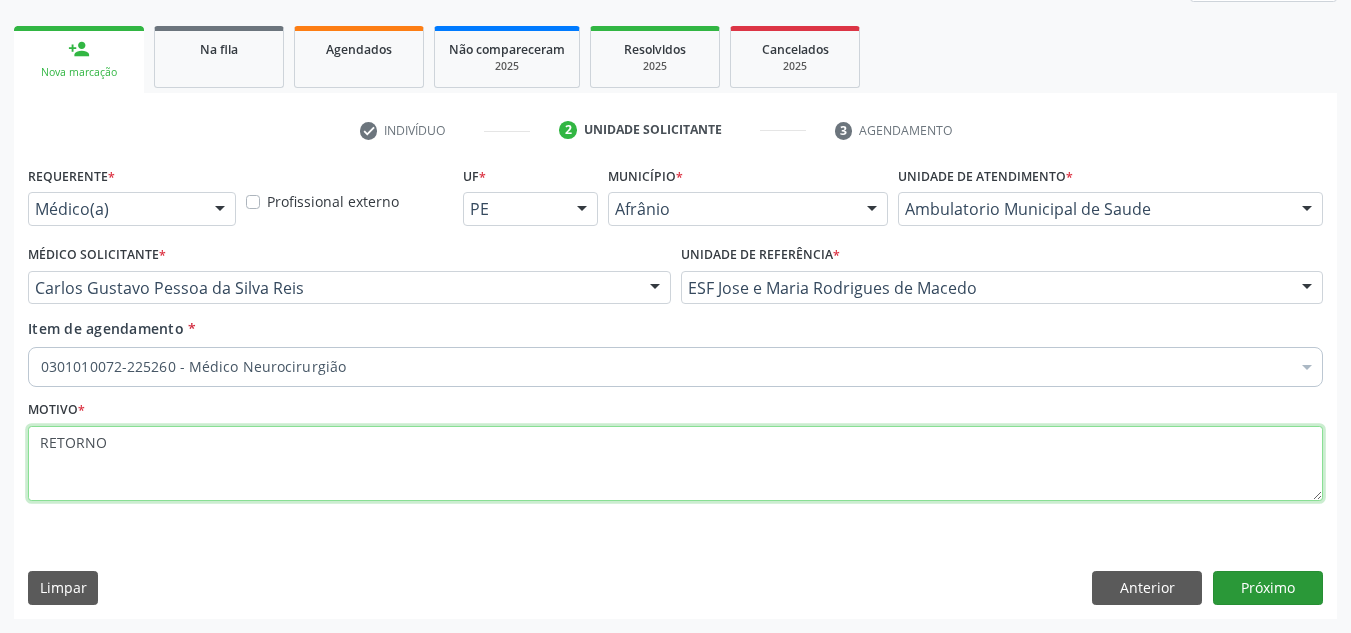 type on "RETORNO" 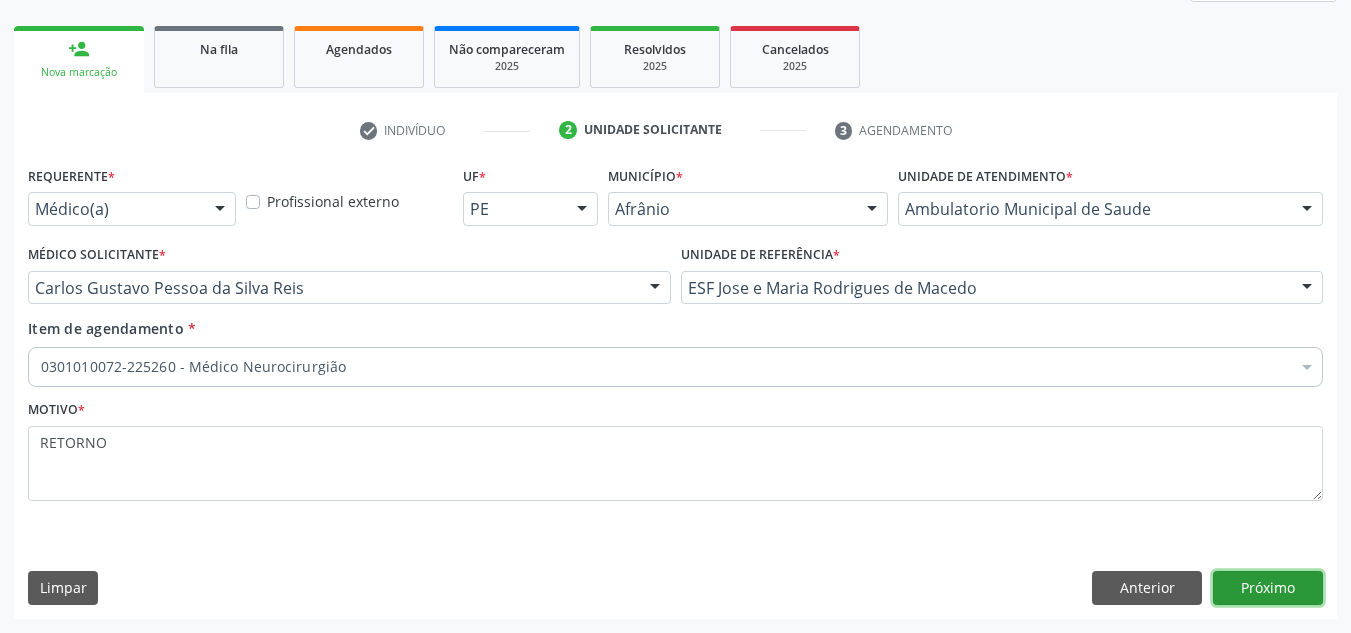 click on "Próximo" at bounding box center (1268, 588) 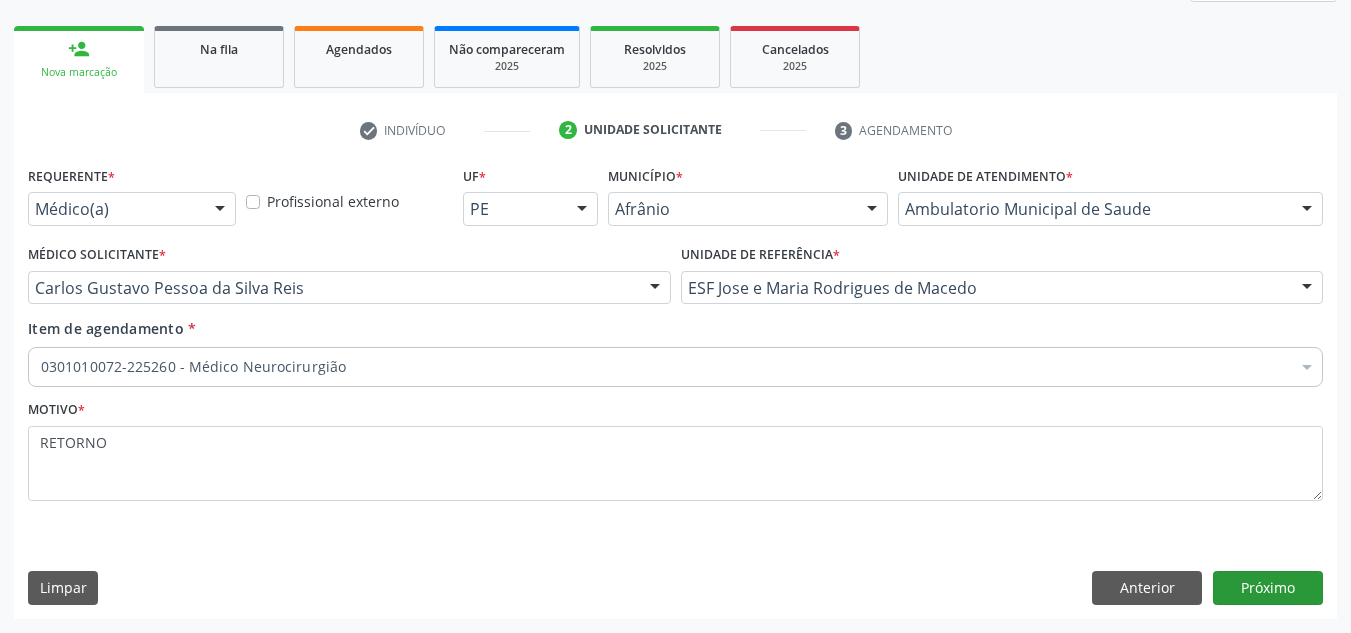 scroll, scrollTop: 237, scrollLeft: 0, axis: vertical 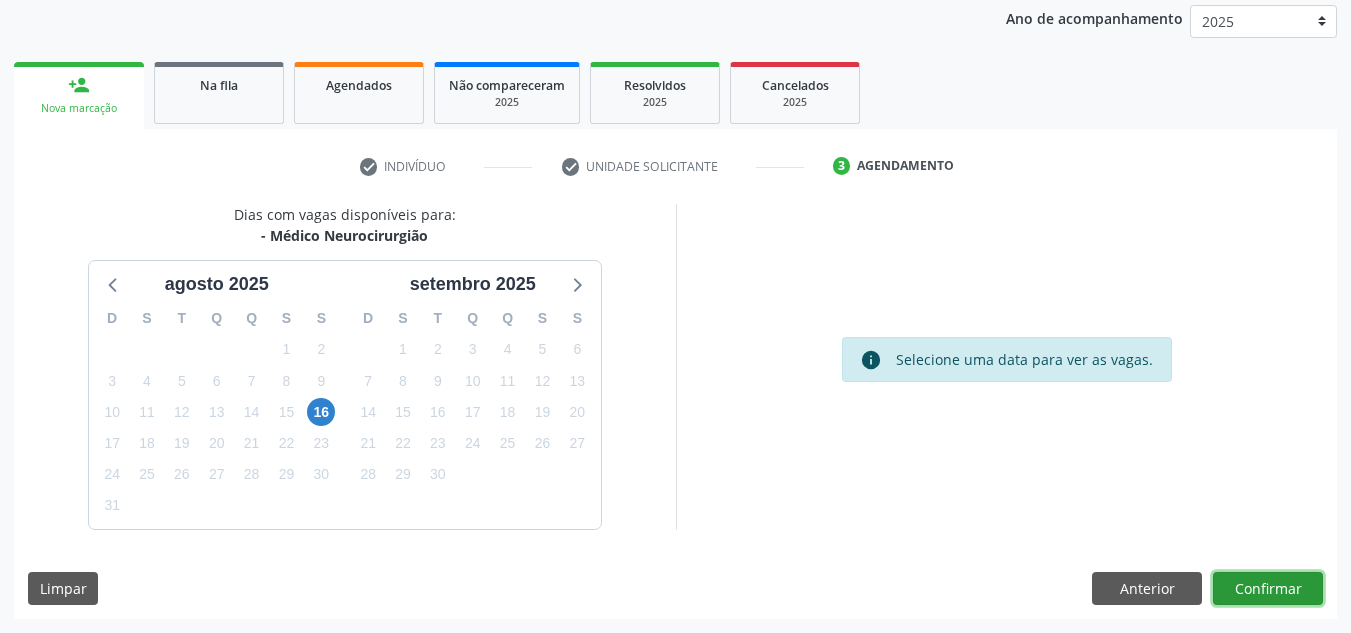 click on "Confirmar" at bounding box center [1268, 589] 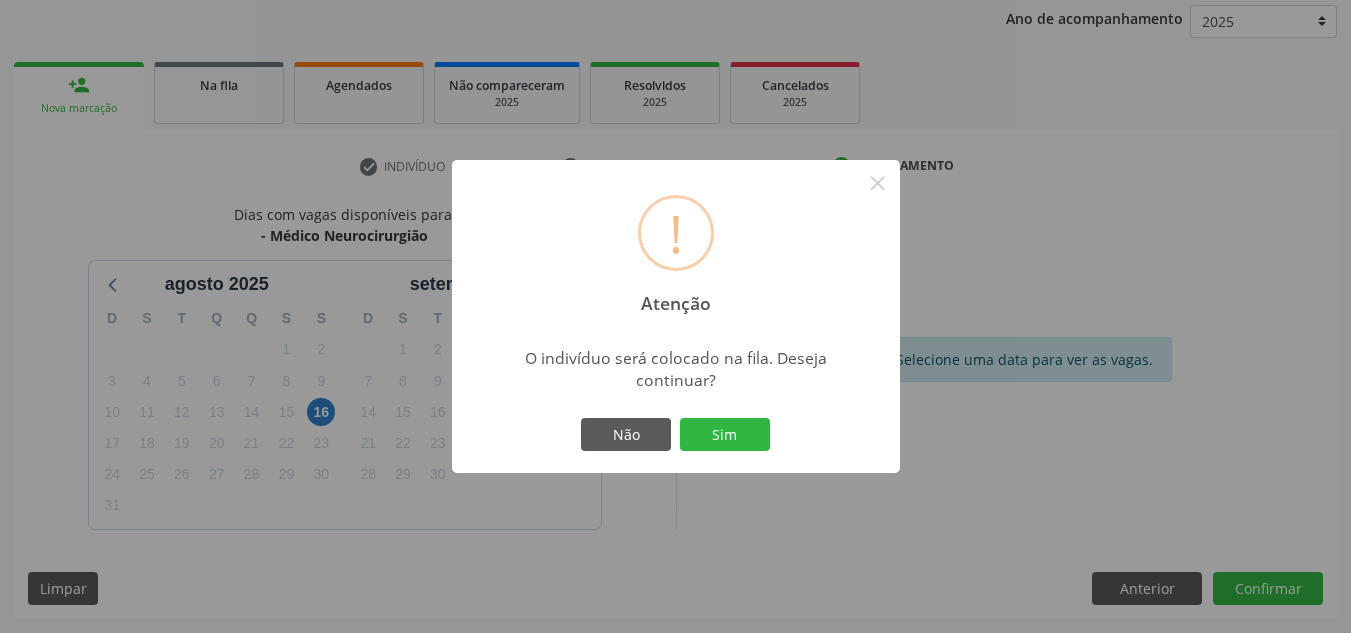 type 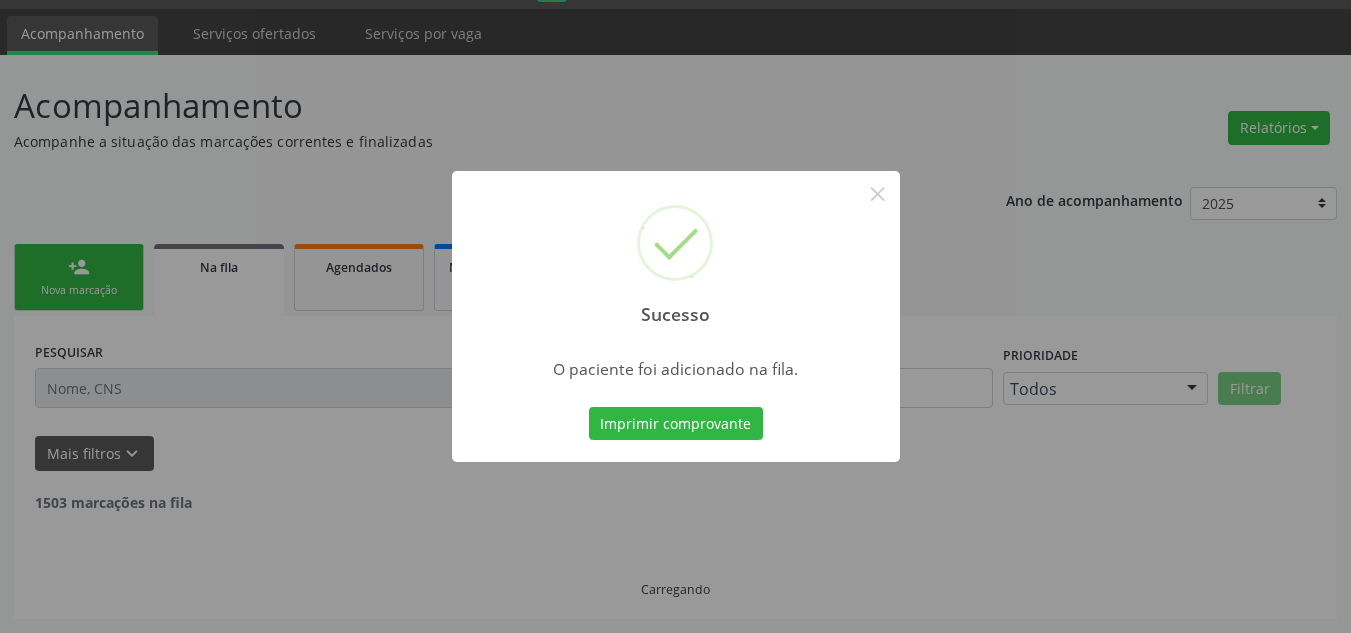 scroll, scrollTop: 34, scrollLeft: 0, axis: vertical 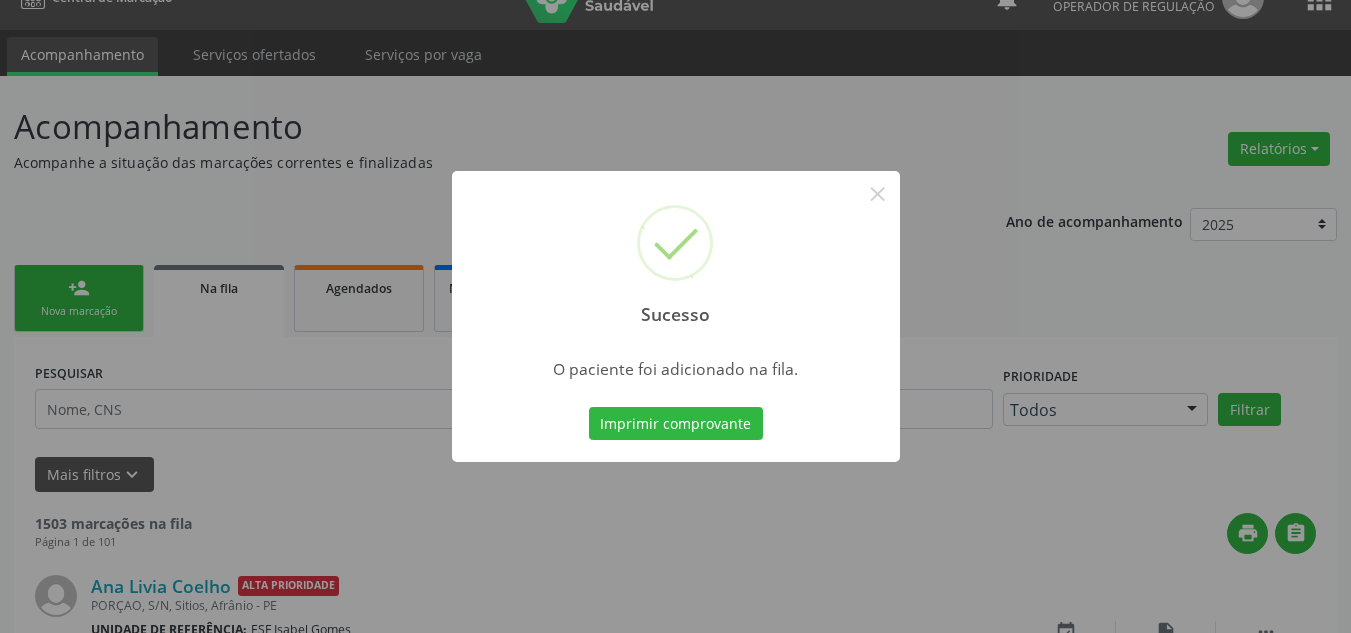 type 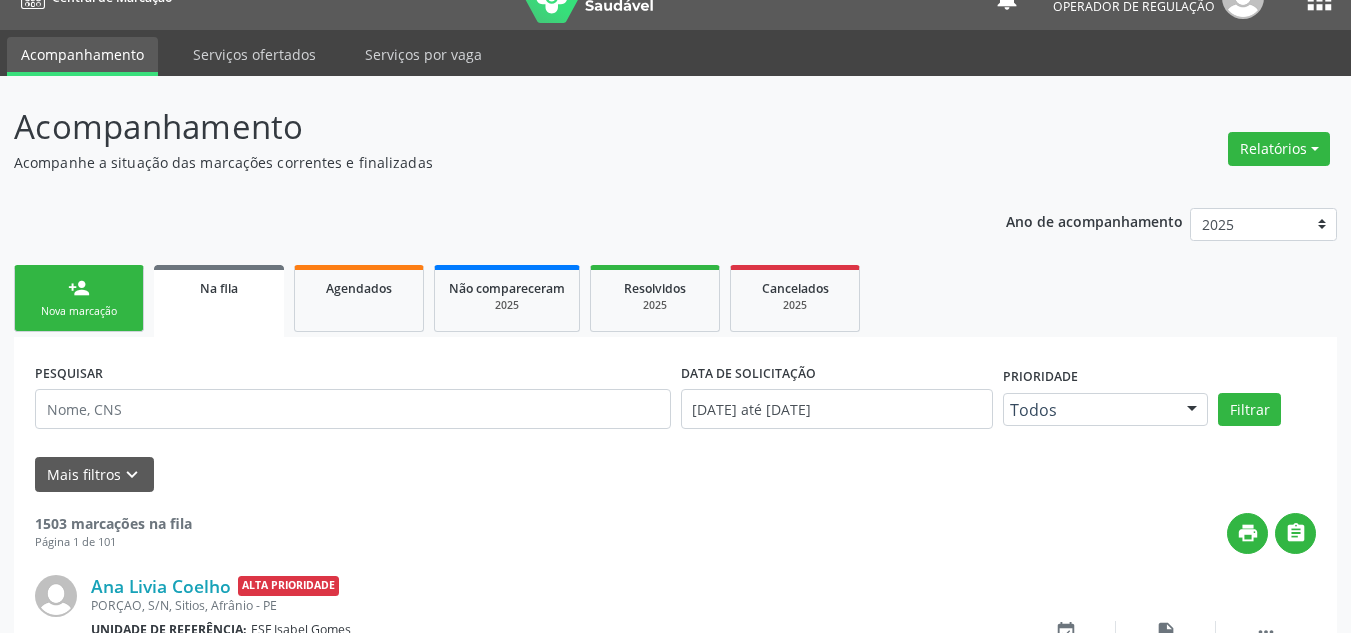 click on "person_add
Nova marcação" at bounding box center (79, 298) 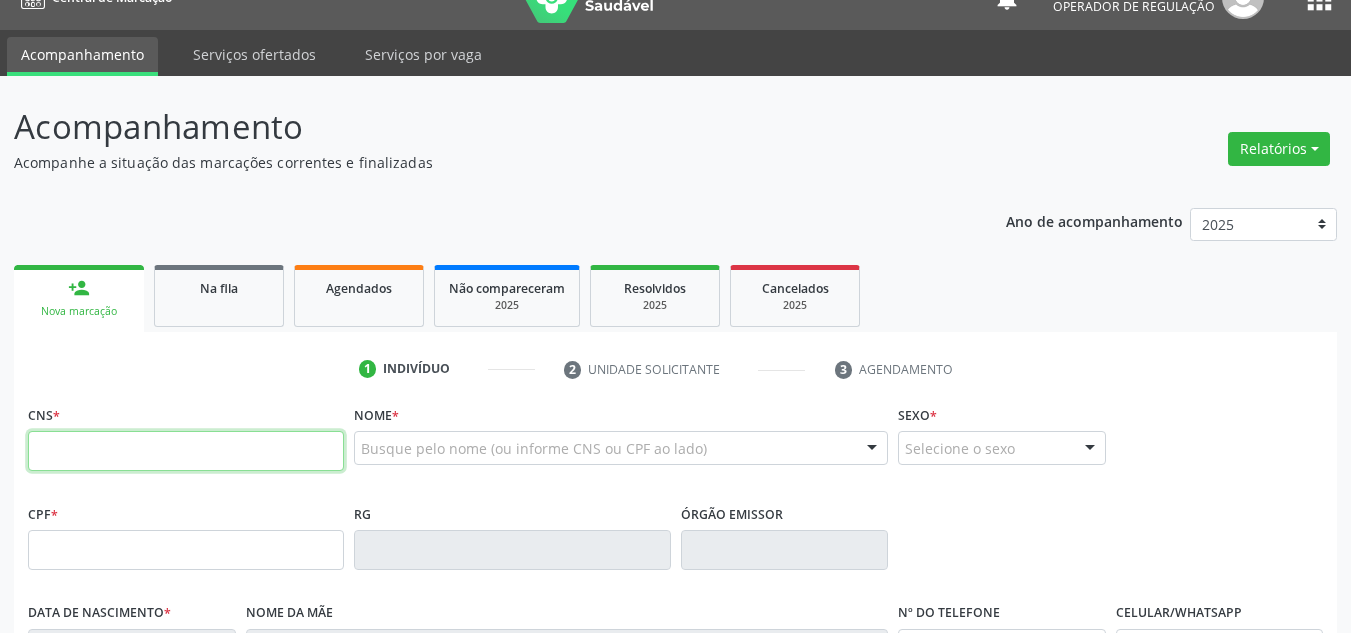click at bounding box center [186, 451] 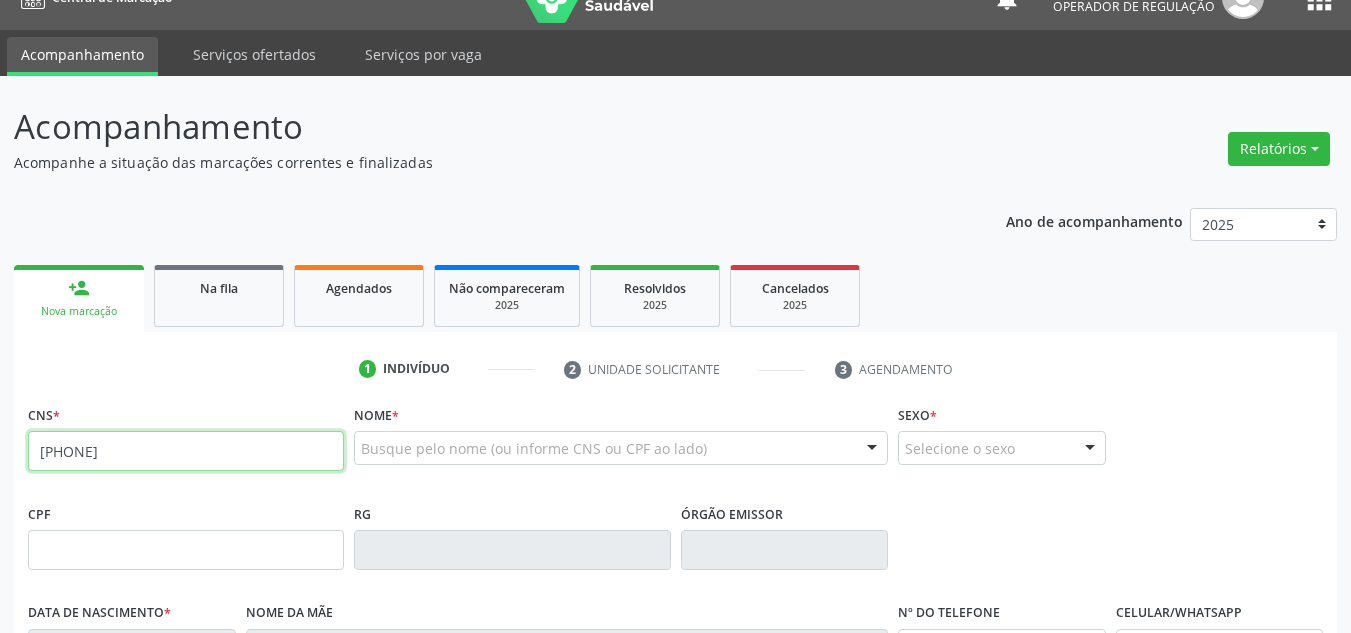 type on "702 6067 5280 8045" 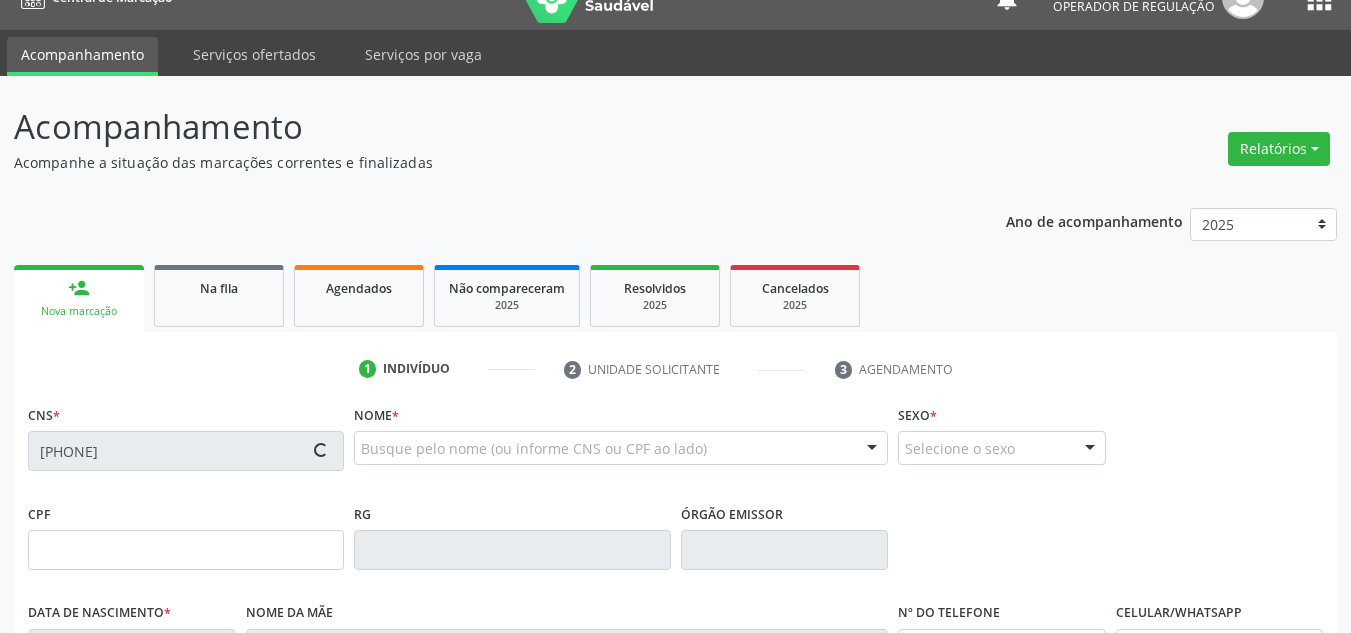 type on "102.297.034-88" 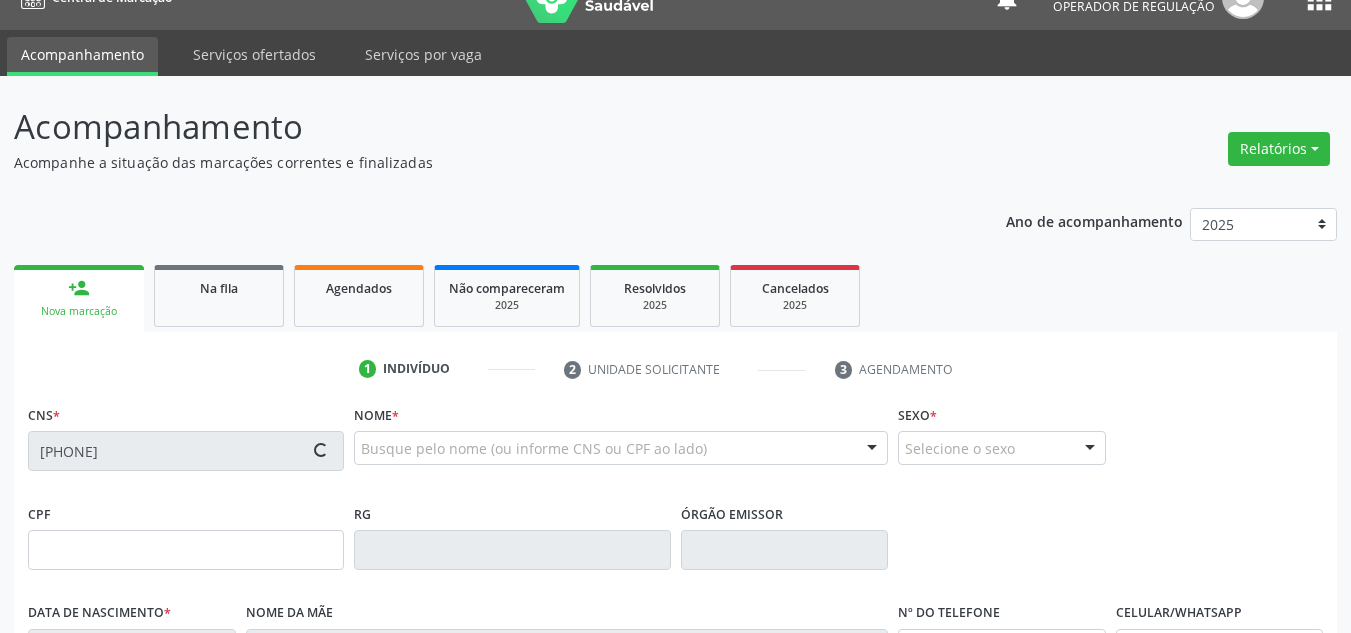 type on "15/02/2006" 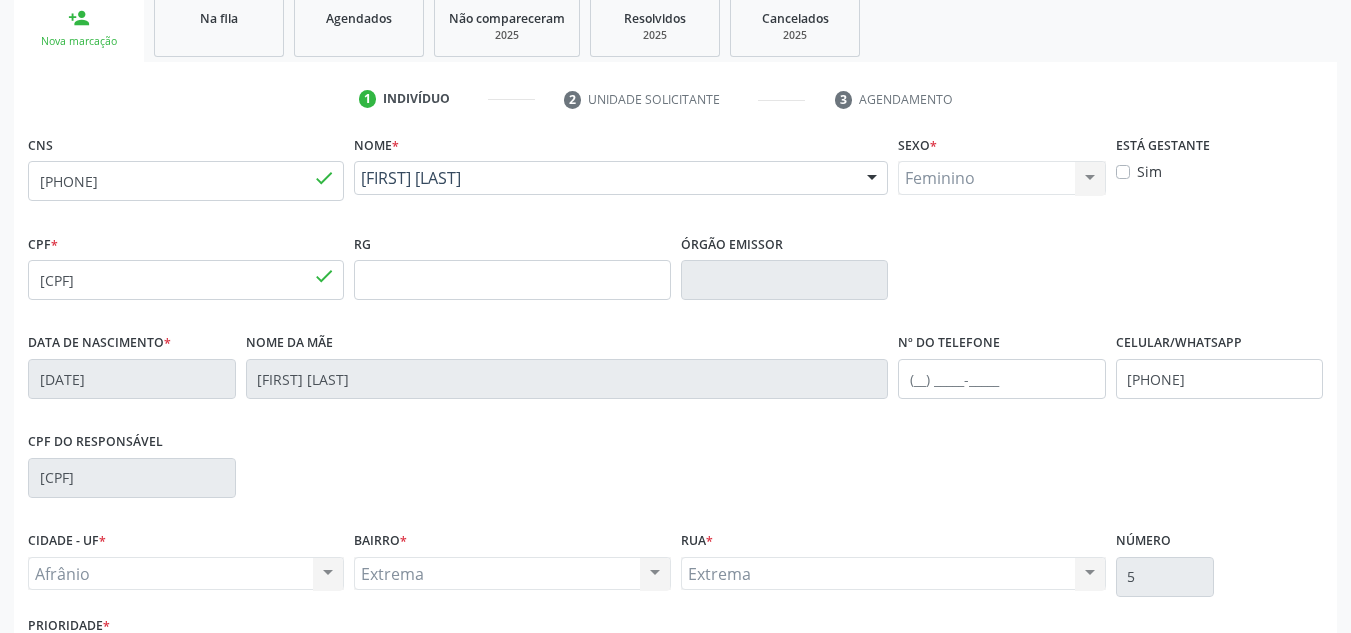 scroll, scrollTop: 451, scrollLeft: 0, axis: vertical 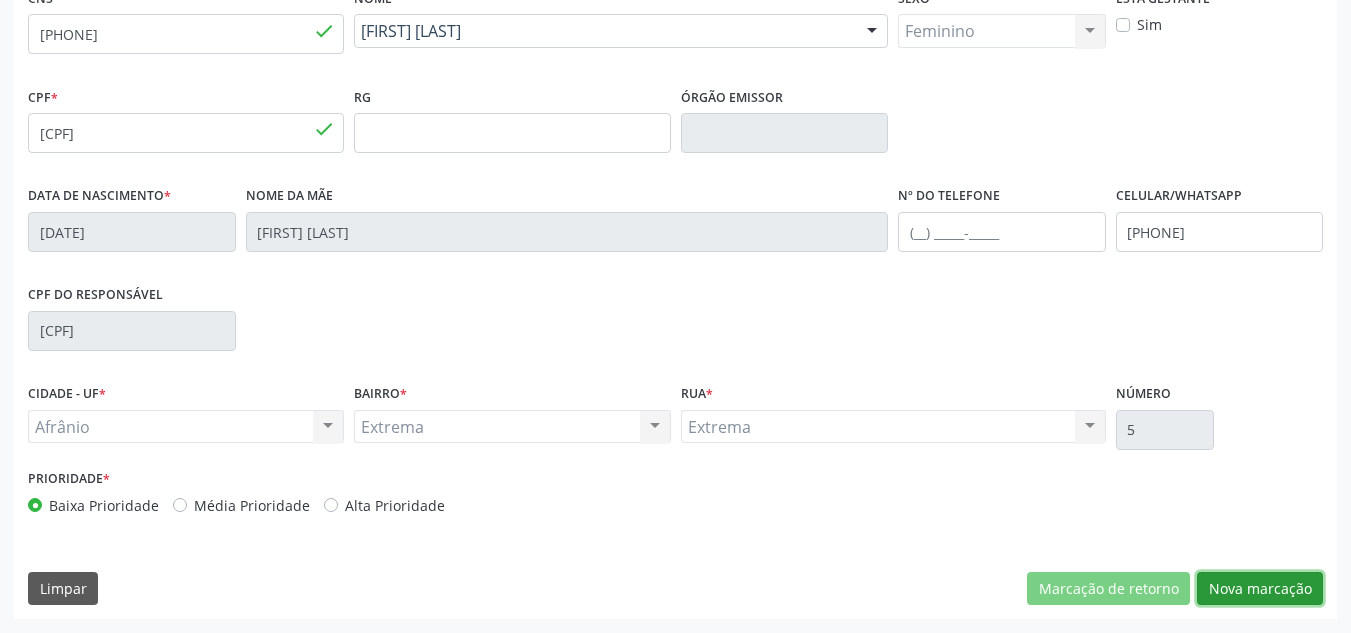 click on "Nova marcação" at bounding box center [1260, 589] 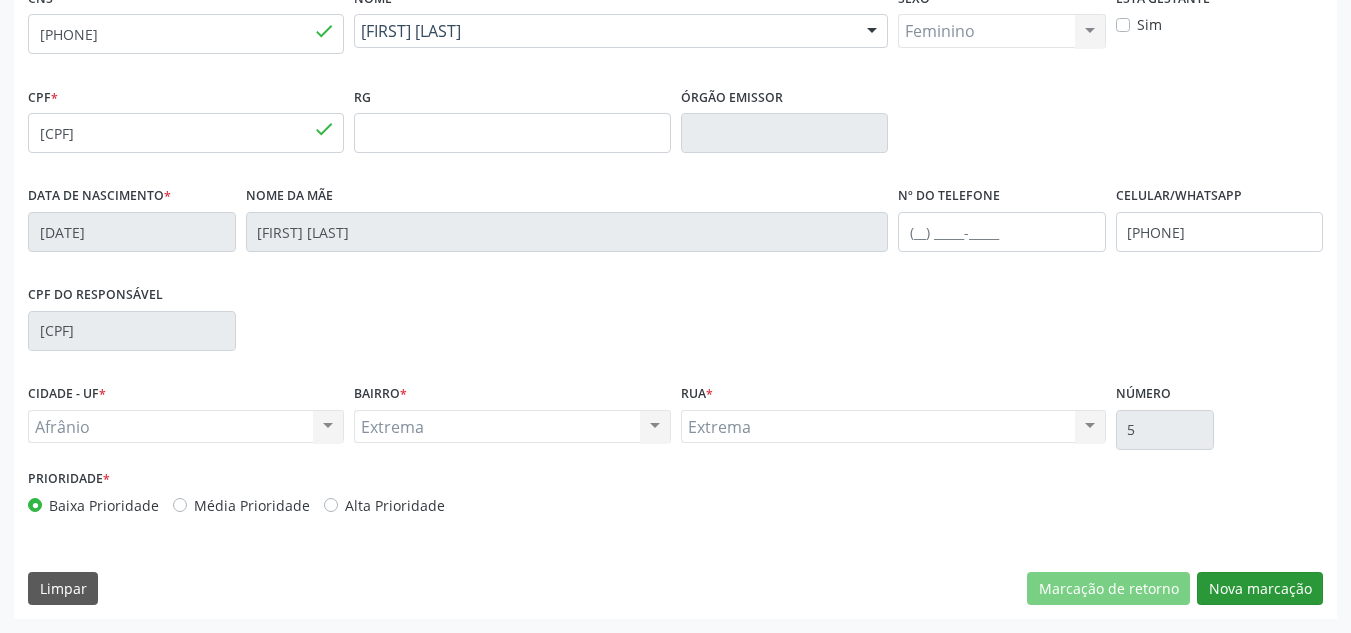scroll, scrollTop: 273, scrollLeft: 0, axis: vertical 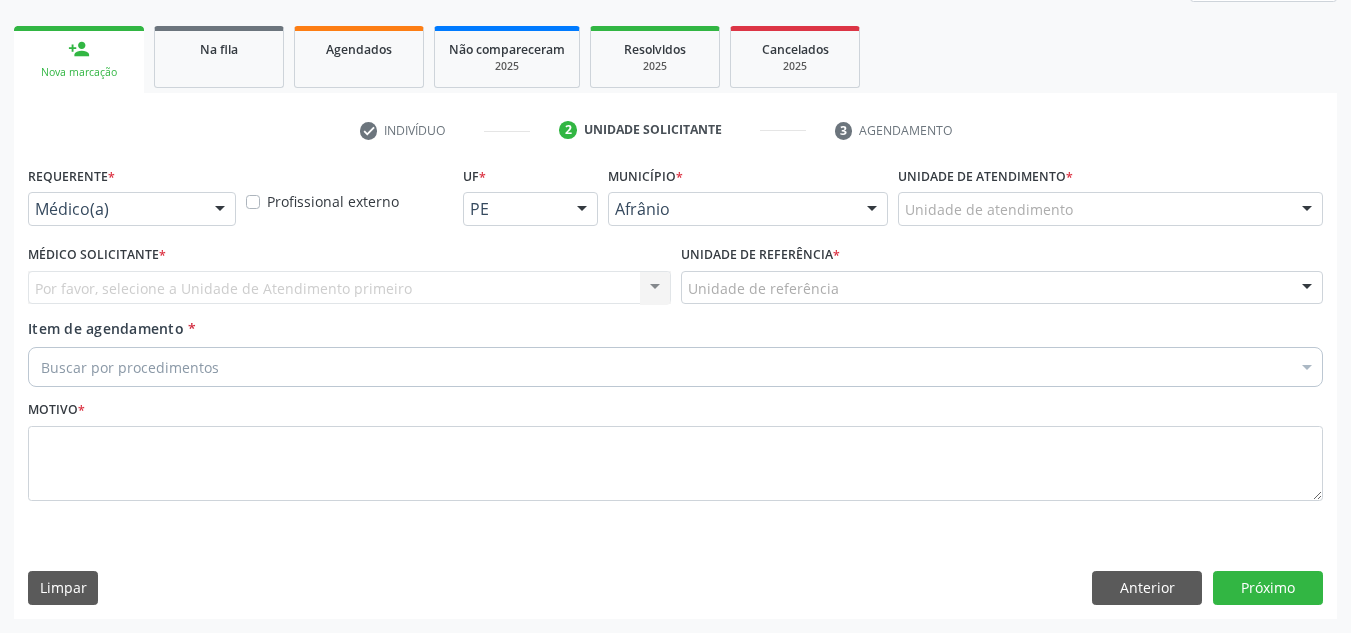 click on "Unidade de atendimento" at bounding box center [1110, 209] 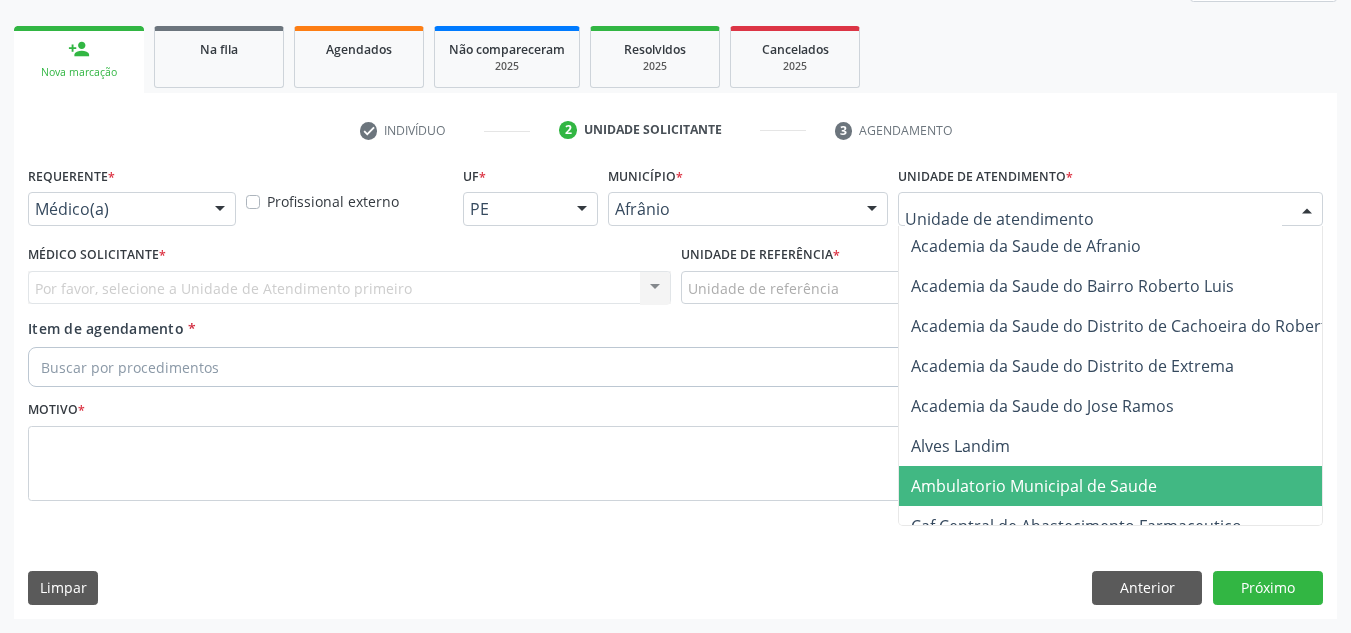 click on "Ambulatorio Municipal de Saude" at bounding box center (1034, 486) 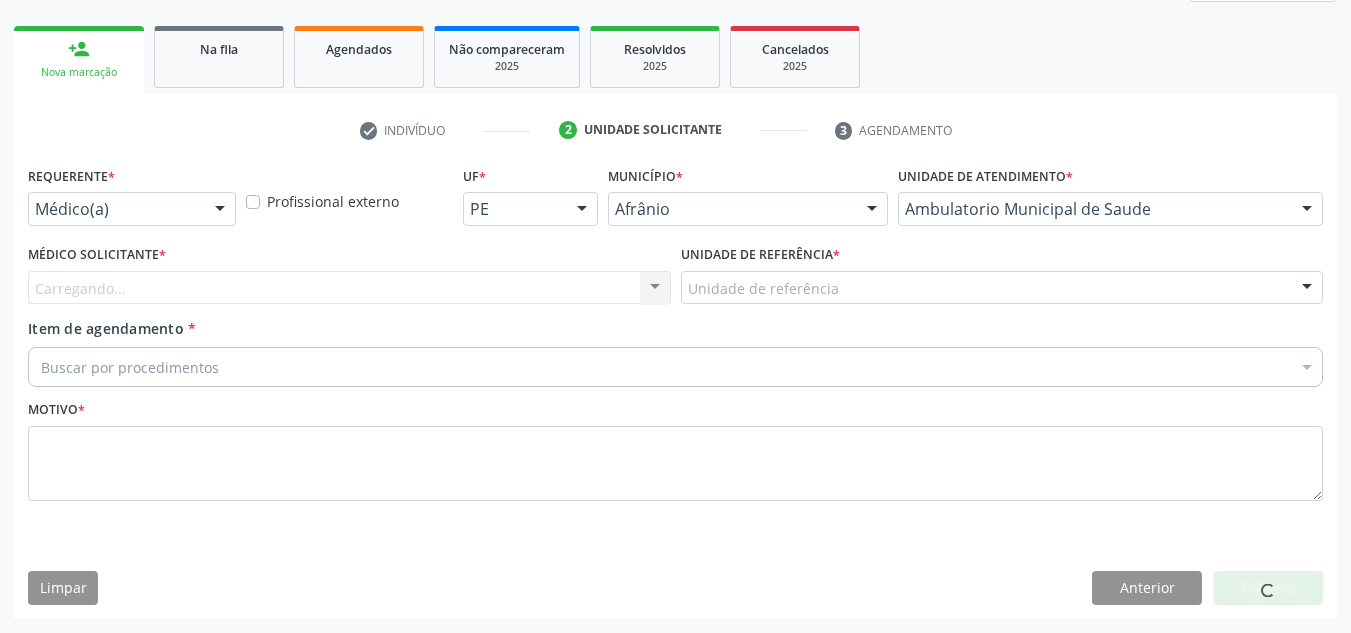click on "Carregando...
Nenhum resultado encontrado para: "   "
Não há nenhuma opção para ser exibida." at bounding box center (349, 288) 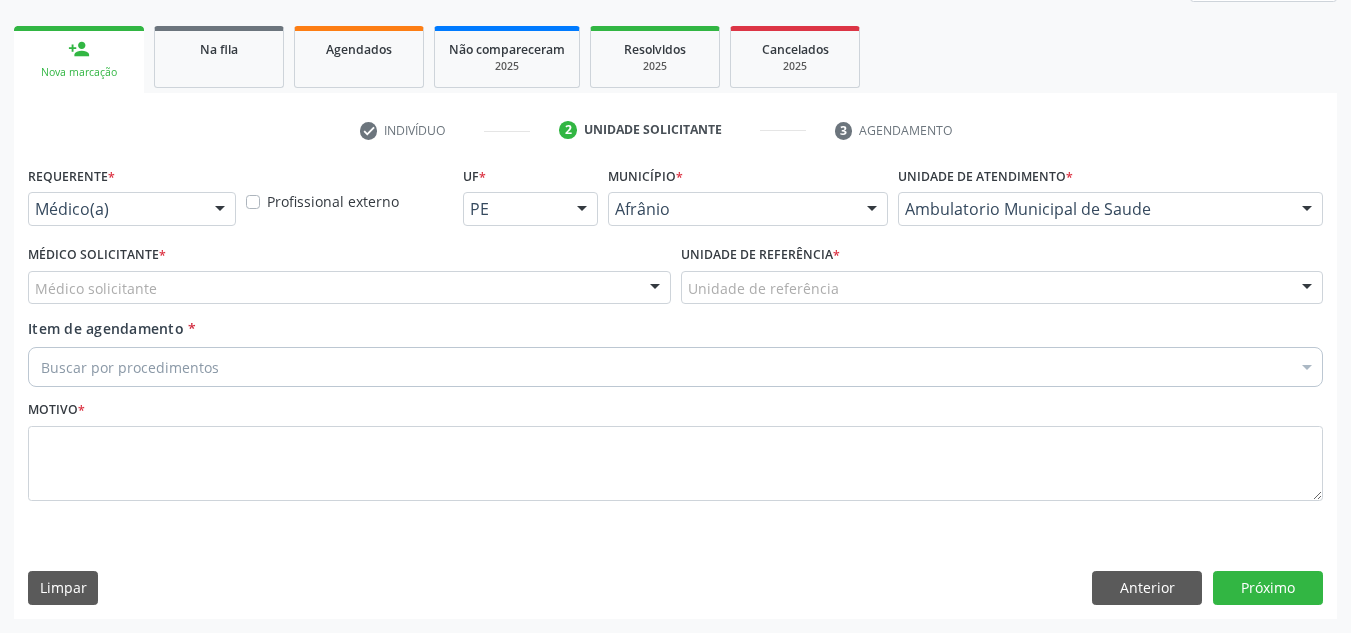 click on "Médico solicitante" at bounding box center [349, 288] 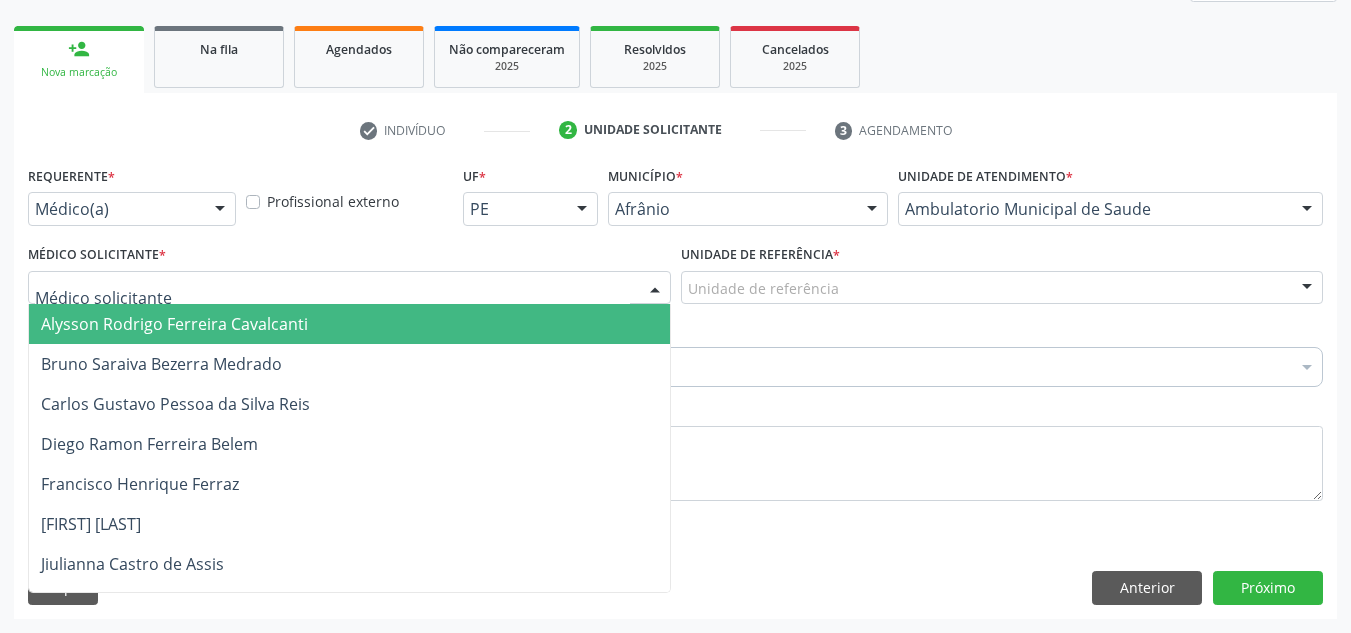 click on "Alysson Rodrigo Ferreira Cavalcanti" at bounding box center [349, 324] 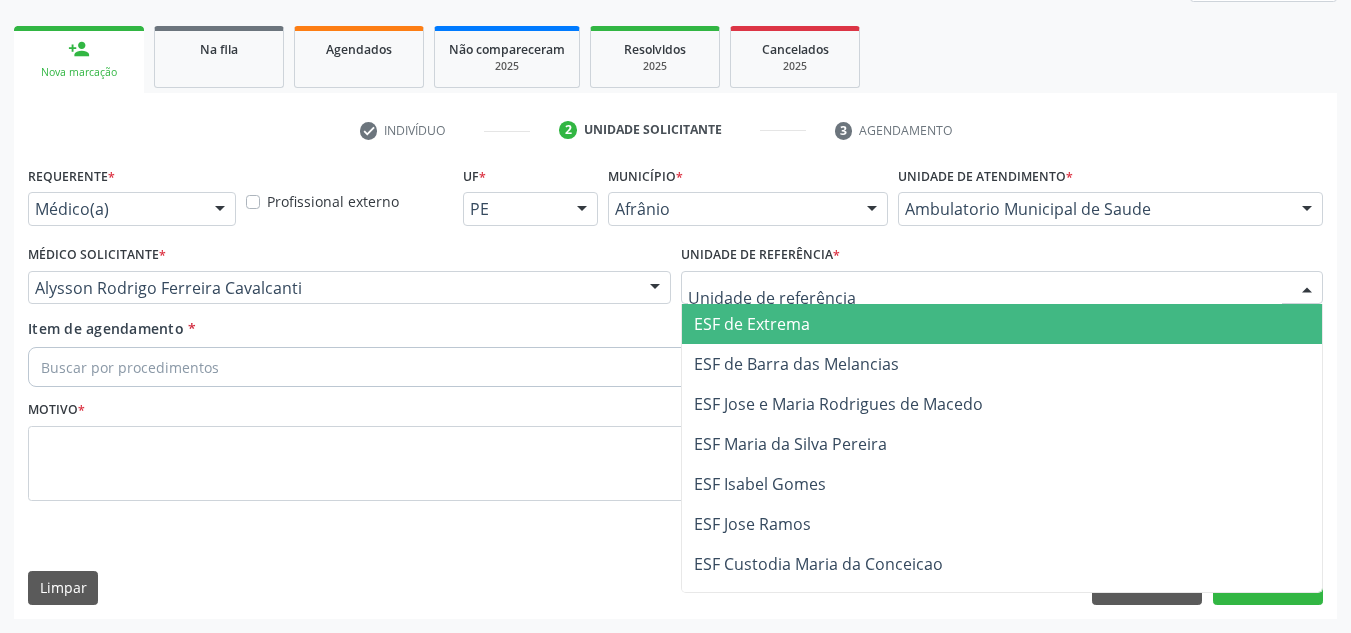 click at bounding box center (1002, 288) 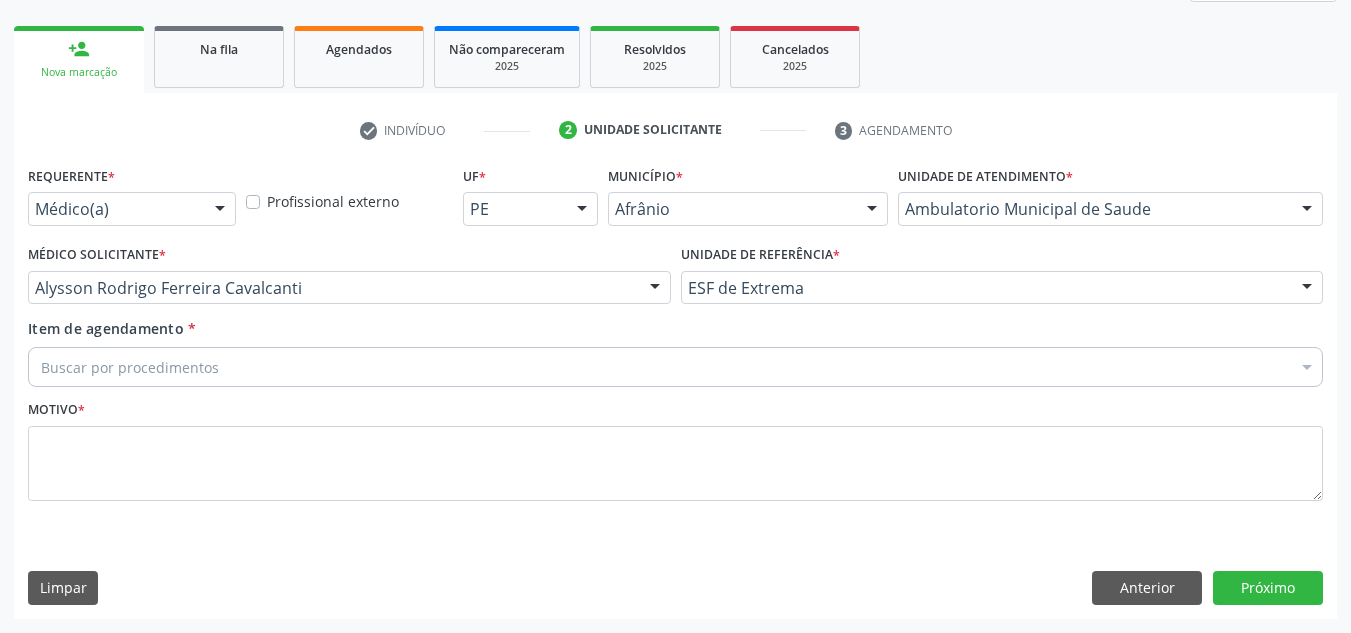 click on "Buscar por procedimentos" at bounding box center [675, 367] 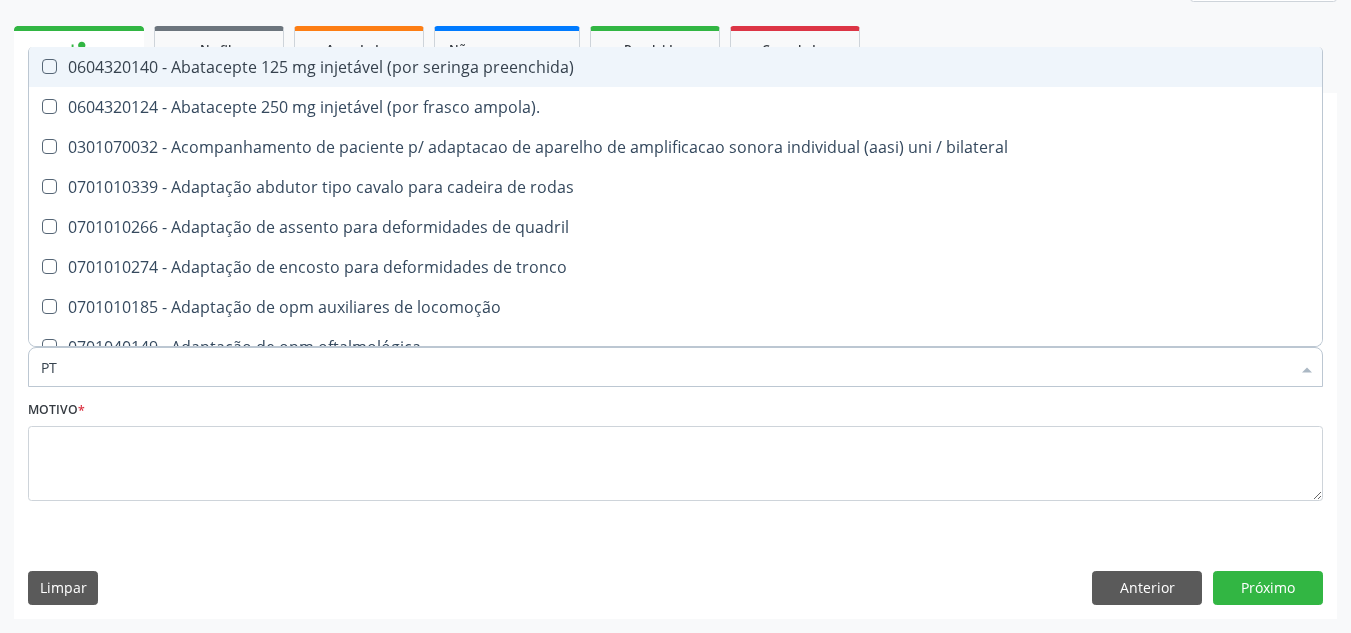 type on "P" 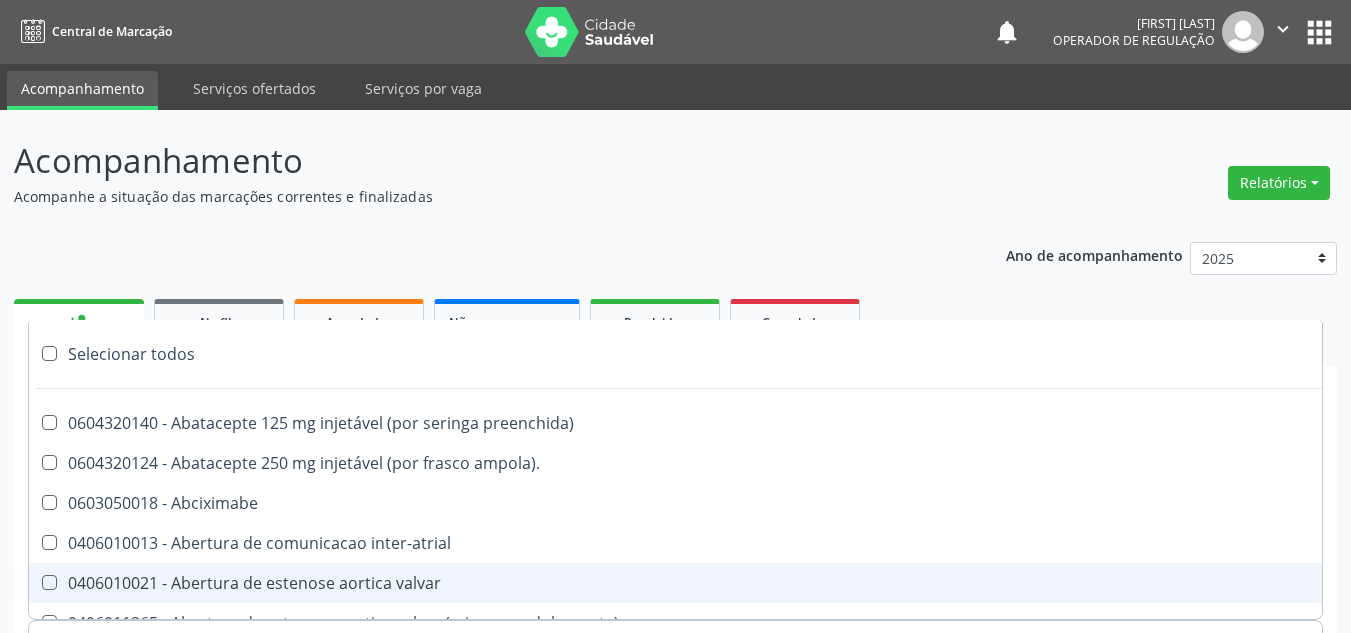 scroll, scrollTop: 273, scrollLeft: 0, axis: vertical 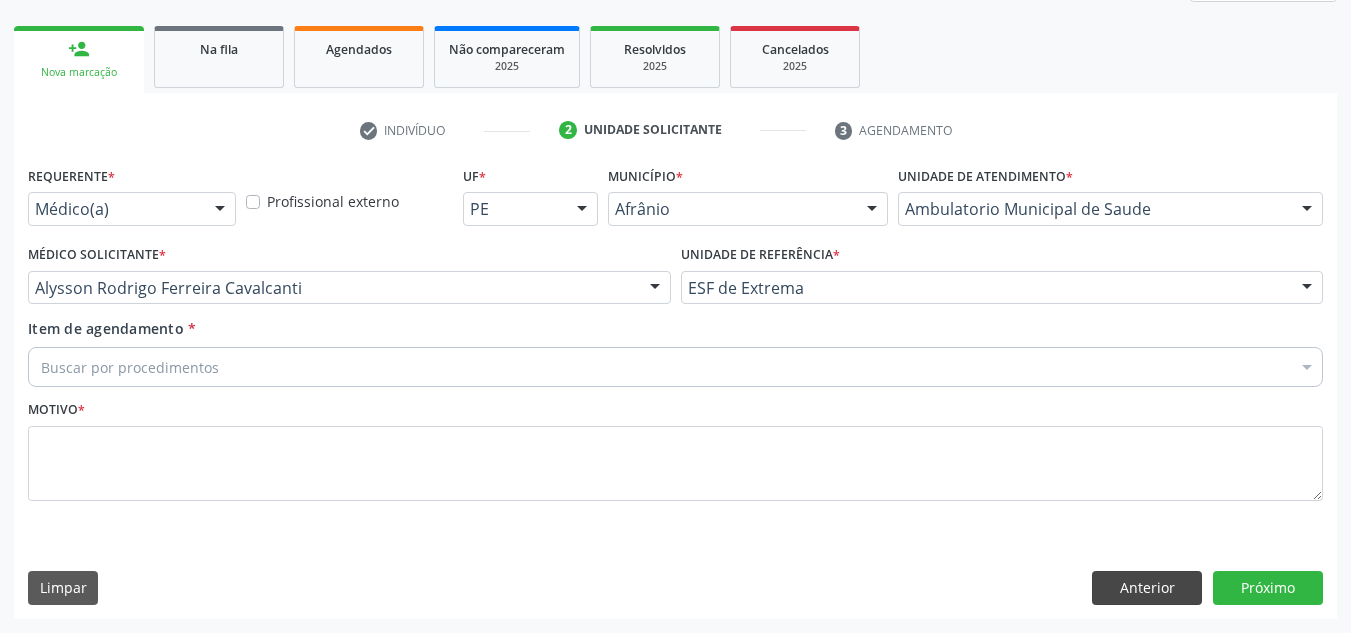click on "Requerente
*
Médico(a)         Médico(a)   Enfermeiro(a)   Paciente
Nenhum resultado encontrado para: "   "
Não há nenhuma opção para ser exibida.
Profissional externo
UF
*
PE         BA   PE
Nenhum resultado encontrado para: "   "
Não há nenhuma opção para ser exibida.
Município
*
Afrânio         Afrânio   Petrolina
Nenhum resultado encontrado para: "   "
Não há nenhuma opção para ser exibida.
Unidade de atendimento
*
Ambulatorio Municipal de Saude         Academia da Saude de Afranio   Academia da Saude do Bairro Roberto Luis   Academia da Saude do Distrito de Cachoeira do Roberto   Academia da Saude do Distrito de Extrema   Academia da Saude do Jose Ramos   Alves Landim   Ambulatorio Municipal de Saude   Caf Central de Abastecimento Farmaceutico     Centro de Especialidades   Cime   Cuidar" at bounding box center (675, 389) 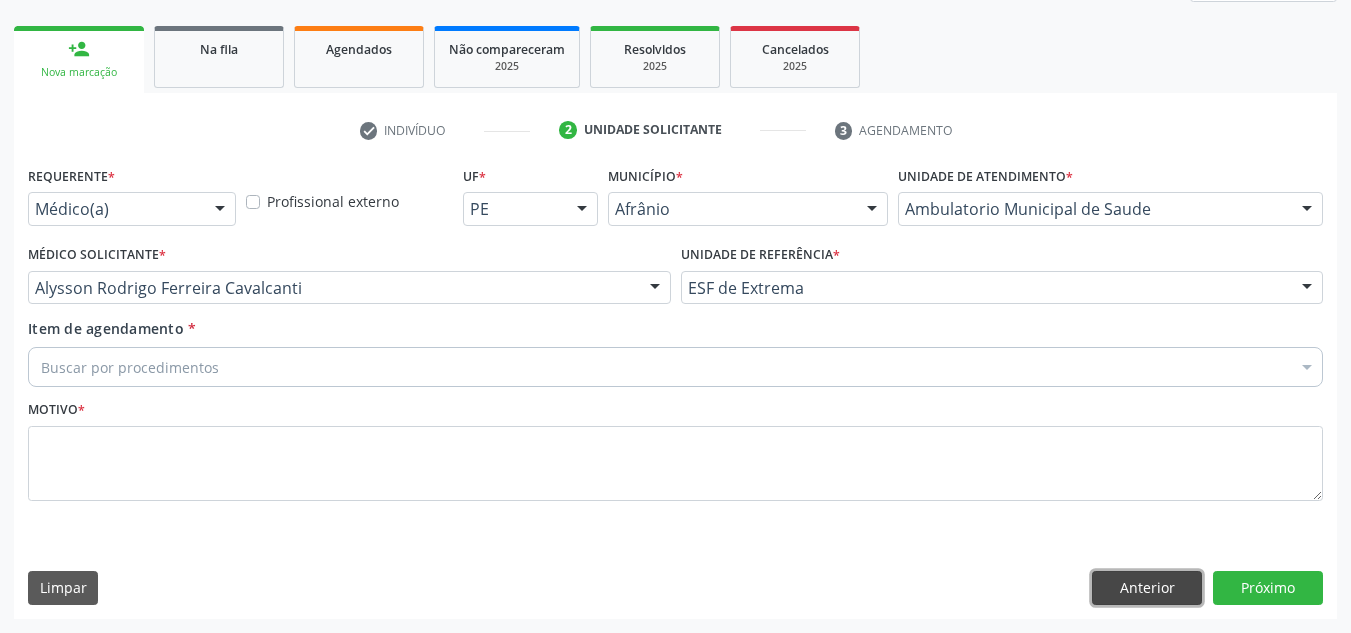 click on "Anterior" at bounding box center [1147, 588] 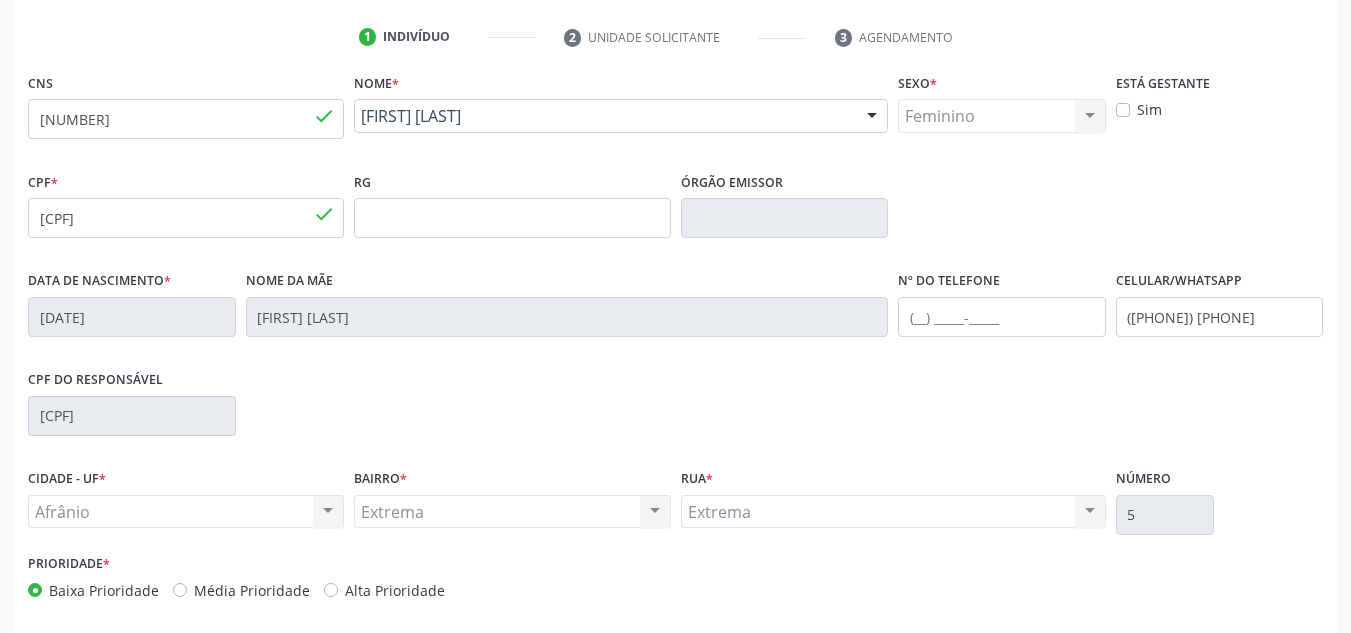 scroll, scrollTop: 451, scrollLeft: 0, axis: vertical 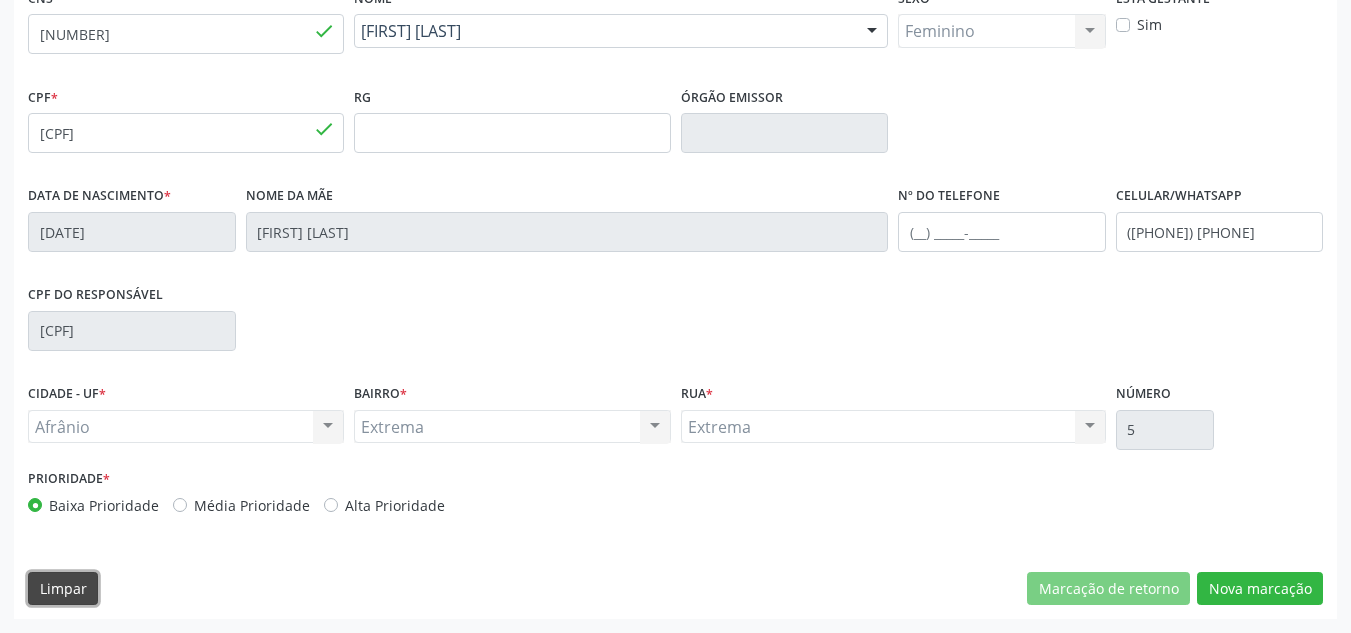 click on "Limpar" at bounding box center (63, 589) 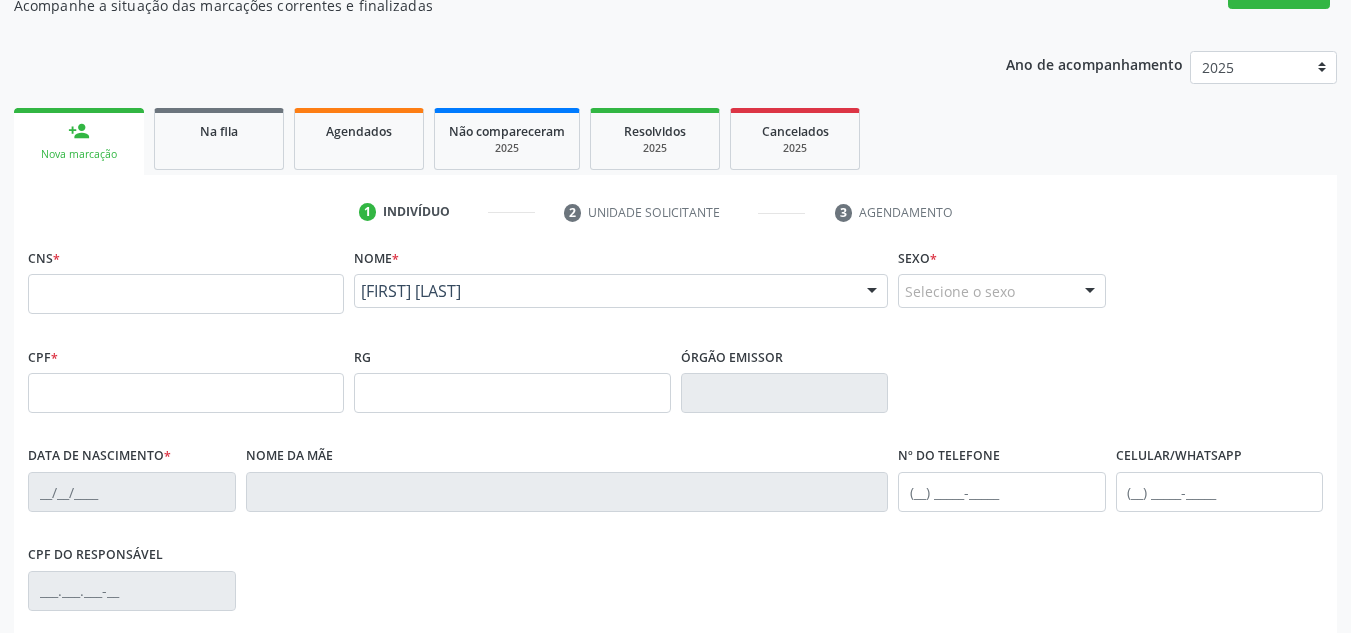 scroll, scrollTop: 0, scrollLeft: 0, axis: both 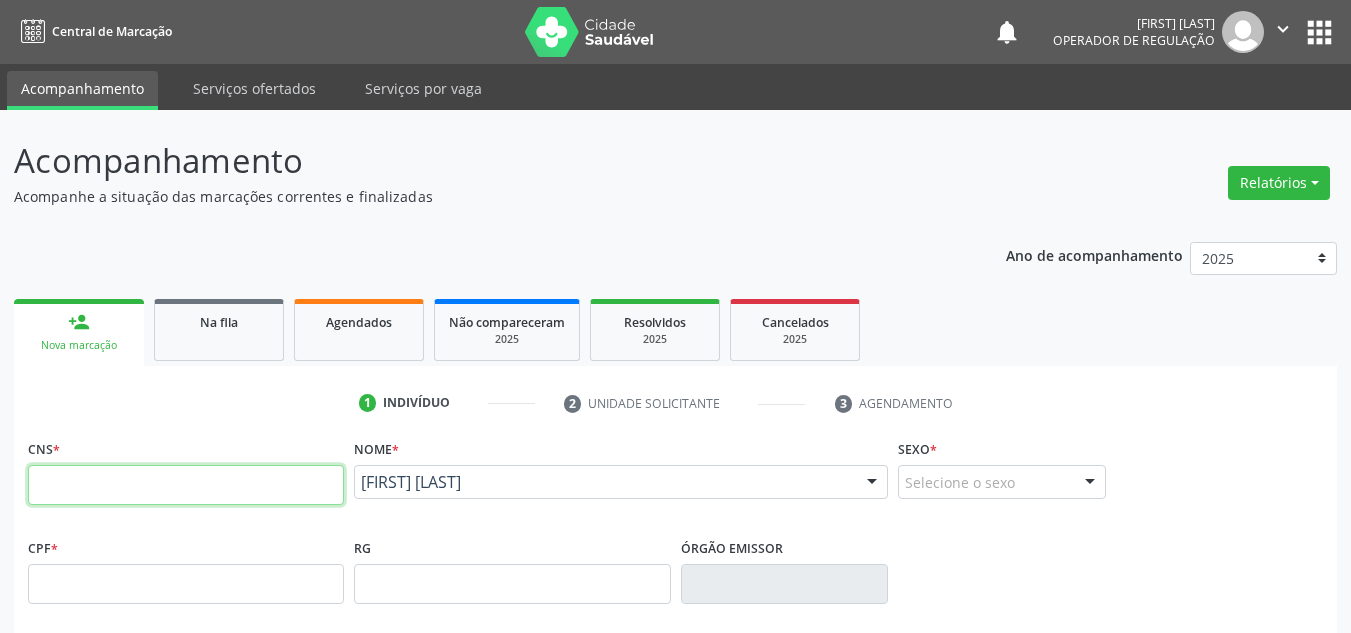 click at bounding box center (186, 485) 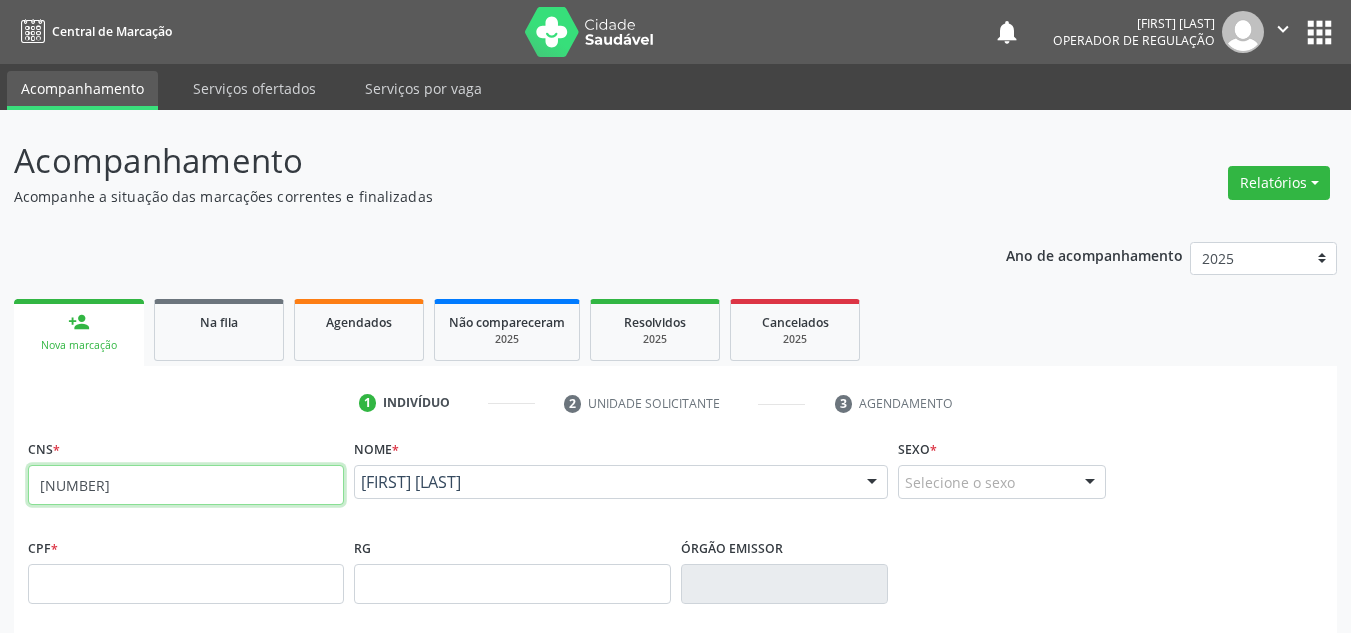 scroll, scrollTop: 451, scrollLeft: 0, axis: vertical 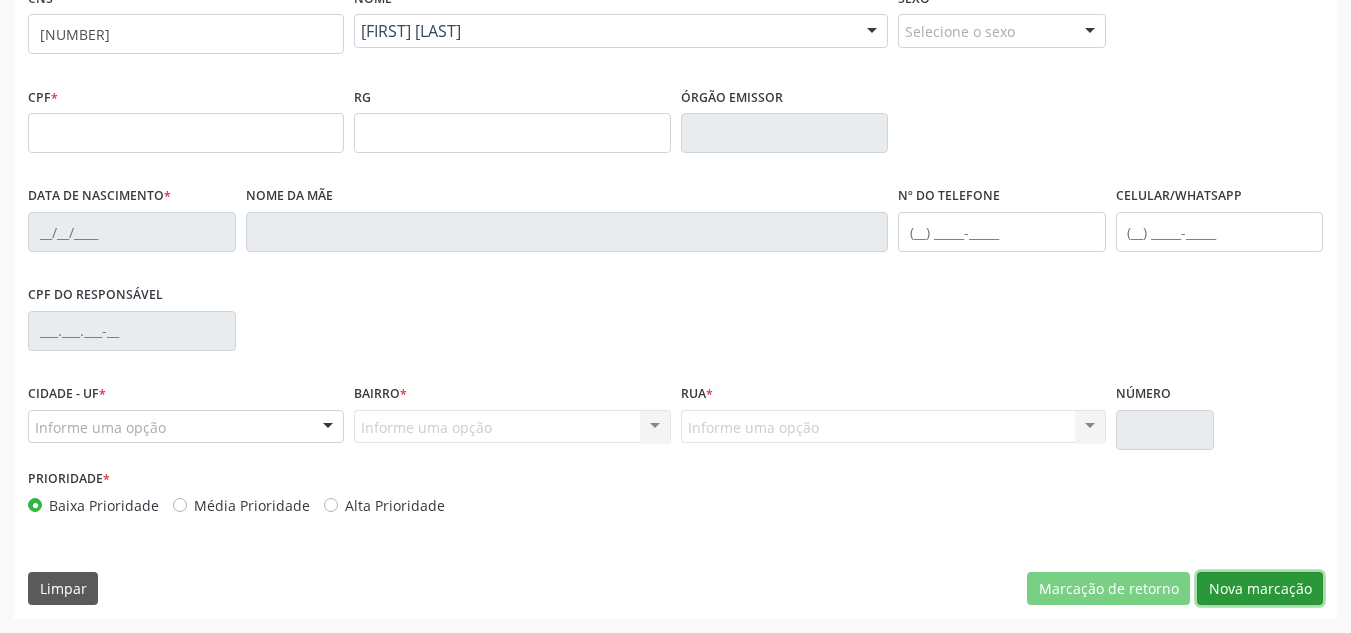 click on "Nova marcação" at bounding box center (1260, 589) 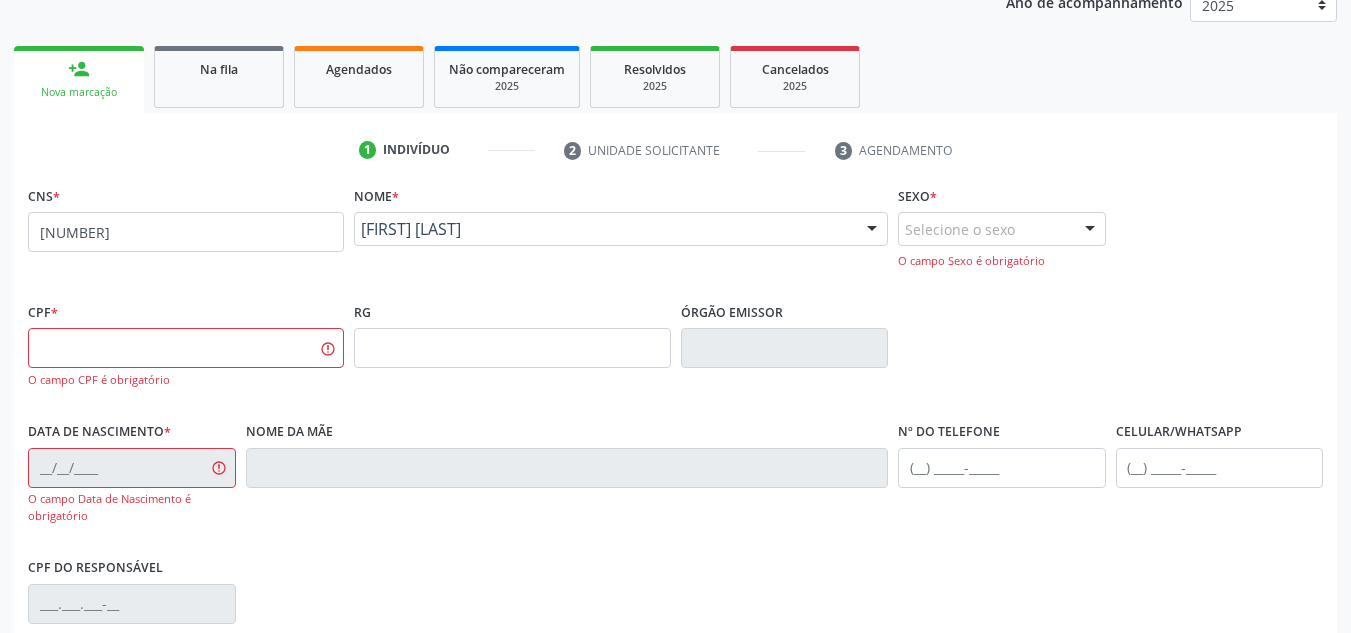 scroll, scrollTop: 251, scrollLeft: 0, axis: vertical 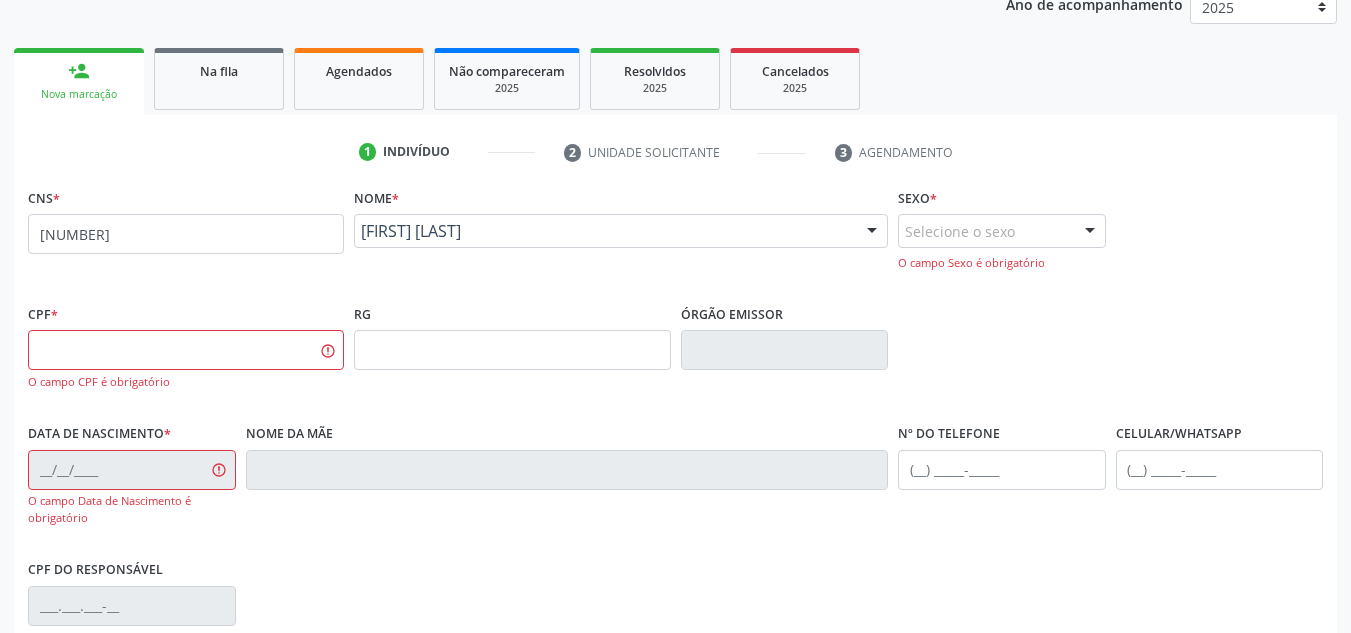 click on "Selecione o sexo" at bounding box center (1002, 231) 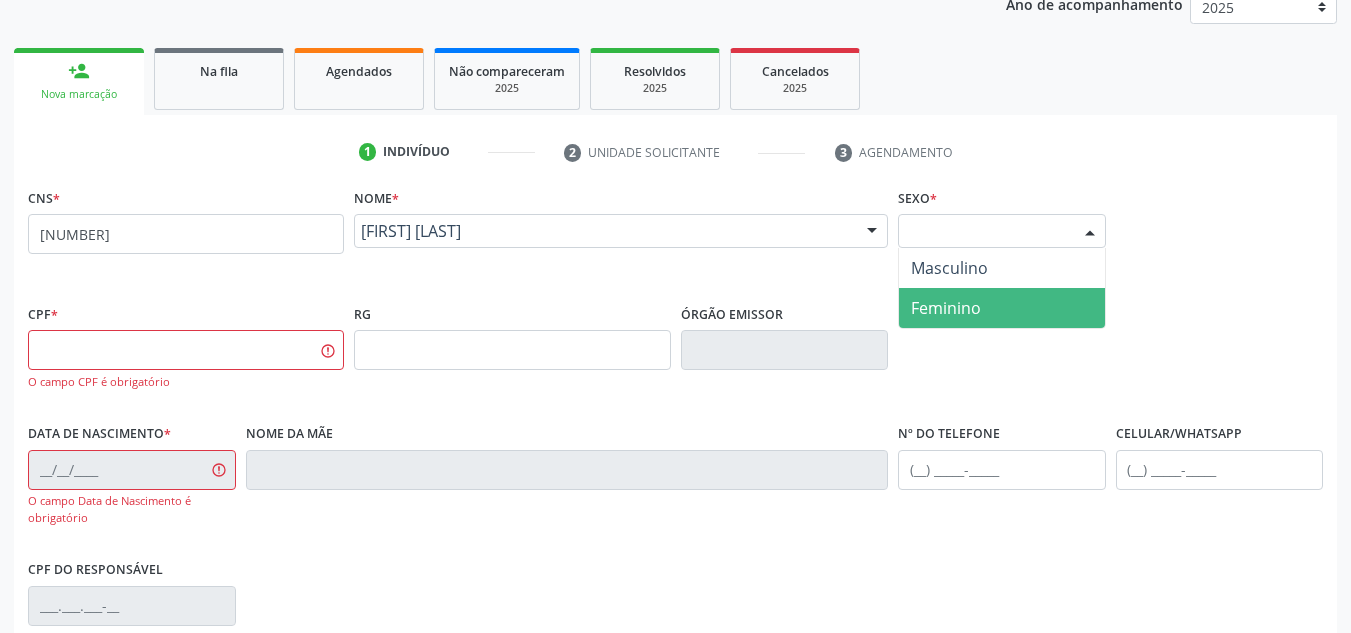 click on "Feminino" at bounding box center (1002, 308) 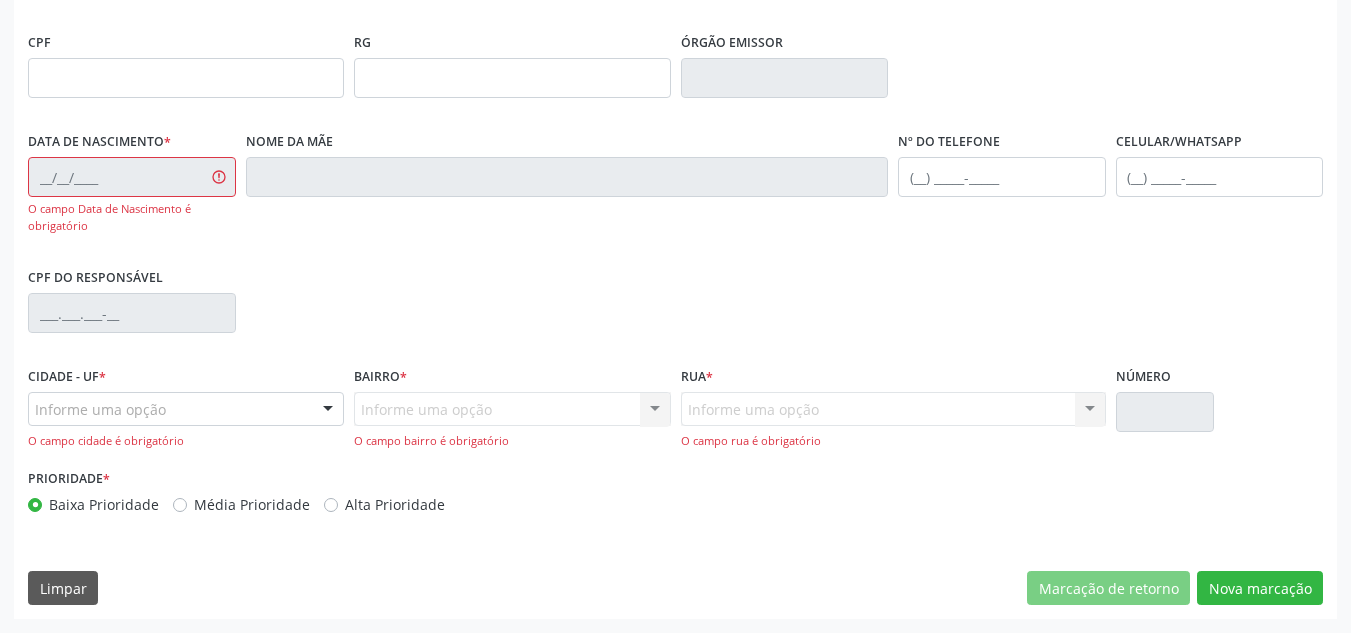 scroll, scrollTop: 451, scrollLeft: 0, axis: vertical 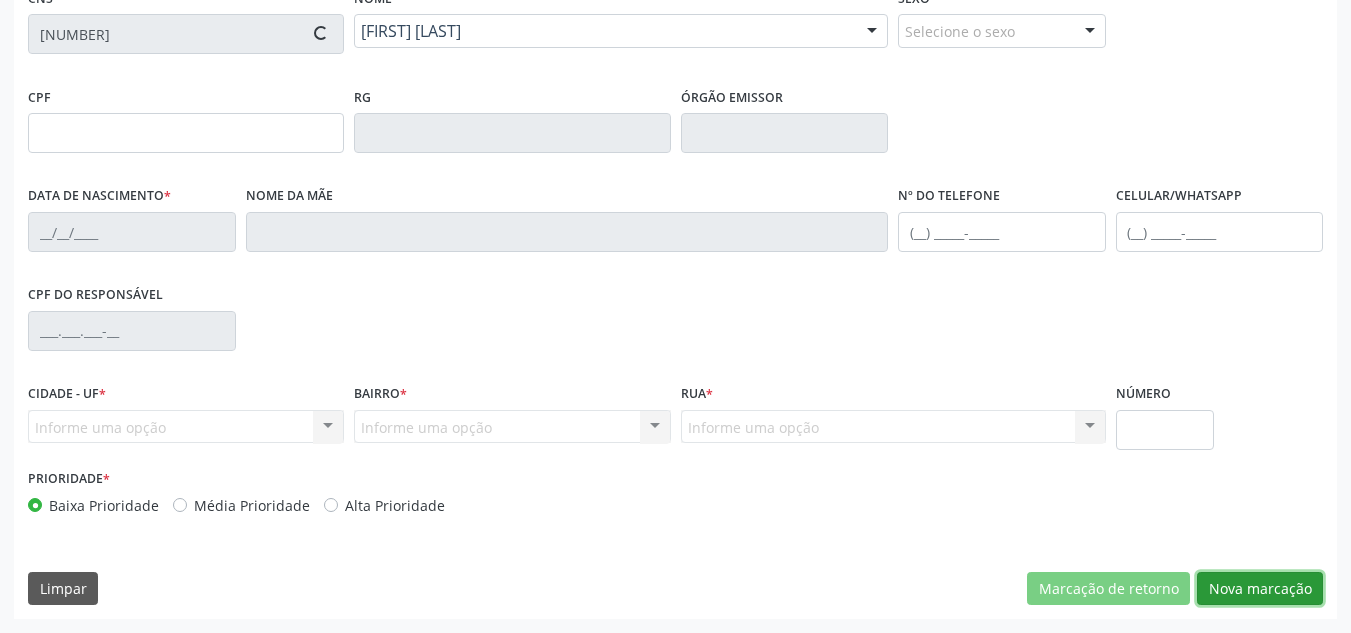 click on "Nova marcação" at bounding box center [1260, 589] 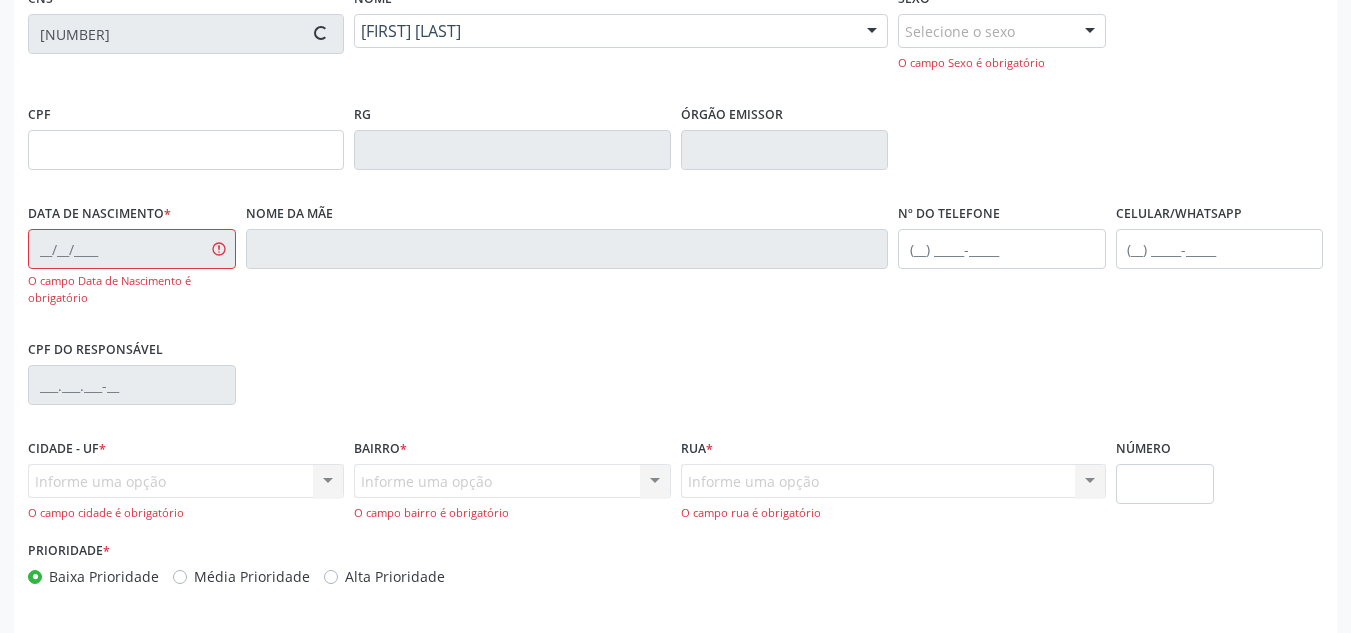 type on "041.574.383-45" 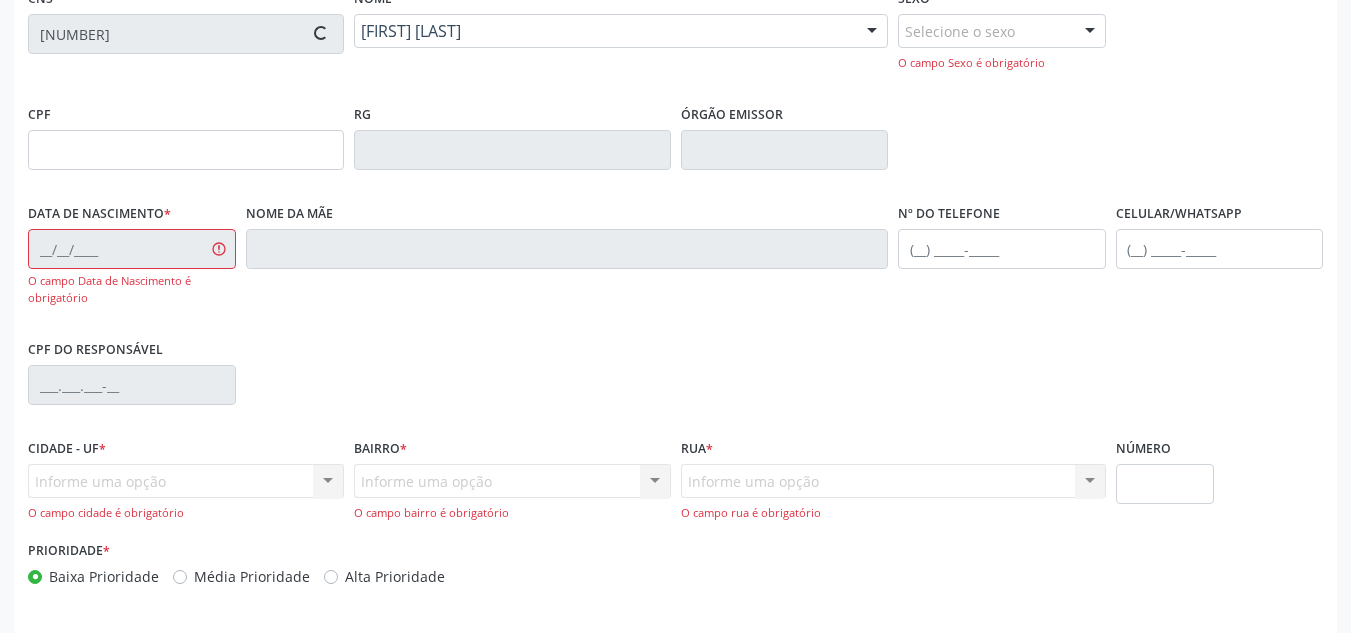type on "28/03/1984" 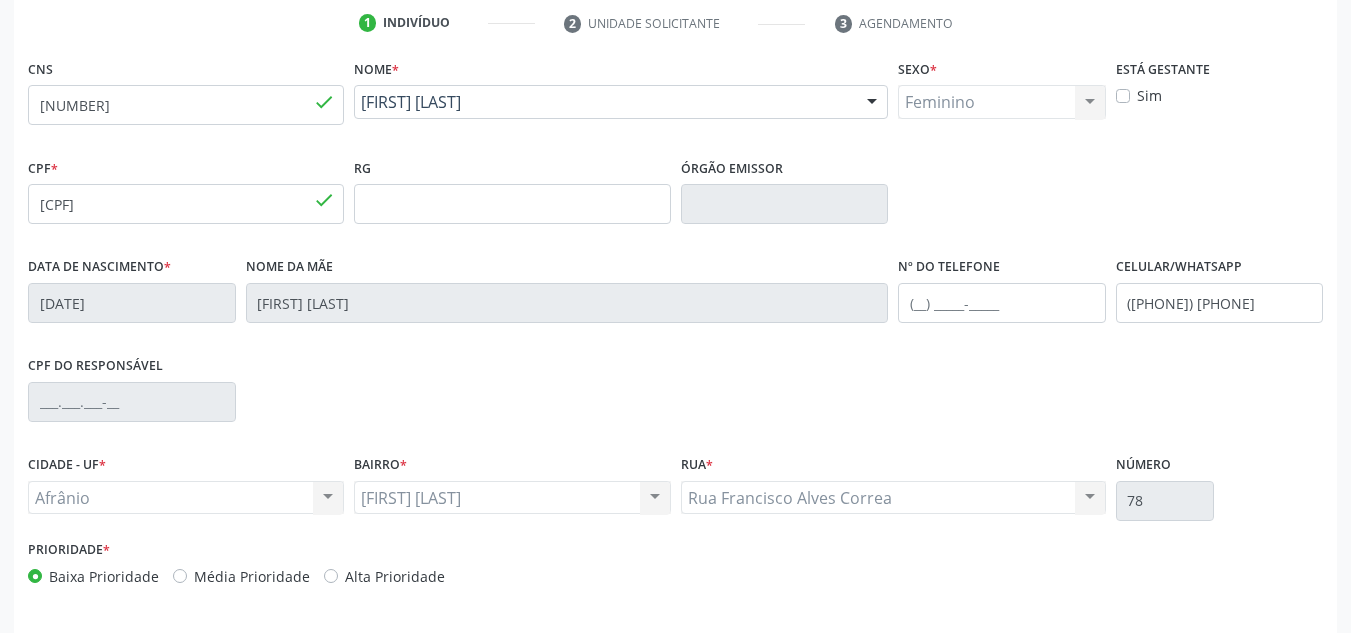 scroll, scrollTop: 451, scrollLeft: 0, axis: vertical 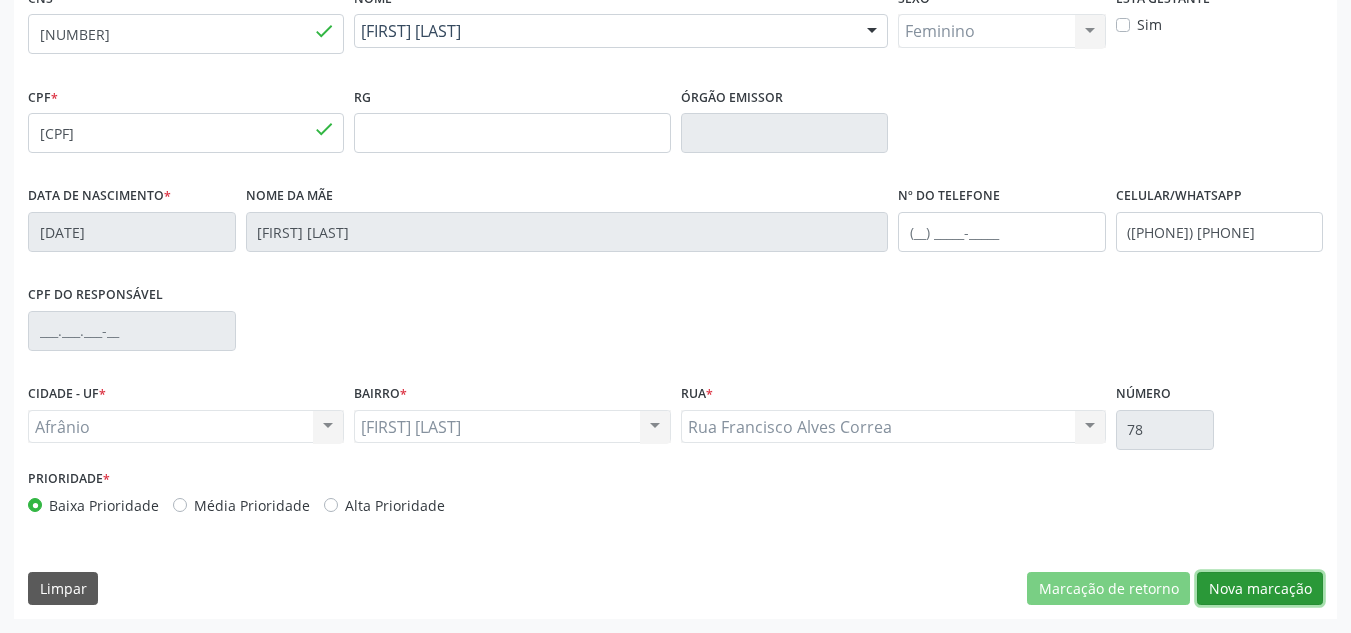 drag, startPoint x: 1254, startPoint y: 595, endPoint x: 1248, endPoint y: 580, distance: 16.155495 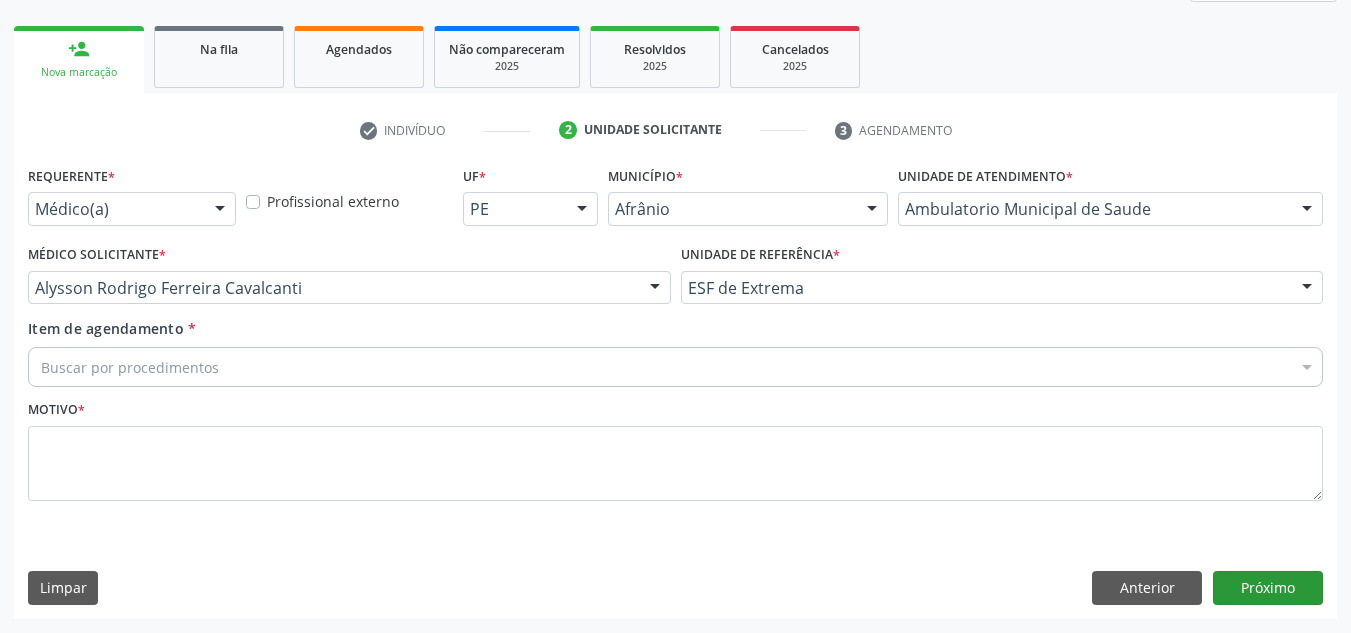 scroll, scrollTop: 273, scrollLeft: 0, axis: vertical 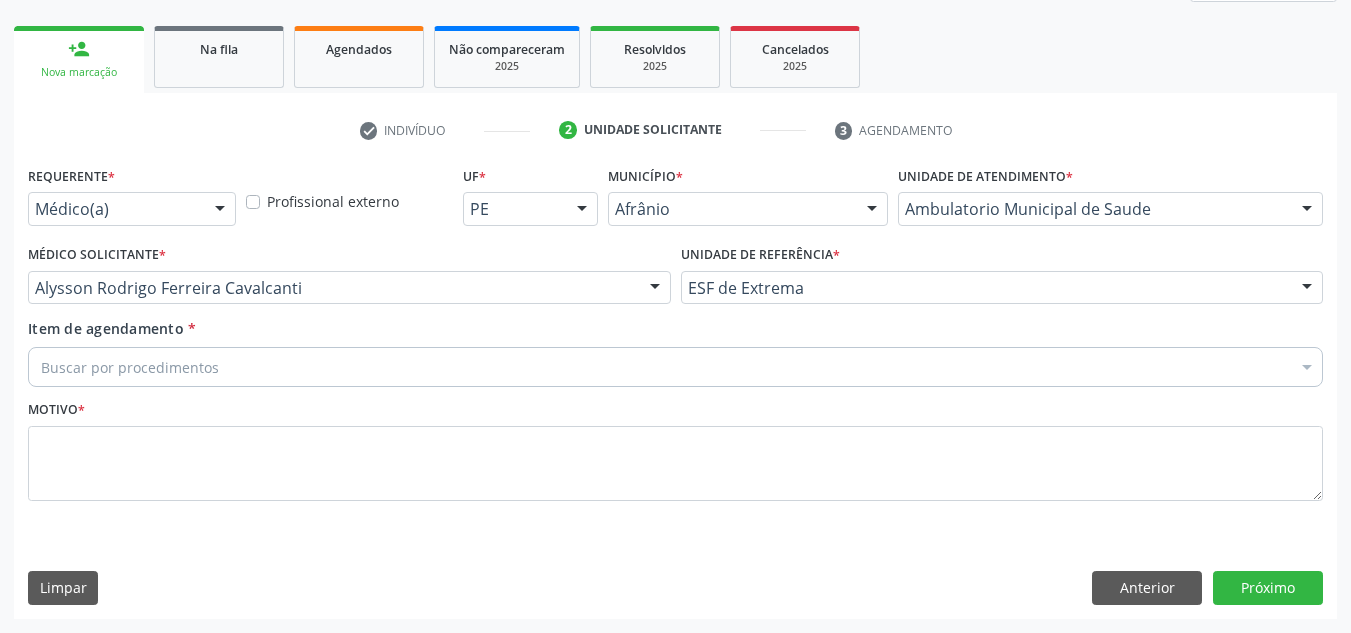 click on "Item de agendamento
*
Buscar por procedimentos
Selecionar todos
0604320140 - Abatacepte 125 mg injetável (por seringa preenchida)
0604320124 - Abatacepte 250 mg injetável (por frasco ampola).
0603050018 - Abciximabe
0406010013 - Abertura de comunicacao inter-atrial
0406010021 - Abertura de estenose aortica valvar
0406011265 - Abertura de estenose aortica valvar (criança e adolescente)
0406010030 - Abertura de estenose pulmonar valvar
0406011273 - Abertura de estenose pulmonar valvar (criança e adolescente)
0301080011 - Abordagem cognitiva comportamental do fumante (por atendimento / paciente)
0307020010 - Acesso a polpa dentaria e medicacao (por dente)
0604660030 - Acetazolamida 250 mg (por comprimido)
0202010783 - Acidez titulável no leite humano (dornic)" at bounding box center (675, 349) 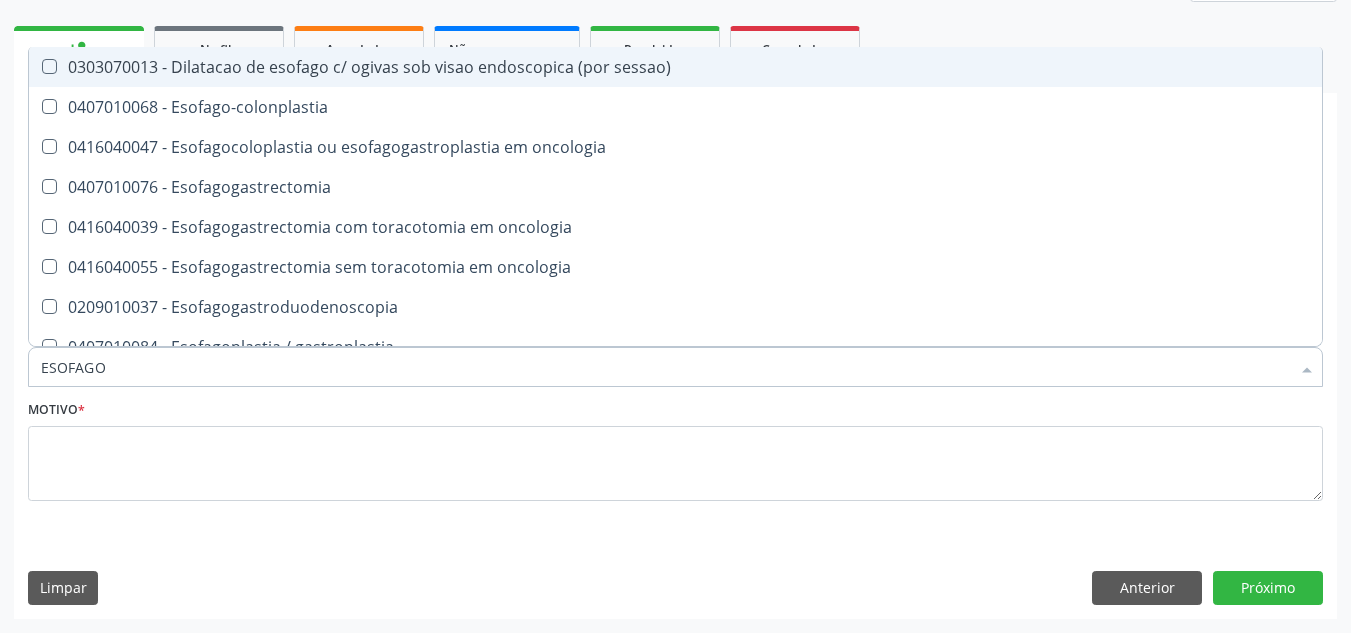type on "ESOFAGOG" 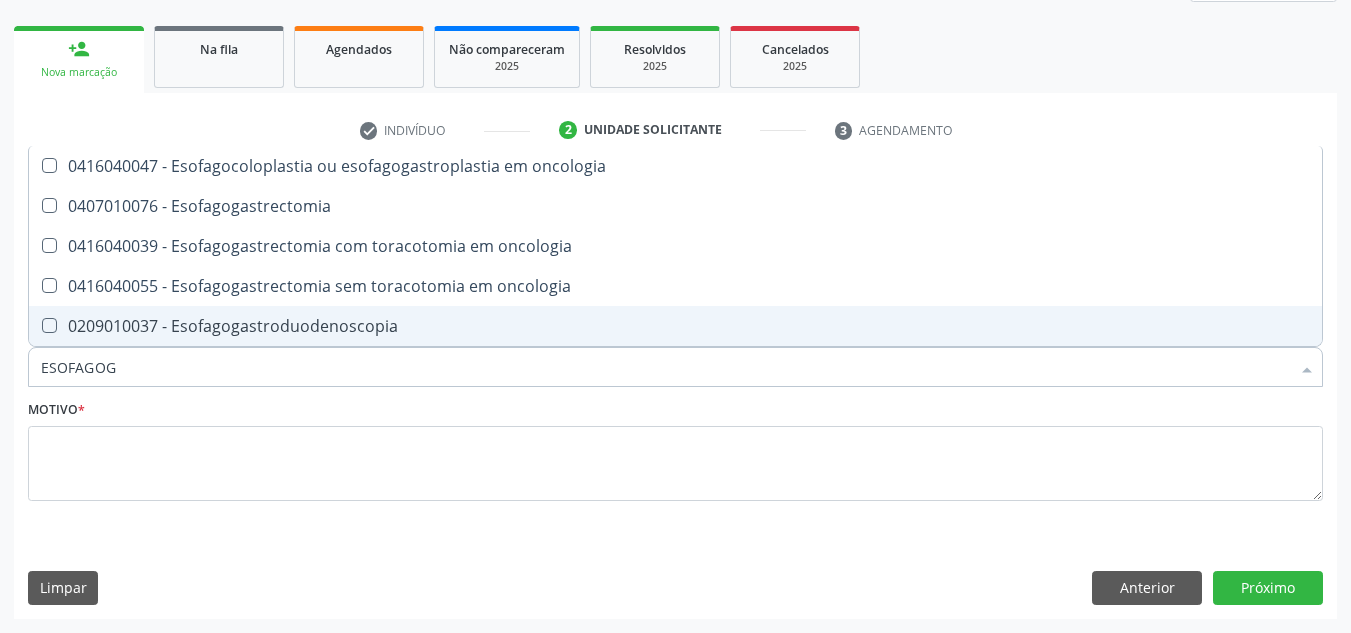 click on "0209010037 - Esofagogastroduodenoscopia" at bounding box center [675, 326] 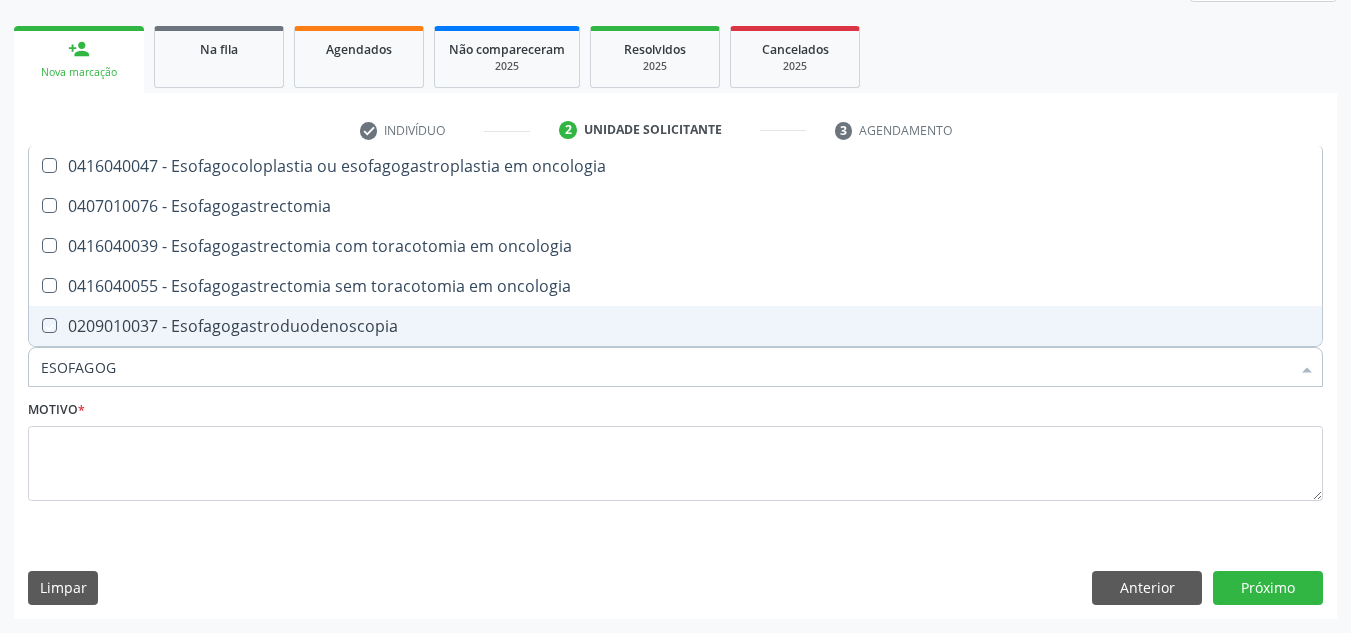 checkbox on "true" 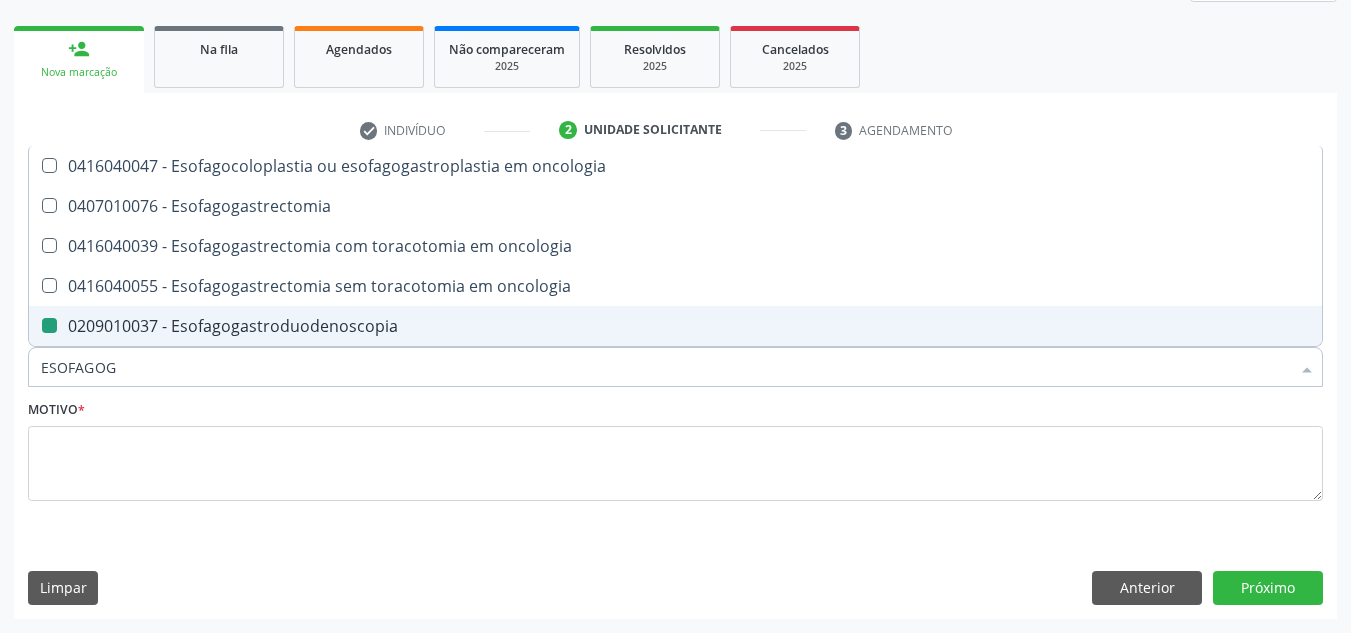 click on "Motivo
*" at bounding box center (675, 448) 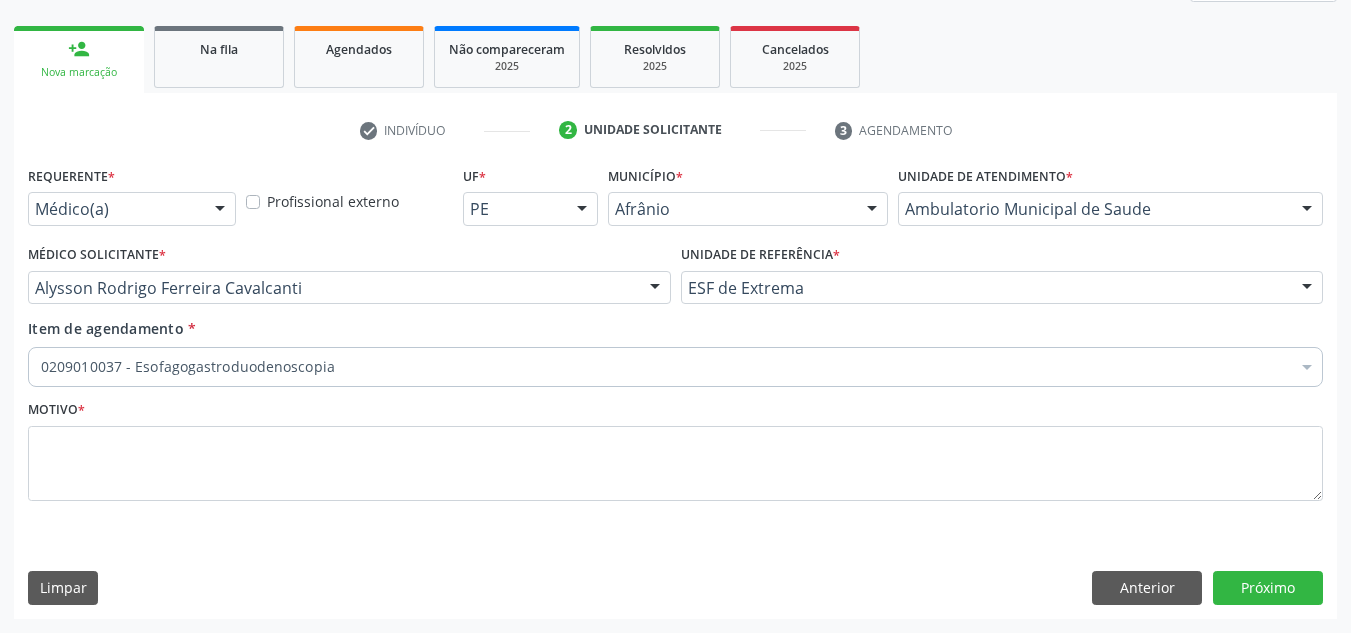 checkbox on "true" 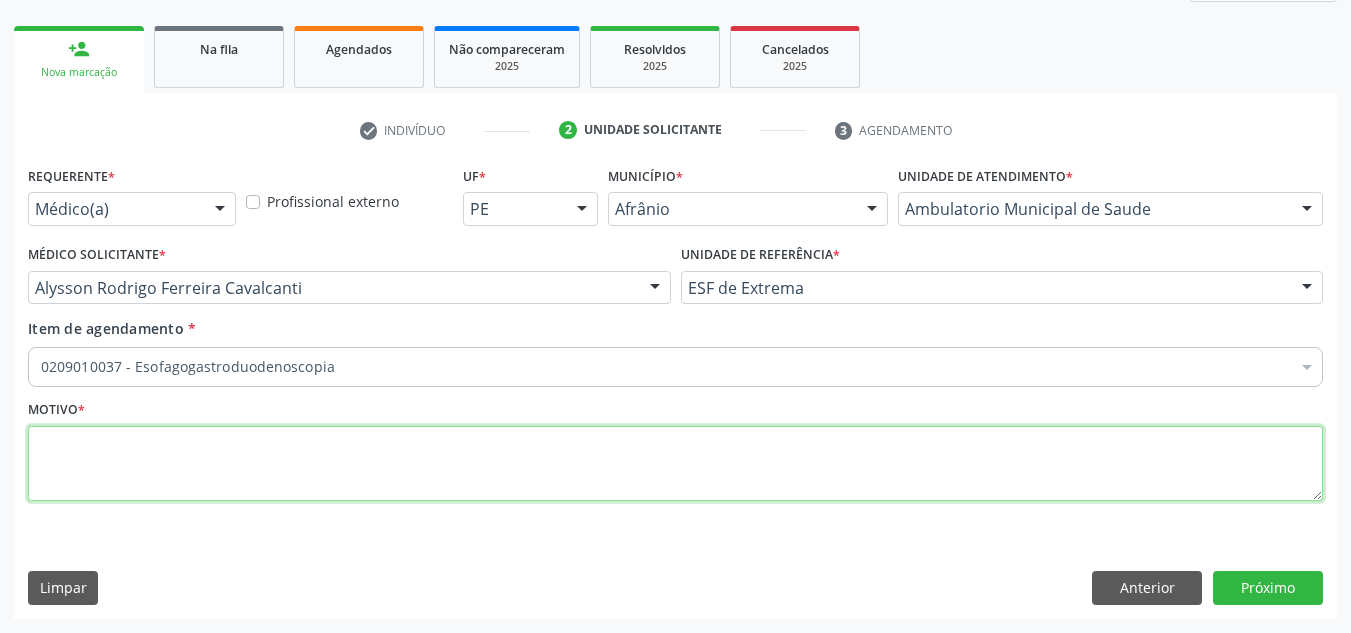 click at bounding box center (675, 464) 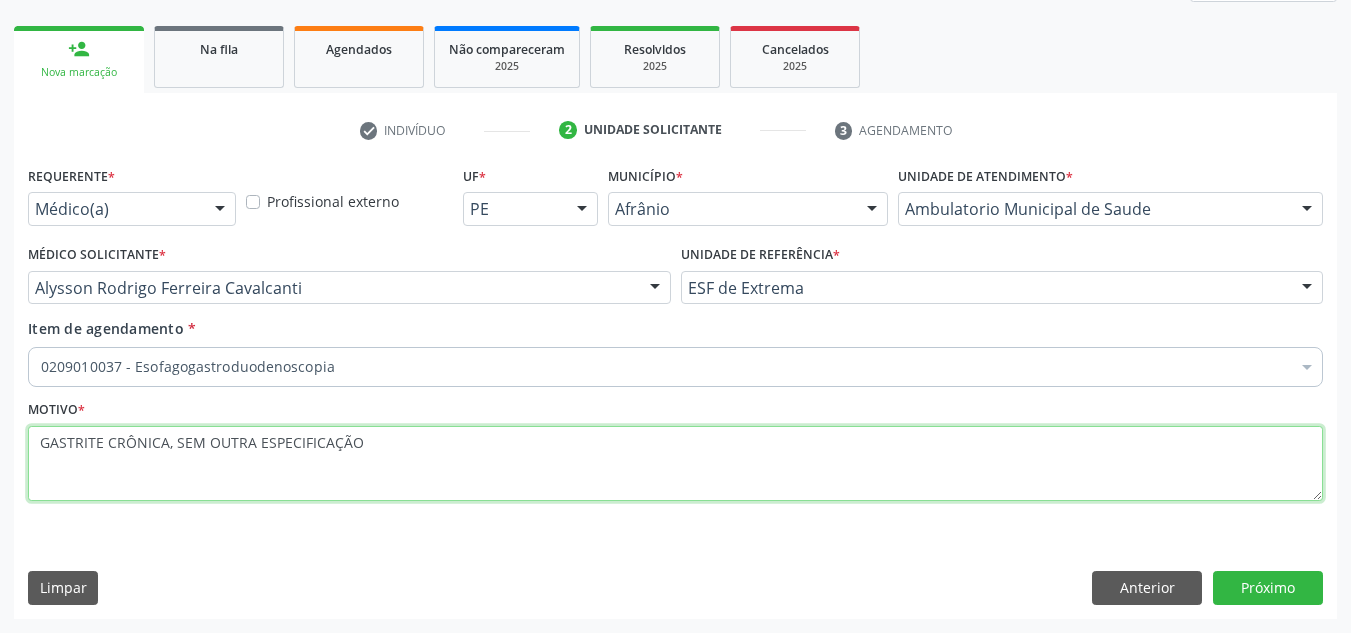 type on "GASTRITE CRÔNICA, SEM OUTRA ESPECIFICAÇÃO" 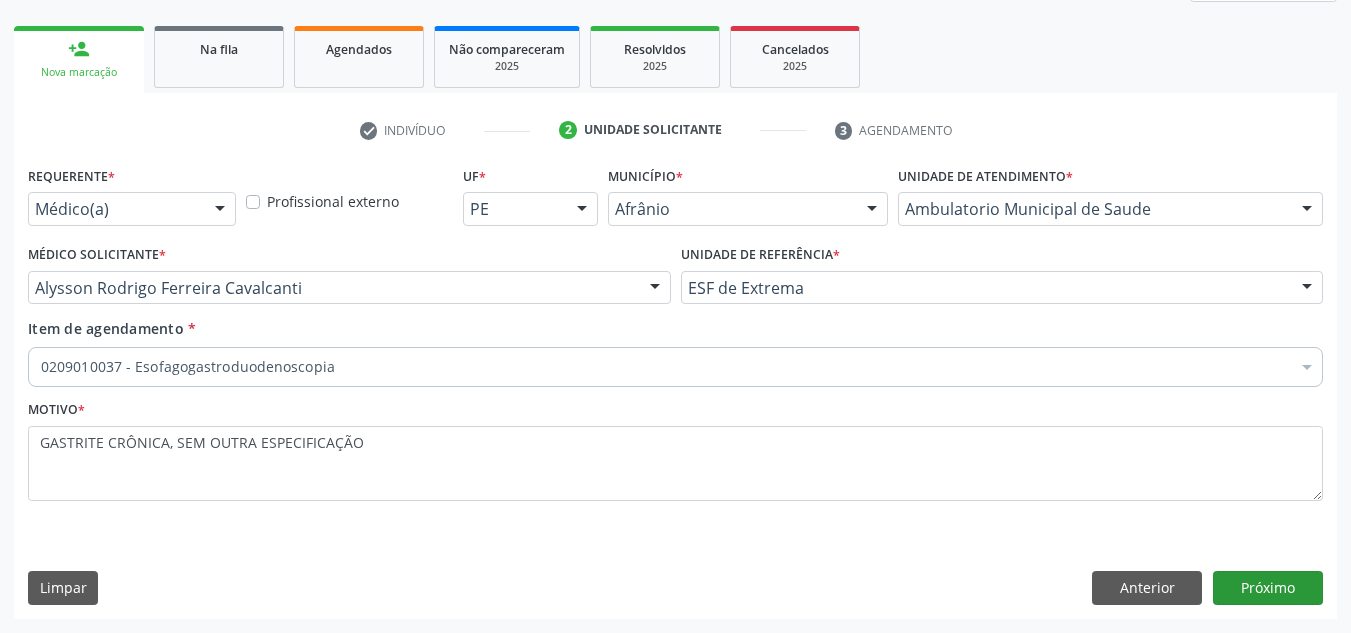 click on "Requerente
*
Médico(a)         Médico(a)   Enfermeiro(a)   Paciente
Nenhum resultado encontrado para: "   "
Não há nenhuma opção para ser exibida.
Profissional externo
UF
*
PE         BA   PE
Nenhum resultado encontrado para: "   "
Não há nenhuma opção para ser exibida.
Município
*
Afrânio         Afrânio   Petrolina
Nenhum resultado encontrado para: "   "
Não há nenhuma opção para ser exibida.
Unidade de atendimento
*
Ambulatorio Municipal de Saude         Academia da Saude de Afranio   Academia da Saude do Bairro Roberto Luis   Academia da Saude do Distrito de Cachoeira do Roberto   Academia da Saude do Distrito de Extrema   Academia da Saude do Jose Ramos   Alves Landim   Ambulatorio Municipal de Saude   Caf Central de Abastecimento Farmaceutico     Centro de Especialidades   Cime   Cuidar" at bounding box center (675, 389) 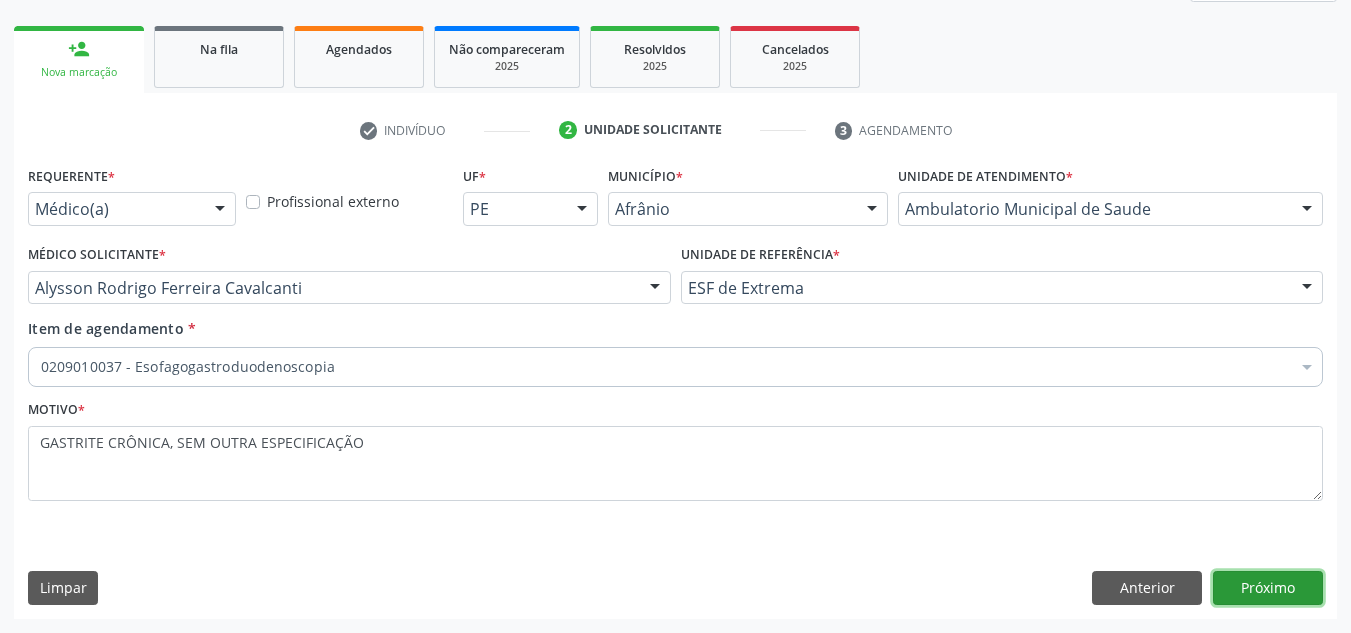click on "Próximo" at bounding box center (1268, 588) 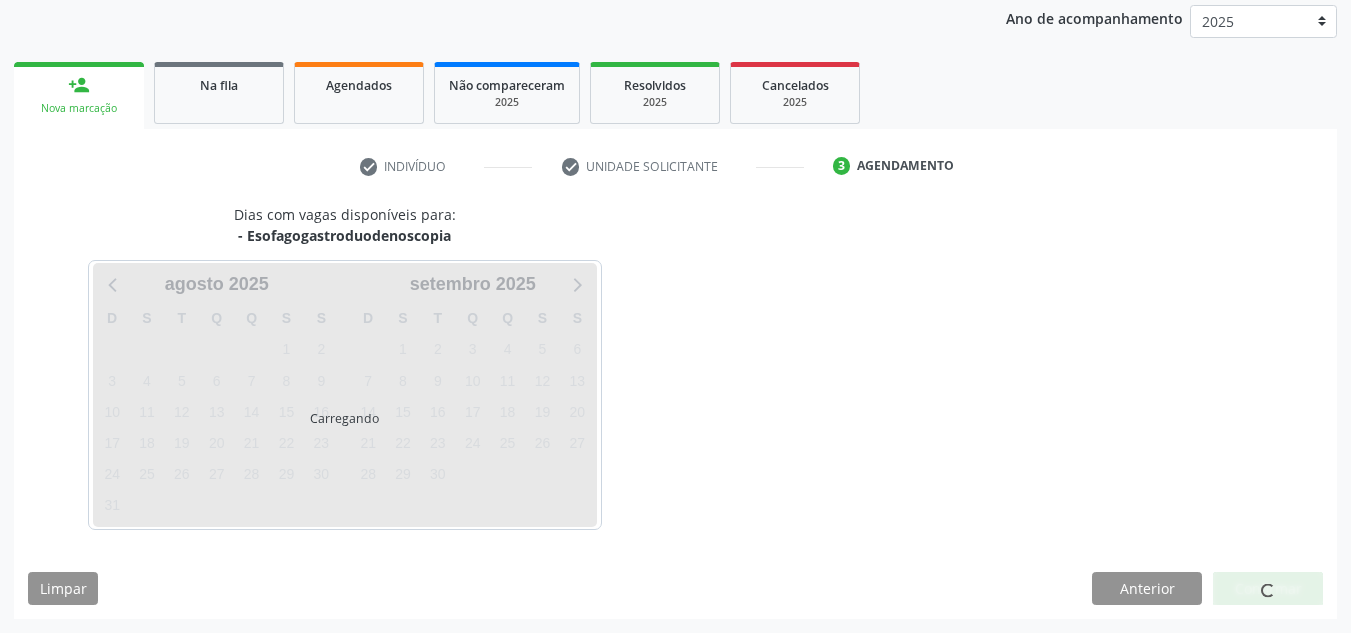 scroll, scrollTop: 237, scrollLeft: 0, axis: vertical 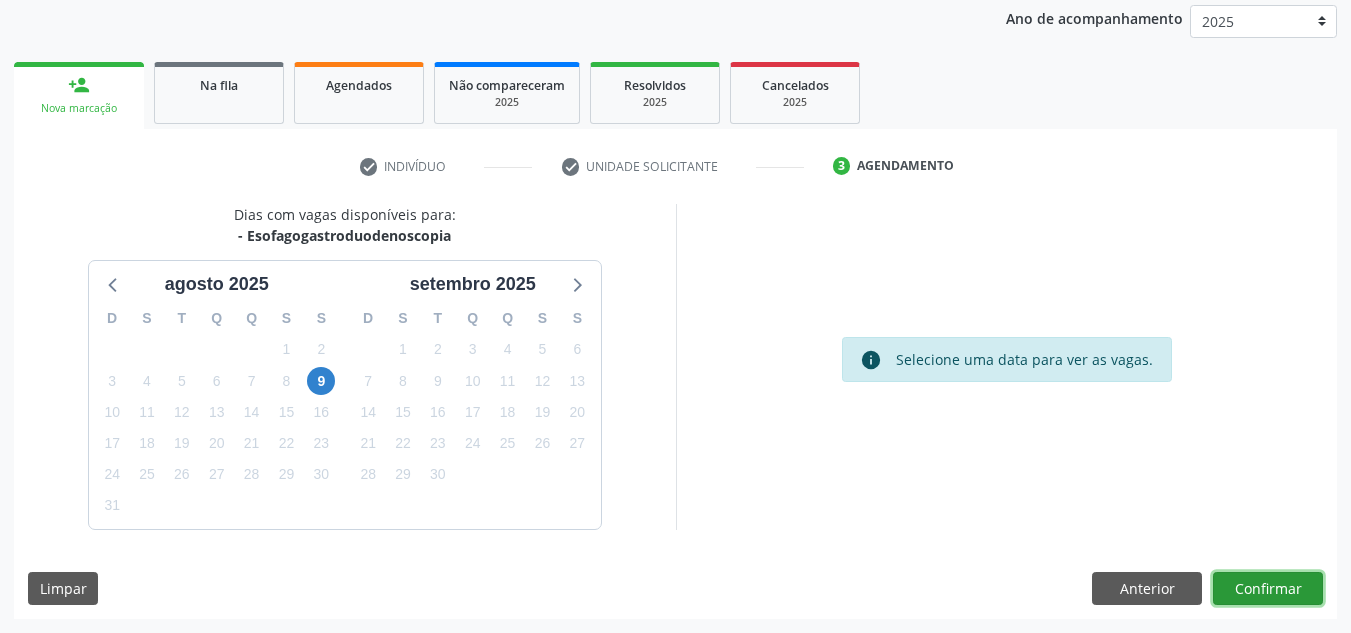 click on "Confirmar" at bounding box center [1268, 589] 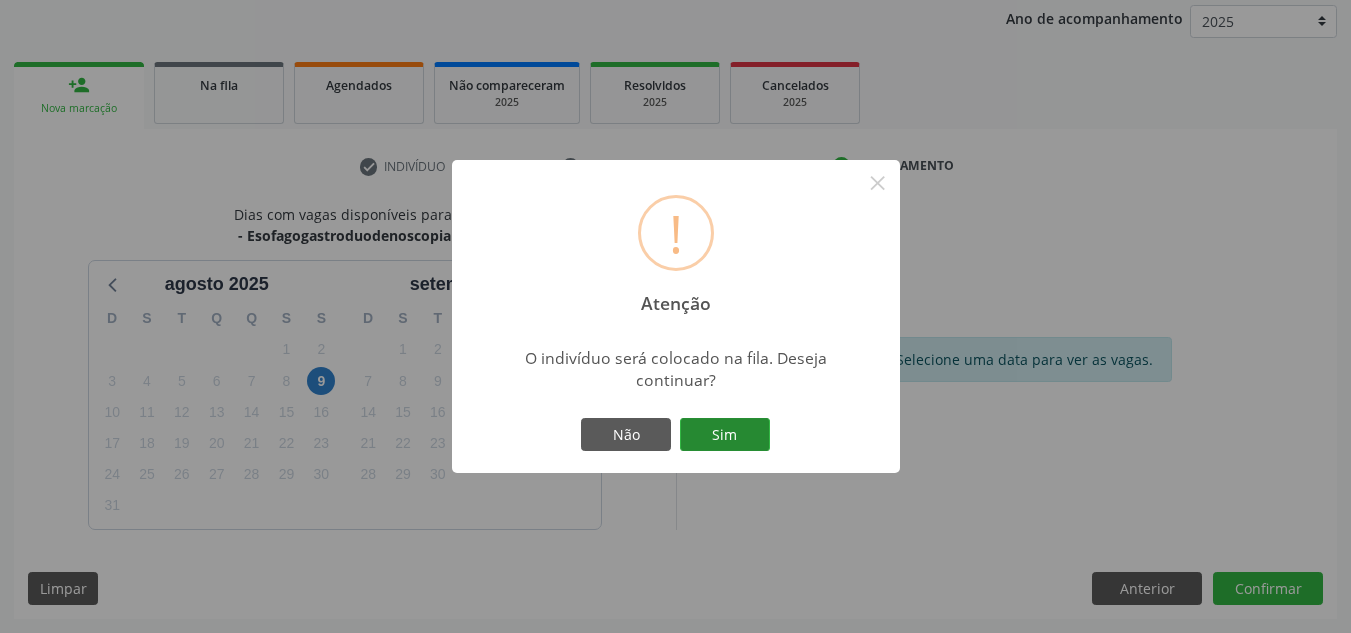 click on "Sim" at bounding box center [725, 435] 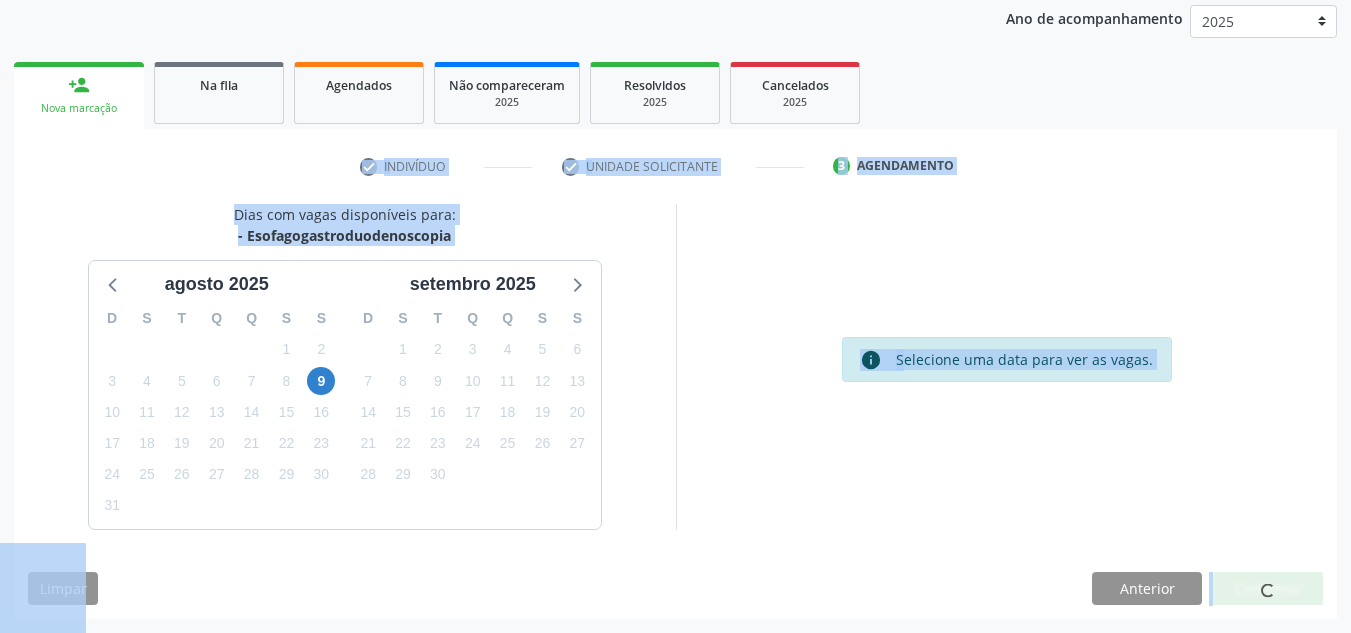 scroll, scrollTop: 34, scrollLeft: 0, axis: vertical 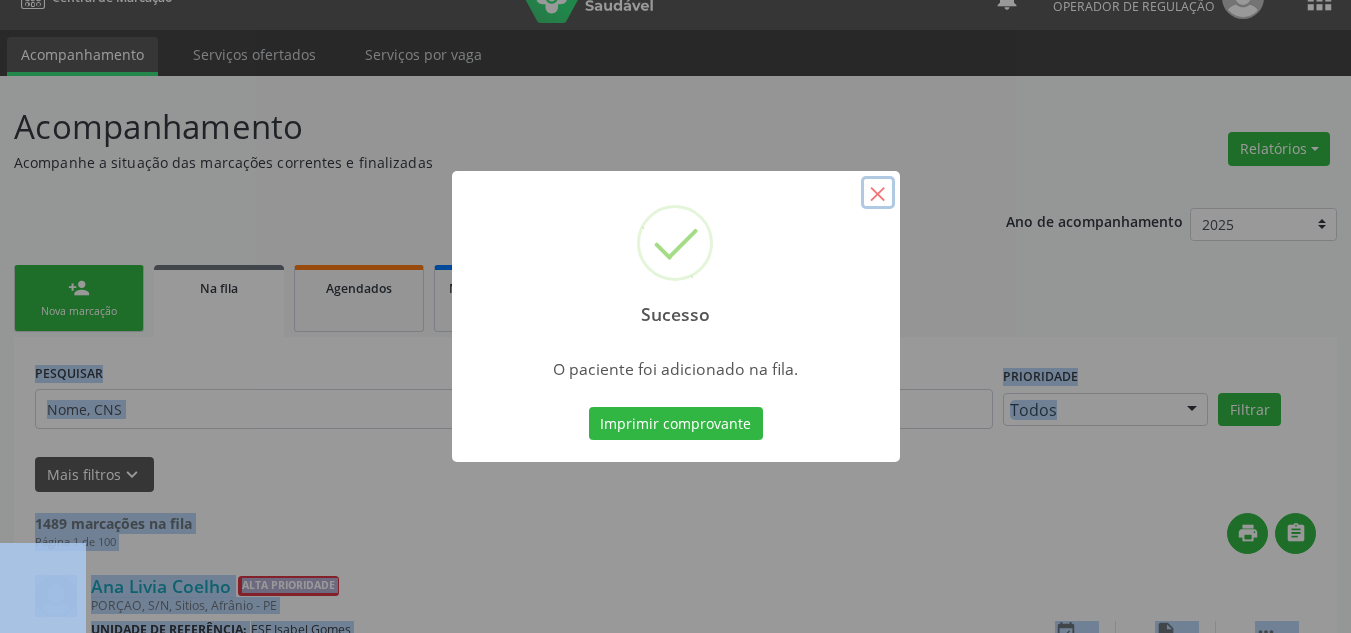 click on "×" at bounding box center (878, 193) 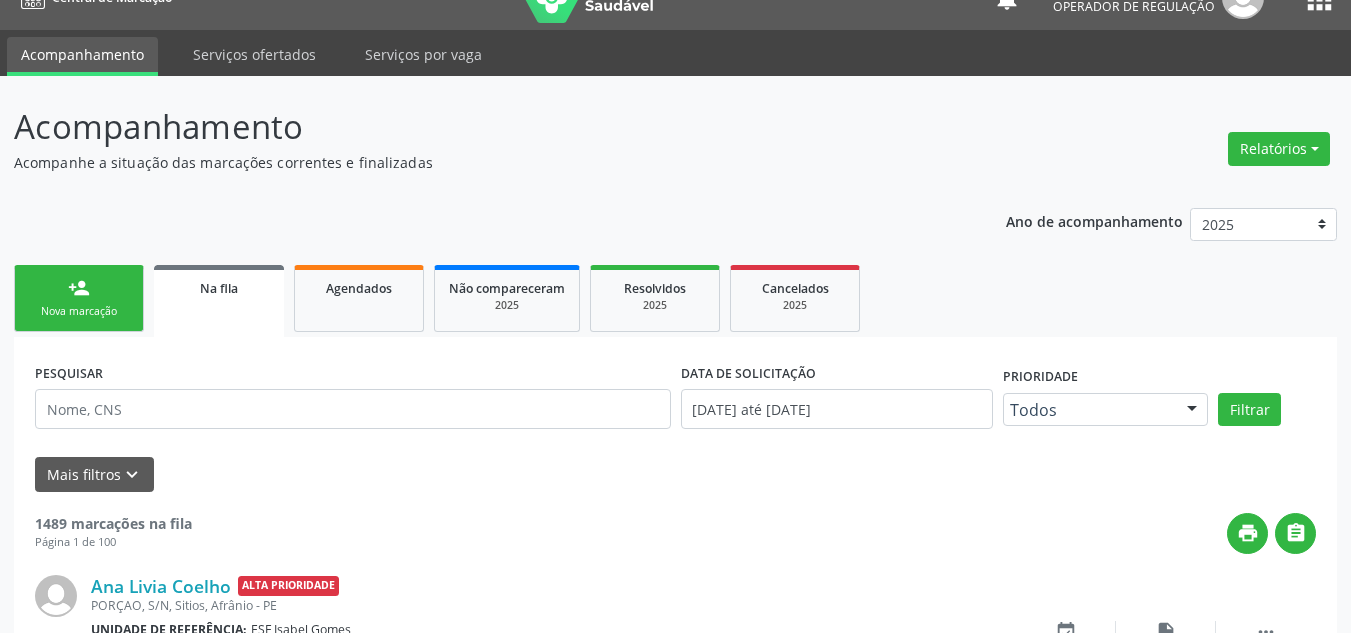 click on "Acompanhamento
Acompanhe a situação das marcações correntes e finalizadas
Relatórios
Acompanhamento
Consolidado
Procedimentos realizados
Ano de acompanhamento
2025 2024 2023 2022 2021 2020 2019 2018
person_add
Nova marcação
Na fila   Agendados   Não compareceram
2025
Resolvidos
2025
Cancelados
2025
PESQUISAR
DATA DE SOLICITAÇÃO
01/01/2018 até 07/08/2025
Prioridade
Todos         Todos   Baixa Prioridade   Média Prioridade   Alta Prioridade
Nenhum resultado encontrado para: "   "
Não há nenhuma opção para ser exibida.
Filtrar
UNIDADE DE REFERÊNCIA
Selecione uma UBS
Todas as UBS   ESF de Extrema   ESF de Barra das Melancias   ESF Jose e Maria Rodrigues de Macedo     ESF Isabel Gomes" at bounding box center [675, 1704] 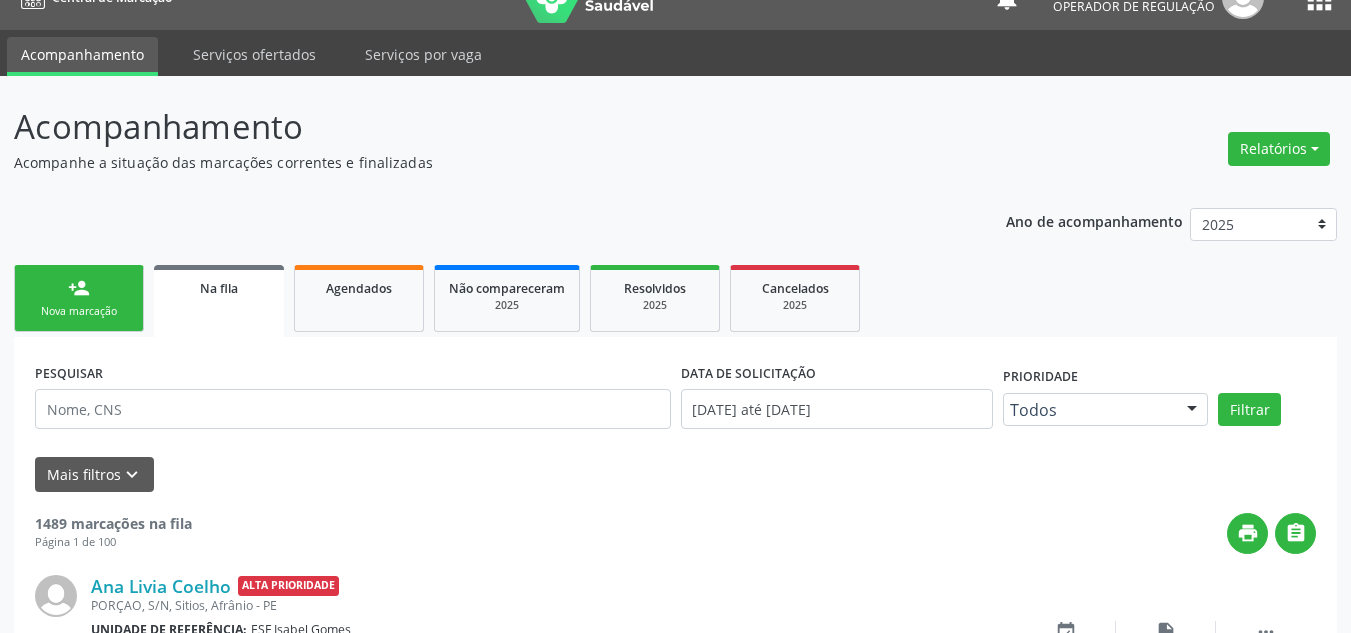 click on "Nova marcação" at bounding box center [79, 311] 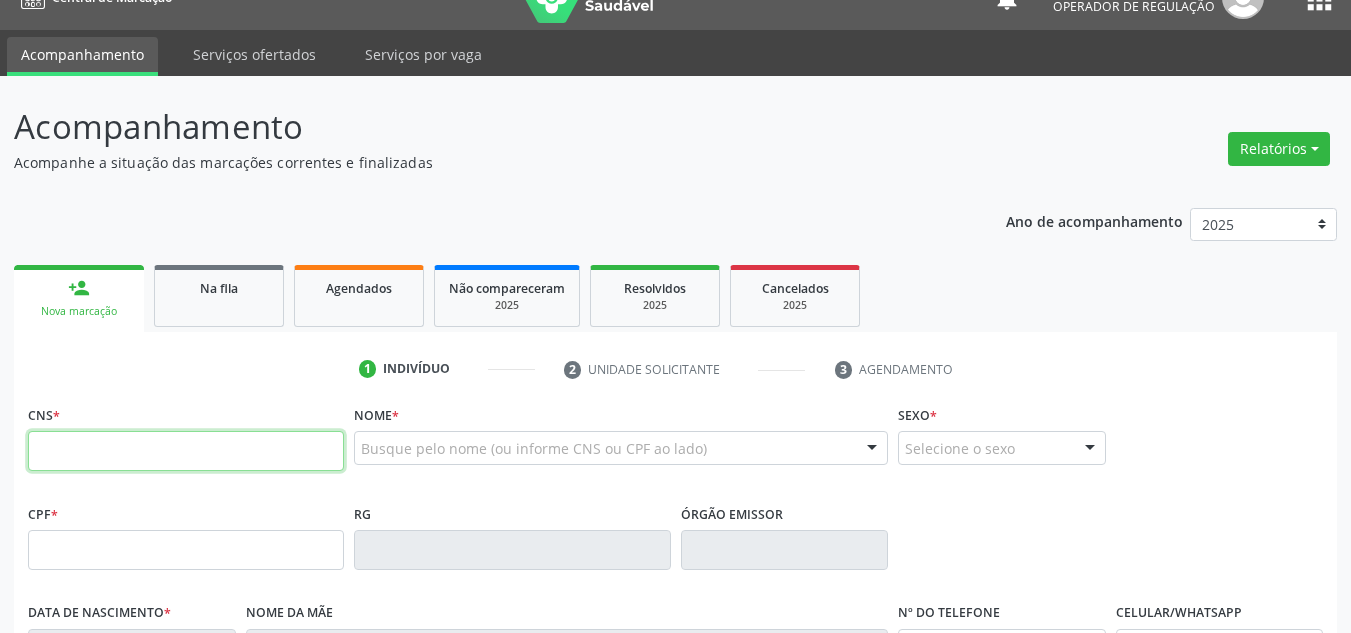 click at bounding box center [186, 451] 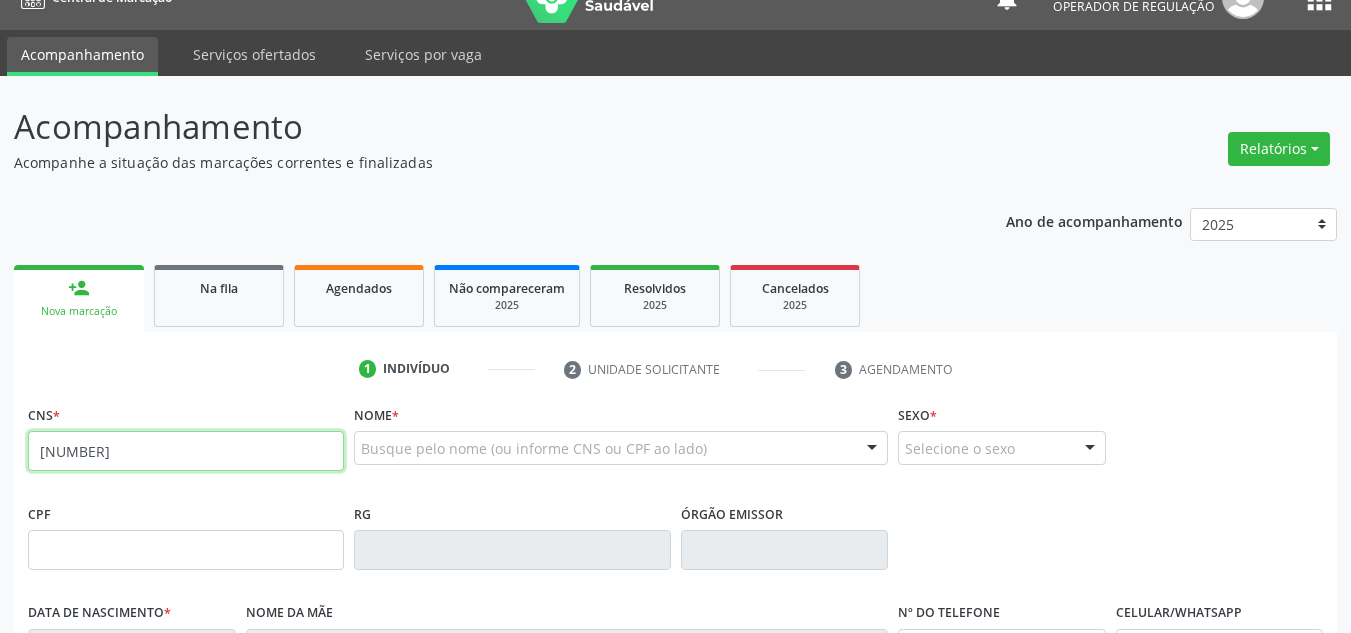 type on "706 4081 8487 9288" 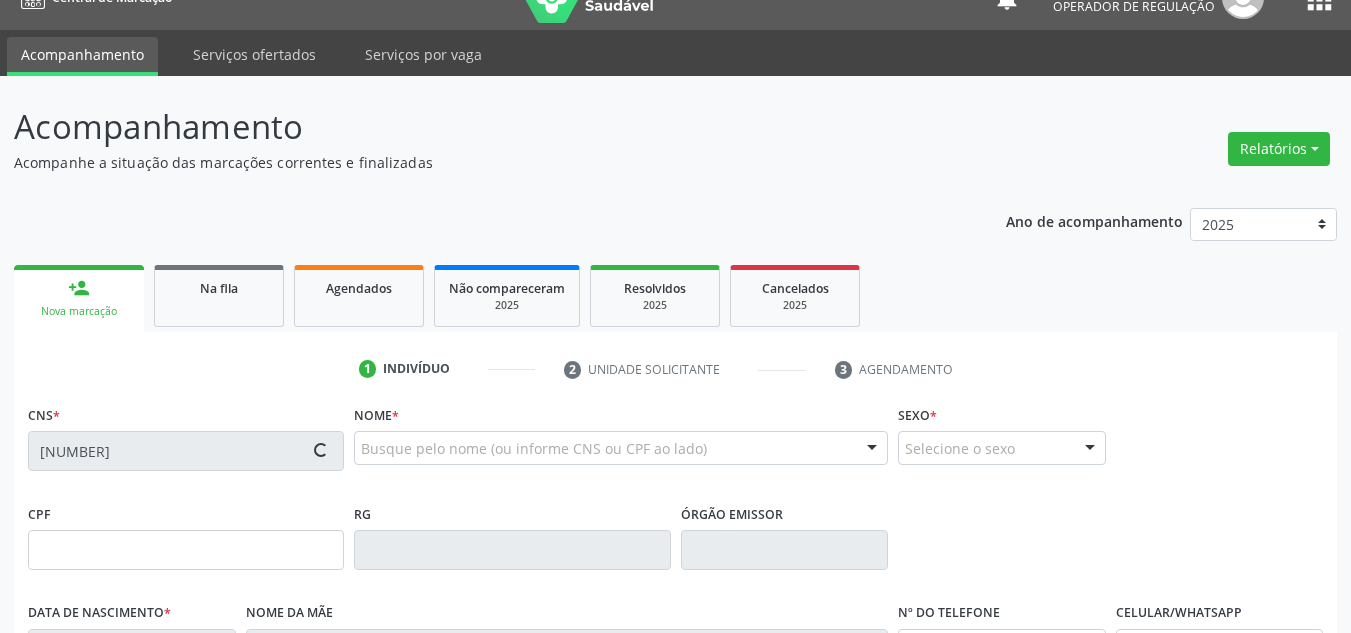 type on "17/10/1982" 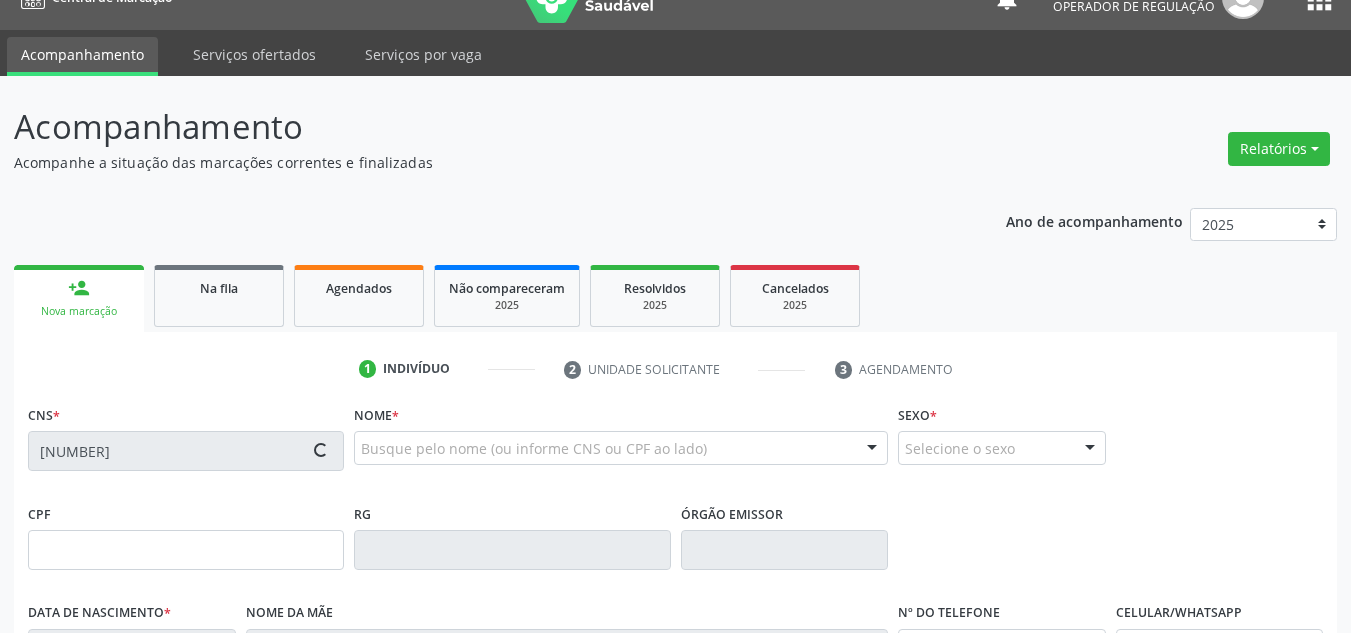 type on "Sebastiana Rodrigues de Sousa" 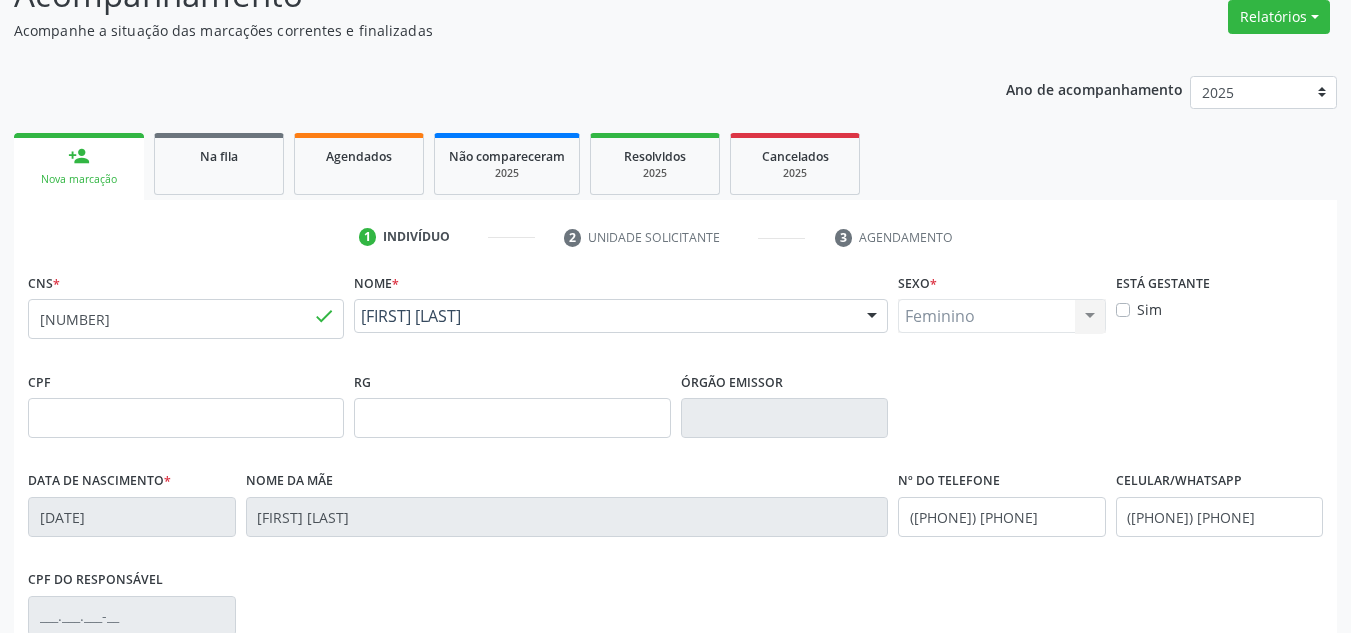 scroll, scrollTop: 434, scrollLeft: 0, axis: vertical 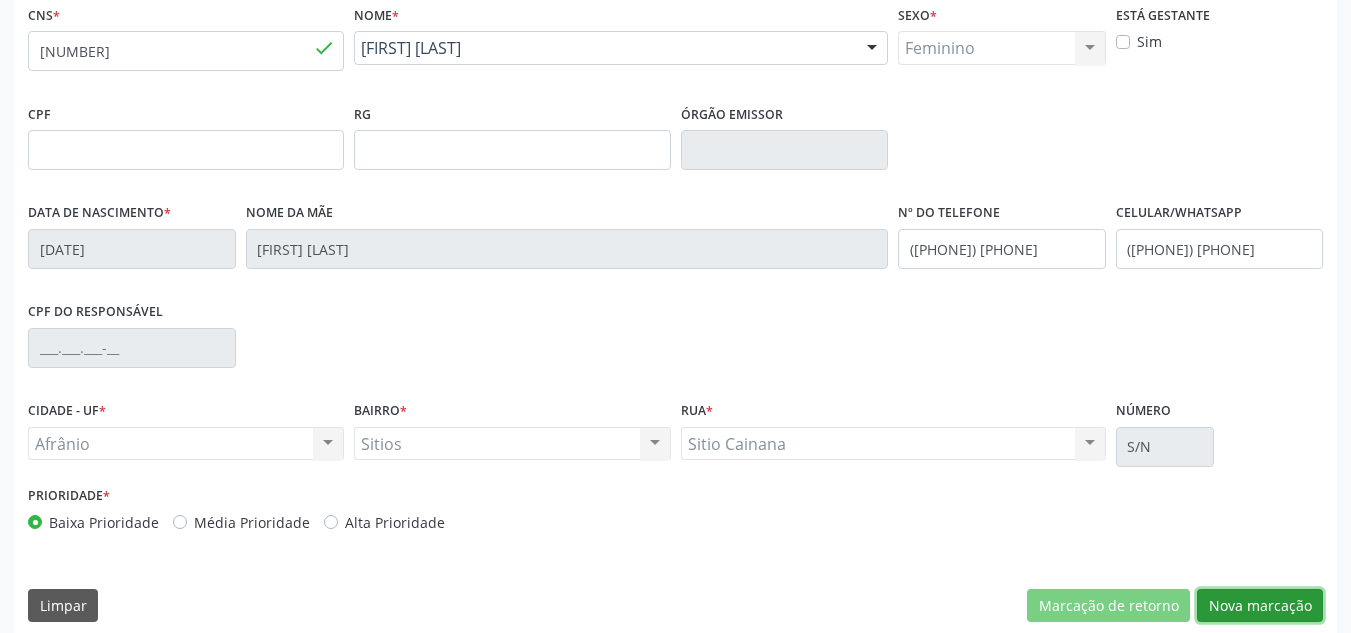 click on "Nova marcação" at bounding box center (1260, 606) 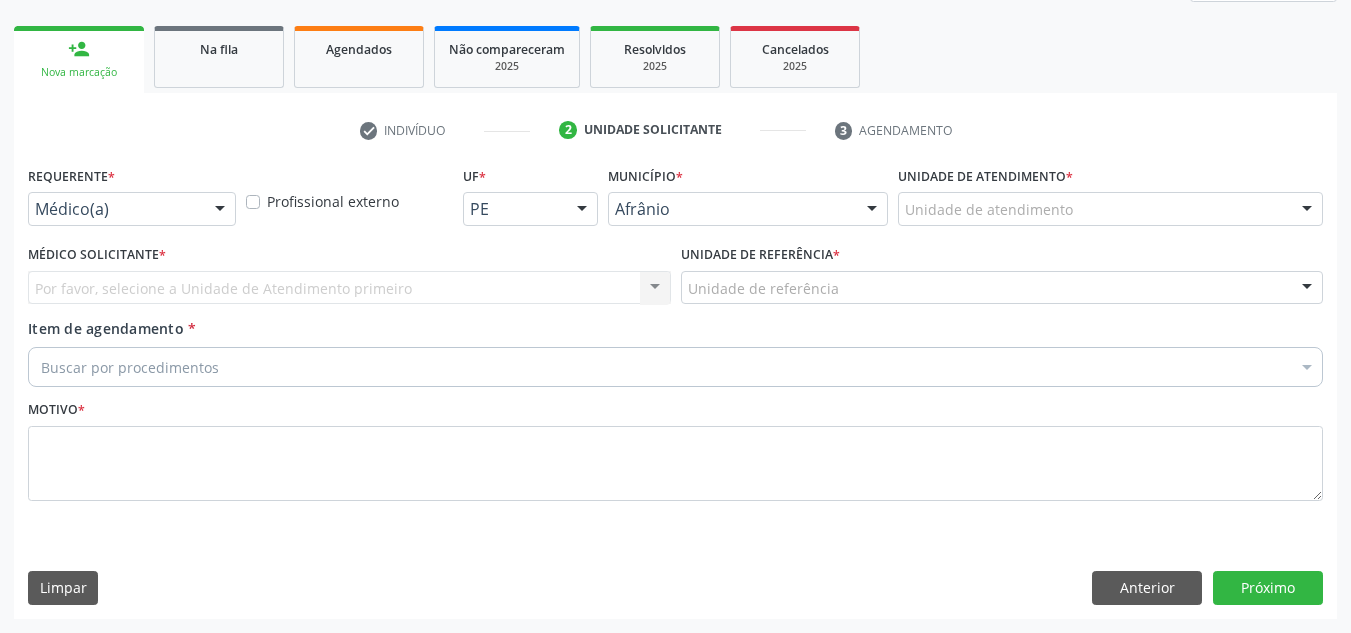scroll, scrollTop: 273, scrollLeft: 0, axis: vertical 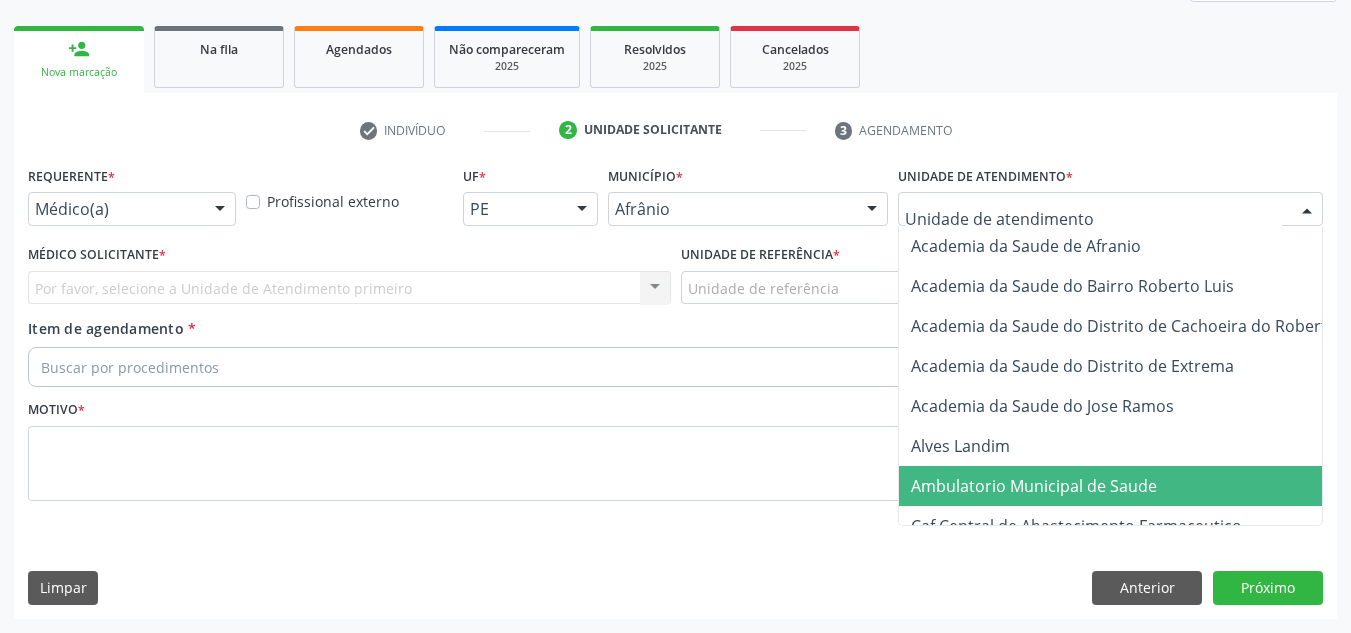 click on "Ambulatorio Municipal de Saude" at bounding box center [1137, 486] 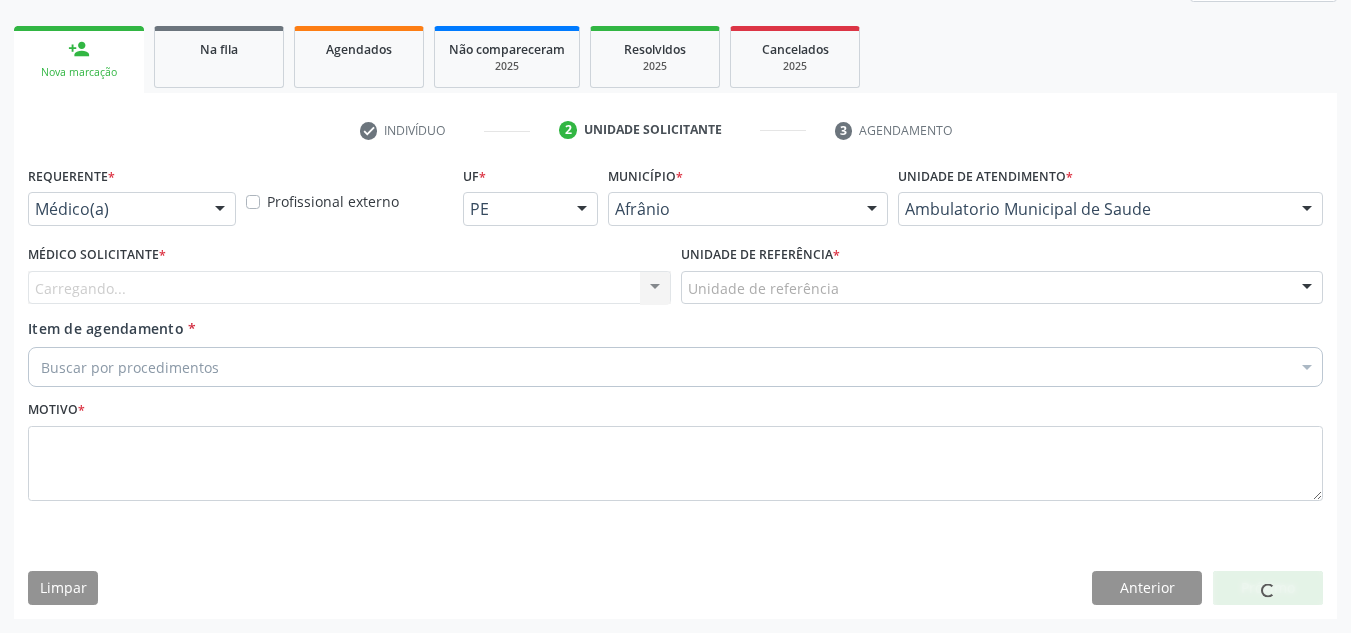 click on "Carregando...
Nenhum resultado encontrado para: "   "
Não há nenhuma opção para ser exibida." at bounding box center (349, 288) 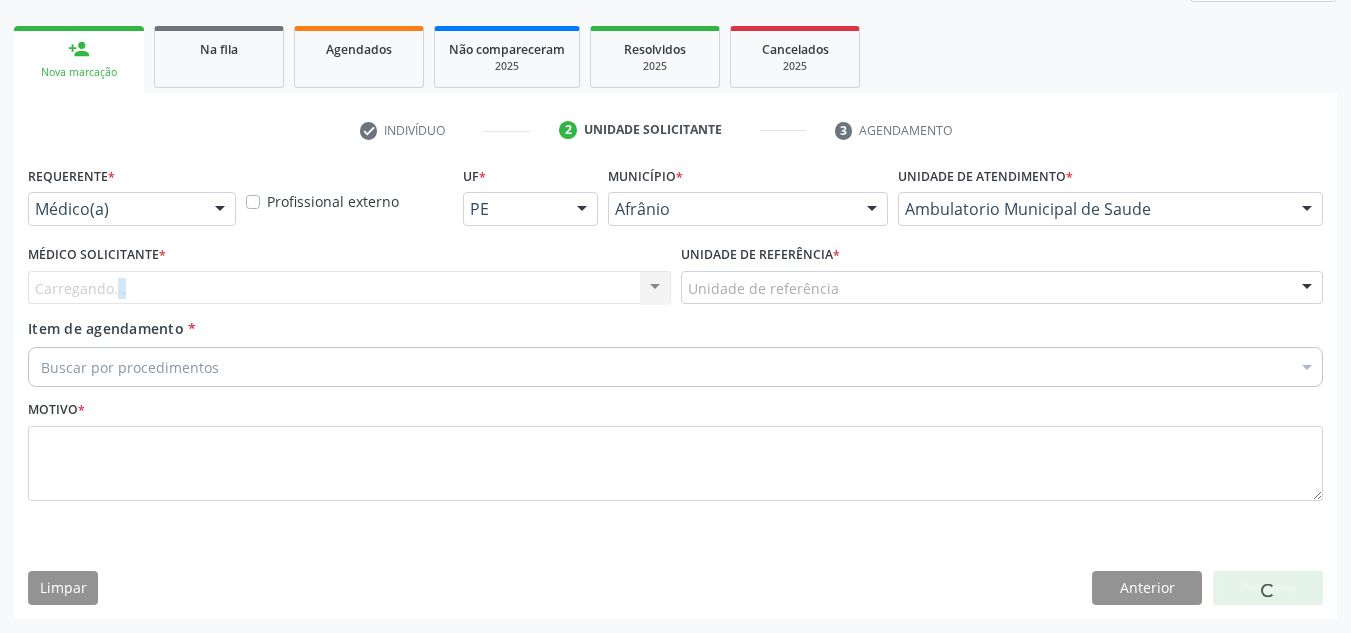 click on "Carregando...
Nenhum resultado encontrado para: "   "
Não há nenhuma opção para ser exibida." at bounding box center (349, 288) 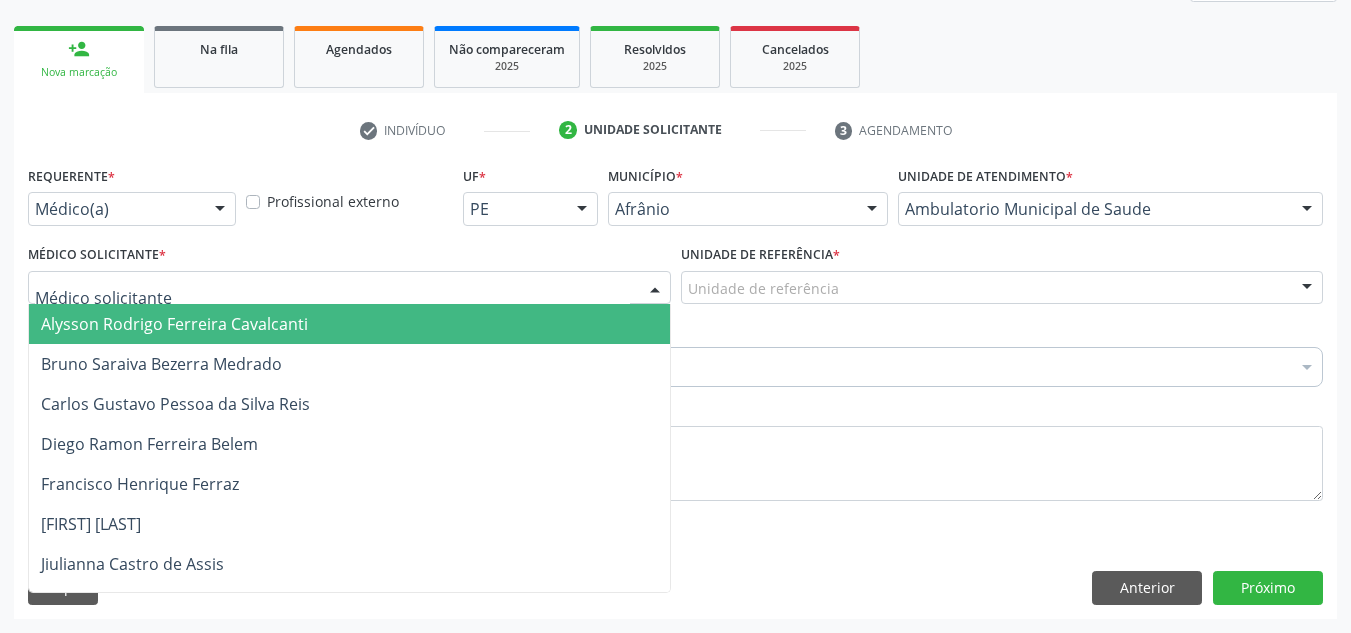 click at bounding box center (349, 288) 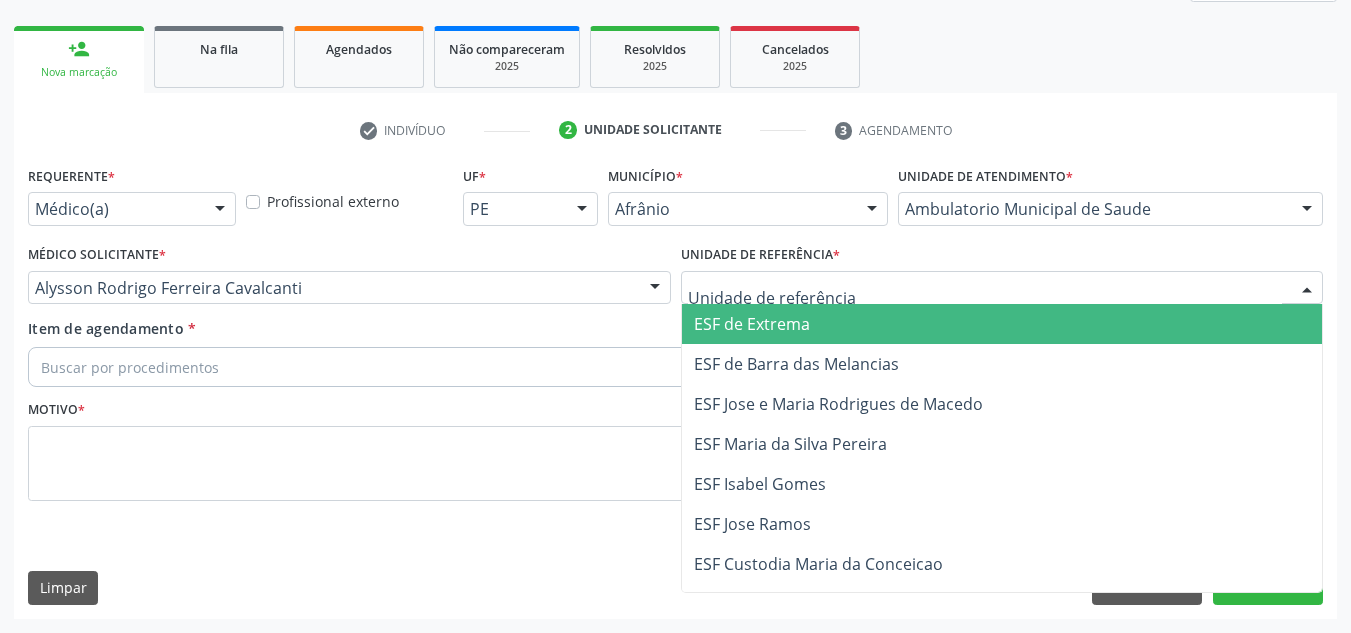 click on "ESF de Extrema" at bounding box center (752, 324) 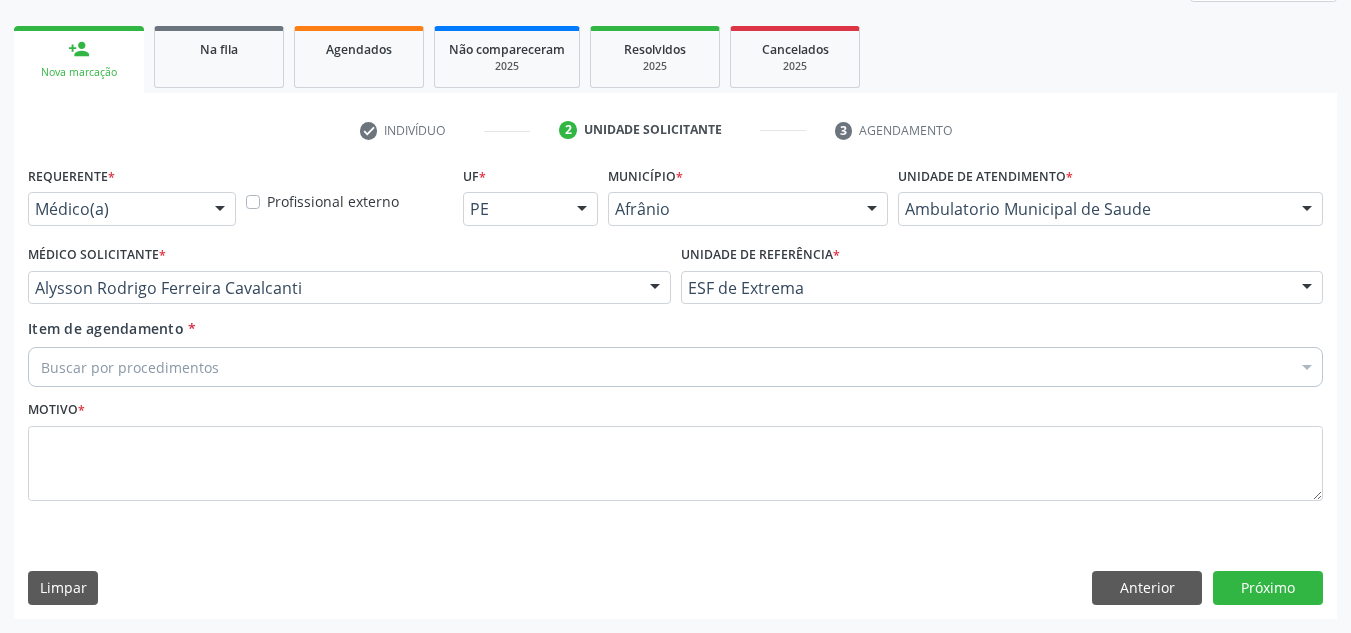 click on "Item de agendamento
*
Buscar por procedimentos
Selecionar todos
0604320140 - Abatacepte 125 mg injetável (por seringa preenchida)
0604320124 - Abatacepte 250 mg injetável (por frasco ampola).
0603050018 - Abciximabe
0406010013 - Abertura de comunicacao inter-atrial
0406010021 - Abertura de estenose aortica valvar
0406011265 - Abertura de estenose aortica valvar (criança e adolescente)
0406010030 - Abertura de estenose pulmonar valvar
0406011273 - Abertura de estenose pulmonar valvar (criança e adolescente)
0301080011 - Abordagem cognitiva comportamental do fumante (por atendimento / paciente)
0307020010 - Acesso a polpa dentaria e medicacao (por dente)
0604660030 - Acetazolamida 250 mg (por comprimido)
0202010783 - Acidez titulável no leite humano (dornic)" at bounding box center [675, 349] 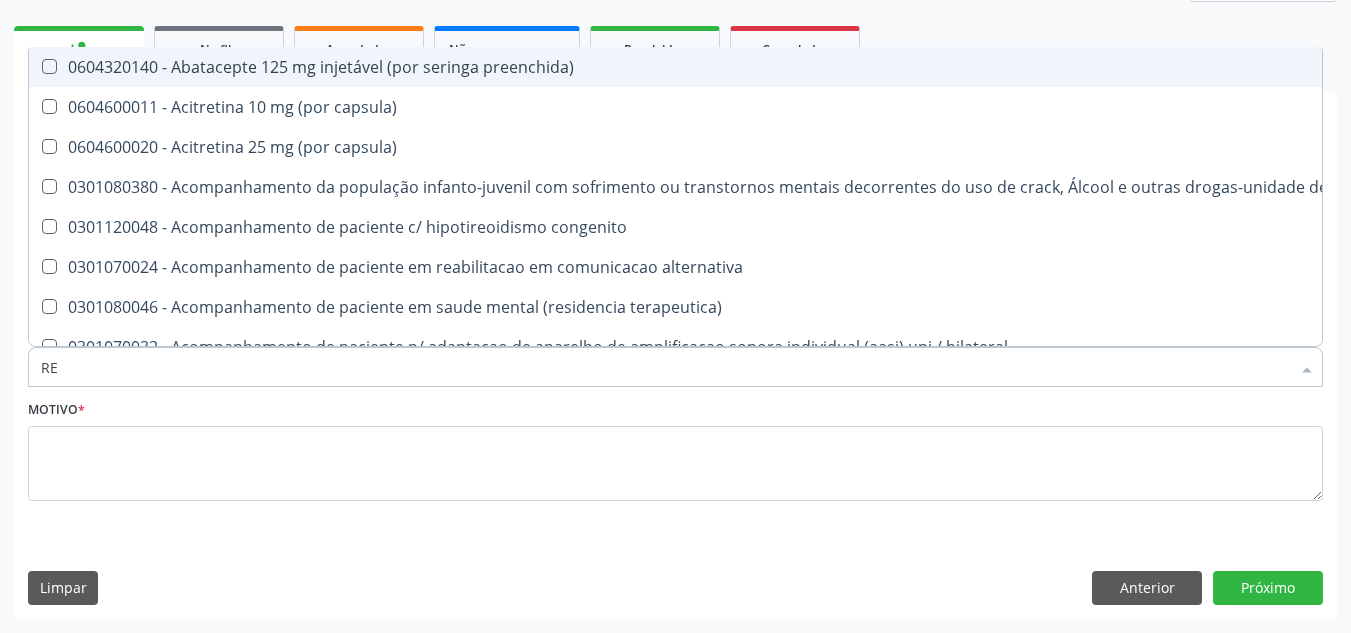 type on "R" 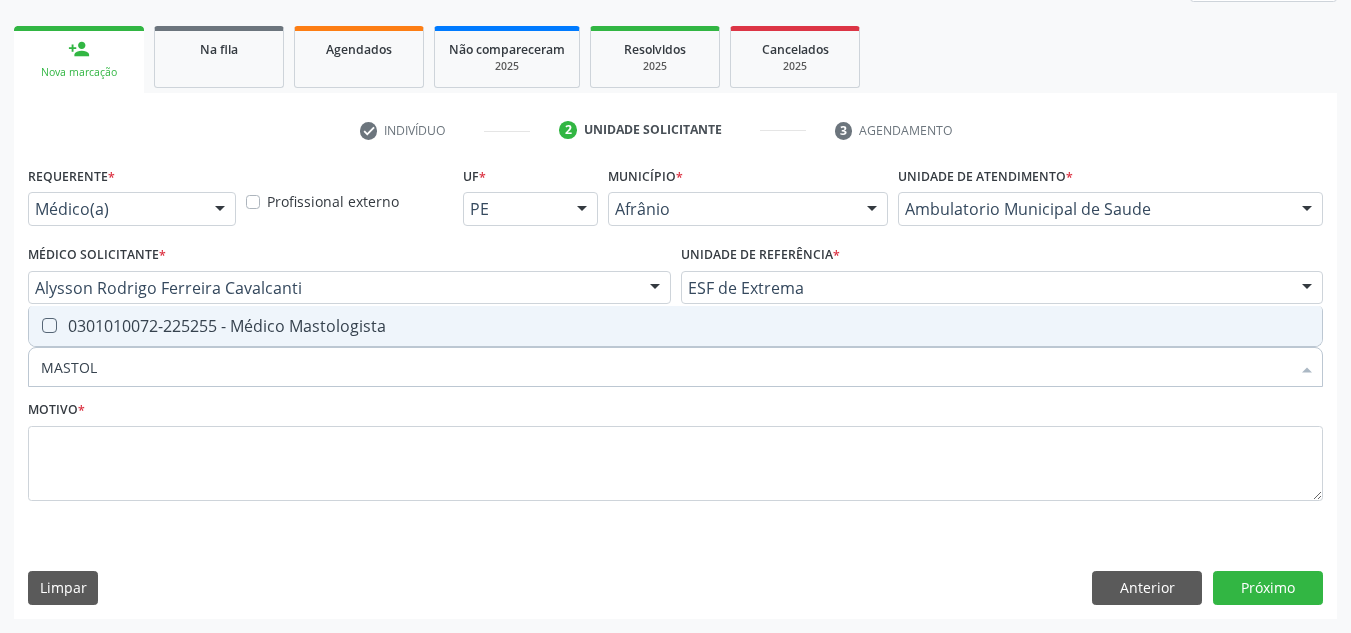 type on "MASTOLO" 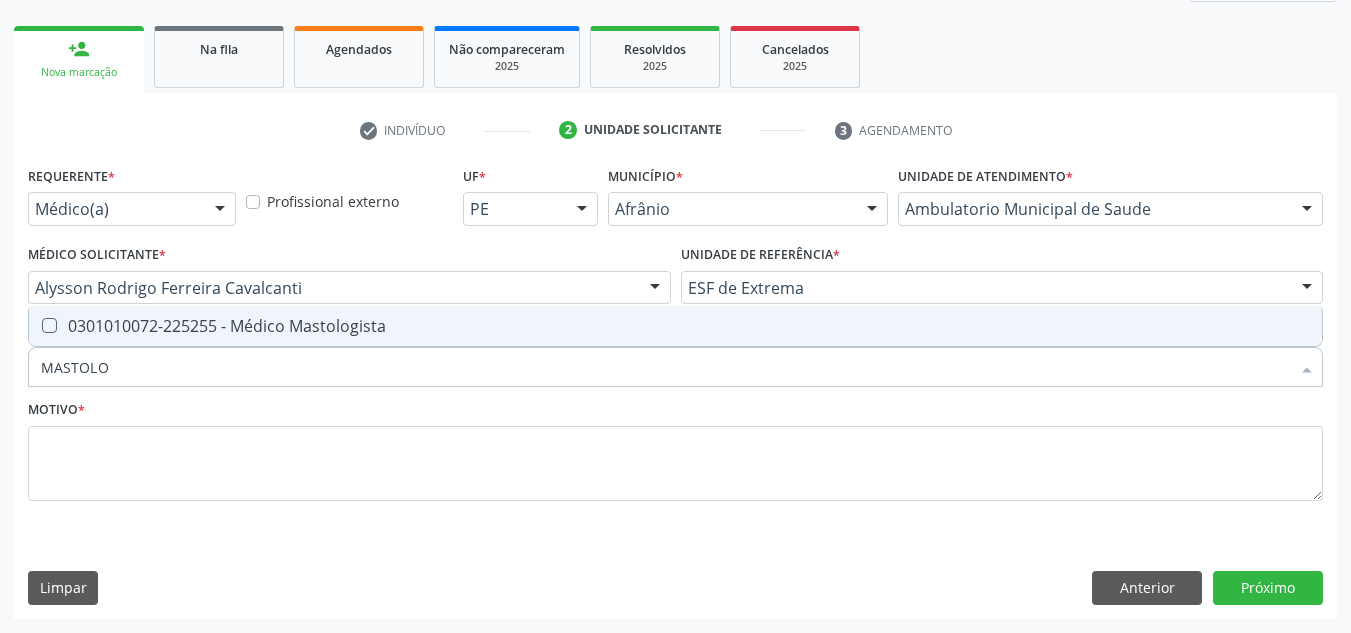 click on "0301010072-225255 - Médico Mastologista" at bounding box center (675, 326) 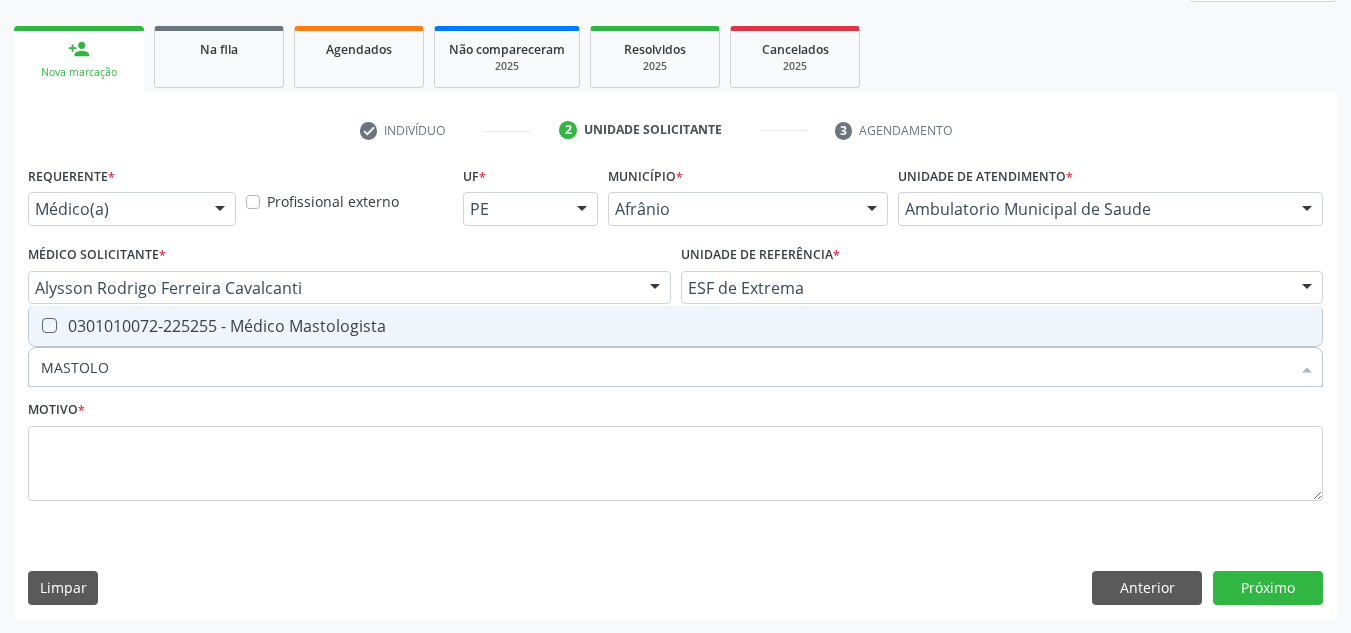 checkbox on "true" 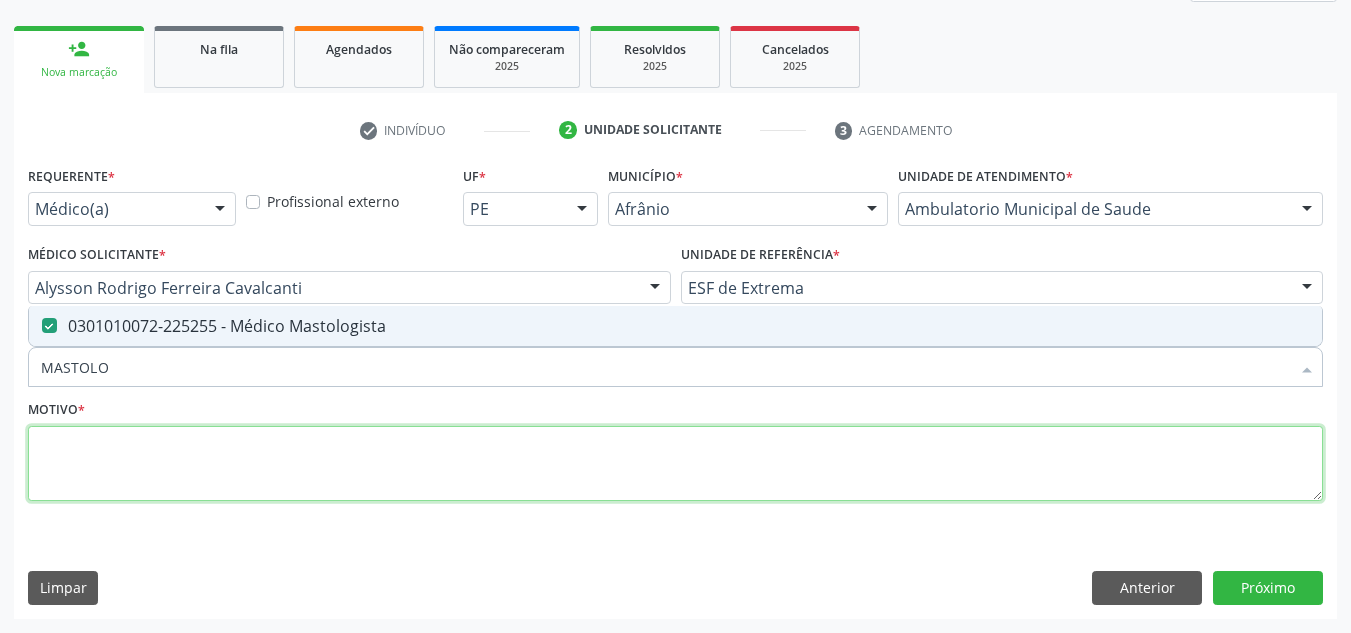 click at bounding box center (675, 464) 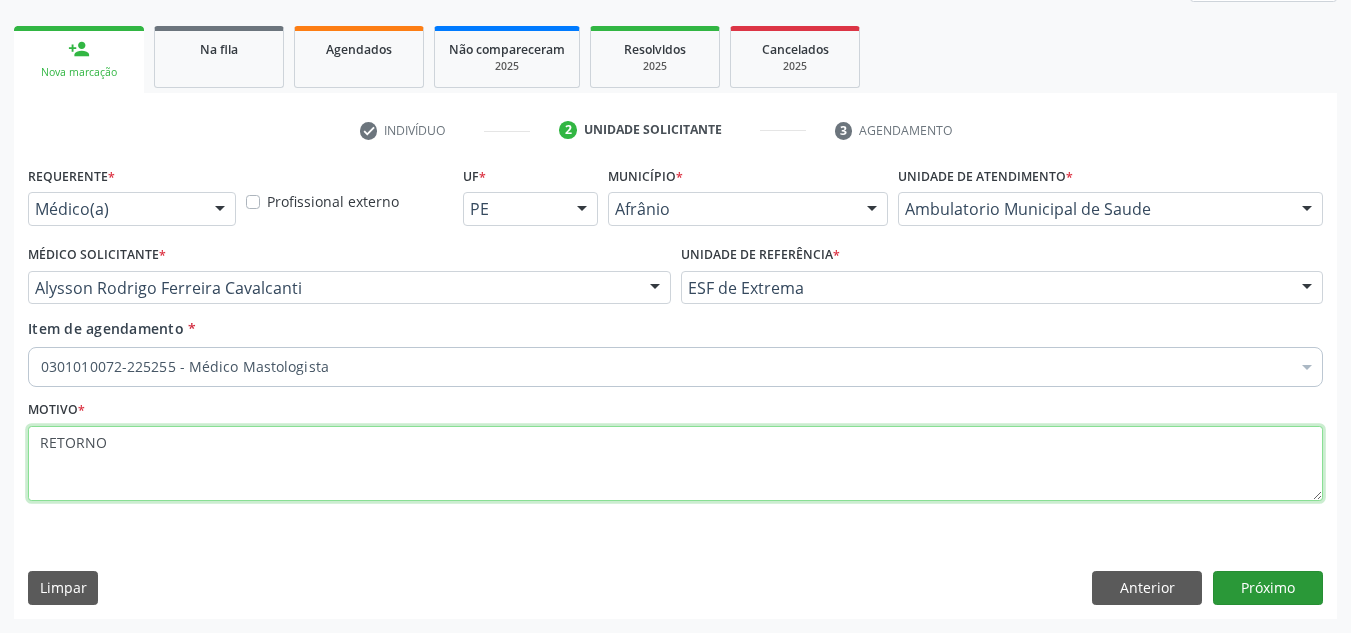 type on "RETORNO" 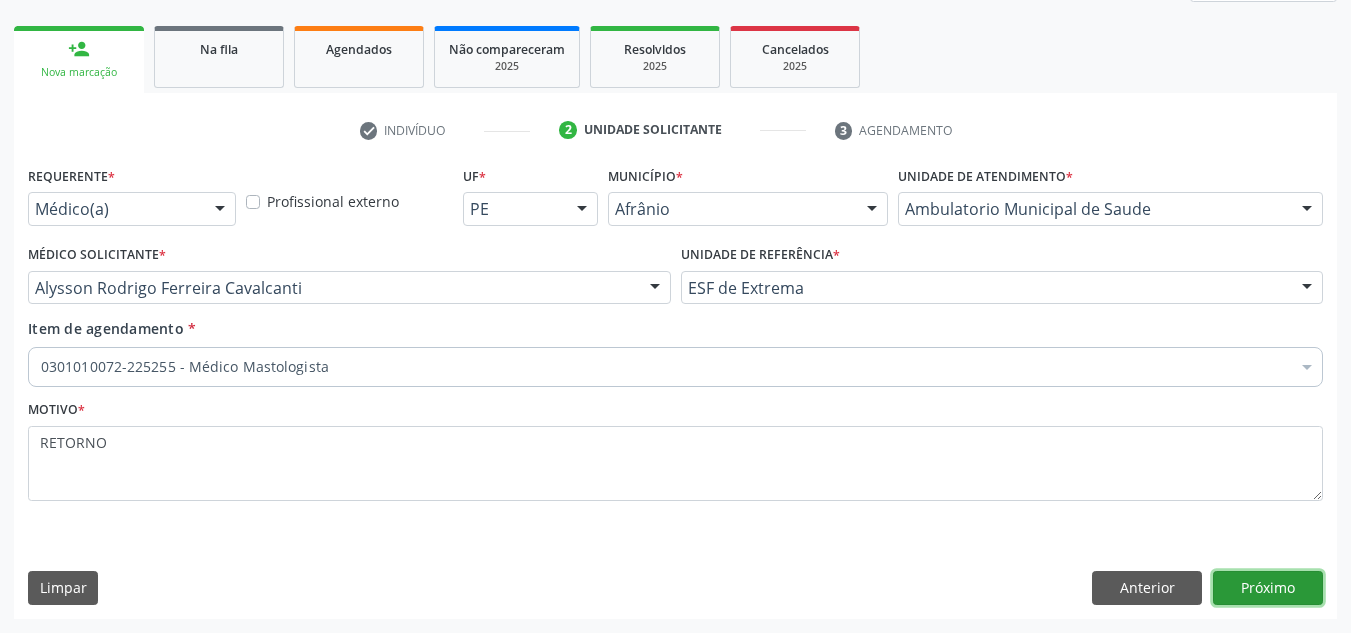 click on "Próximo" at bounding box center [1268, 588] 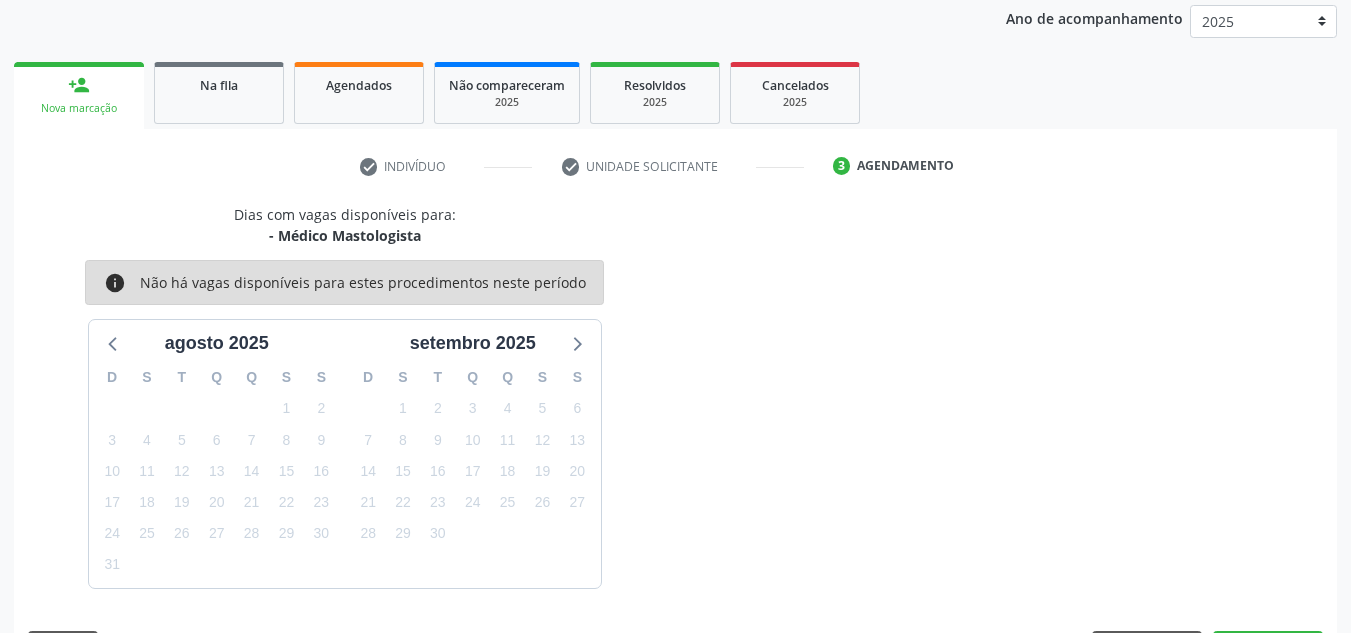 scroll, scrollTop: 273, scrollLeft: 0, axis: vertical 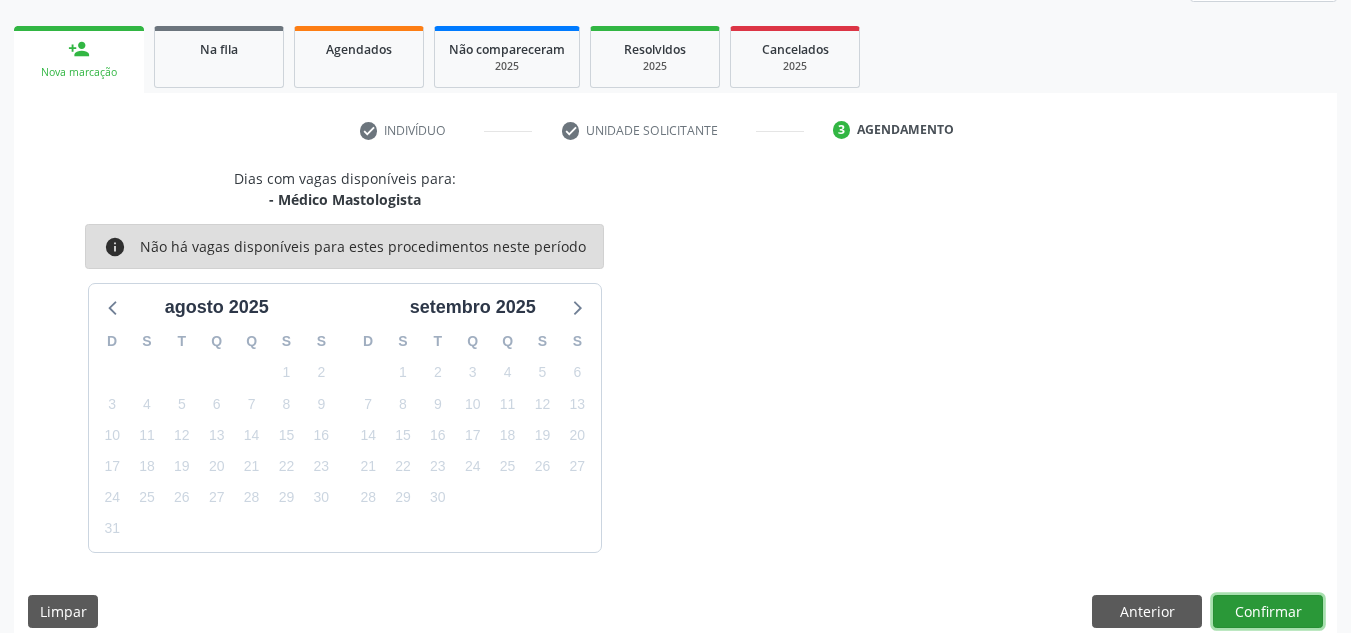 click on "Confirmar" at bounding box center [1268, 612] 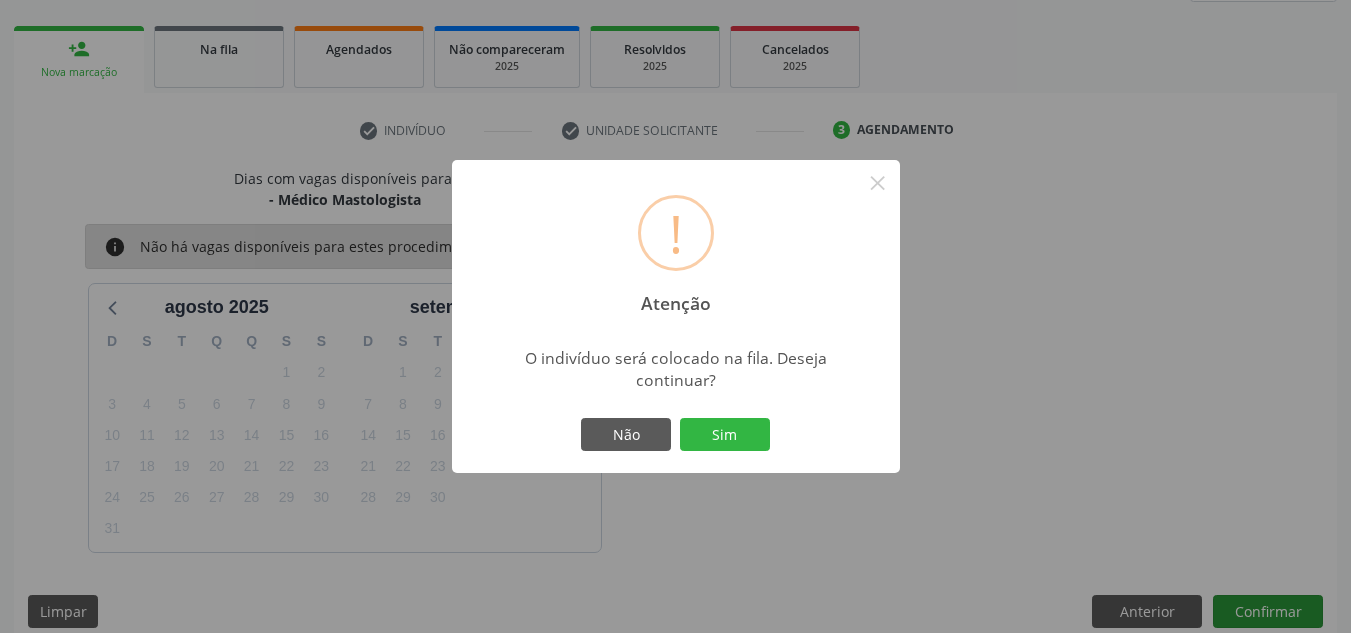 type 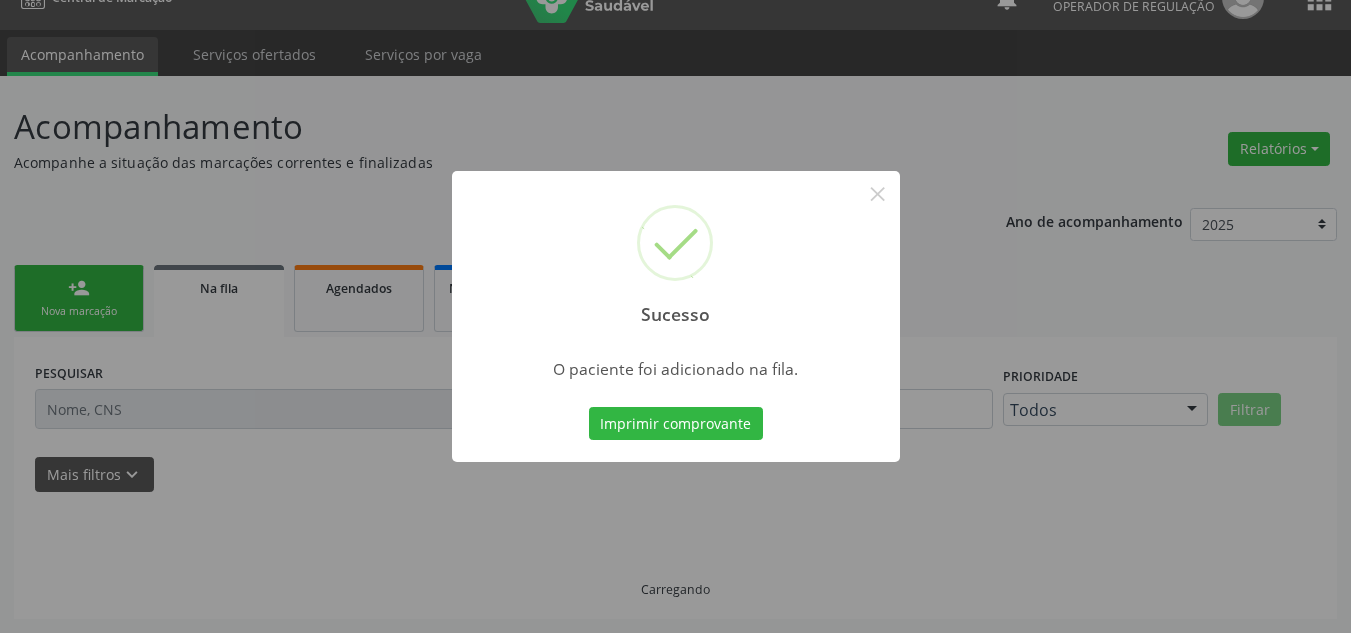 scroll, scrollTop: 34, scrollLeft: 0, axis: vertical 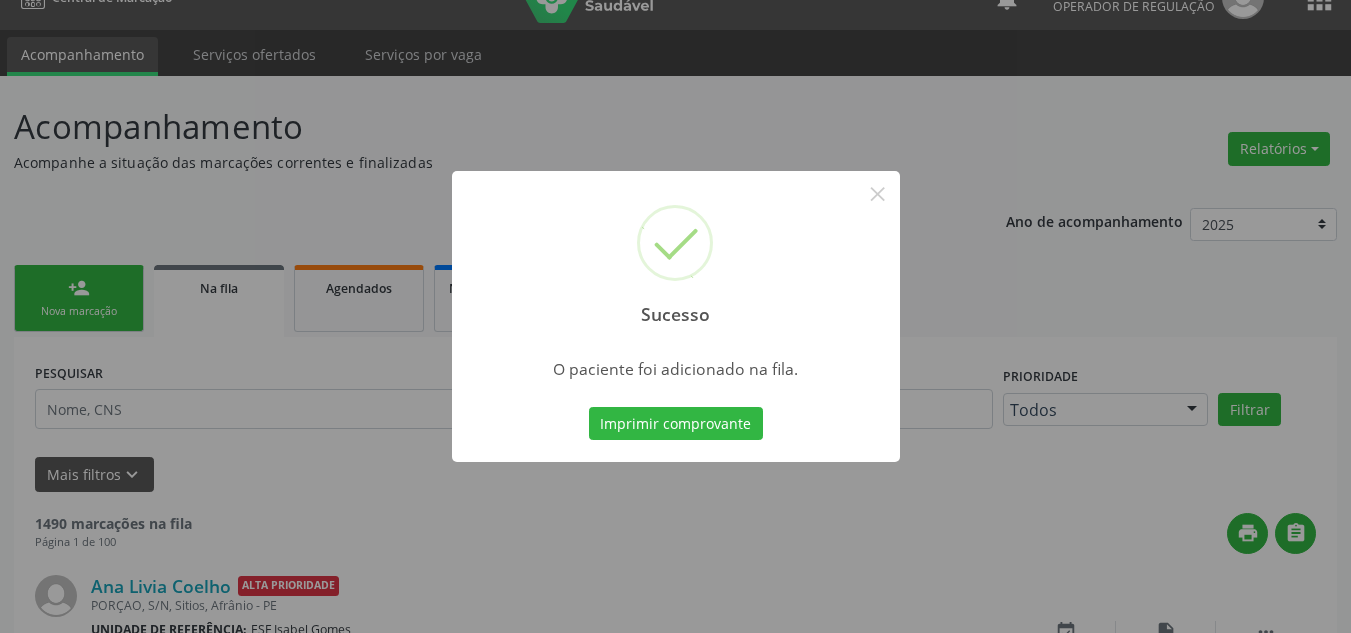type 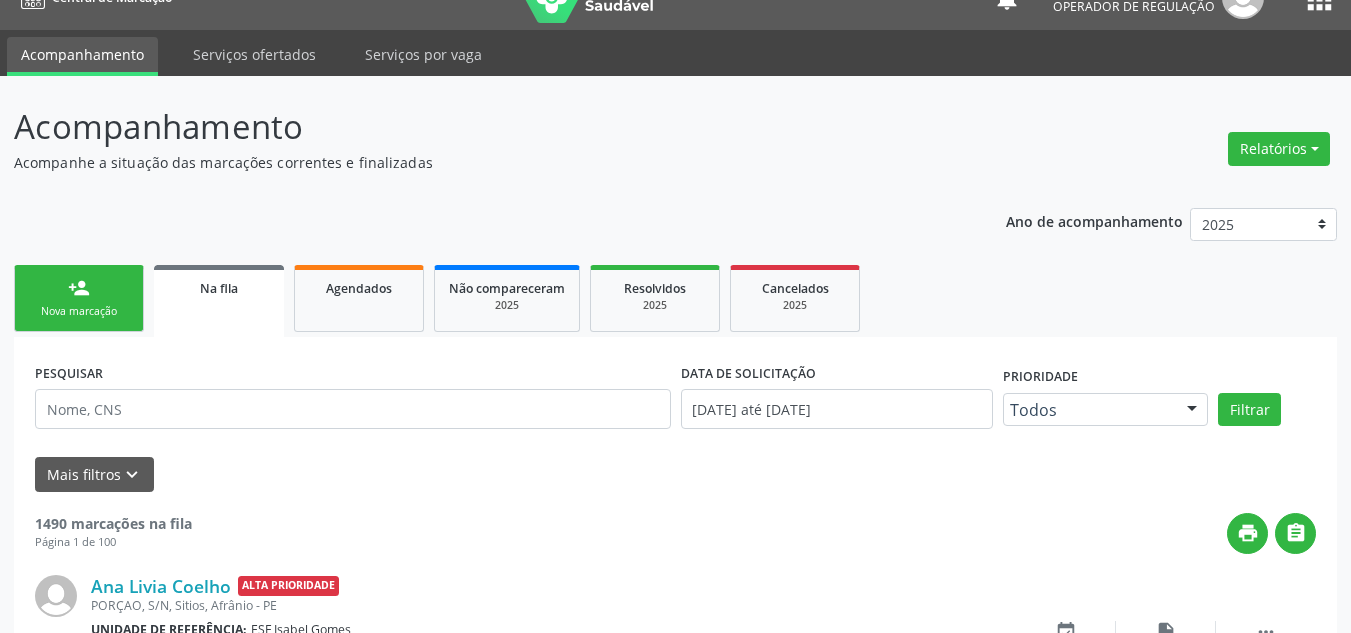 drag, startPoint x: 97, startPoint y: 325, endPoint x: 1175, endPoint y: 254, distance: 1080.3356 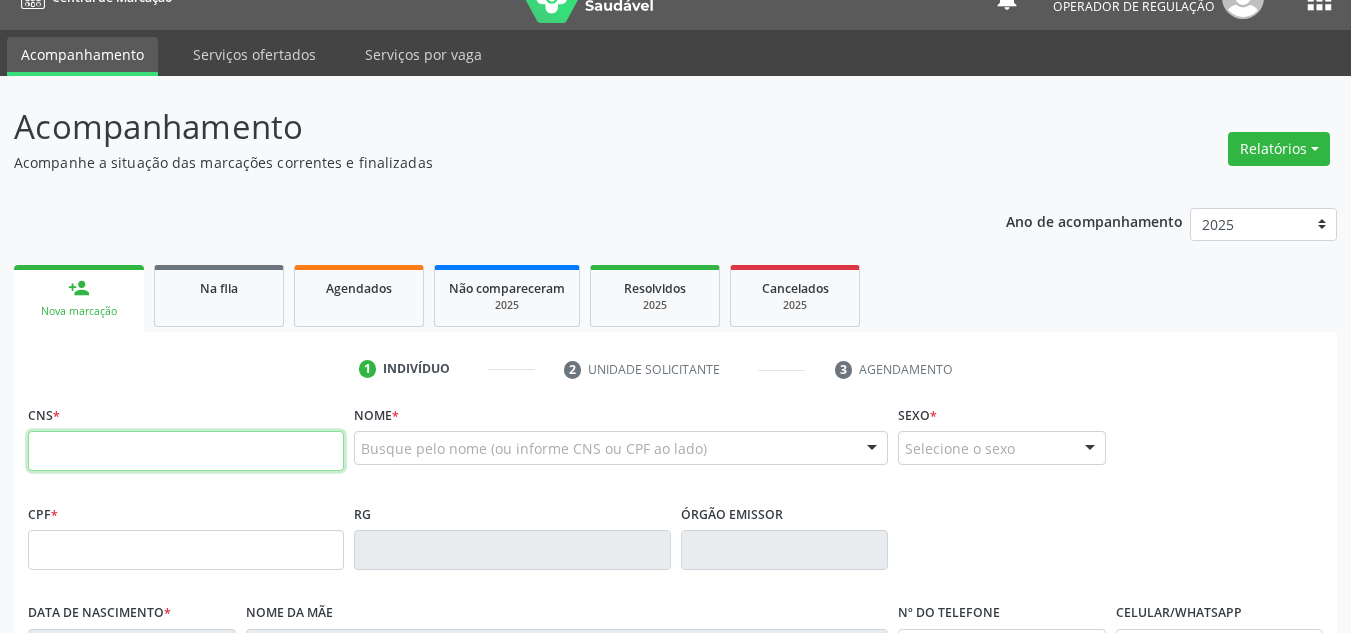 click at bounding box center [186, 451] 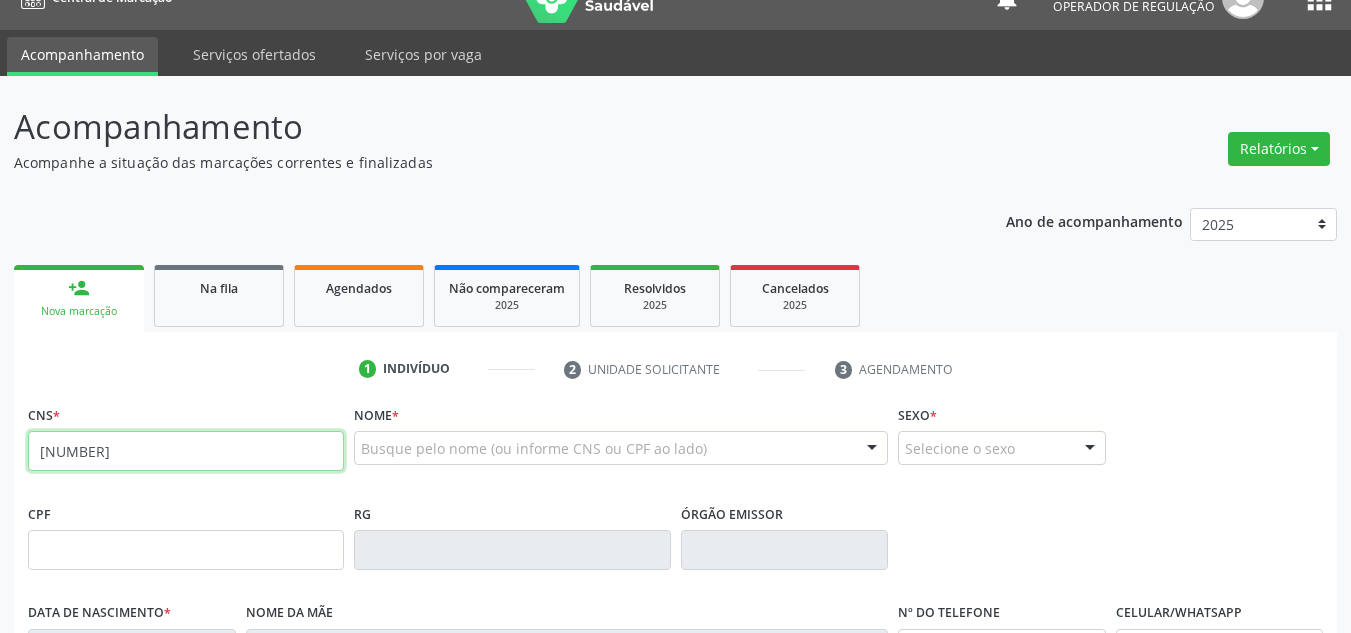 type on "702 8041 5201 3560" 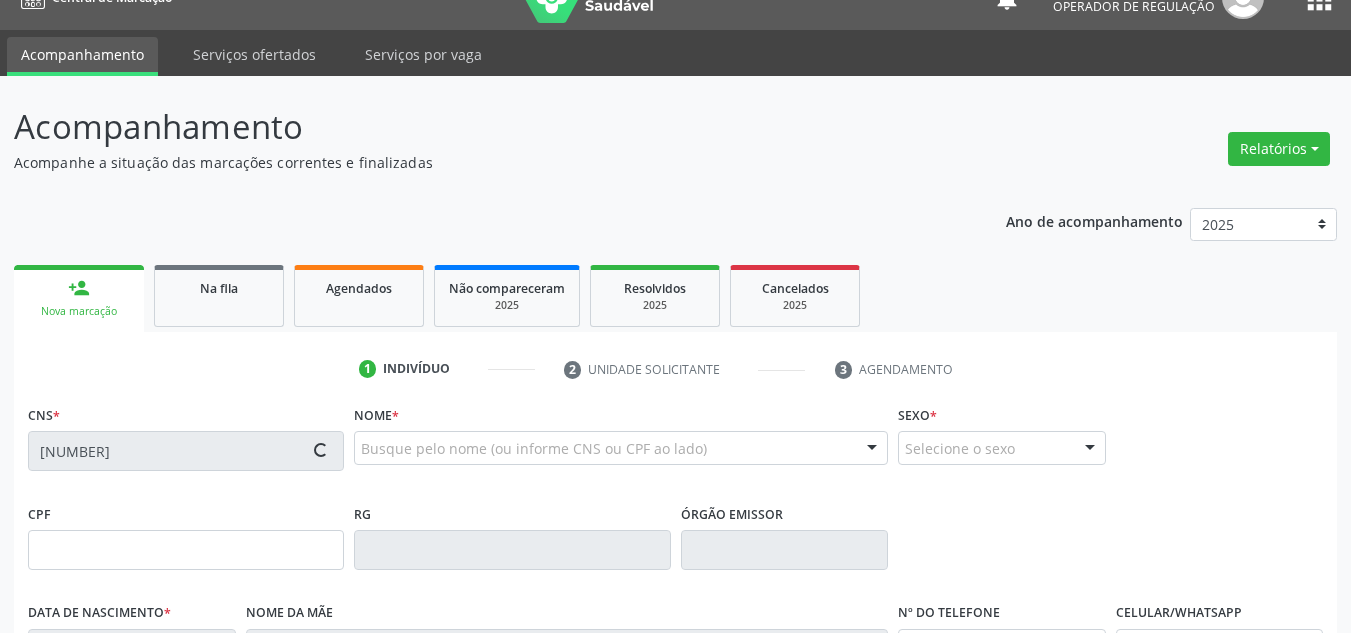 type on "419.674.374-91" 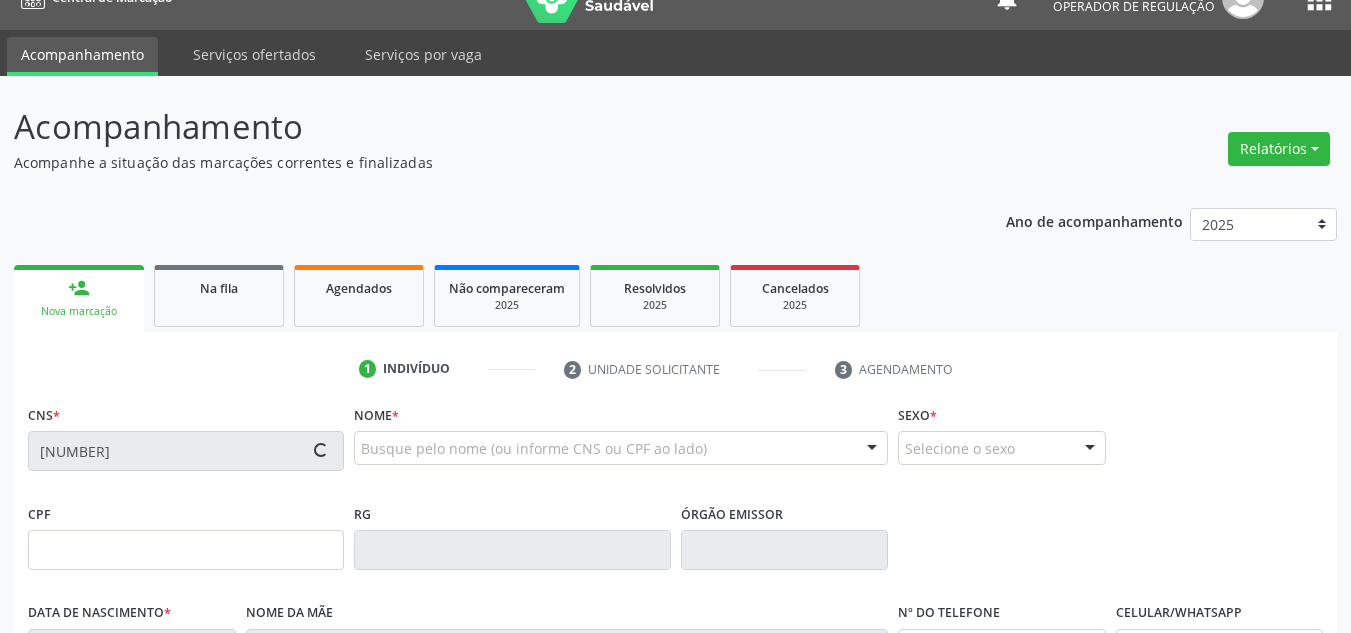 type on "17/05/1947" 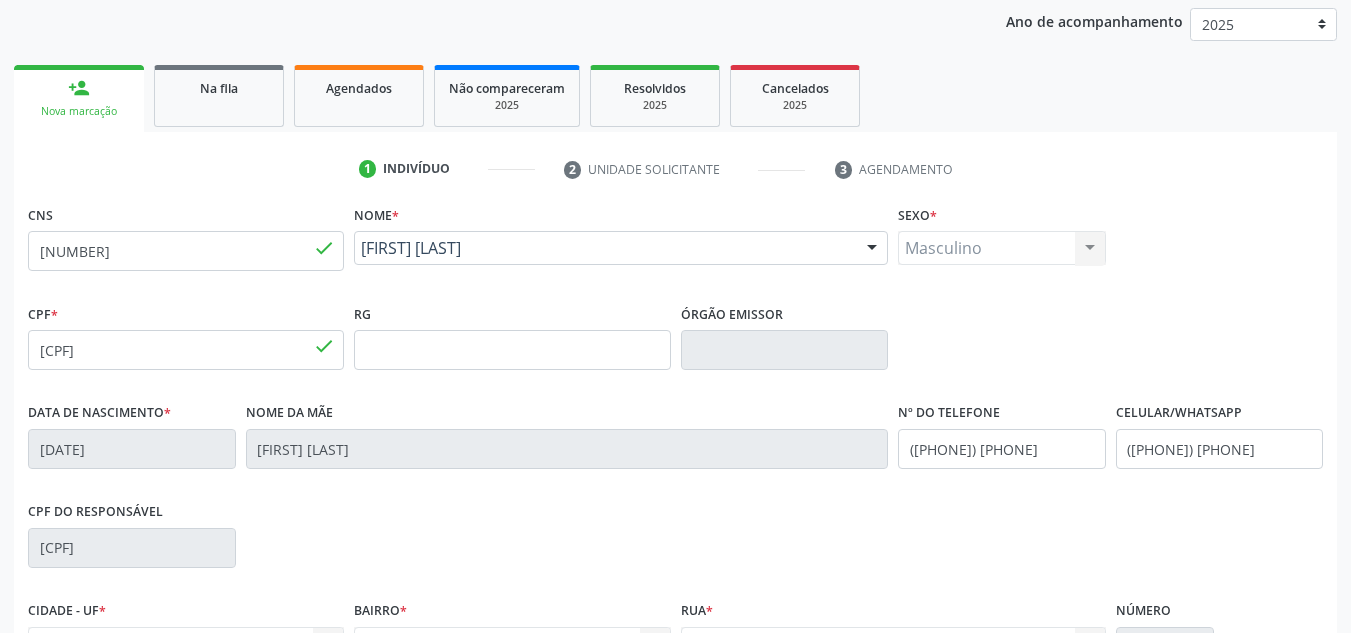 scroll, scrollTop: 334, scrollLeft: 0, axis: vertical 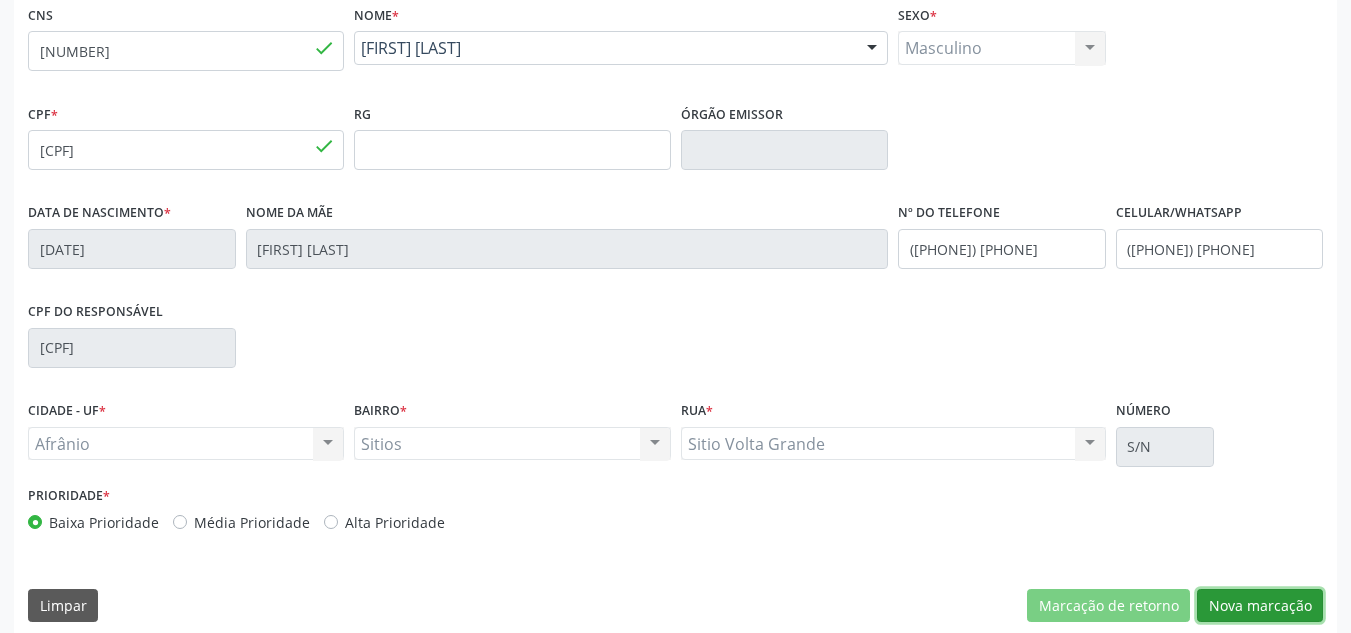 click on "Nova marcação" at bounding box center [1260, 606] 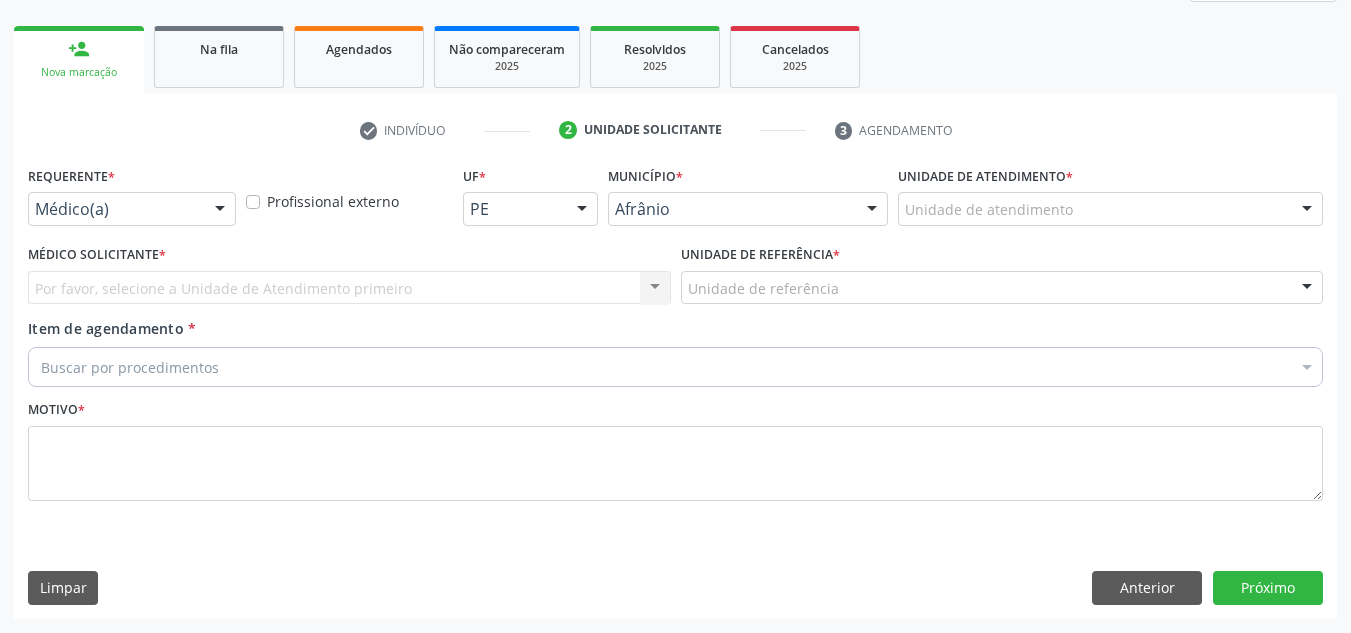 scroll, scrollTop: 273, scrollLeft: 0, axis: vertical 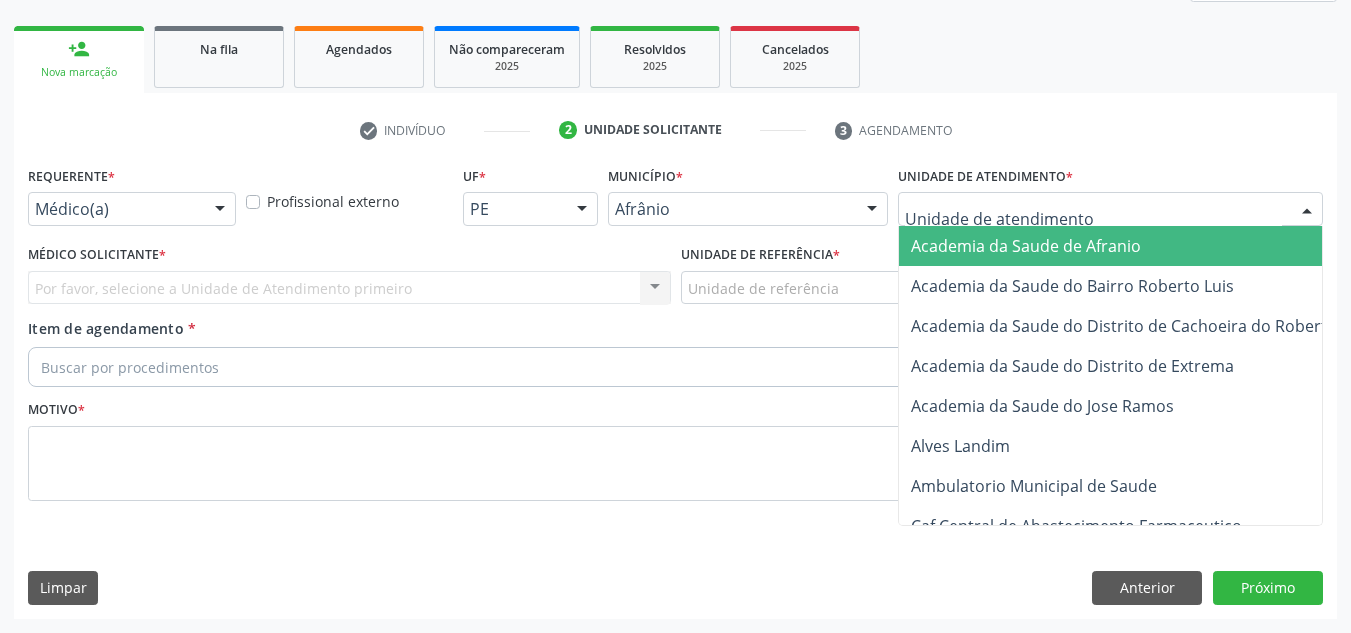 click at bounding box center (1110, 209) 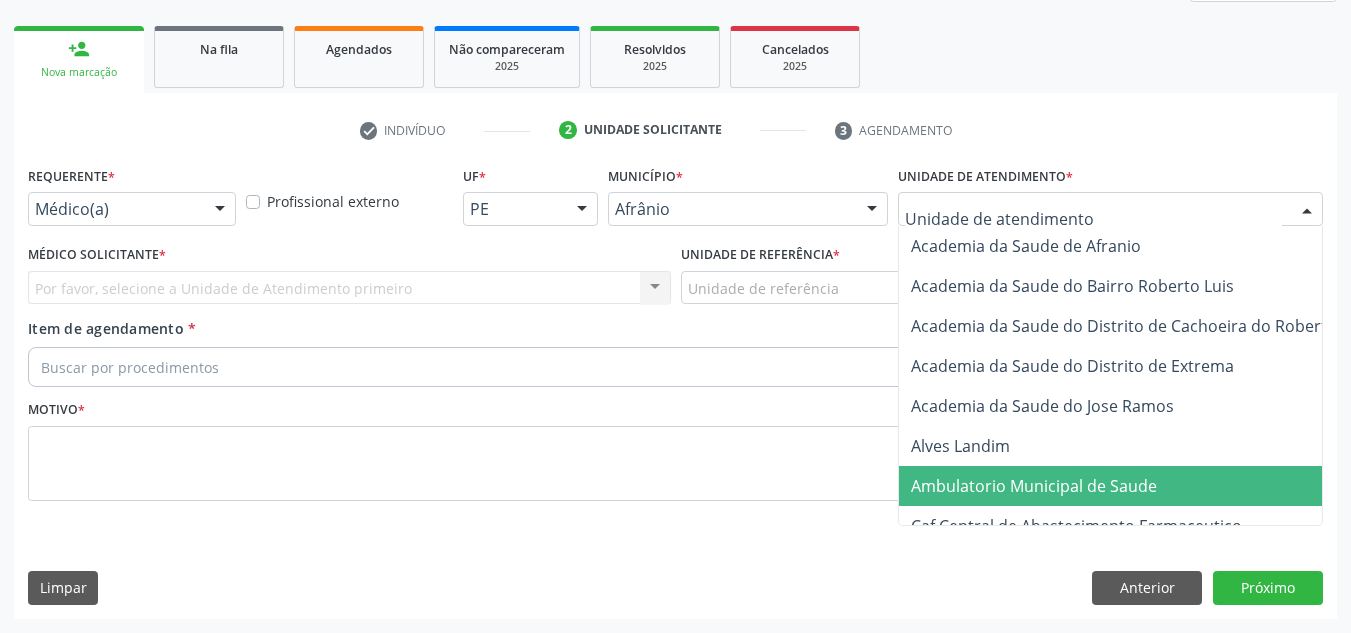 click on "Ambulatorio Municipal de Saude" at bounding box center [1034, 486] 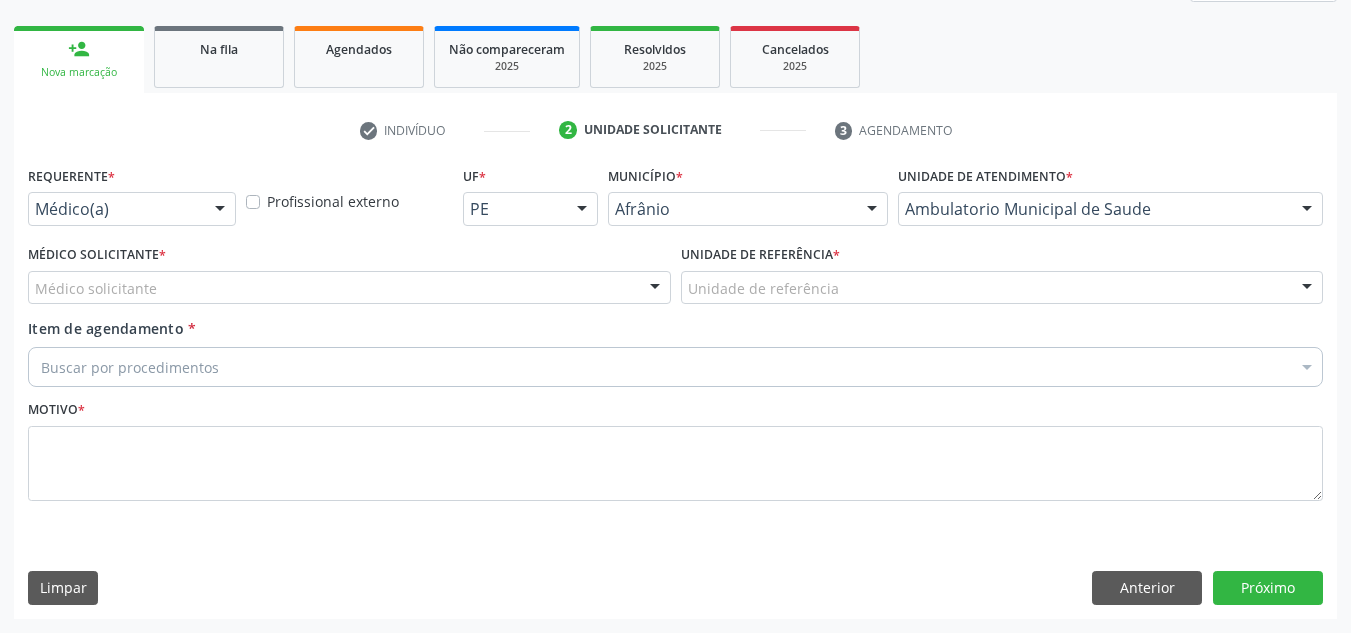 click on "Médico solicitante" at bounding box center [349, 288] 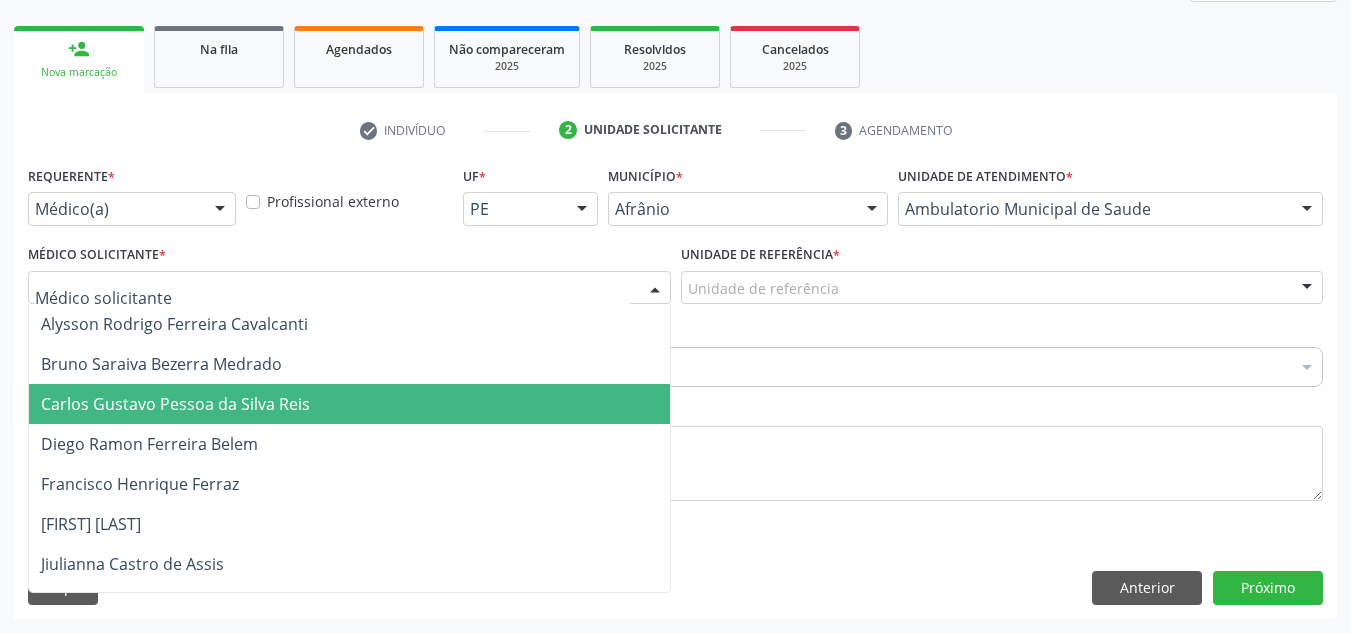 click on "Carlos Gustavo Pessoa da Silva Reis" at bounding box center (349, 404) 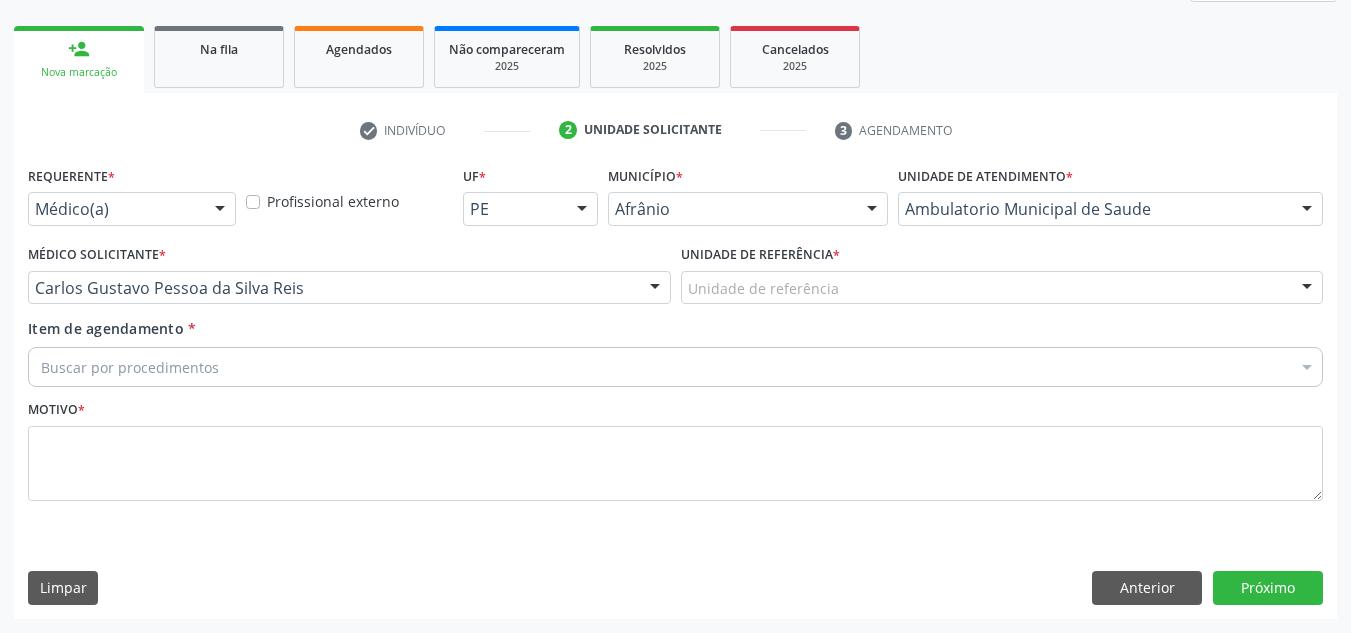 click on "Unidade de referência" at bounding box center [1002, 288] 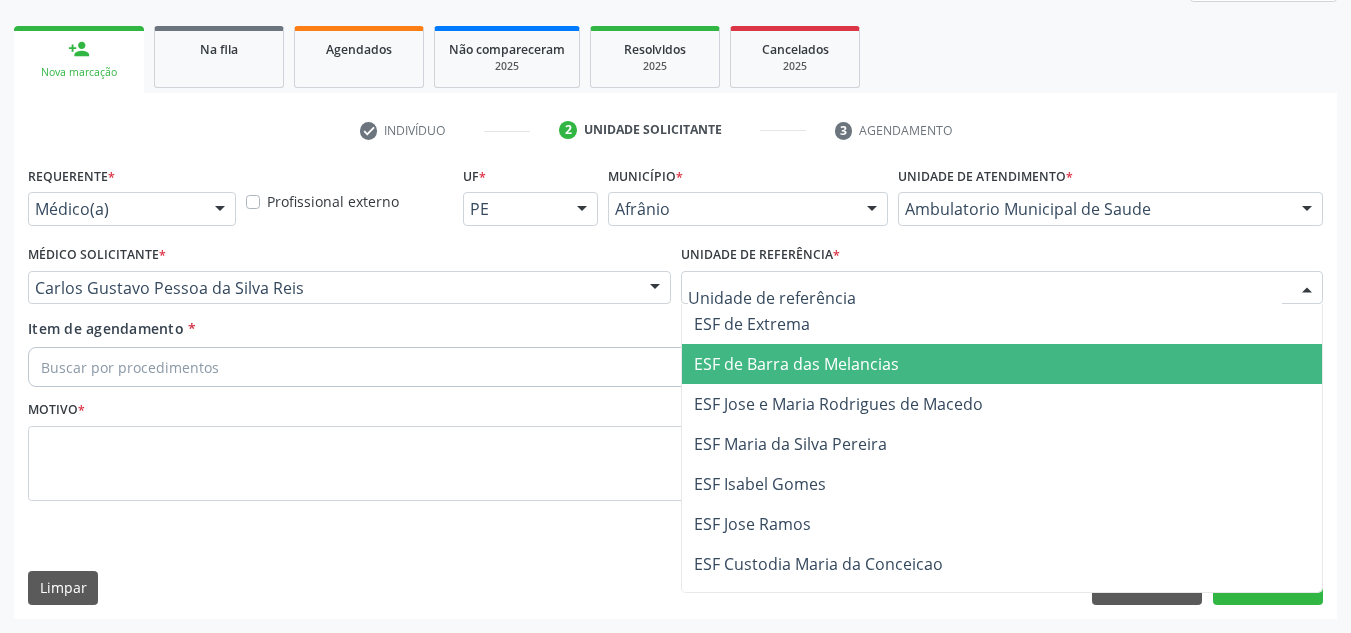 click on "ESF de Barra das Melancias" at bounding box center (1002, 364) 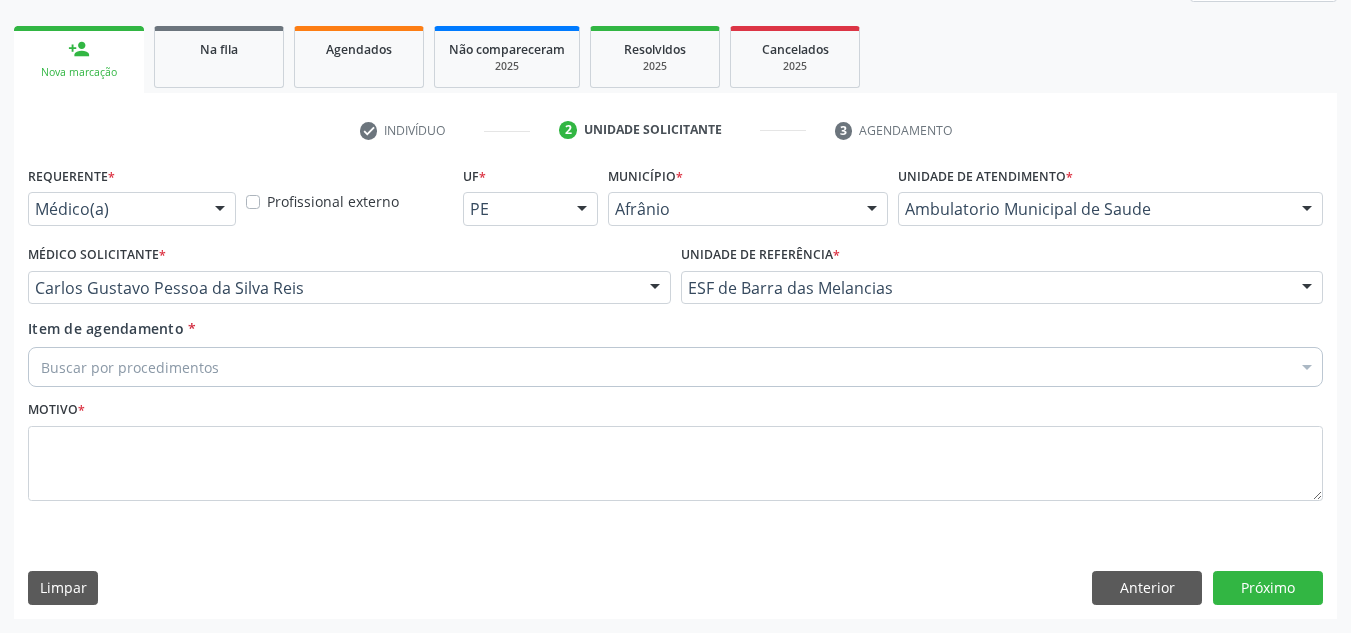 click on "Buscar por procedimentos" at bounding box center (675, 367) 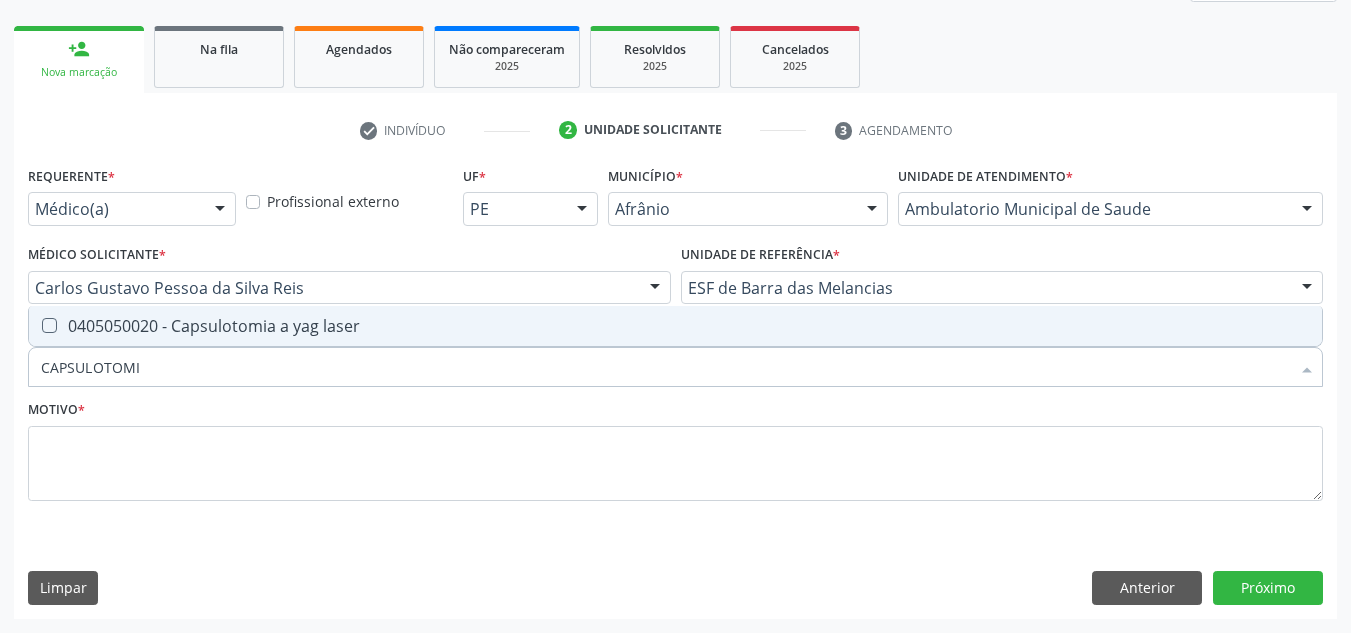type on "CAPSULOTOMIA" 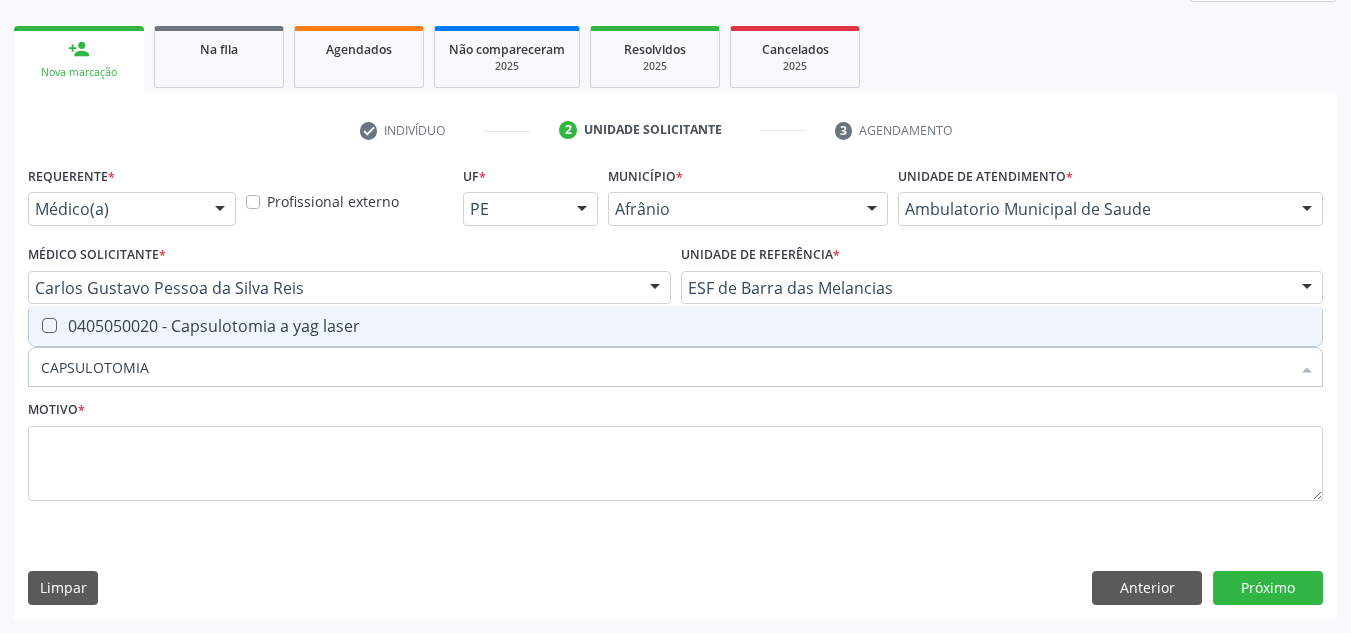 click on "0405050020 - Capsulotomia a yag laser" at bounding box center [675, 326] 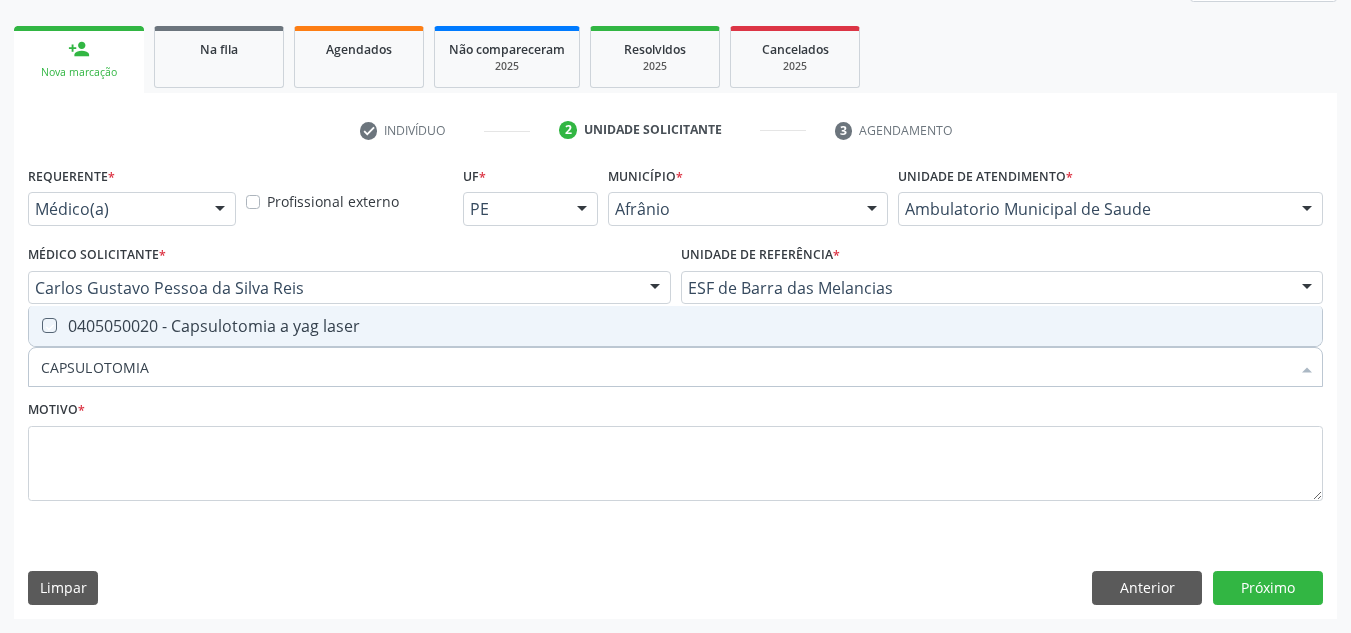 checkbox on "true" 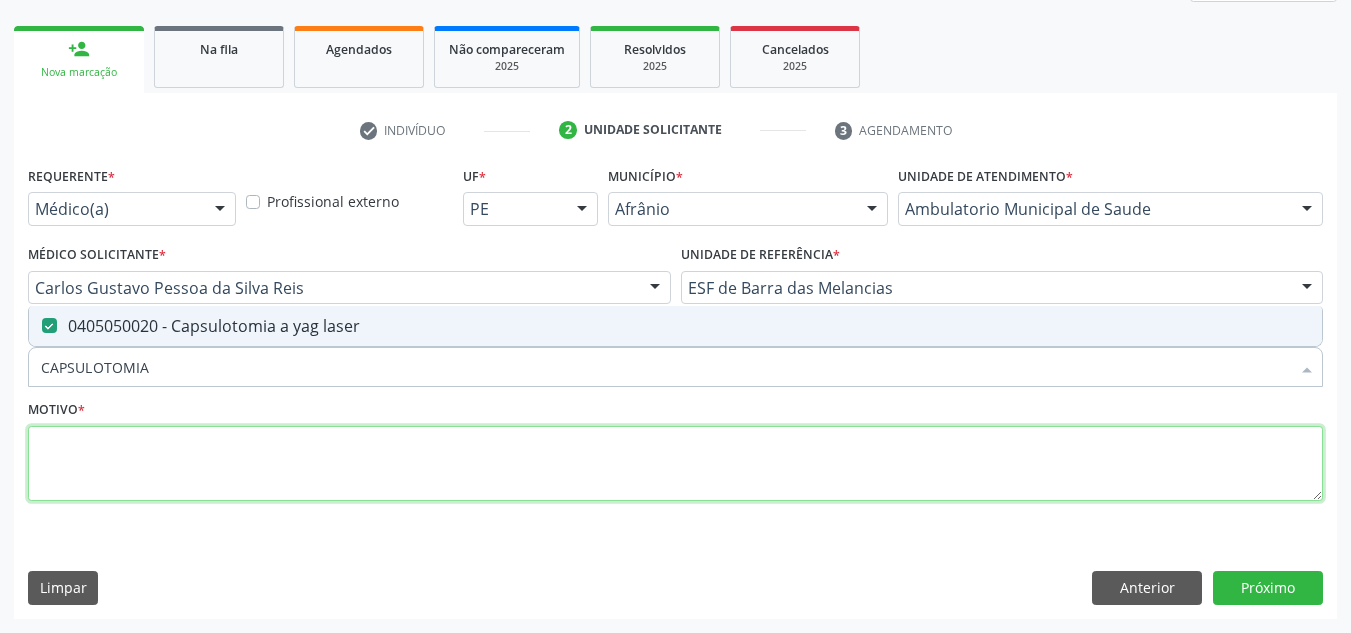 click at bounding box center [675, 464] 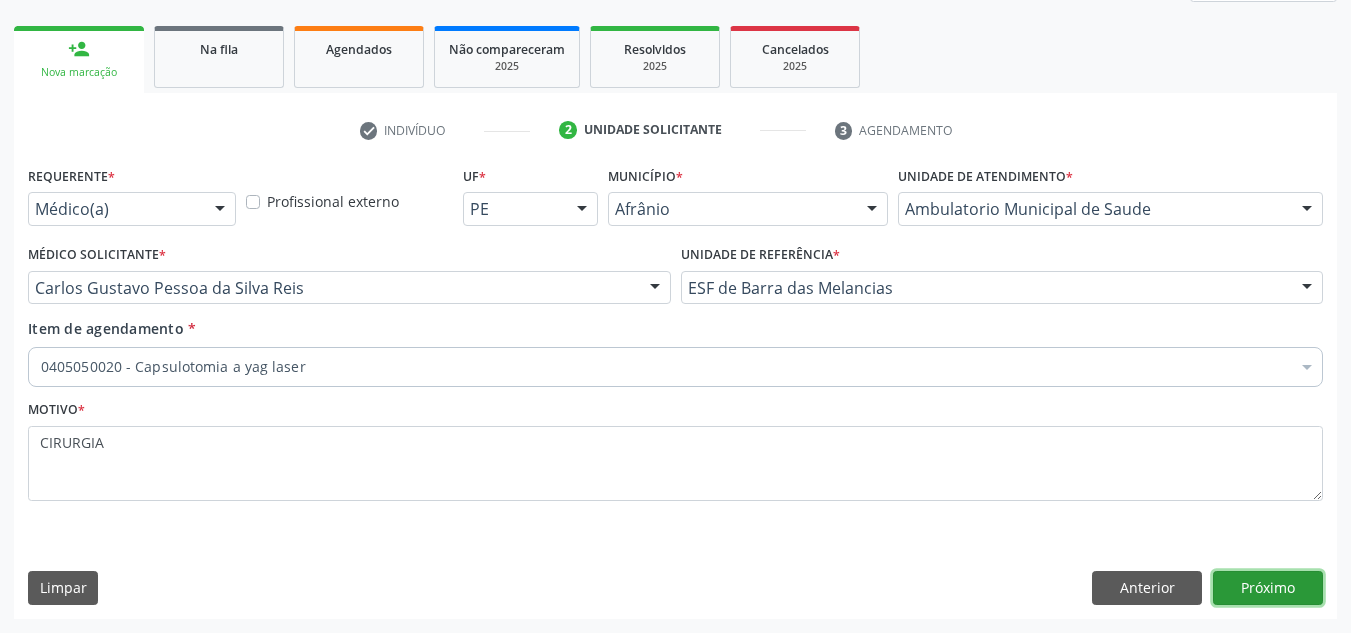 click on "Próximo" at bounding box center (1268, 588) 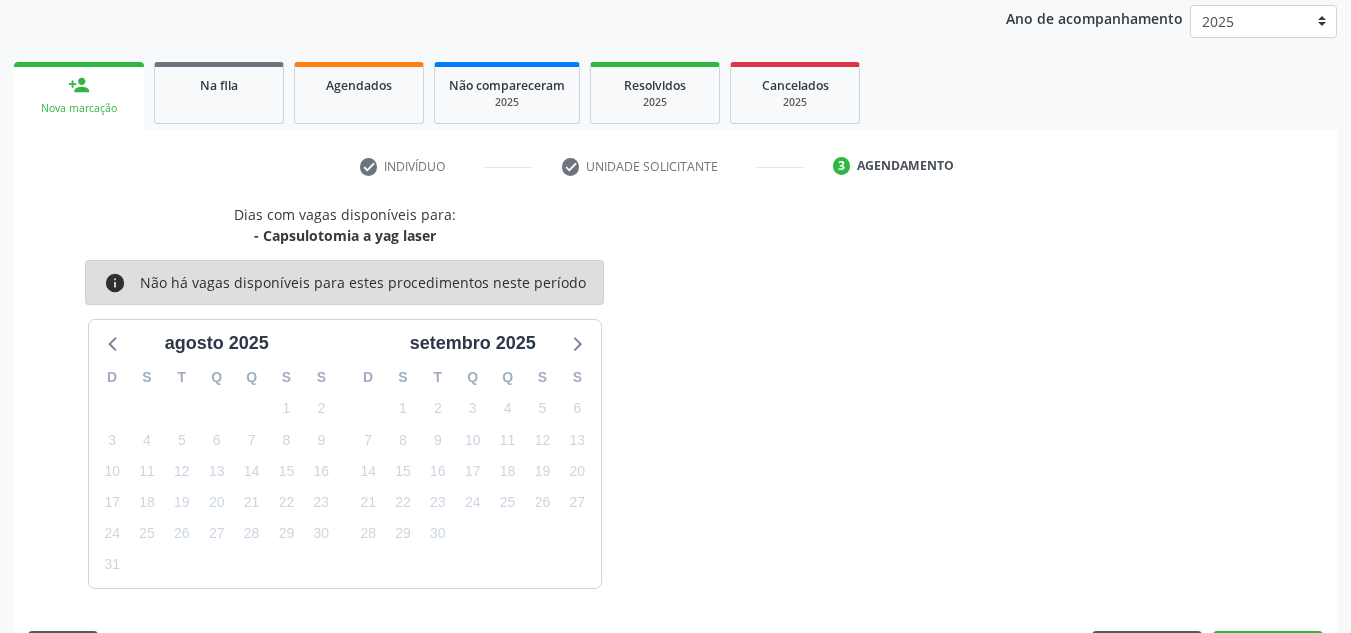 scroll, scrollTop: 273, scrollLeft: 0, axis: vertical 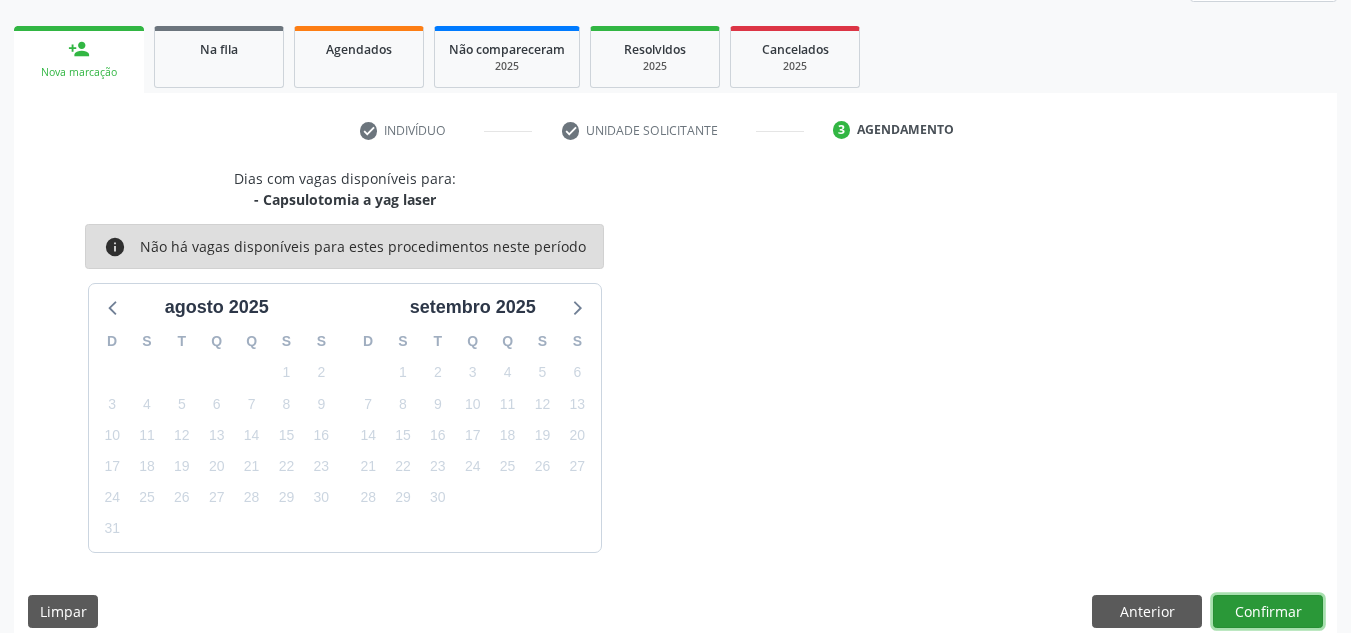 click on "Confirmar" at bounding box center [1268, 612] 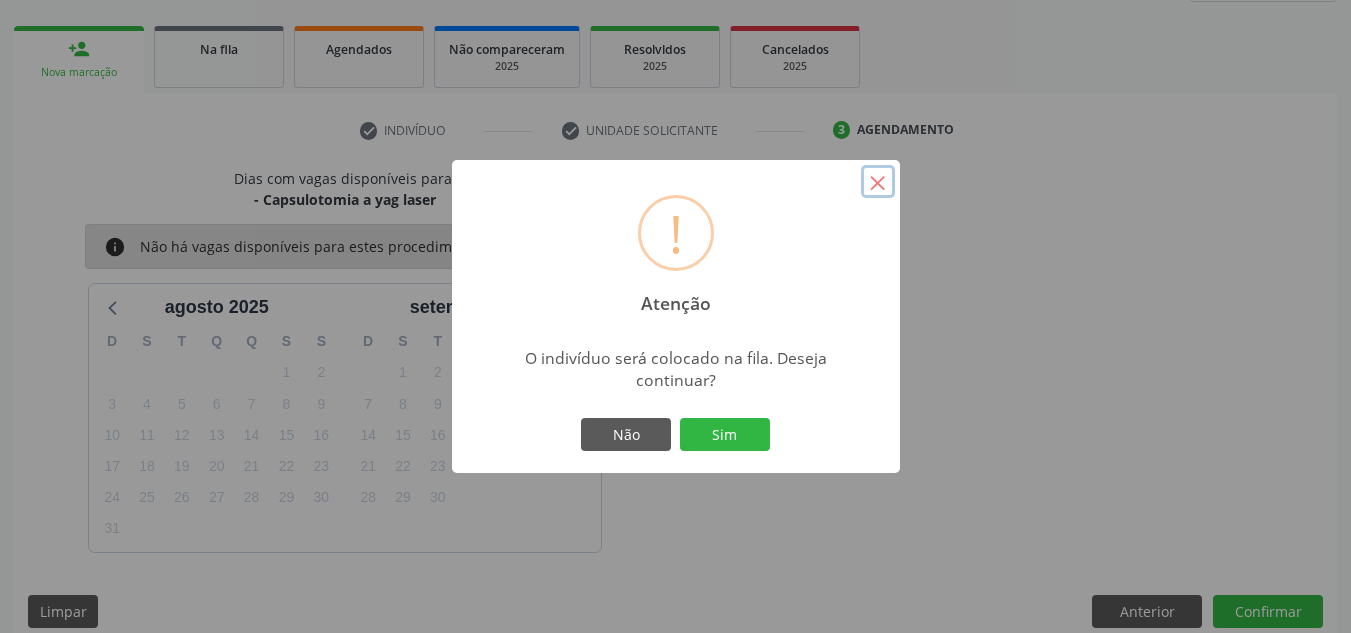 click on "×" at bounding box center [878, 182] 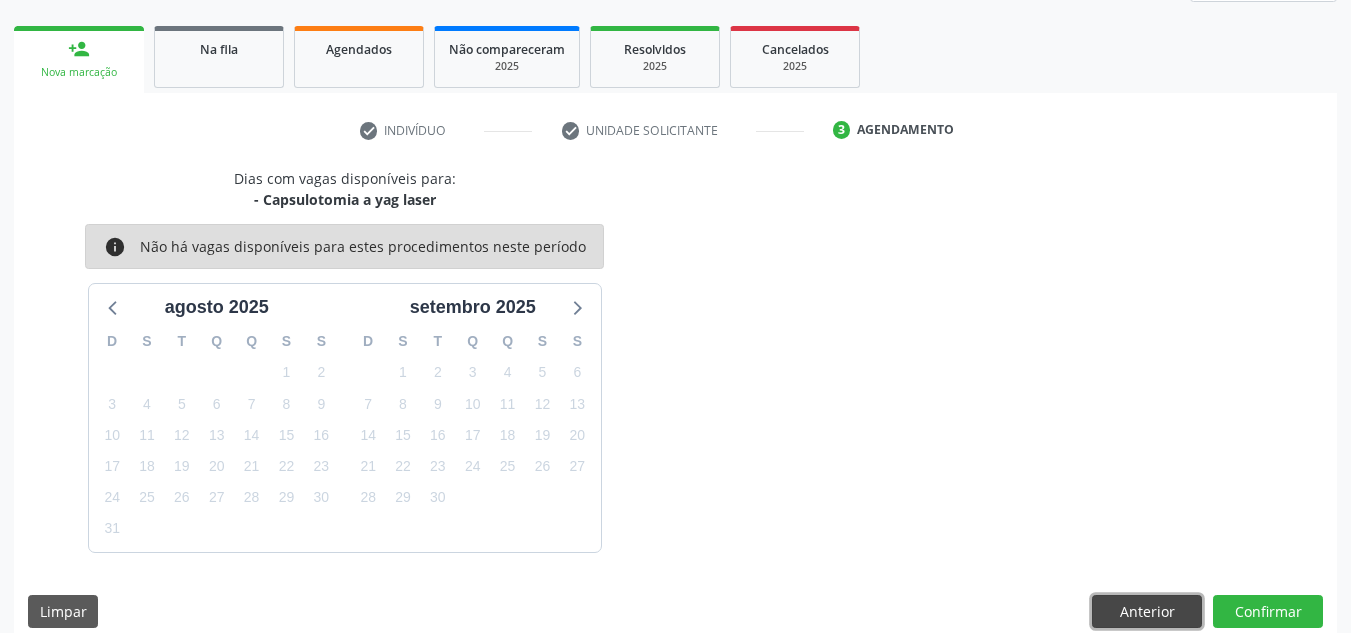 click on "Anterior" at bounding box center [1147, 612] 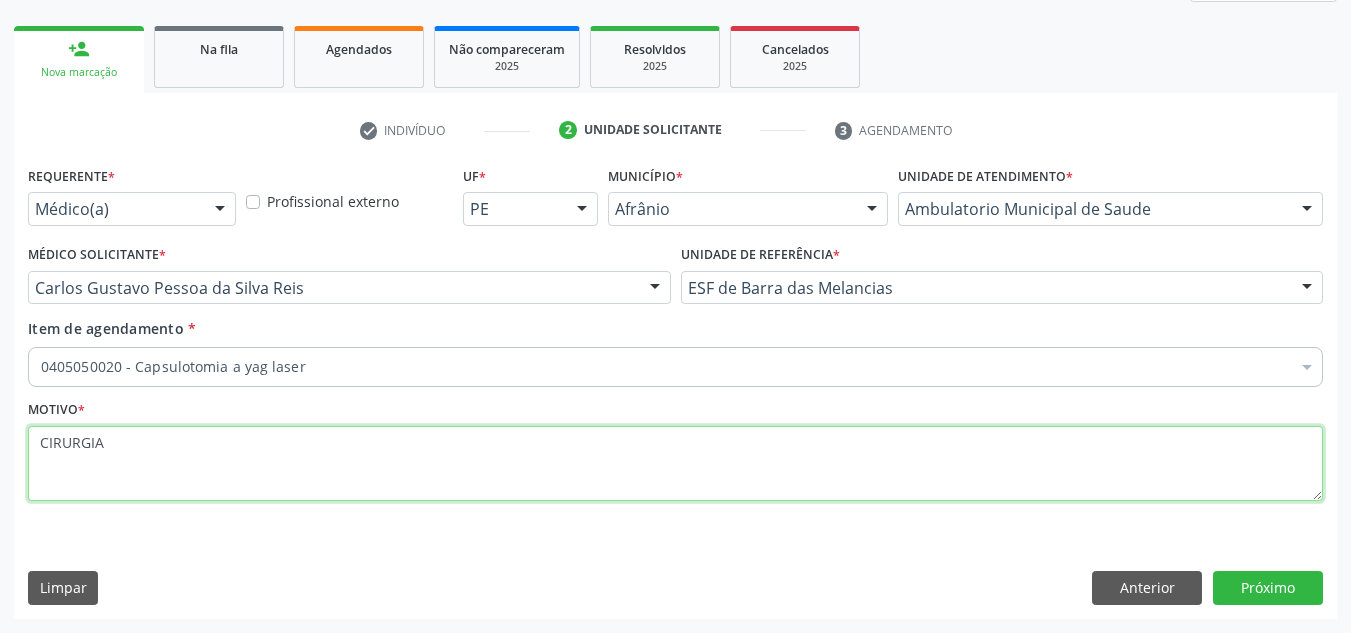click on "CIRURGIA" at bounding box center (675, 464) 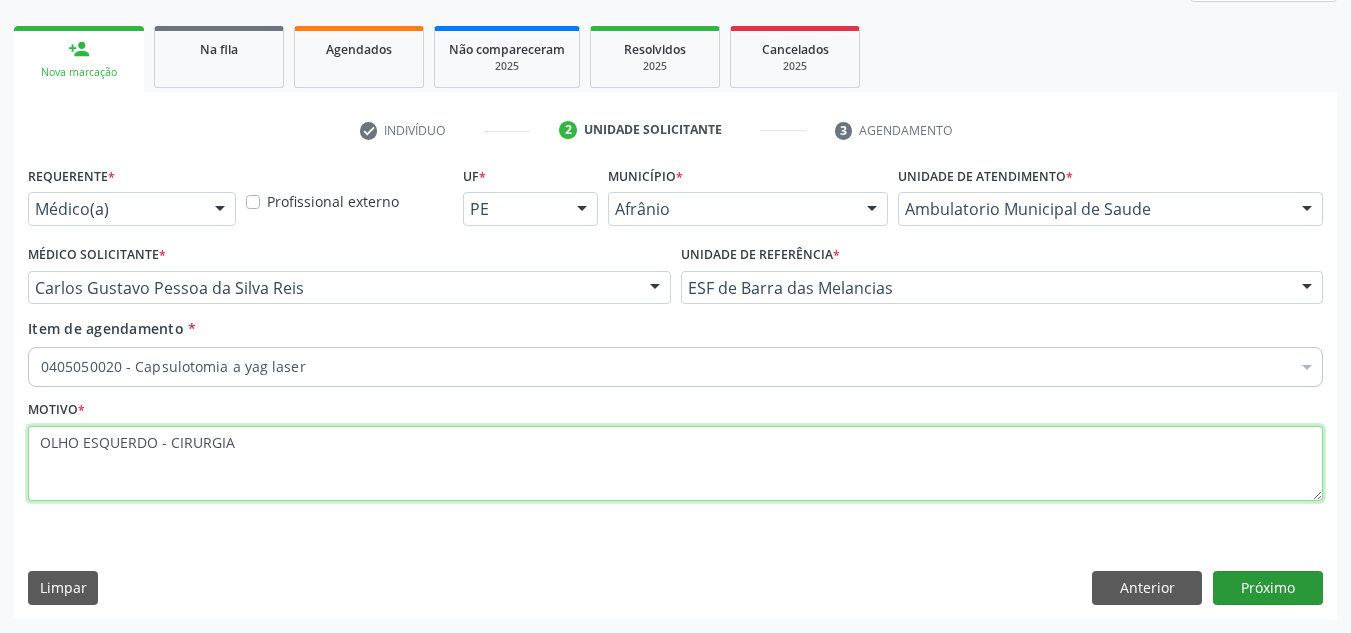 type on "OLHO ESQUERDO - CIRURGIA" 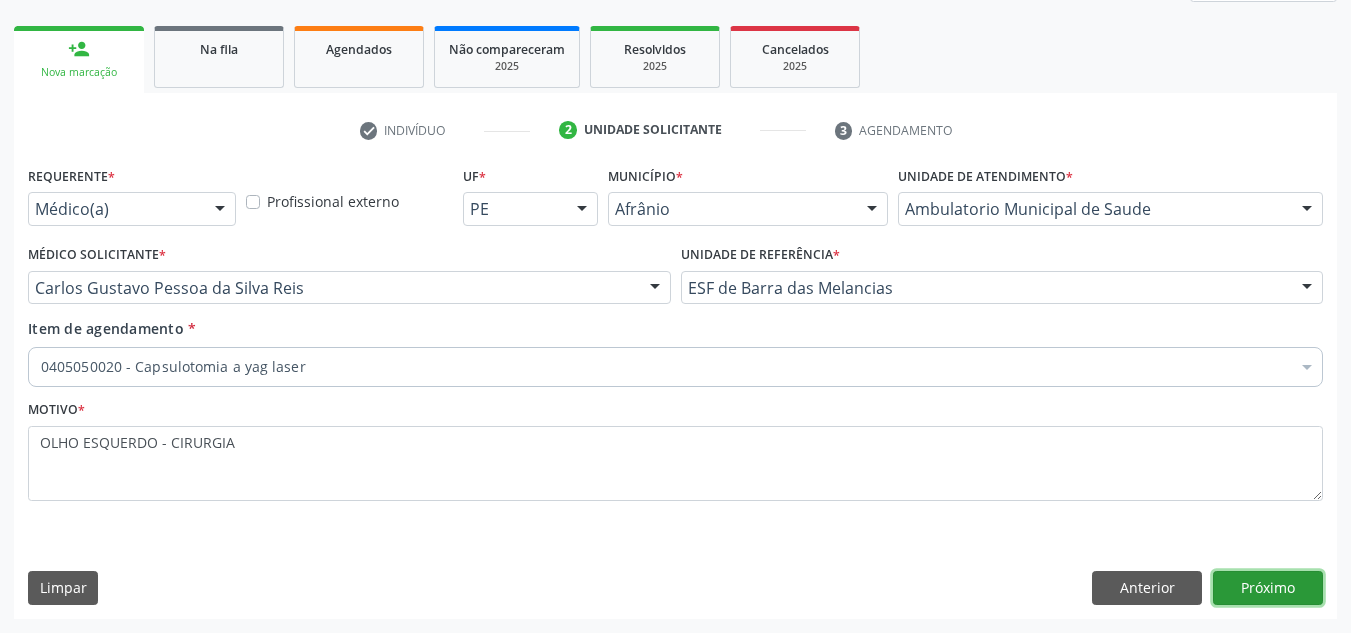 click on "Próximo" at bounding box center [1268, 588] 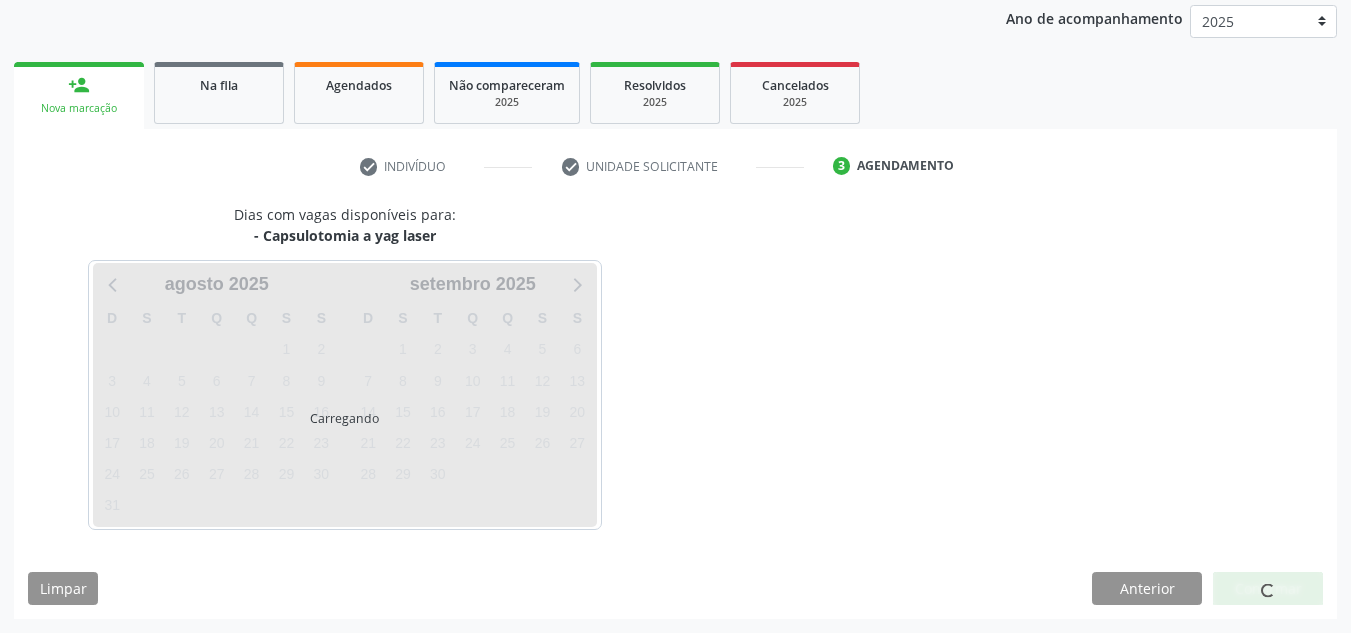 scroll, scrollTop: 273, scrollLeft: 0, axis: vertical 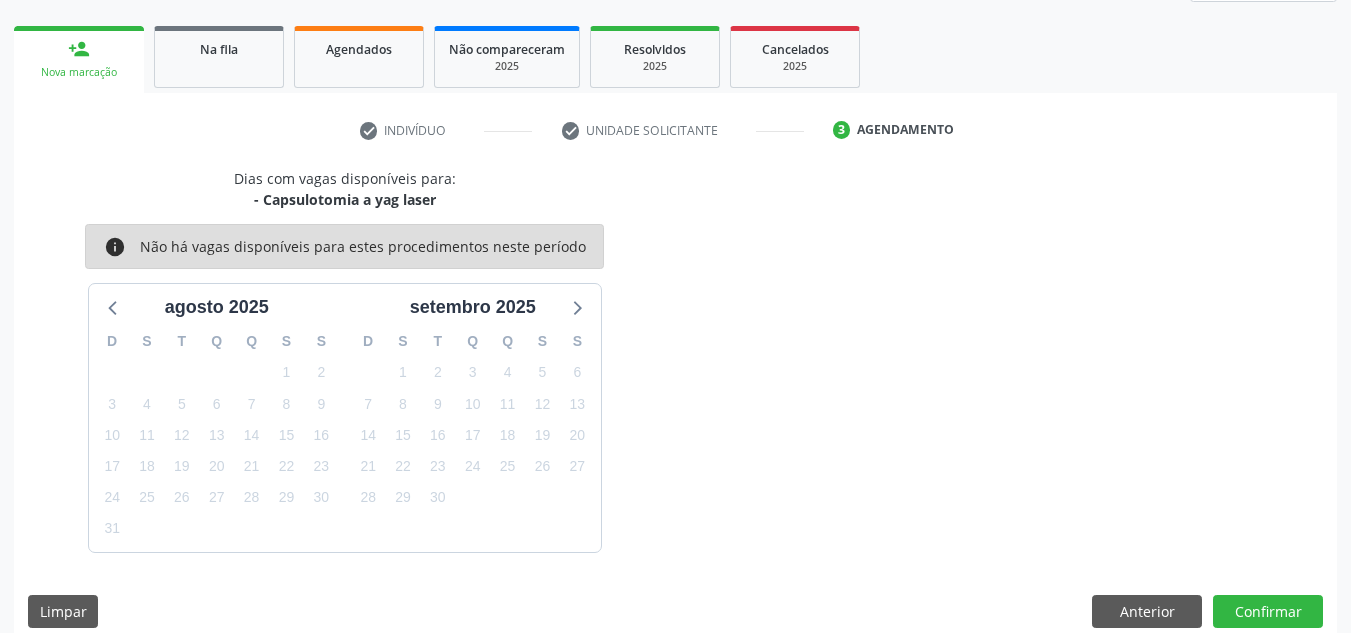 click on "Dias com vagas disponíveis para:
- Capsulotomia a yag laser
info
Não há vagas disponíveis para estes procedimentos neste período
agosto 2025 D S T Q Q S S 27 28 29 30 31 1 2 3 4 5 6 7 8 9 10 11 12 13 14 15 16 17 18 19 20 21 22 23 24 25 26 27 28 29 30 31 1 2 3 4 5 6 setembro 2025 D S T Q Q S S 31 1 2 3 4 5 6 7 8 9 10 11 12 13 14 15 16 17 18 19 20 21 22 23 24 25 26 27 28 29 30 1 2 3 4 5 6 7 8 9 10 11
Limpar
Anterior
Confirmar" at bounding box center [675, 405] 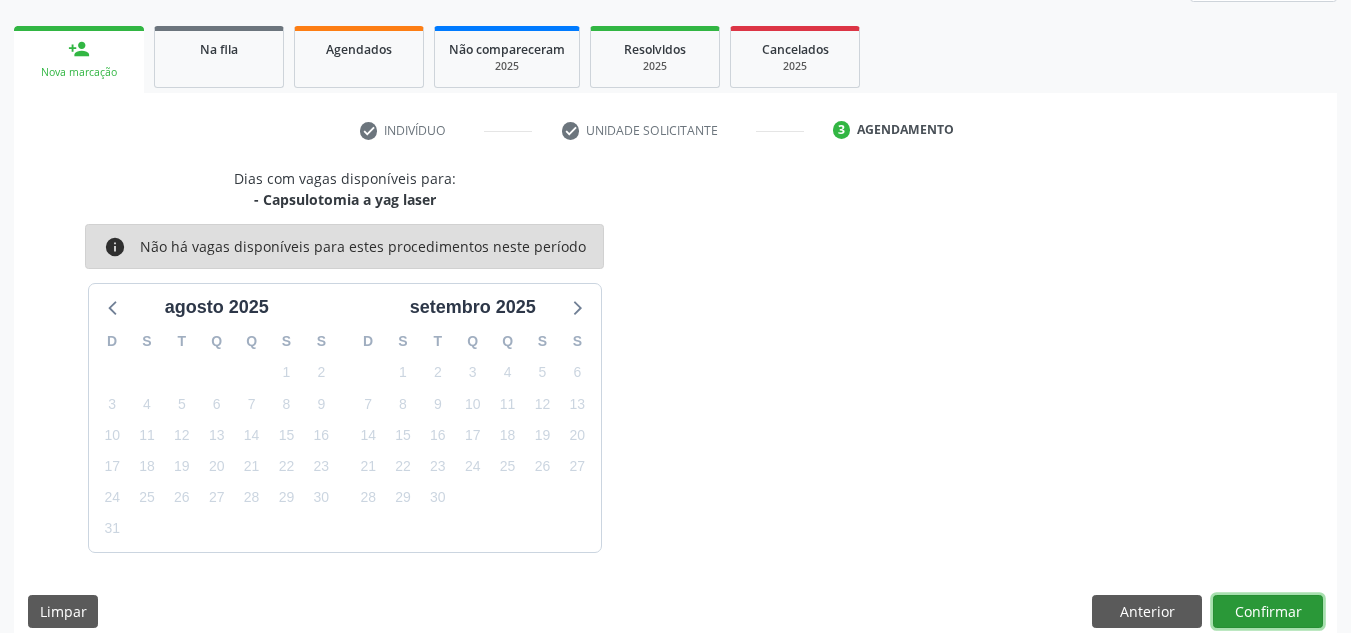 click on "Confirmar" at bounding box center (1268, 612) 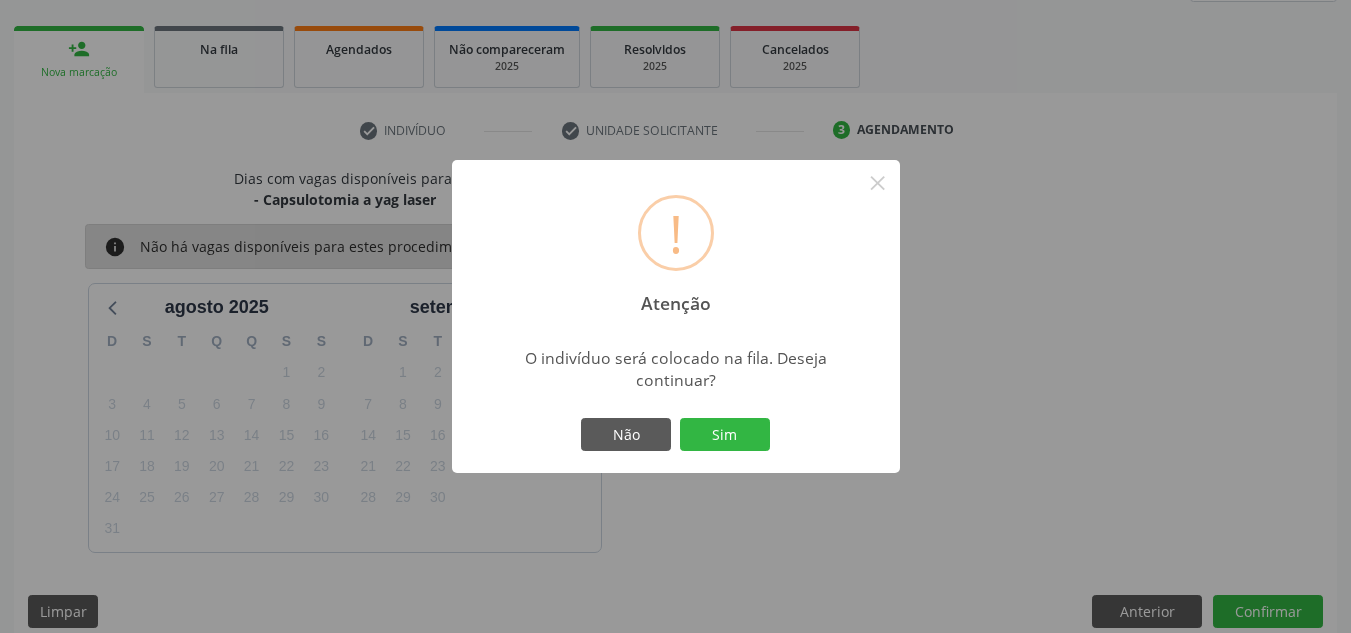 type 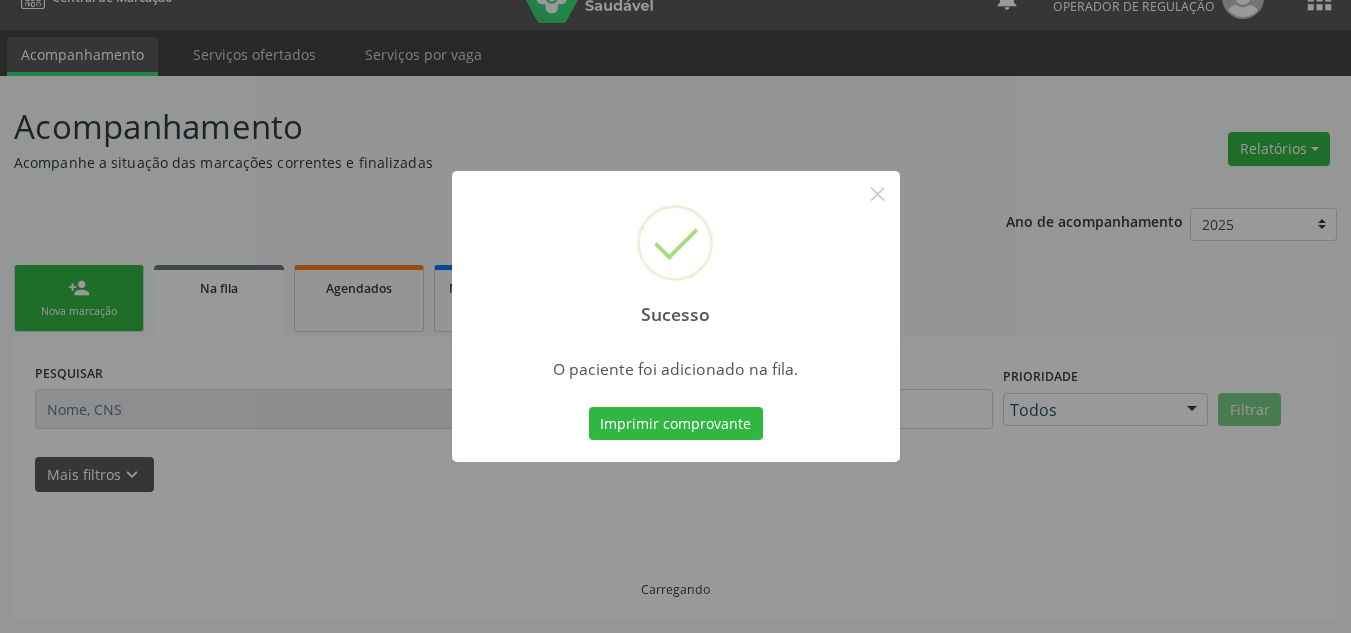 scroll, scrollTop: 34, scrollLeft: 0, axis: vertical 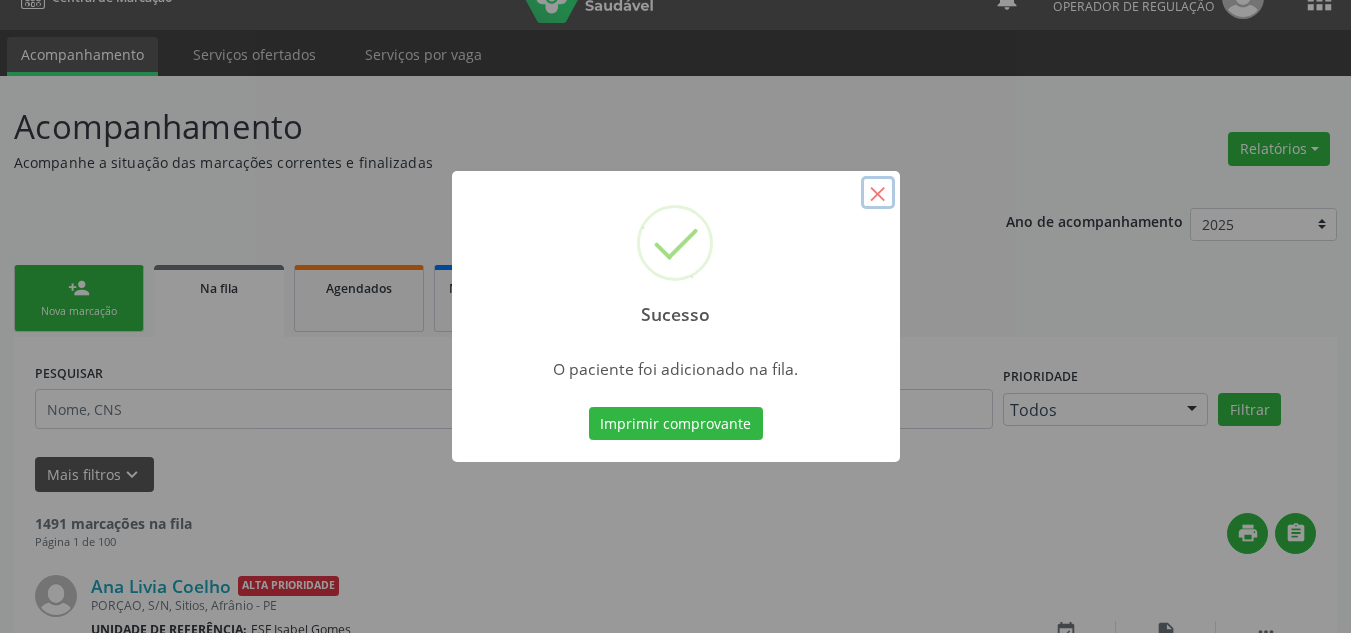 click on "×" at bounding box center (878, 193) 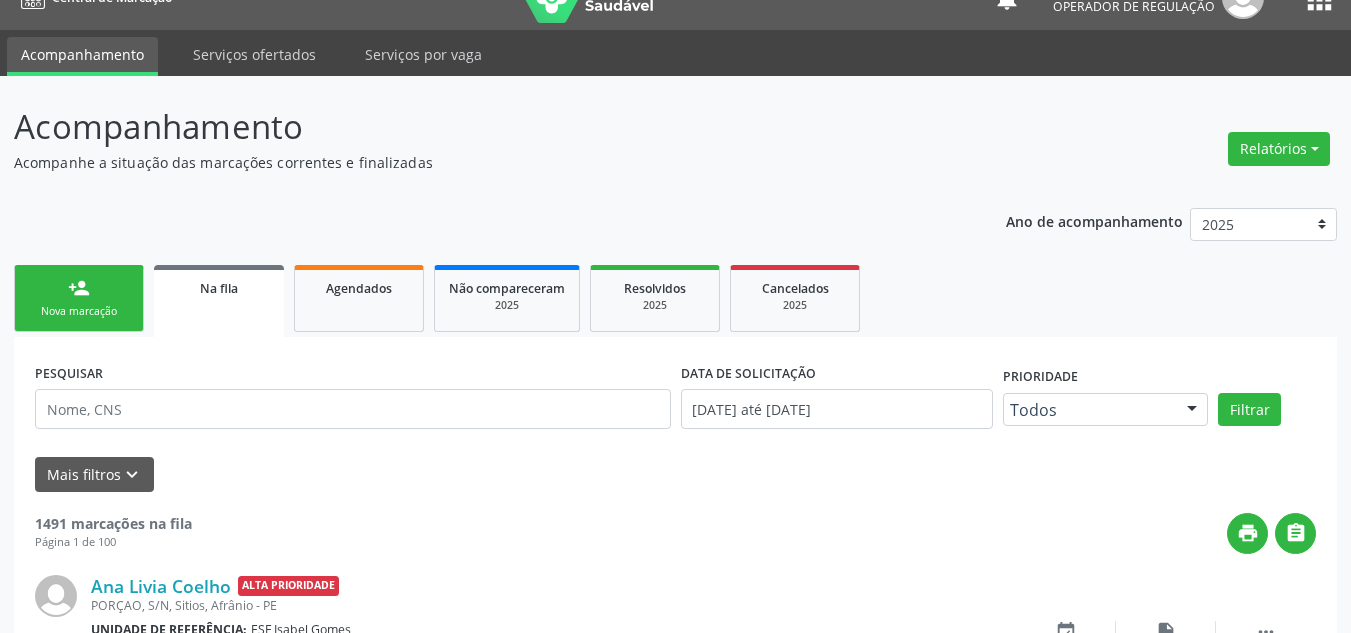 click on "Nova marcação" at bounding box center [79, 311] 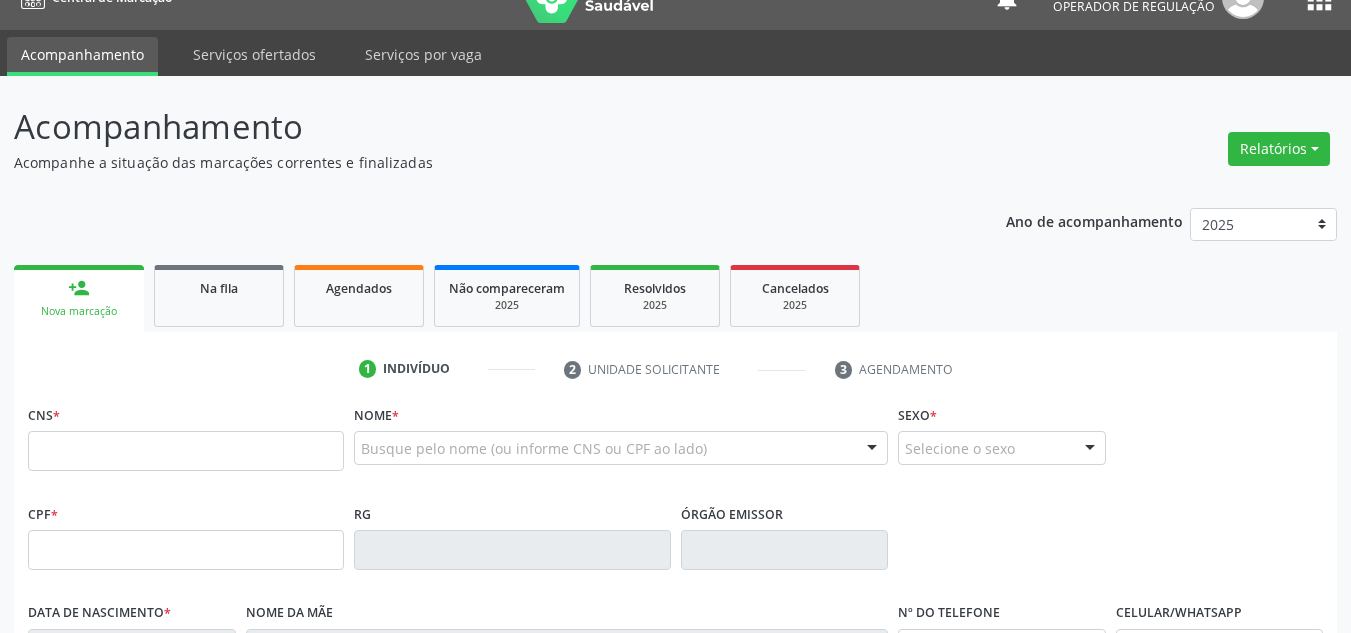 click on "CNS
*" at bounding box center (186, 435) 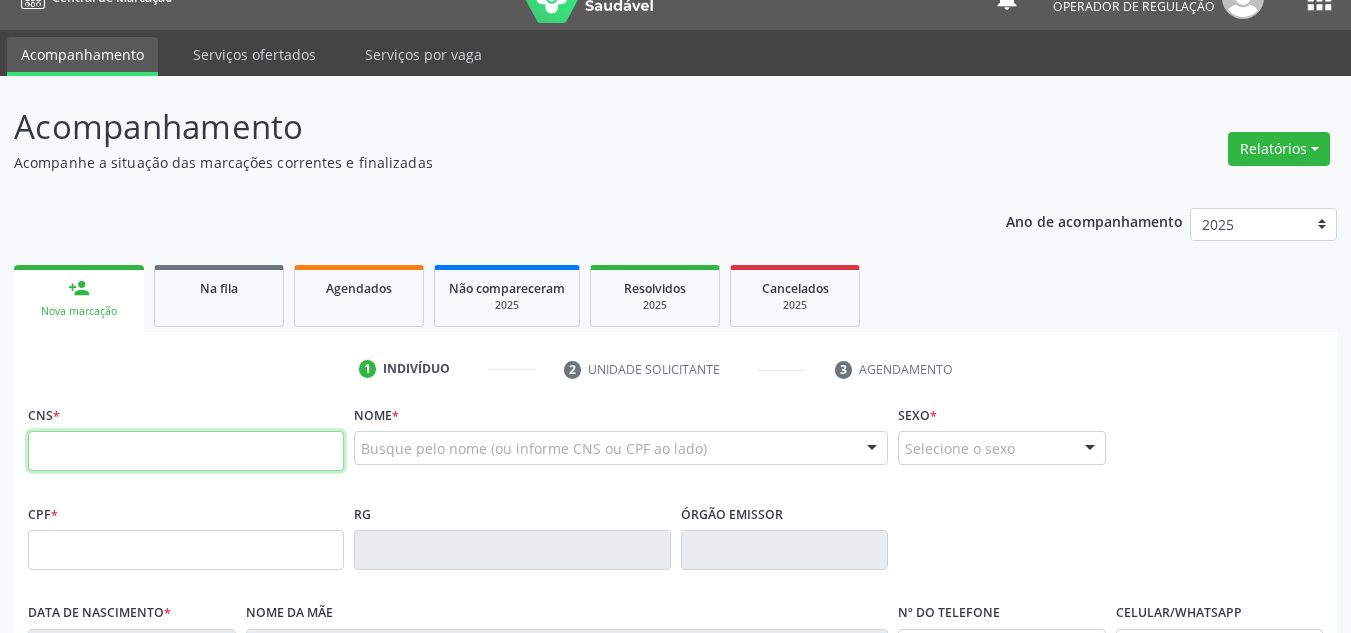click at bounding box center [186, 451] 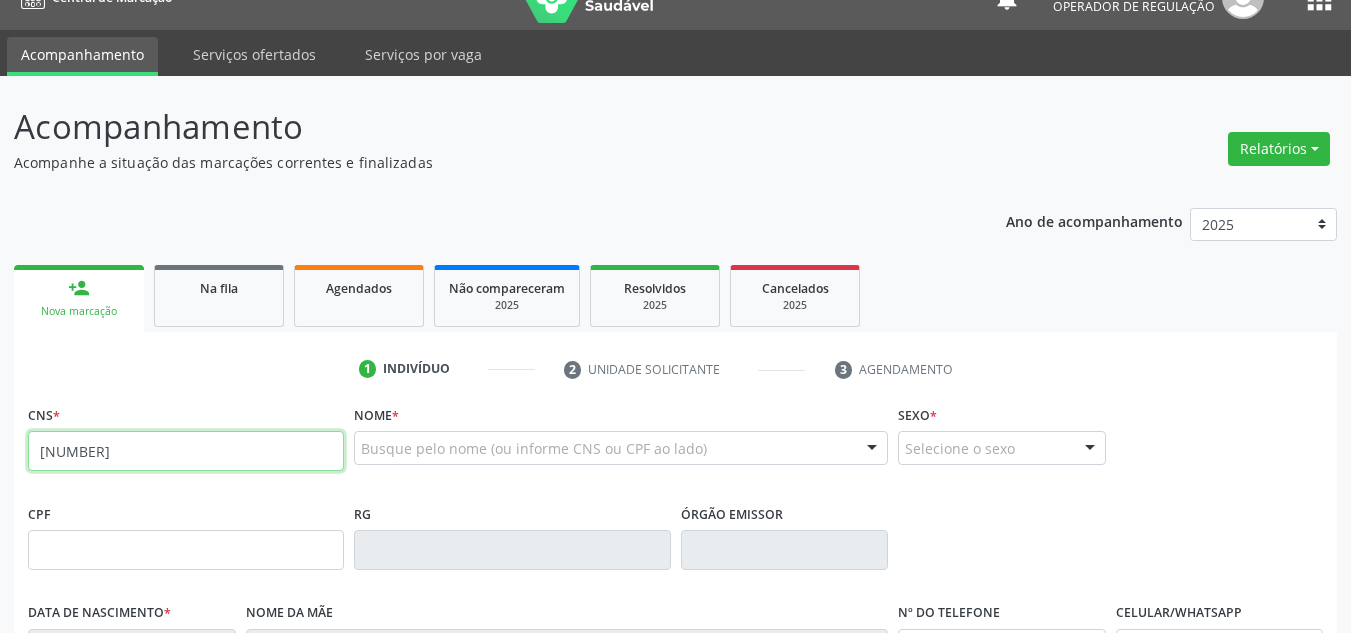 type on "703 6040 8084 5336" 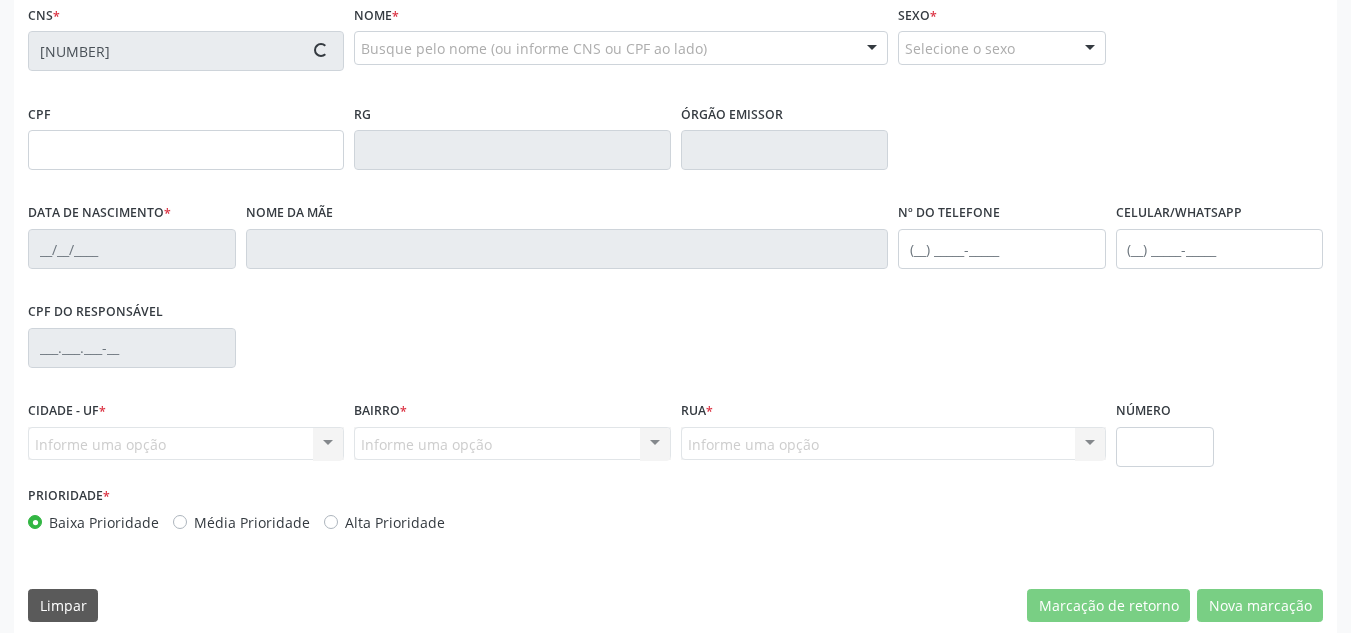 type on "749.076.894-20" 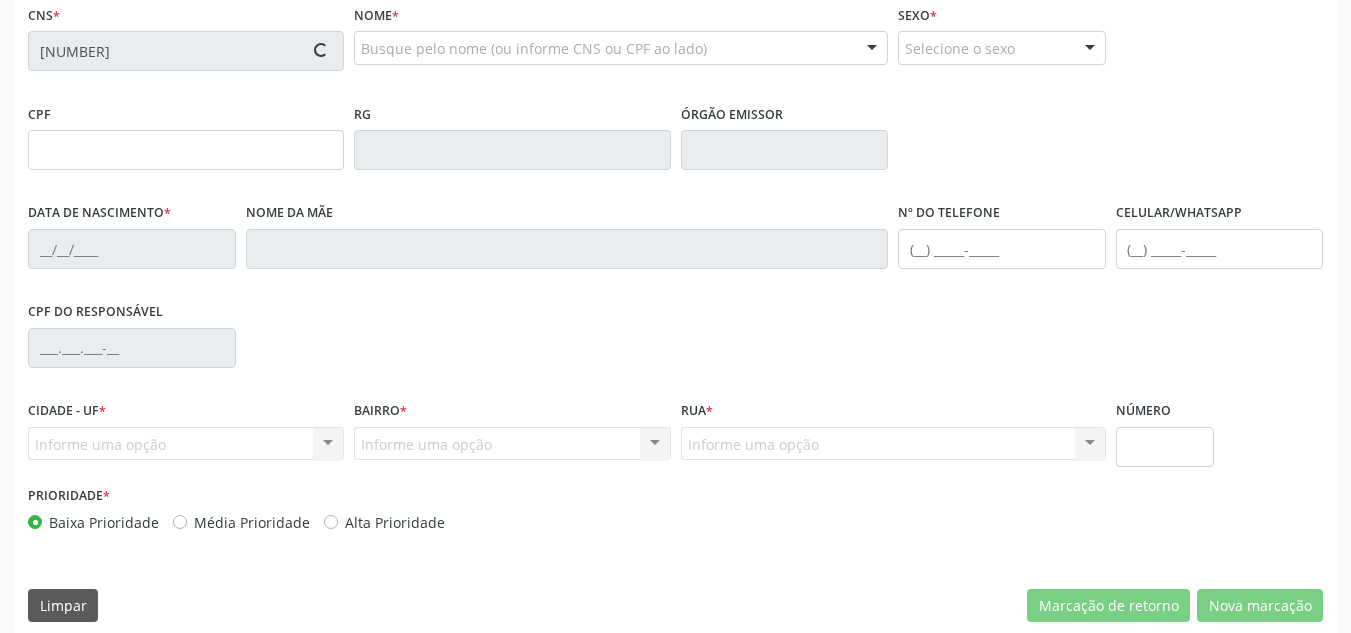 type on "17/11/1966" 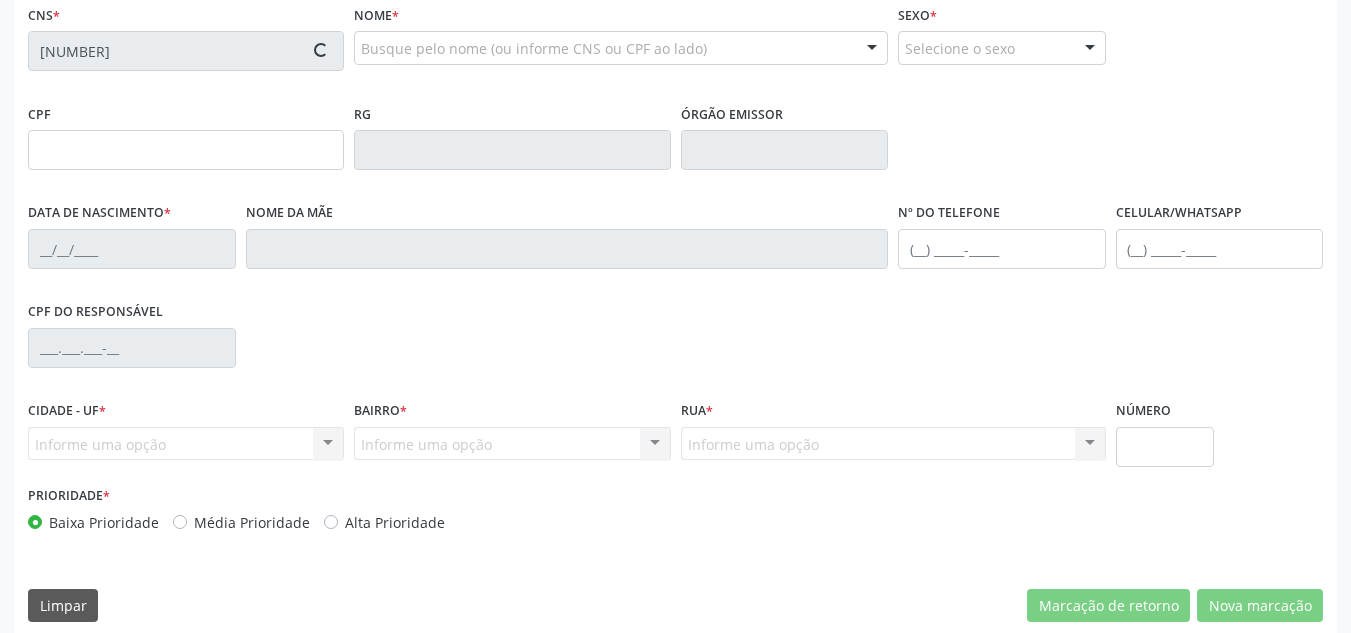 type on "(87) 98843-7710" 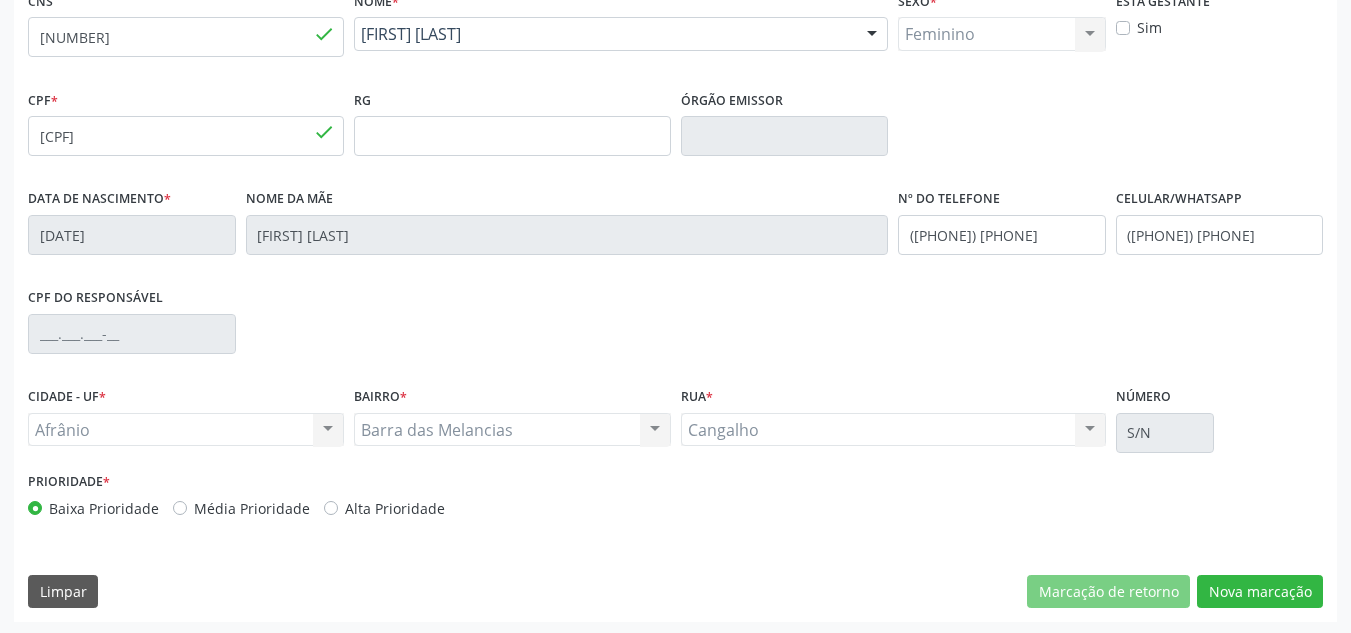 scroll, scrollTop: 451, scrollLeft: 0, axis: vertical 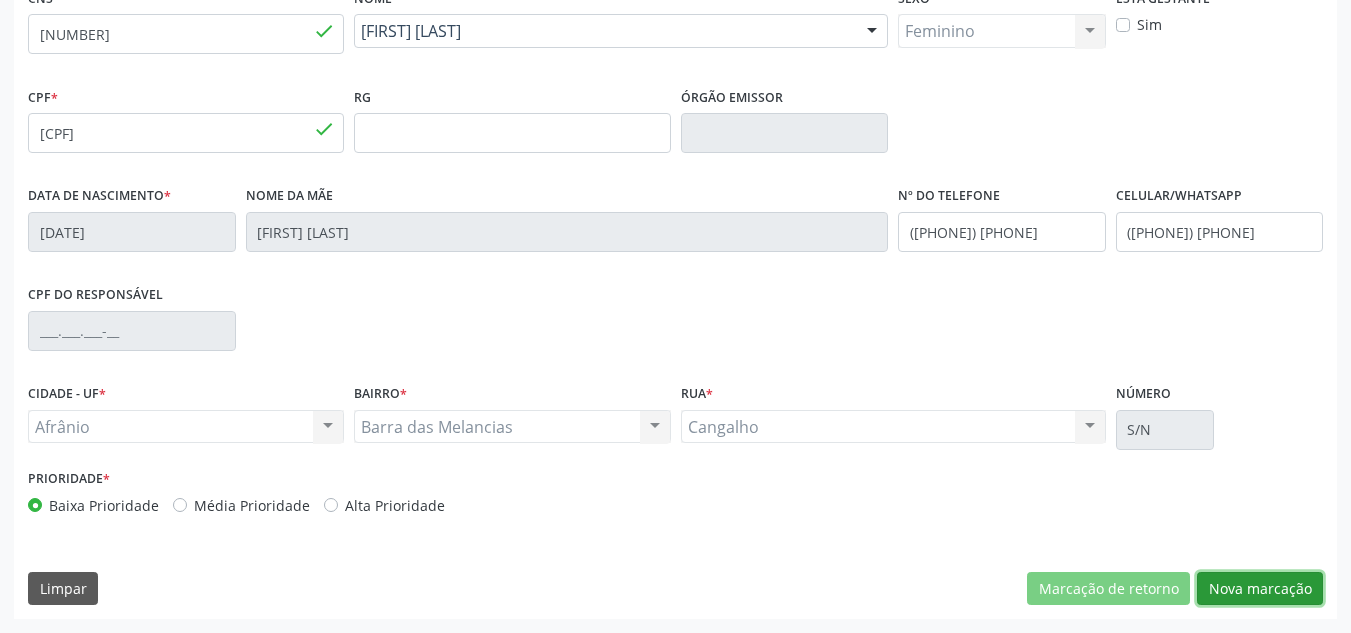 click on "Nova marcação" at bounding box center [1260, 589] 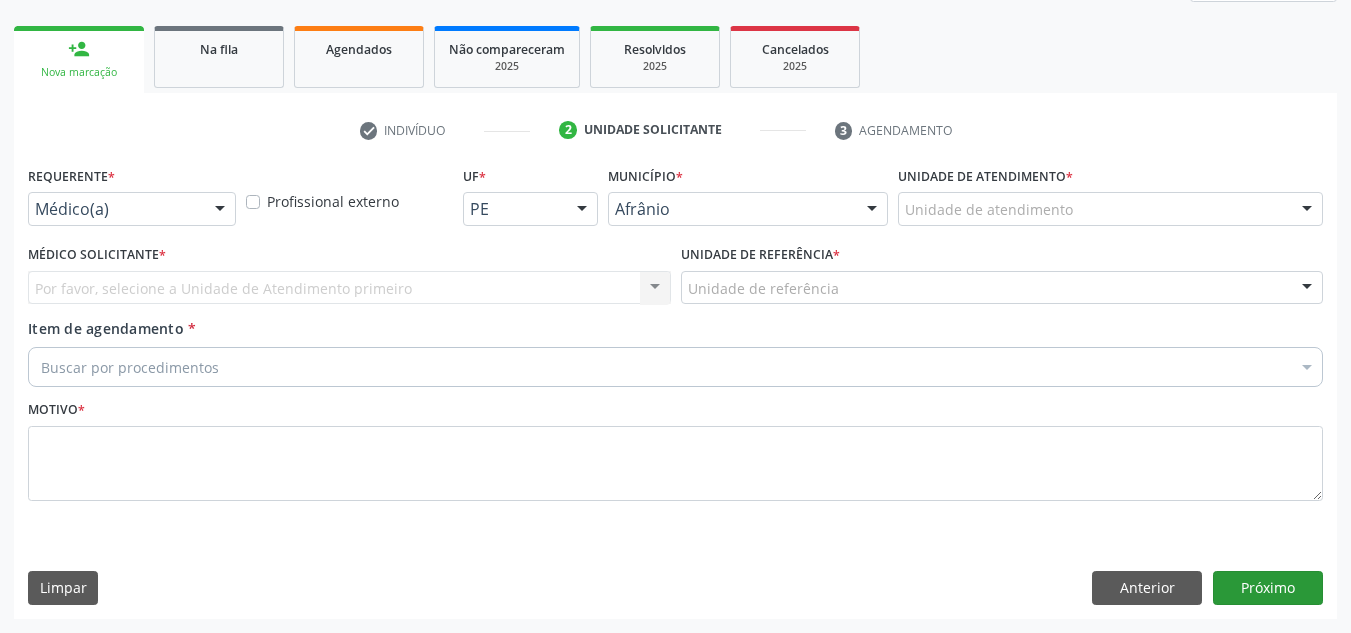 scroll, scrollTop: 273, scrollLeft: 0, axis: vertical 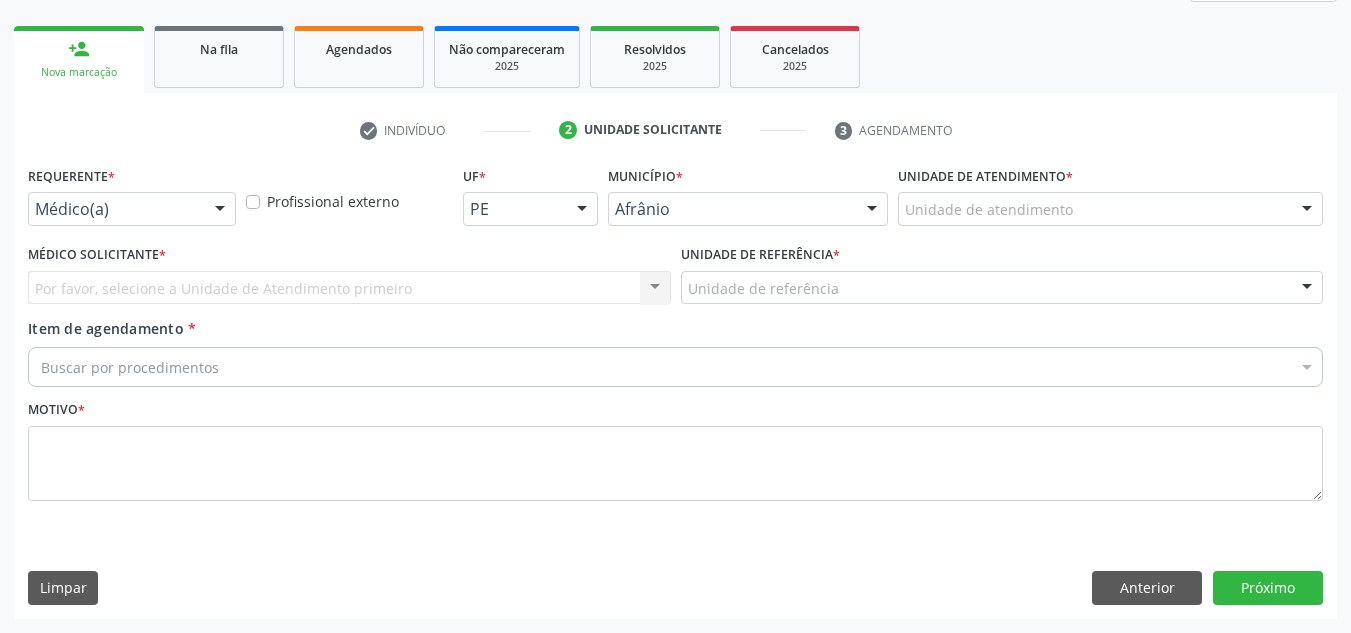 click on "Unidade de atendimento" at bounding box center (1110, 209) 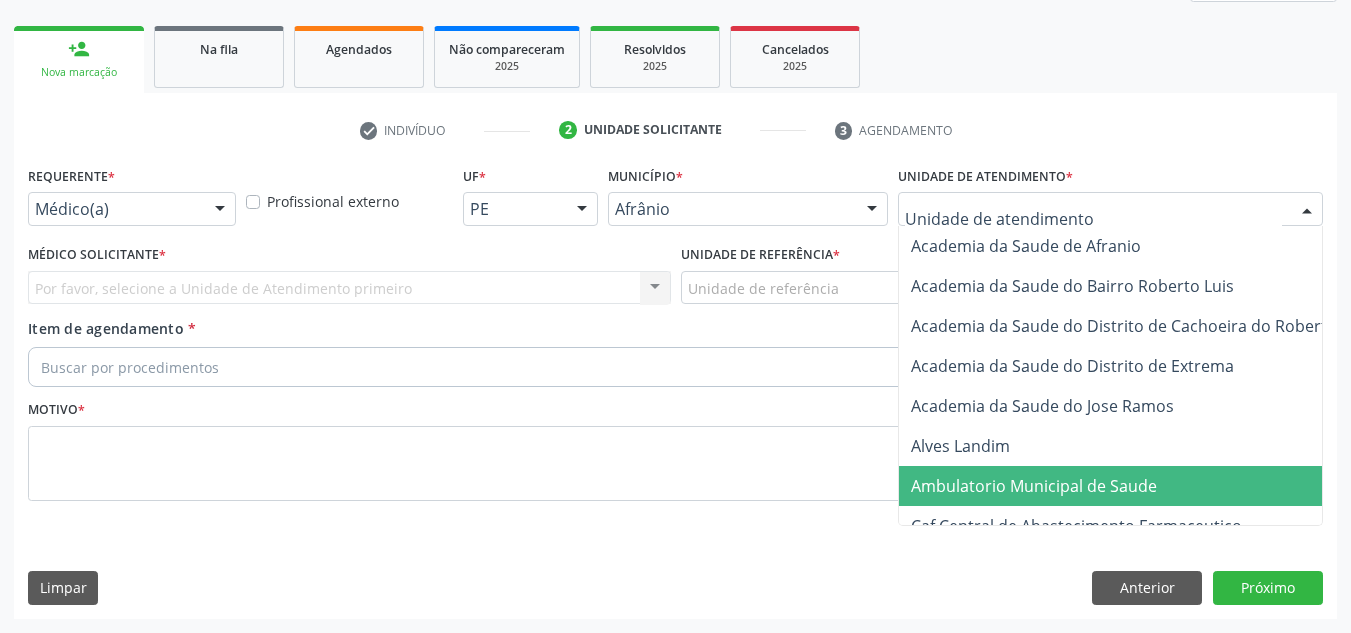 click on "Ambulatorio Municipal de Saude" at bounding box center [1034, 486] 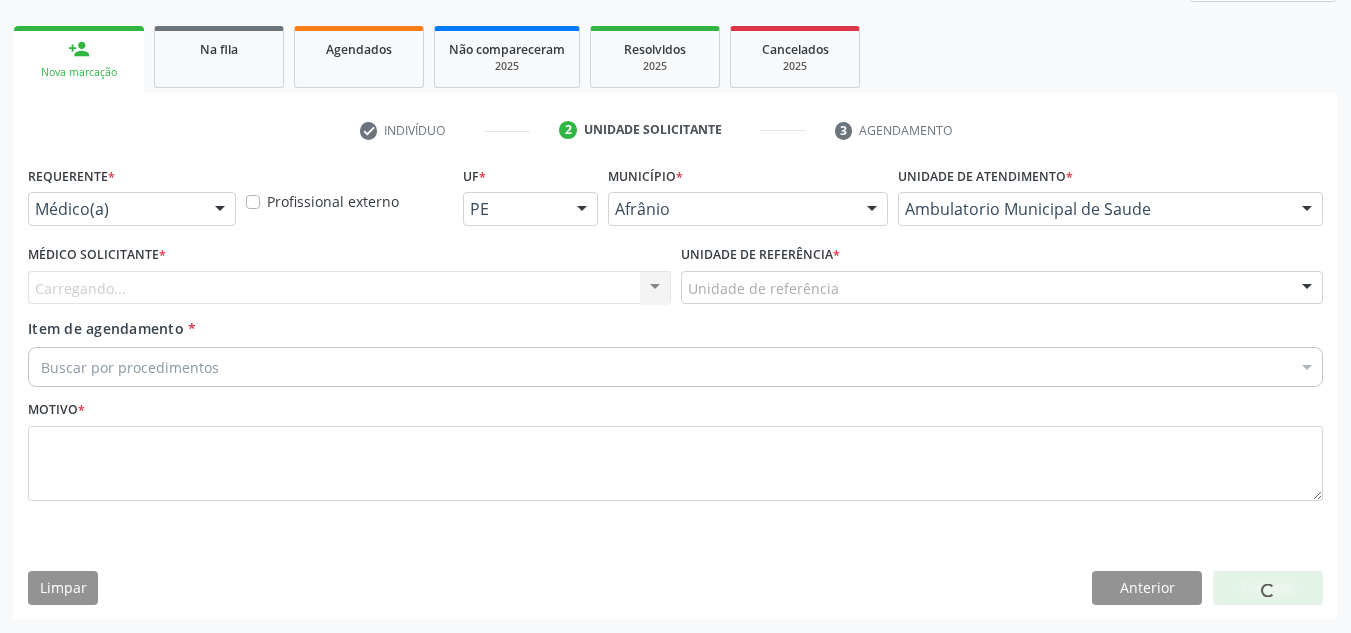 click on "Carregando...
Nenhum resultado encontrado para: "   "
Não há nenhuma opção para ser exibida." at bounding box center [349, 288] 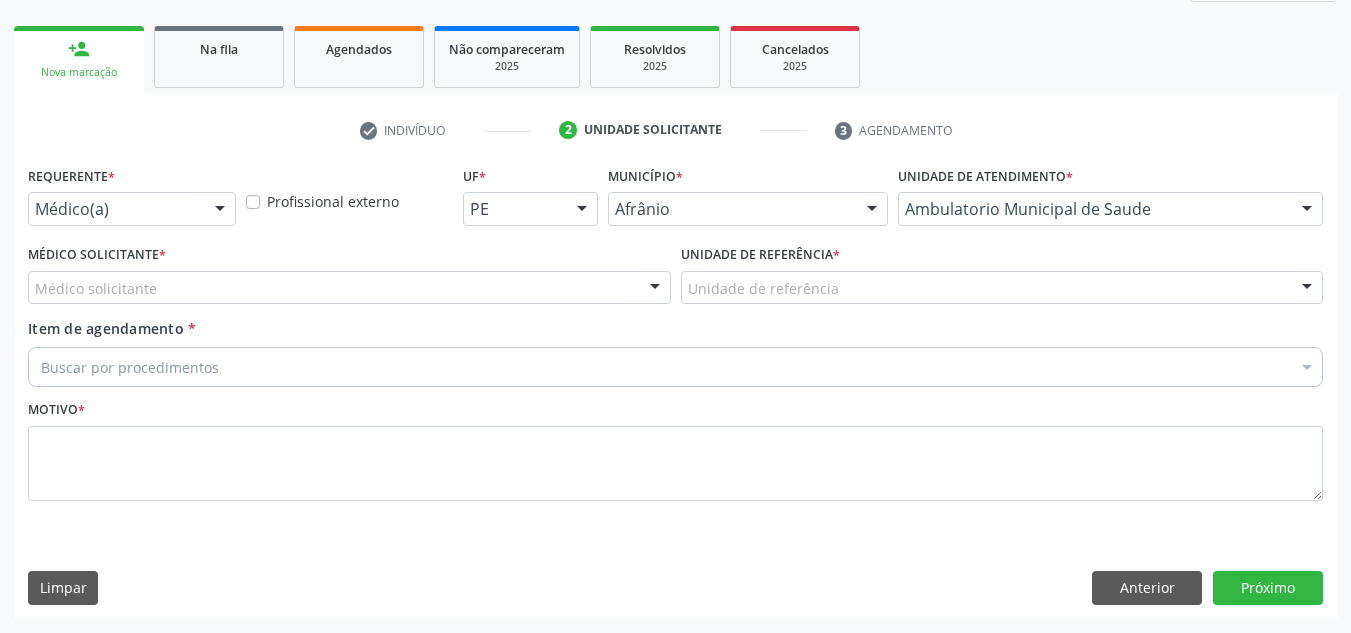 drag, startPoint x: 603, startPoint y: 280, endPoint x: 572, endPoint y: 353, distance: 79.30952 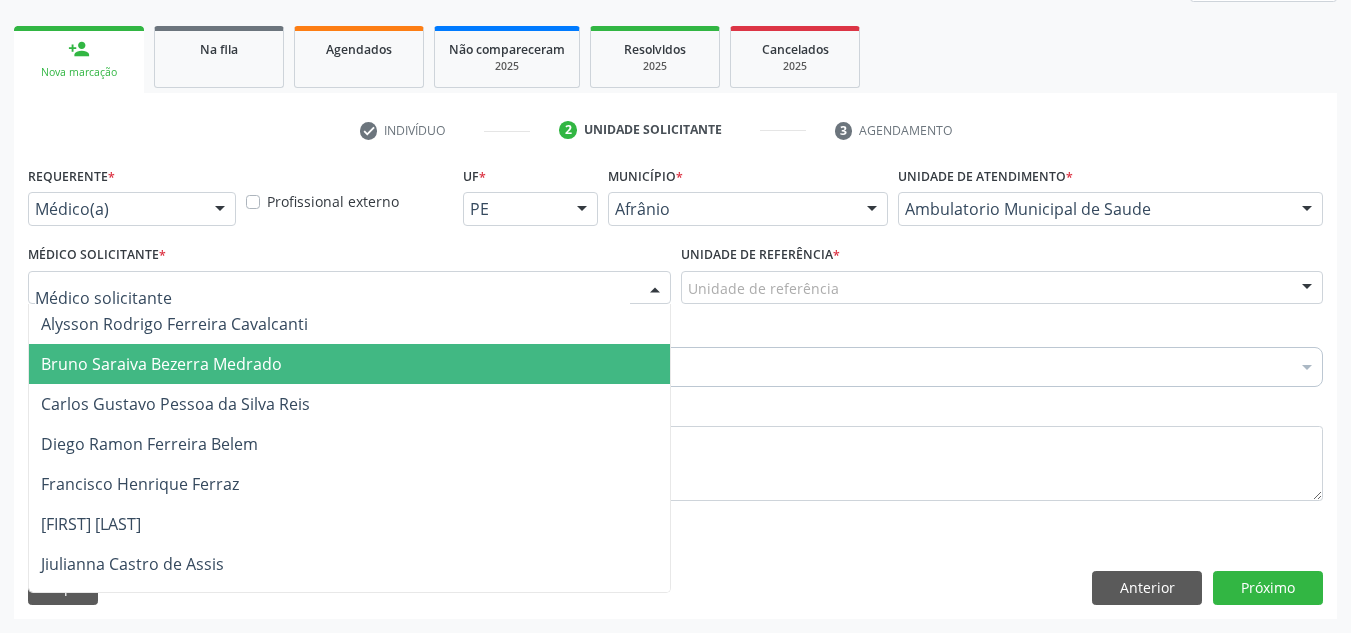 click on "Bruno Saraiva Bezerra Medrado" at bounding box center (349, 364) 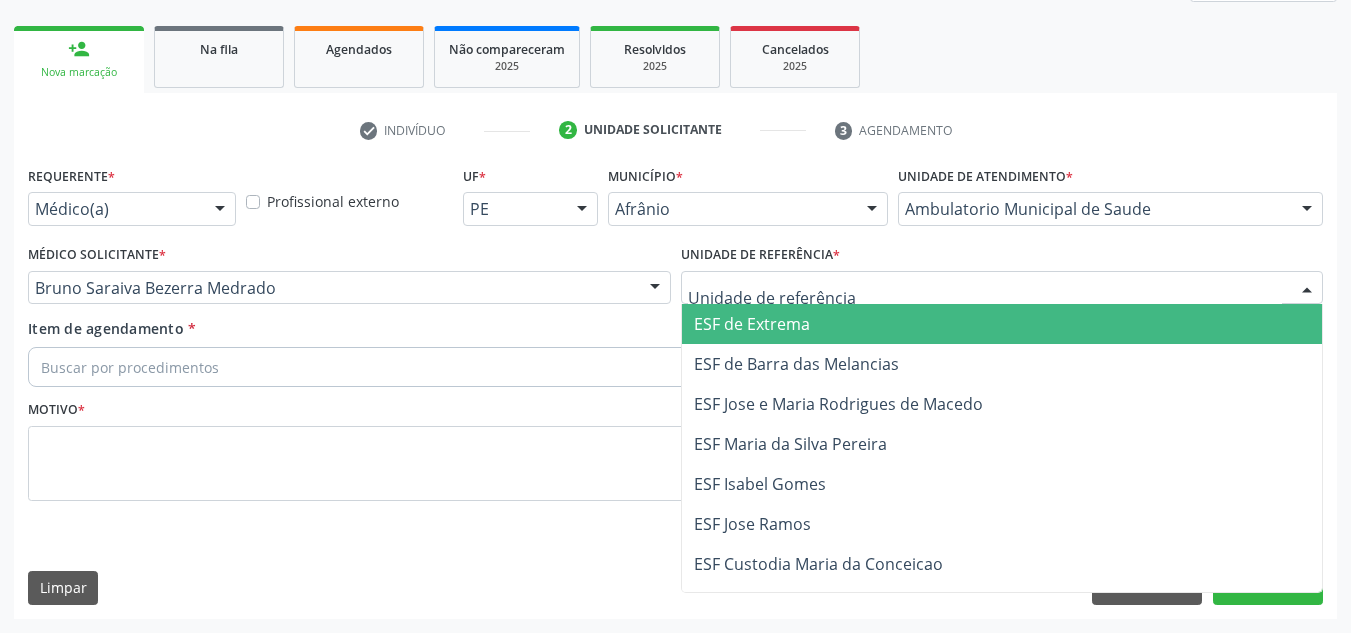 drag, startPoint x: 746, startPoint y: 281, endPoint x: 764, endPoint y: 339, distance: 60.728905 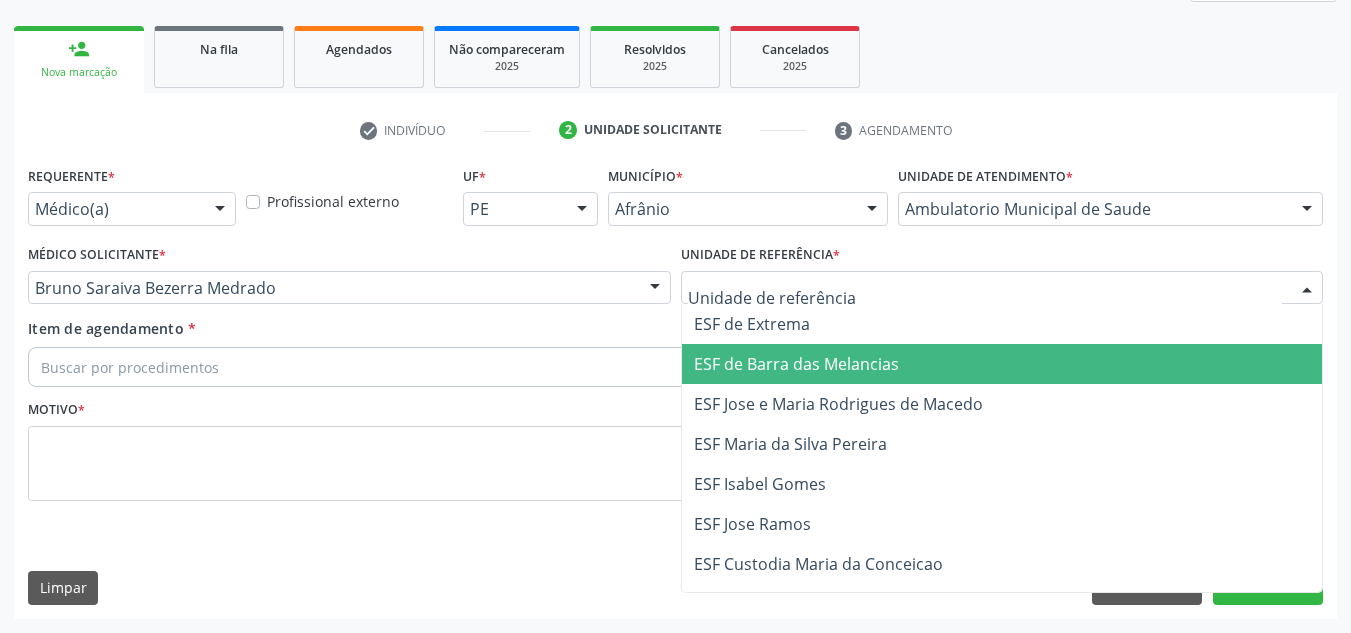drag, startPoint x: 769, startPoint y: 349, endPoint x: 707, endPoint y: 348, distance: 62.008064 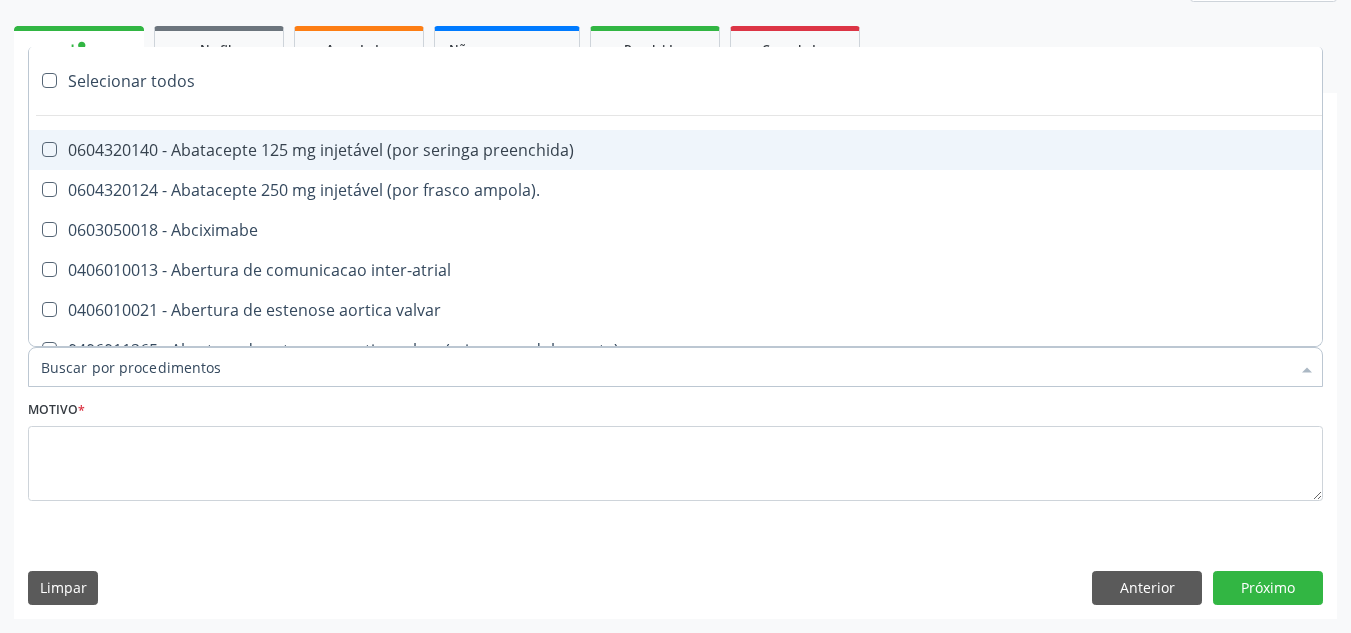 click at bounding box center [675, 367] 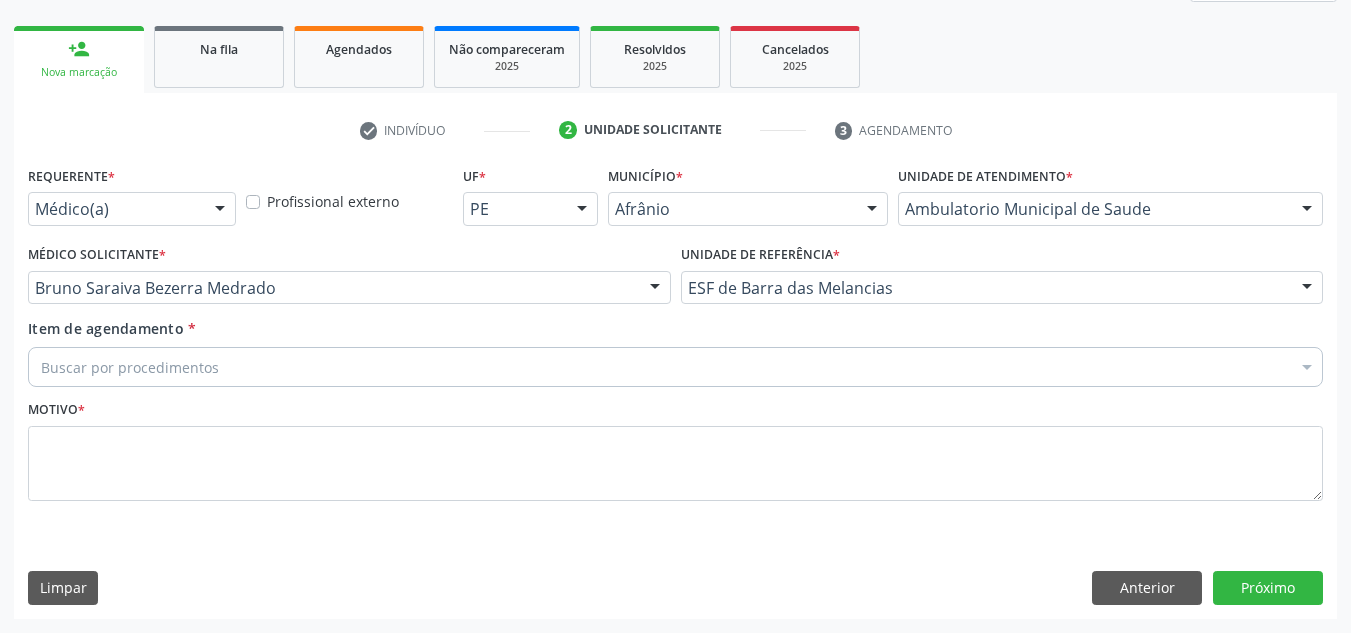 click on "Buscar por procedimentos" at bounding box center [675, 367] 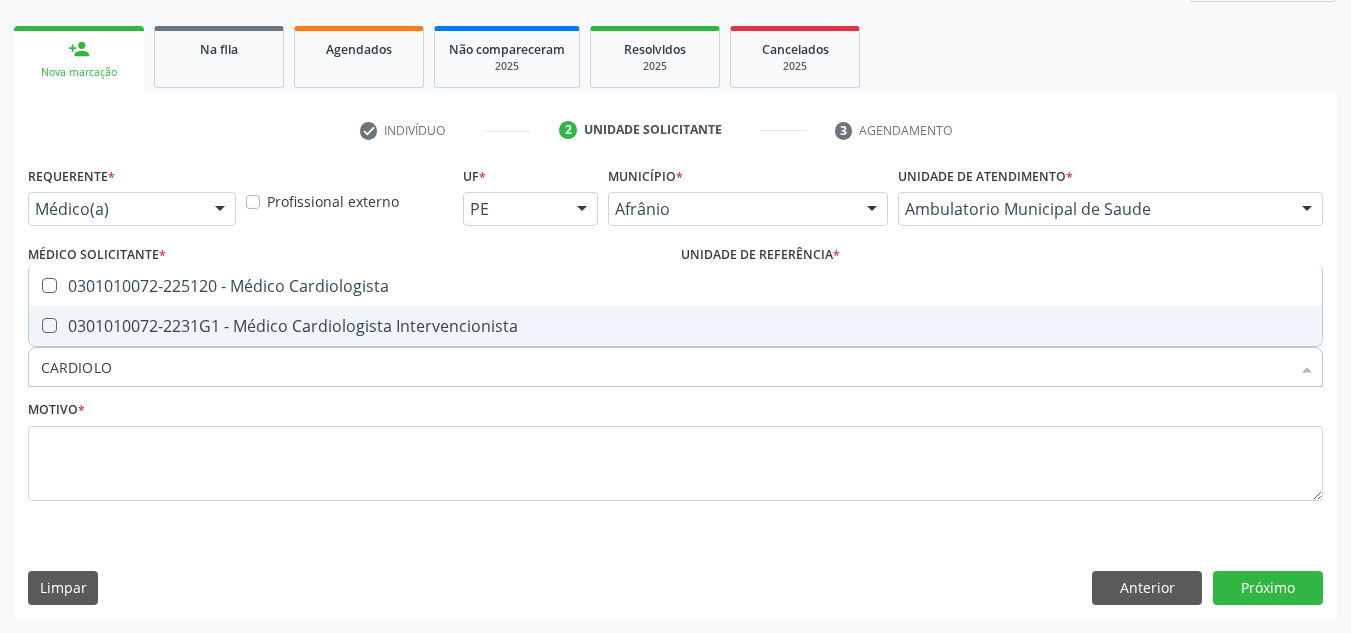 type on "CARDIOLOG" 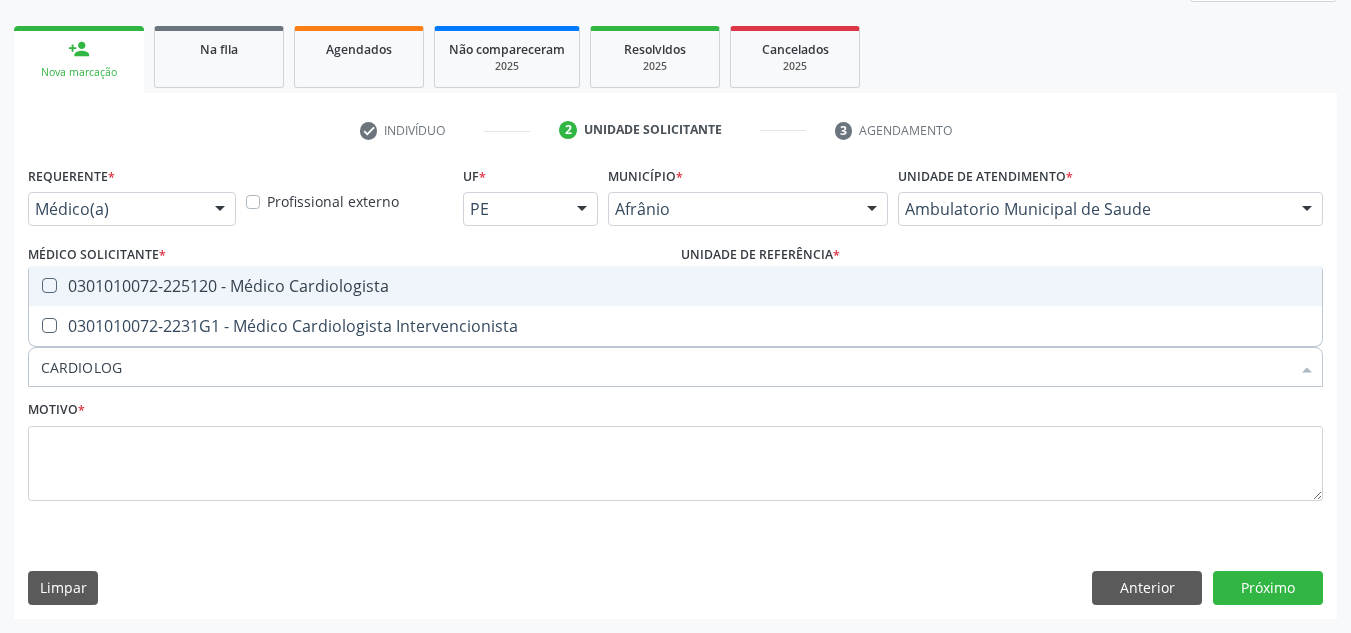 click on "0301010072-225120 - Médico Cardiologista" at bounding box center [675, 286] 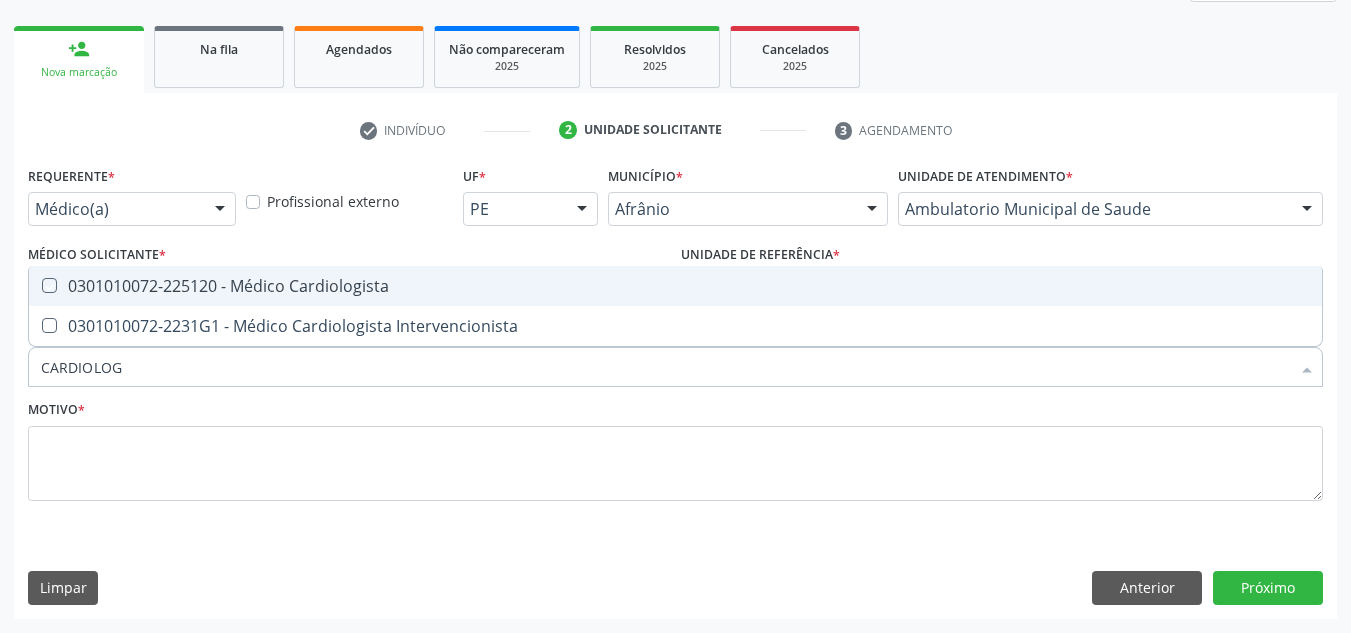 checkbox on "true" 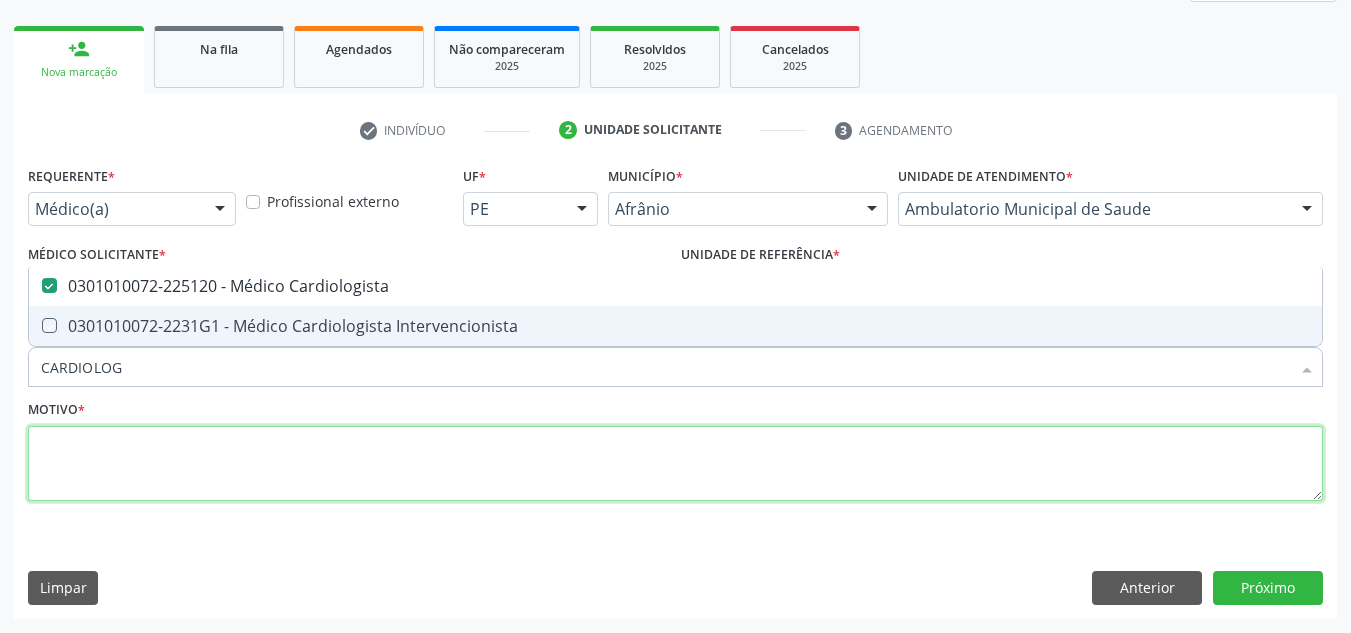 click at bounding box center [675, 464] 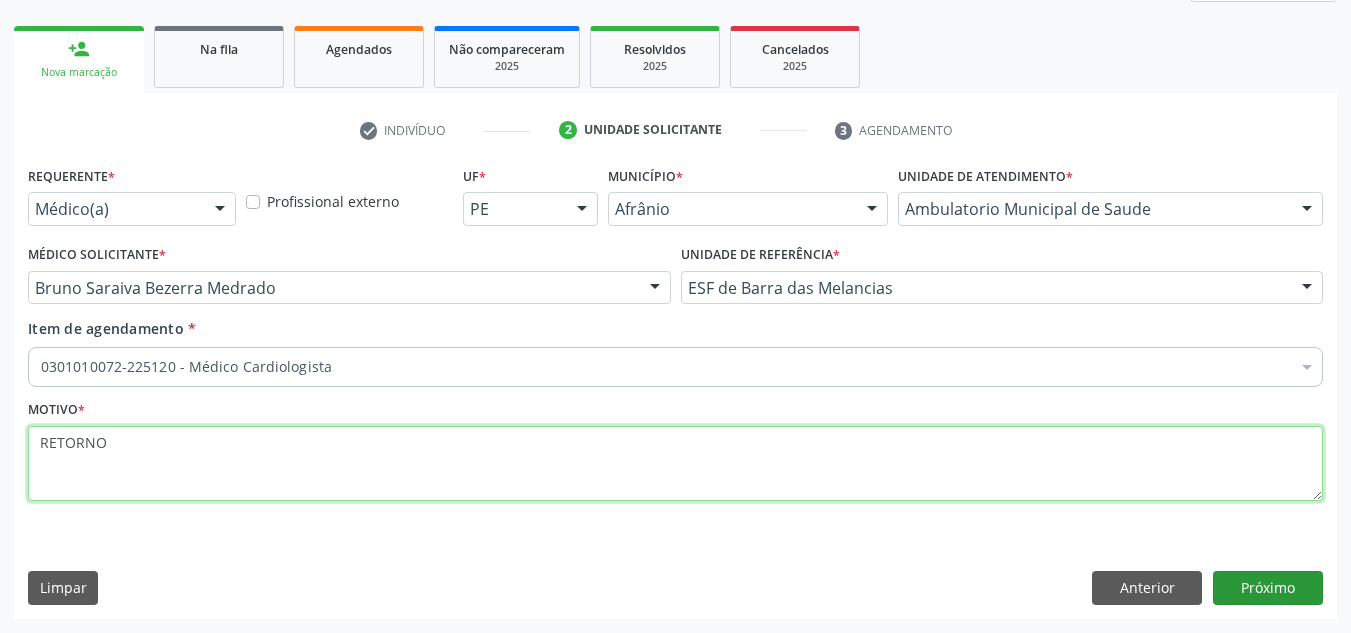 type on "RETORNO" 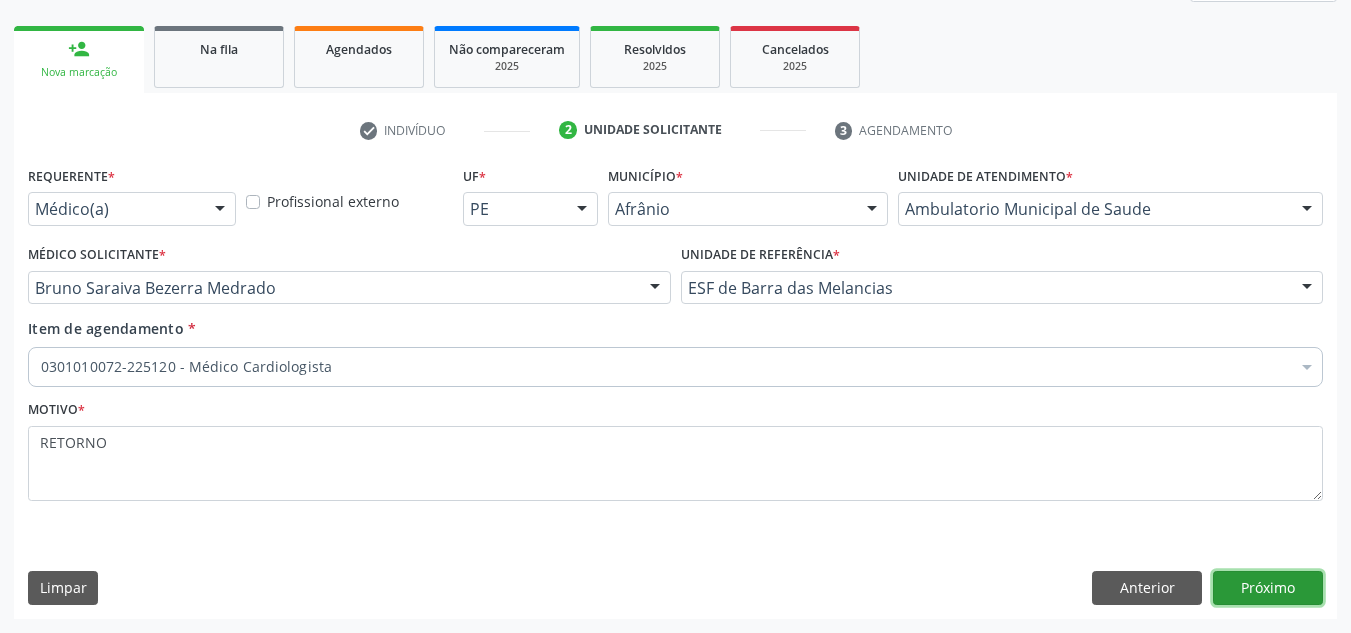 click on "Próximo" at bounding box center (1268, 588) 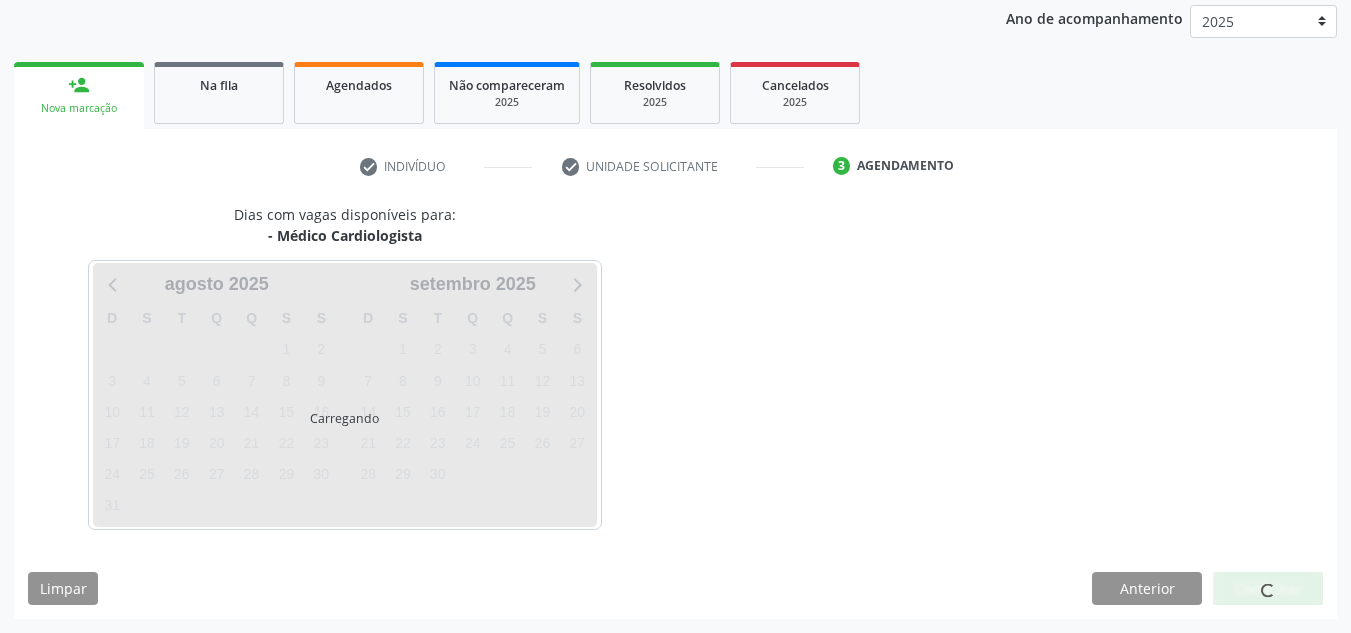 scroll, scrollTop: 237, scrollLeft: 0, axis: vertical 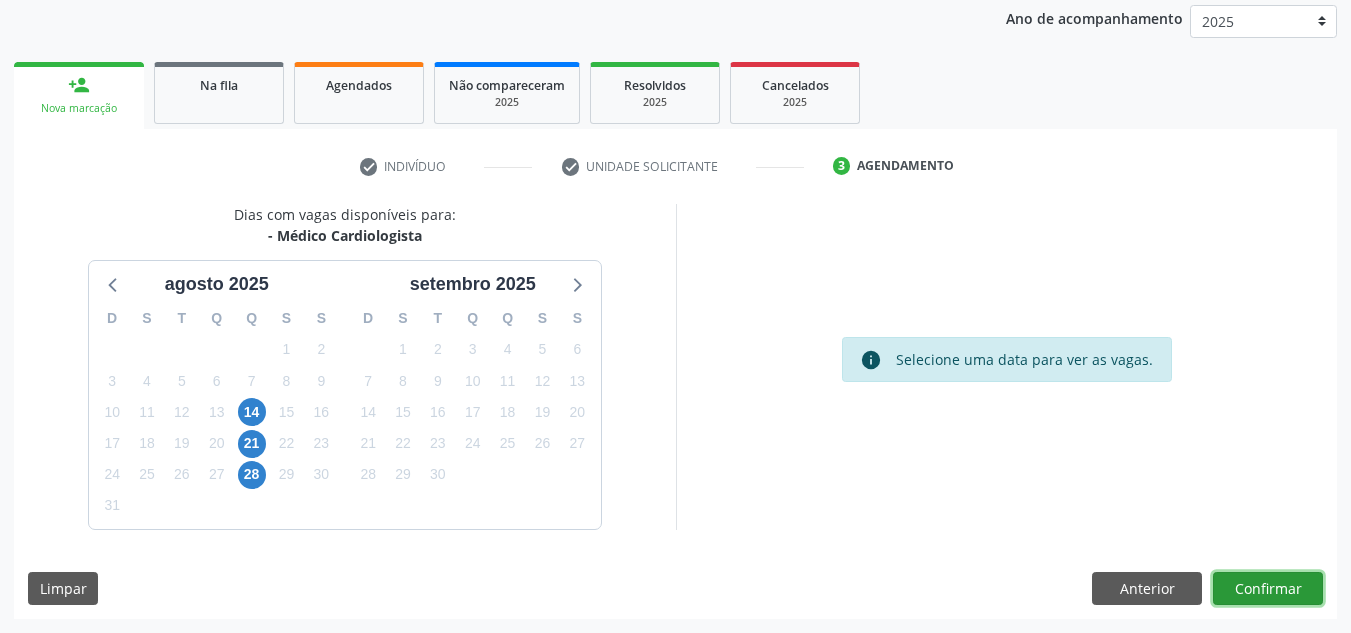 click on "Confirmar" at bounding box center (1268, 589) 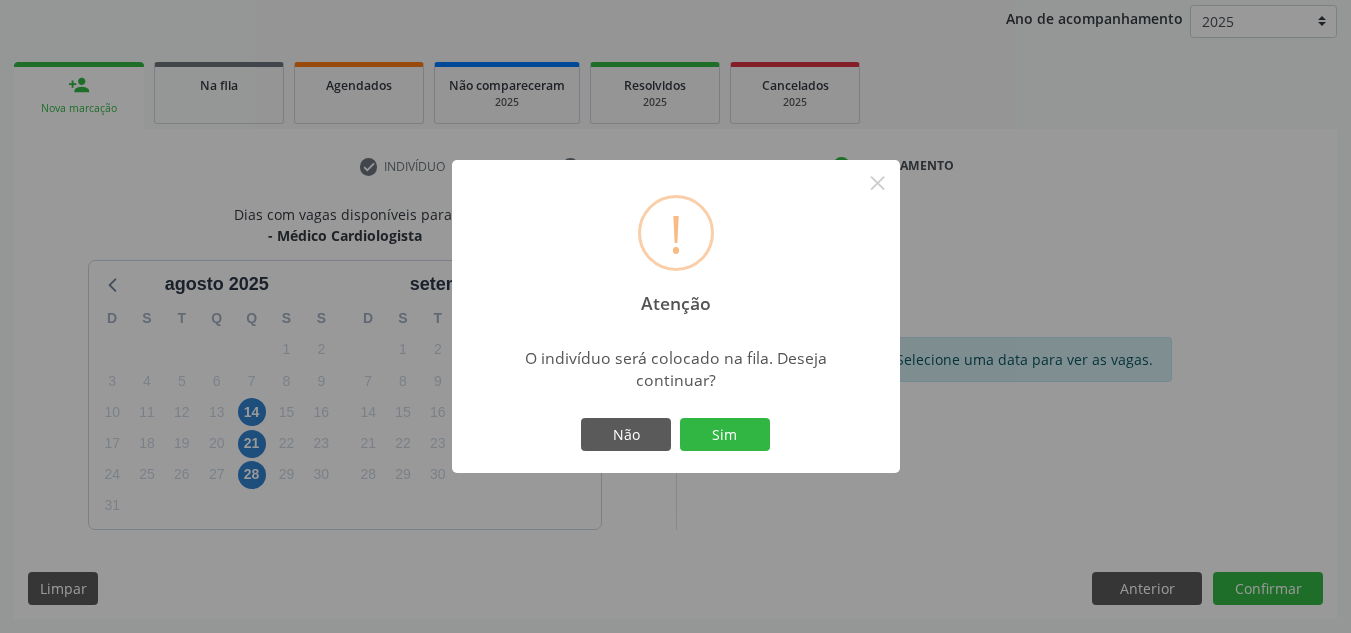 type 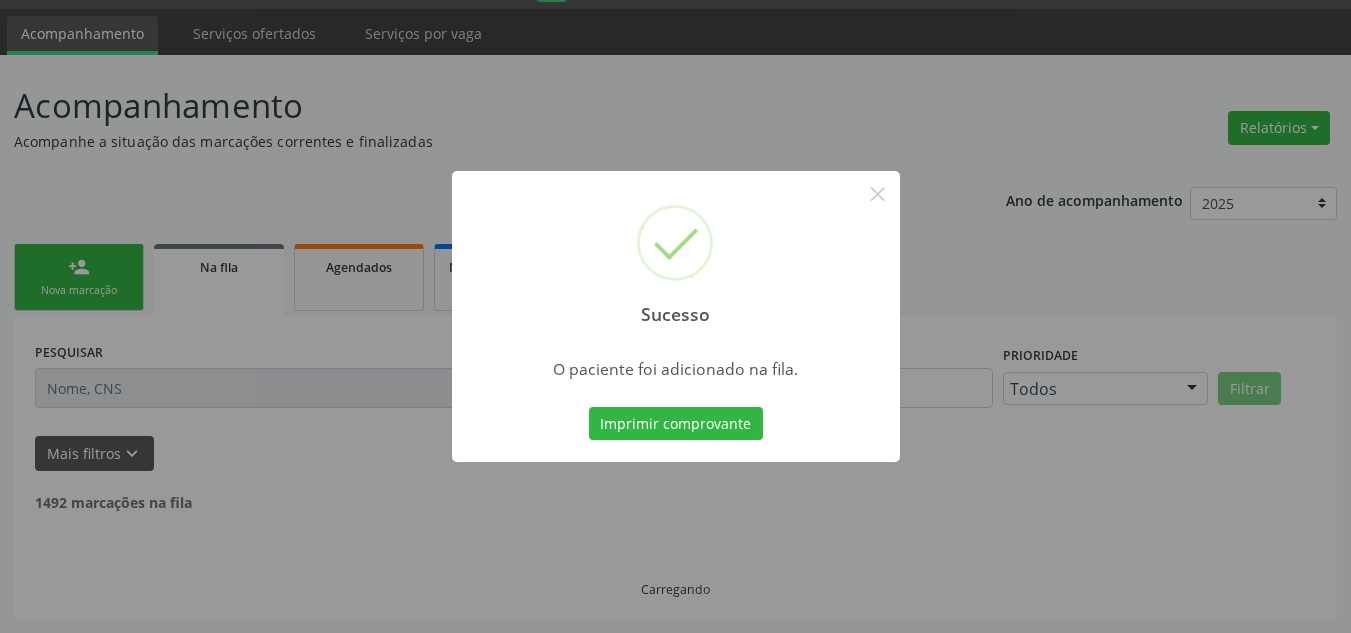 scroll, scrollTop: 34, scrollLeft: 0, axis: vertical 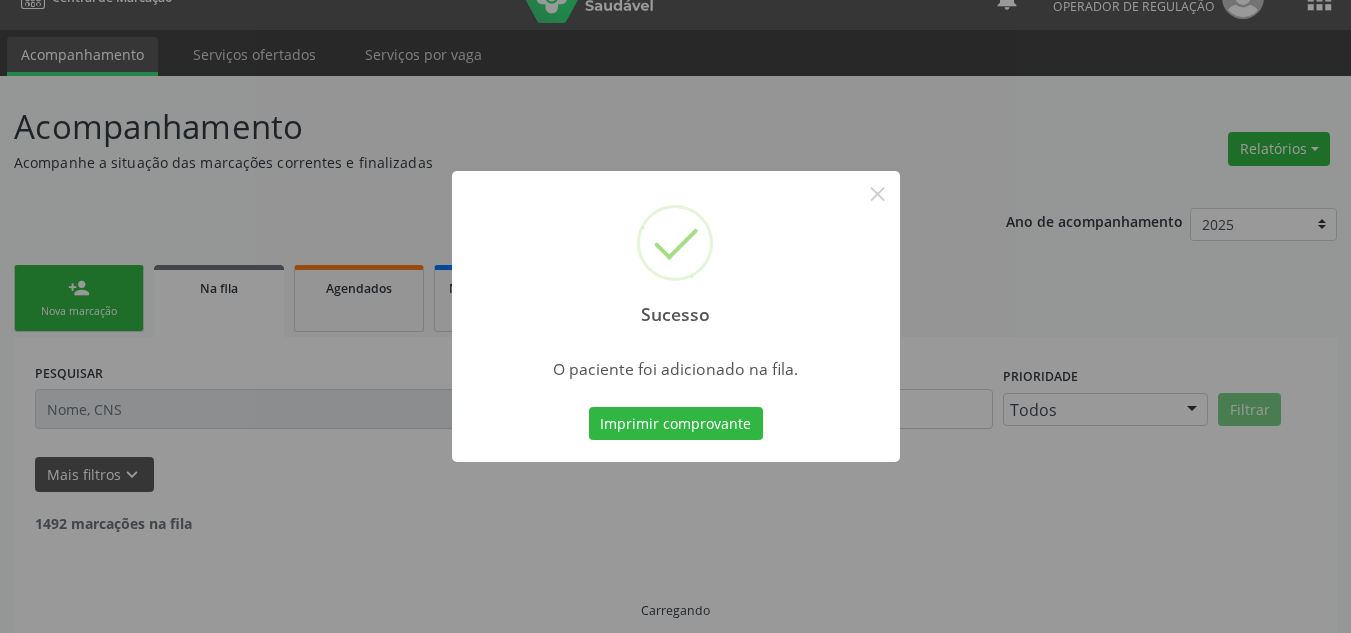 type 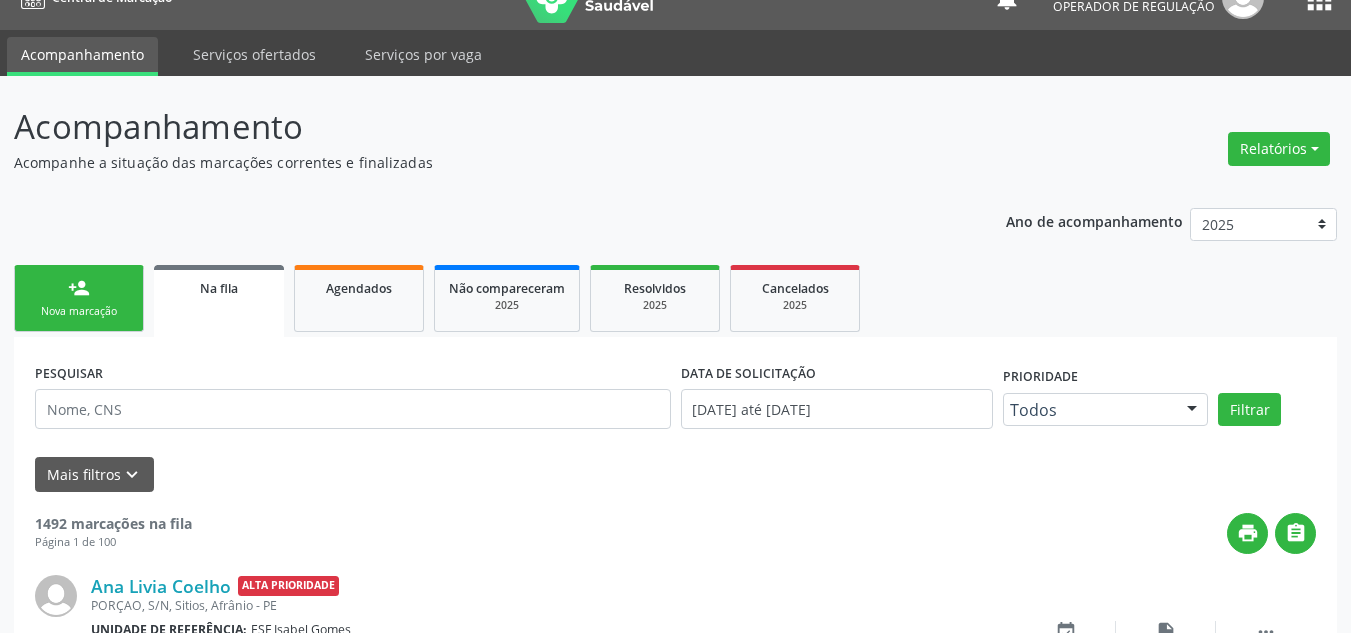 click on "person_add
Nova marcação" at bounding box center (79, 298) 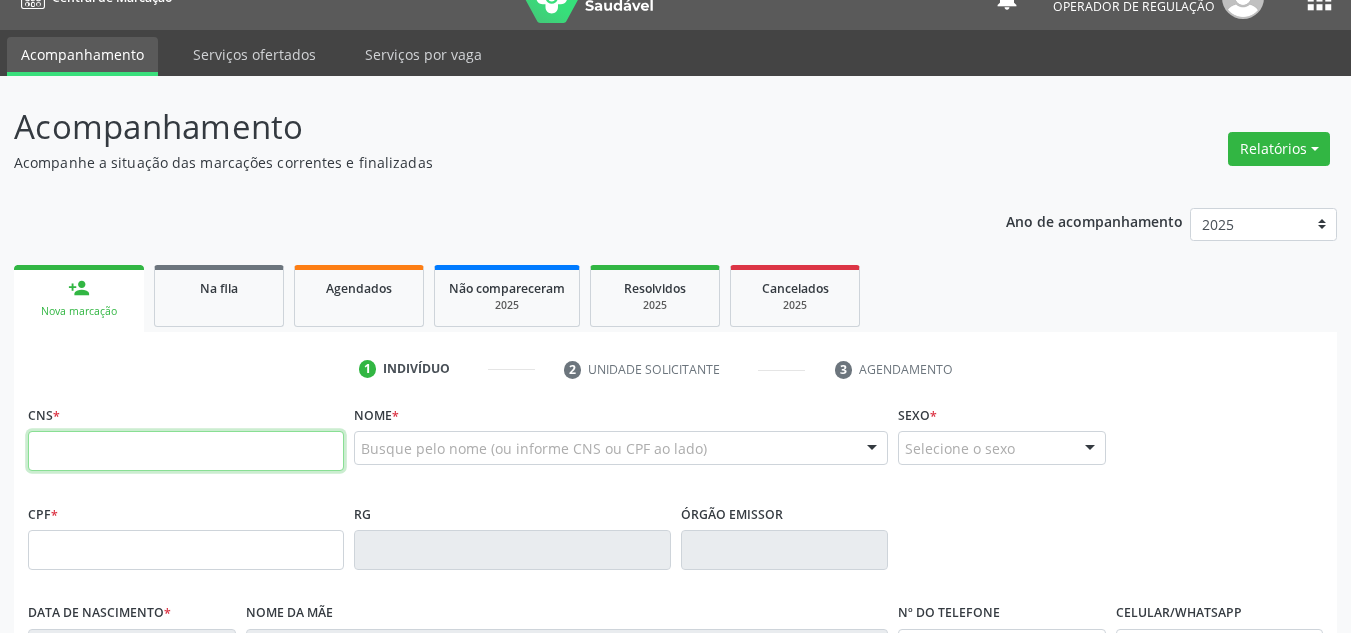click at bounding box center [186, 451] 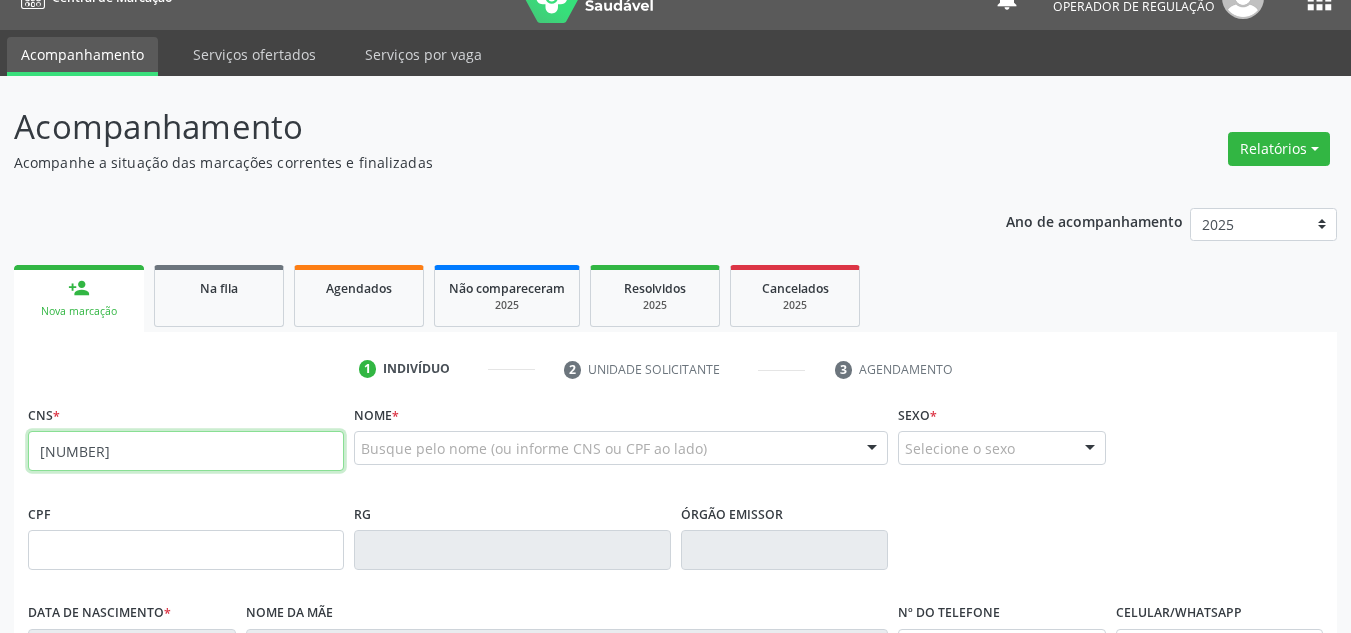 type on "898 0029 2816 6272" 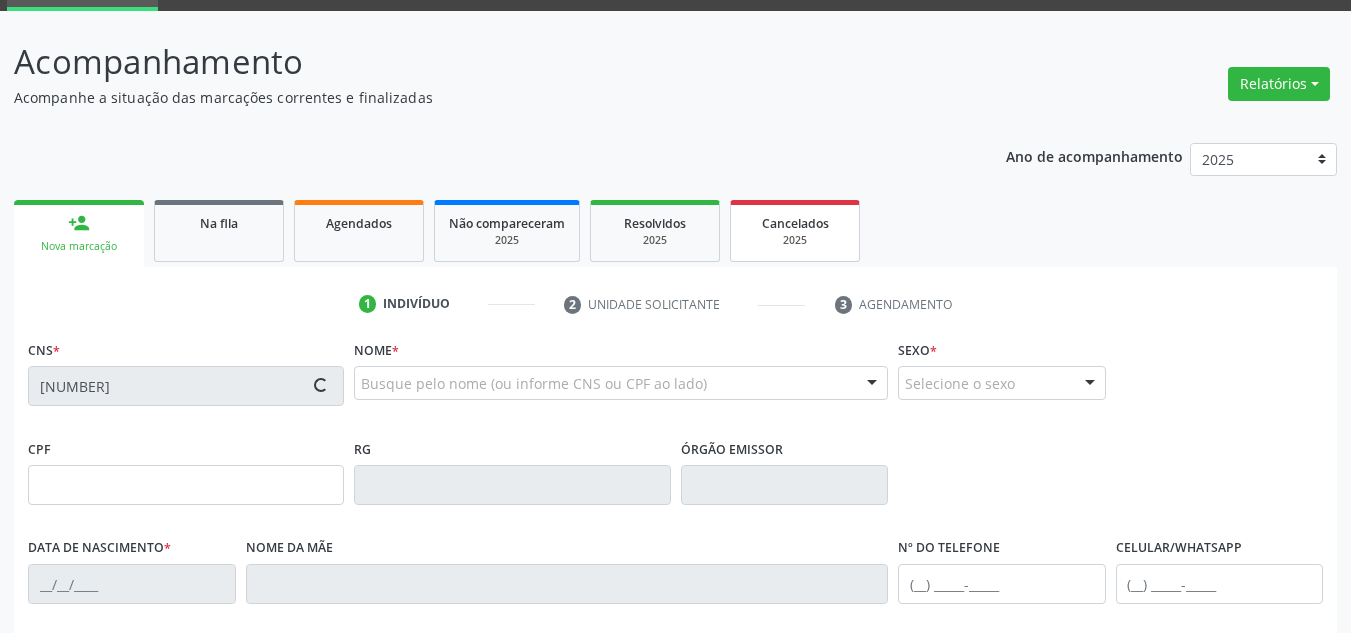 type on "[DATE]" 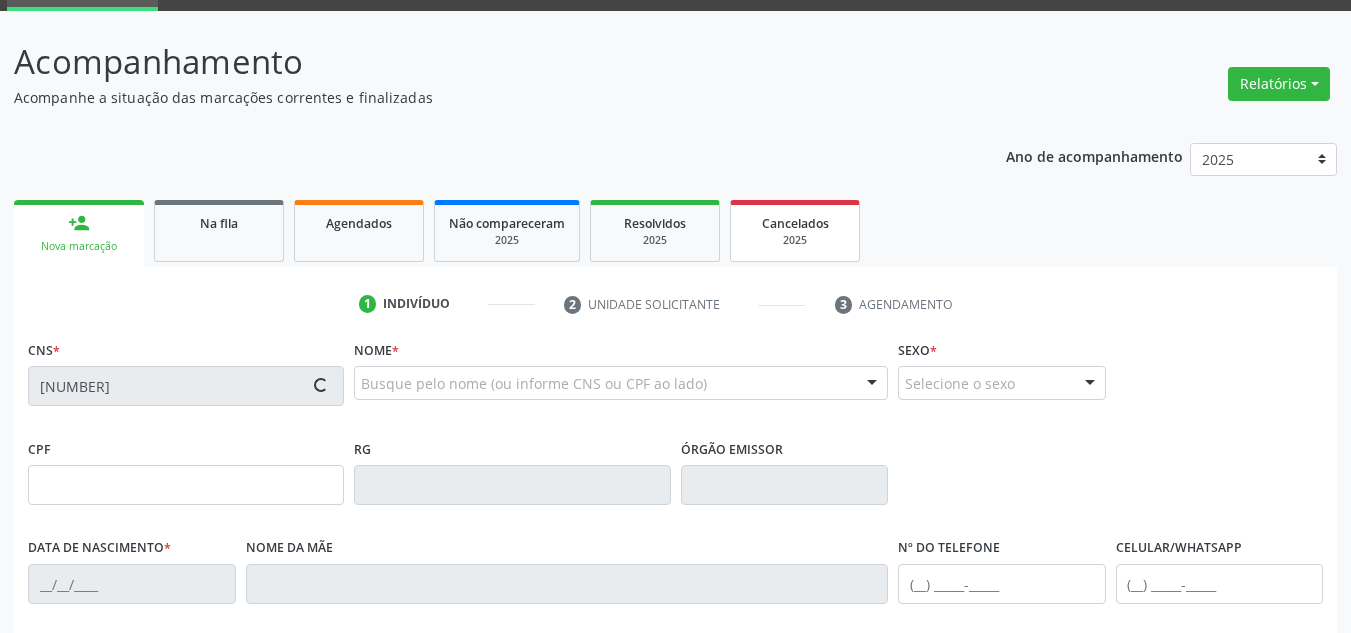 type on "[FIRST] [LAST] [LAST]" 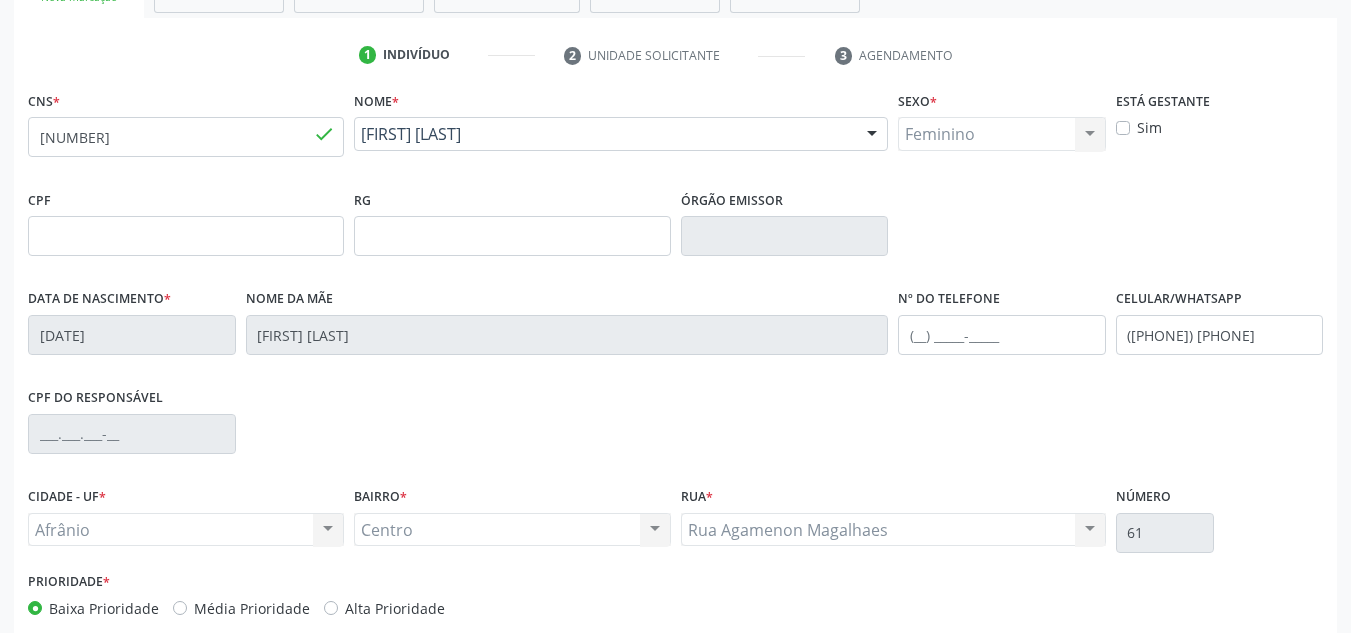scroll, scrollTop: 451, scrollLeft: 0, axis: vertical 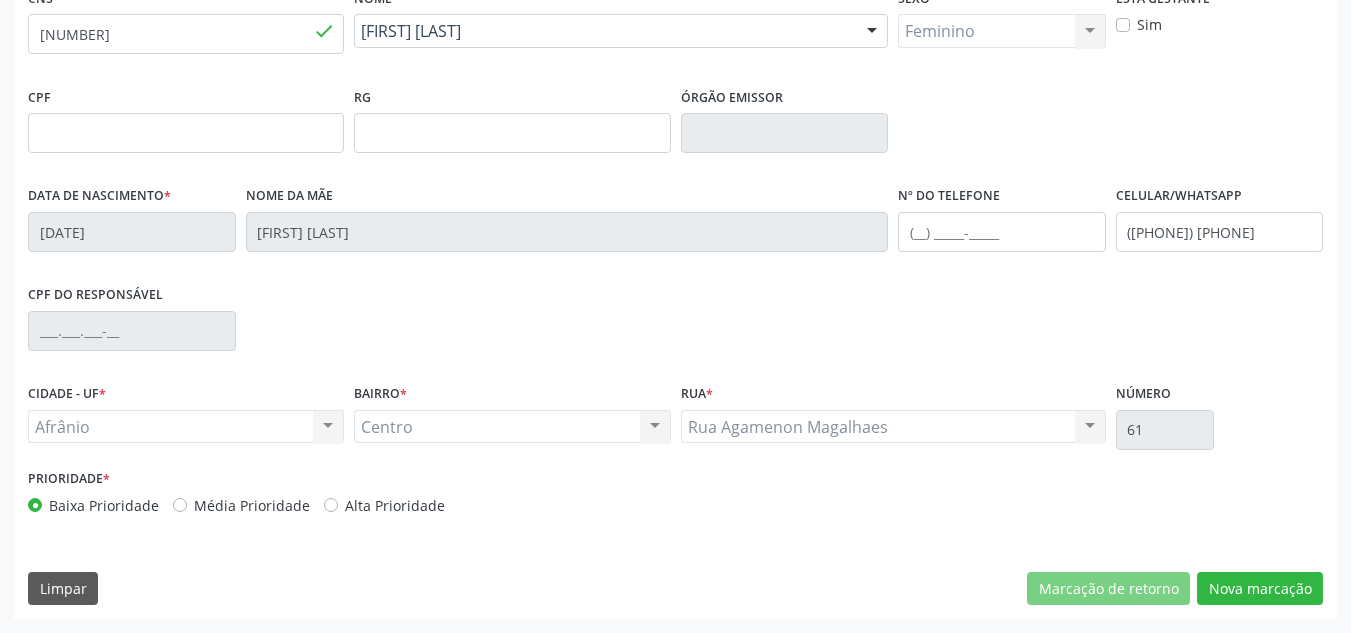 click on "CNS
*
898 0029 2816 6272       done
Nome
*
Jucilene Marques da Silva
Jucilene Marques da Silva
CNS:
898 0029 2816 6272
CPF:    --   Nascimento:
25/09/1992
Nenhum resultado encontrado para: "   "
Digite o nome
Sexo
*
Feminino         Masculino   Feminino
Nenhum resultado encontrado para: "   "
Não há nenhuma opção para ser exibida.
Está gestante
Sim
CPF
RG
Órgão emissor
Data de nascimento
*
25/09/1992
Nome da mãe
Jacilda Marques Alves
Nº do Telefone
Celular/WhatsApp
(87) 98865-7064
CPF do responsável
CIDADE - UF
*
Afrânio         Afrânio       "
*" at bounding box center (675, 301) 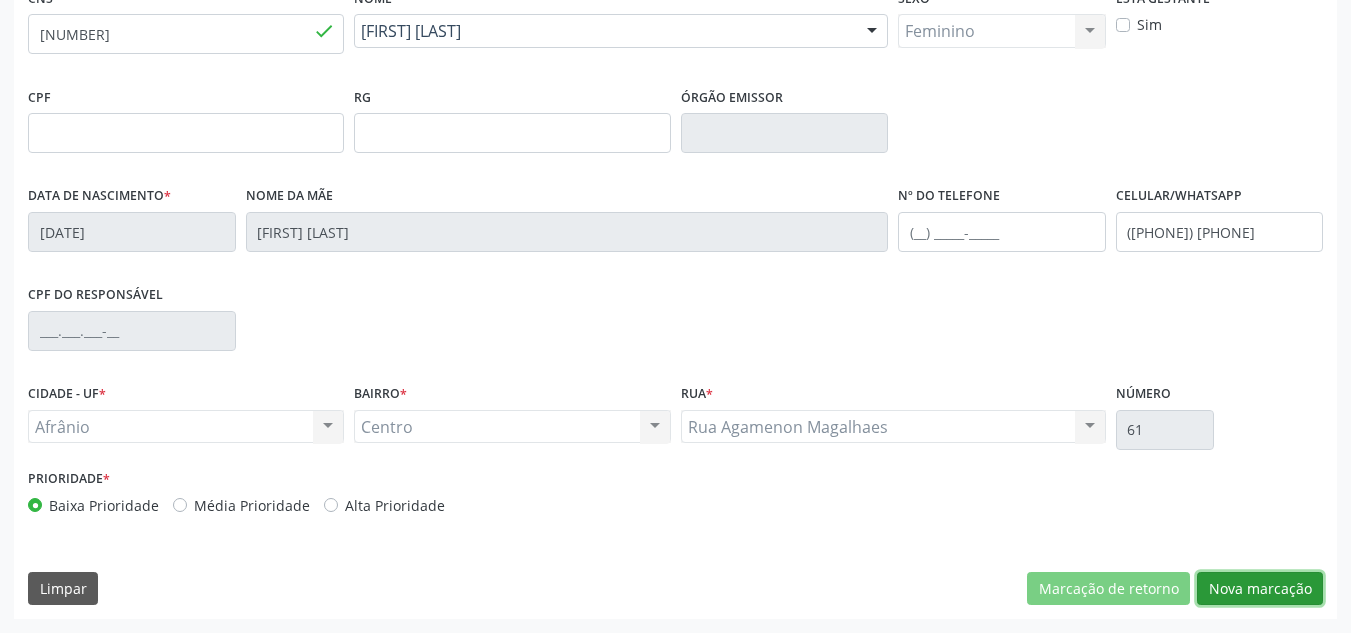 click on "Nova marcação" at bounding box center (1260, 589) 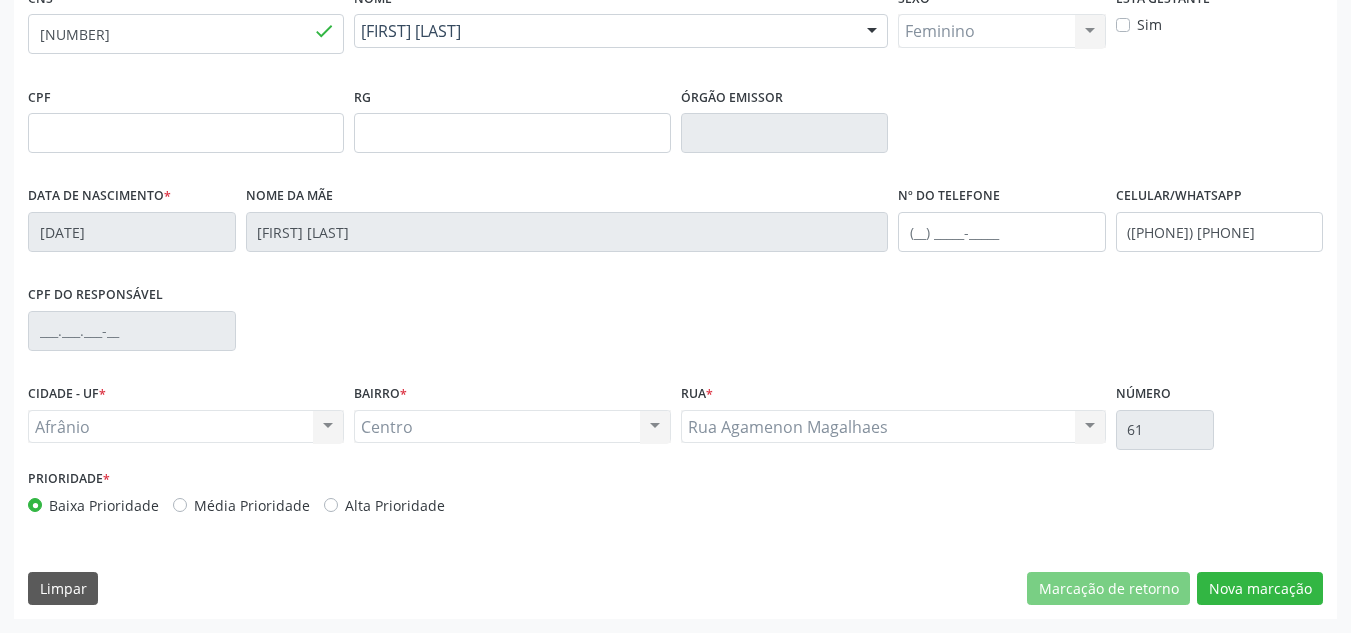 scroll, scrollTop: 273, scrollLeft: 0, axis: vertical 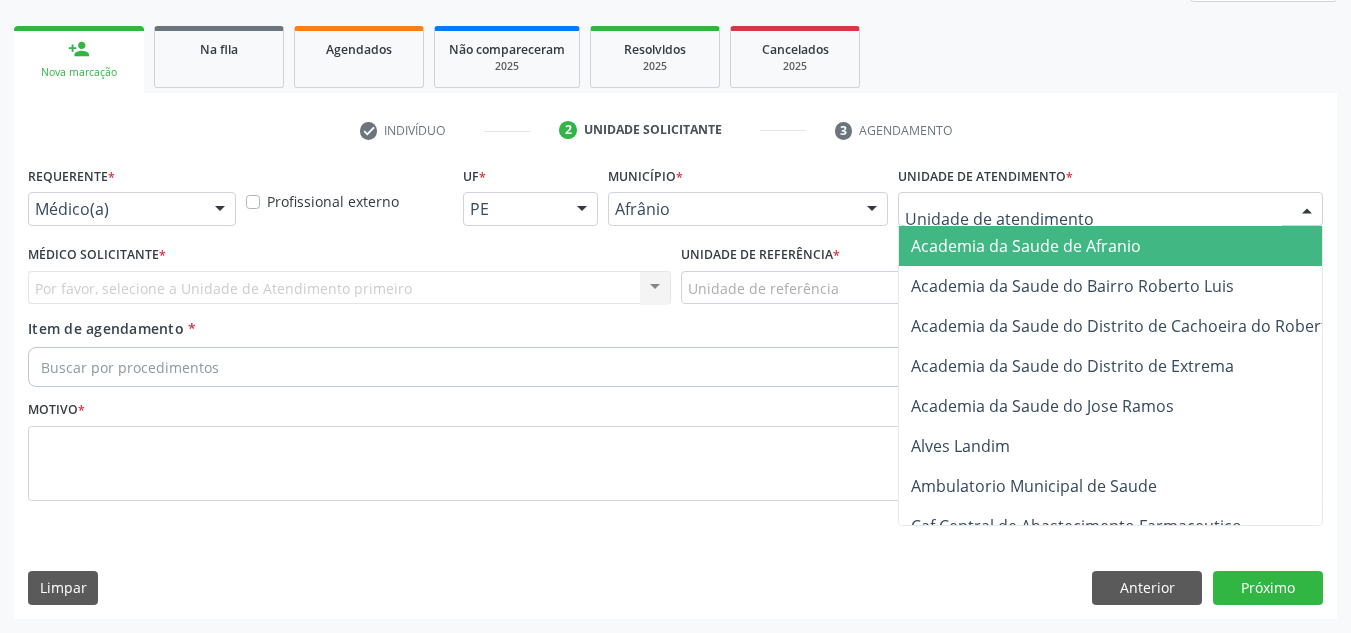 click at bounding box center (1110, 209) 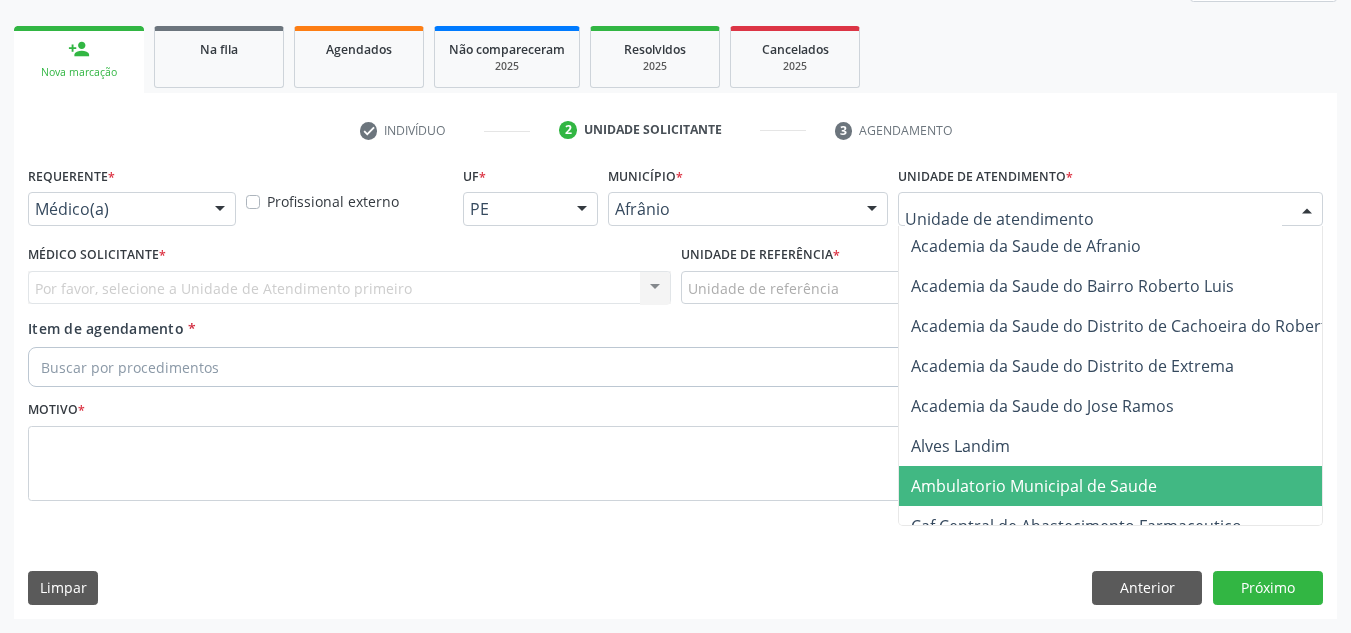 click on "Ambulatorio Municipal de Saude" at bounding box center (1137, 486) 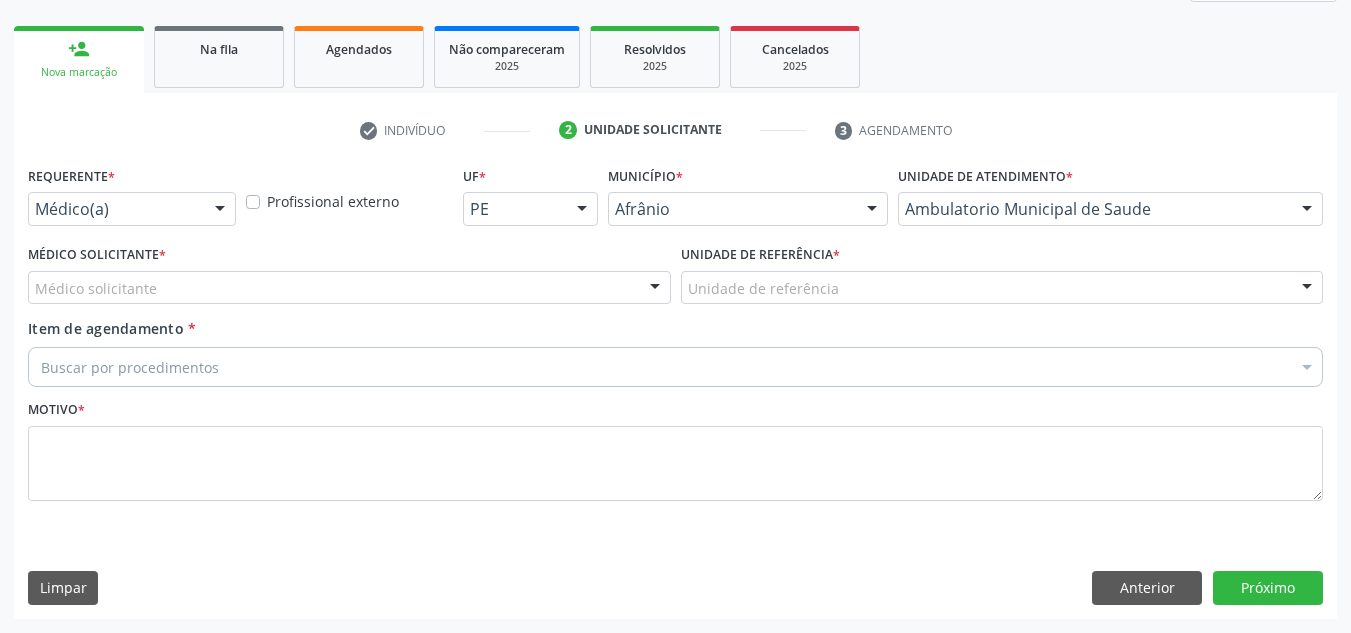 click on "Médico Solicitante
*
Médico solicitante
Alysson Rodrigo Ferreira Cavalcanti   Bruno Saraiva Bezerra Medrado   Carlos Gustavo Pessoa da Silva Reis   Diego Ramon Ferreira Belem   Francisco Henrique Ferraz   Humberto Artur Silva Santos   Jiulianna Castro de Assis   Joao Monteiro Neto   Josenilson Ramos de Menezes   Lucas Daykson David Macedo de Oliveira   Luis Henrique de Sa Nunes   Paulo Webster Bezerra Araujo   Risomar Fernandes de Sa   Shamara Crystynna Cardoso Santos   Suyenne Gomes de Araujo Freire   Thiago Fagner Inacio Vilar
Nenhum resultado encontrado para: "   "
Não há nenhuma opção para ser exibida." at bounding box center (349, 272) 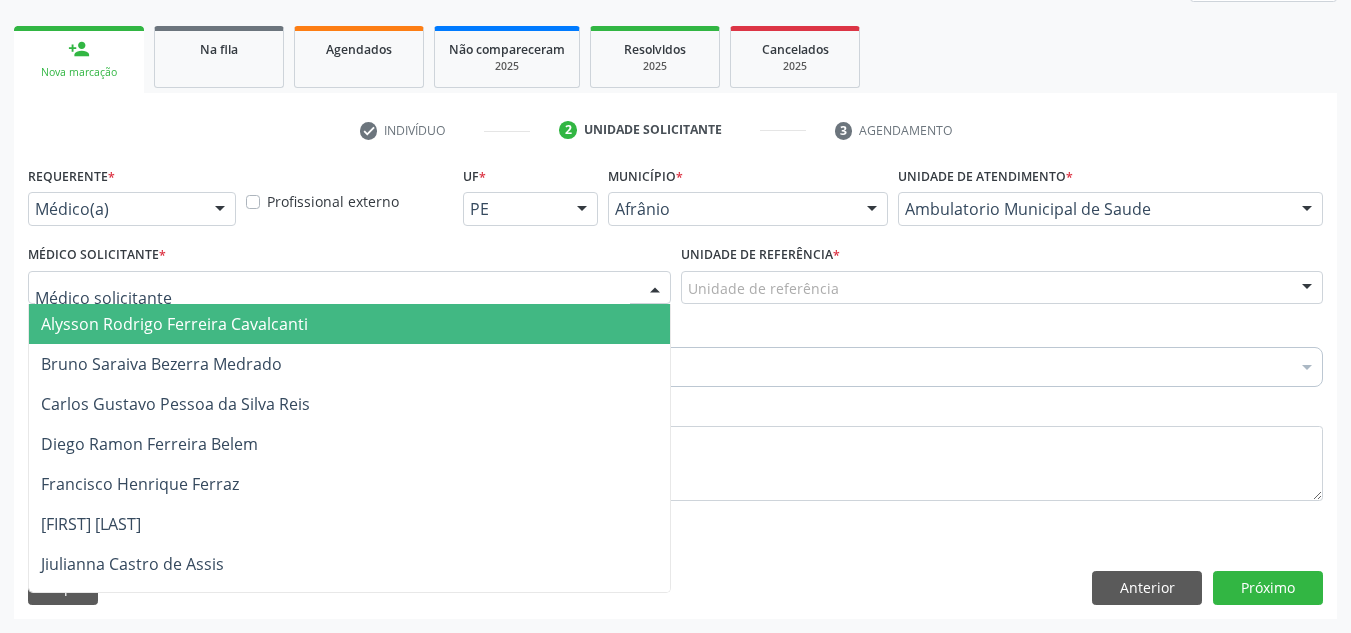click at bounding box center (349, 288) 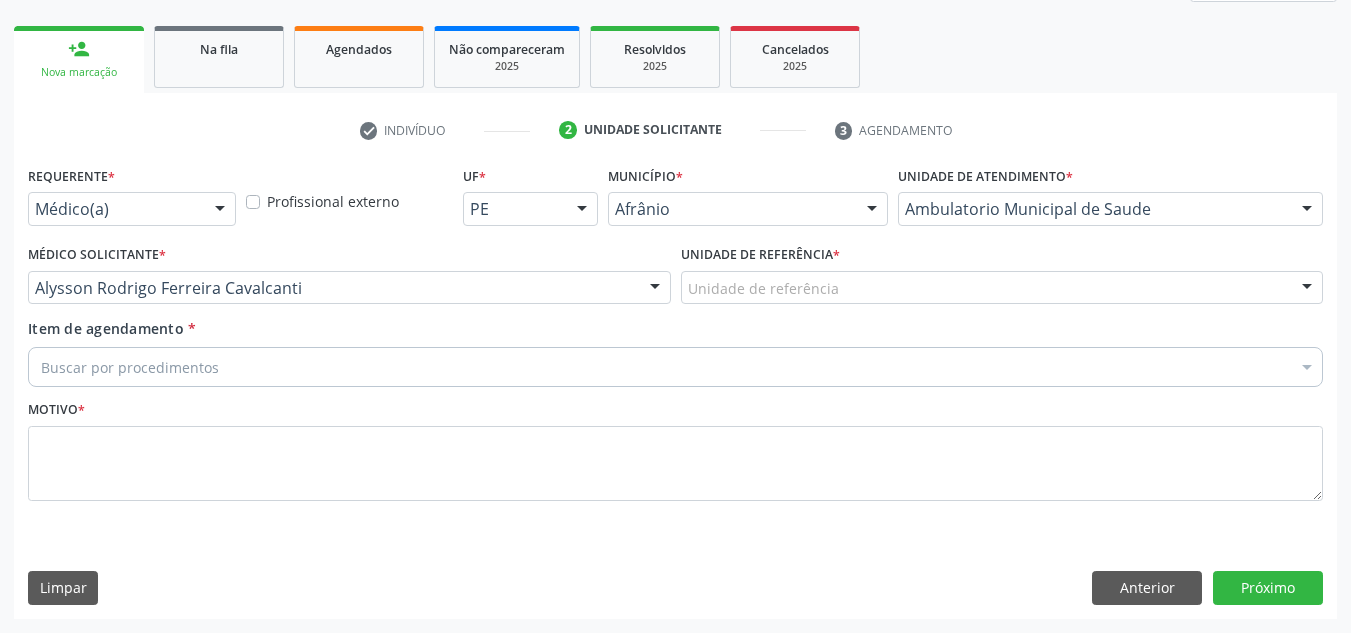 drag, startPoint x: 847, startPoint y: 295, endPoint x: 853, endPoint y: 335, distance: 40.4475 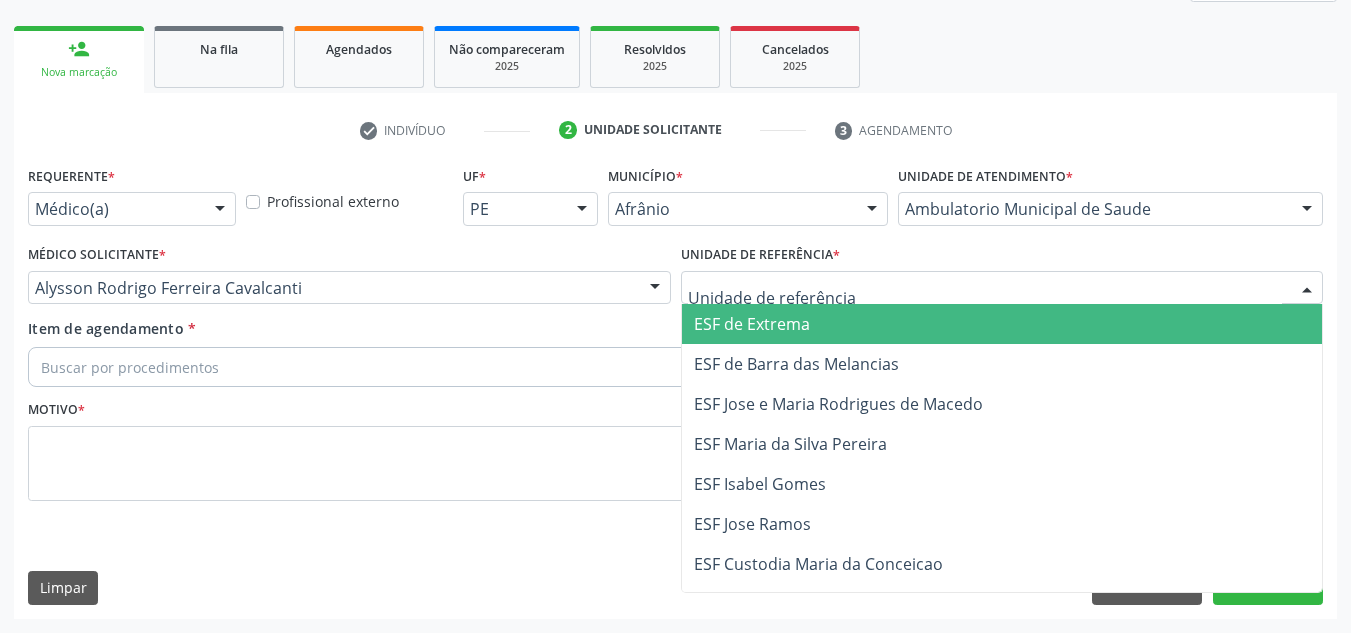 drag, startPoint x: 853, startPoint y: 335, endPoint x: 798, endPoint y: 357, distance: 59.236813 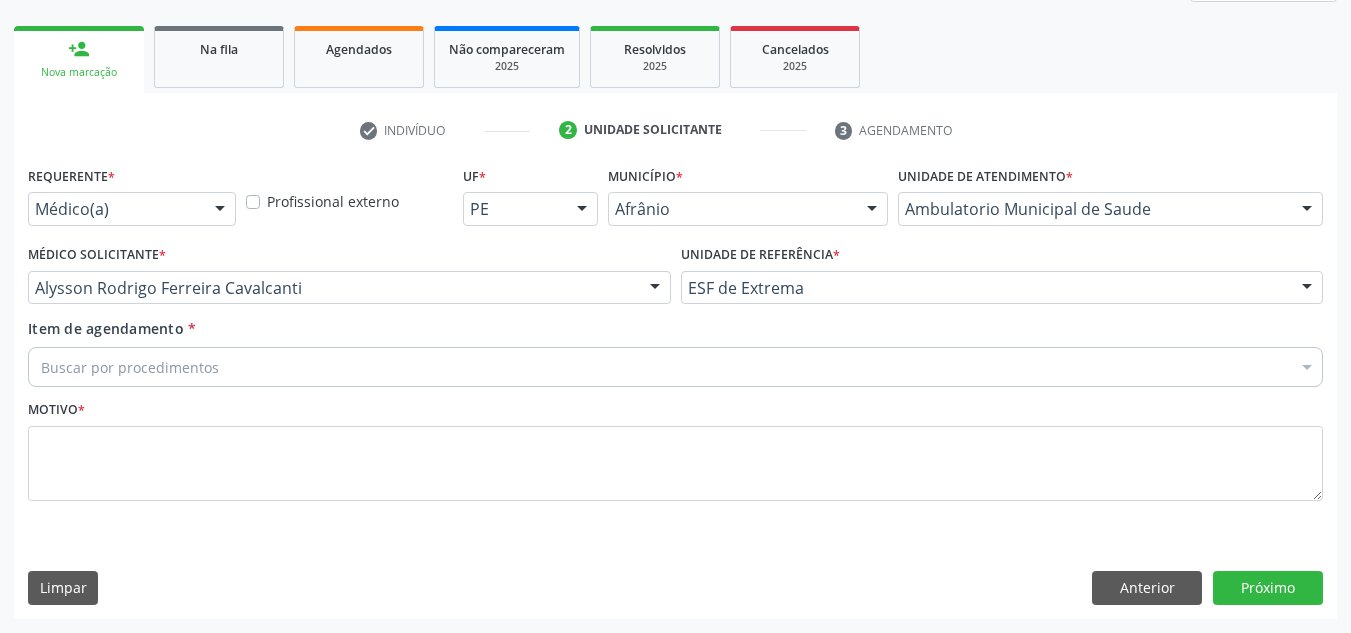 click on "Buscar por procedimentos" at bounding box center (675, 367) 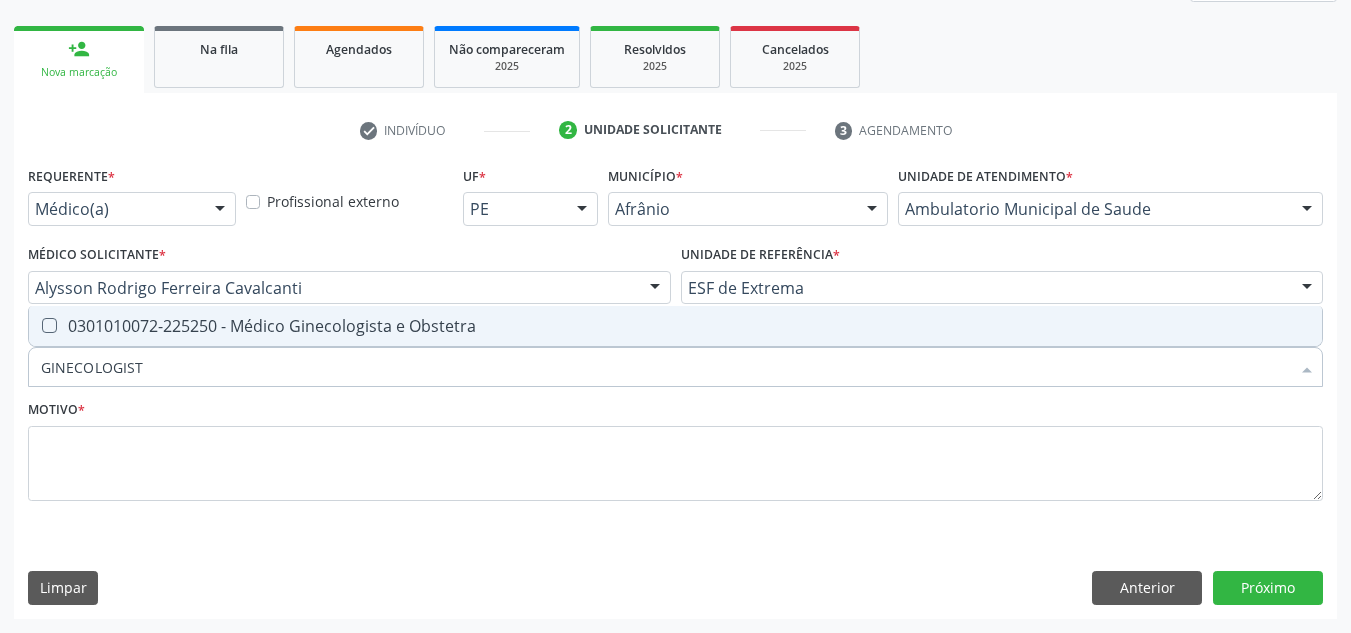 type on "GINECOLOGISTA" 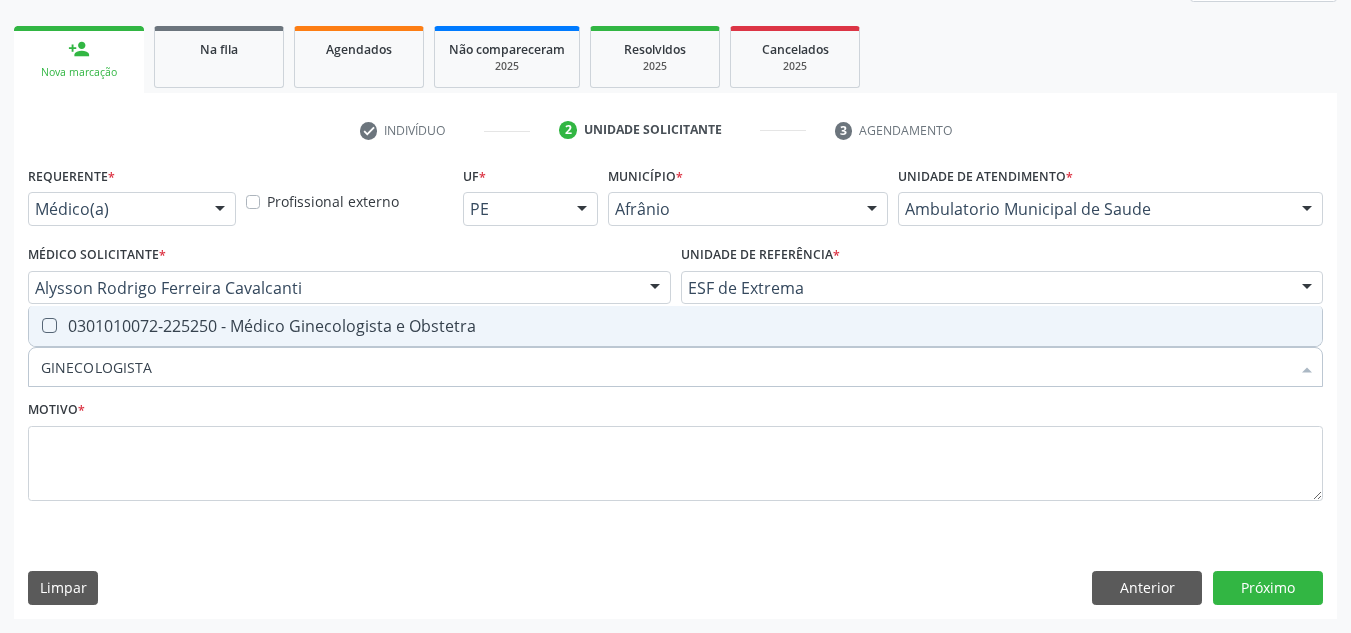 click on "0301010072-225250 - Médico Ginecologista e Obstetra" at bounding box center [675, 326] 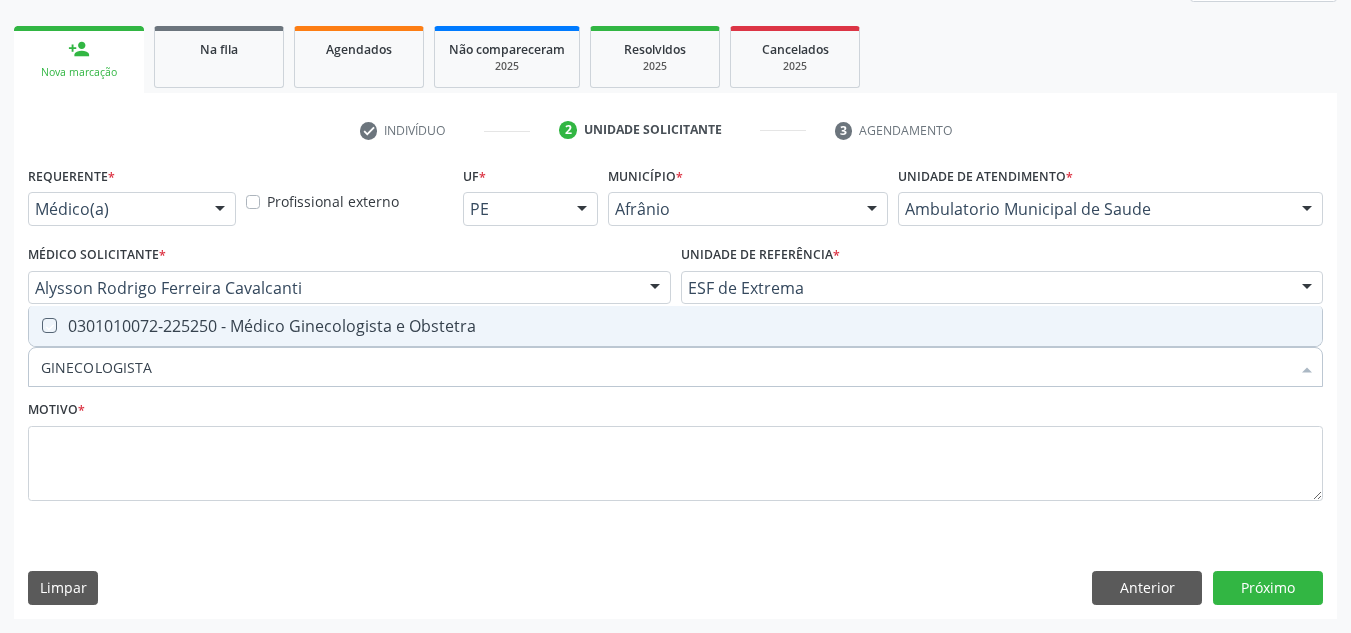 checkbox on "true" 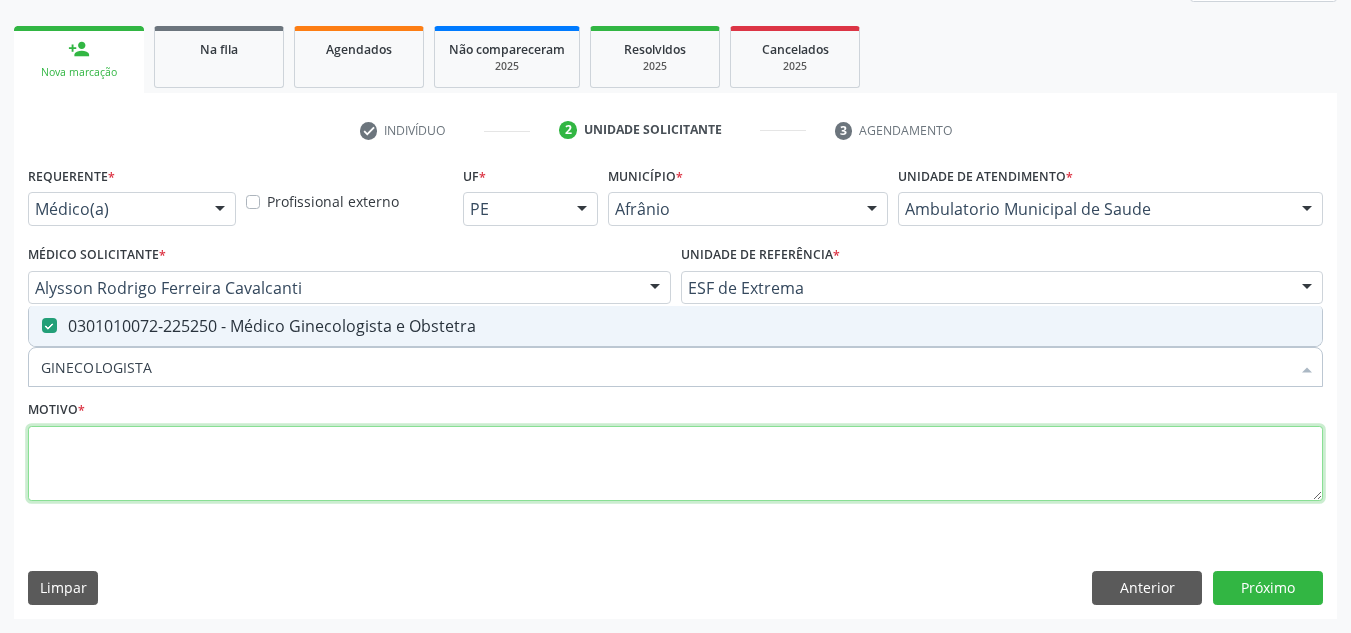 click at bounding box center (675, 464) 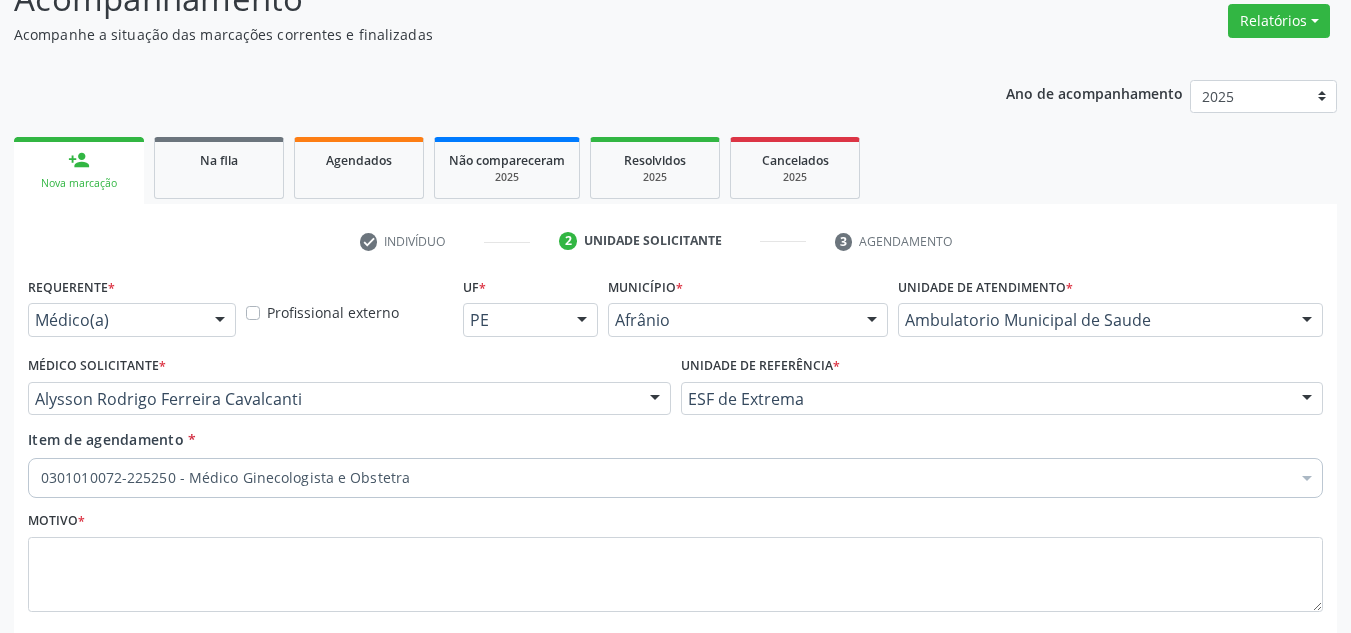 scroll, scrollTop: 0, scrollLeft: 0, axis: both 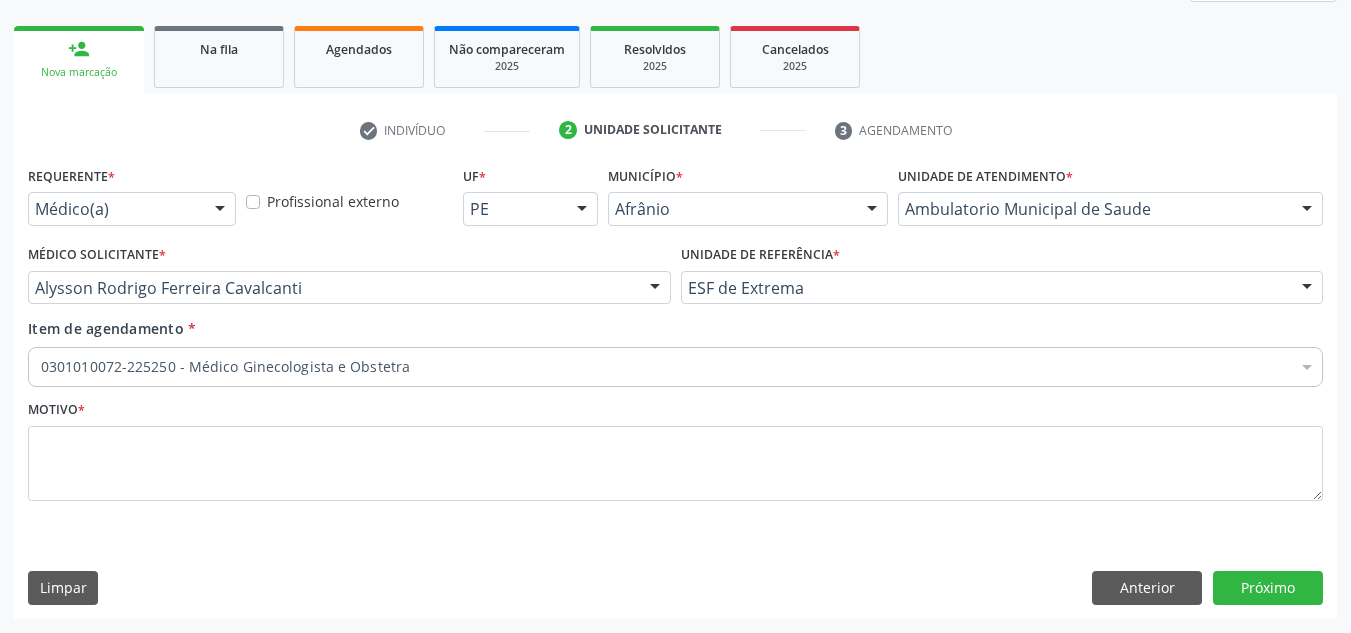 click on "check
Indivíduo
2
Unidade solicitante
3
Agendamento" at bounding box center [675, 130] 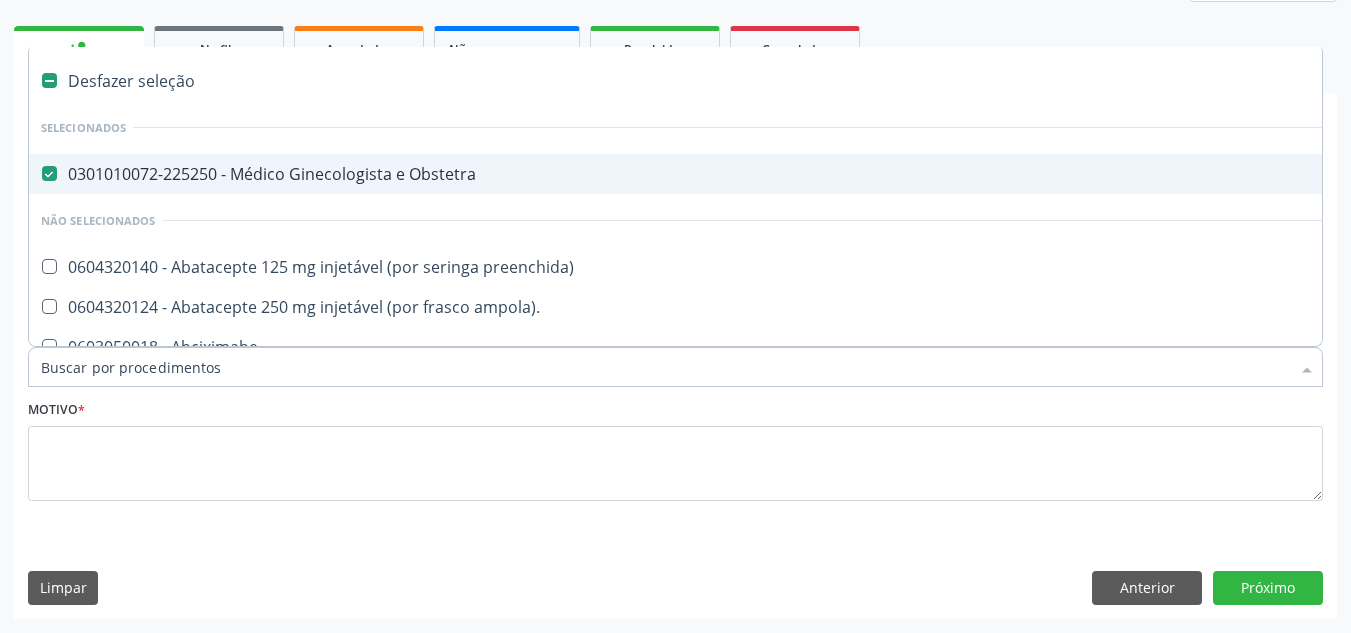 click on "Desfazer seleção" at bounding box center (810, 81) 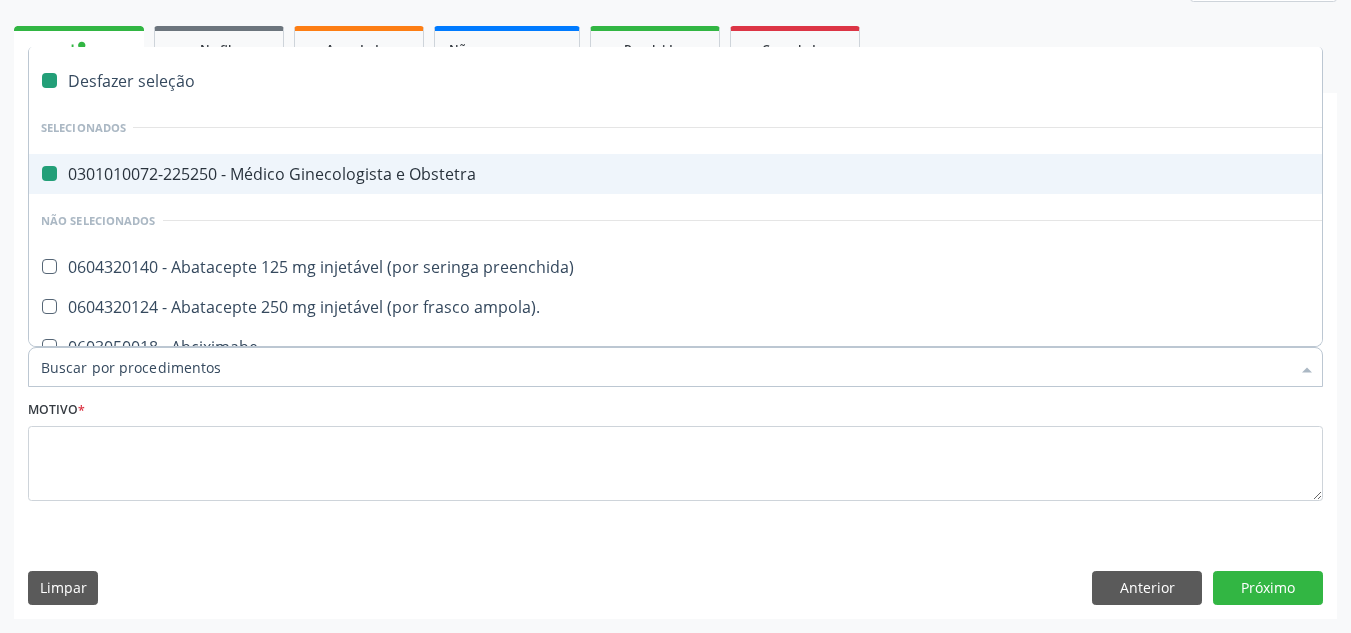 checkbox on "false" 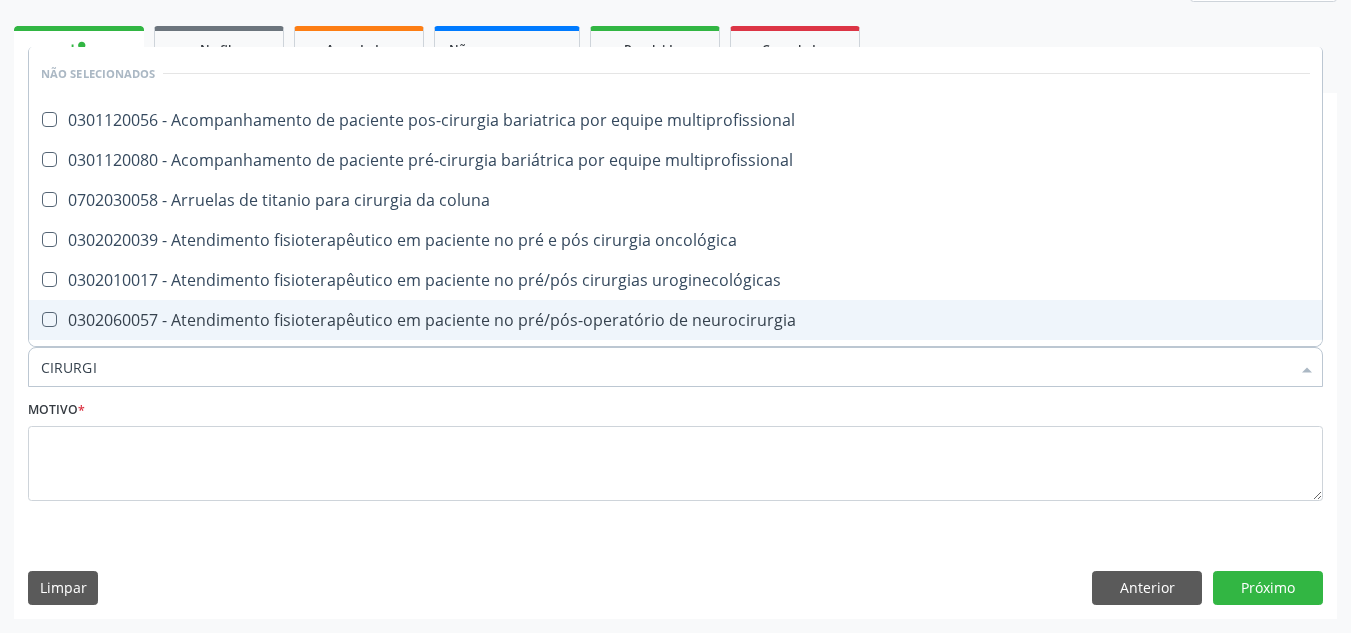 type on "CIRURGIÃO GERAL" 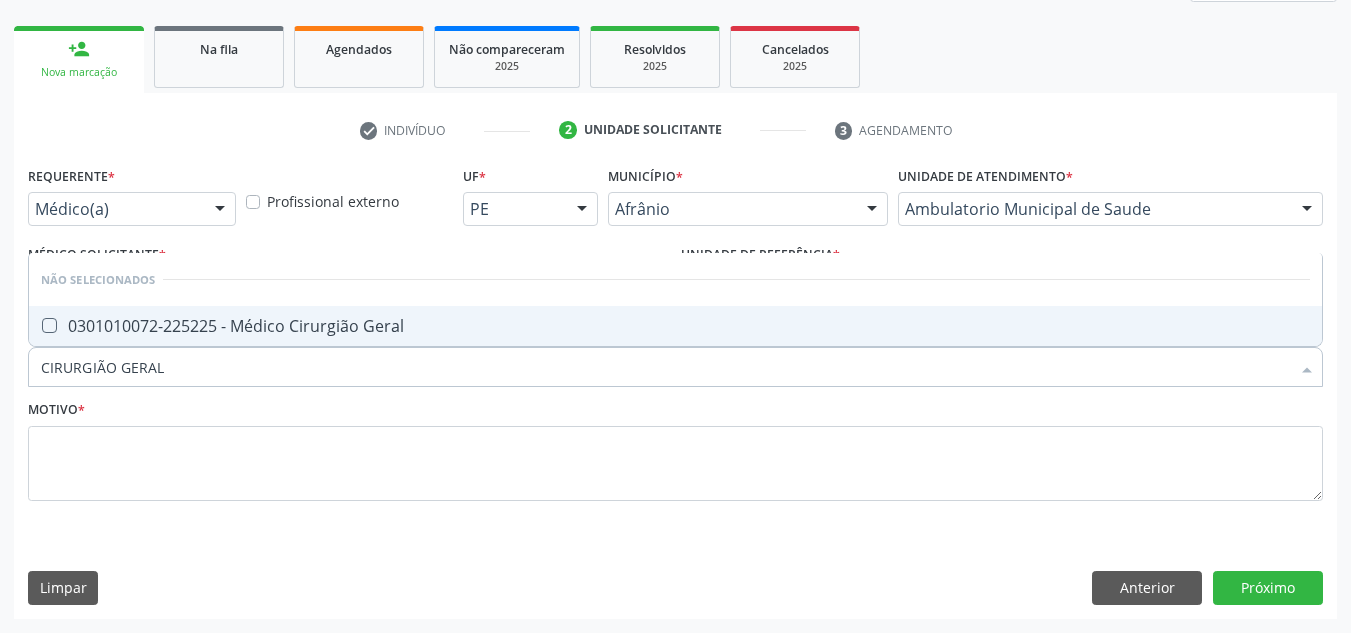 click on "0301010072-225225 - Médico Cirurgião Geral" at bounding box center (675, 326) 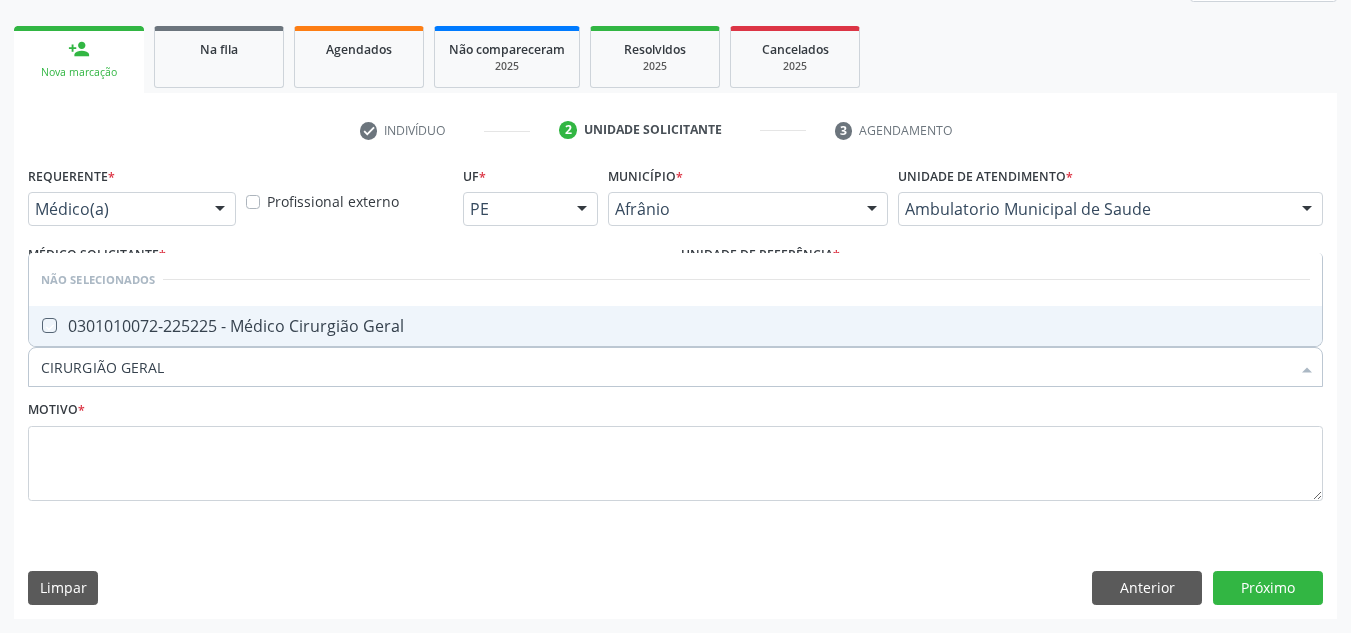 checkbox on "true" 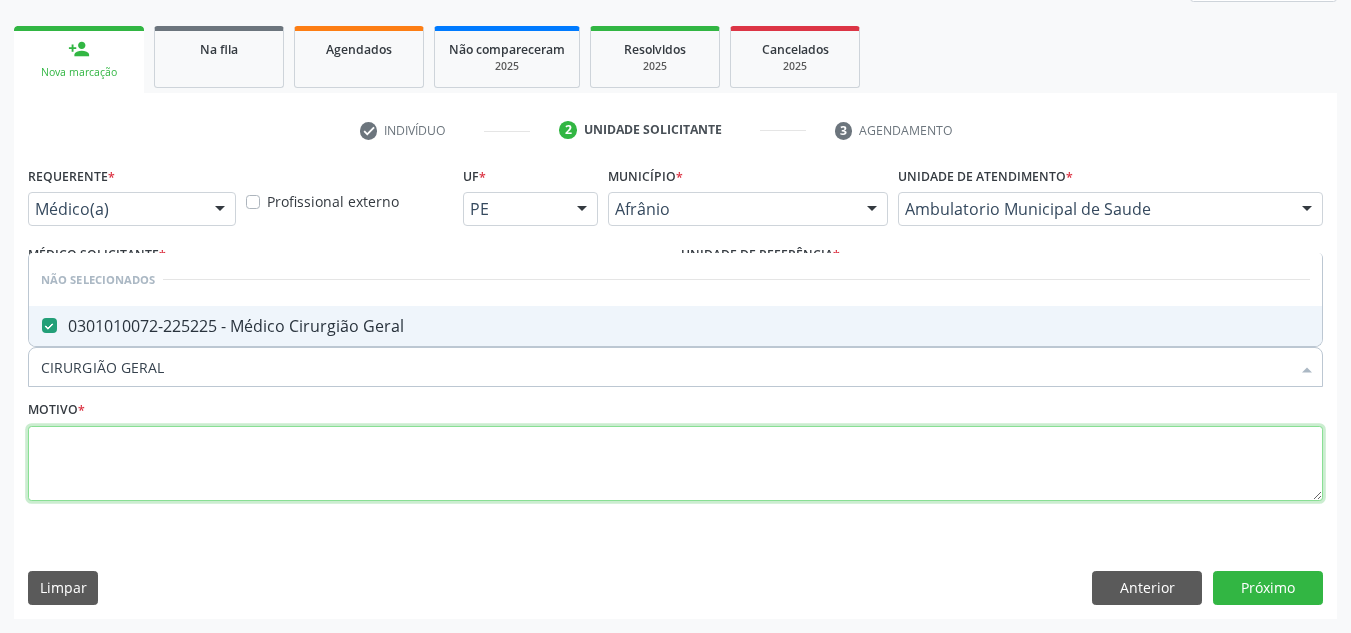 click at bounding box center [675, 464] 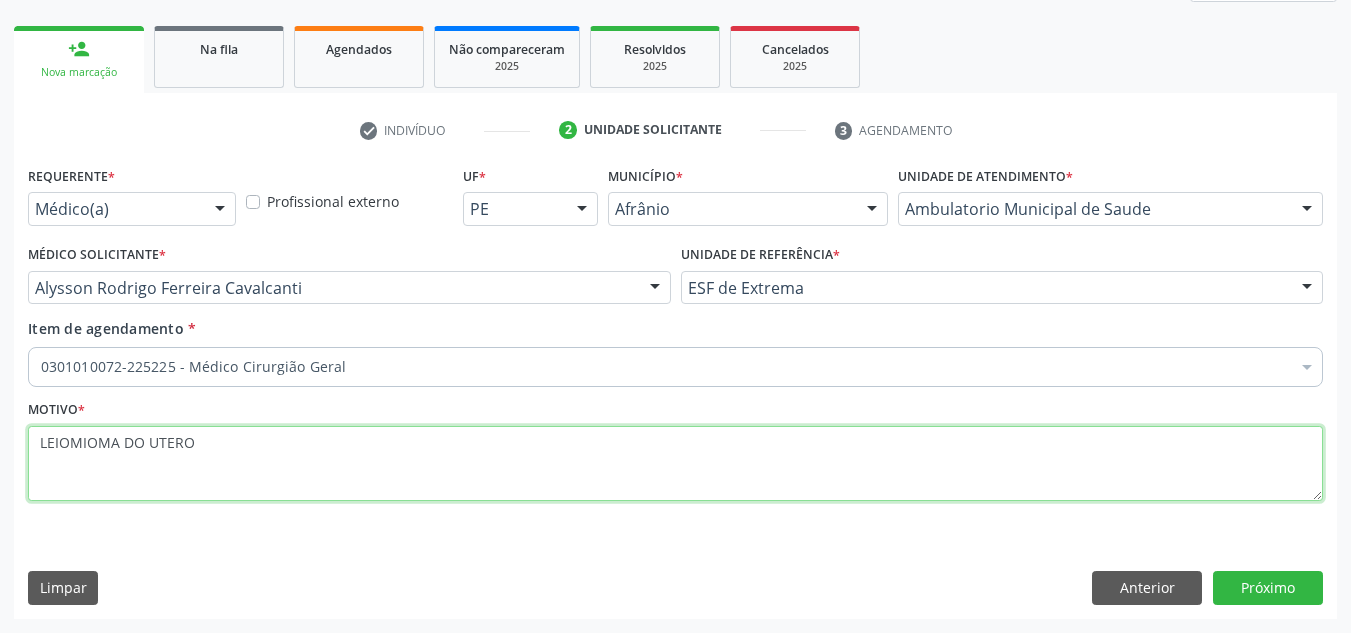 type on "LEIOMIOMA DO UTERO" 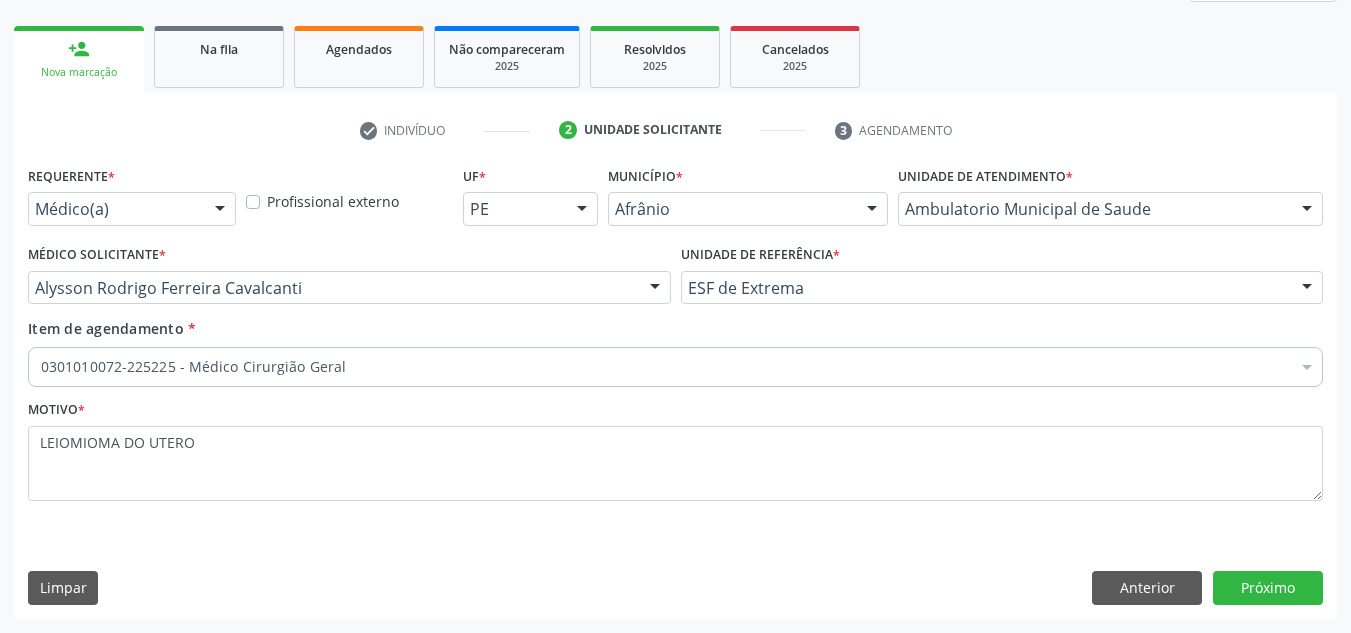 type on "LEIOMIOMA DO UTERO" 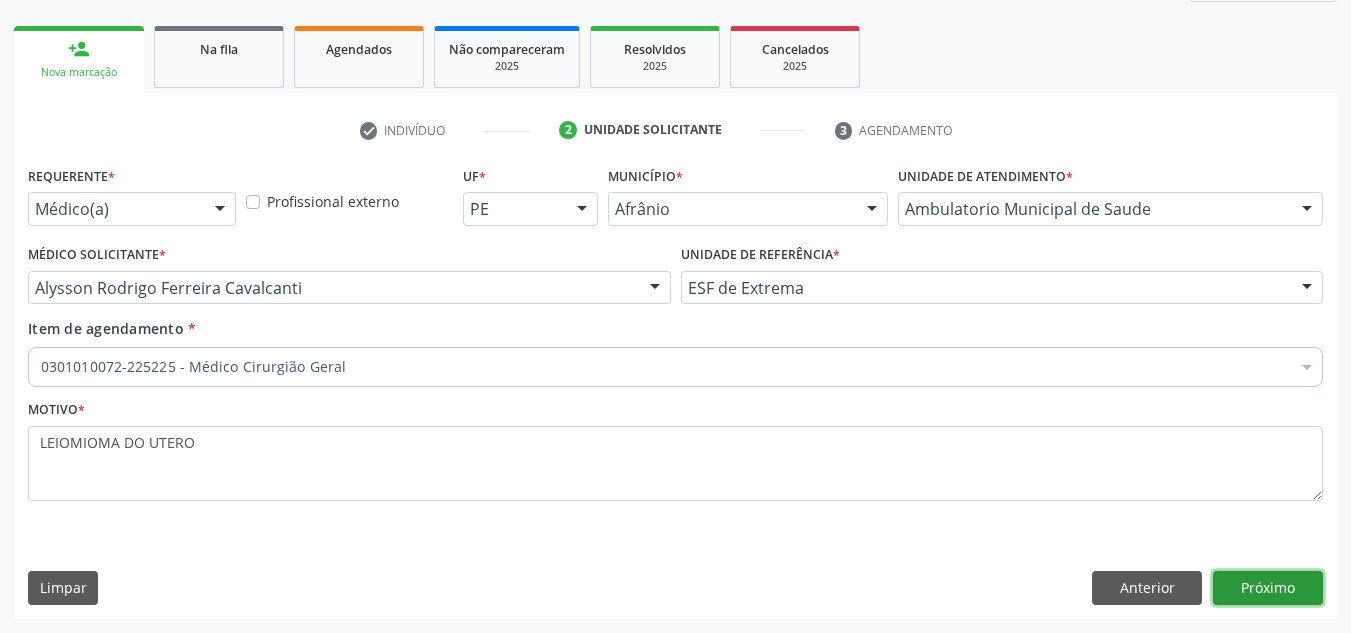 click on "Próximo" at bounding box center [1268, 588] 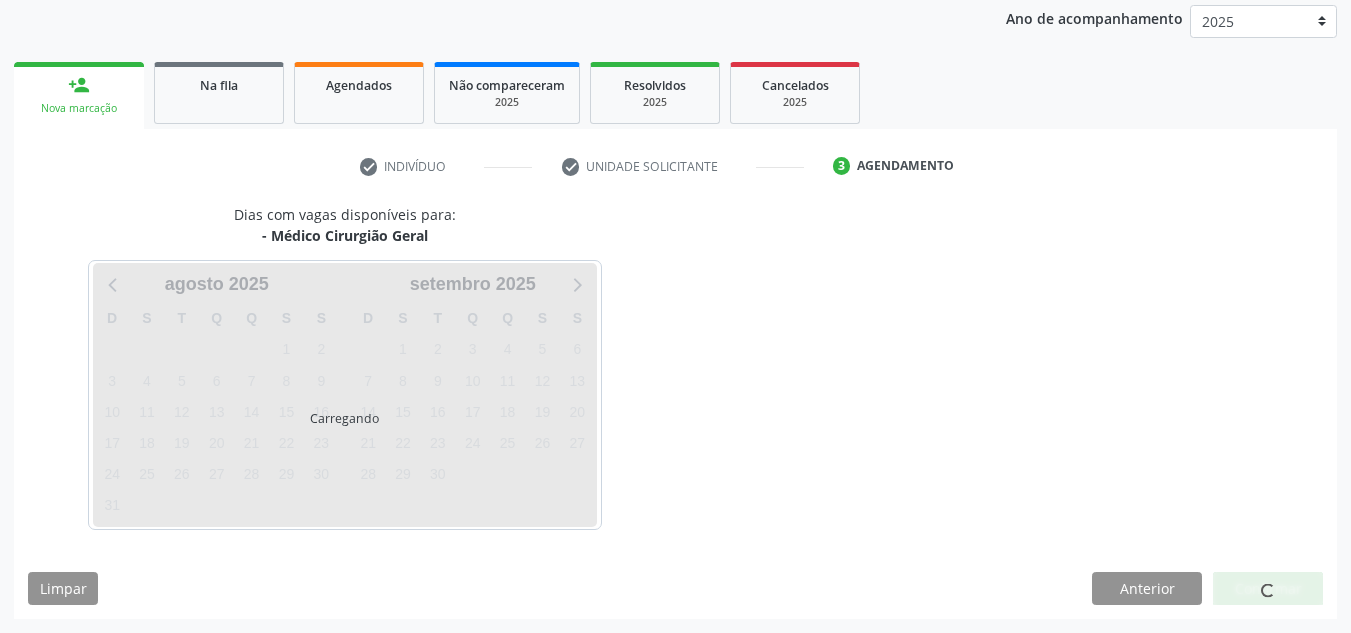 scroll, scrollTop: 237, scrollLeft: 0, axis: vertical 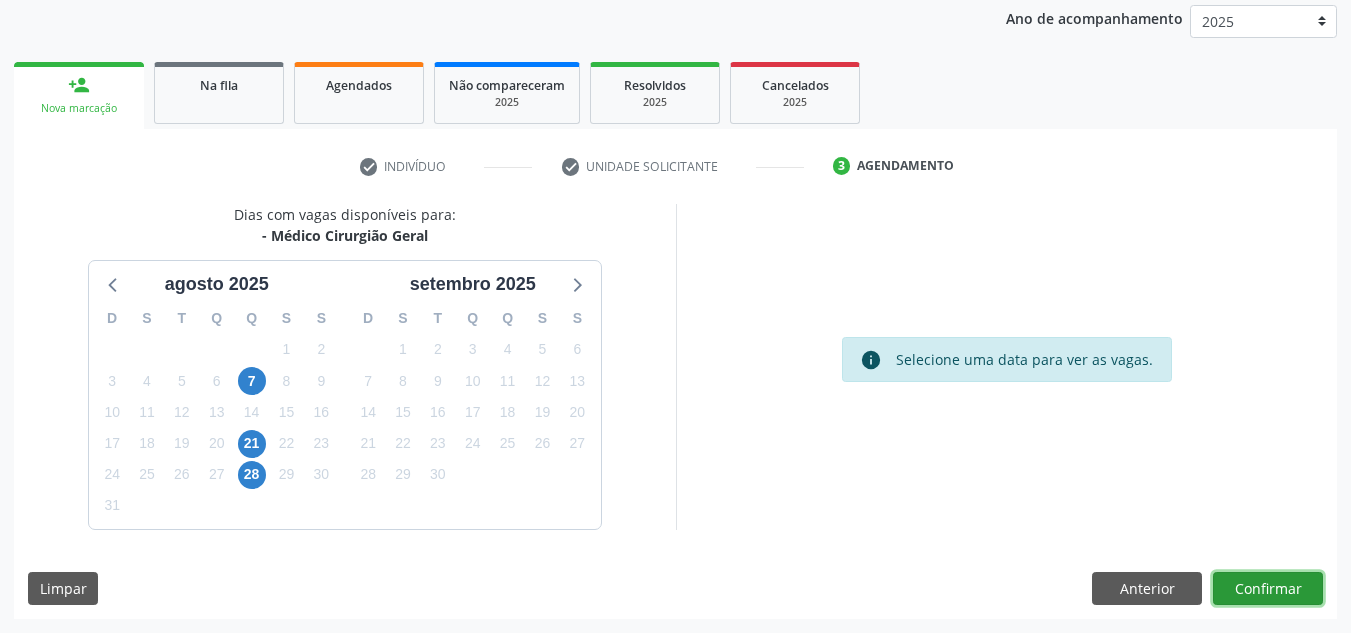 click on "Confirmar" at bounding box center [1268, 589] 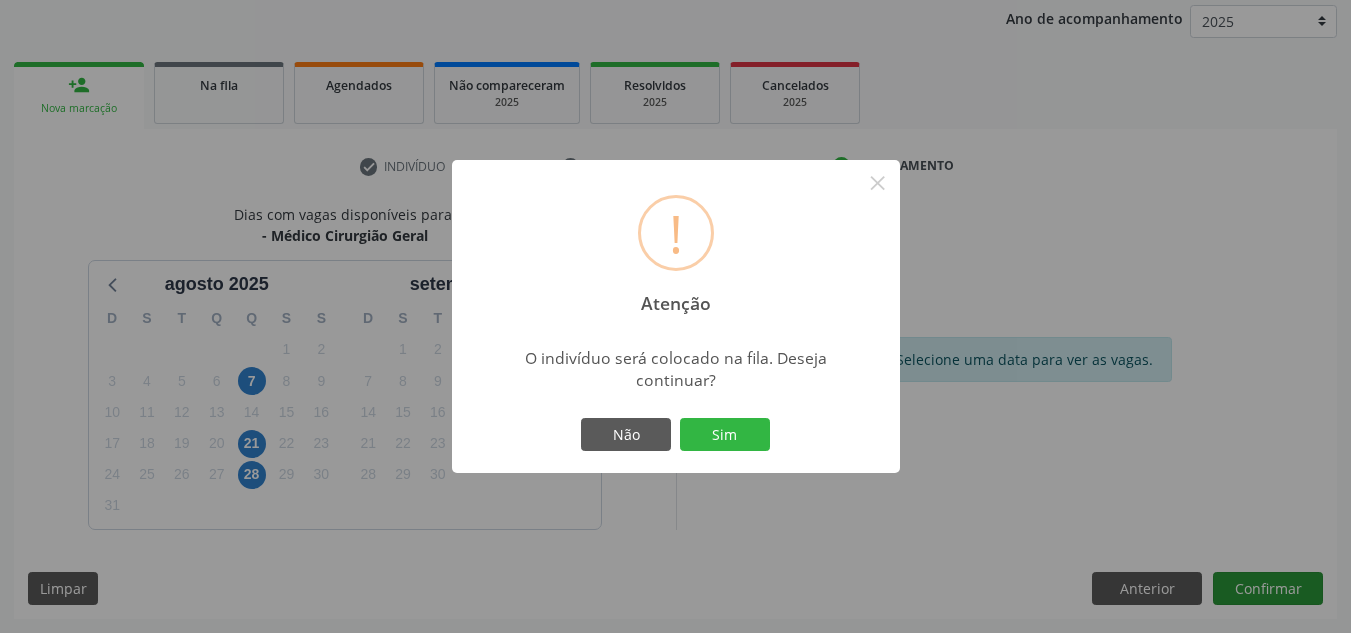 type 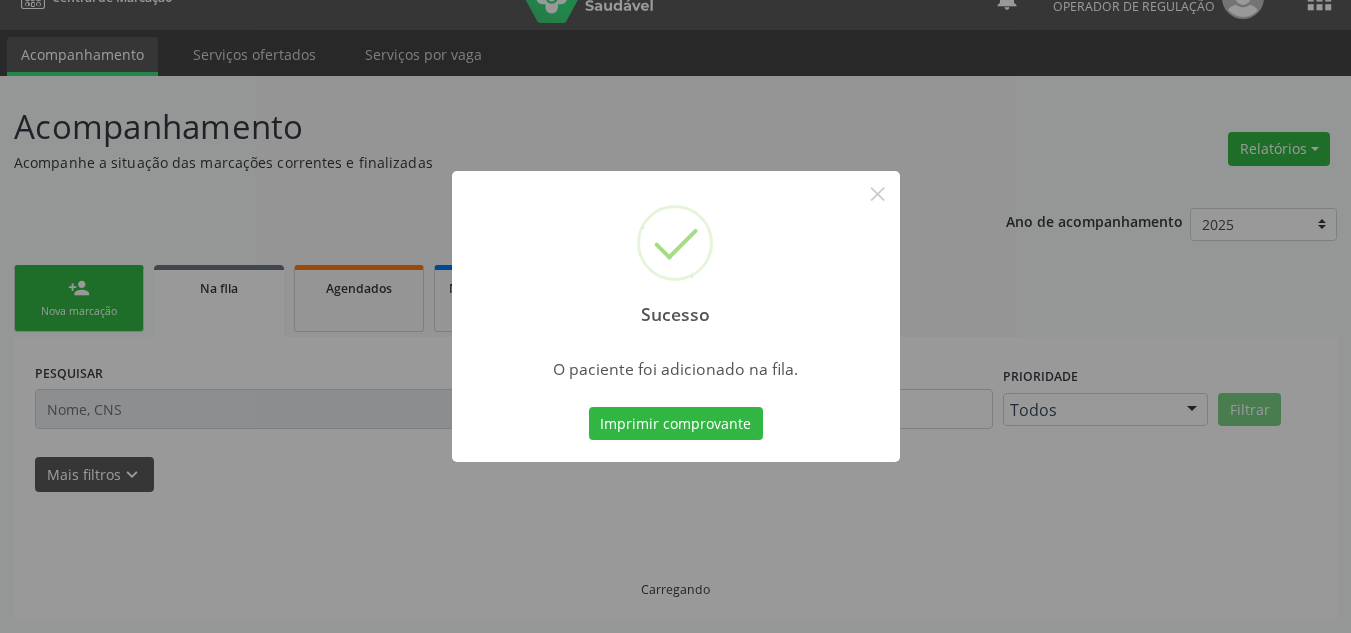 scroll, scrollTop: 34, scrollLeft: 0, axis: vertical 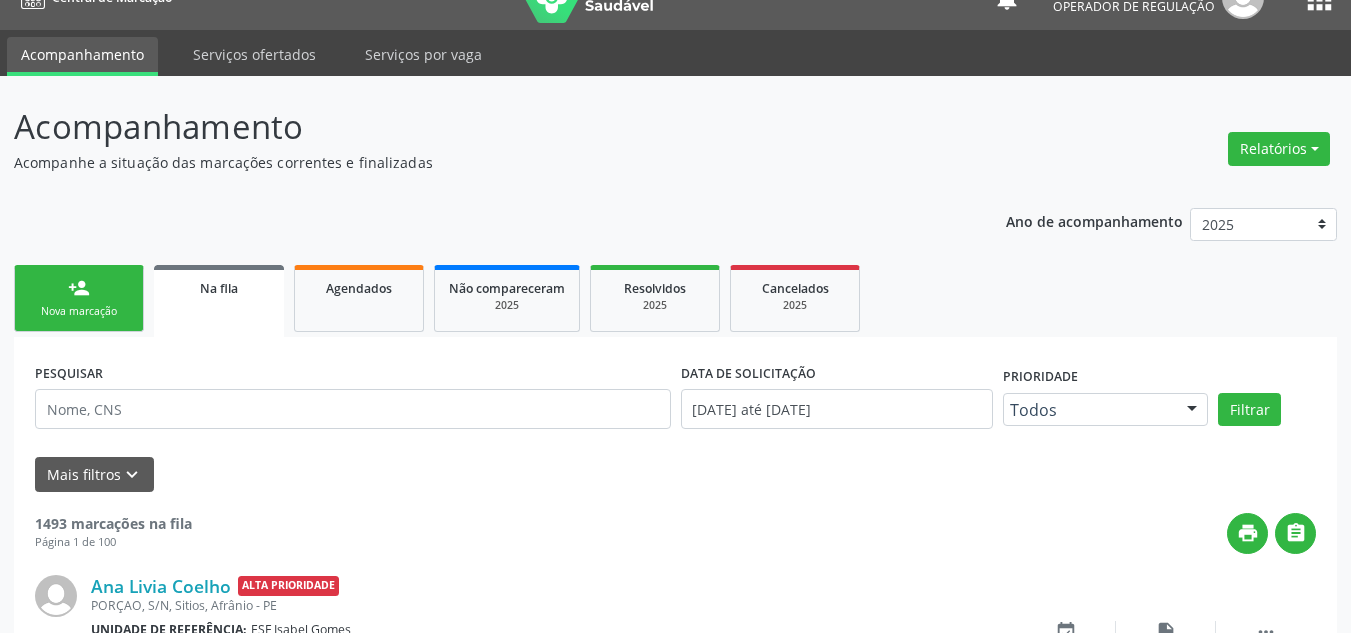 drag, startPoint x: 79, startPoint y: 320, endPoint x: 77, endPoint y: 303, distance: 17.117243 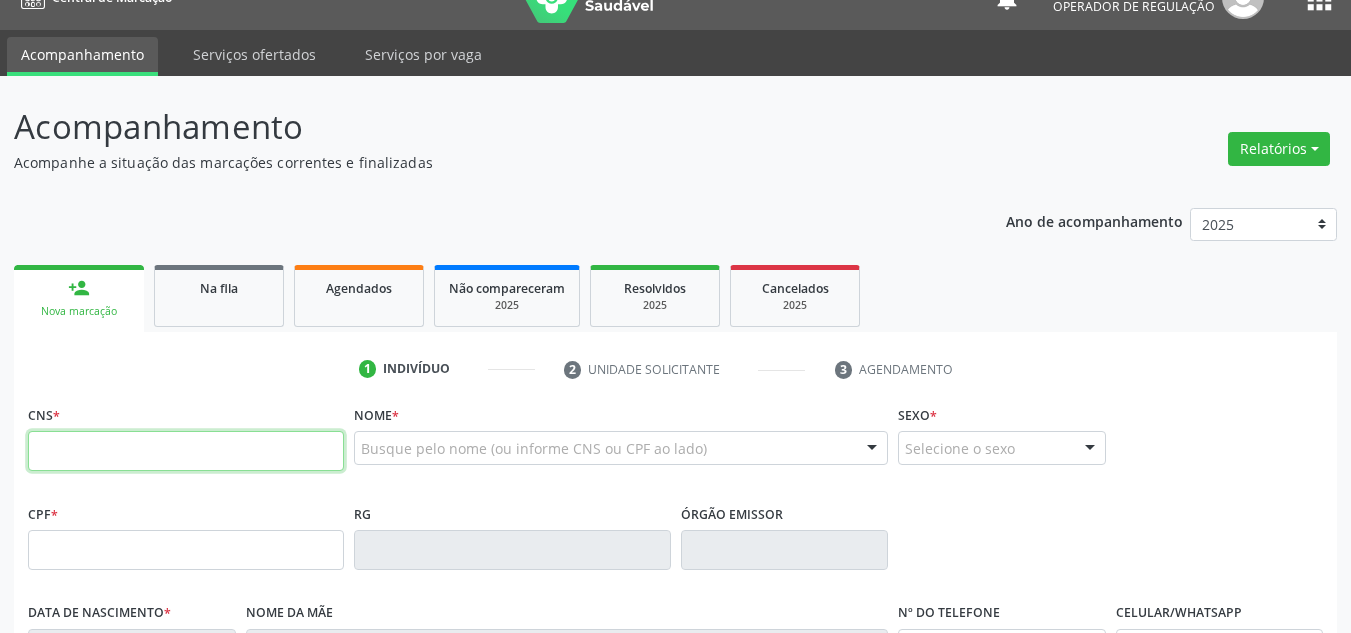 click at bounding box center [186, 451] 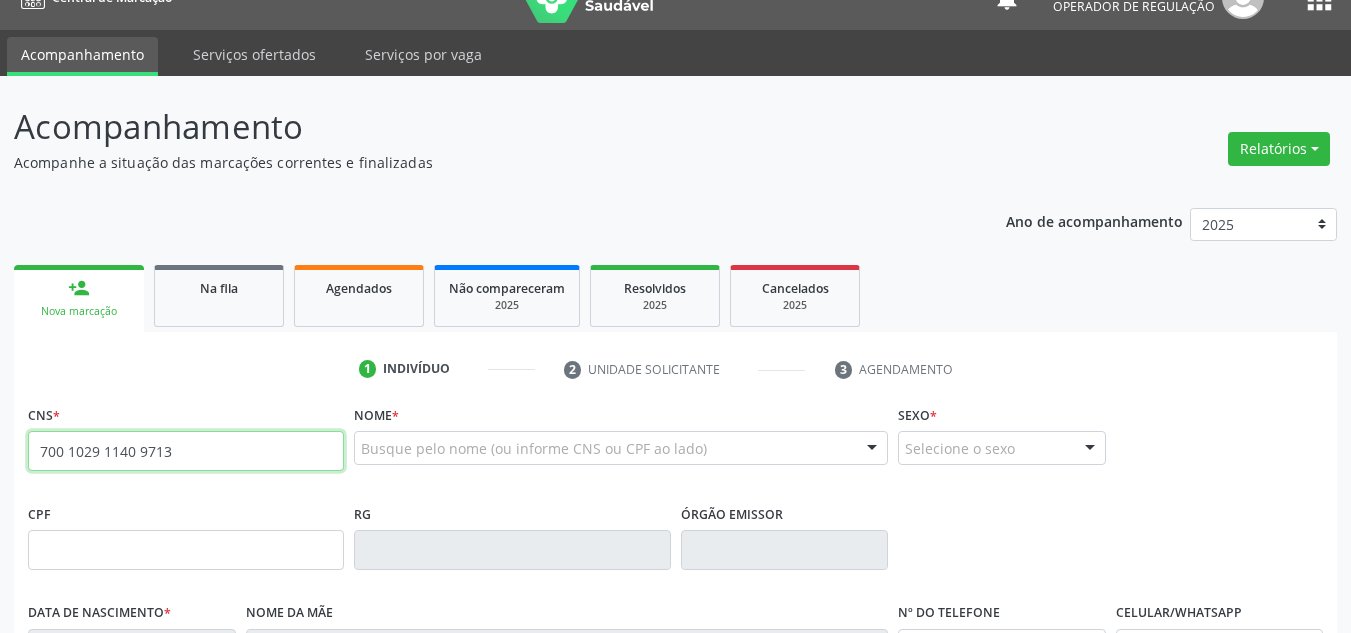 type on "700 1029 1140 9713" 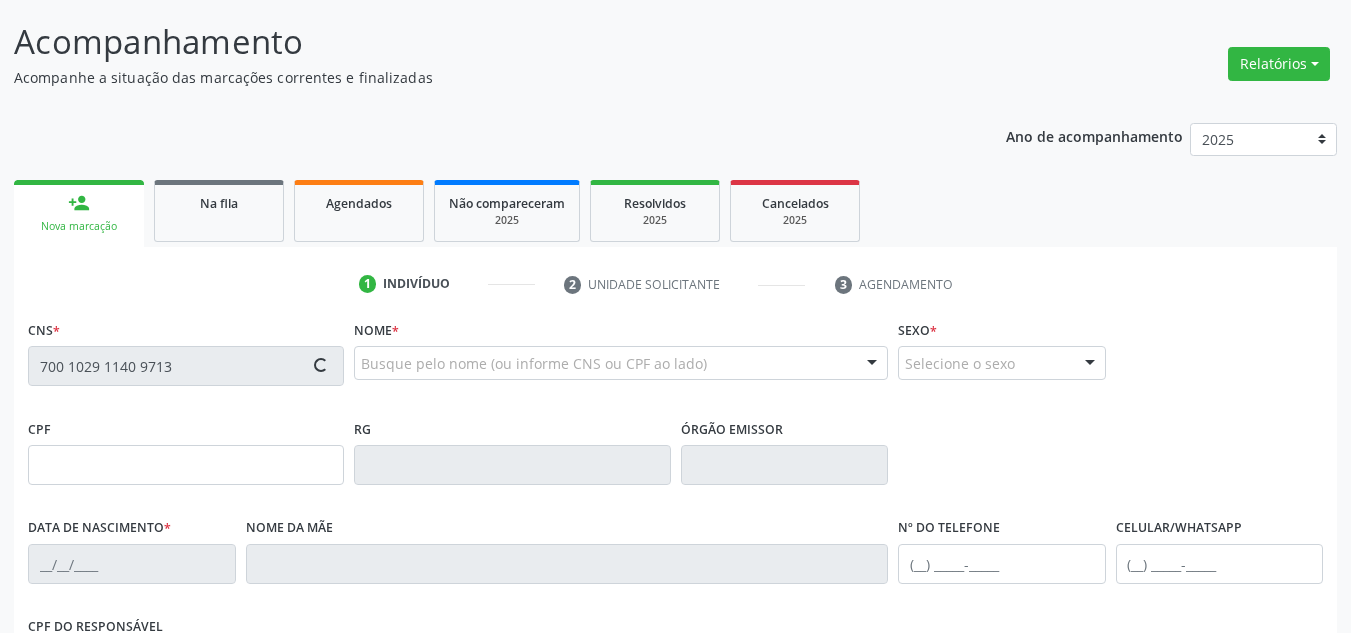 scroll, scrollTop: 234, scrollLeft: 0, axis: vertical 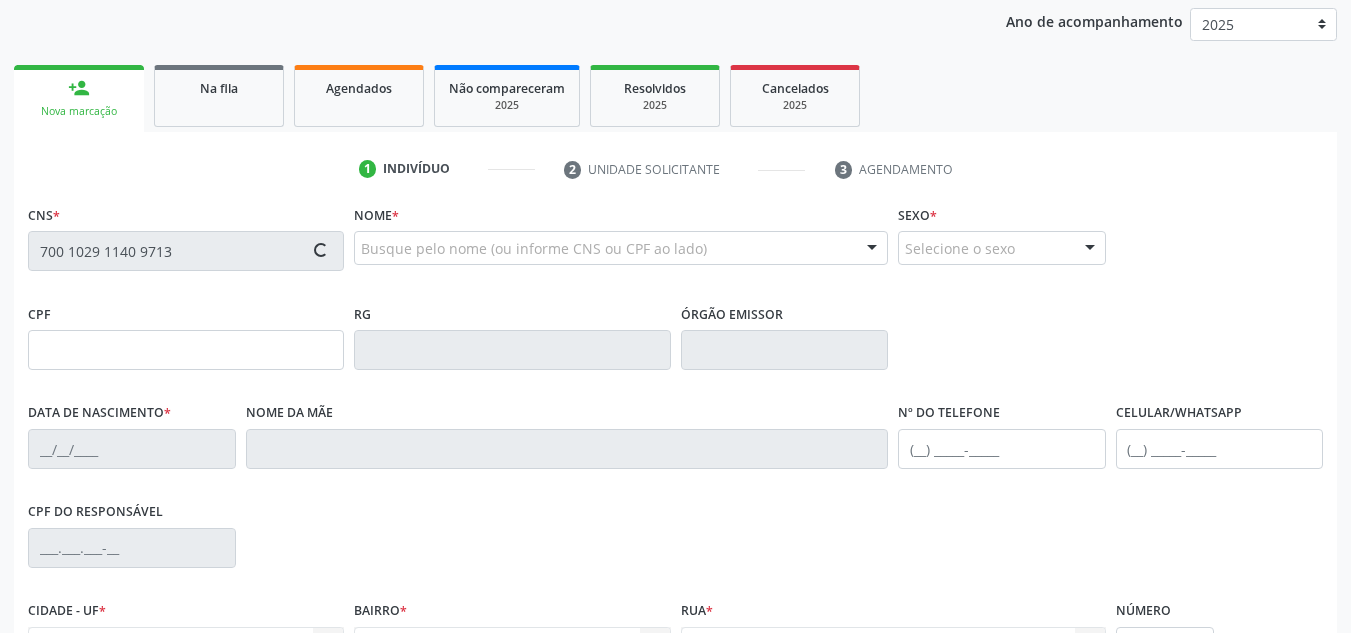 type on "[CPF]" 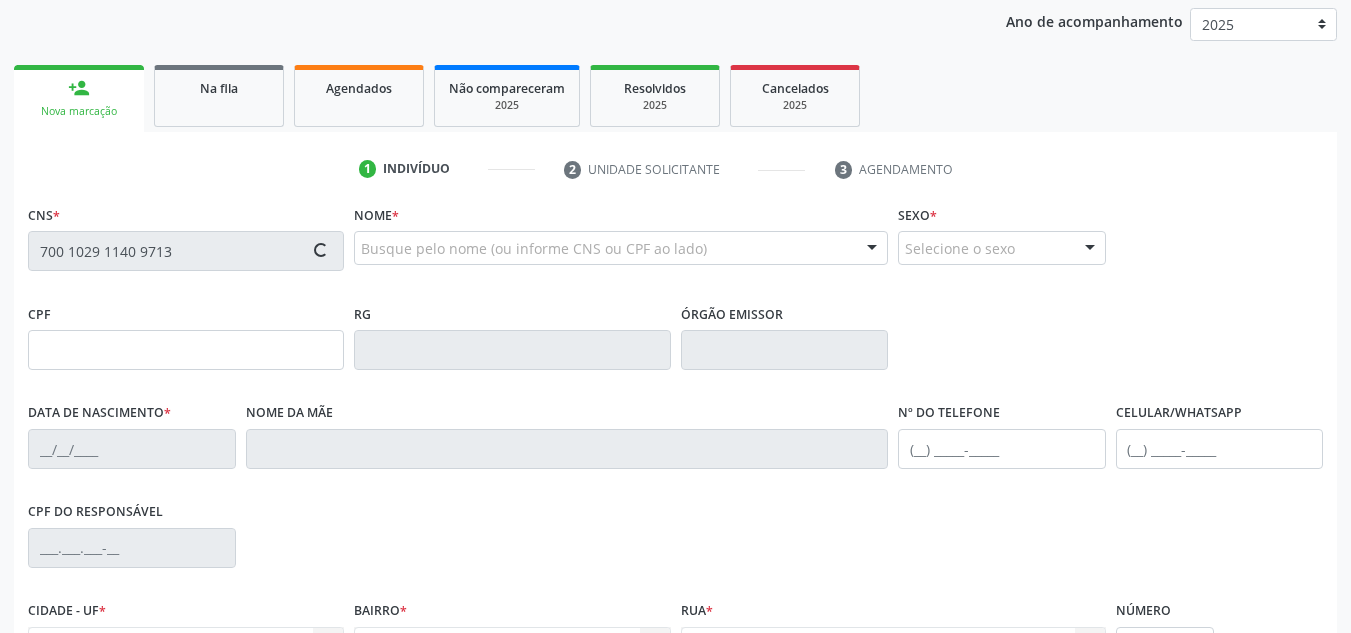 type on "[DATE]" 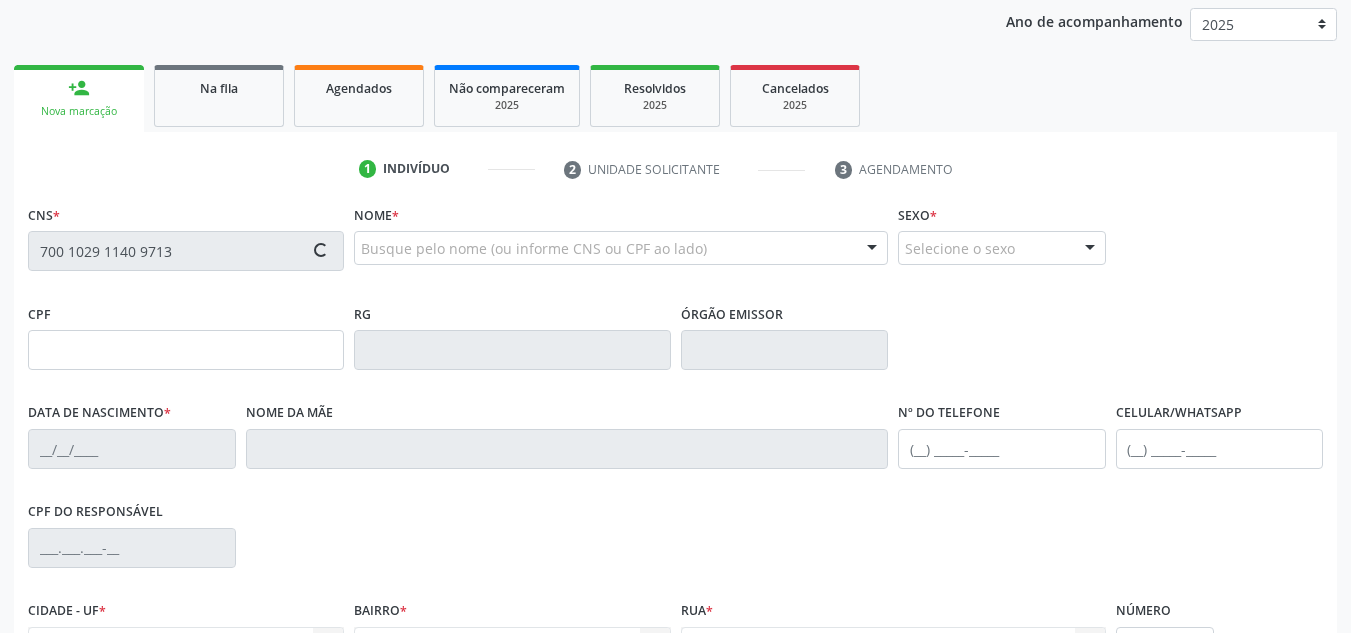 type on "[PHONE]" 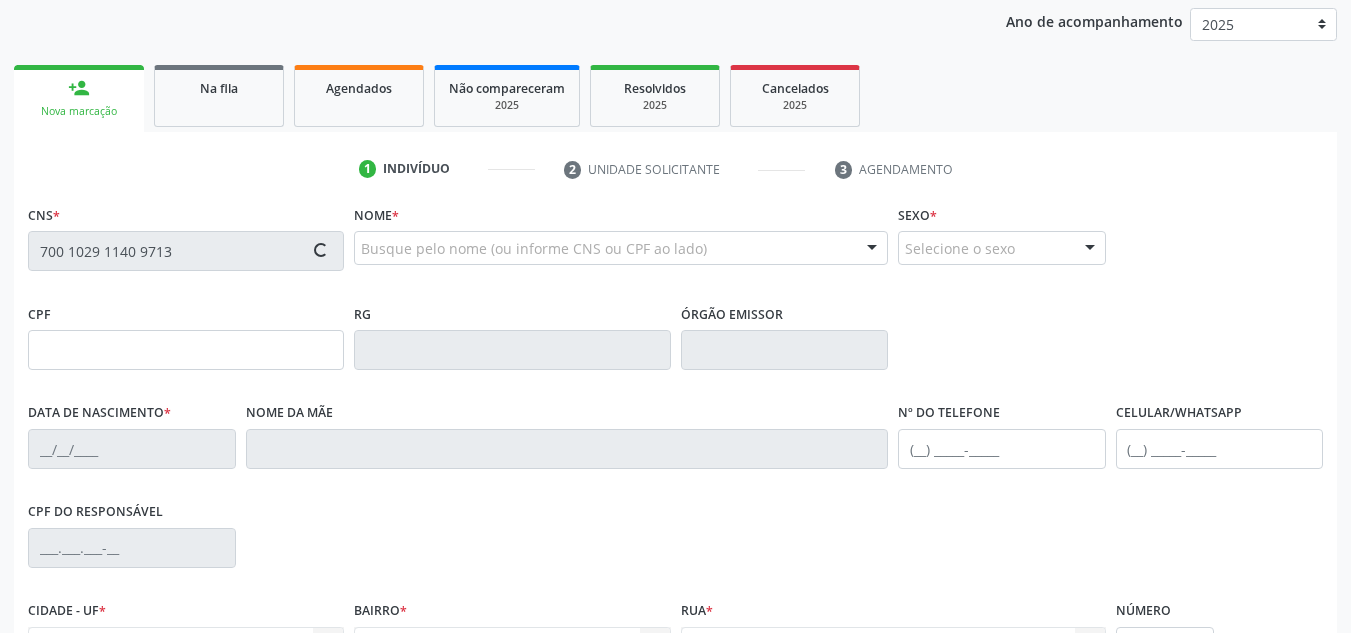 type on "[CPF]" 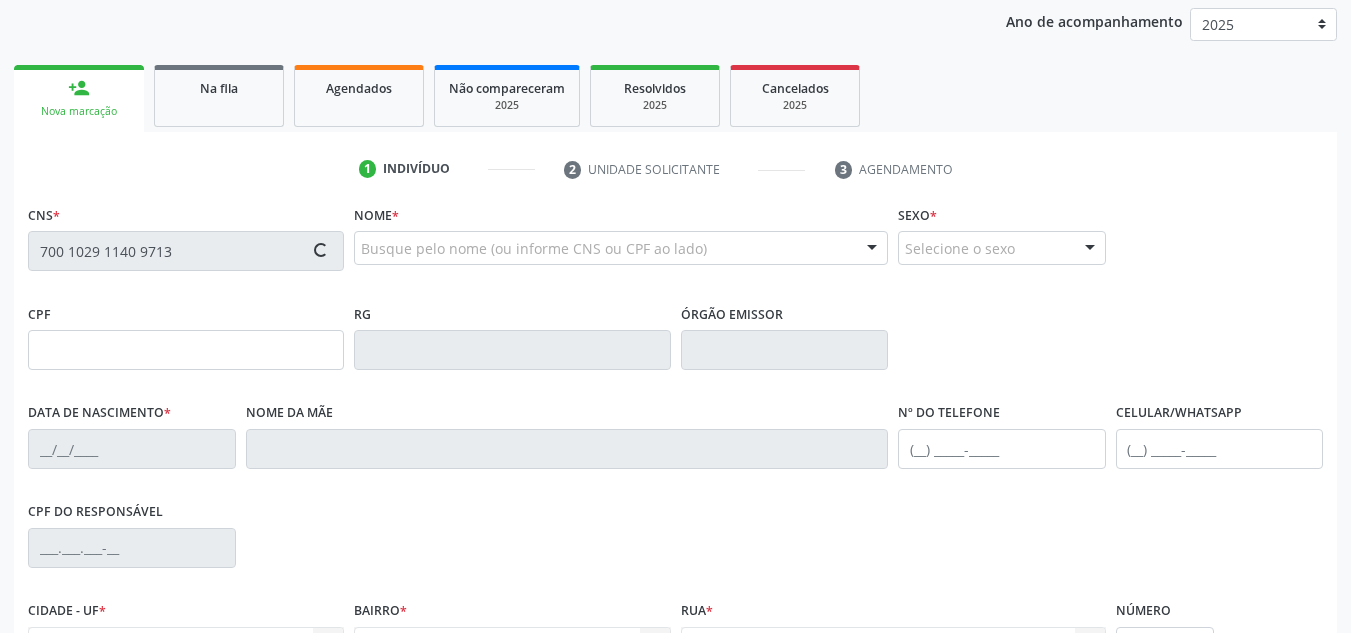 type on "1" 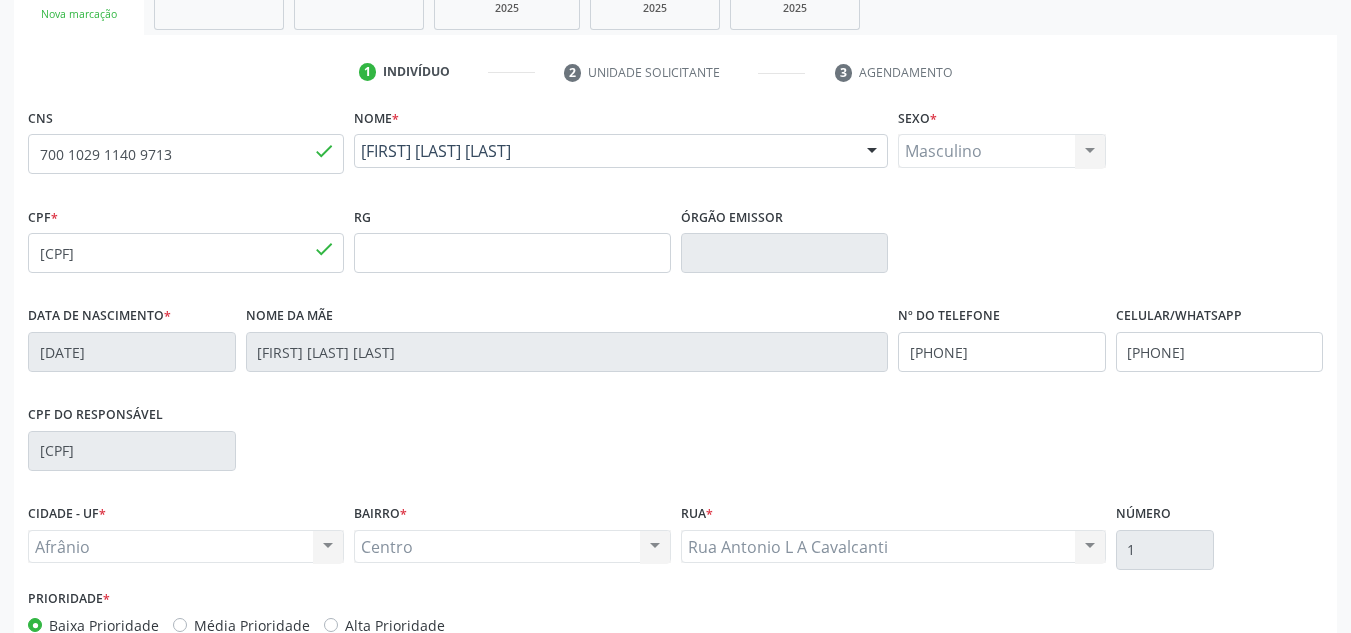 scroll, scrollTop: 434, scrollLeft: 0, axis: vertical 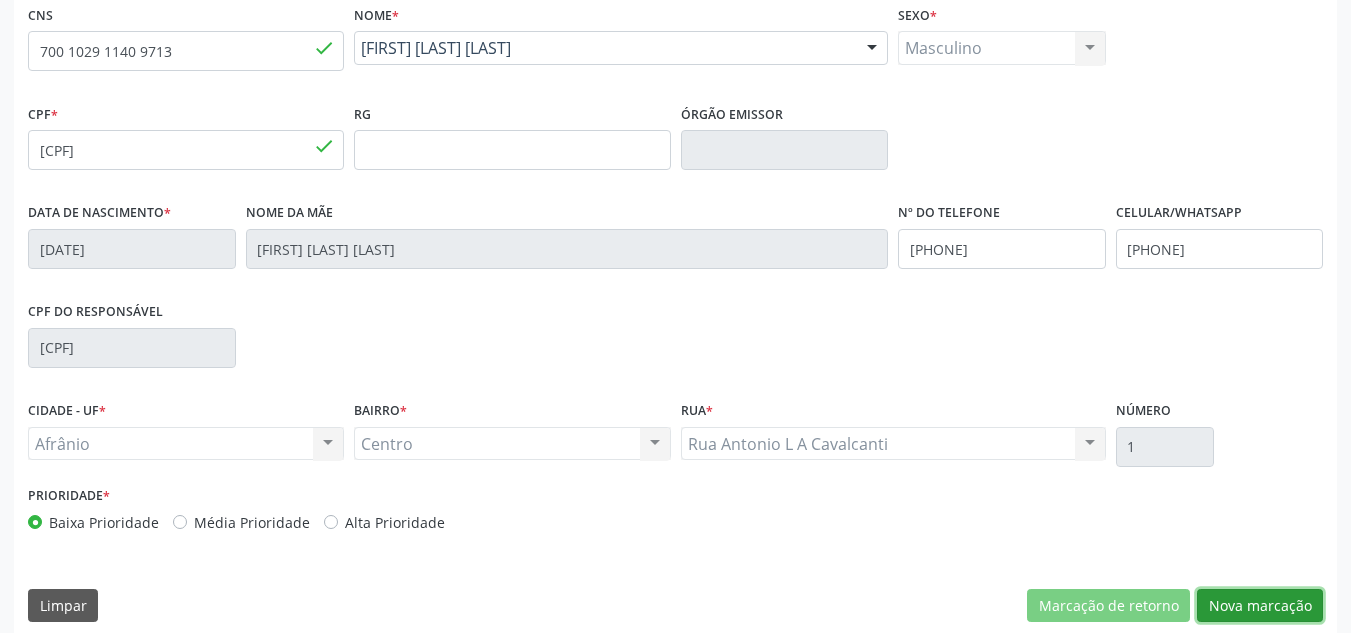 click on "Nova marcação" at bounding box center [1260, 606] 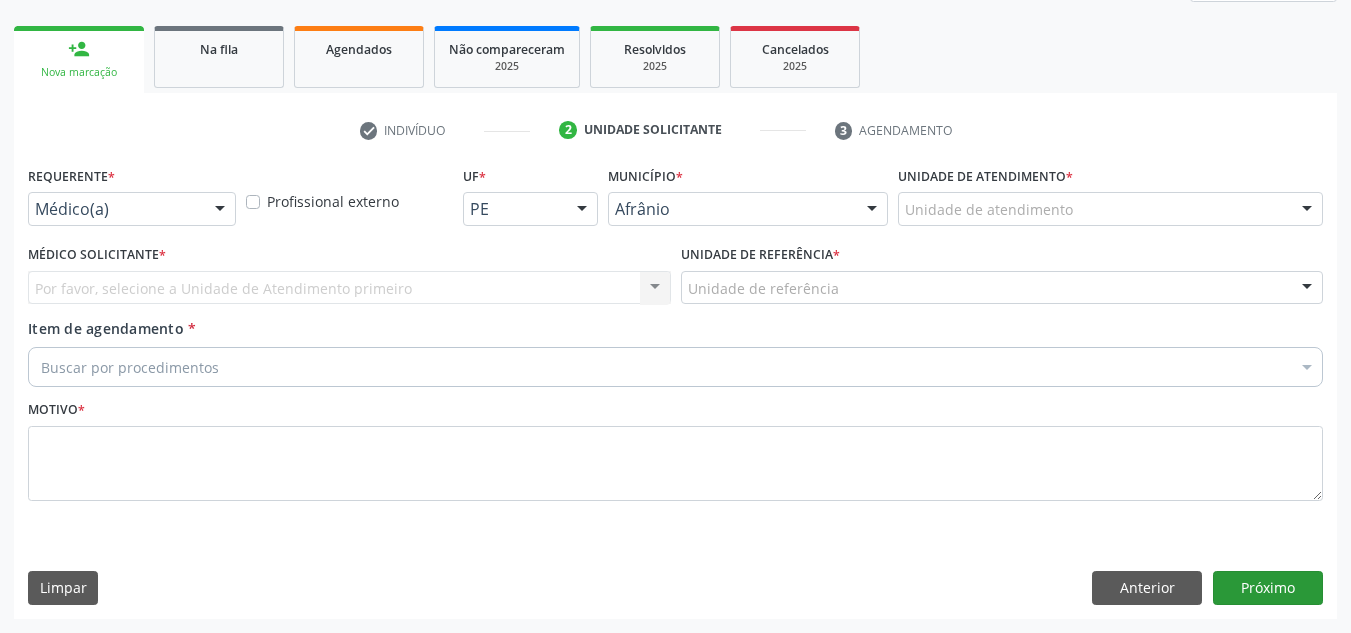 scroll, scrollTop: 273, scrollLeft: 0, axis: vertical 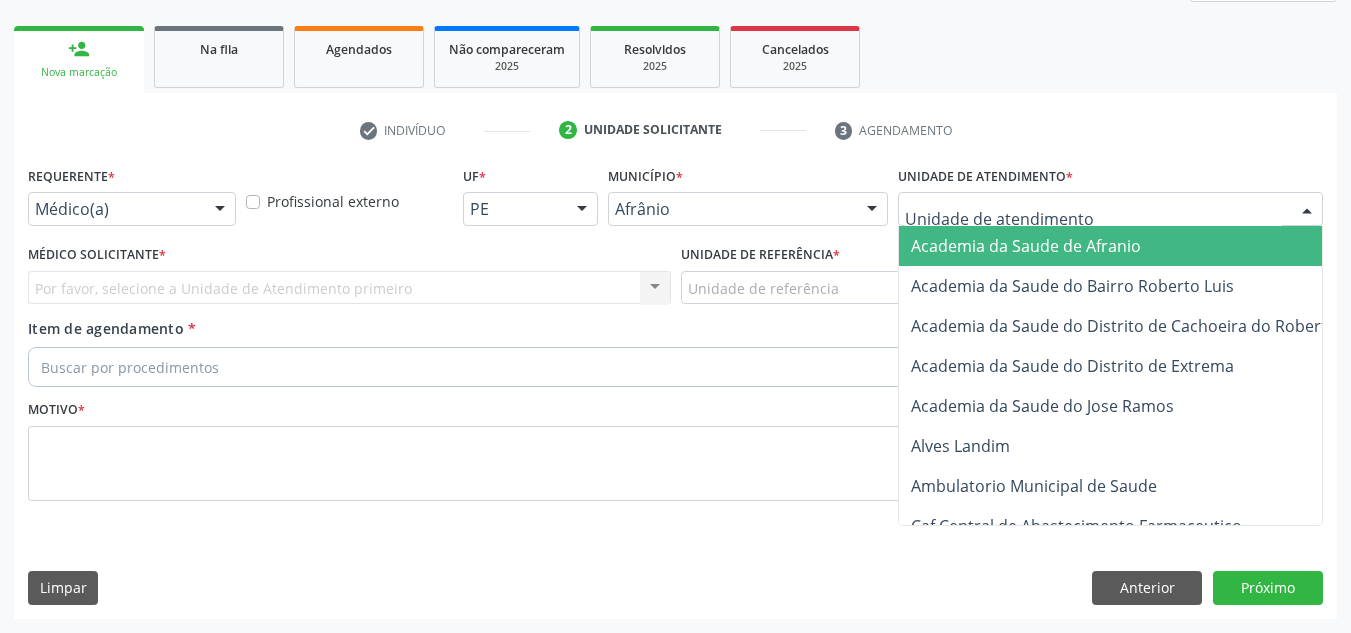 click at bounding box center [1110, 209] 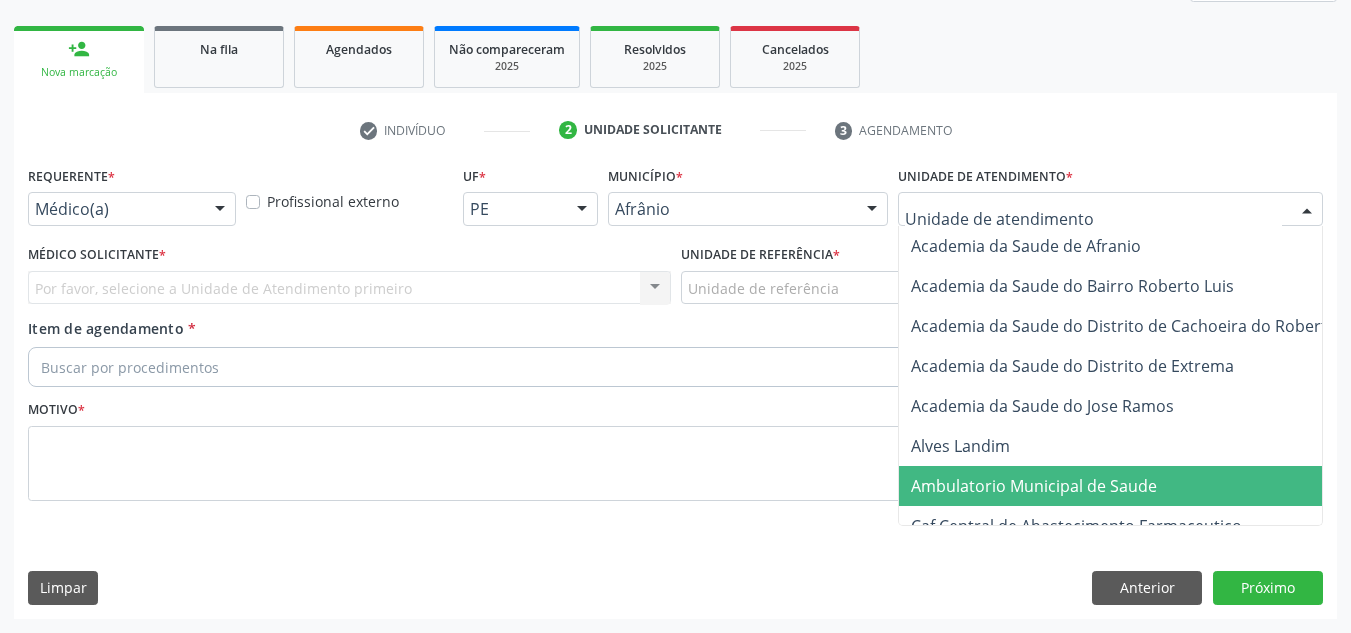 click on "Ambulatorio Municipal de Saude" at bounding box center (1137, 486) 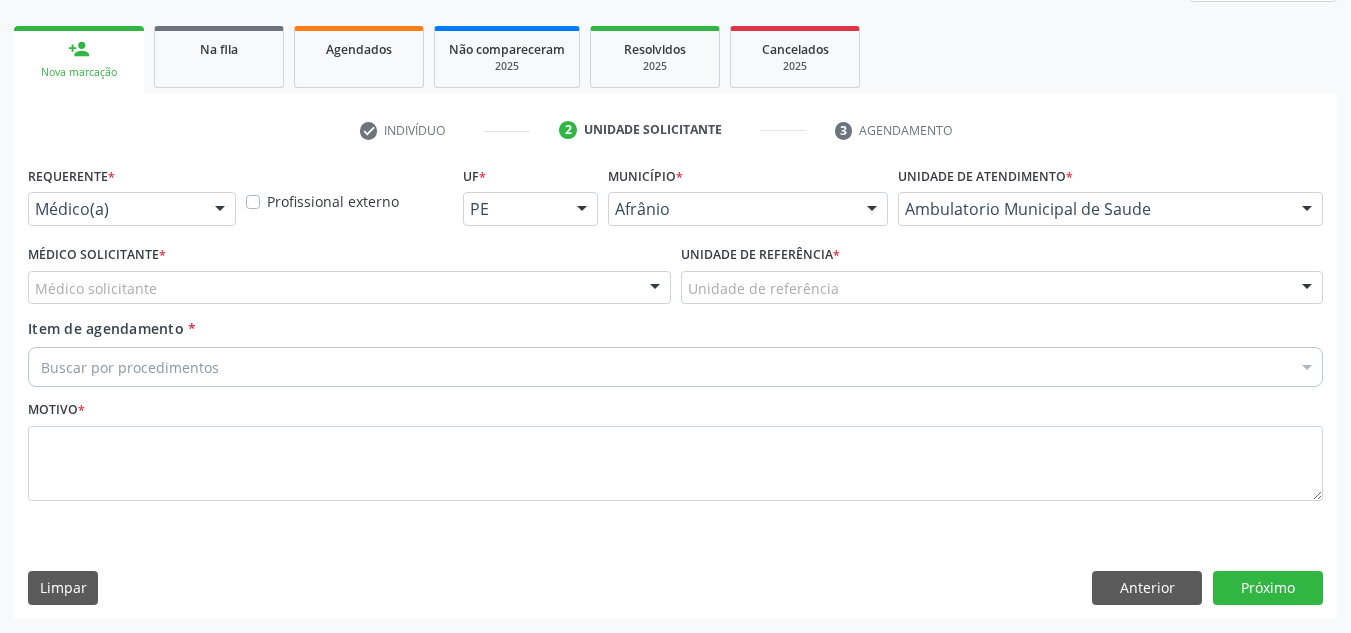 click on "Médico solicitante" at bounding box center (349, 288) 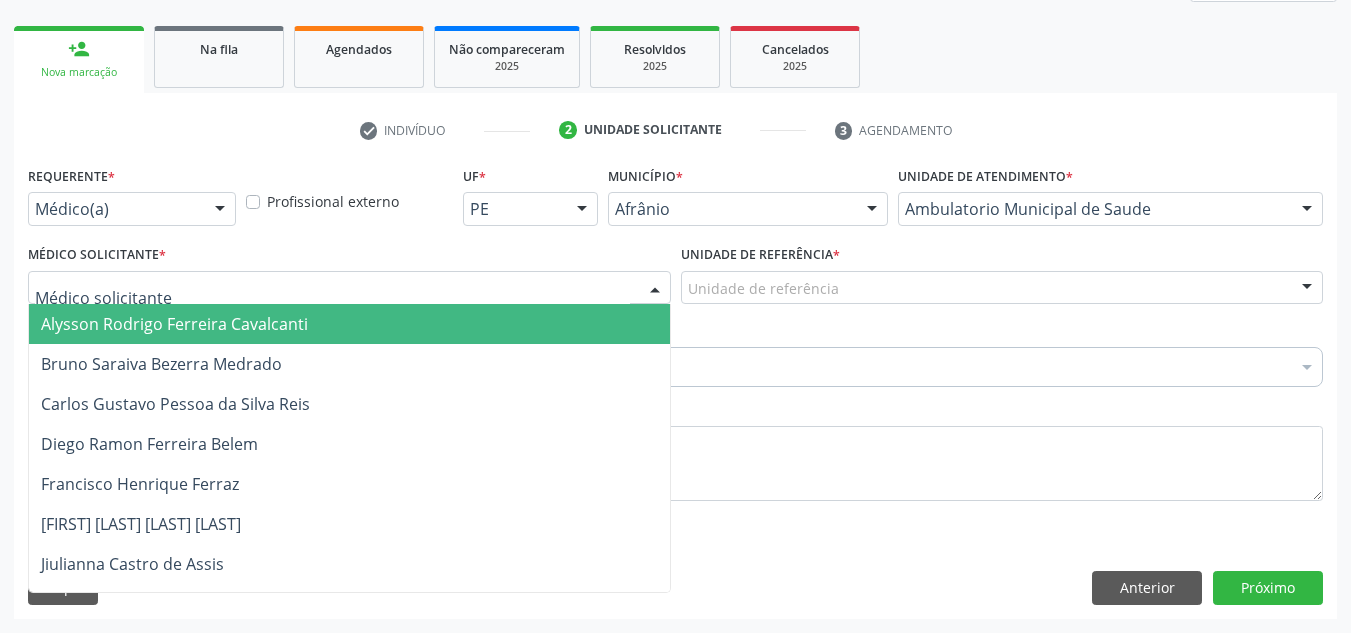 click on "Alysson Rodrigo Ferreira Cavalcanti" at bounding box center [174, 324] 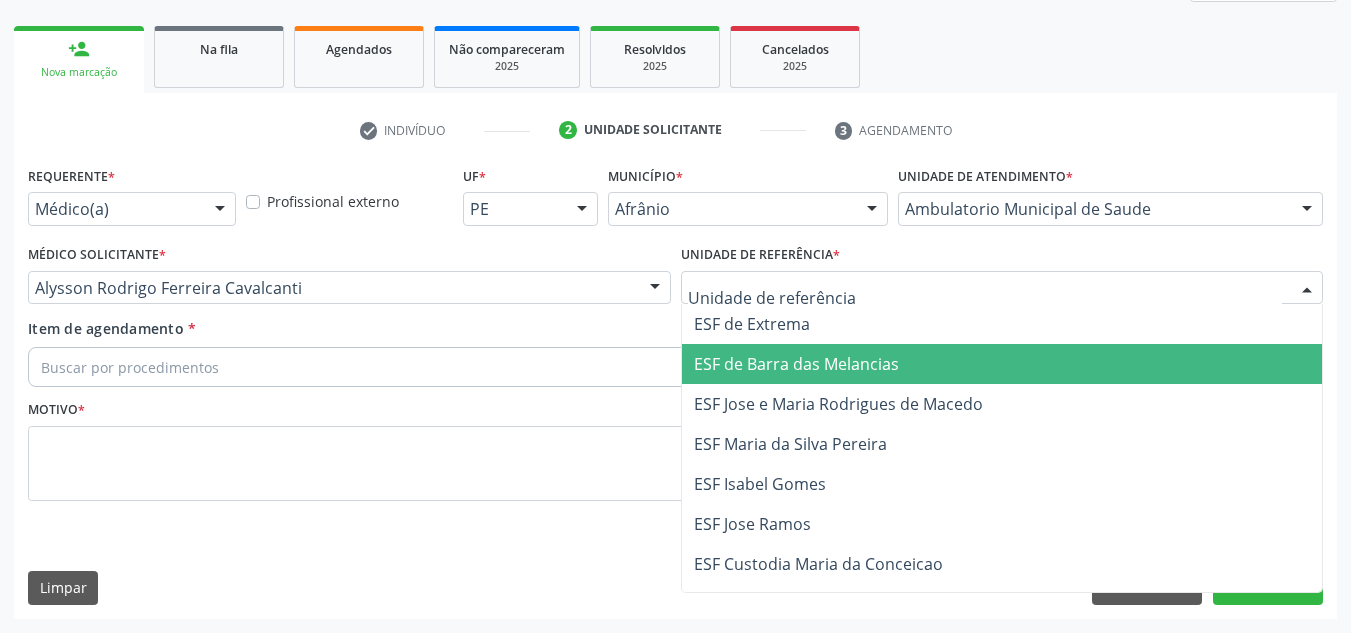 click on "ESF de Barra das Melancias" at bounding box center [1002, 364] 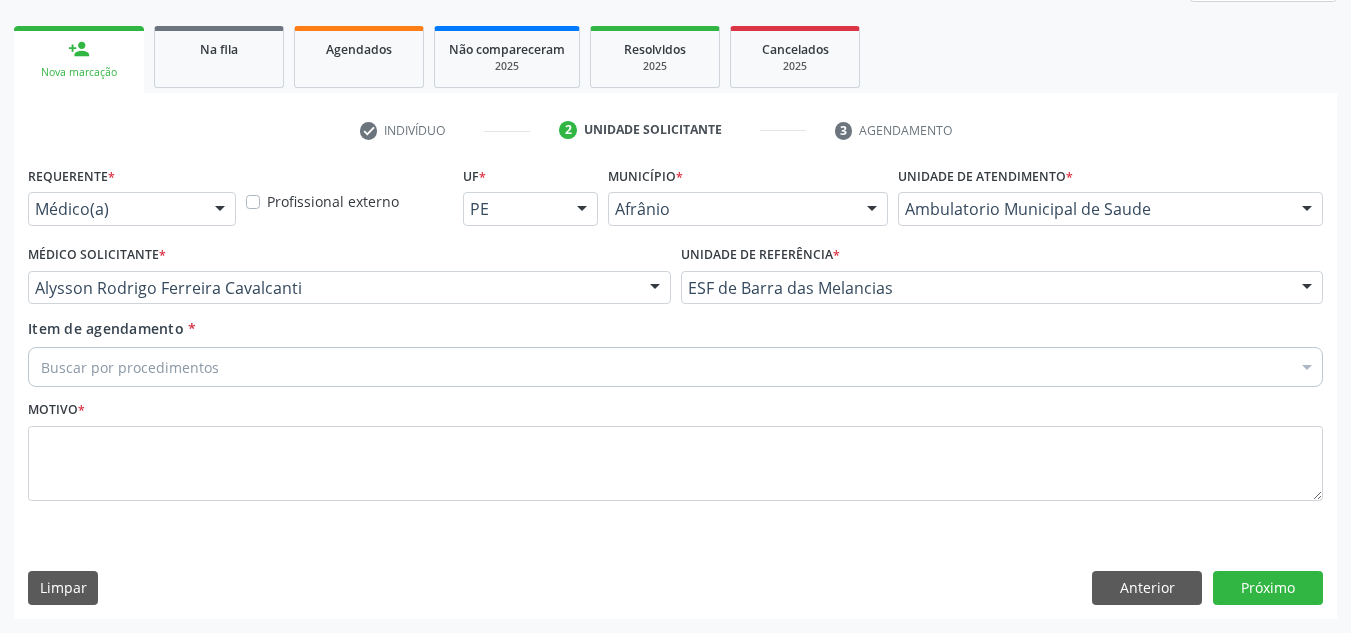 click on "Buscar por procedimentos" at bounding box center (675, 367) 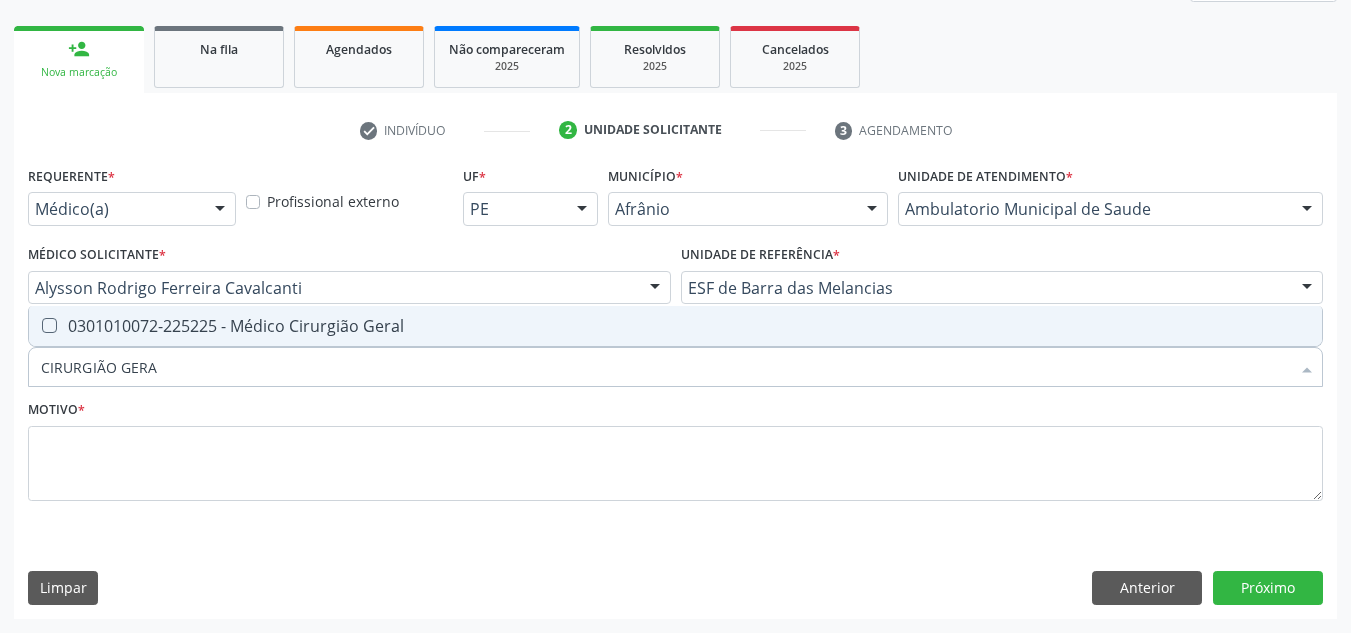 type on "CIRURGIÃO GERAL" 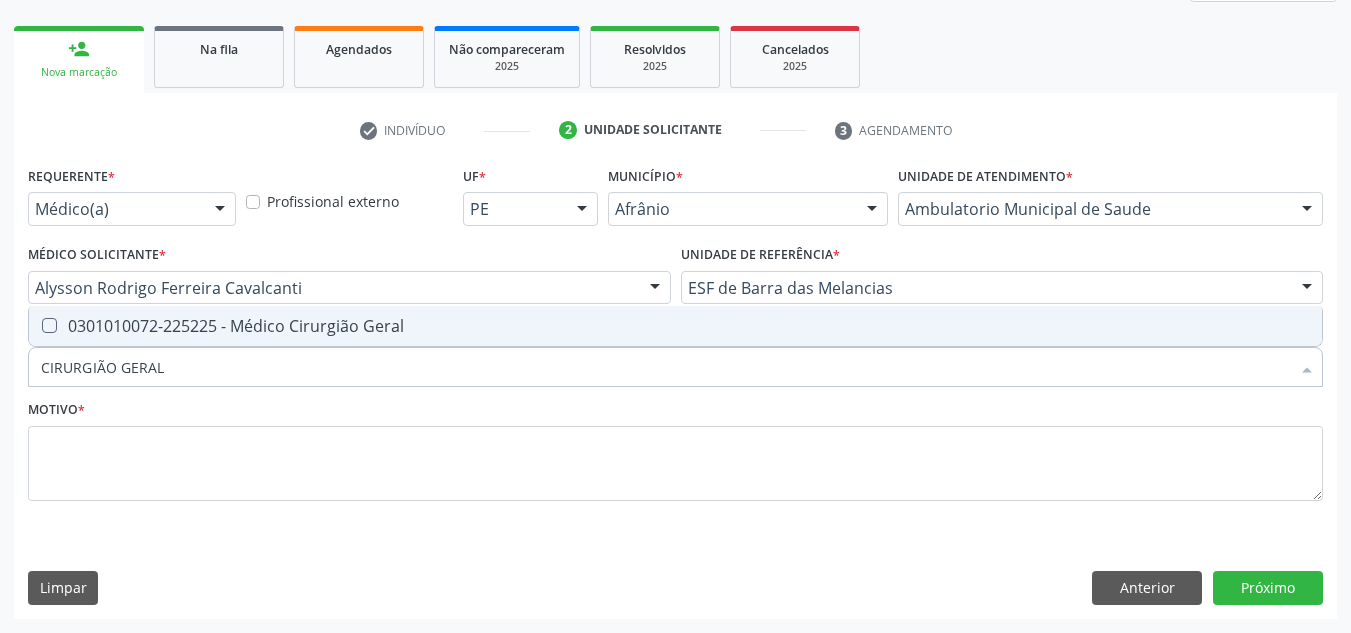 click on "0301010072-225225 - Médico Cirurgião Geral" at bounding box center (675, 326) 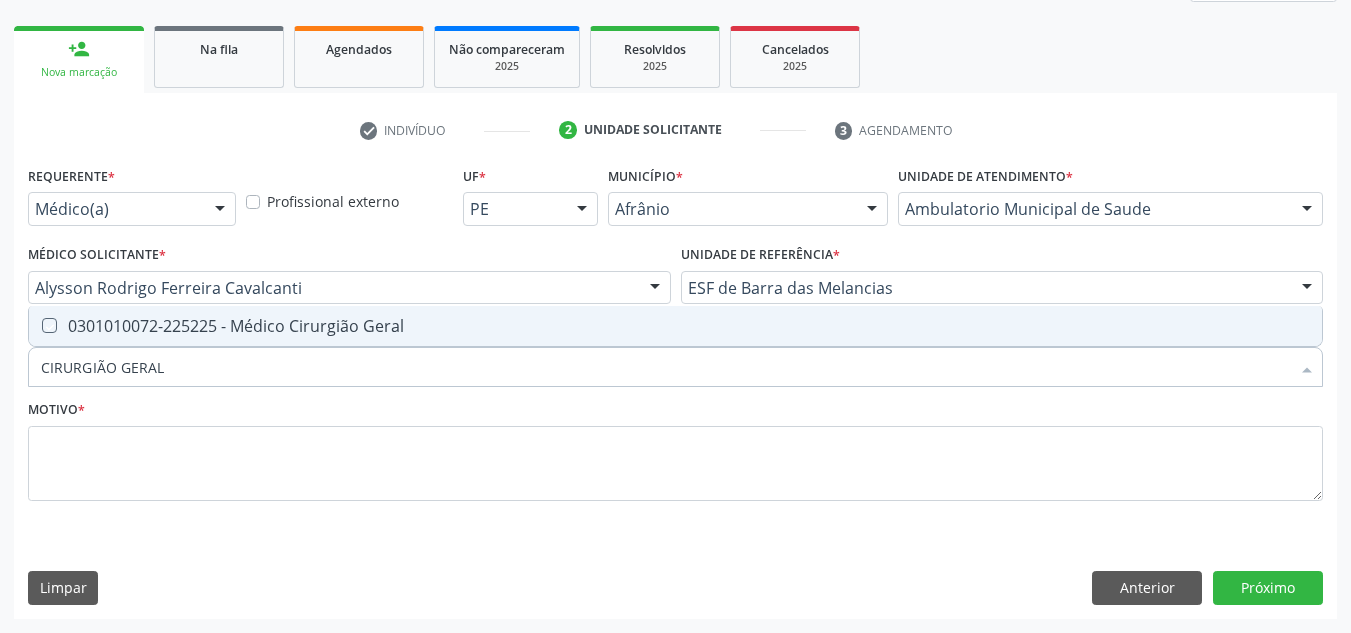 checkbox on "true" 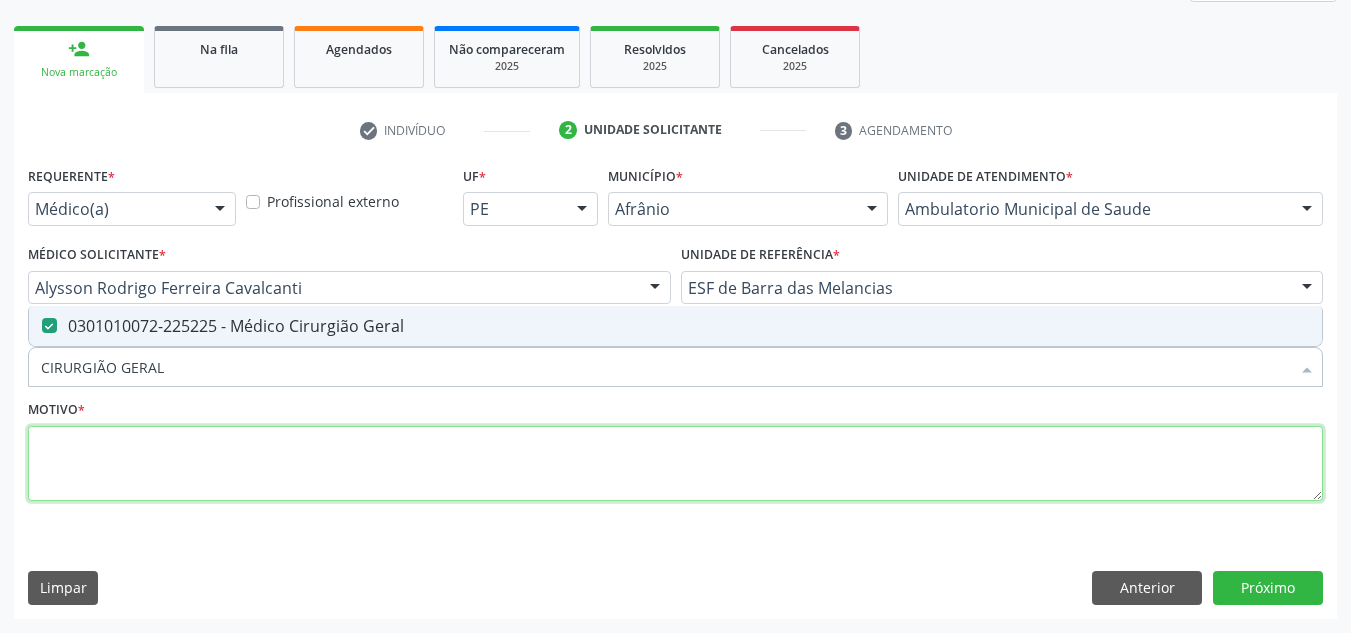 click at bounding box center (675, 464) 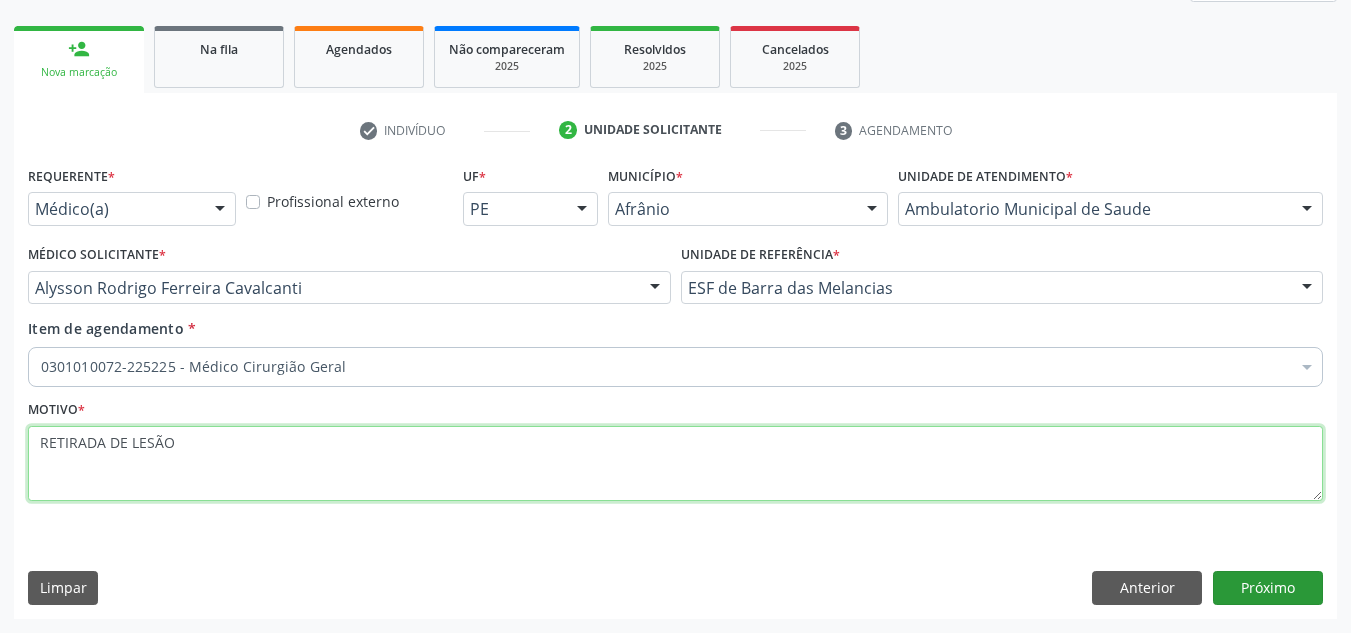 type on "RETIRADA DE LESÃO" 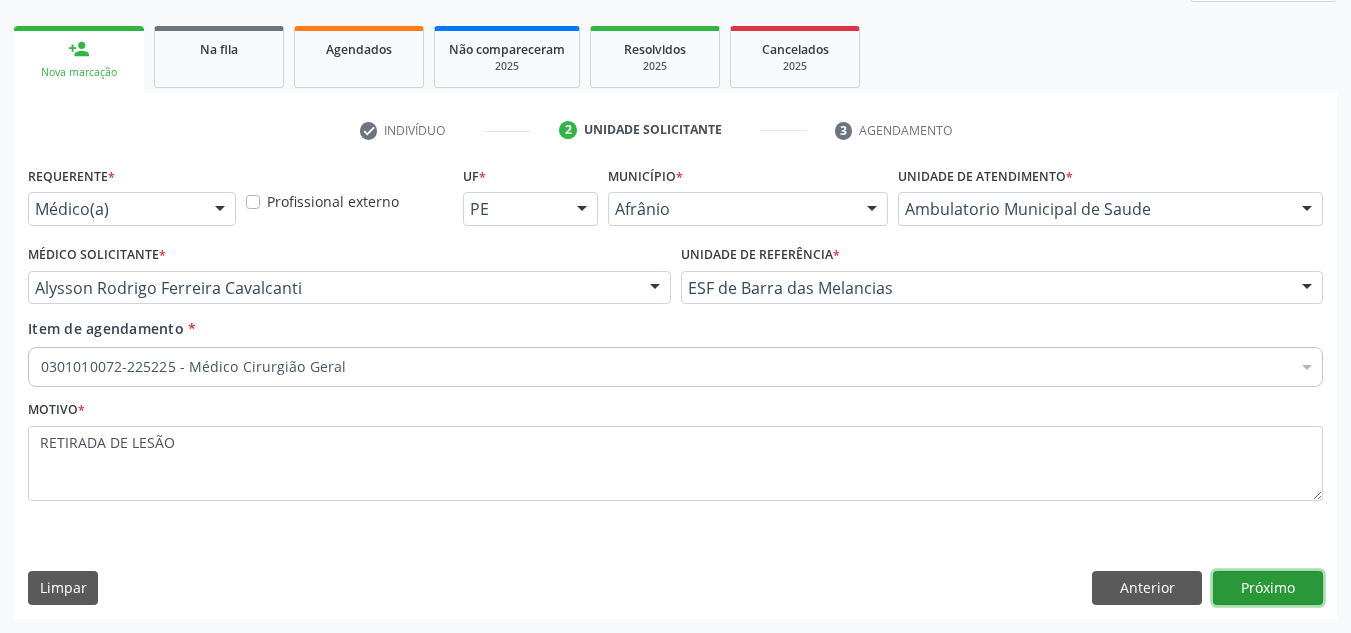 click on "Próximo" at bounding box center [1268, 588] 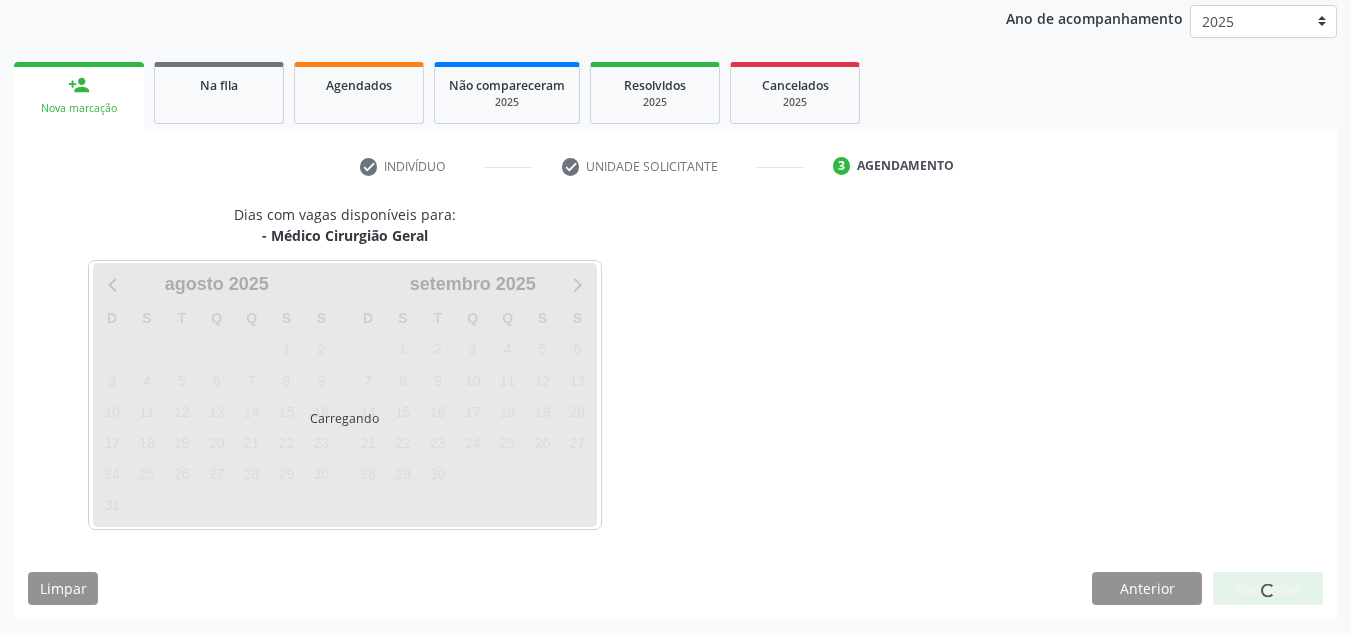 scroll, scrollTop: 237, scrollLeft: 0, axis: vertical 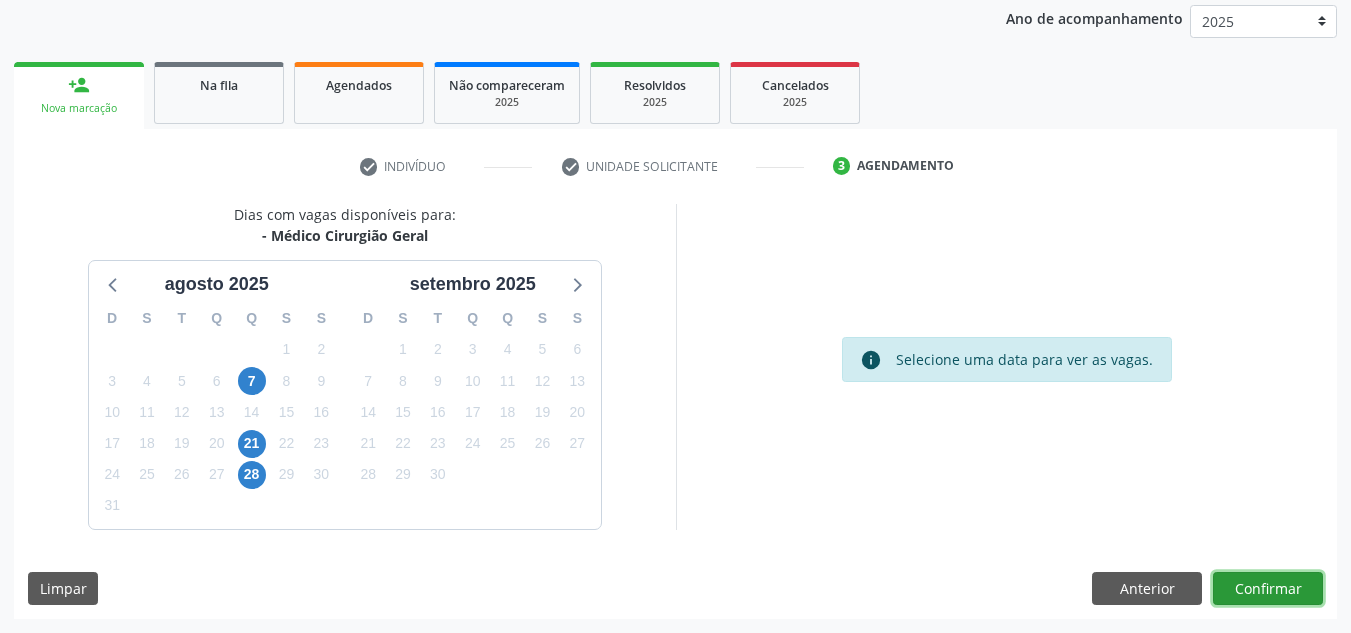 click on "Confirmar" at bounding box center (1268, 589) 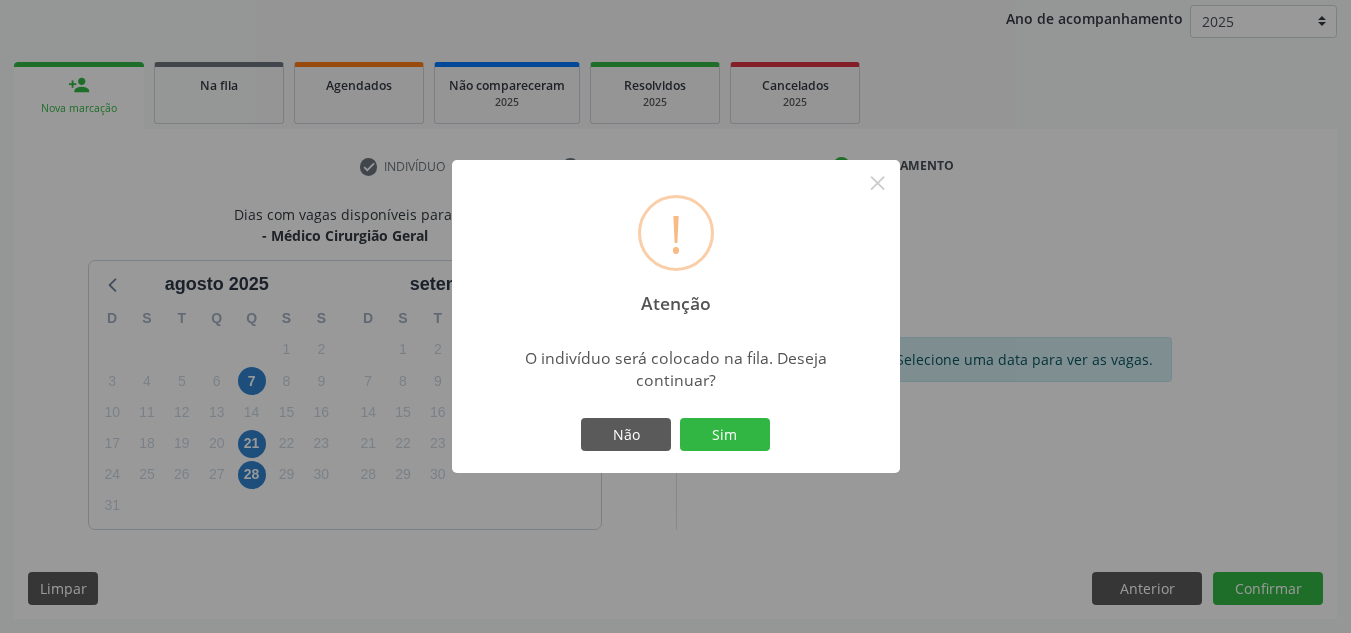 type 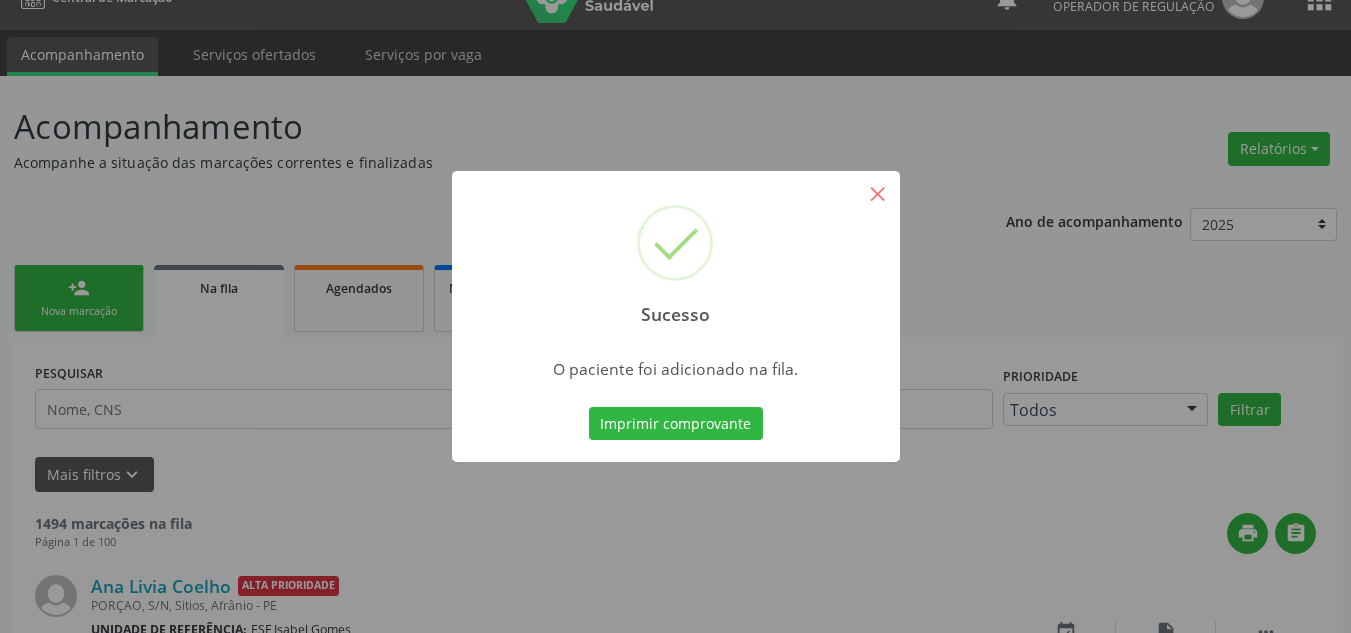 scroll, scrollTop: 134, scrollLeft: 0, axis: vertical 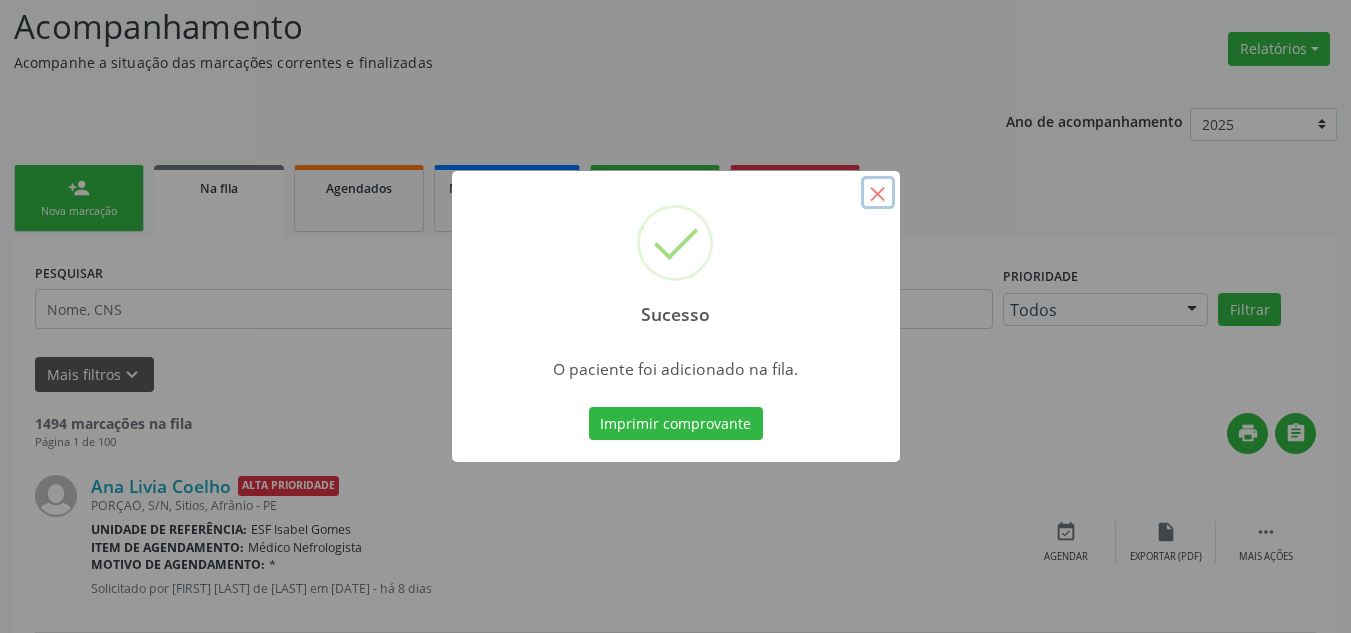 click on "×" at bounding box center (878, 193) 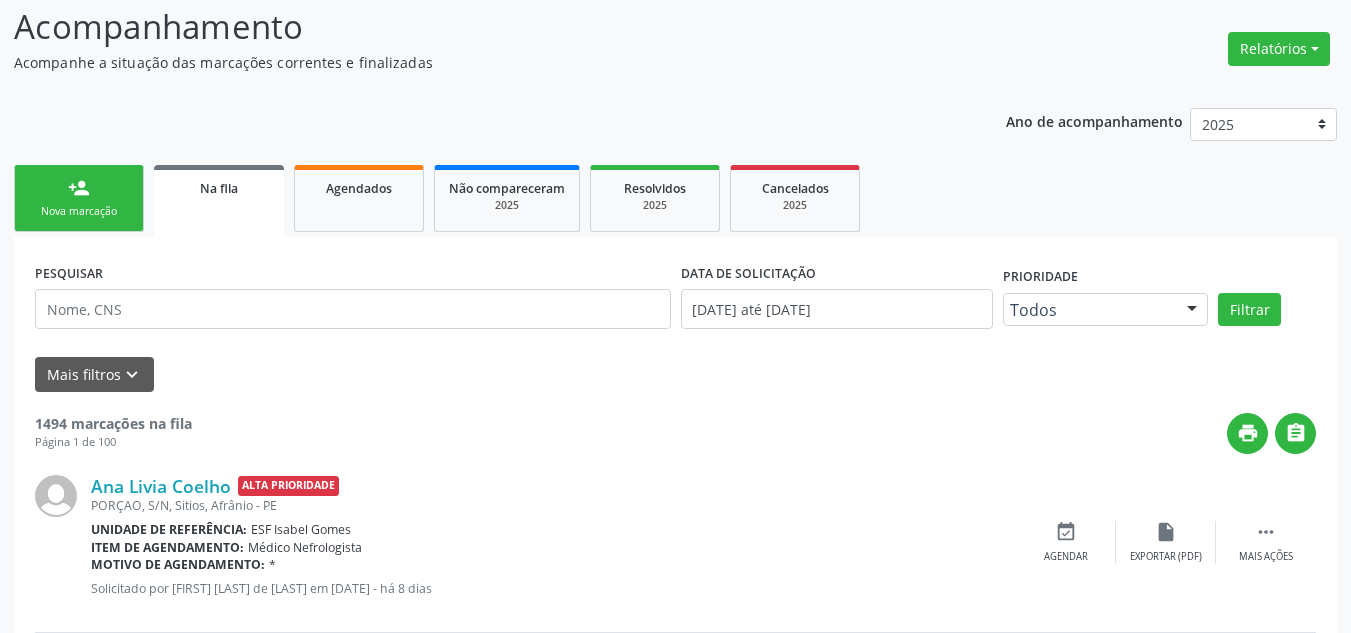 drag, startPoint x: 90, startPoint y: 208, endPoint x: 103, endPoint y: 202, distance: 14.3178215 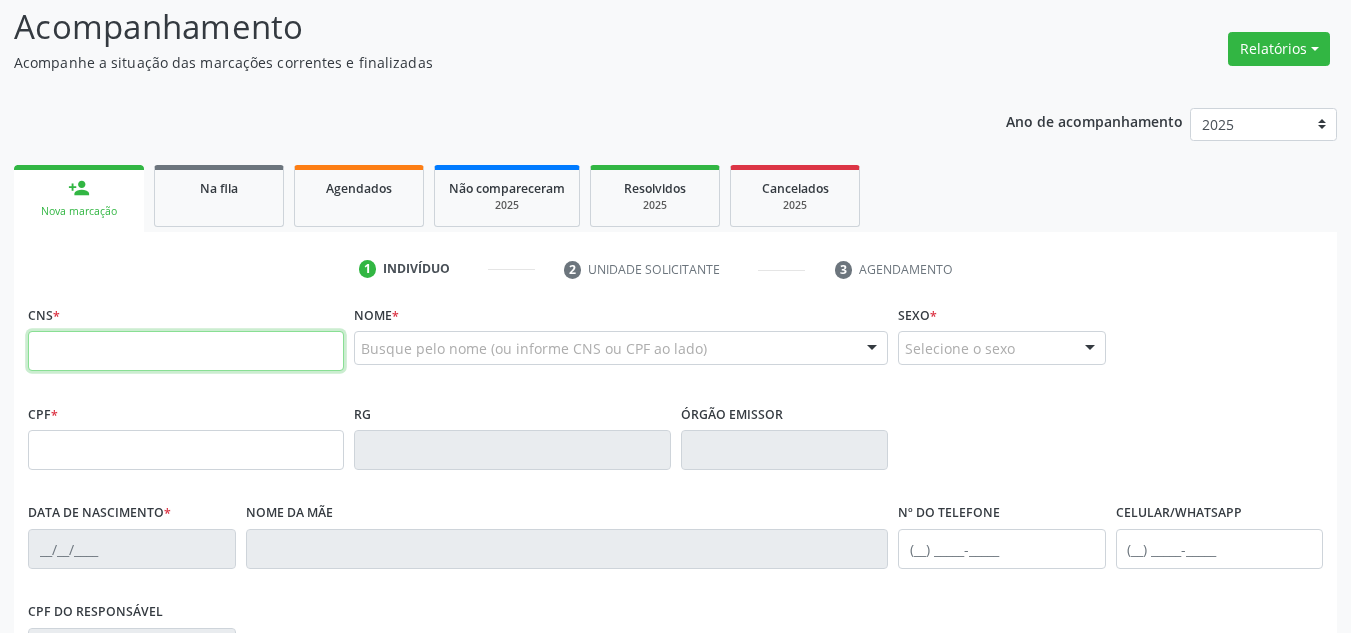 click at bounding box center (186, 351) 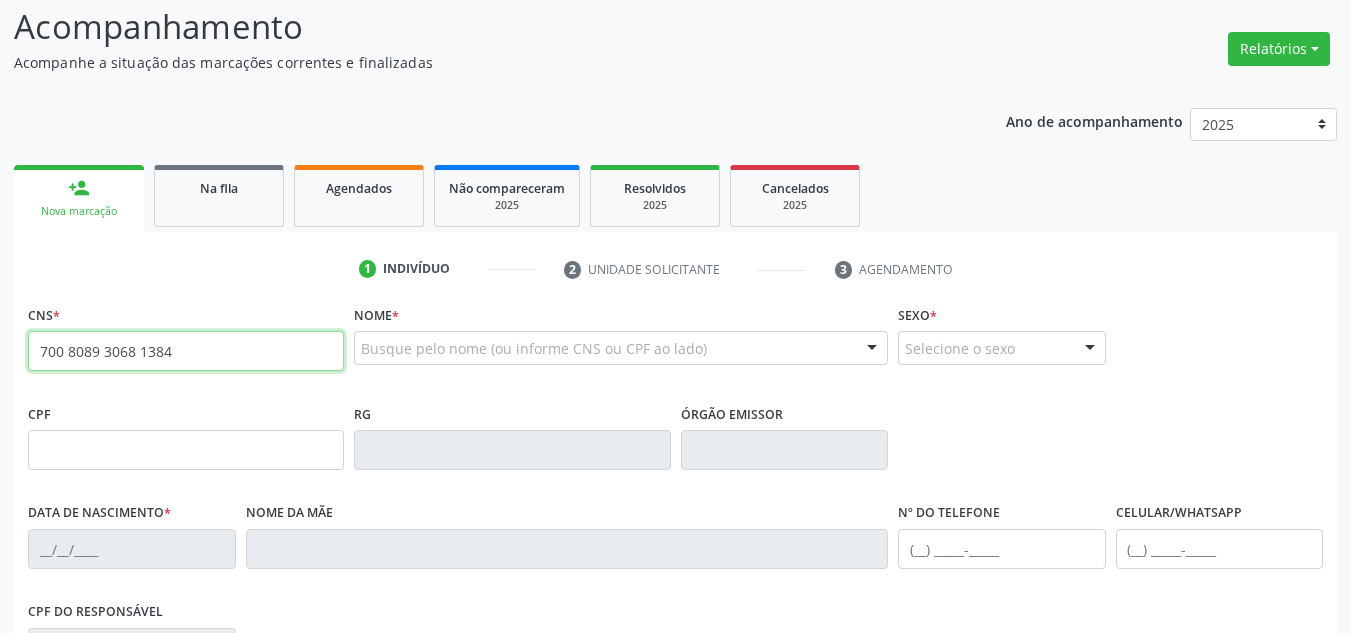 type on "700 8089 3068 1384" 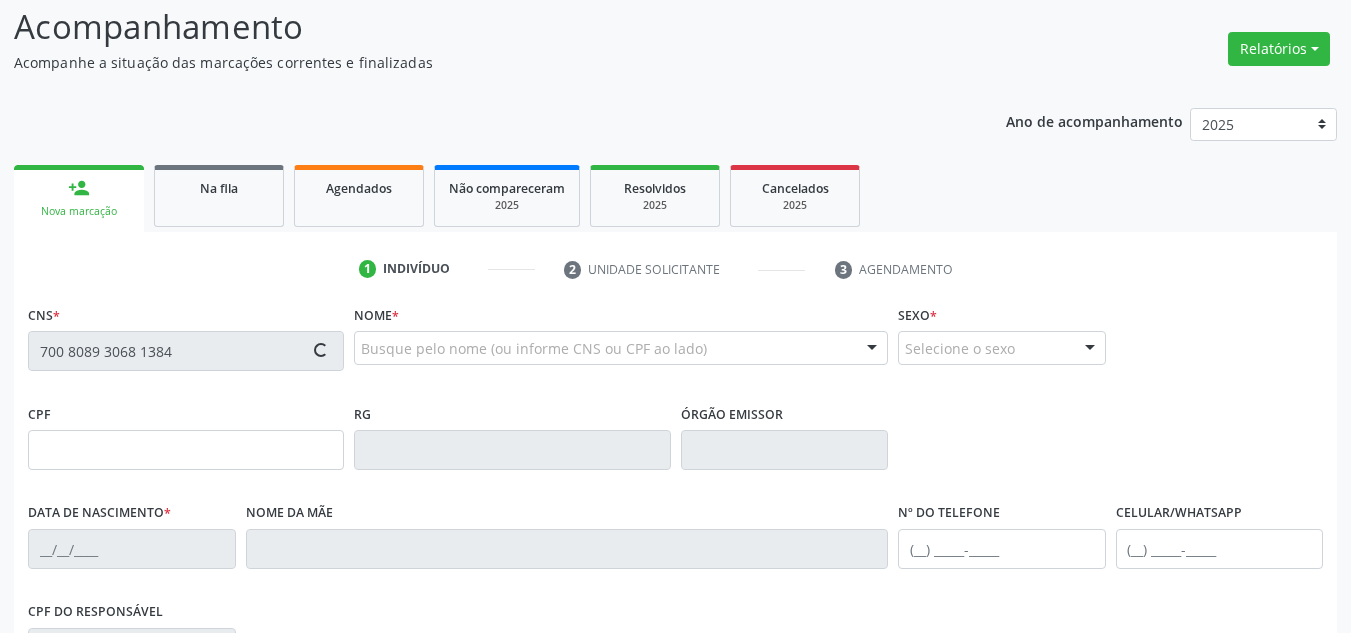 type on "[CPF]" 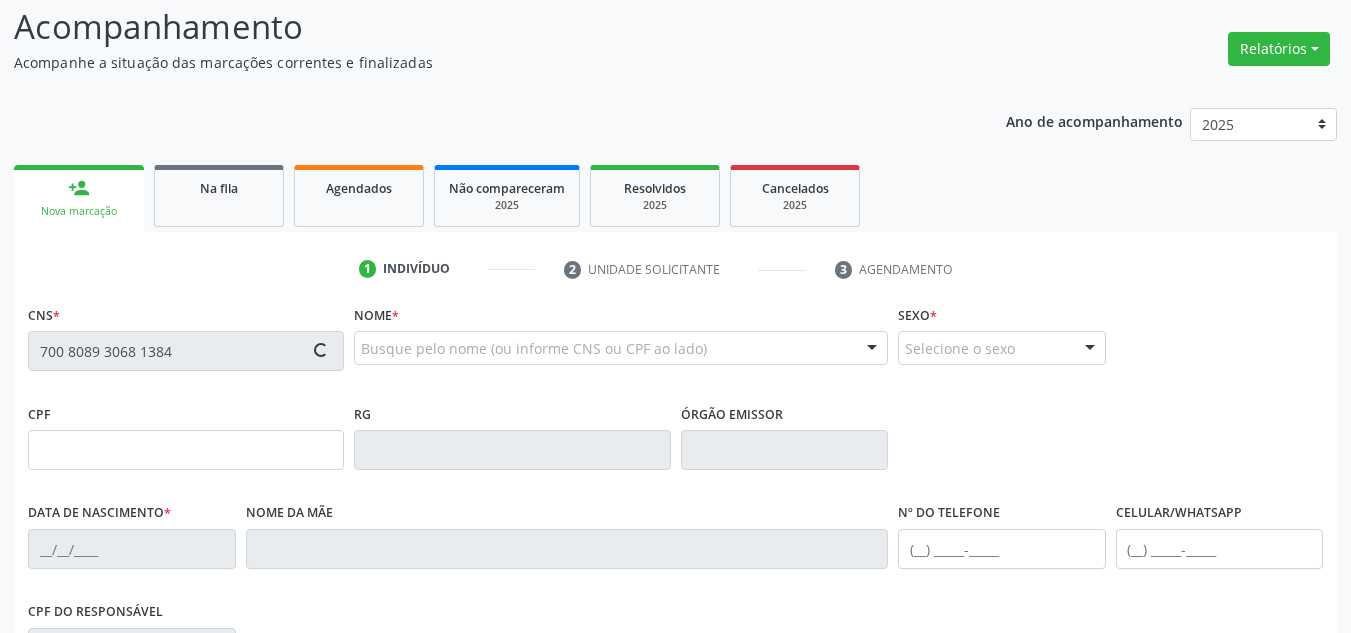type on "[DATE]" 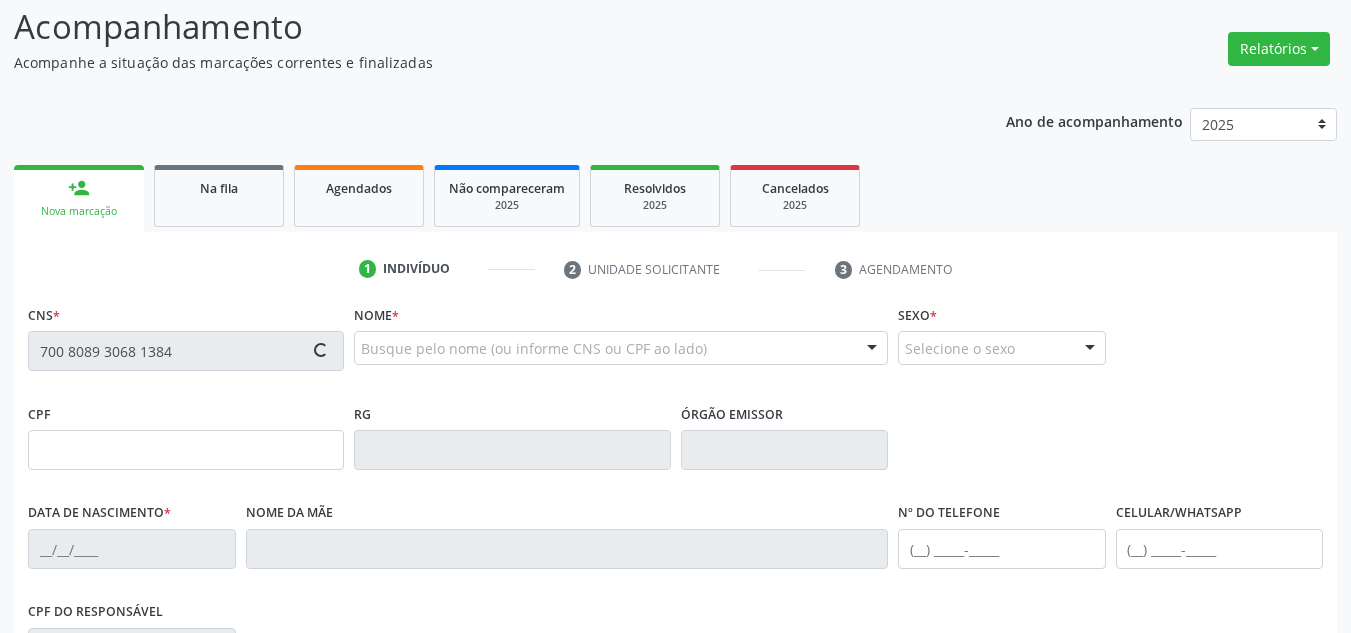 type on "[FIRST] [LAST] [LAST] [LAST]" 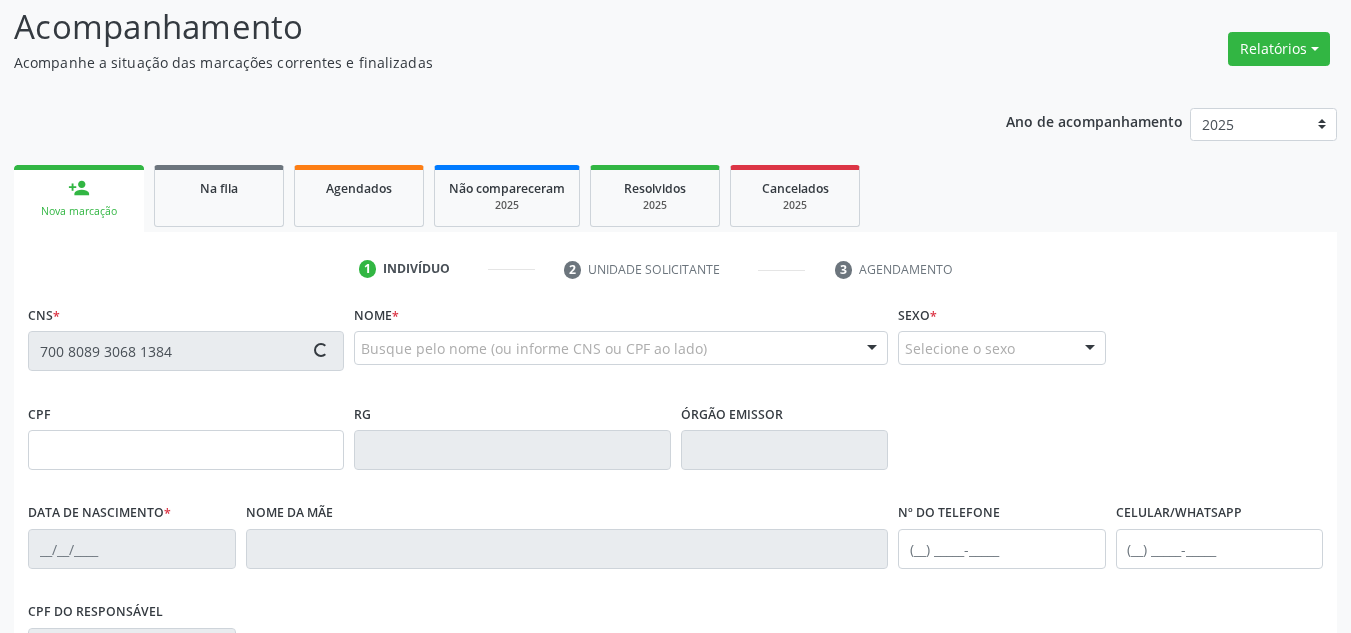 type on "[PHONE]" 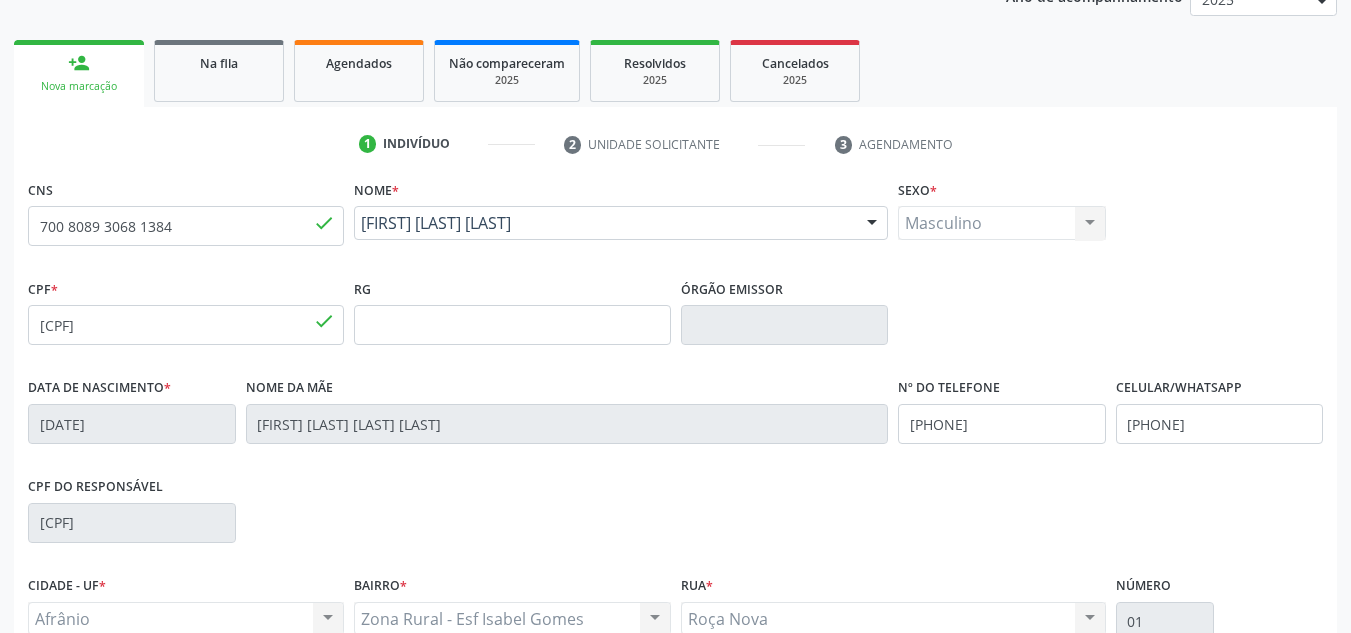 scroll, scrollTop: 451, scrollLeft: 0, axis: vertical 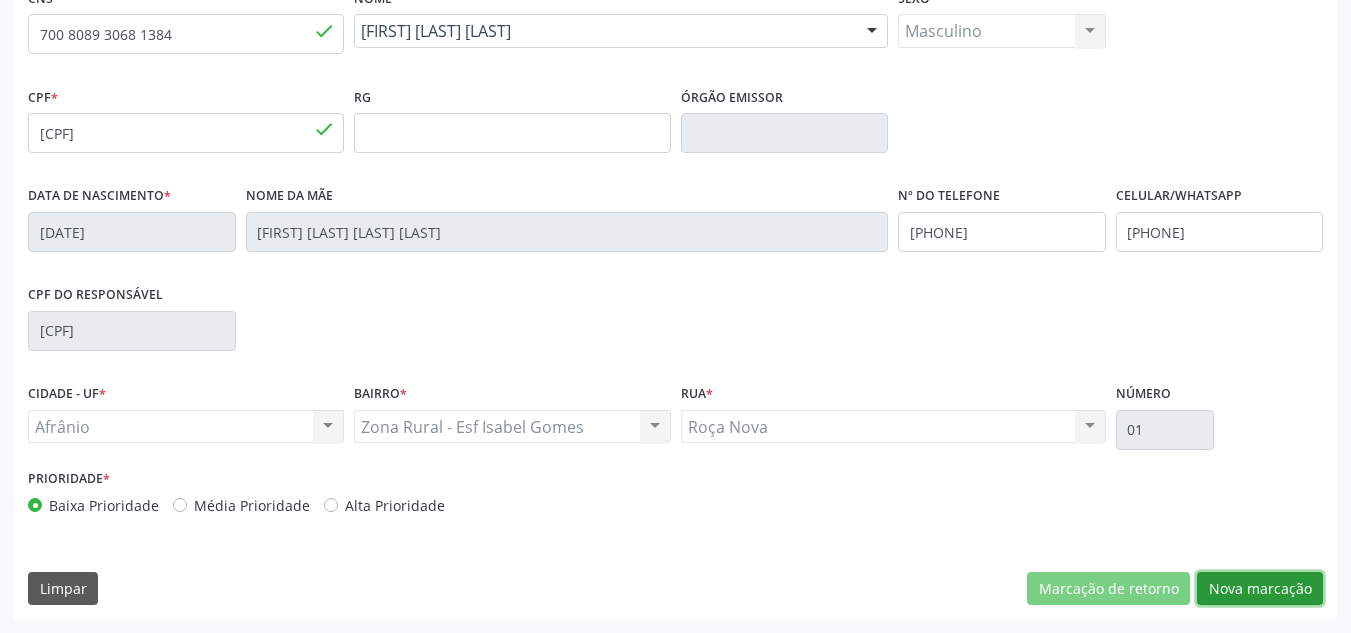 click on "Nova marcação" at bounding box center (1260, 589) 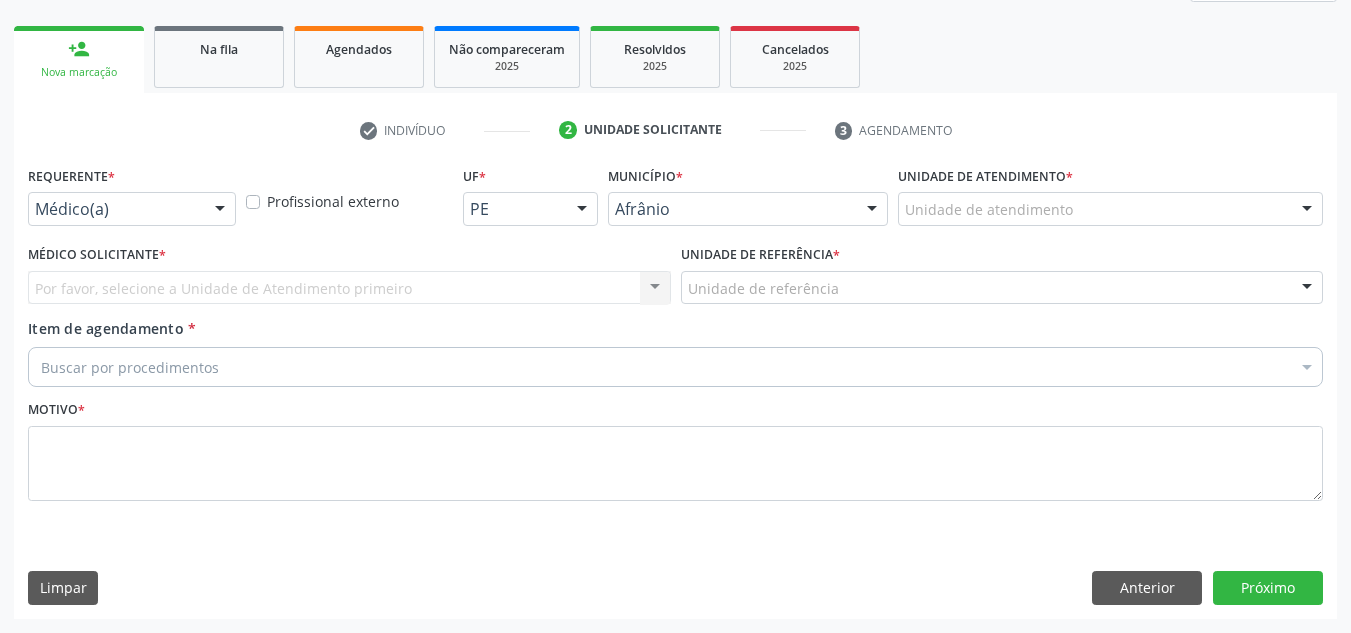 scroll, scrollTop: 273, scrollLeft: 0, axis: vertical 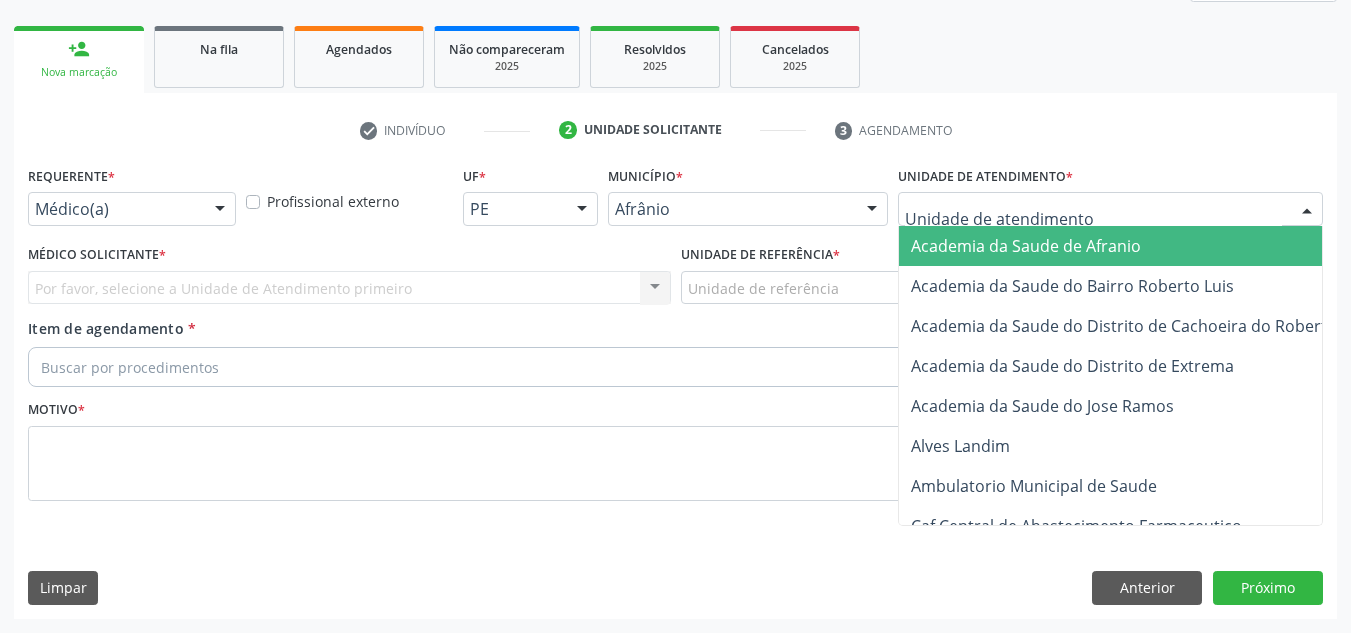click at bounding box center (1110, 209) 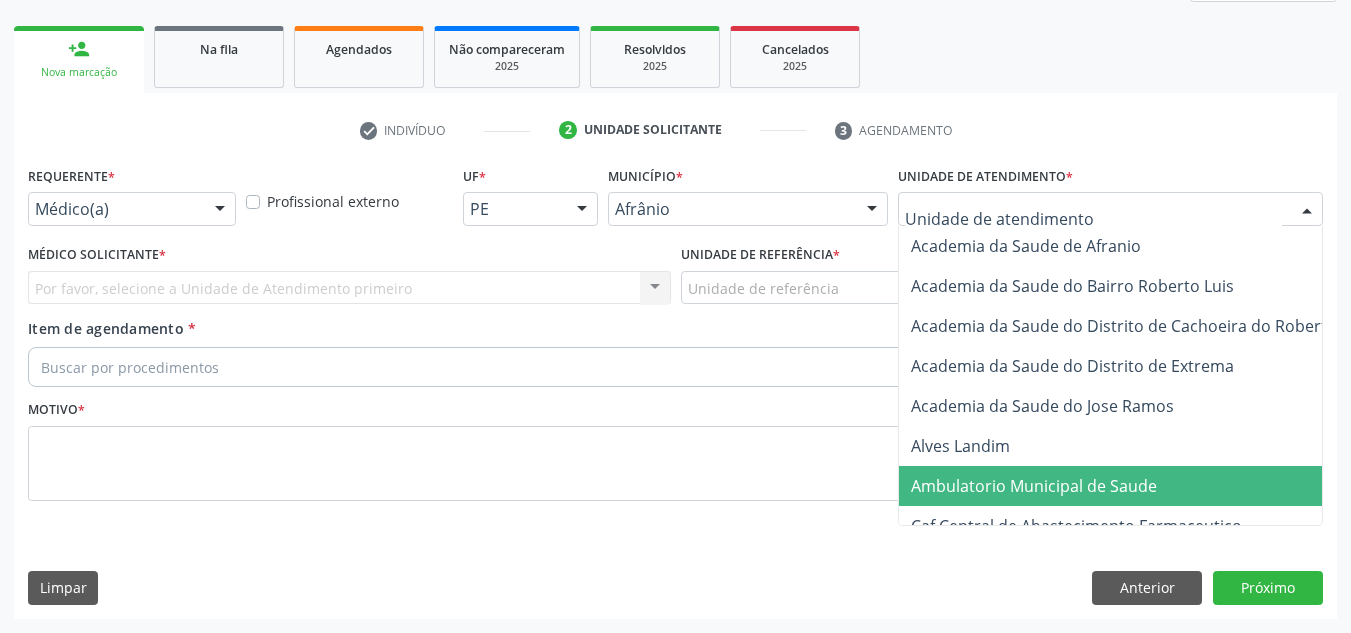 click on "Ambulatorio Municipal de Saude" at bounding box center [1034, 486] 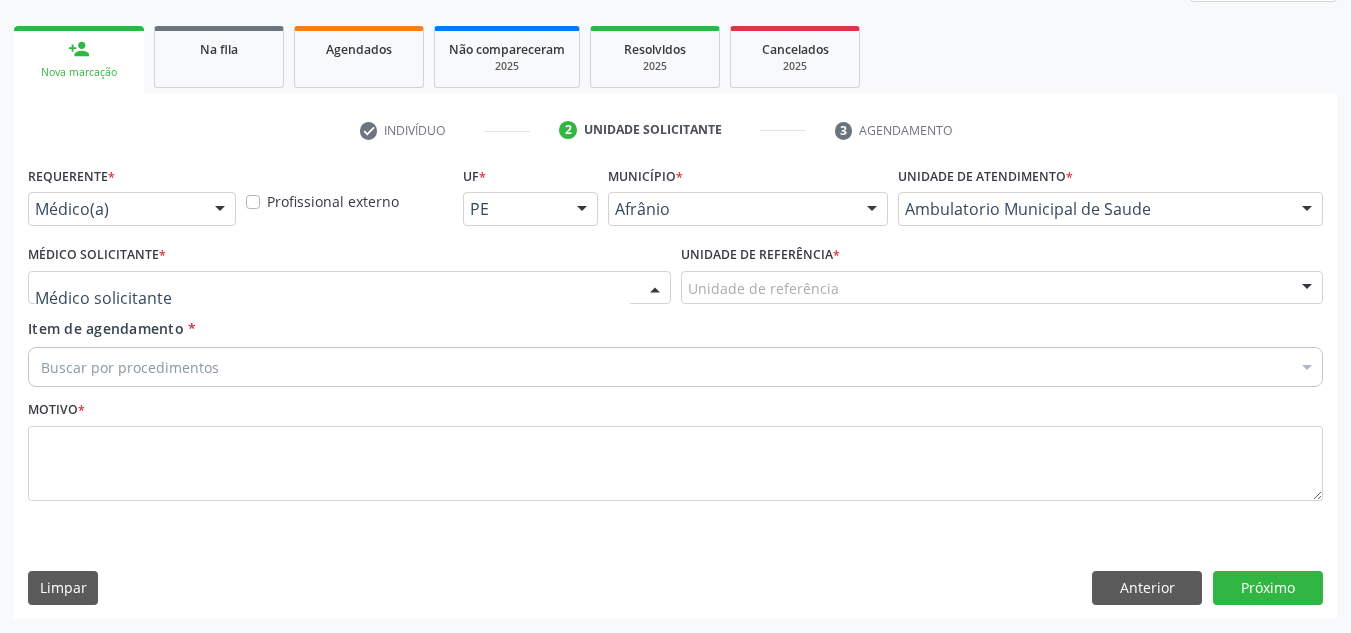 click at bounding box center (349, 288) 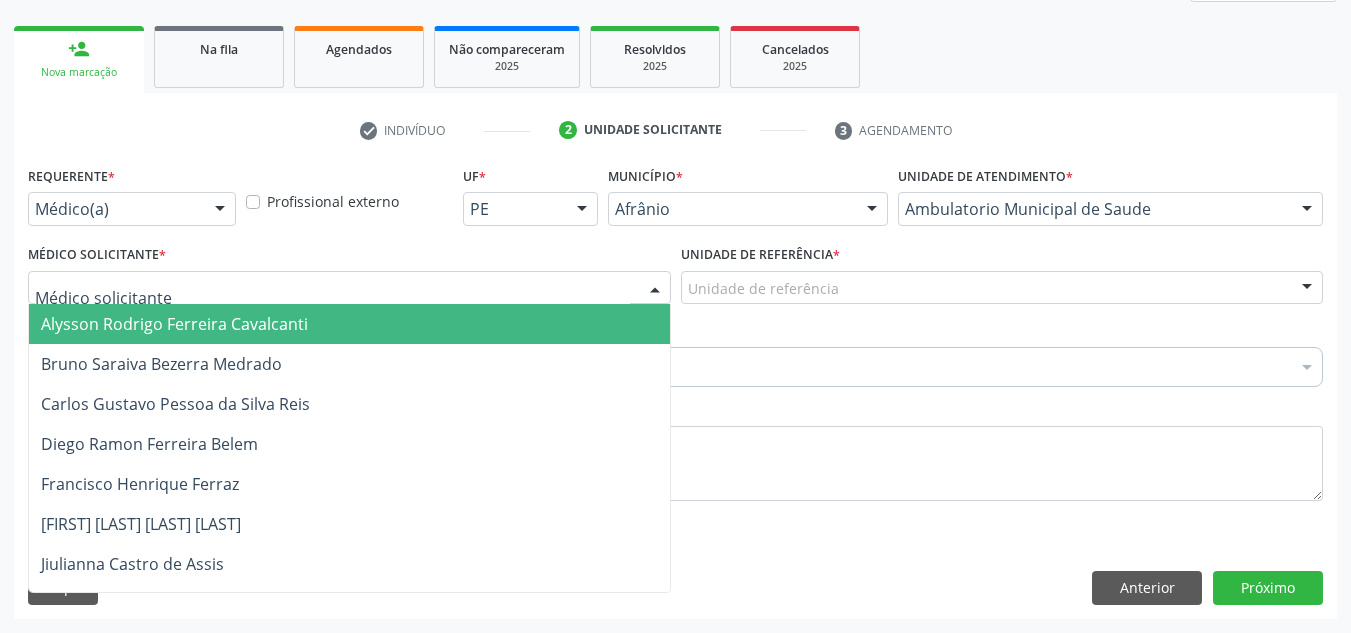 click on "Alysson Rodrigo Ferreira Cavalcanti" at bounding box center (349, 324) 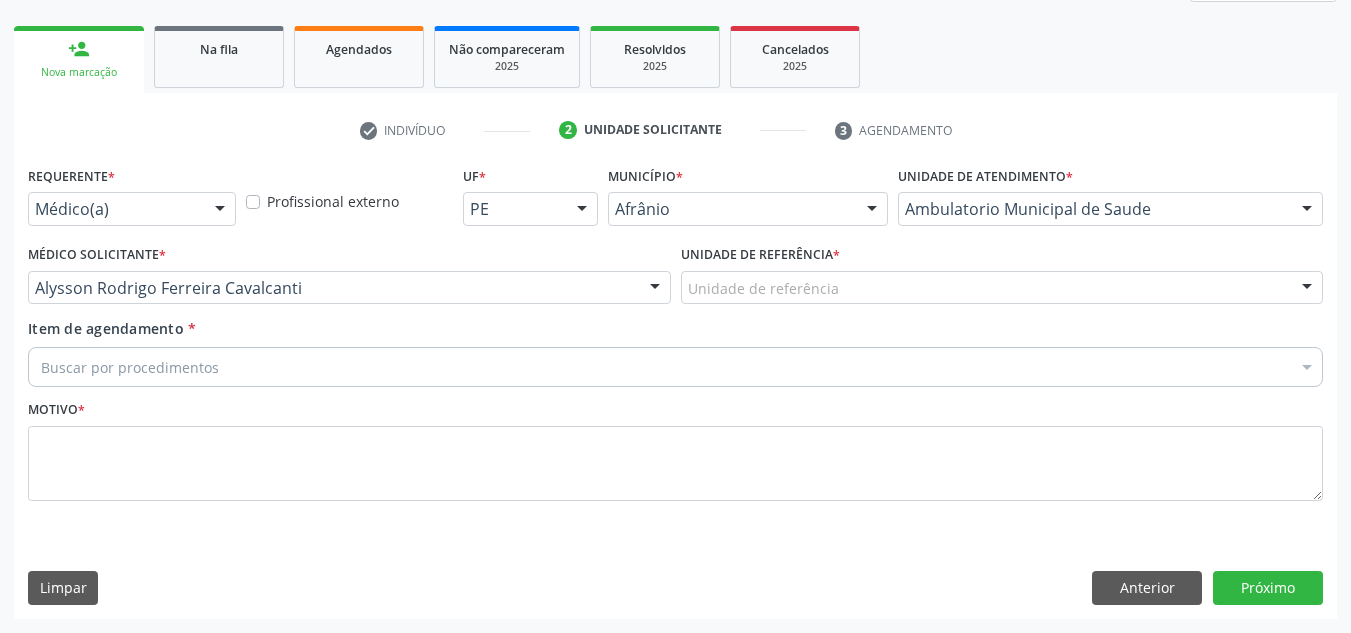 click on "Unidade de referência" at bounding box center (1002, 288) 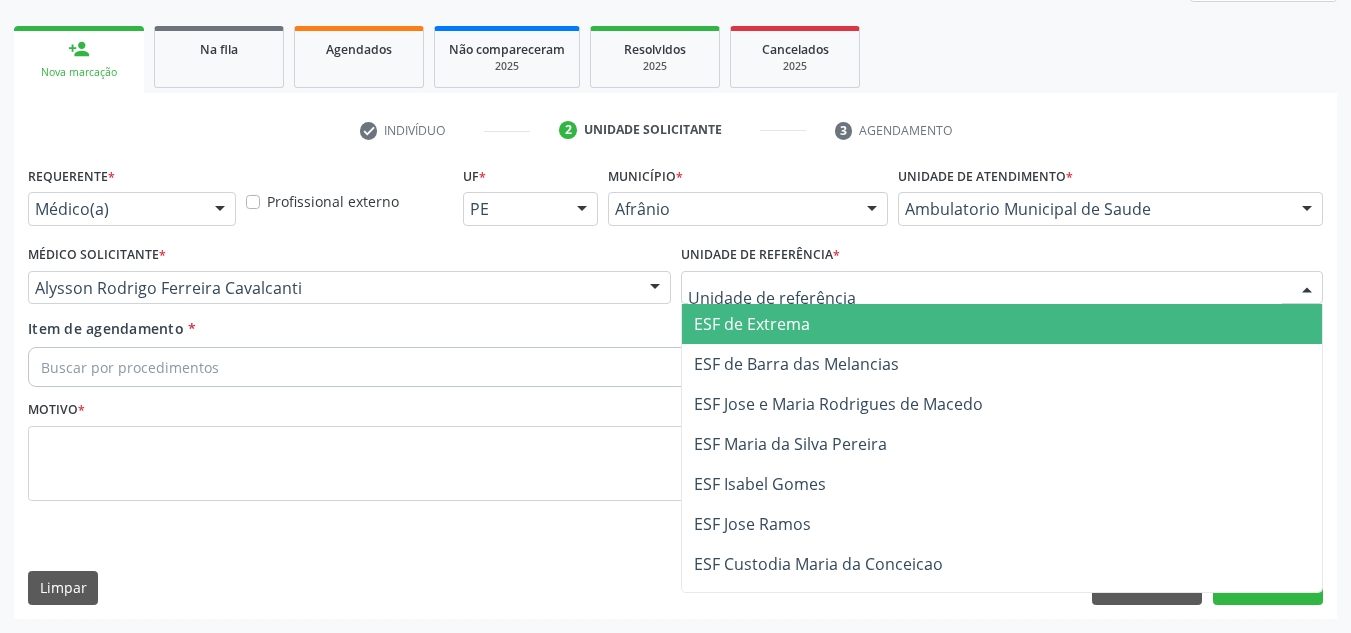 click on "ESF de Extrema" at bounding box center (1002, 324) 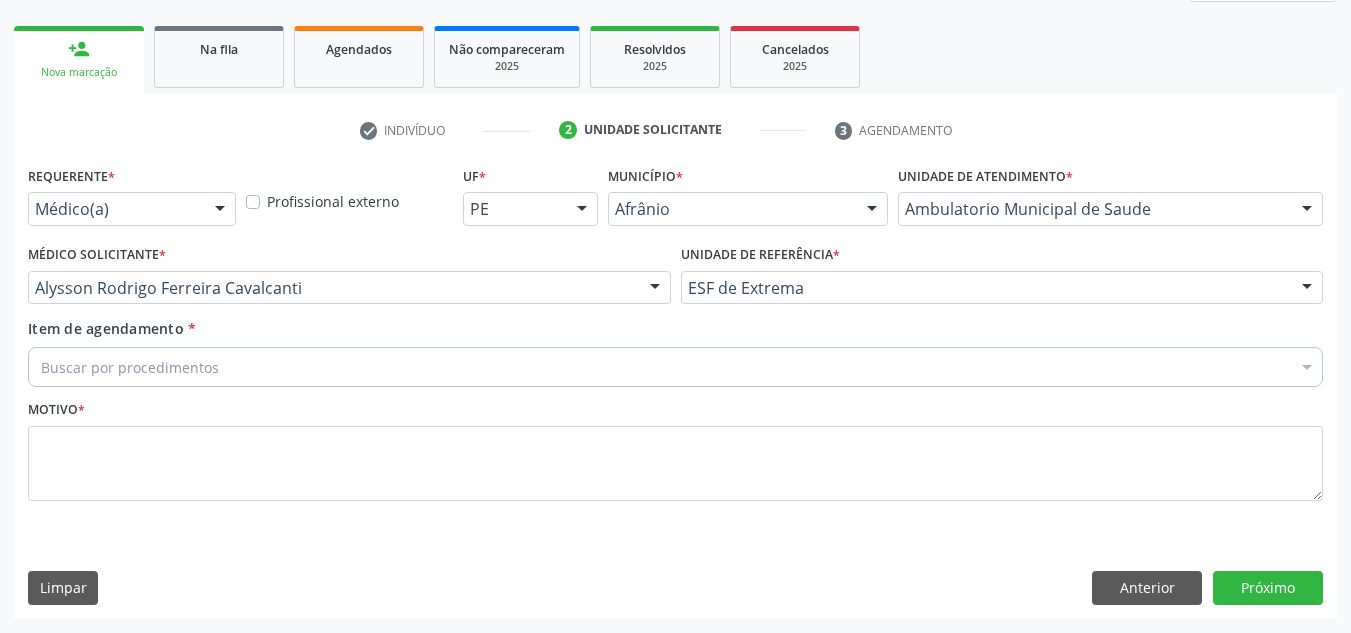 click on "Buscar por procedimentos" at bounding box center [675, 367] 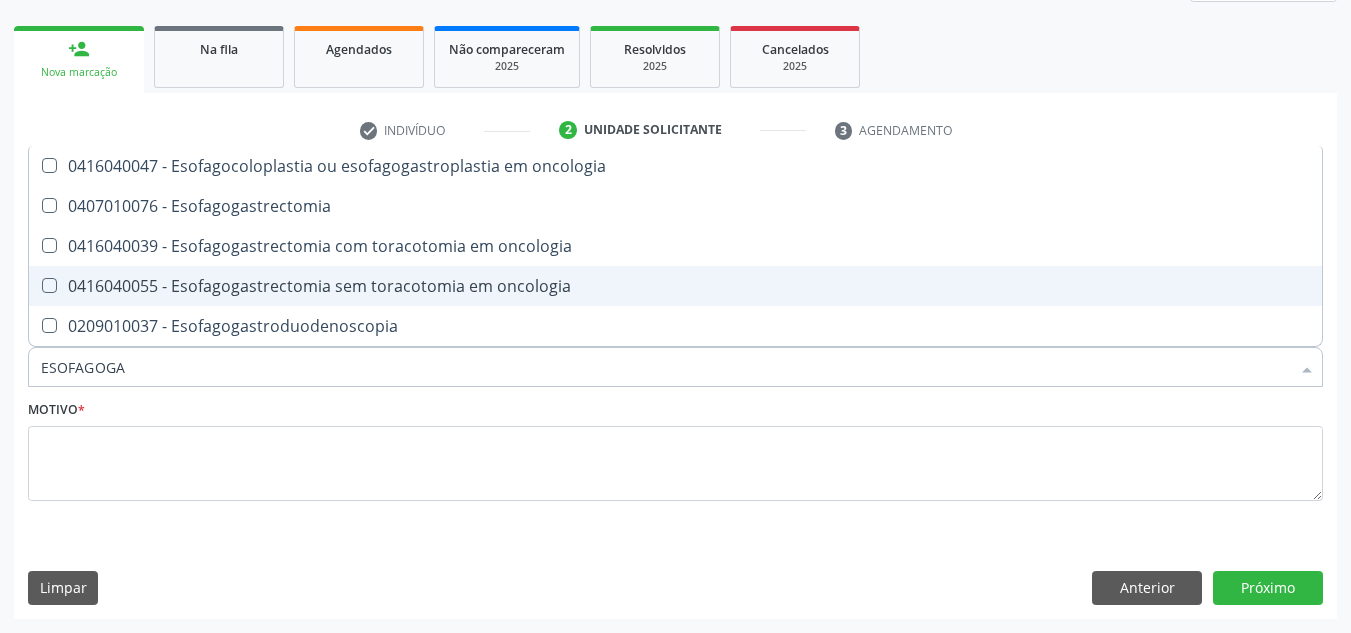 type on "ESOFAGOGAS" 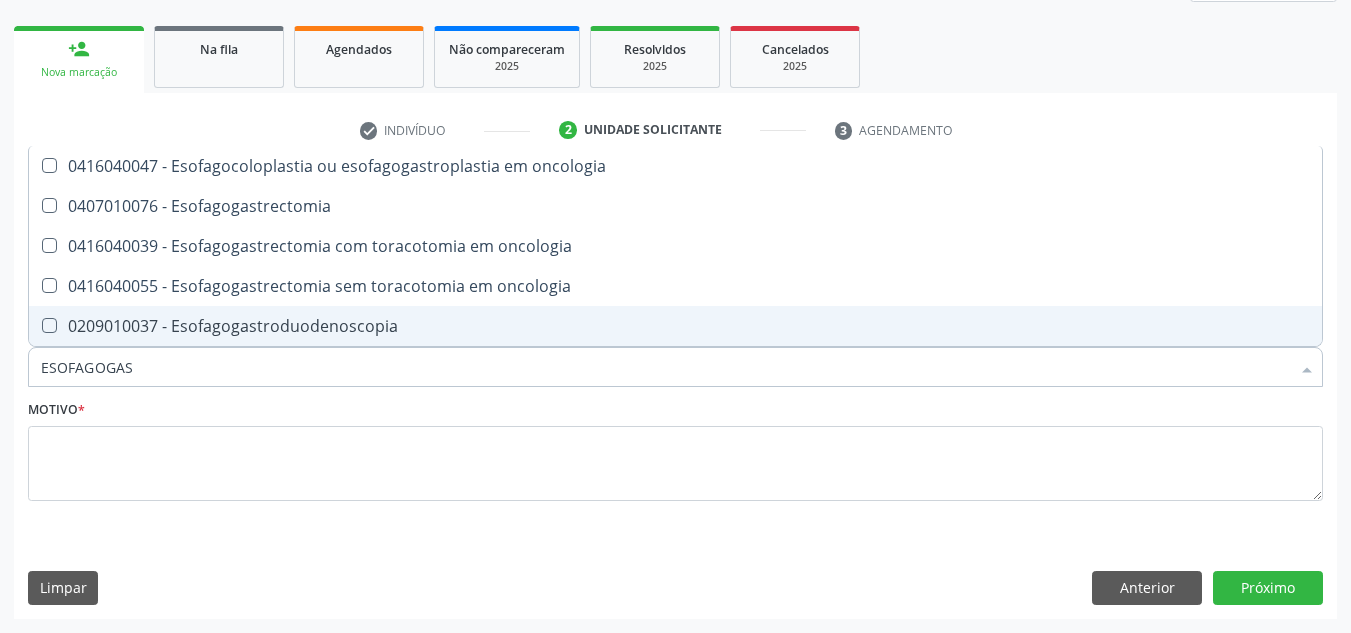 click on "0209010037 - Esofagogastroduodenoscopia" at bounding box center [675, 326] 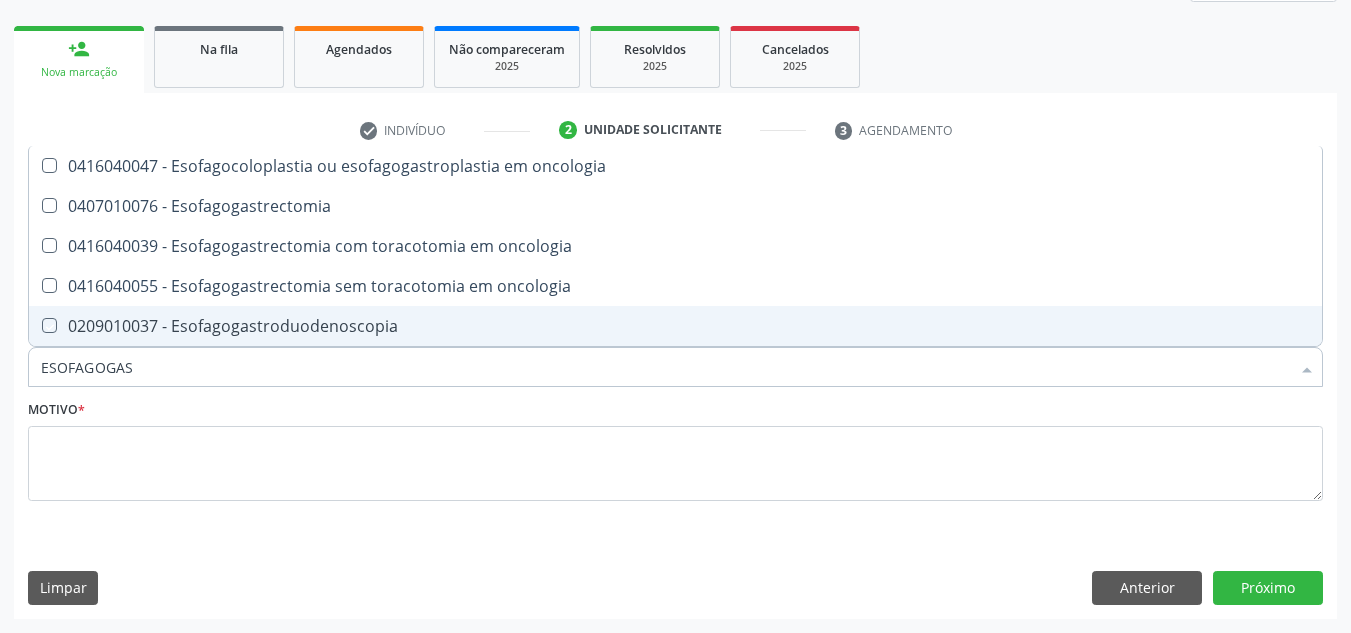 checkbox on "true" 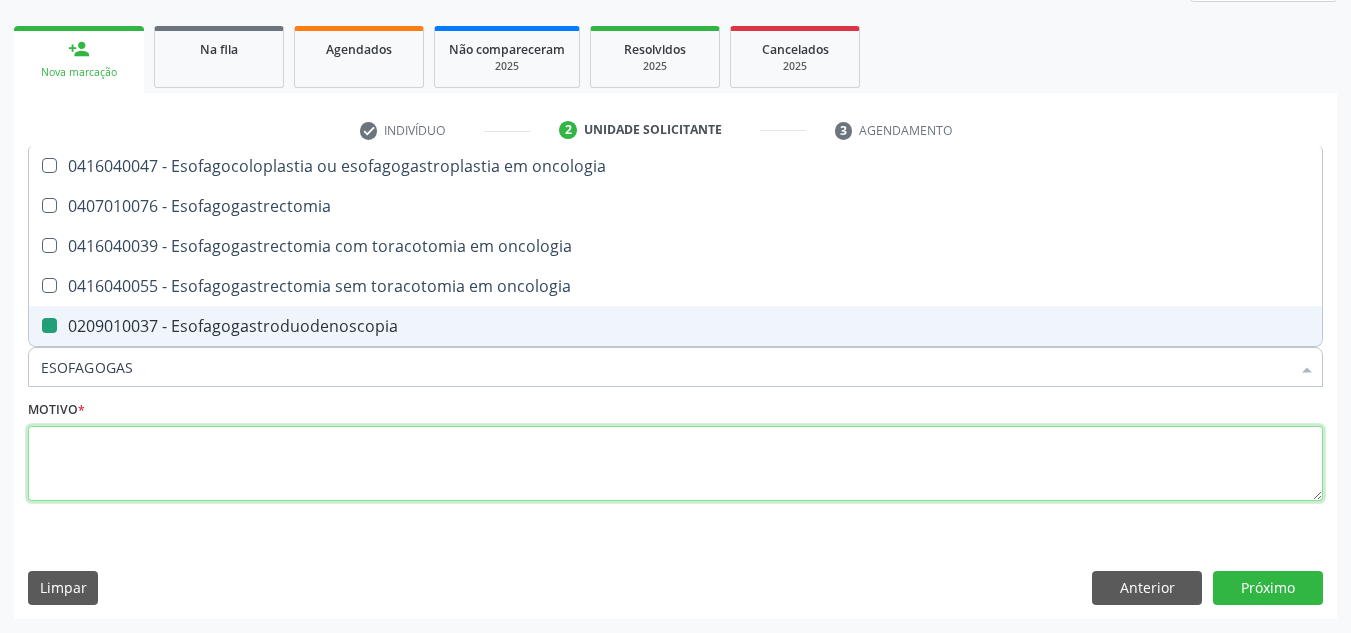 click at bounding box center [675, 464] 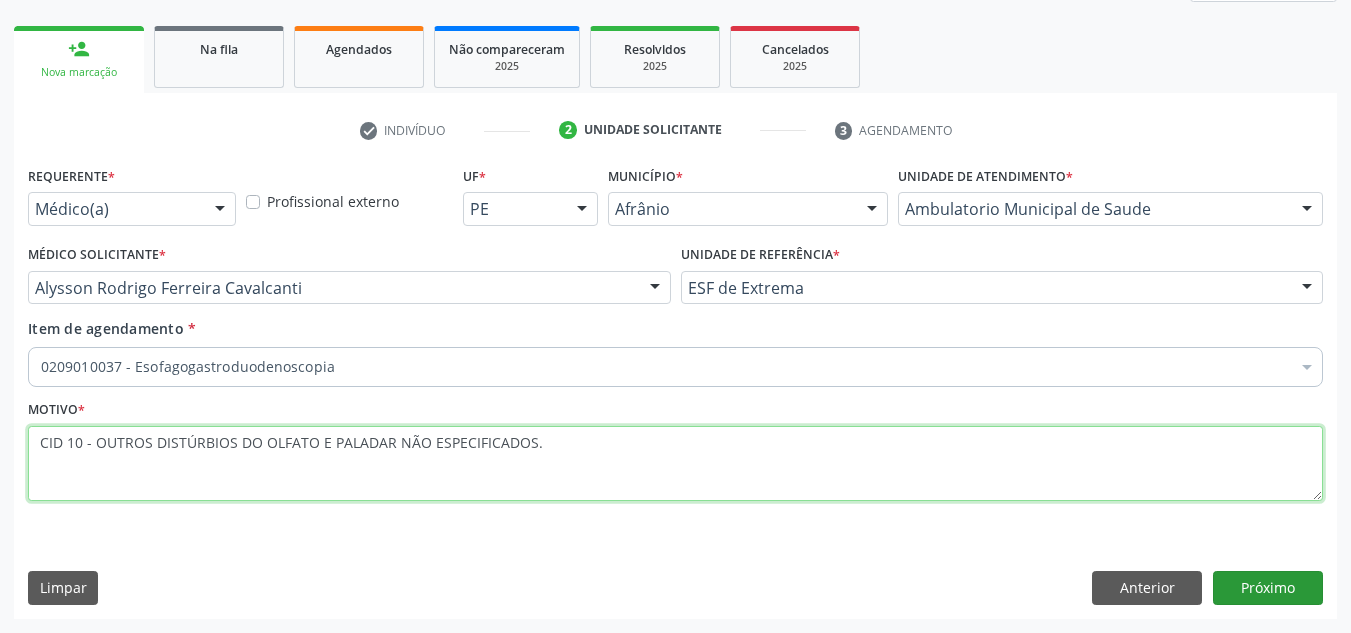 type on "CID 10 - OUTROS DISTÚRBIOS DO OLFATO E PALADAR NÃO ESPECIFICADOS." 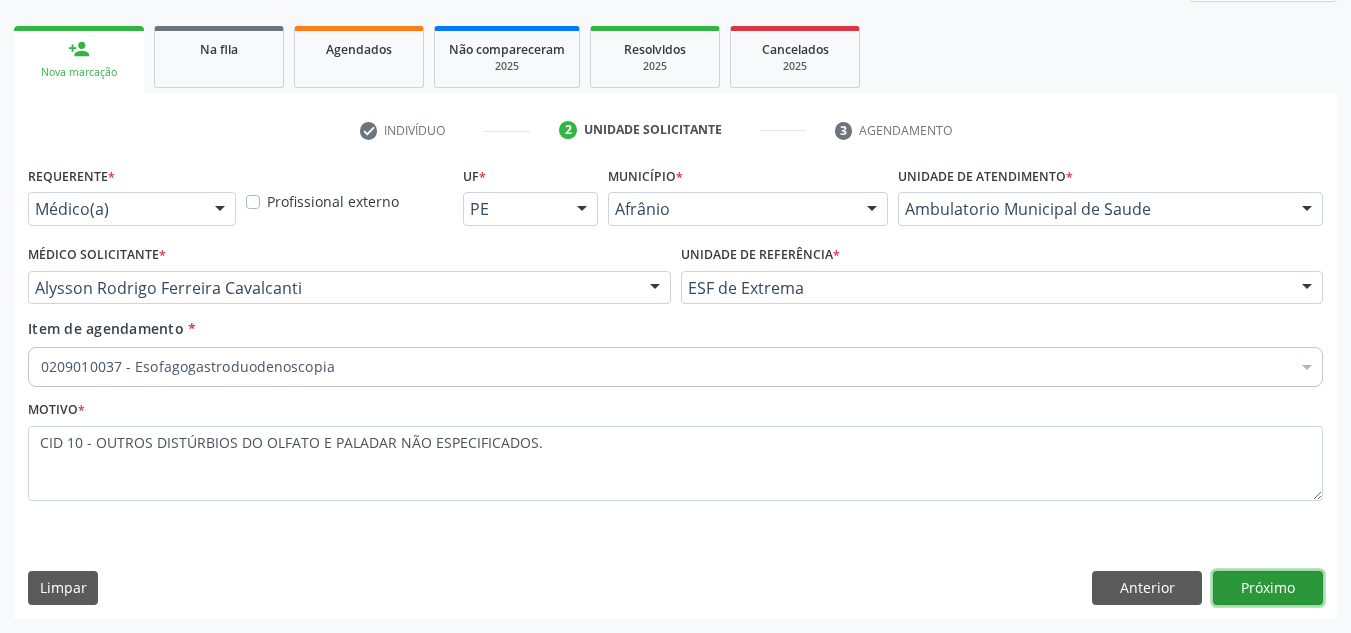 click on "Próximo" at bounding box center (1268, 588) 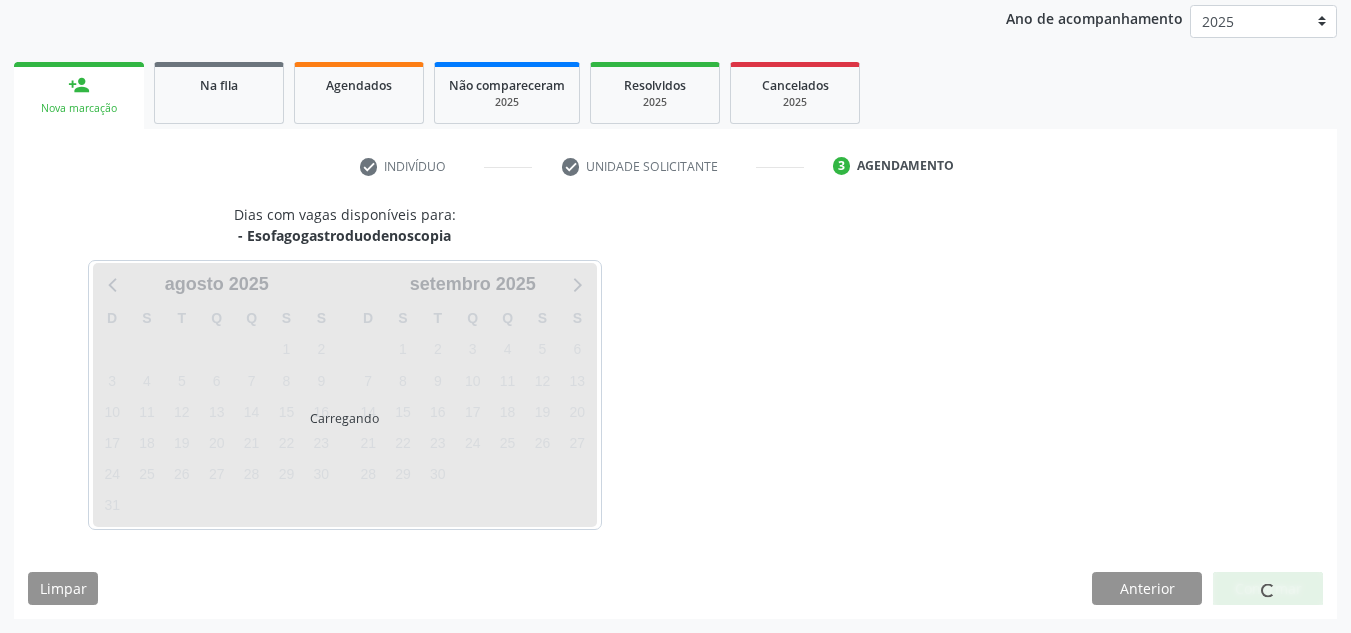 scroll, scrollTop: 237, scrollLeft: 0, axis: vertical 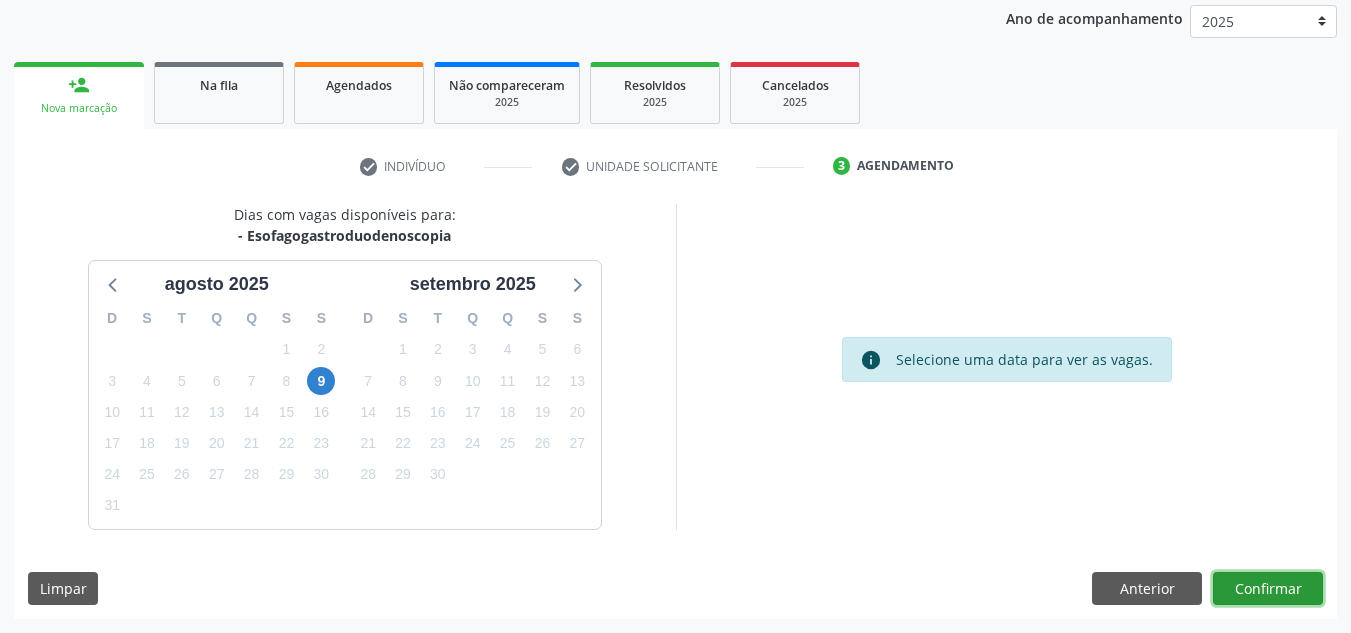 click on "Confirmar" at bounding box center [1268, 589] 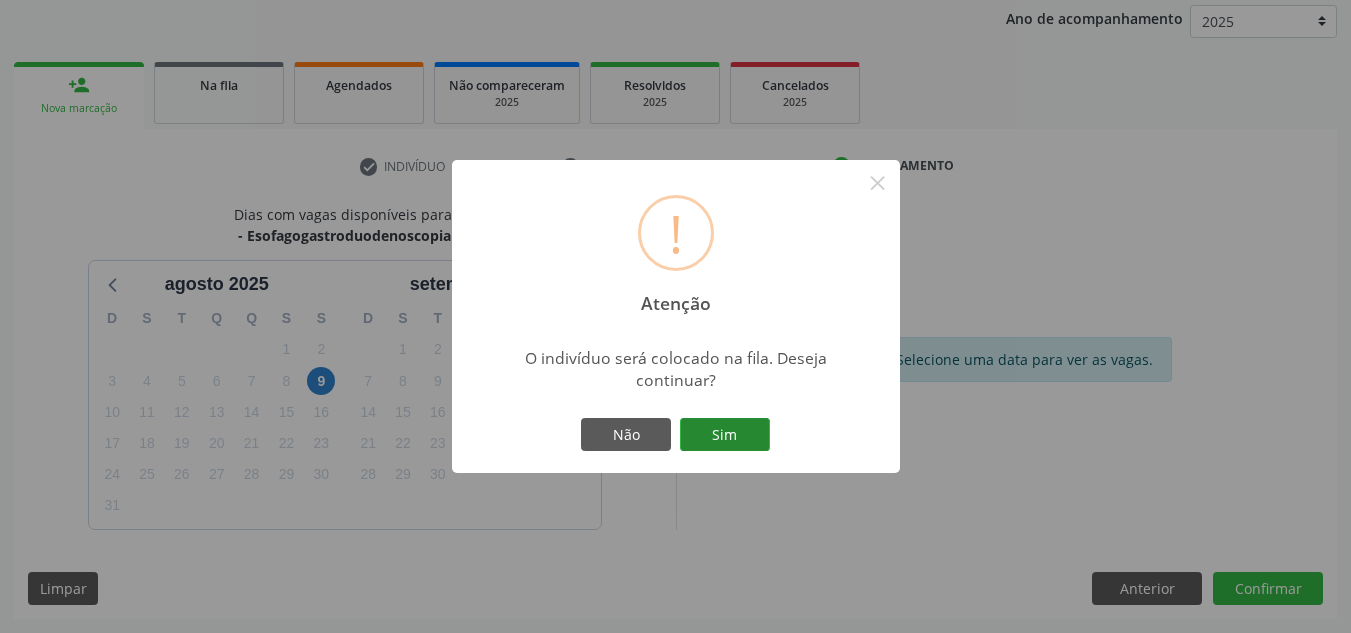 click on "Sim" at bounding box center (725, 435) 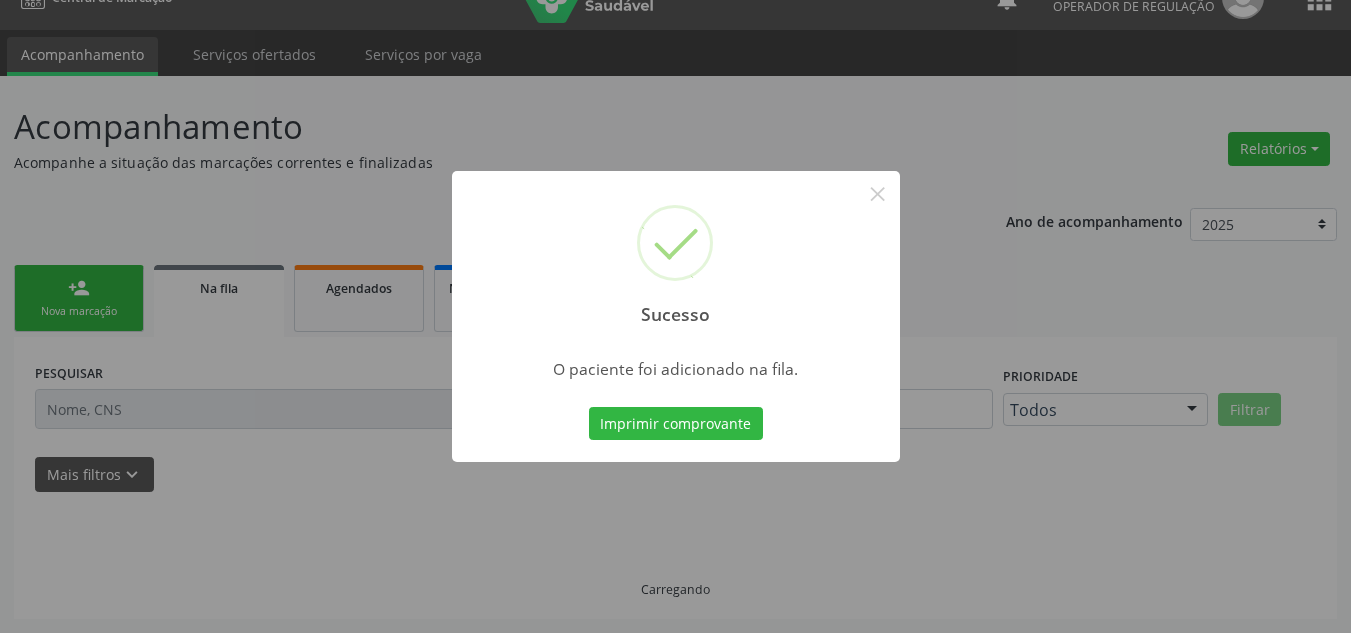 scroll, scrollTop: 34, scrollLeft: 0, axis: vertical 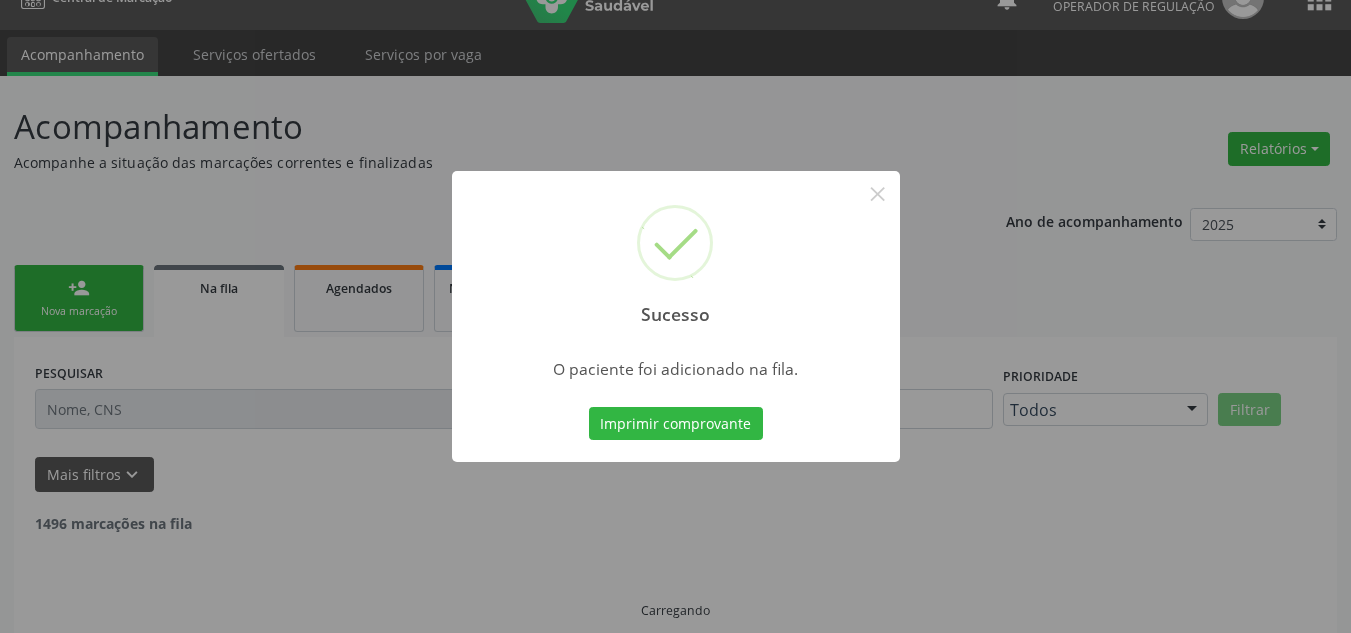 type 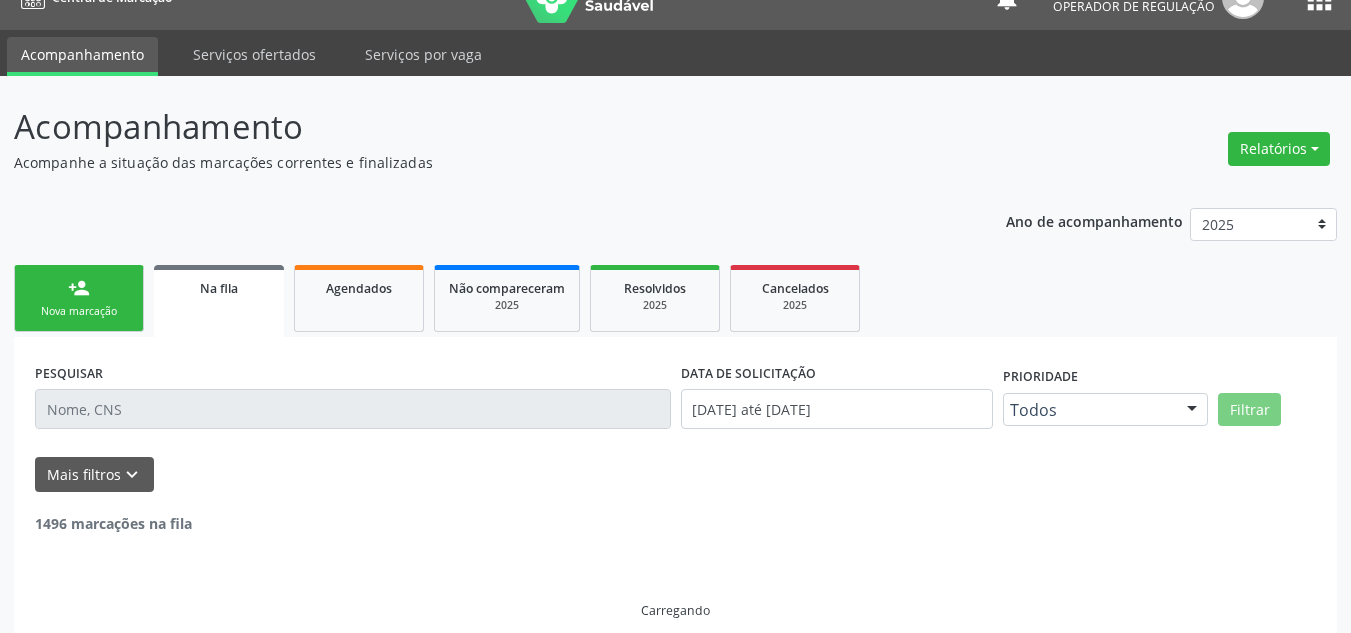 click on "person_add
Nova marcação" at bounding box center (79, 298) 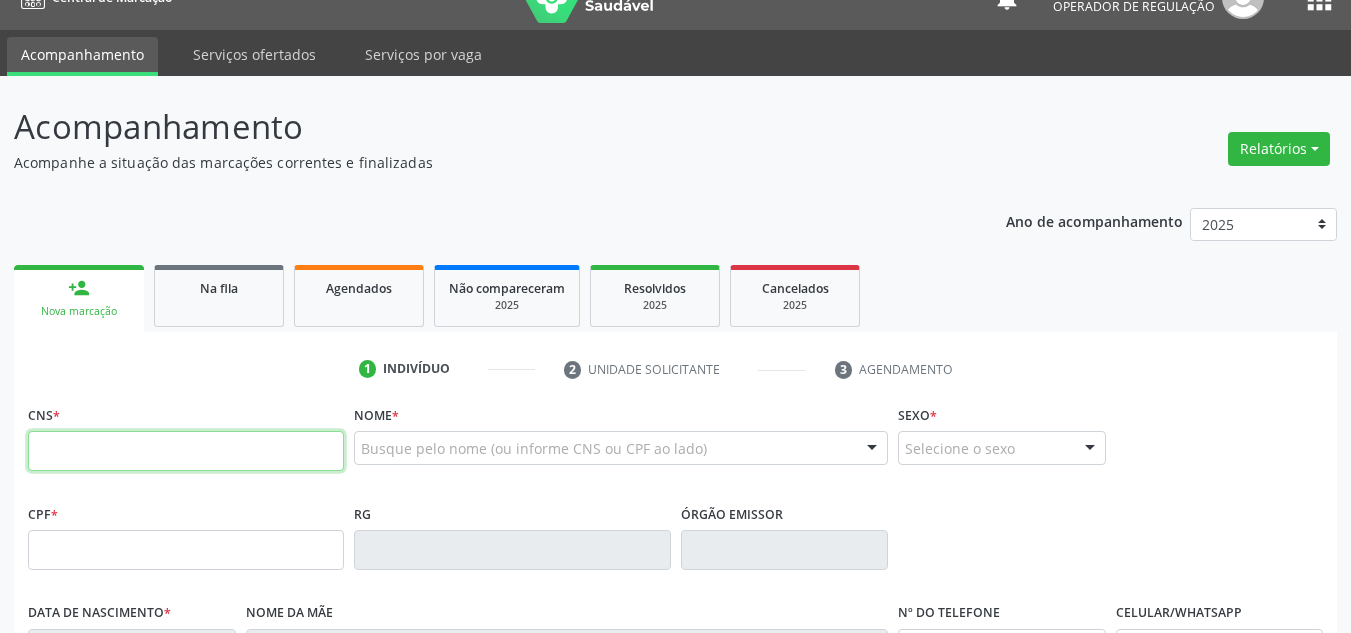click at bounding box center [186, 451] 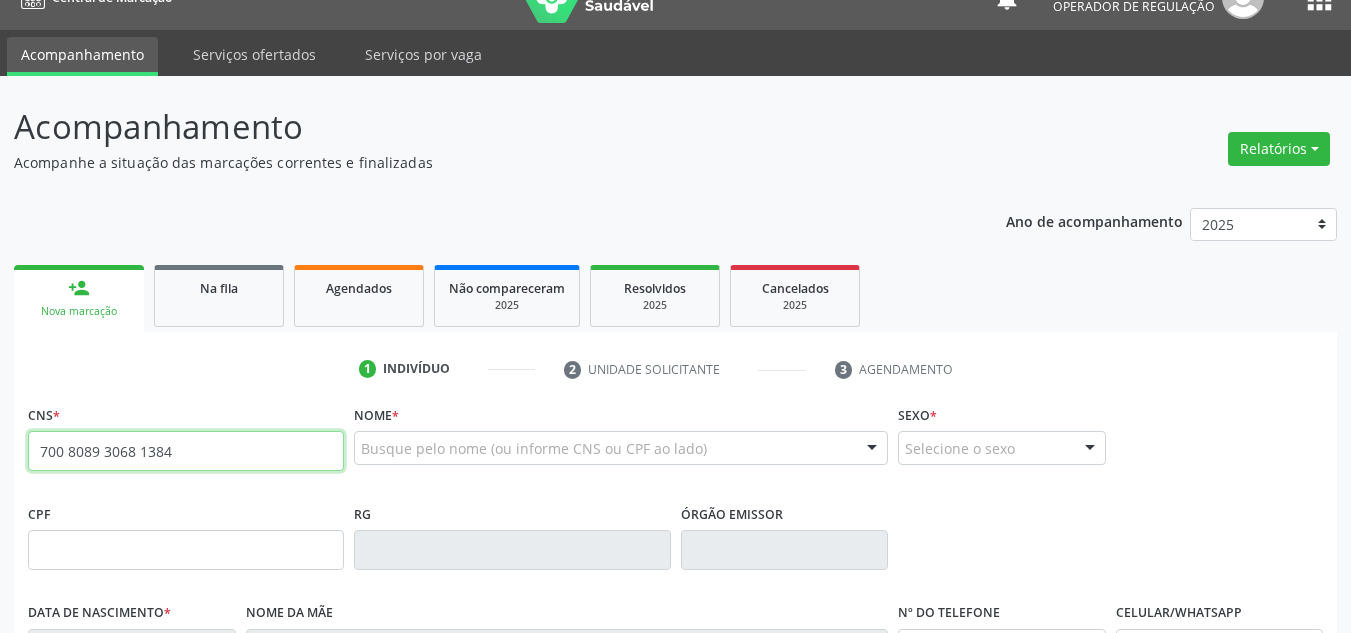 type on "700 8089 3068 1384" 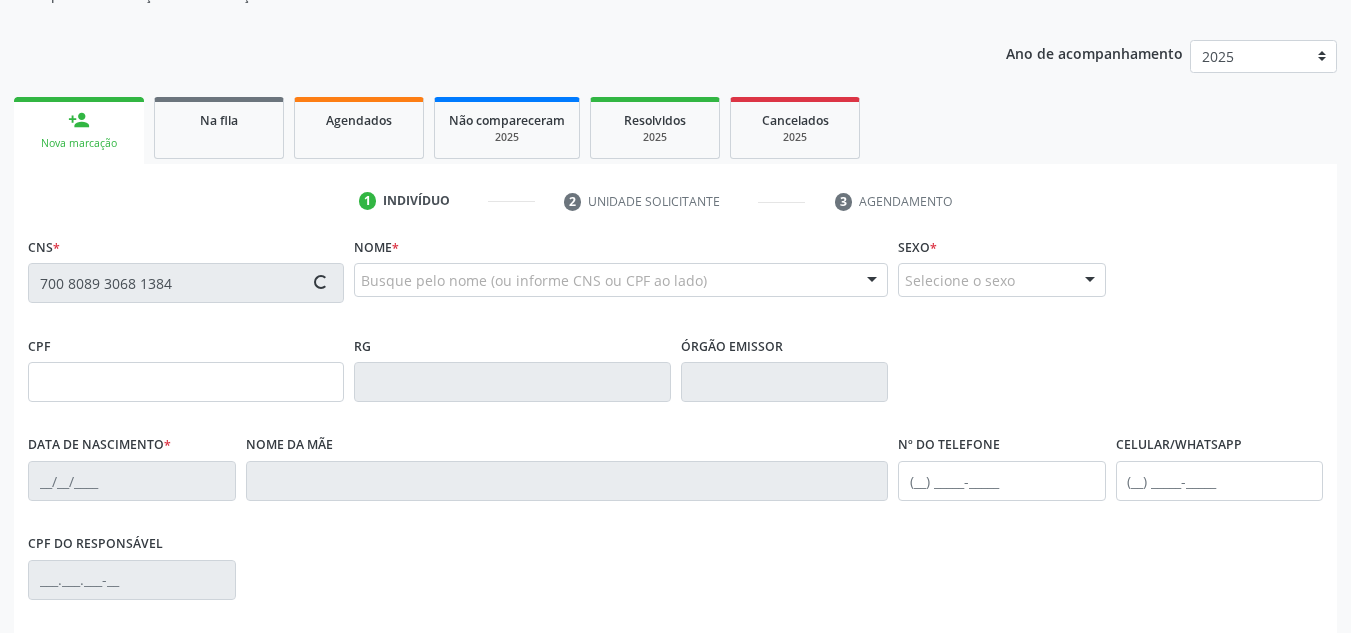 type on "[CPF]" 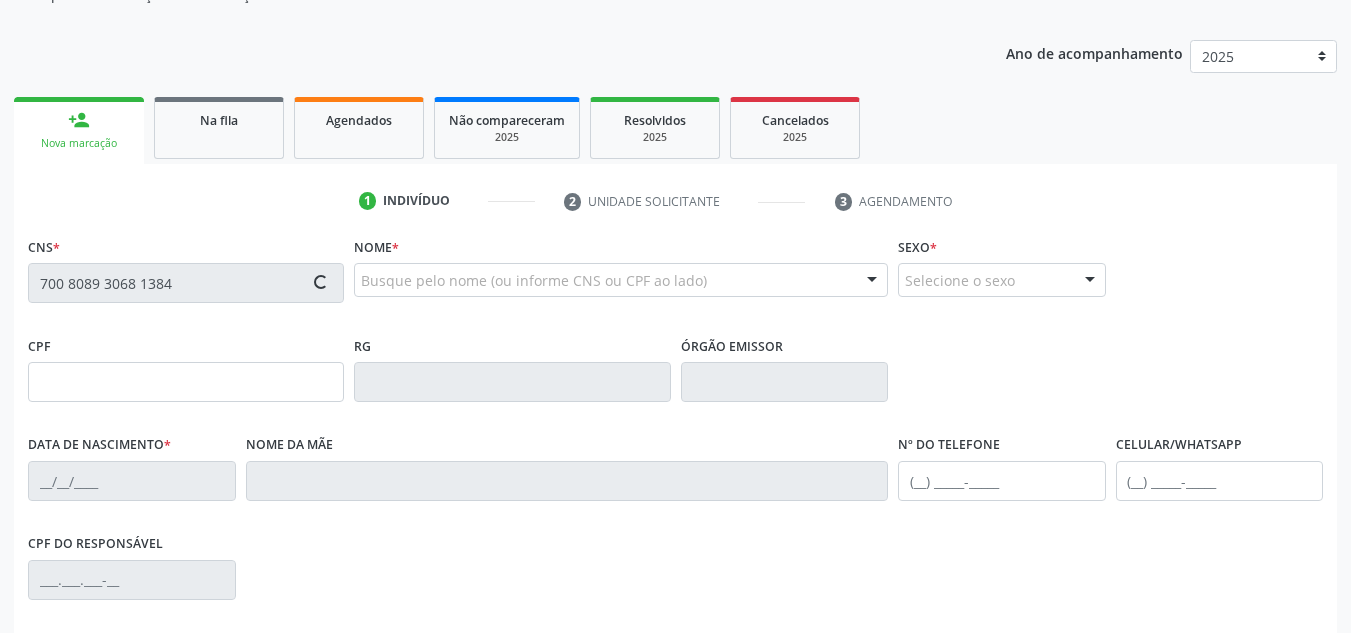 type on "[DATE]" 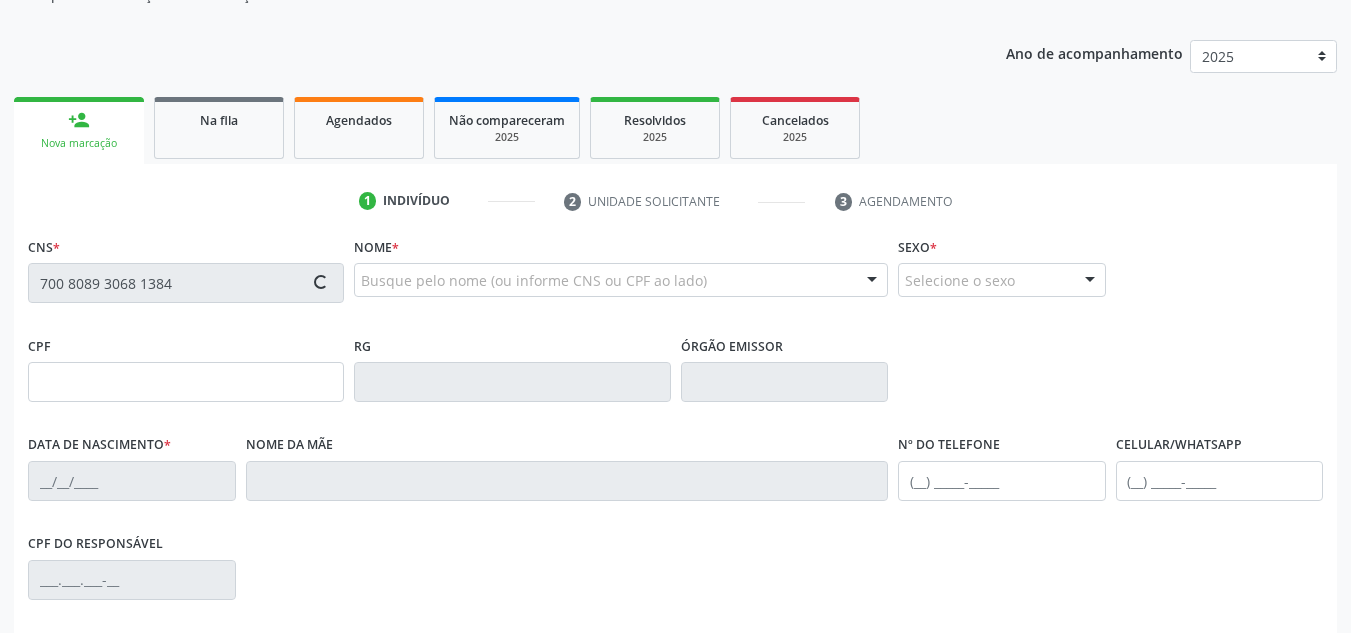 type on "[PHONE]" 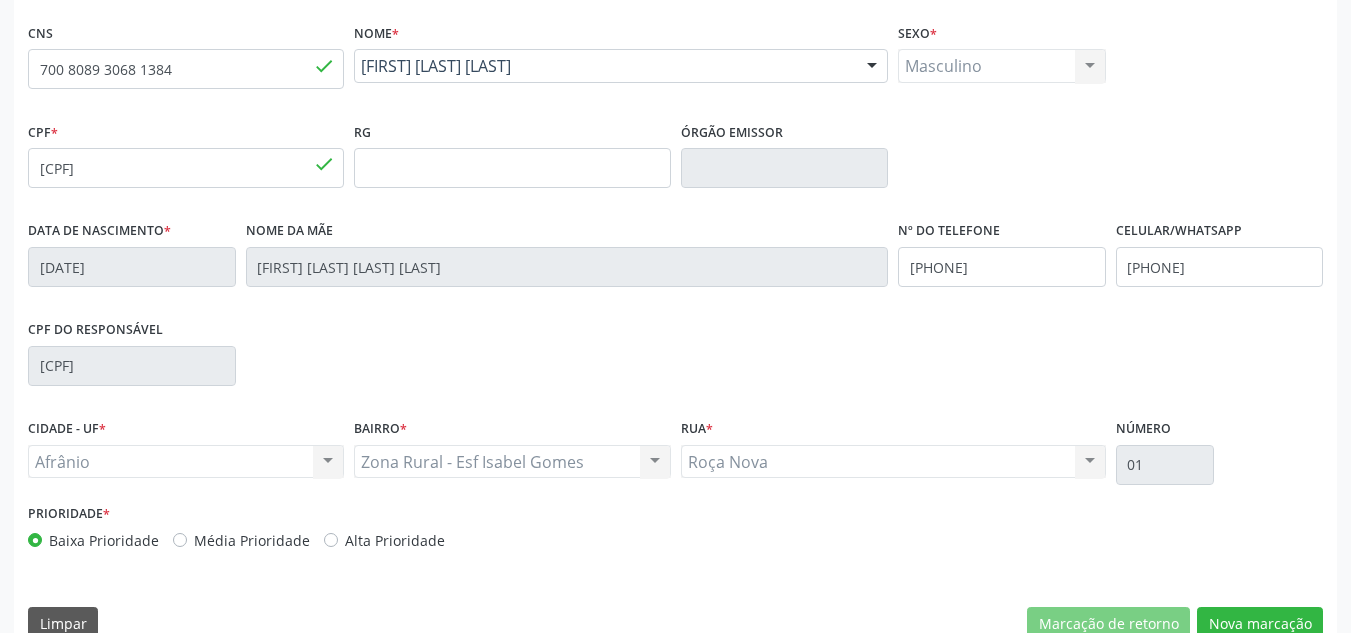scroll, scrollTop: 451, scrollLeft: 0, axis: vertical 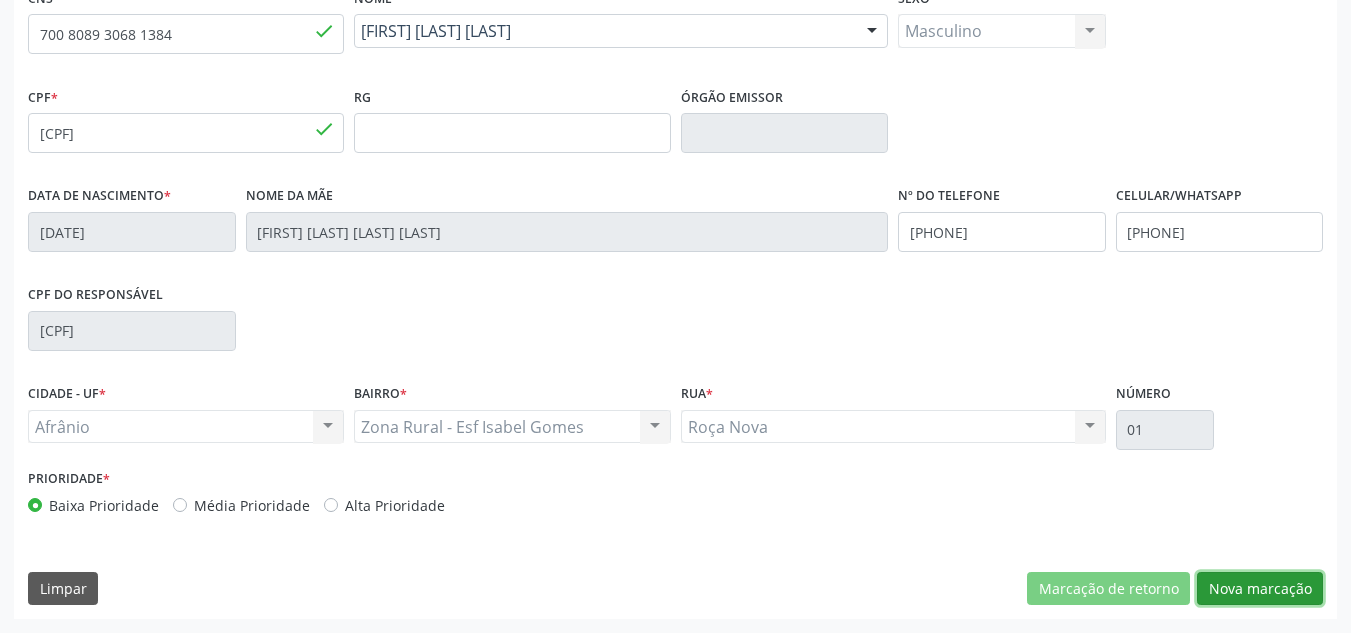 click on "Nova marcação" at bounding box center [1260, 589] 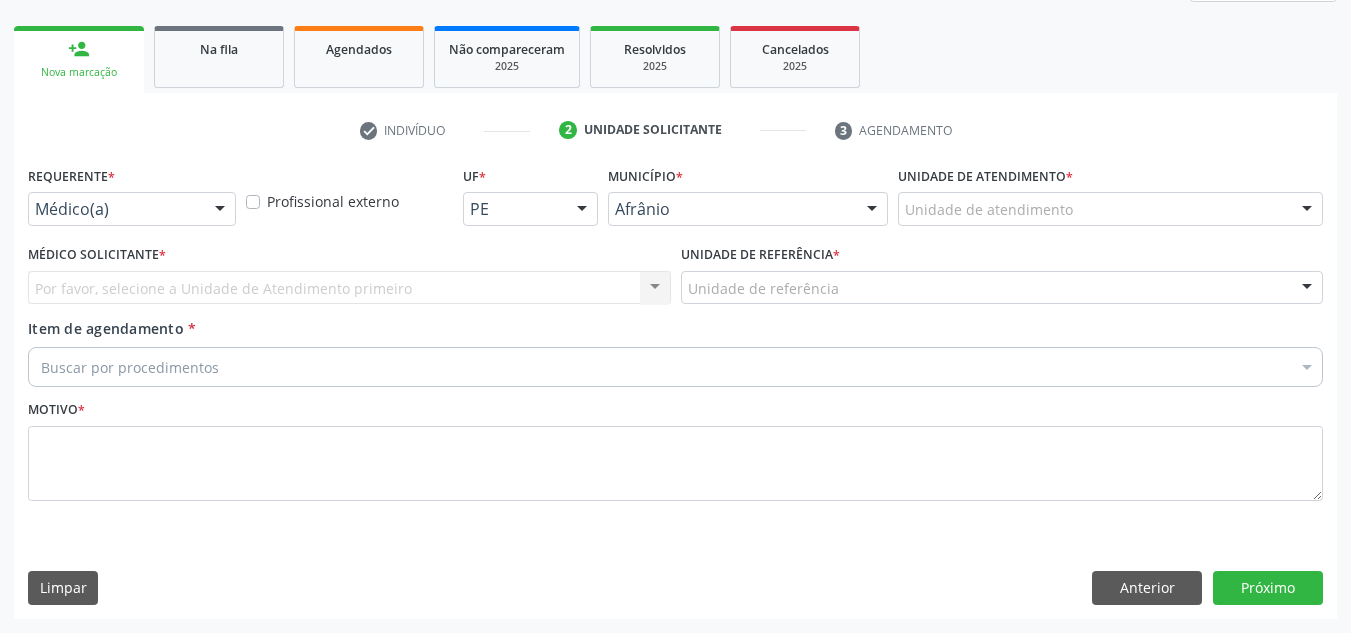 scroll, scrollTop: 273, scrollLeft: 0, axis: vertical 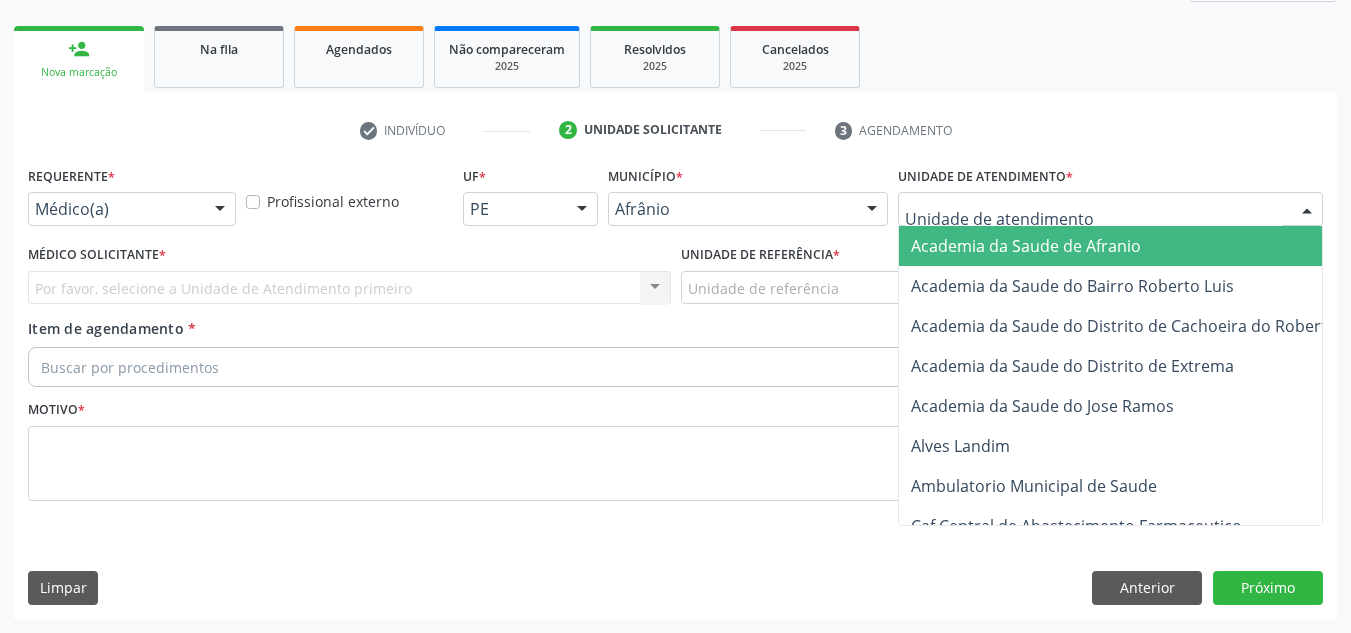 click at bounding box center [1110, 209] 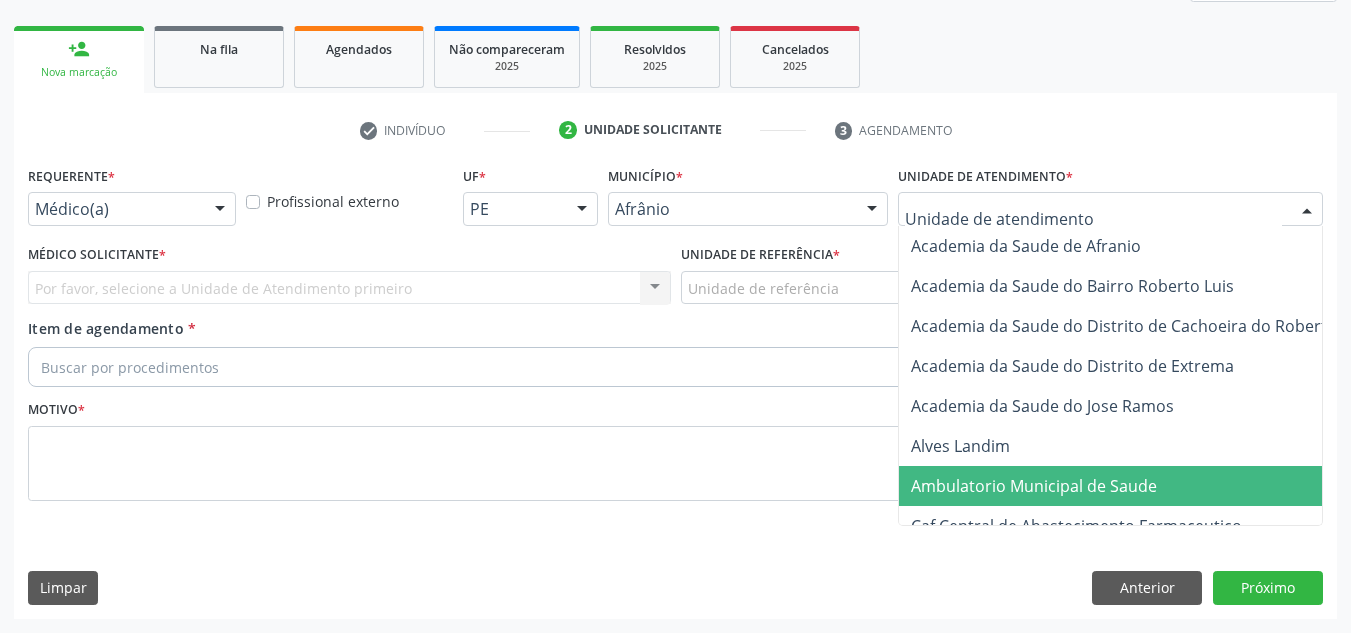 click on "Ambulatorio Municipal de Saude" at bounding box center (1137, 486) 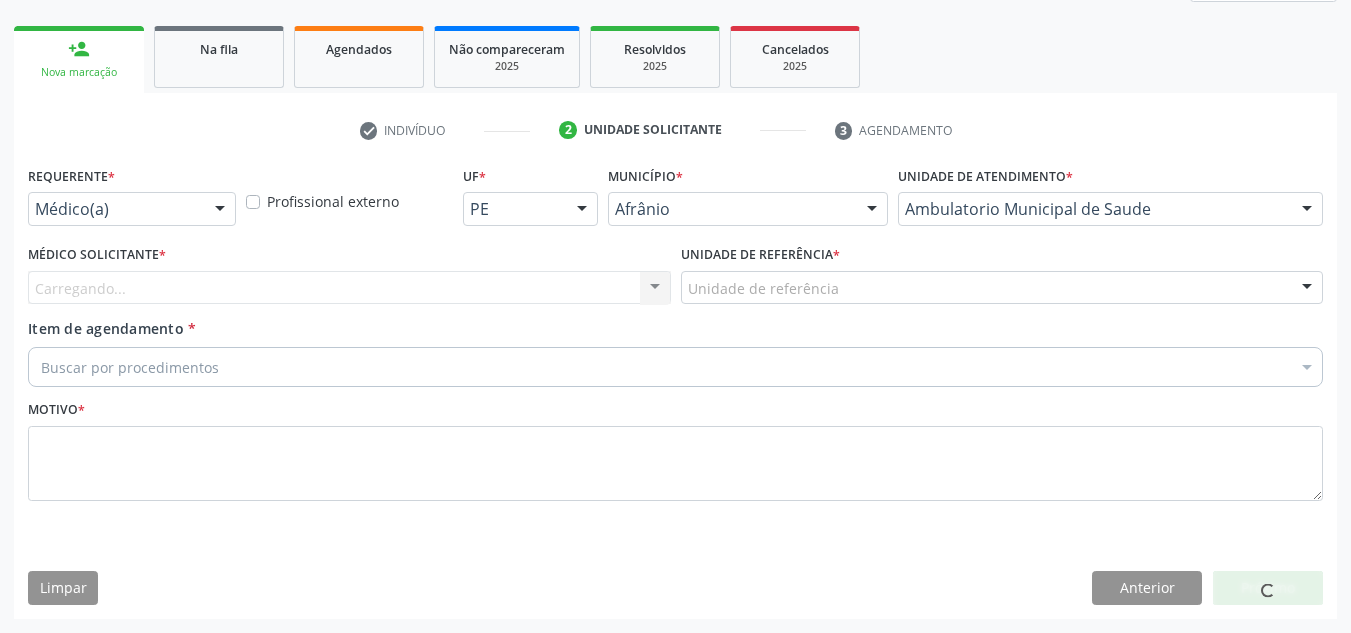 click on "Carregando...
Nenhum resultado encontrado para: "   "
Não há nenhuma opção para ser exibida." at bounding box center (349, 288) 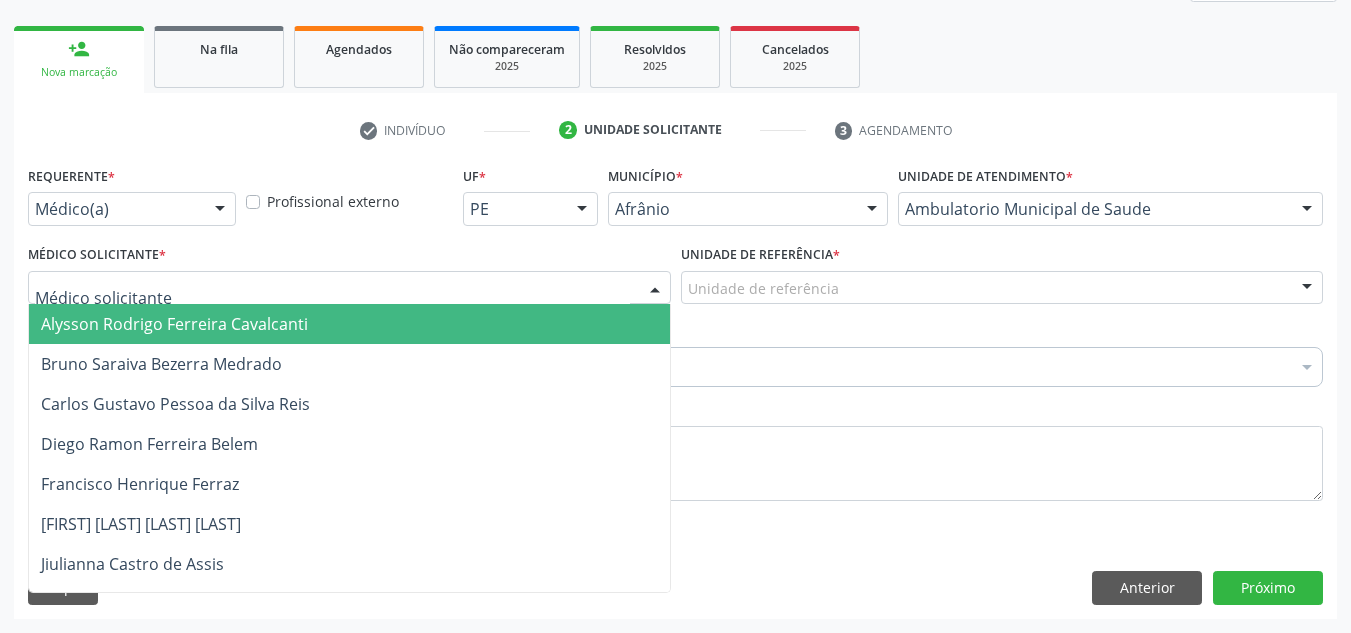 click at bounding box center (349, 288) 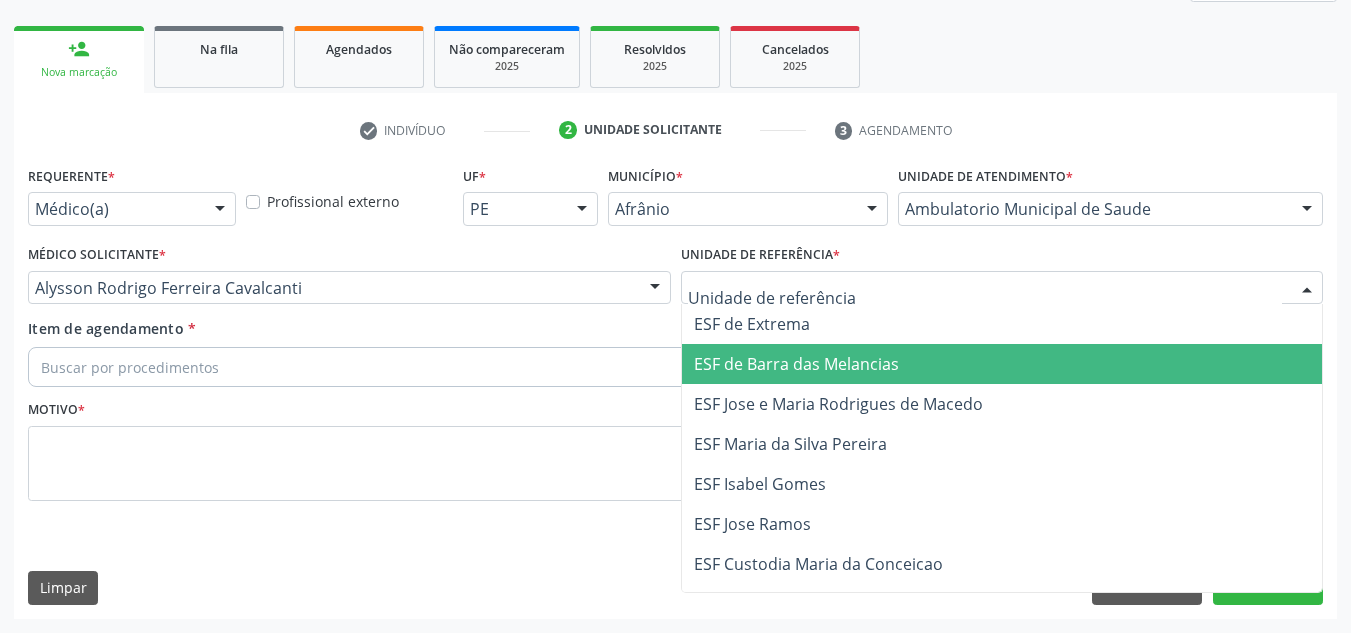 click on "ESF de Barra das Melancias" at bounding box center [1002, 364] 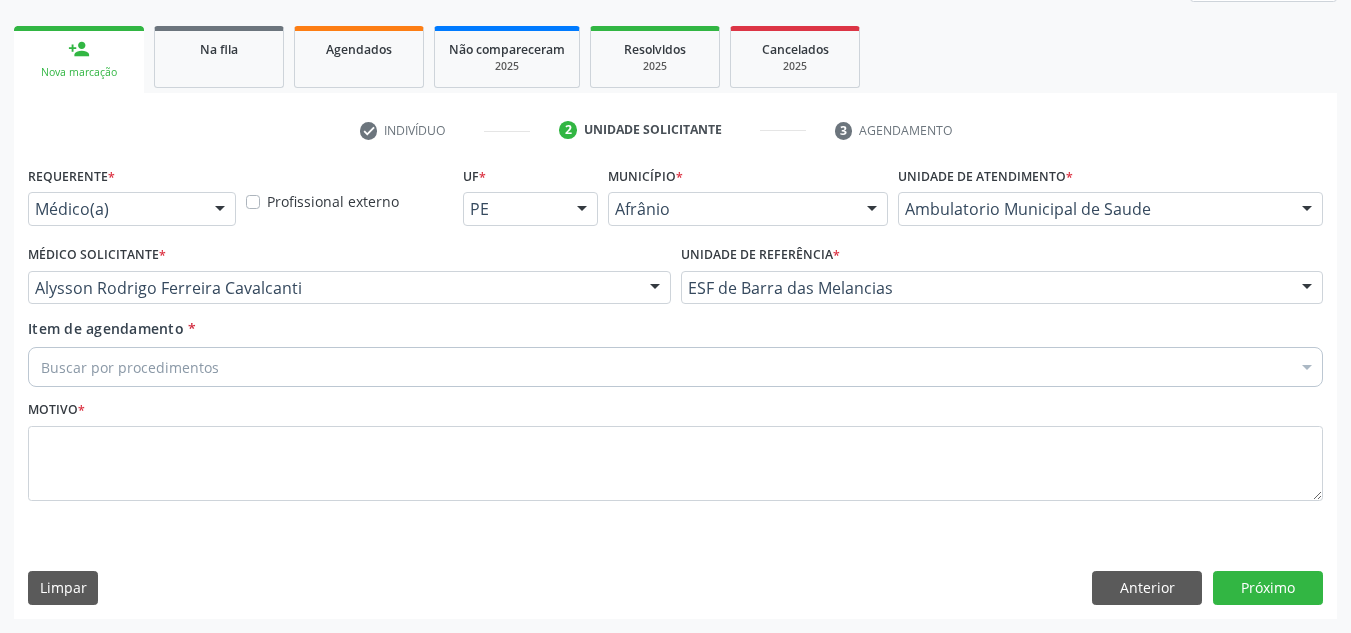 click on "Buscar por procedimentos" at bounding box center (675, 367) 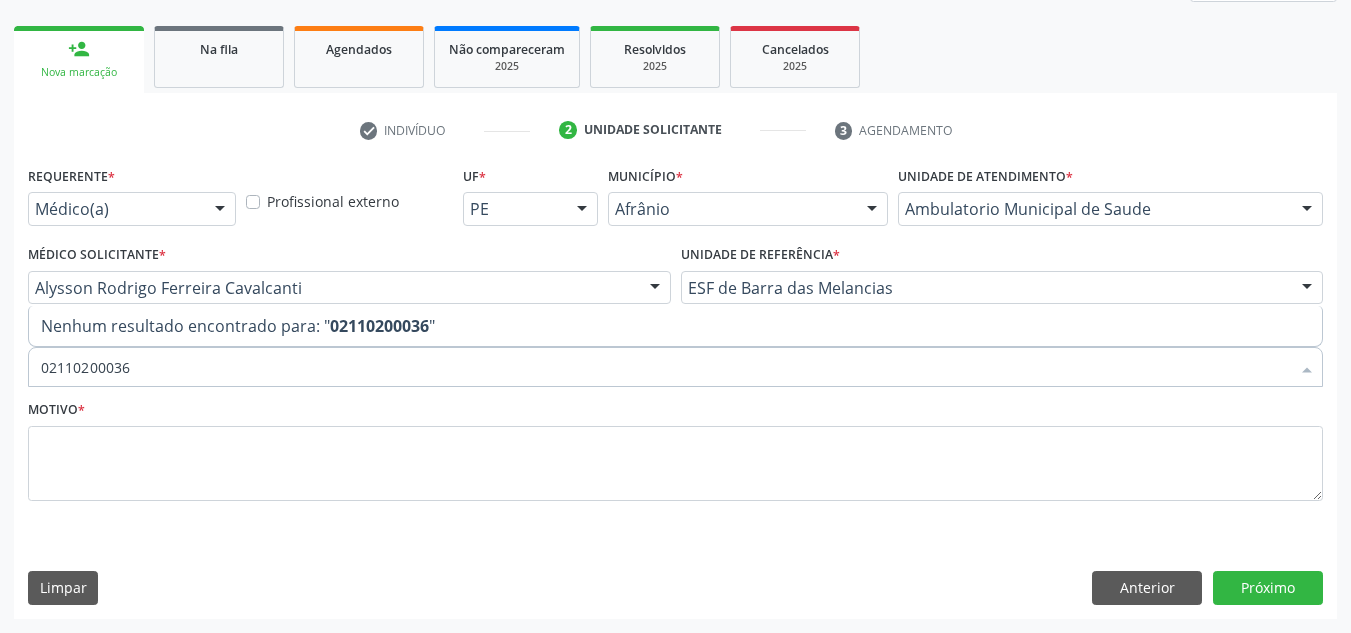 type on "0211020036" 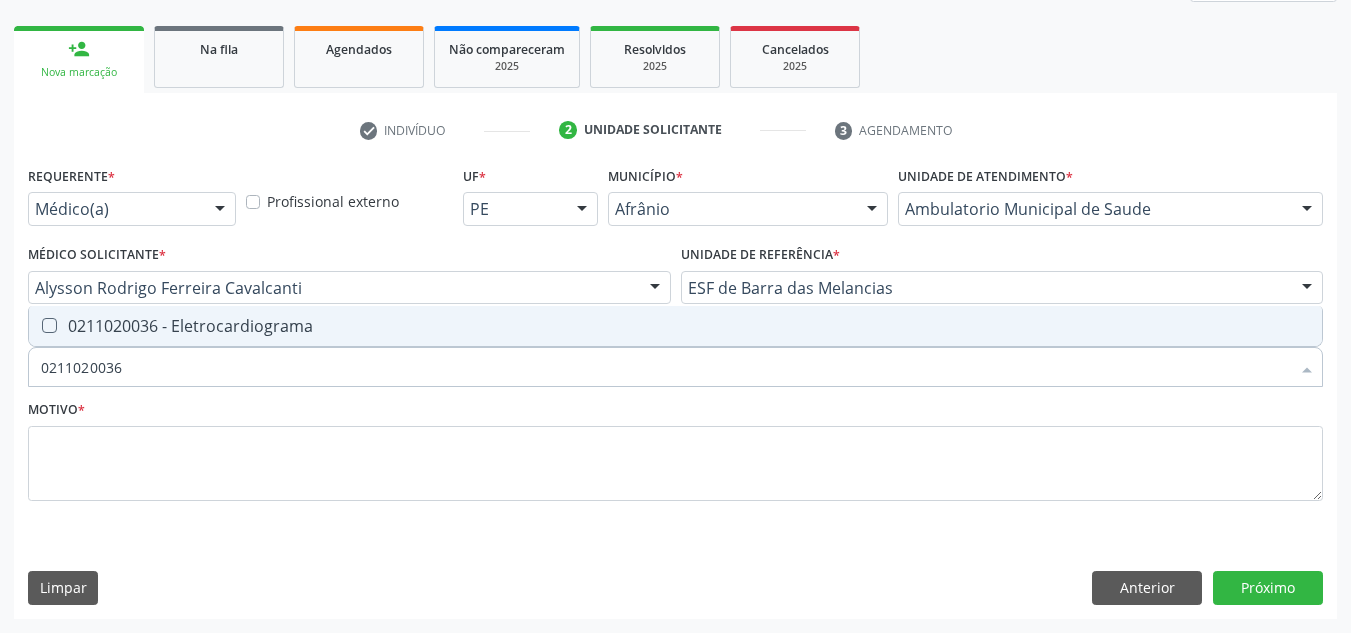 click on "0211020036 - Eletrocardiograma" at bounding box center [675, 326] 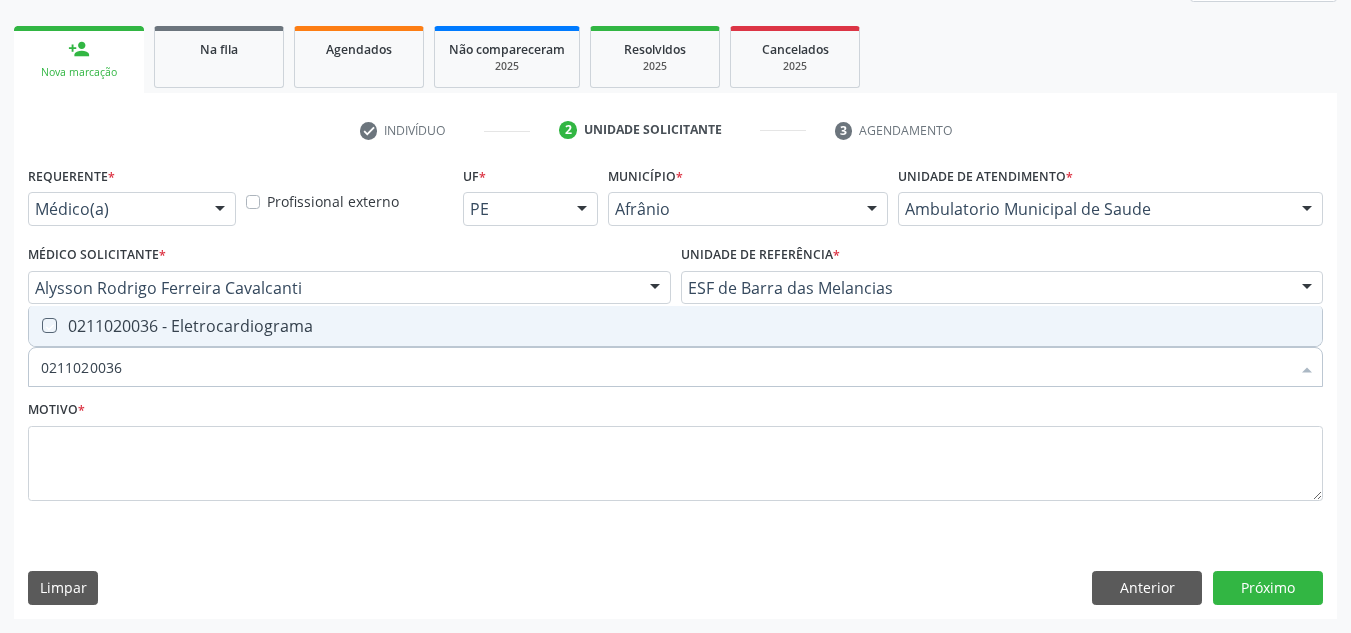 checkbox on "true" 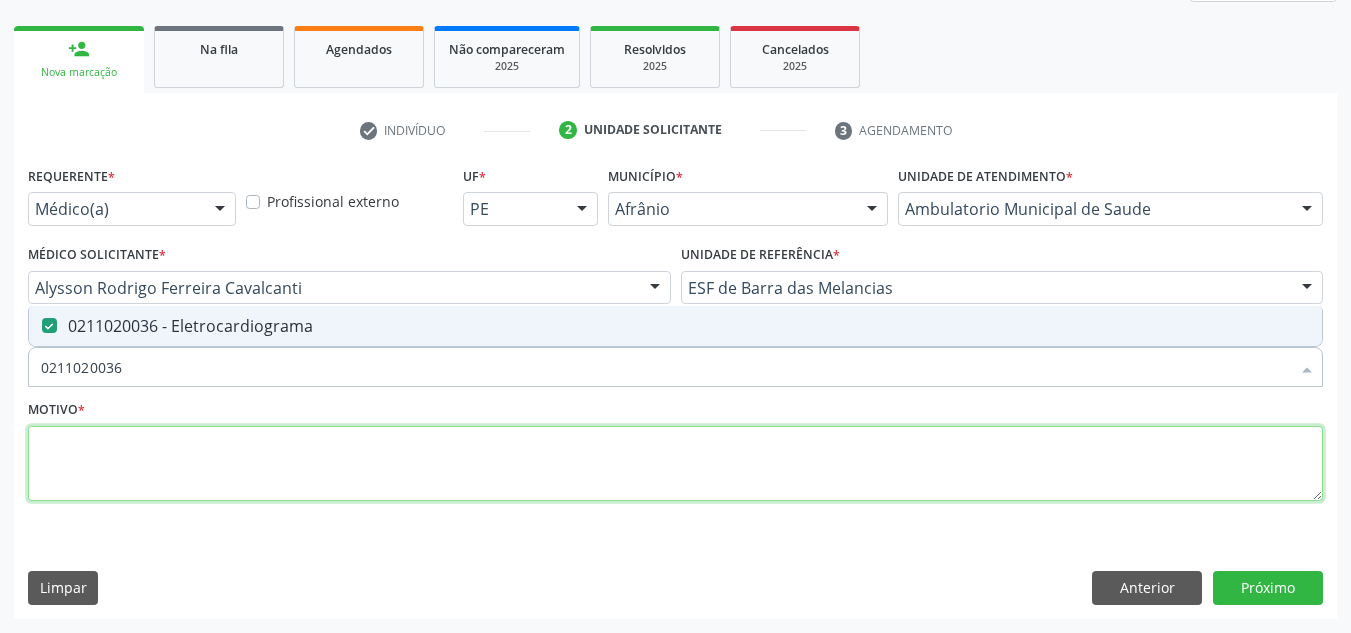 click at bounding box center [675, 464] 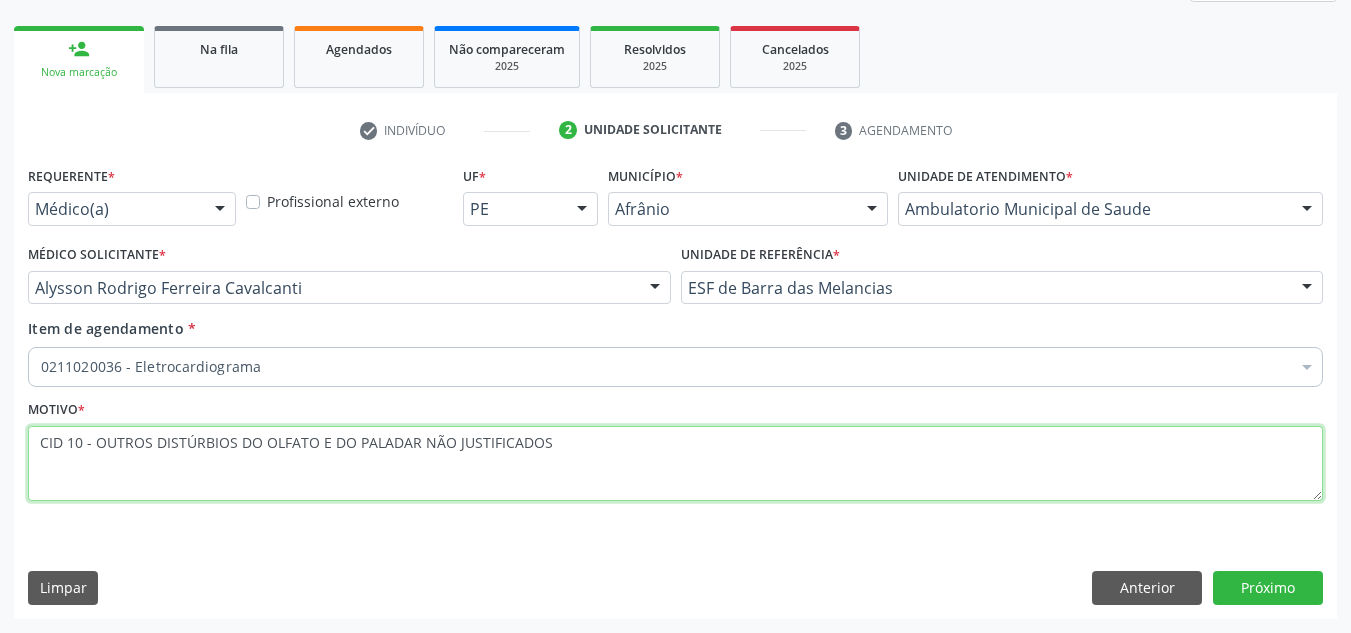 type on "CID 10 - OUTROS DISTÚRBIOS DO OLFATO E DO PALADAR NÃO JUSTIFICADOS" 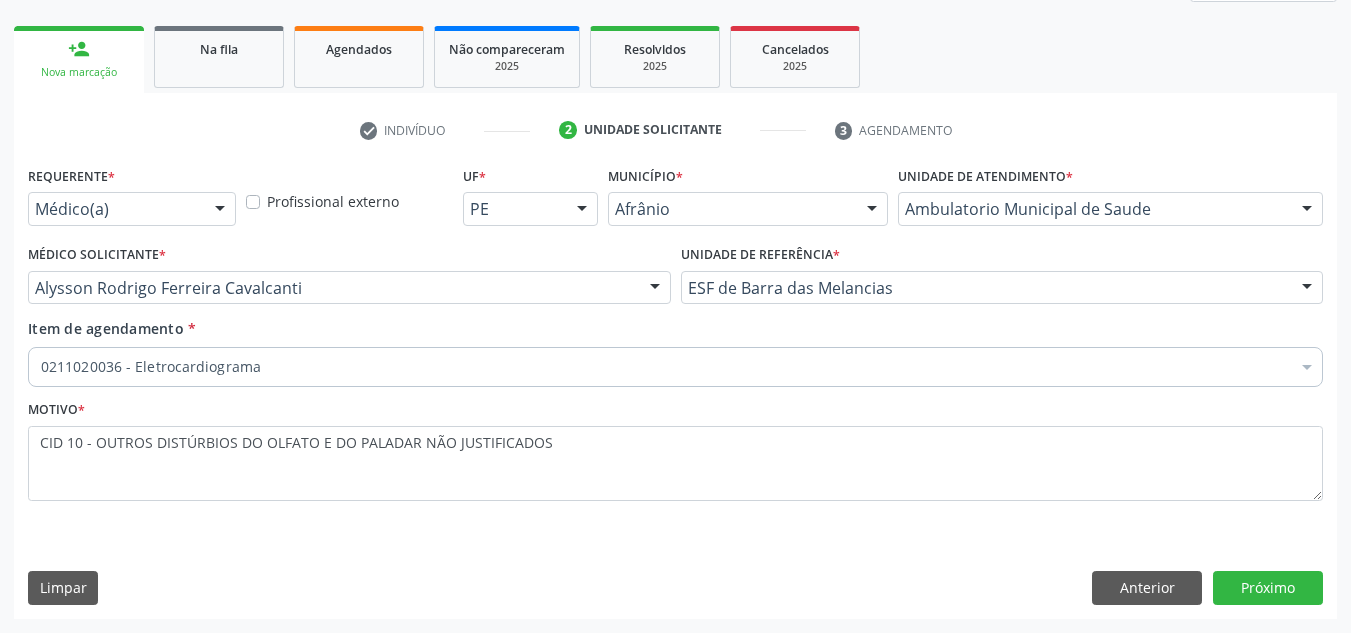 click on "Requerente
*
Médico(a)         Médico(a)   Enfermeiro(a)   Paciente
Nenhum resultado encontrado para: "   "
Não há nenhuma opção para ser exibida.
Profissional externo
UF
*
PE         BA   PE
Nenhum resultado encontrado para: "   "
Não há nenhuma opção para ser exibida.
Município
*
Afrânio         Afrânio   Petrolina
Nenhum resultado encontrado para: "   "
Não há nenhuma opção para ser exibida.
Unidade de atendimento
*
Ambulatorio Municipal de Saude         Academia da Saude de Afranio   Academia da Saude do Bairro Roberto Luis   Academia da Saude do Distrito de Cachoeira do Roberto   Academia da Saude do Distrito de Extrema   Academia da Saude do Jose Ramos   Alves Landim   Ambulatorio Municipal de Saude   Caf Central de Abastecimento Farmaceutico     Centro de Especialidades   Cime   Cuidar" at bounding box center (675, 389) 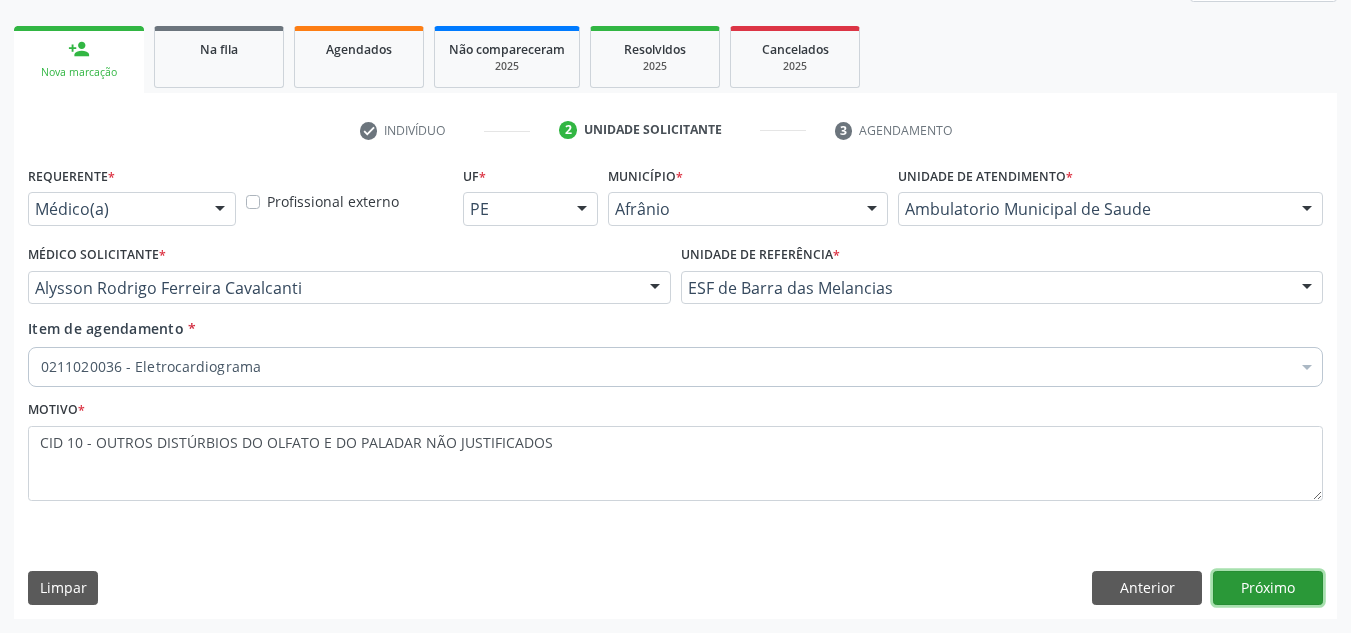 click on "Próximo" at bounding box center [1268, 588] 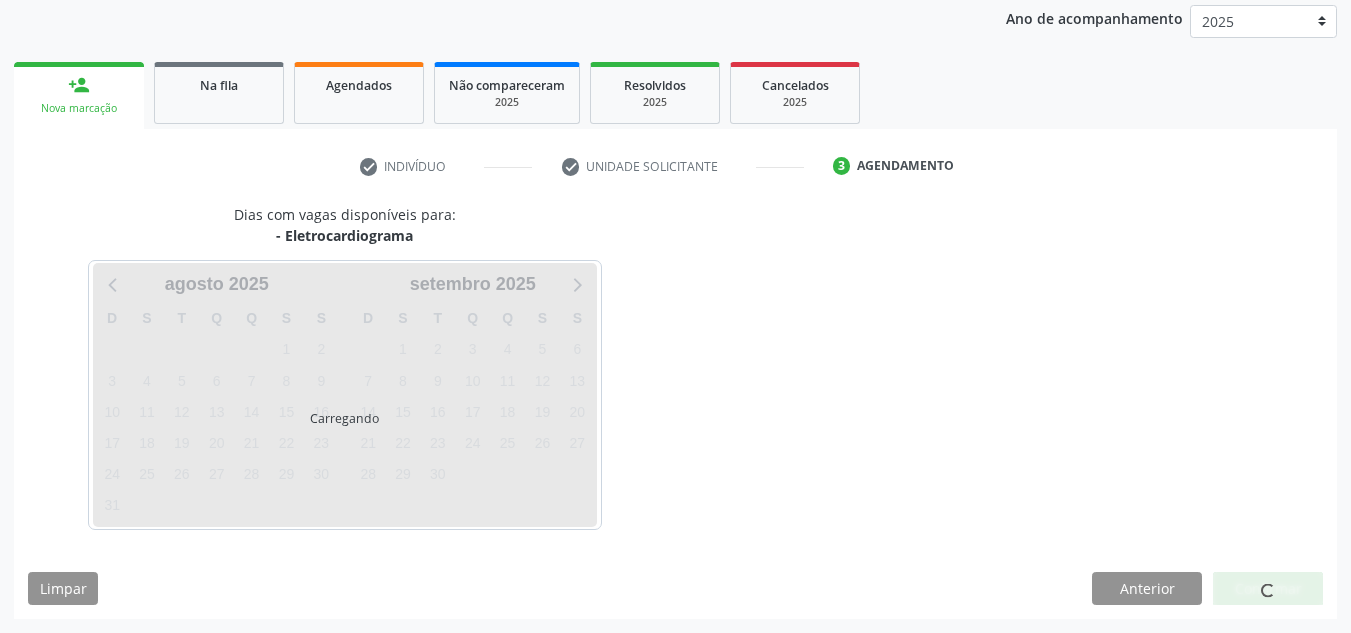 scroll, scrollTop: 237, scrollLeft: 0, axis: vertical 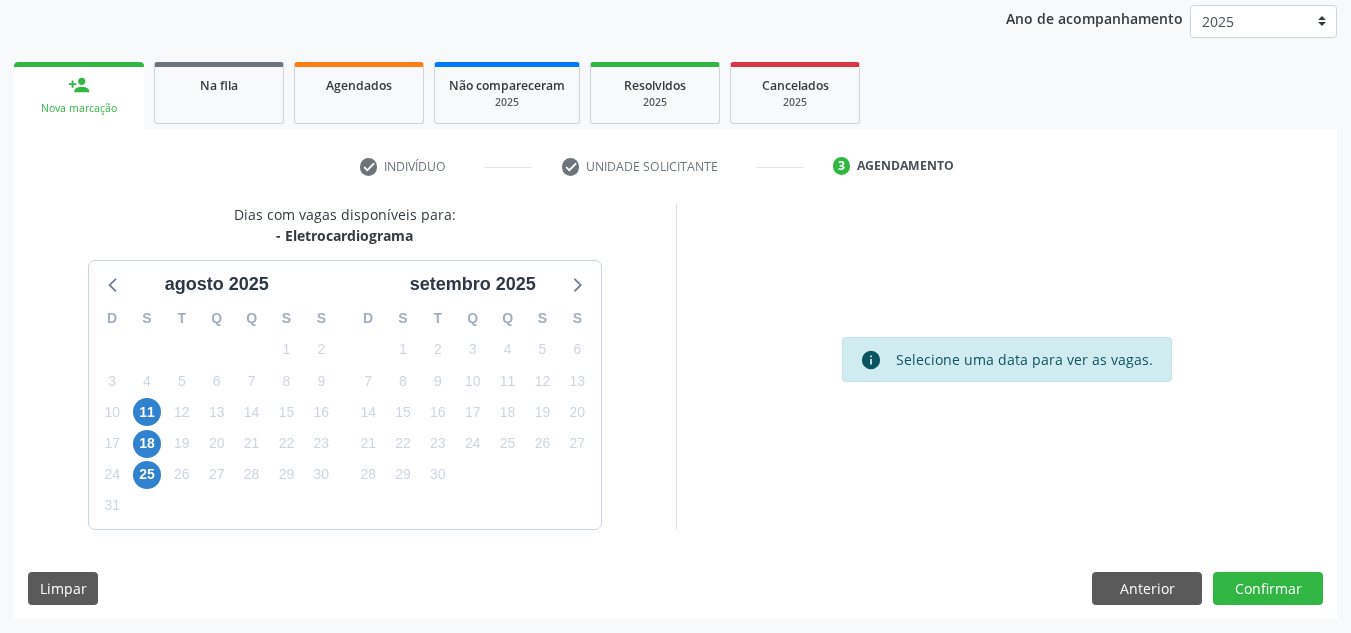 click on "Dias com vagas disponíveis para:
- Eletrocardiograma
agosto 2025 D S T Q Q S S 27 28 29 30 31 1 2 3 4 5 6 7 8 9 10 11 12 13 14 15 16 17 18 19 20 21 22 23 24 25 26 27 28 29 30 31 1 2 3 4 5 6 setembro 2025 D S T Q Q S S 31 1 2 3 4 5 6 7 8 9 10 11 12 13 14 15 16 17 18 19 20 21 22 23 24 25 26 27 28 29 30 1 2 3 4 5 6 7 8 9 10 11
info
Selecione uma data para ver as vagas.
Limpar
Anterior
Confirmar" at bounding box center (675, 411) 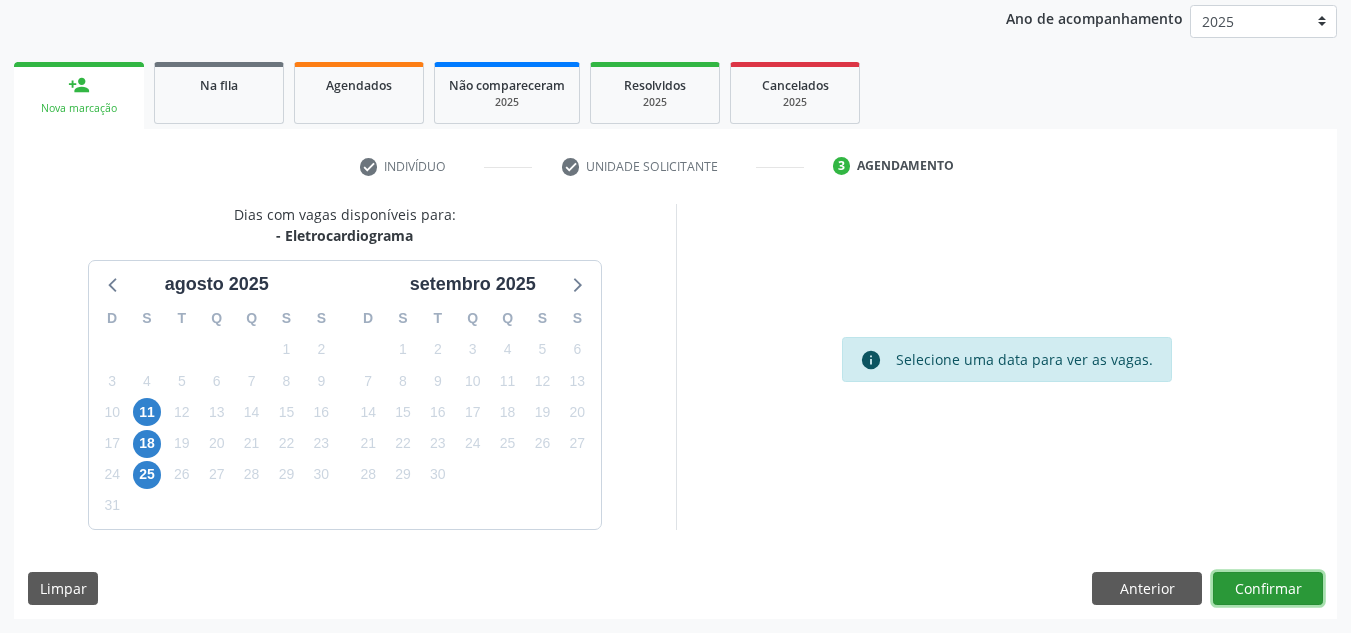 click on "Confirmar" at bounding box center (1268, 589) 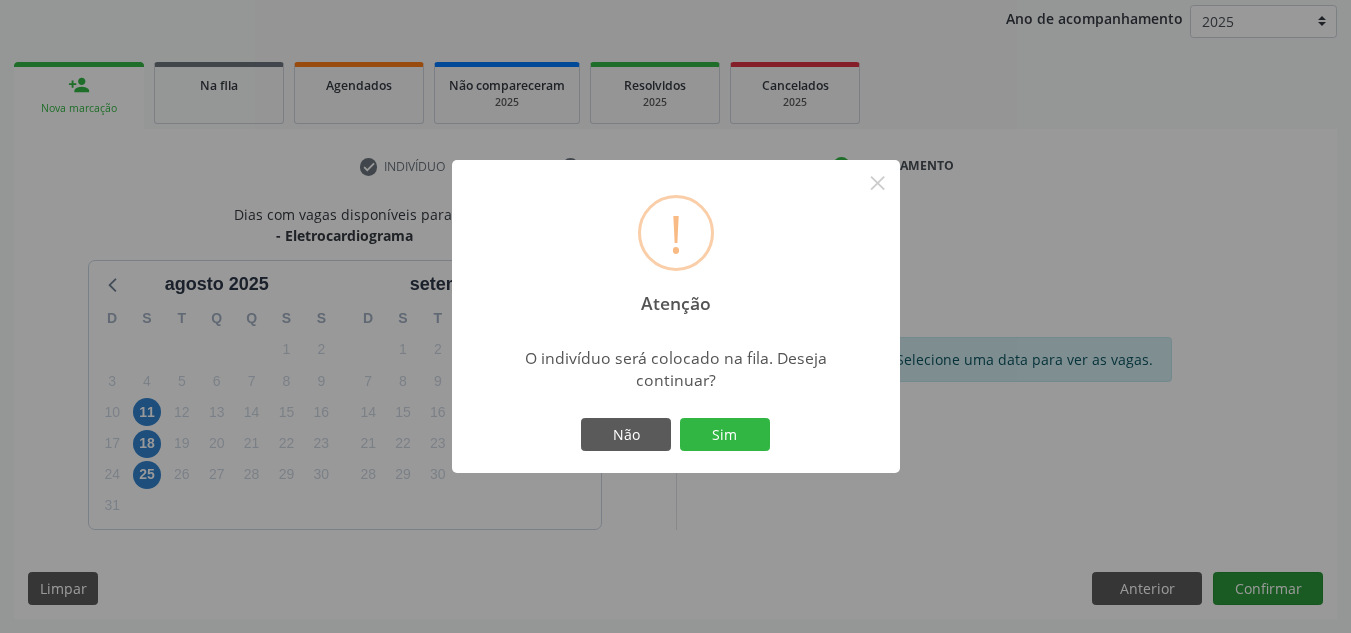 type 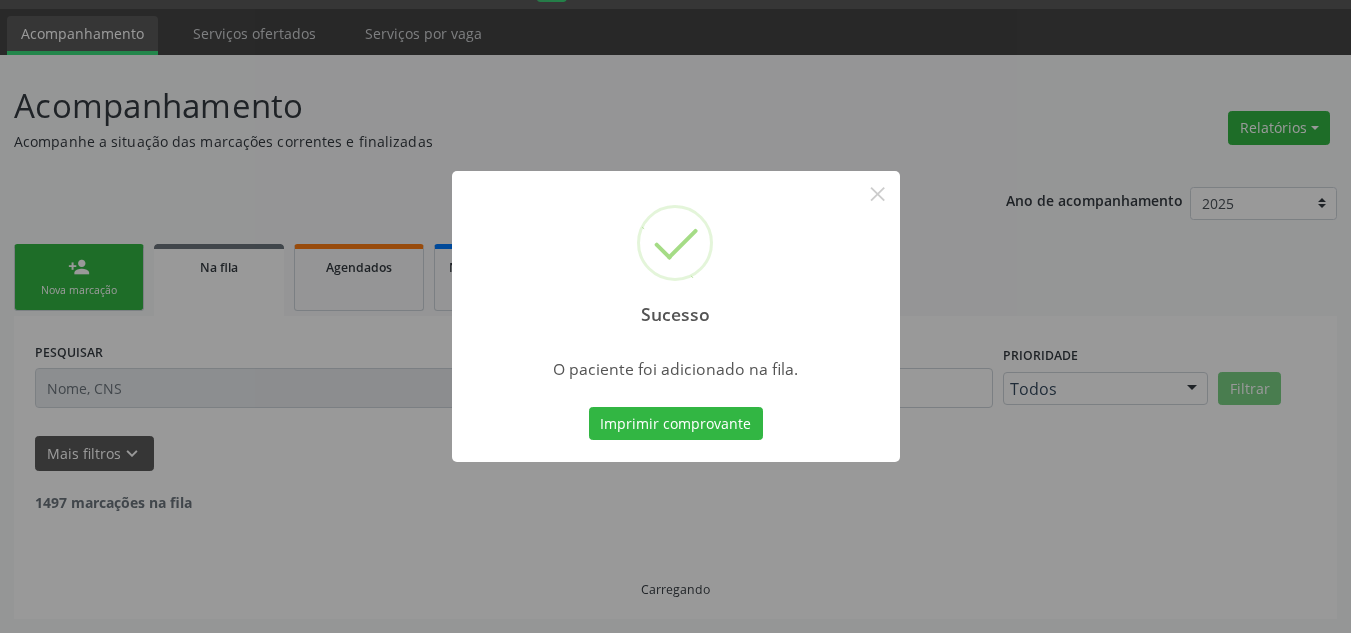 scroll, scrollTop: 34, scrollLeft: 0, axis: vertical 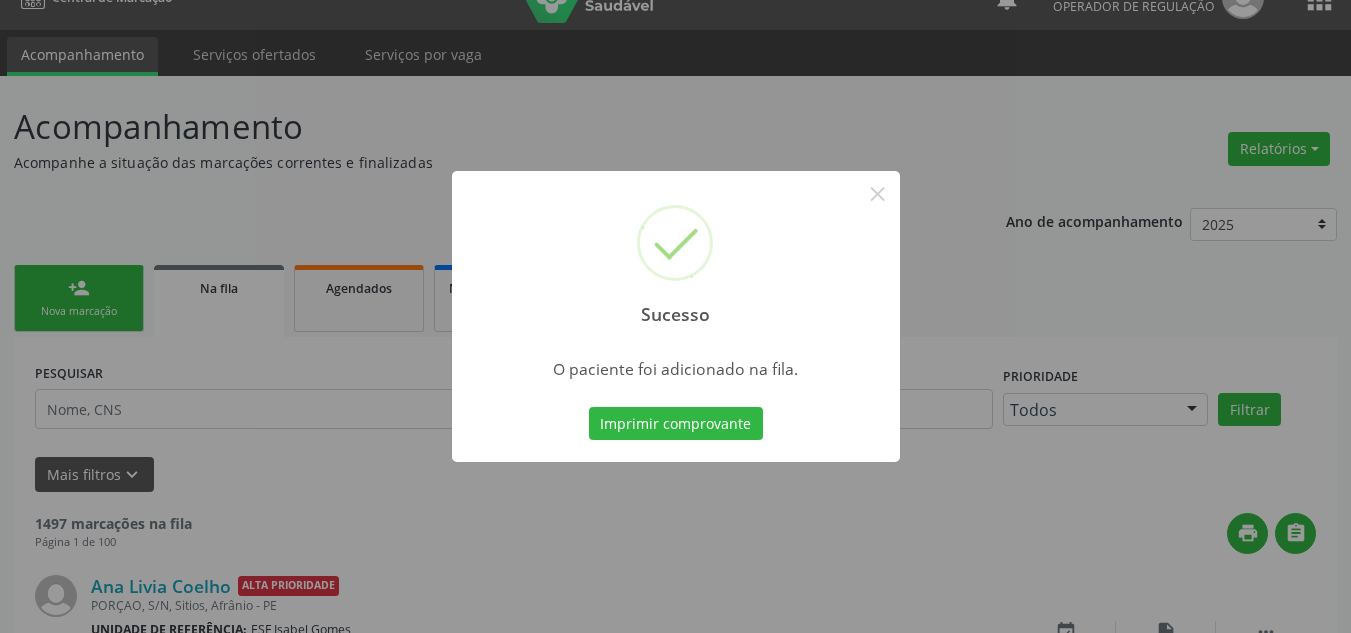 type 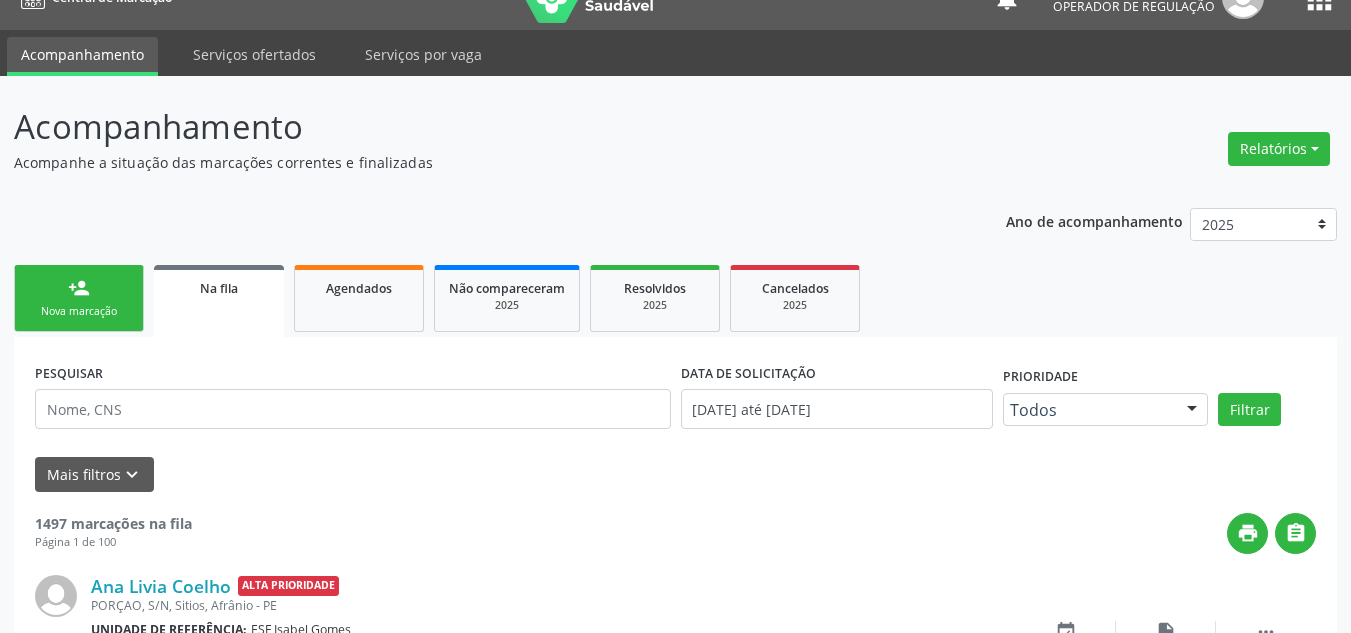 click on "person_add" at bounding box center (79, 288) 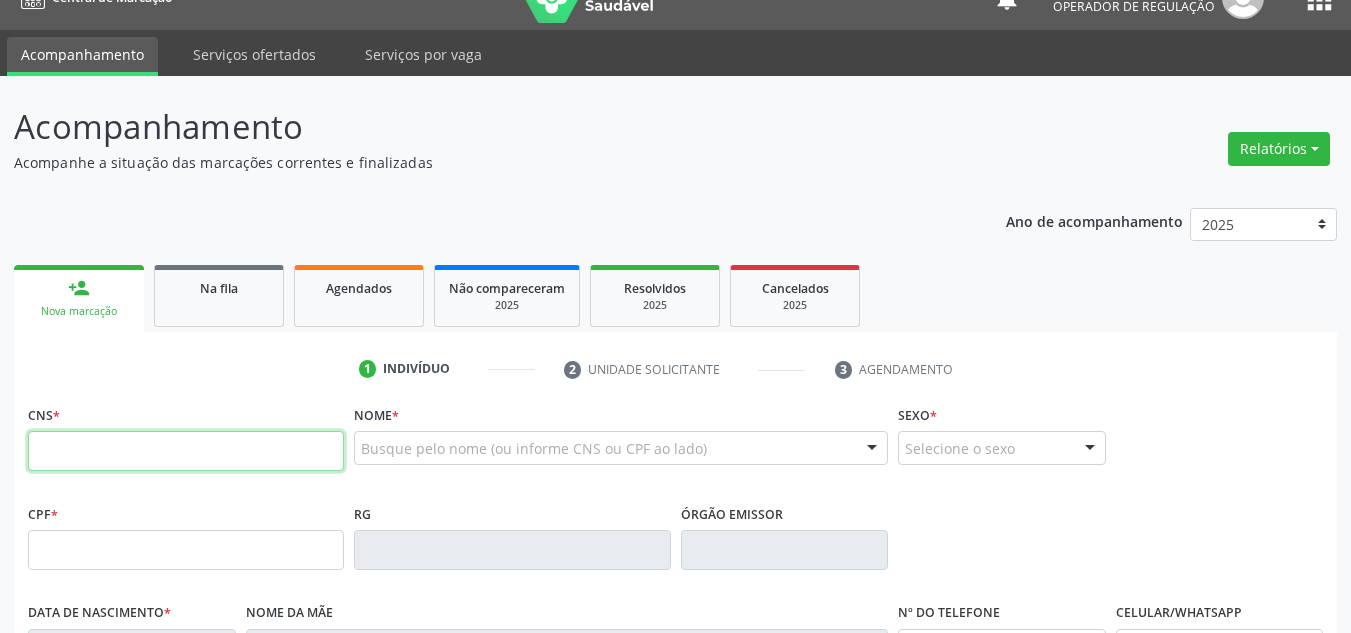 click at bounding box center [186, 451] 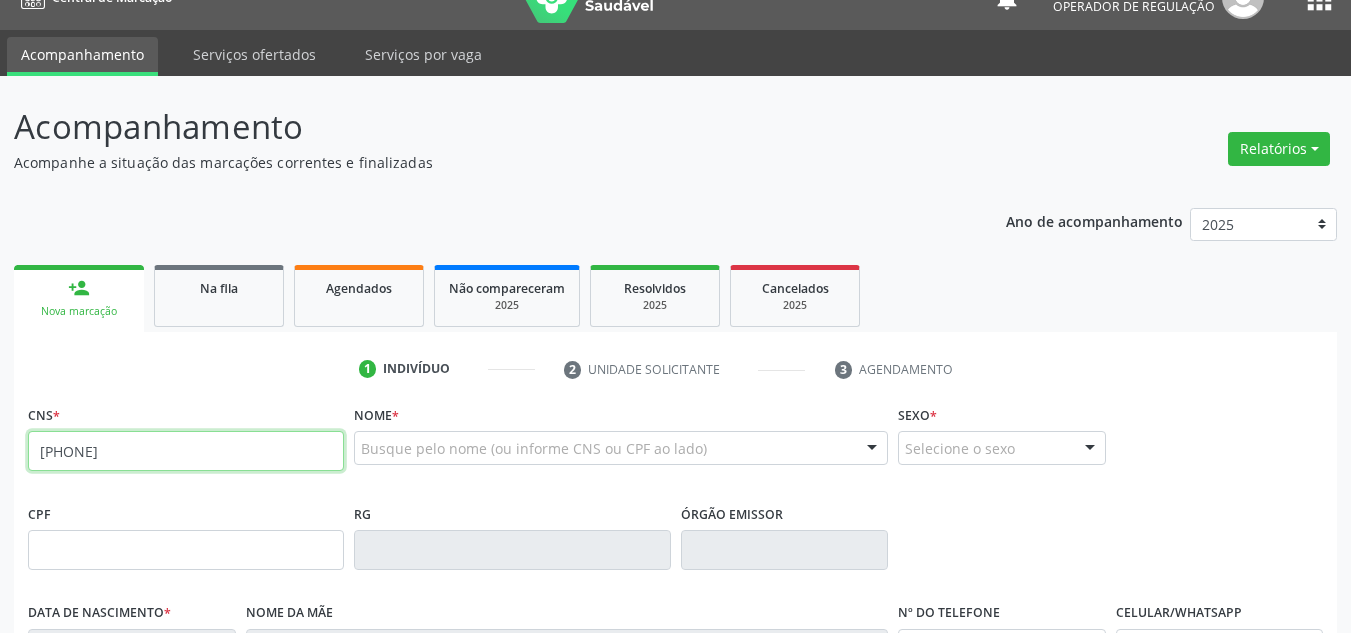 type on "[PHONE]" 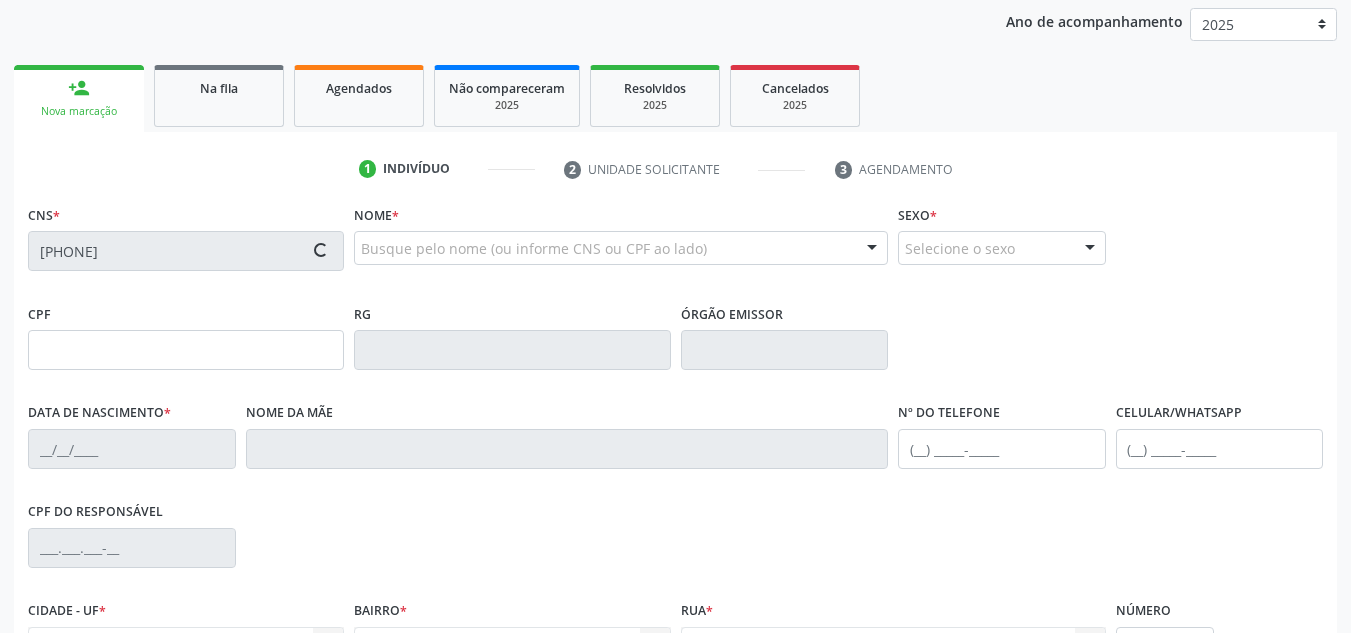type on "[DATE]" 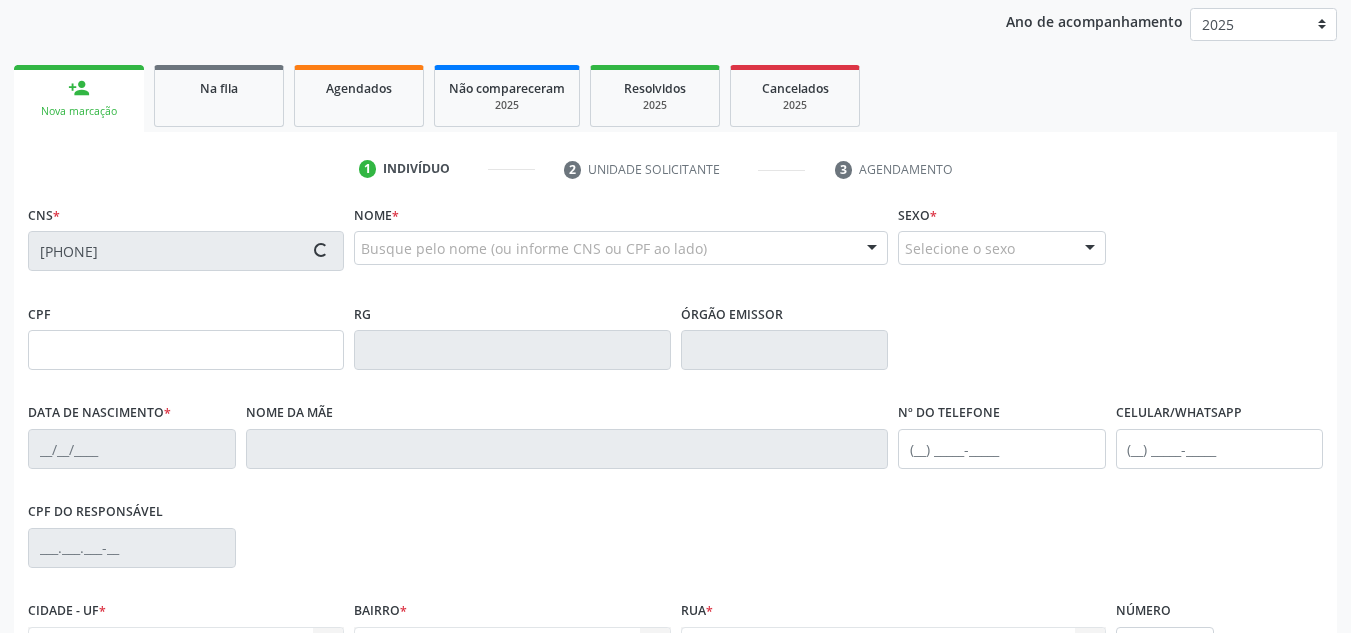 type on "[FIRST] [LAST] [LAST] [LAST]" 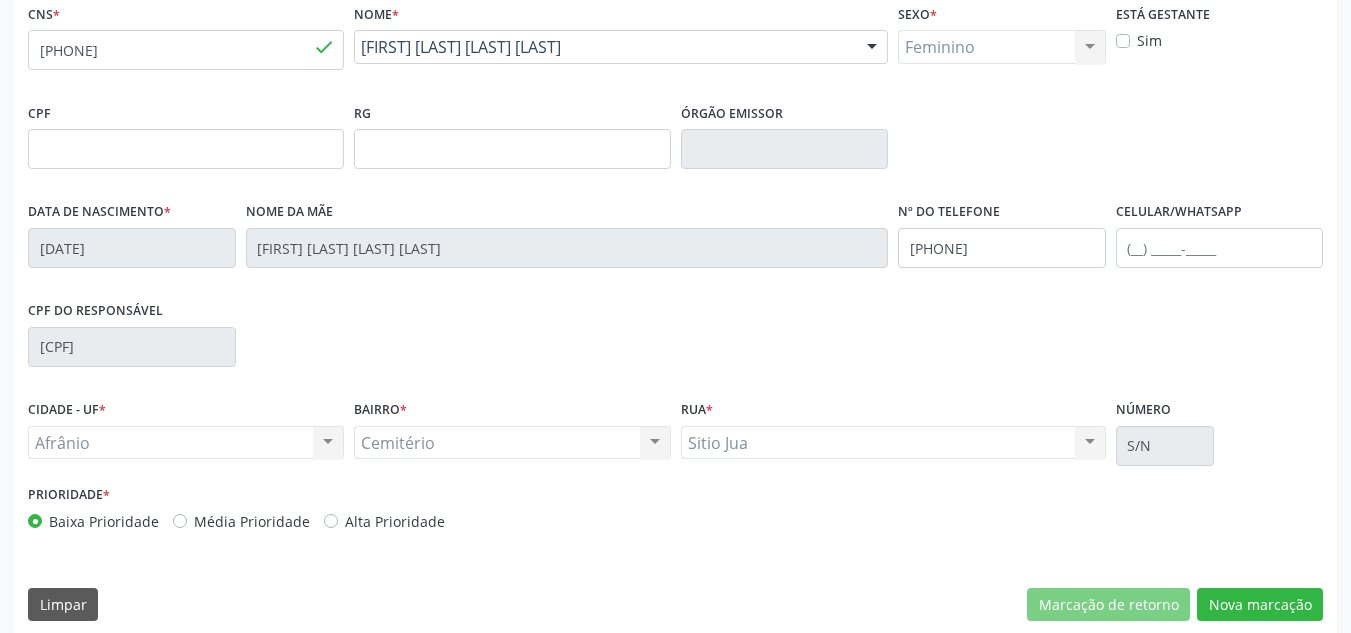 scroll, scrollTop: 451, scrollLeft: 0, axis: vertical 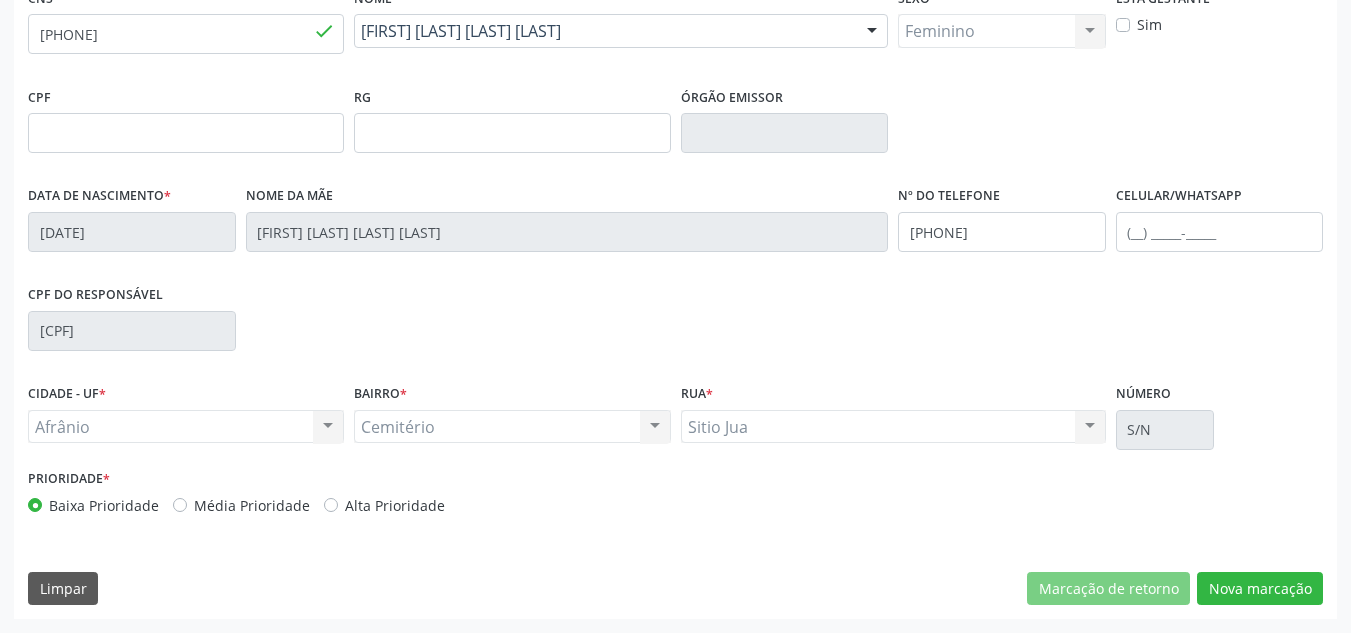click on "CNS
*
[PHONE]       done
Nome
*
[FIRST] [LAST] [LAST] [LAST]
[FIRST] [LAST] [LAST] [LAST]
CNS:
[PHONE]
CPF:    --   Nascimento:
[DATE]
Nenhum resultado encontrado para: "   "
Digite o nome
Sexo
*
Feminino         Masculino   Feminino
Nenhum resultado encontrado para: "   "
Não há nenhuma opção para ser exibida.
Está gestante
Sim
CPF
RG
Órgão emissor
Data de nascimento
*
[DATE]
Nome da mãe
[FIRST] [LAST] [LAST] [LAST]
Nº do Telefone
[PHONE]
Celular/WhatsApp
CPF do responsável
[CPF]
CIDADE - UF
*
Afrânio" at bounding box center (675, 301) 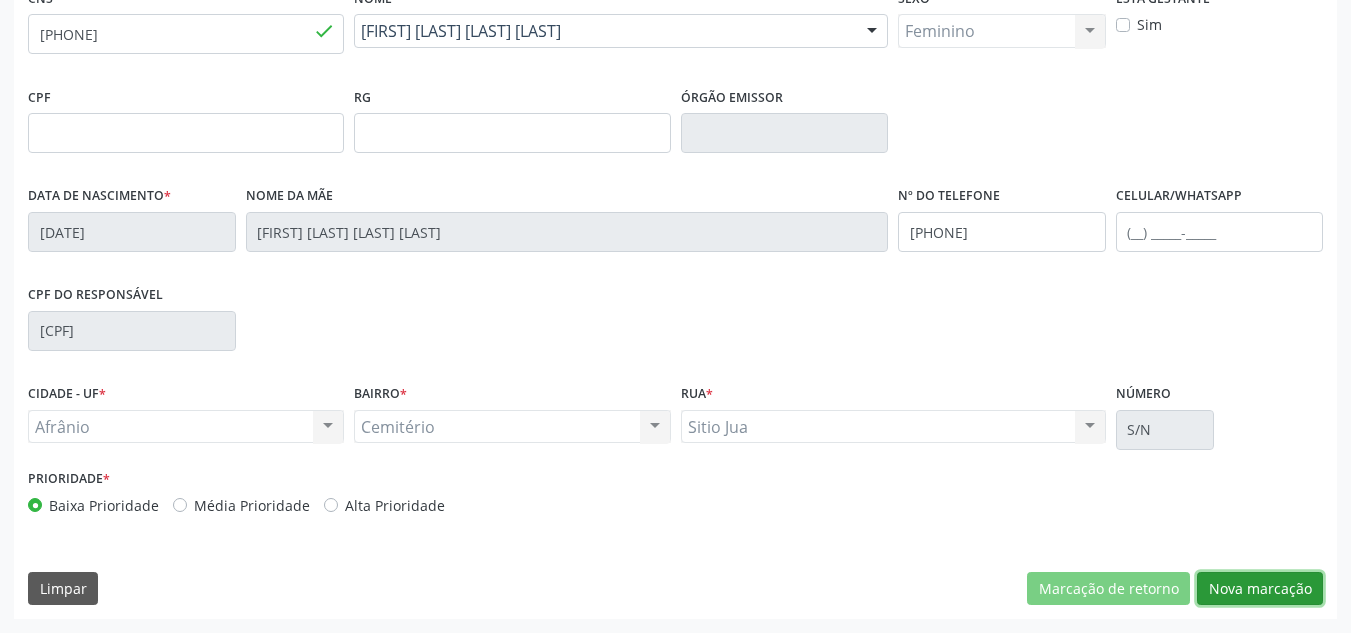 click on "Nova marcação" at bounding box center [1260, 589] 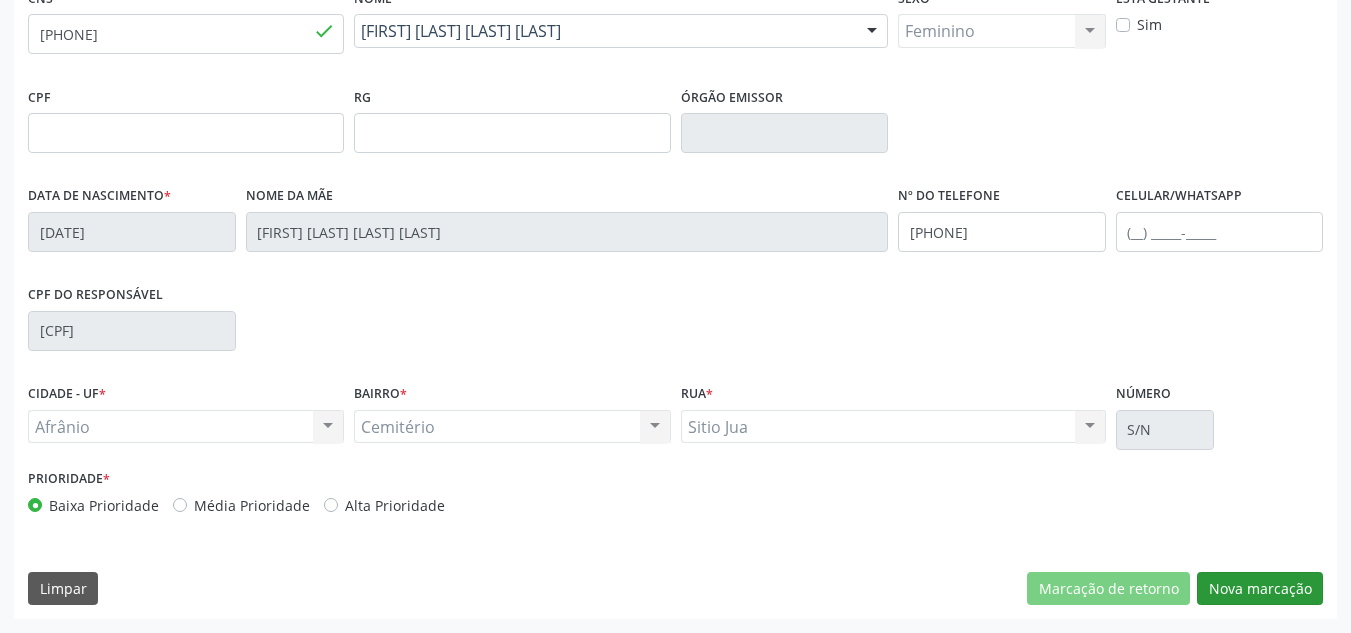 scroll, scrollTop: 273, scrollLeft: 0, axis: vertical 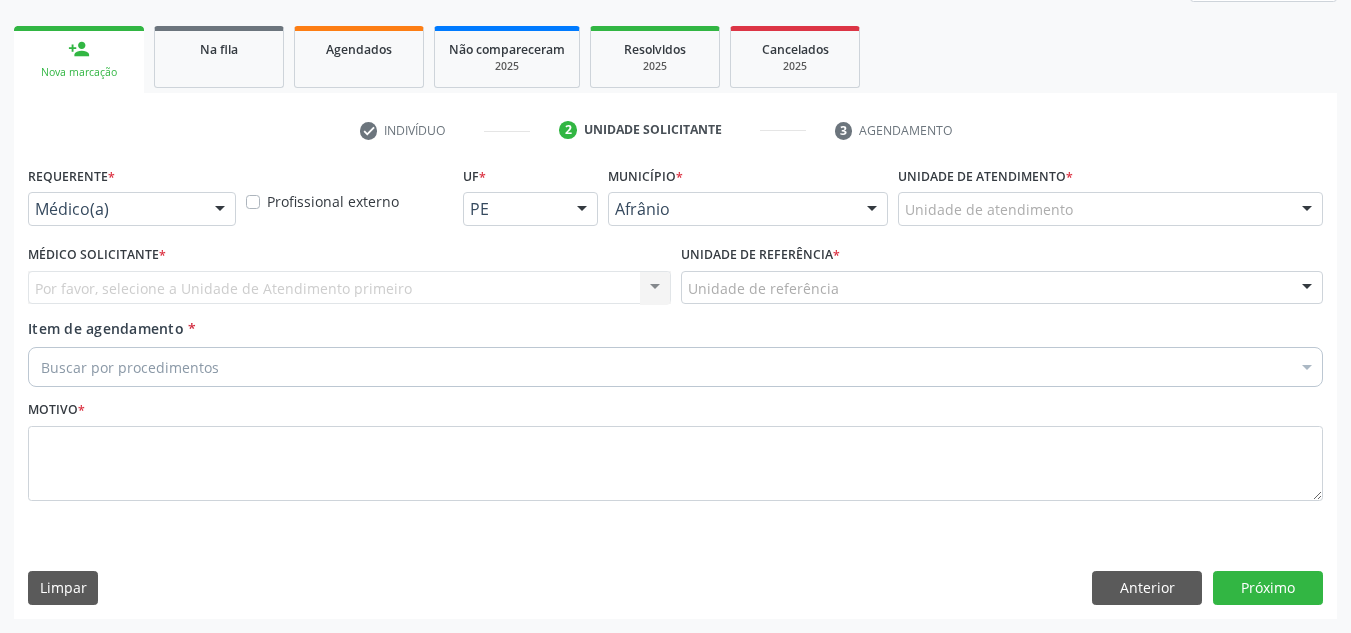 click on "Unidade de atendimento" at bounding box center [1110, 209] 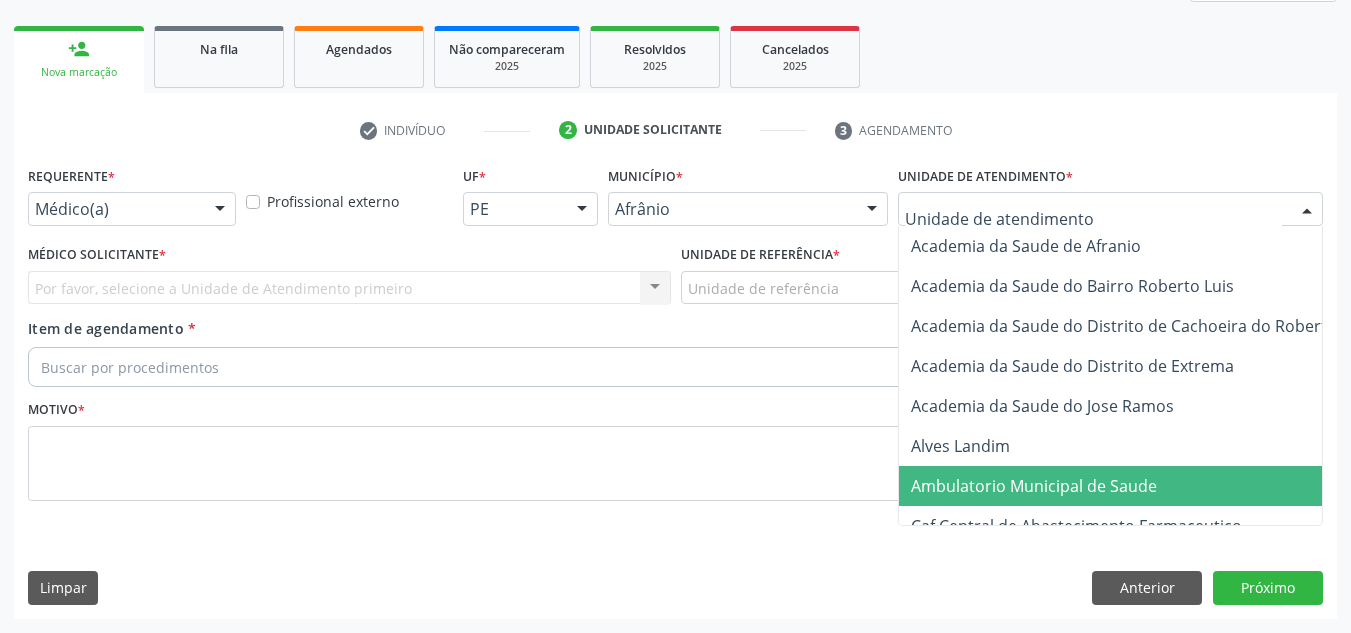 click on "Ambulatorio Municipal de Saude" at bounding box center [1034, 486] 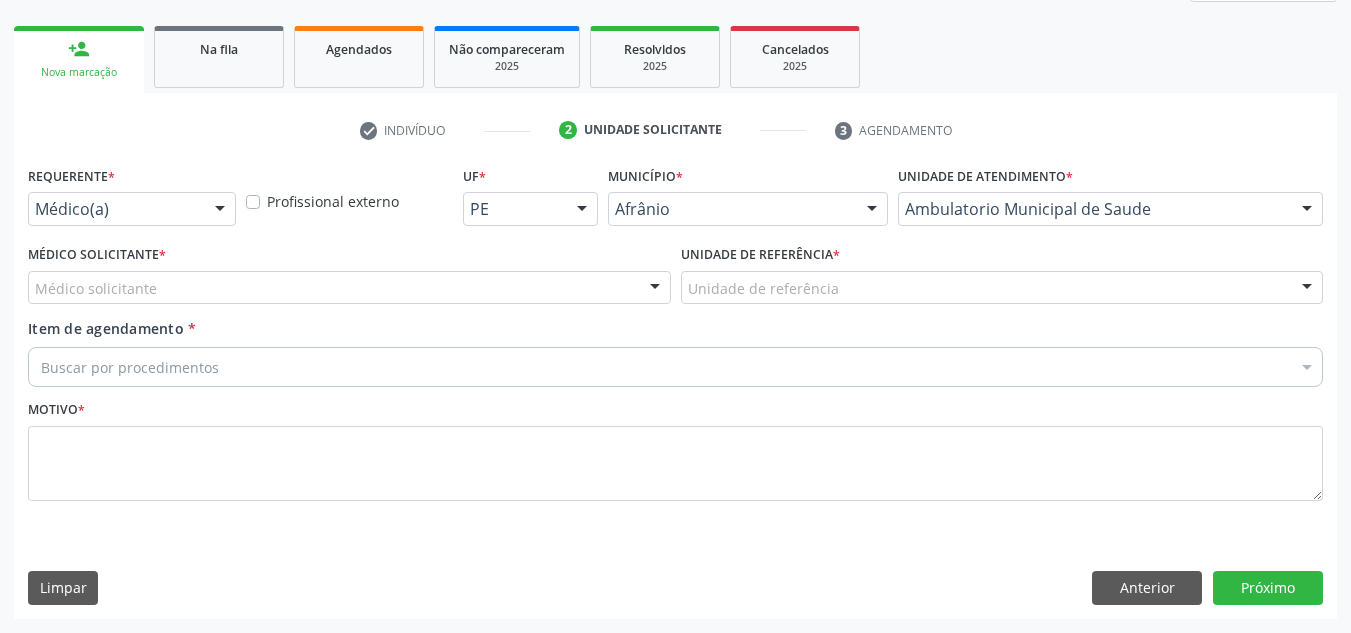 click on "Médico solicitante" at bounding box center [349, 288] 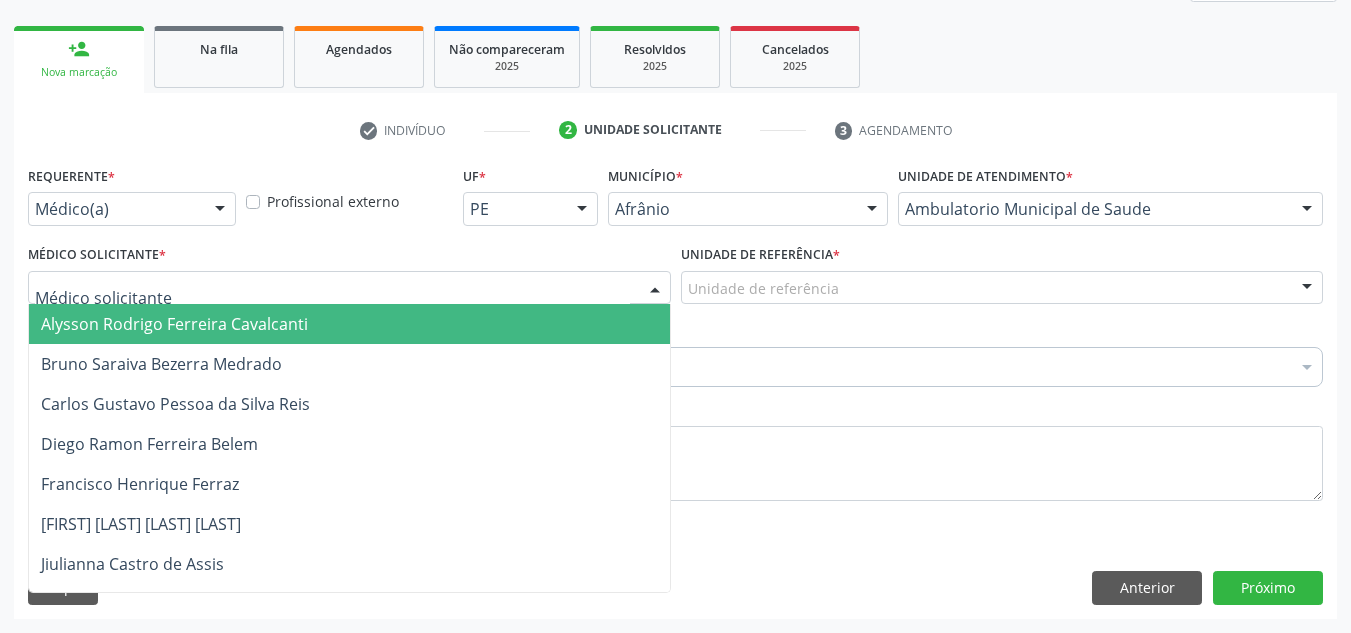 drag, startPoint x: 551, startPoint y: 329, endPoint x: 686, endPoint y: 291, distance: 140.24622 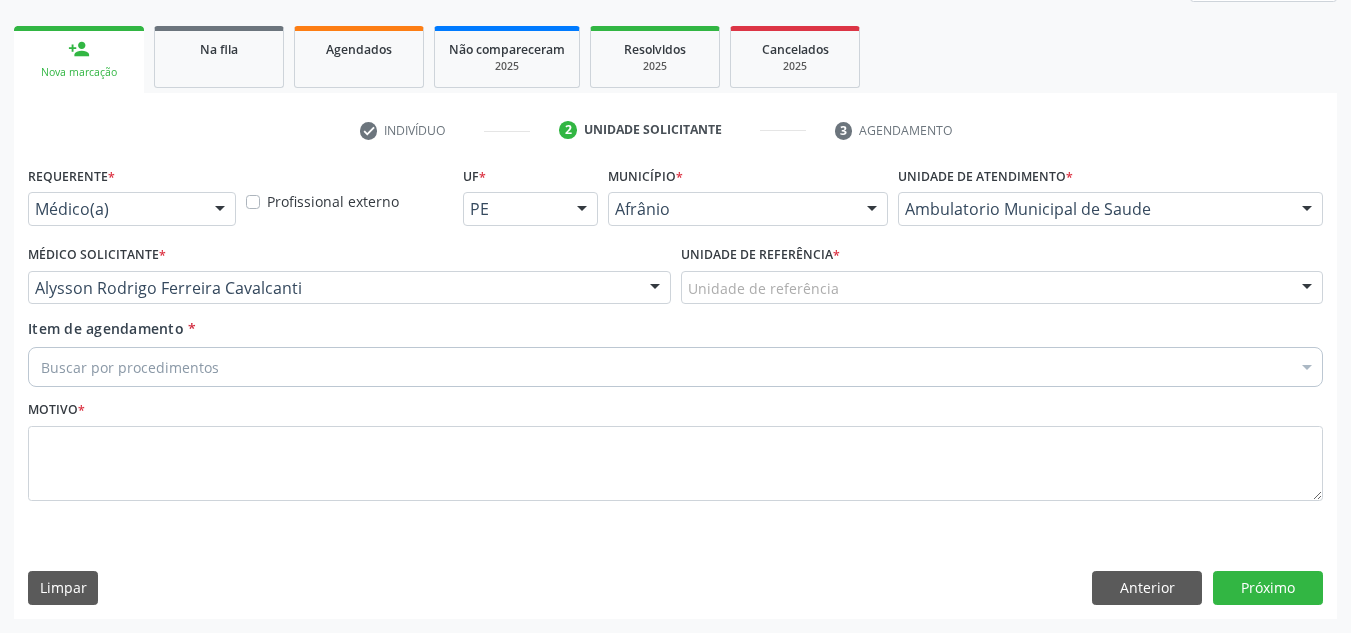 click on "Unidade de referência
*
Unidade de referência
ESF de Extrema   ESF de Barra das Melancias   ESF Jose e Maria Rodrigues de Macedo   ESF Maria da Silva Pereira   ESF Isabel Gomes   ESF Jose Ramos   ESF Custodia Maria da Conceicao   ESF Rosalia Cavalcanti Gomes   ESF Maria Dilurdes da Silva   ESF Ana Coelho Nonato
Nenhum resultado encontrado para: "   "
Não há nenhuma opção para ser exibida." at bounding box center [1002, 279] 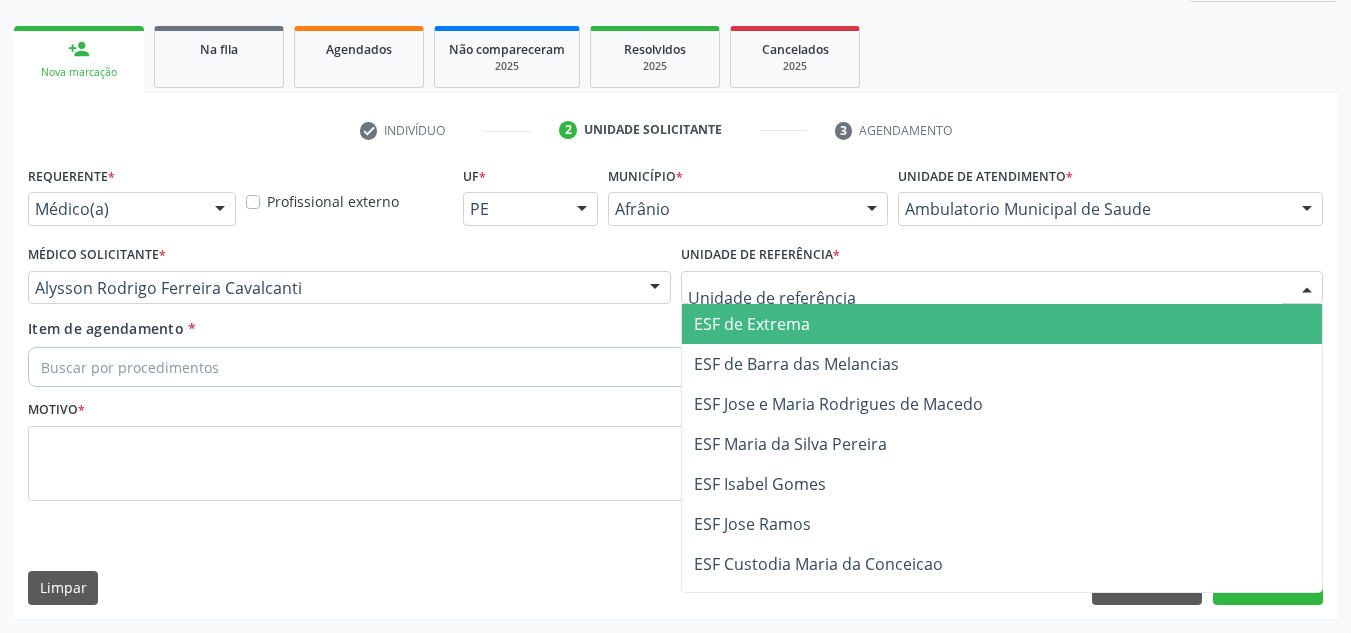 click on "ESF de Extrema" at bounding box center (1002, 324) 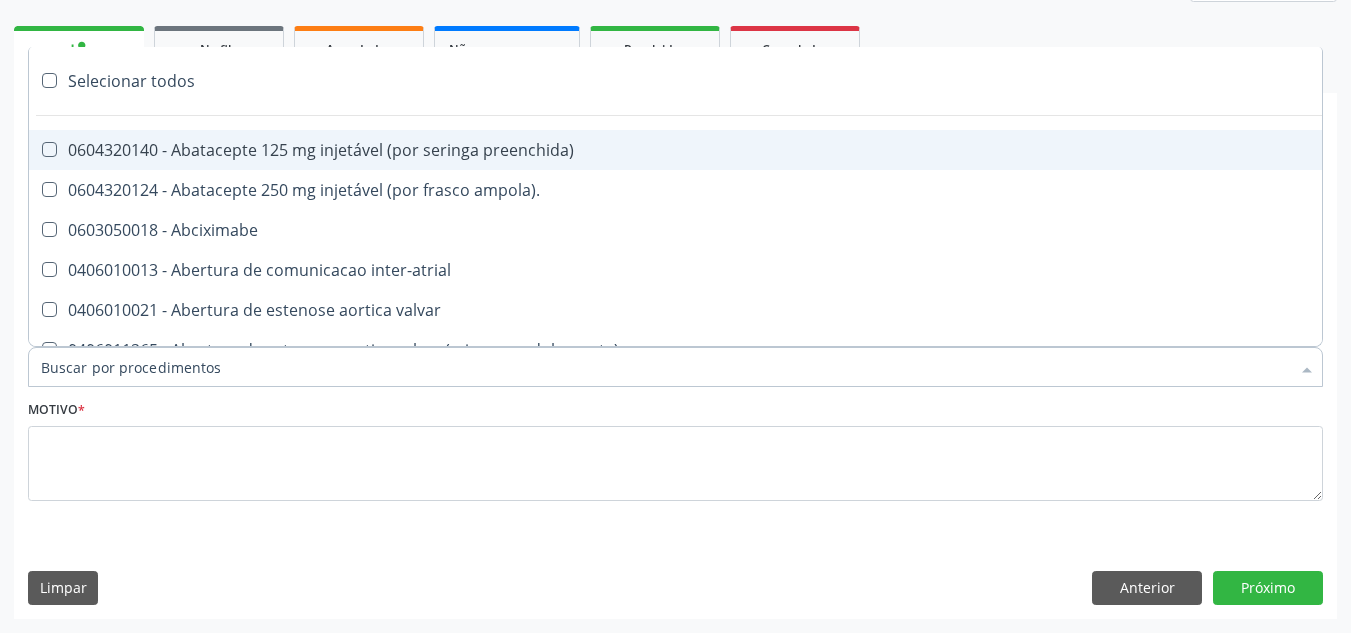 click at bounding box center [675, 367] 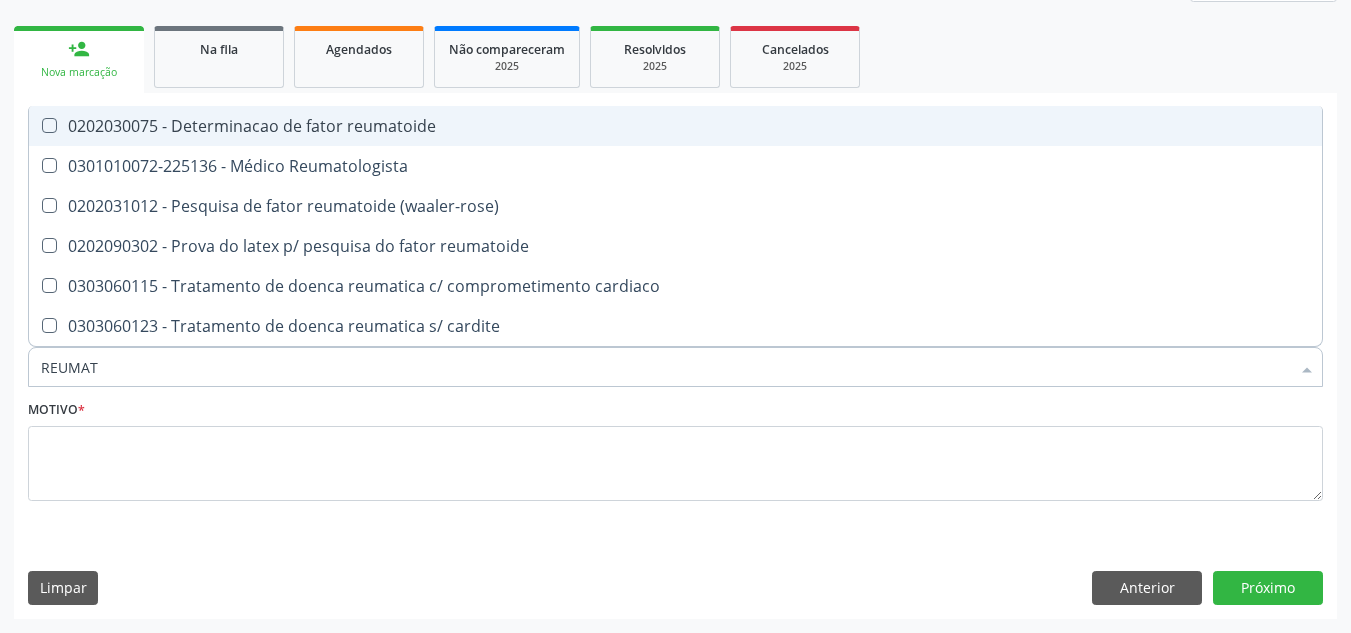 type on "REUMATO" 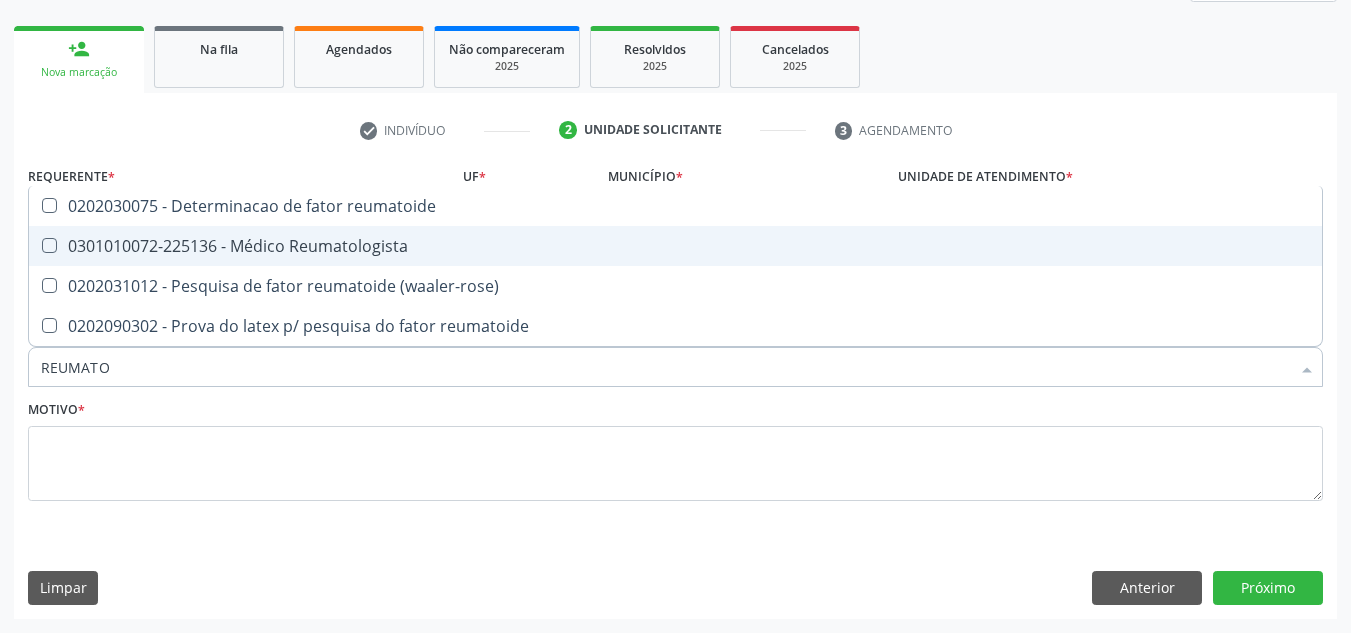 click on "0301010072-225136 - Médico Reumatologista" at bounding box center (675, 246) 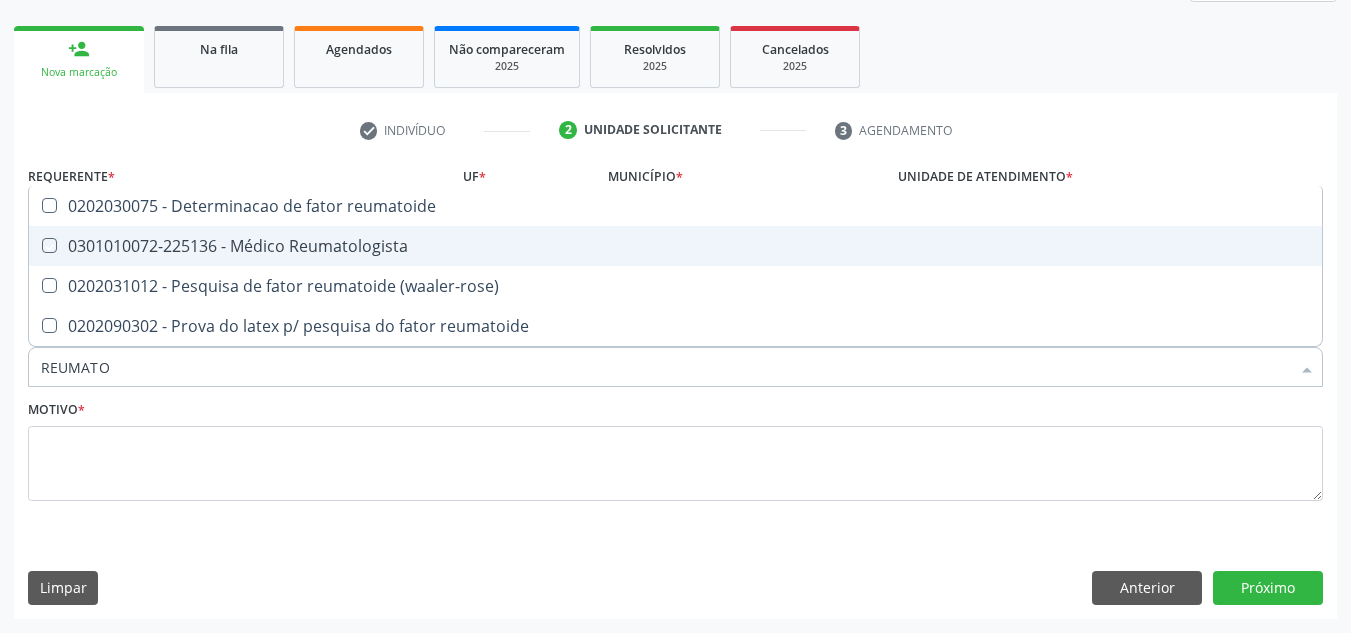 checkbox on "true" 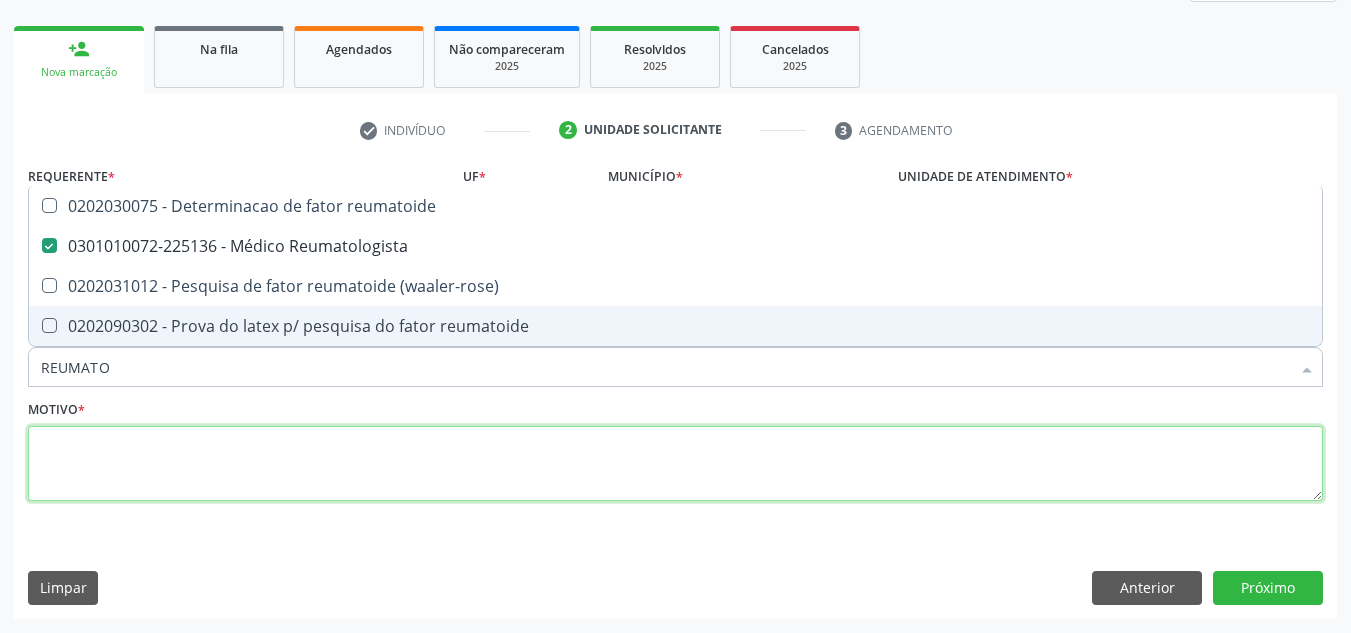 click at bounding box center (675, 464) 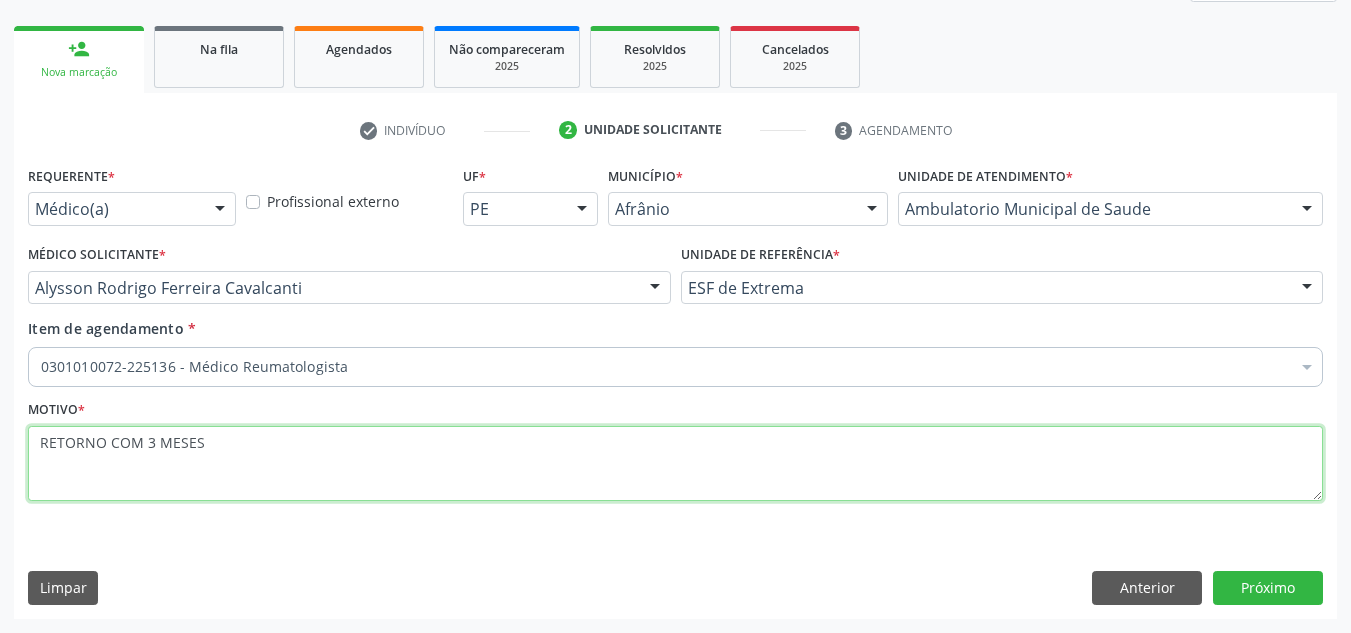 type on "RETORNO COM 3 MESES" 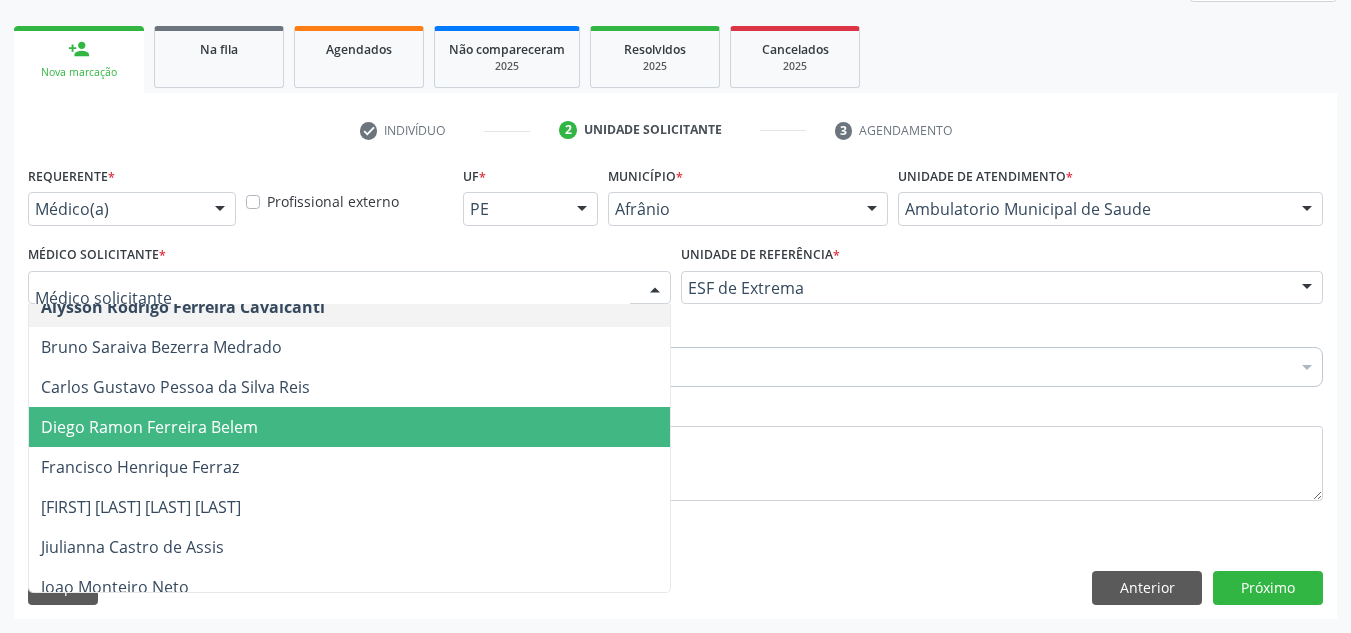 scroll, scrollTop: 0, scrollLeft: 0, axis: both 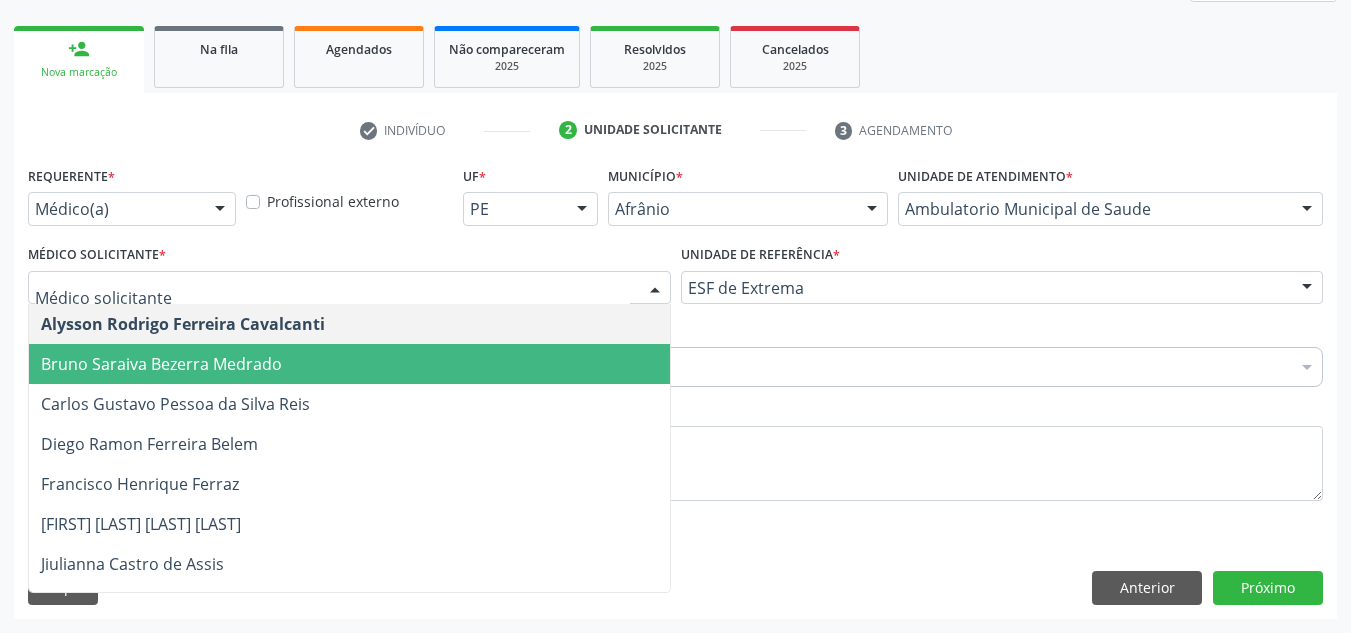 click on "Acompanhamento
Acompanhe a situação das marcações correntes e finalizadas
Relatórios
Acompanhamento
Consolidado
Procedimentos realizados
Ano de acompanhamento
2025 2024 2023 2022 2021 2020 2019 2018
person_add
Nova marcação
Na fila   Agendados   Não compareceram
2025
Resolvidos
2025
Cancelados
2025
check
Indivíduo
2
Unidade solicitante
3
Agendamento
CNS
*
[PHONE]       done
Nome
*
[FIRST] [LAST] [LAST] [LAST]
[FIRST] [LAST] [LAST] [LAST]
CNS:
[PHONE]
CPF:    --   Nascimento:
[DATE]
Nenhum resultado encontrado para: "   "
Digite o nome
Sexo
*
Feminino" at bounding box center (675, 235) 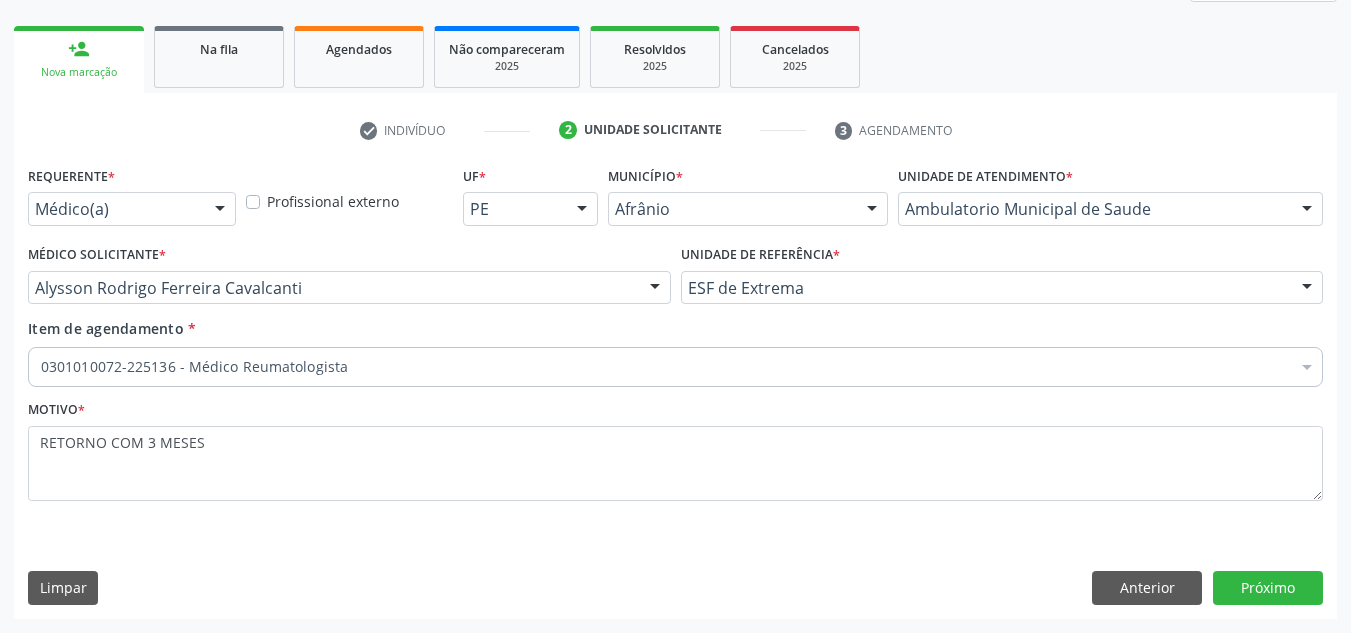 click on "Requerente
*
Médico(a)         Médico(a)   Enfermeiro(a)   Paciente
Nenhum resultado encontrado para: "   "
Não há nenhuma opção para ser exibida.
Profissional externo
UF
*
PE         BA   PE
Nenhum resultado encontrado para: "   "
Não há nenhuma opção para ser exibida.
Município
*
Afrânio         Afrânio   Petrolina
Nenhum resultado encontrado para: "   "
Não há nenhuma opção para ser exibida.
Unidade de atendimento
*
Ambulatorio Municipal de Saude         Academia da Saude de Afranio   Academia da Saude do Bairro Roberto Luis   Academia da Saude do Distrito de Cachoeira do Roberto   Academia da Saude do Distrito de Extrema   Academia da Saude do Jose Ramos   Alves Landim   Ambulatorio Municipal de Saude   Caf Central de Abastecimento Farmaceutico     Centro de Especialidades   Cime   Cuidar" at bounding box center [675, 389] 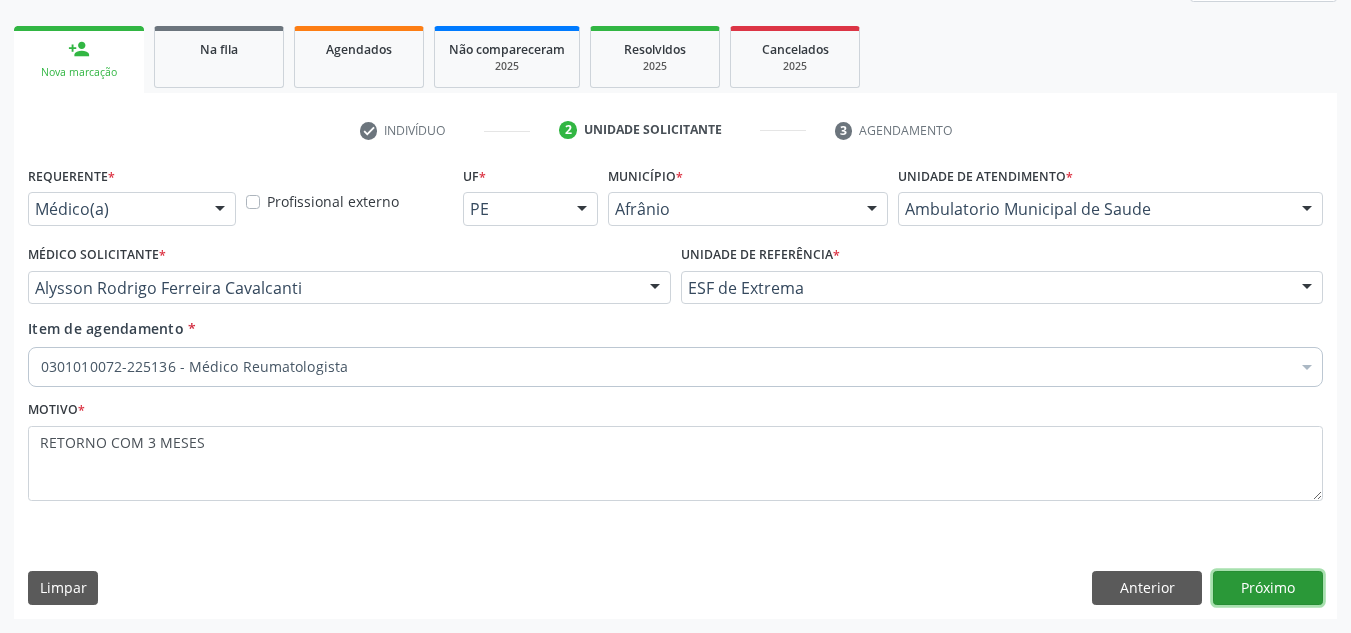 click on "Próximo" at bounding box center (1268, 588) 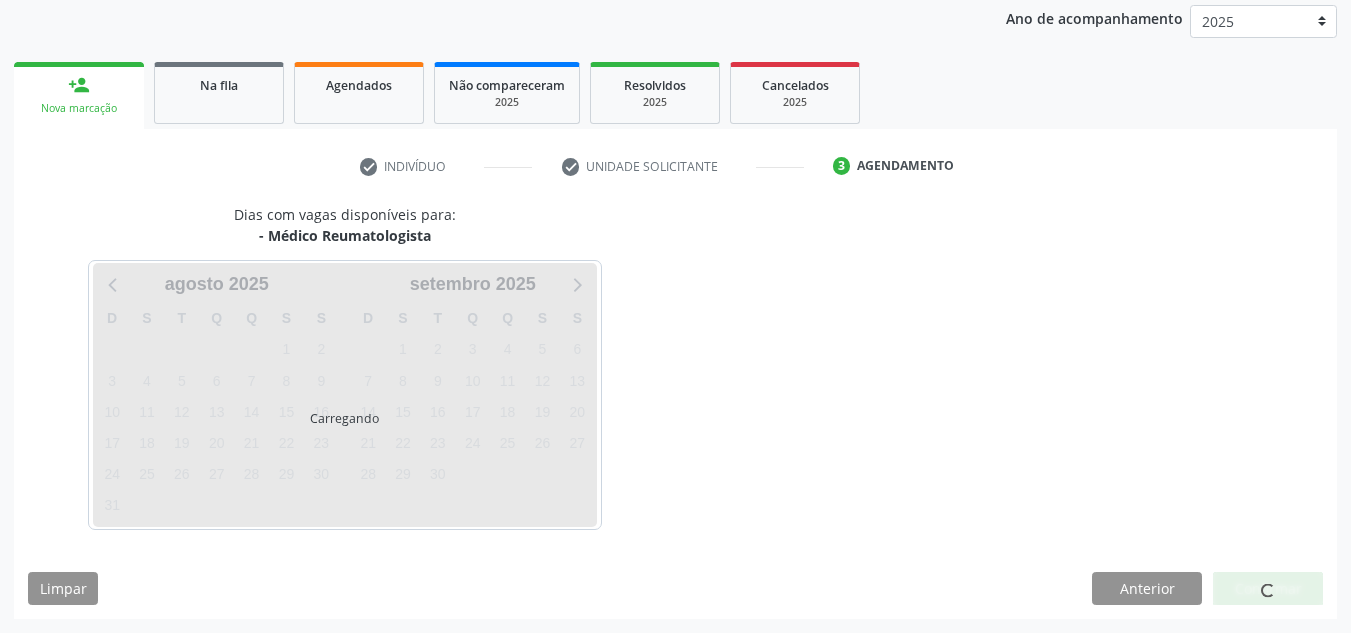 scroll, scrollTop: 273, scrollLeft: 0, axis: vertical 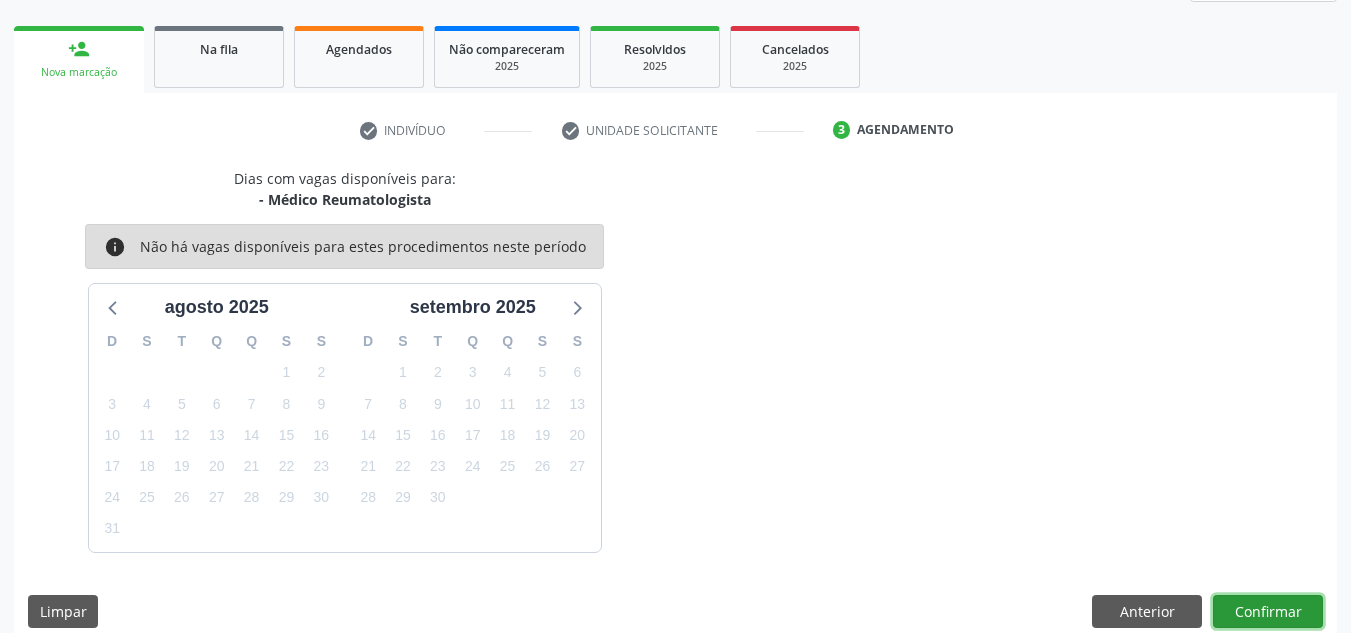 click on "Confirmar" at bounding box center (1268, 612) 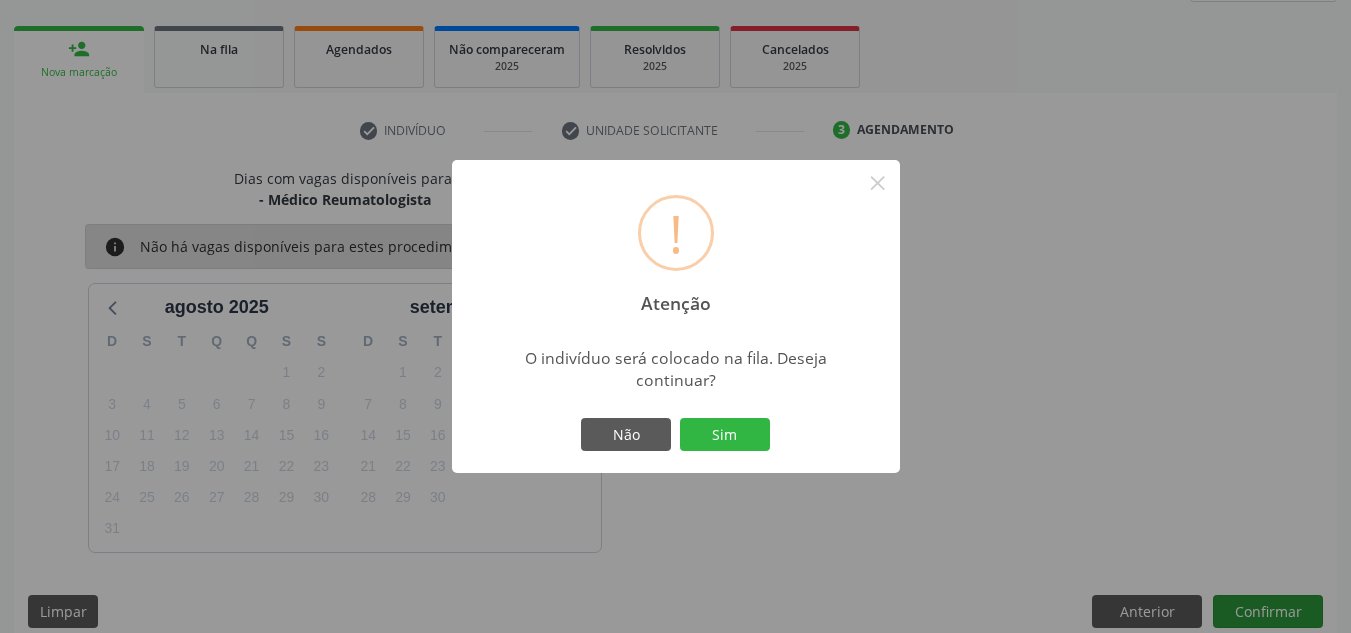 type 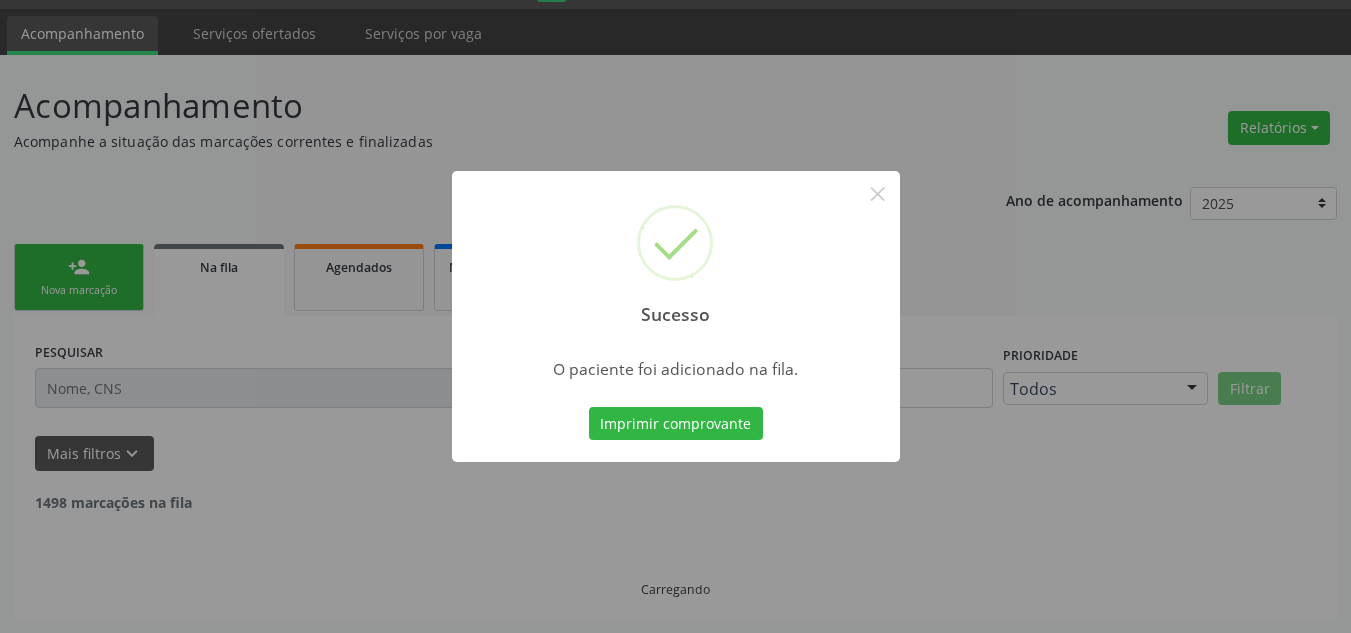 scroll, scrollTop: 34, scrollLeft: 0, axis: vertical 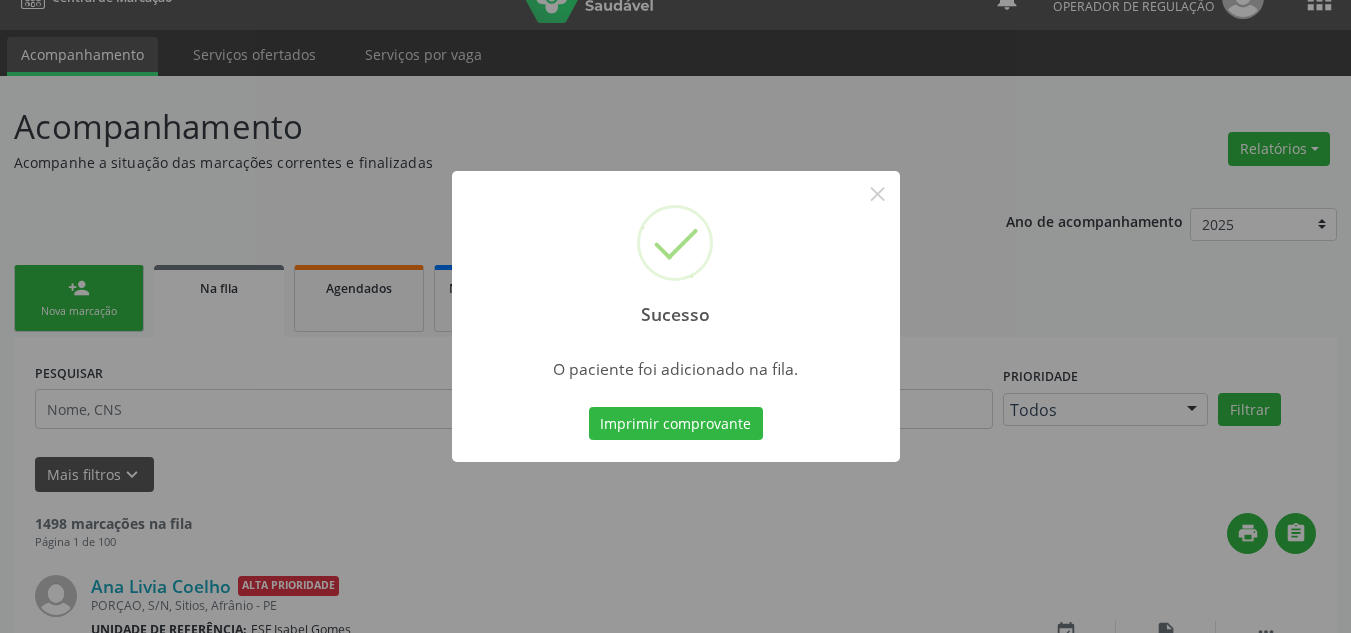 click on "Sucesso × O paciente foi adicionado na fila. Imprimir comprovante Cancel" at bounding box center [675, 316] 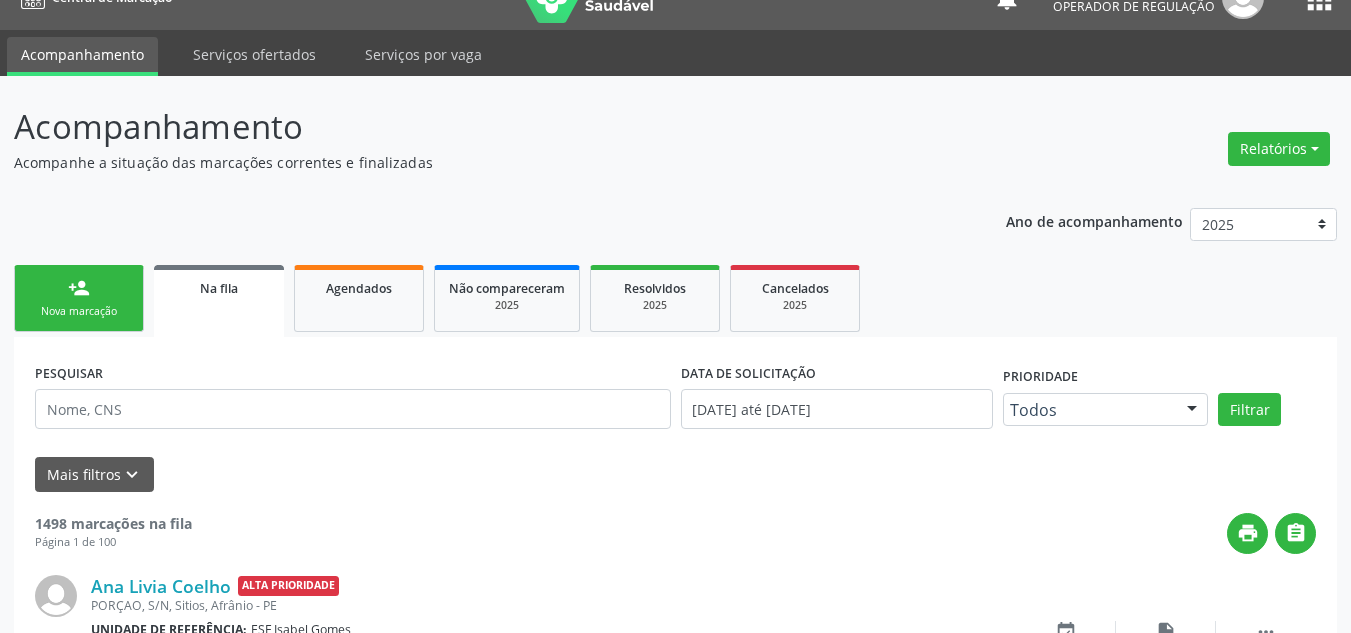 click on "person_add
Nova marcação" at bounding box center [79, 298] 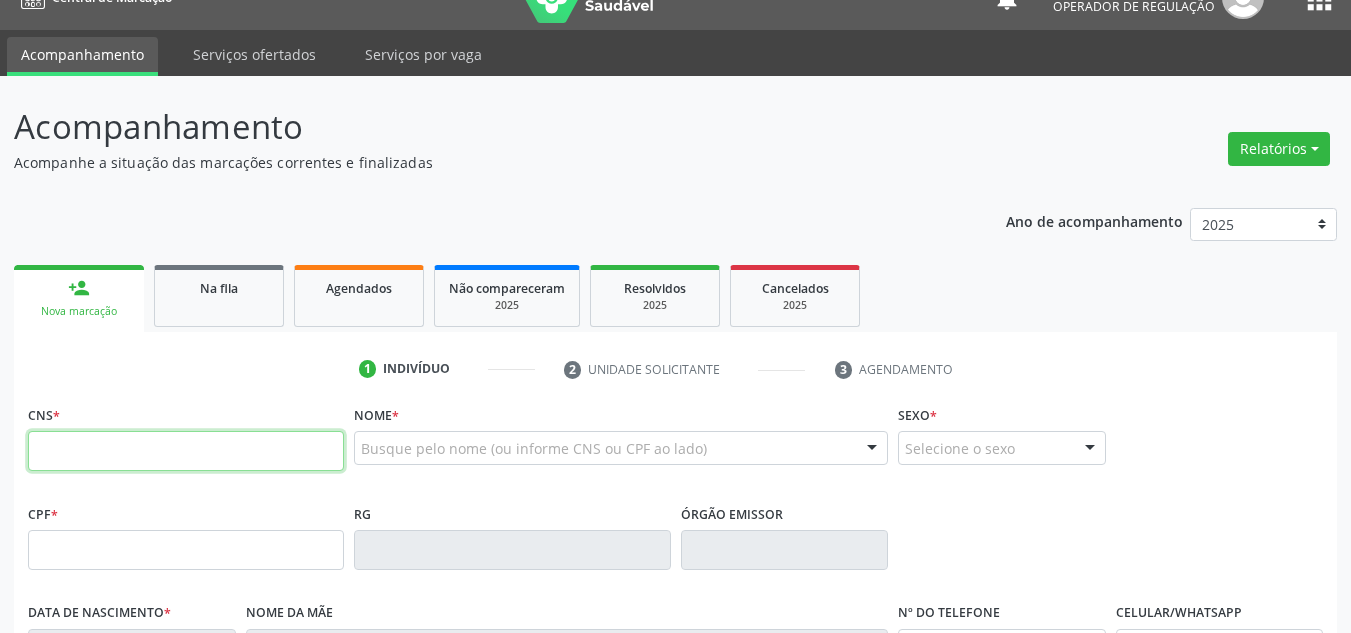 click at bounding box center [186, 451] 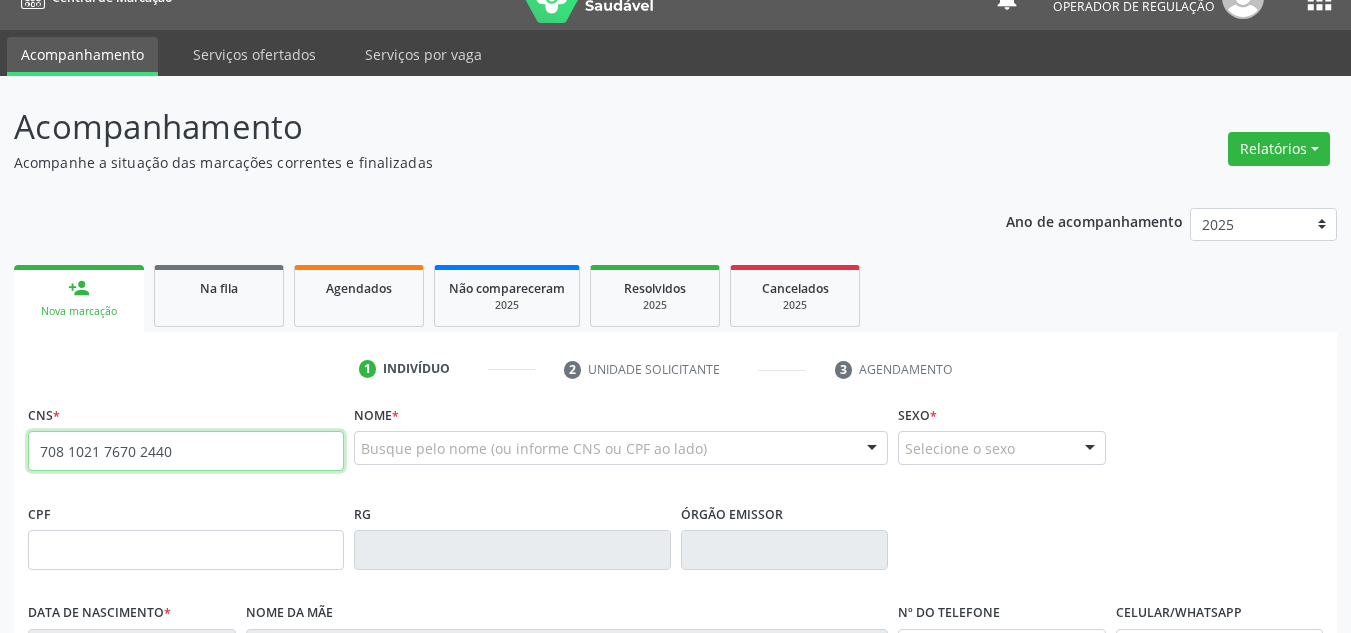 type on "708 1021 7670 2440" 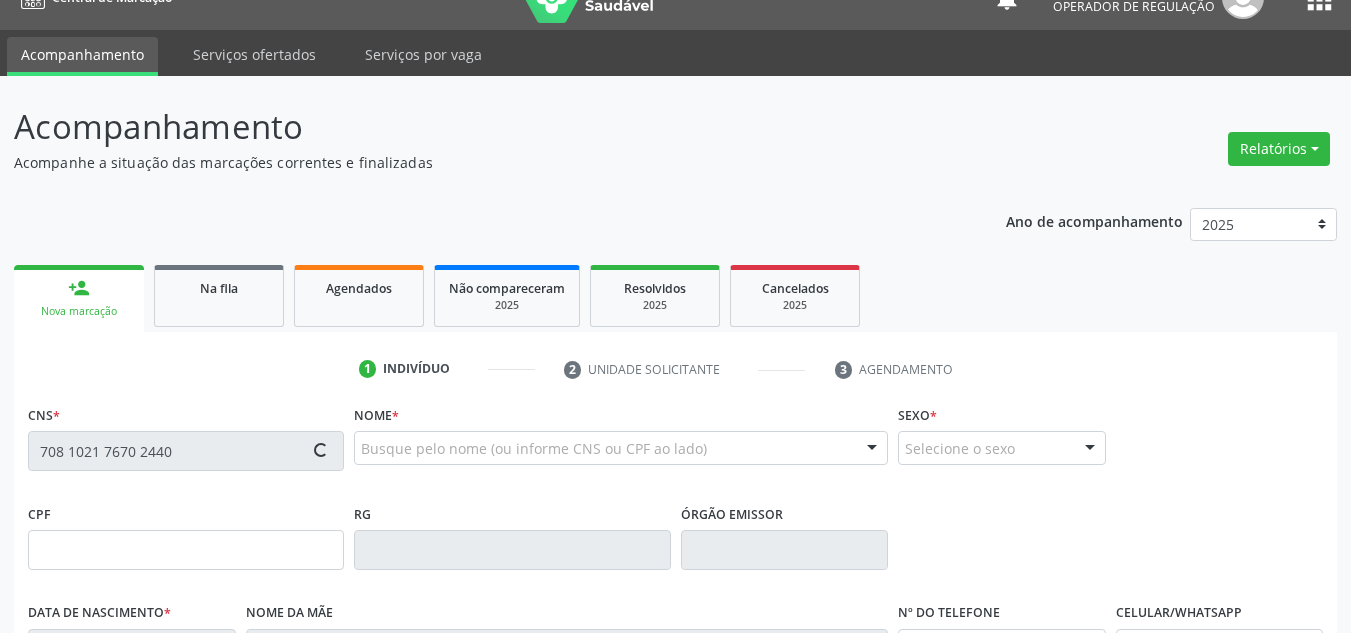 type on "[DATE]" 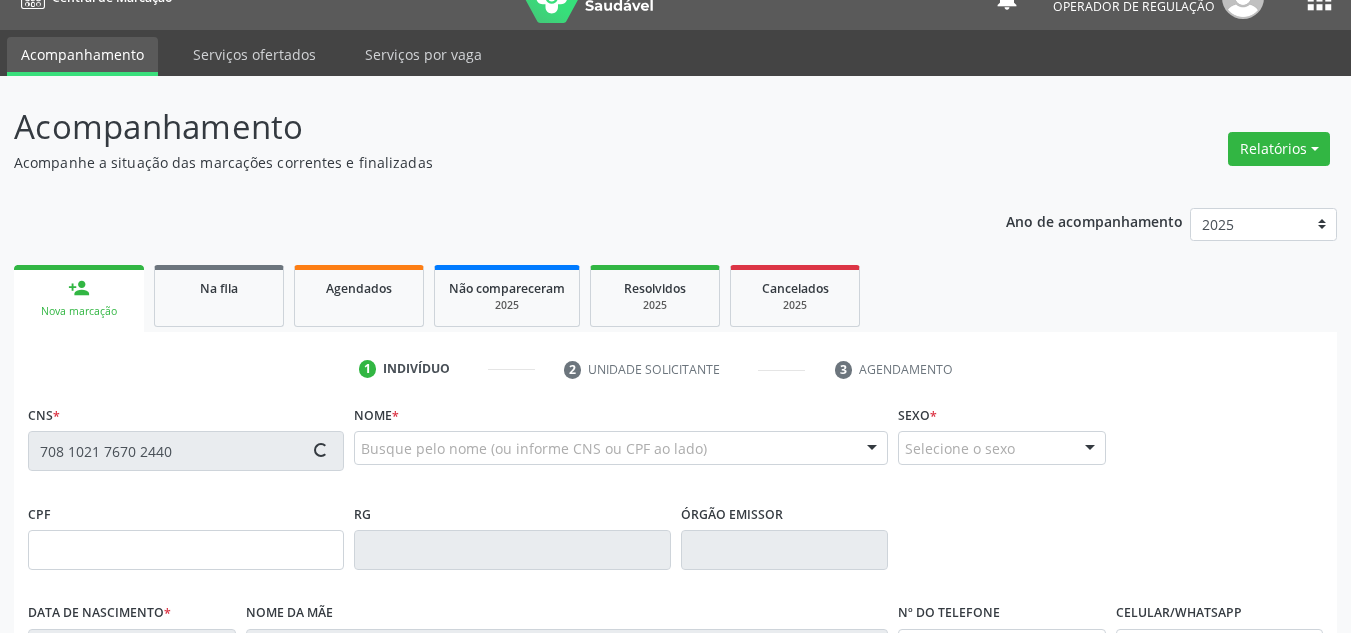 type on "[FIRST] [LAST] [LAST] [LAST]" 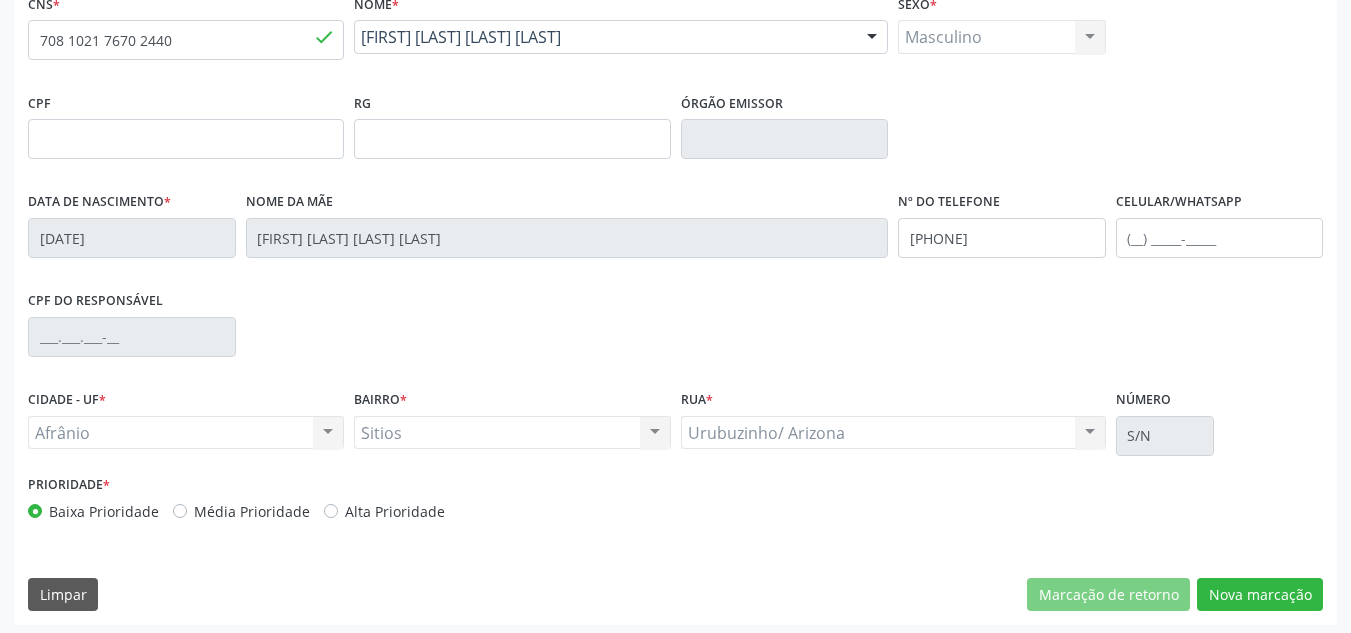scroll, scrollTop: 451, scrollLeft: 0, axis: vertical 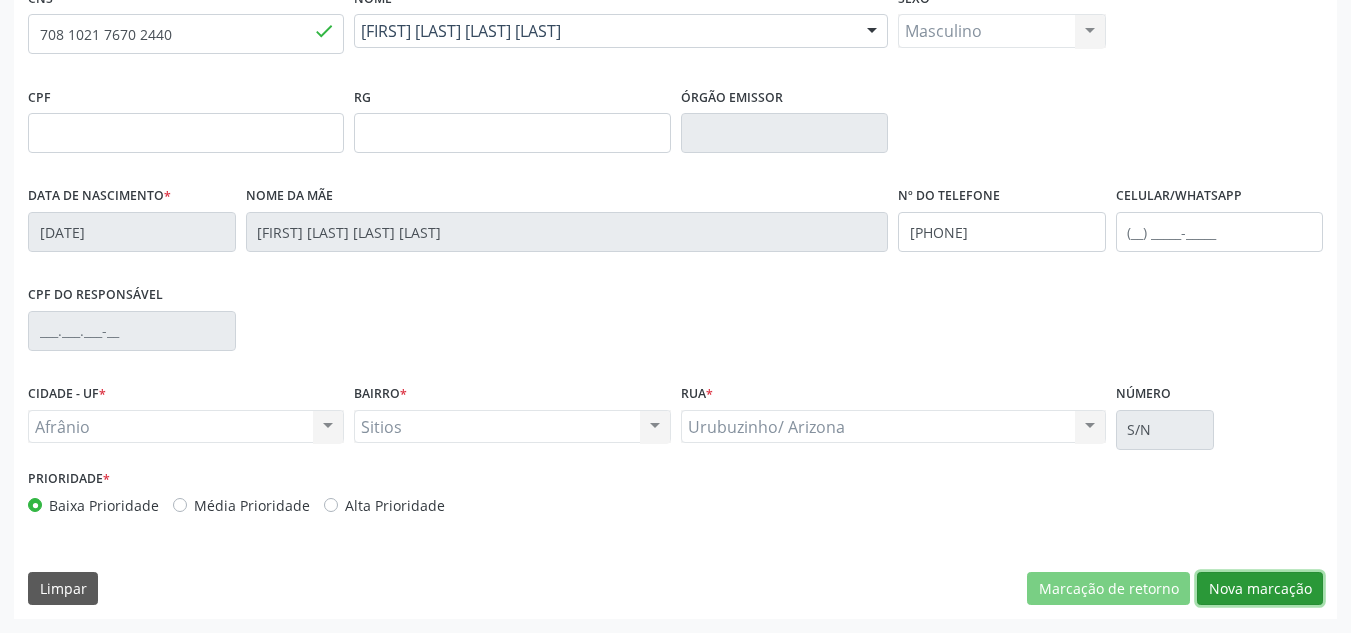 click on "Nova marcação" at bounding box center [1260, 589] 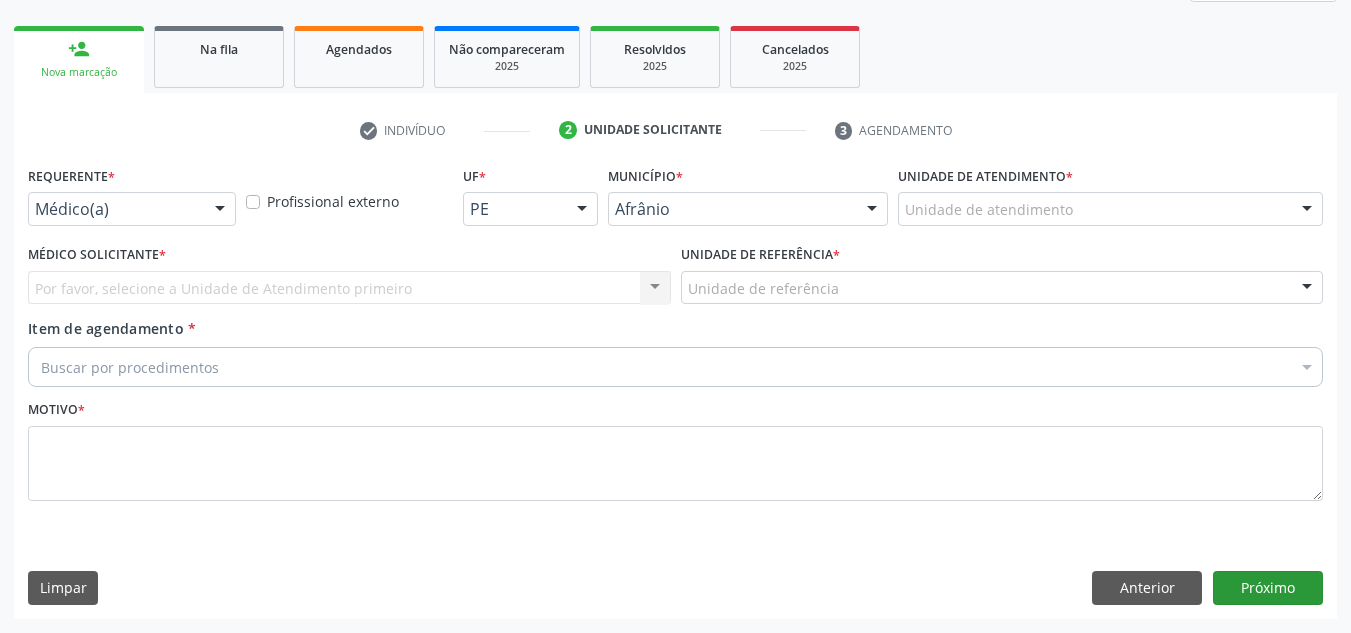 scroll, scrollTop: 273, scrollLeft: 0, axis: vertical 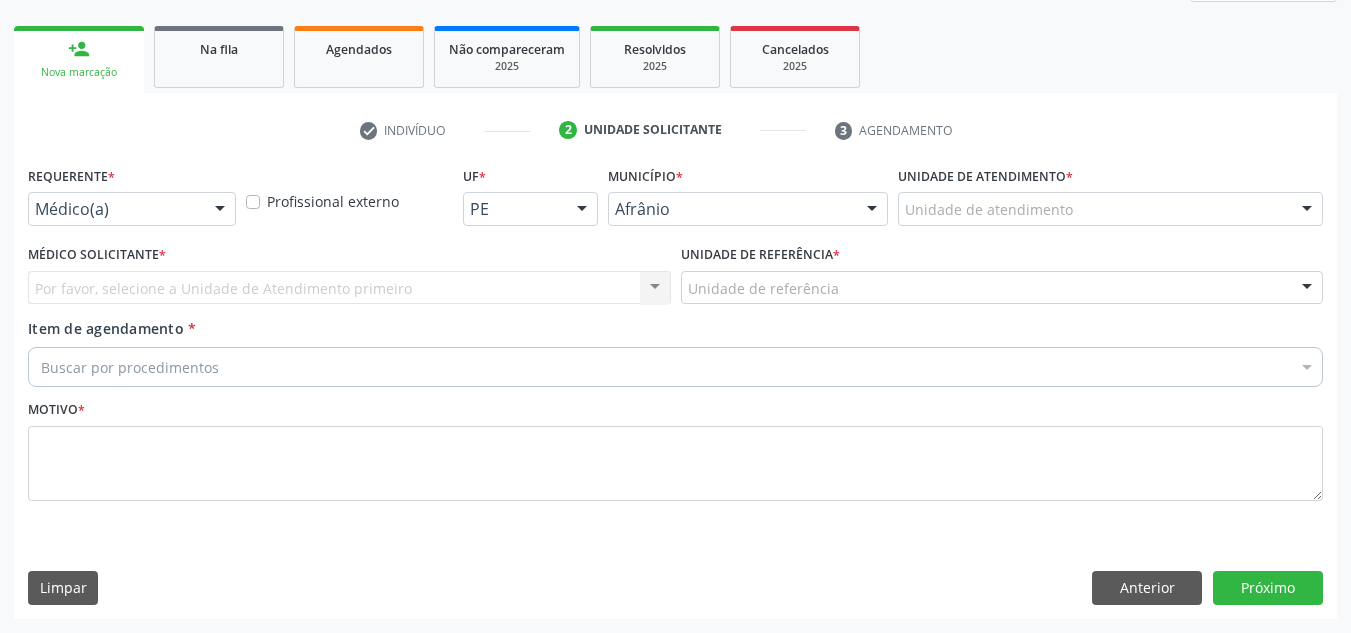 click on "Unidade de atendimento" at bounding box center (1110, 209) 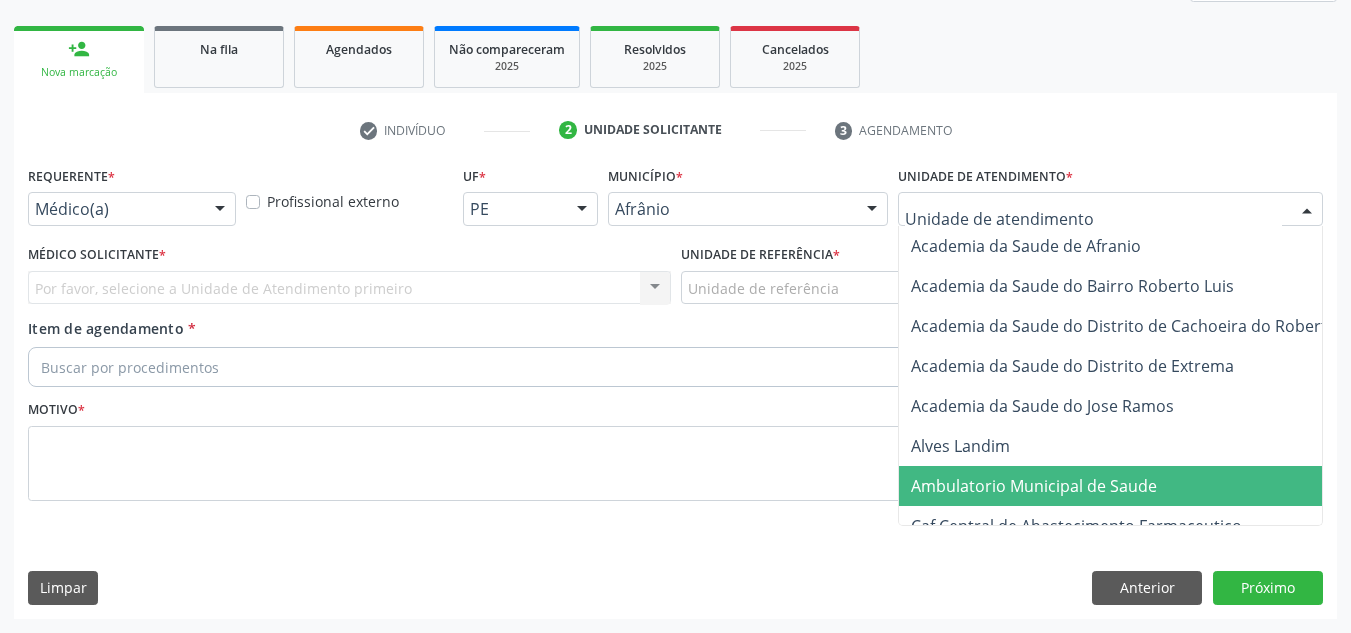 click on "Ambulatorio Municipal de Saude" at bounding box center (1137, 486) 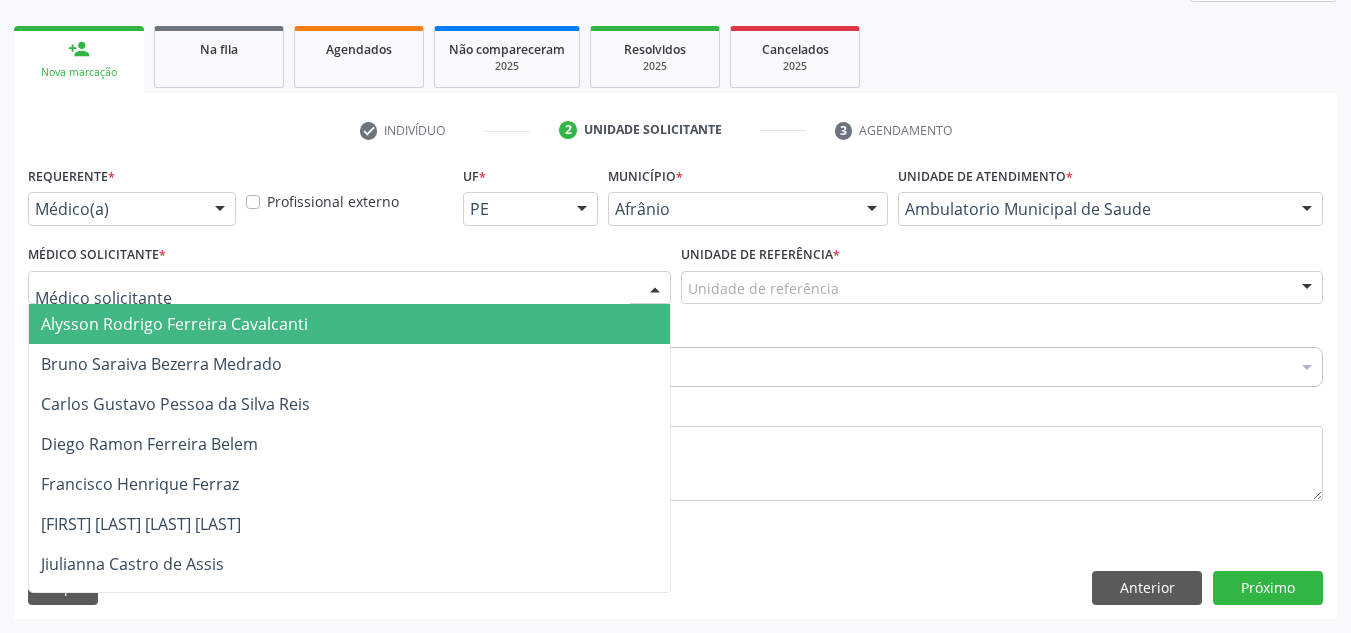 click at bounding box center (349, 288) 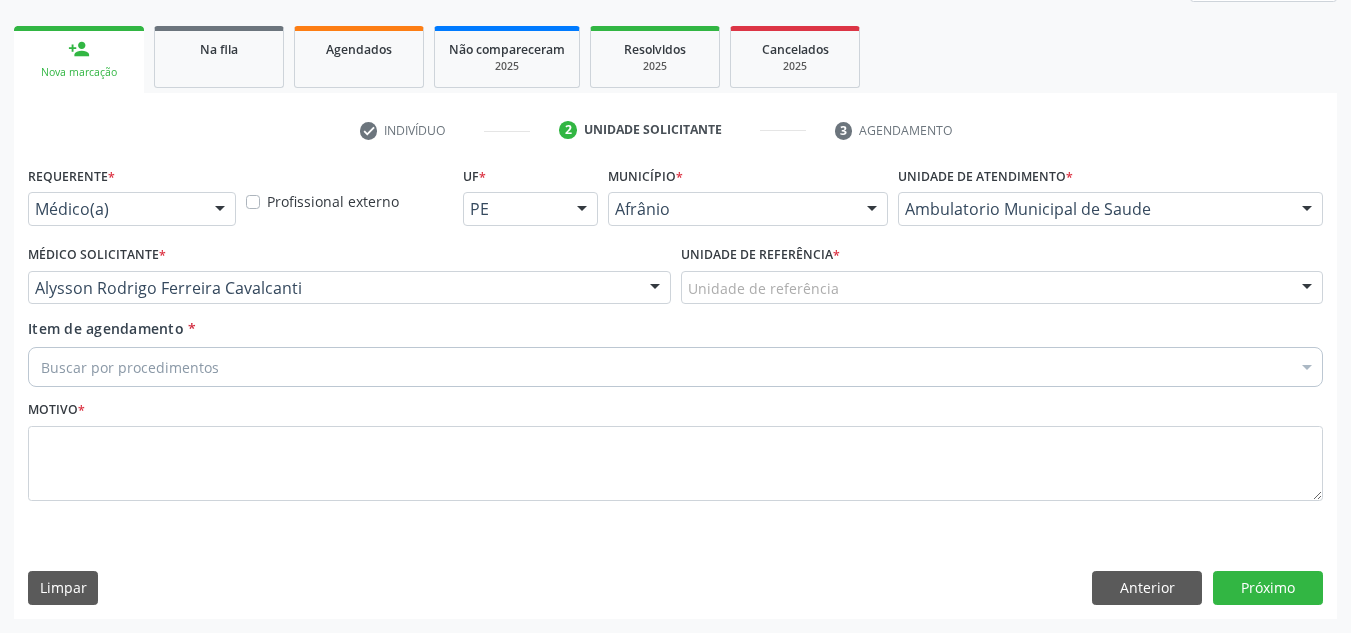 drag, startPoint x: 785, startPoint y: 315, endPoint x: 791, endPoint y: 304, distance: 12.529964 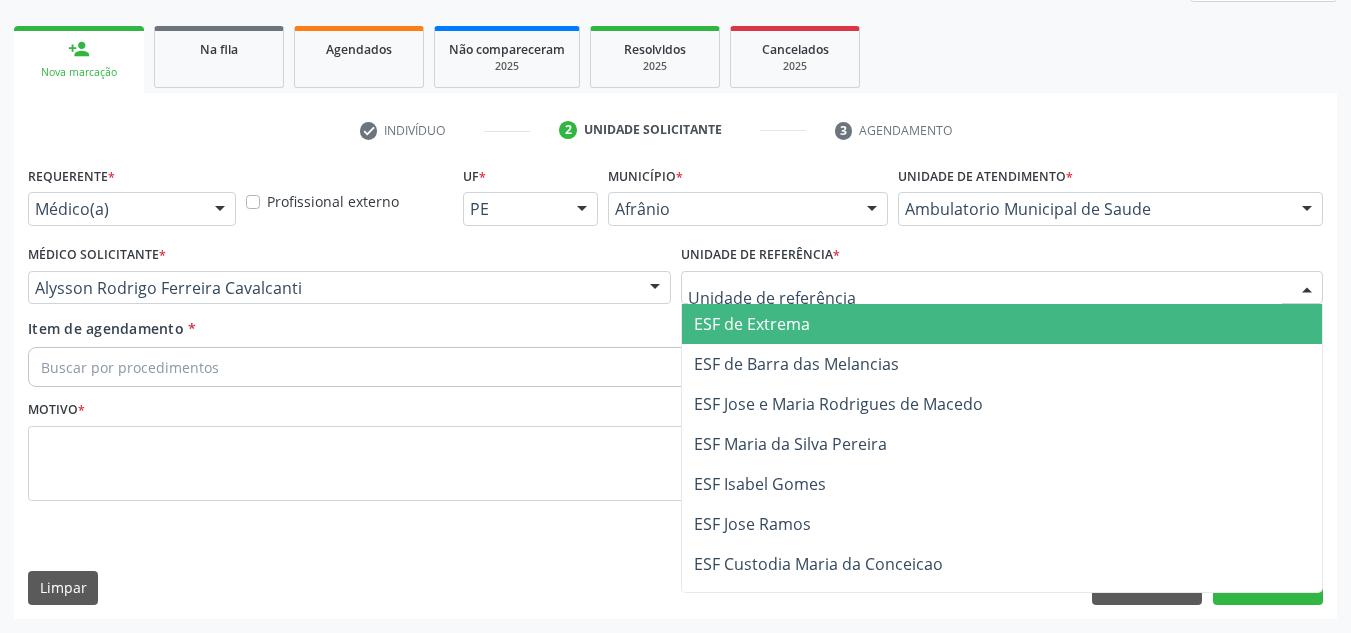 click on "ESF de Extrema   ESF de Barra das Melancias   ESF Jose e Maria Rodrigues de Macedo   ESF Maria da Silva Pereira   ESF Isabel Gomes   ESF Jose Ramos   ESF Custodia Maria da Conceicao   ESF Rosalia Cavalcanti Gomes   ESF Maria Dilurdes da Silva   ESF Ana Coelho Nonato
Nenhum resultado encontrado para: "   "
Não há nenhuma opção para ser exibida." at bounding box center (1002, 288) 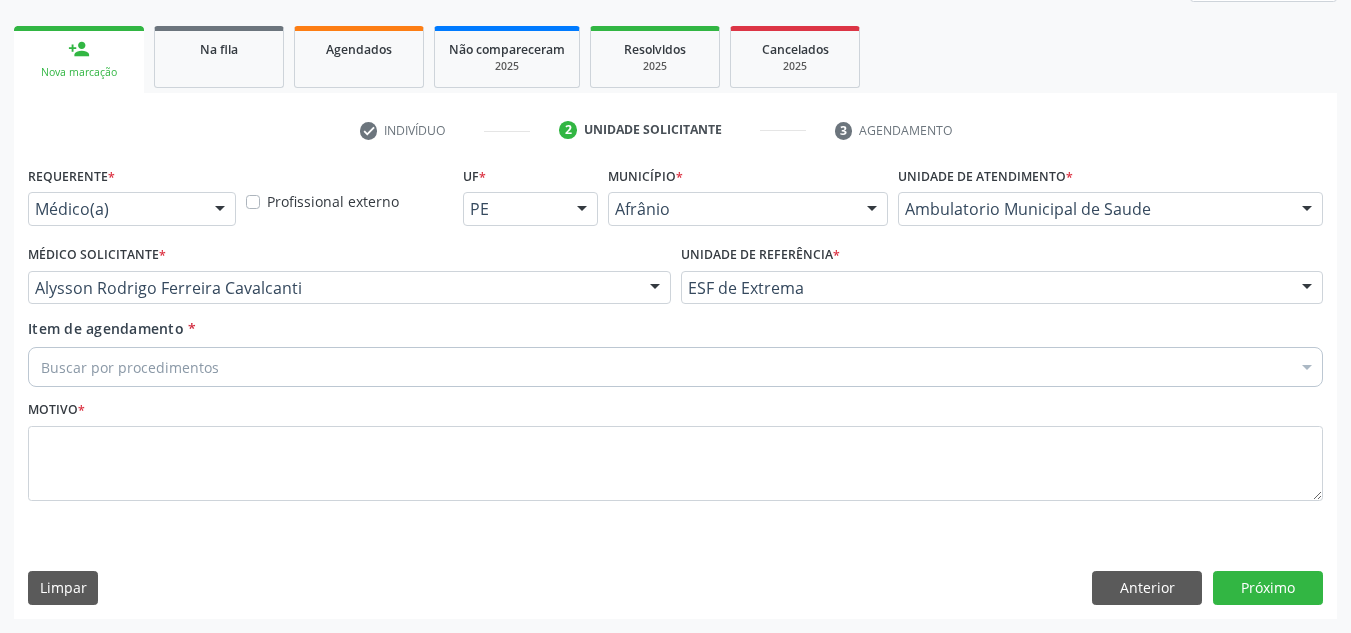 drag, startPoint x: 189, startPoint y: 348, endPoint x: 189, endPoint y: 376, distance: 28 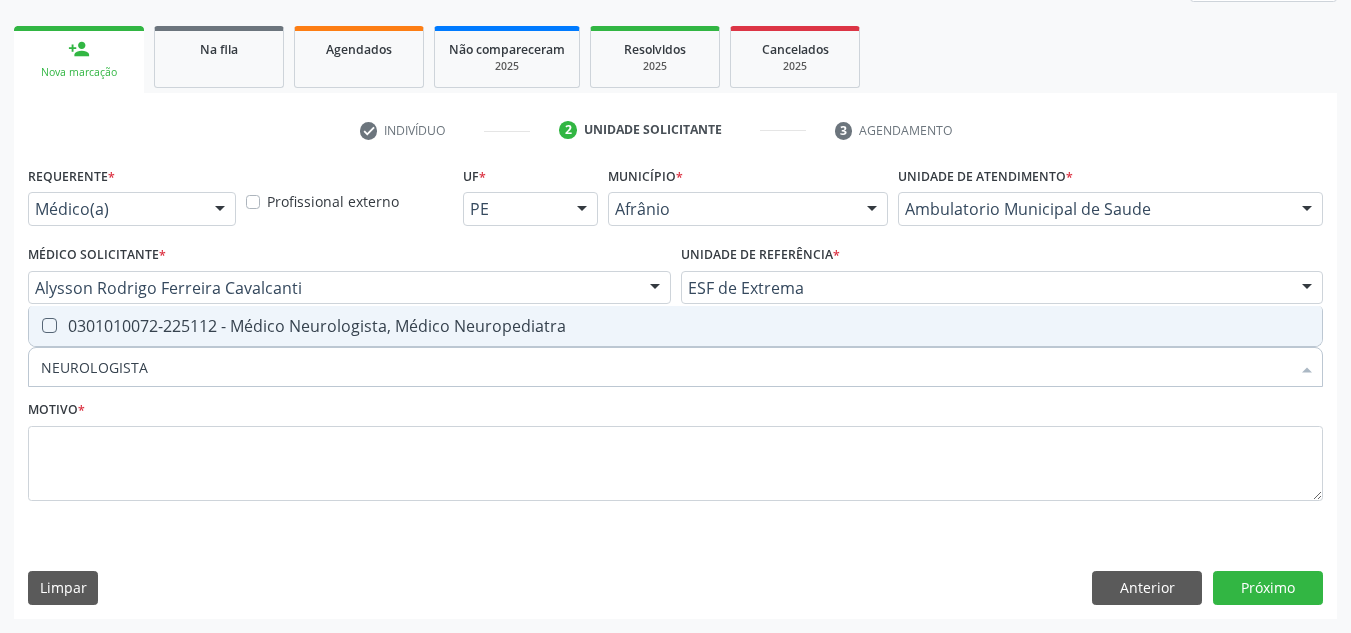 type on "NEUROLOGISTA" 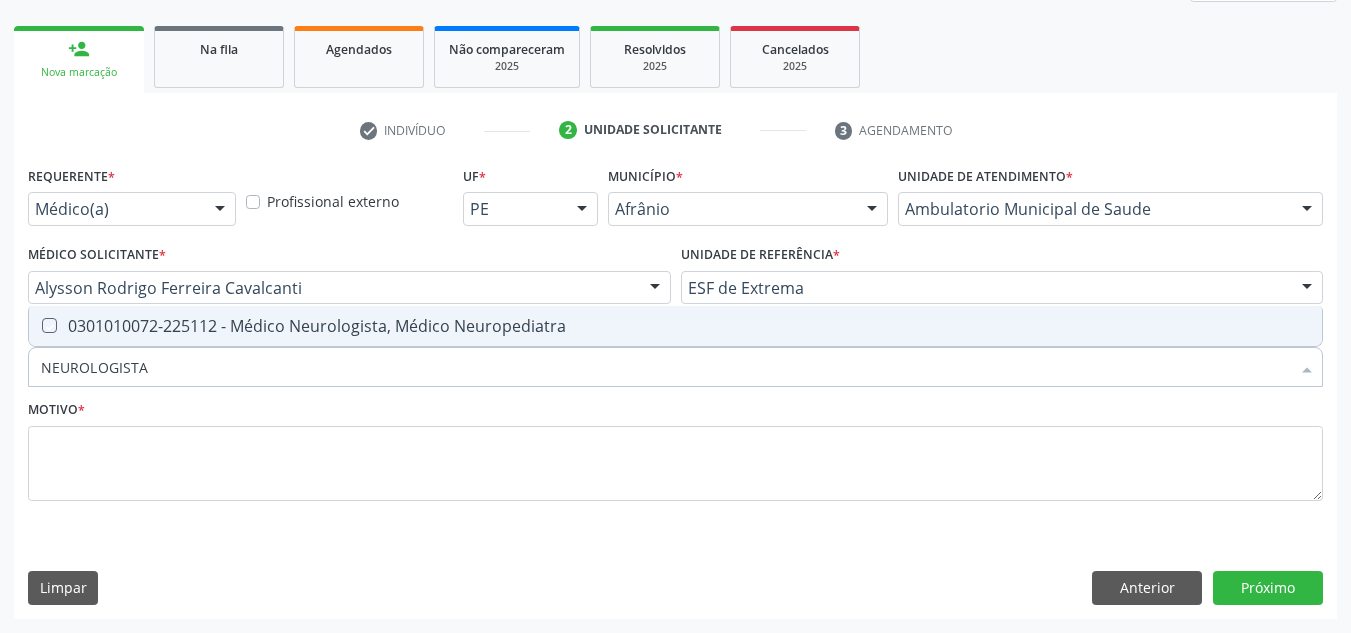 checkbox on "true" 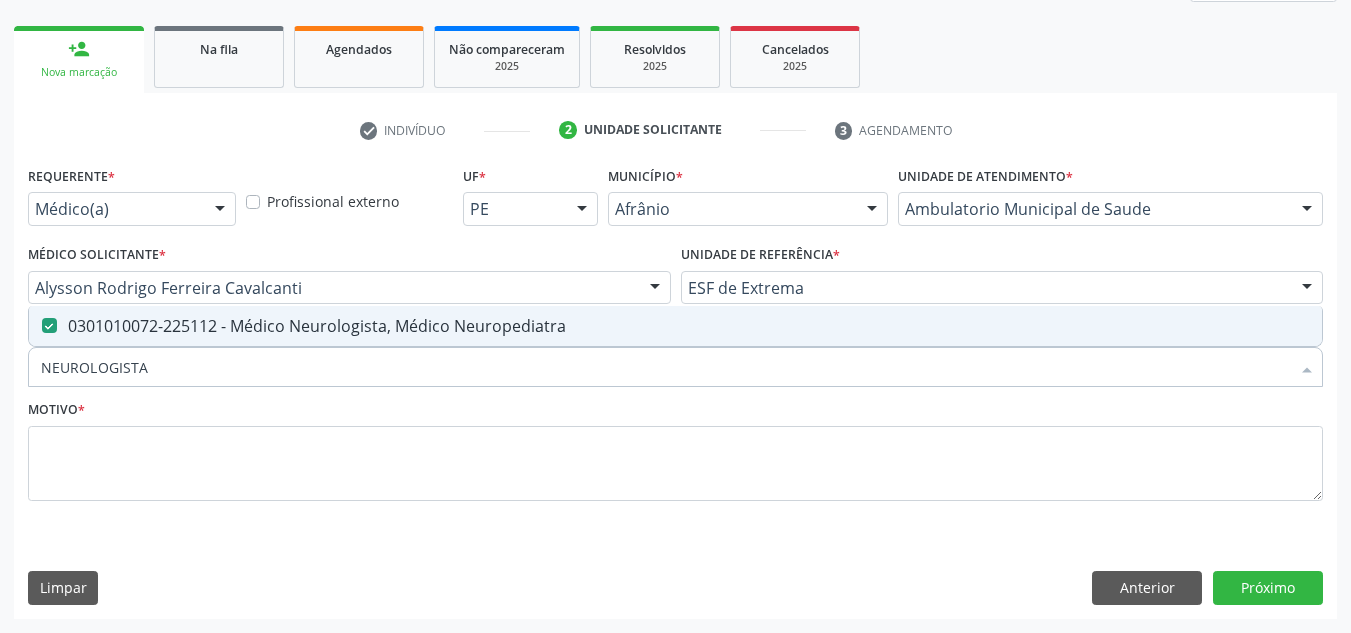 click on "Motivo
*" at bounding box center (675, 455) 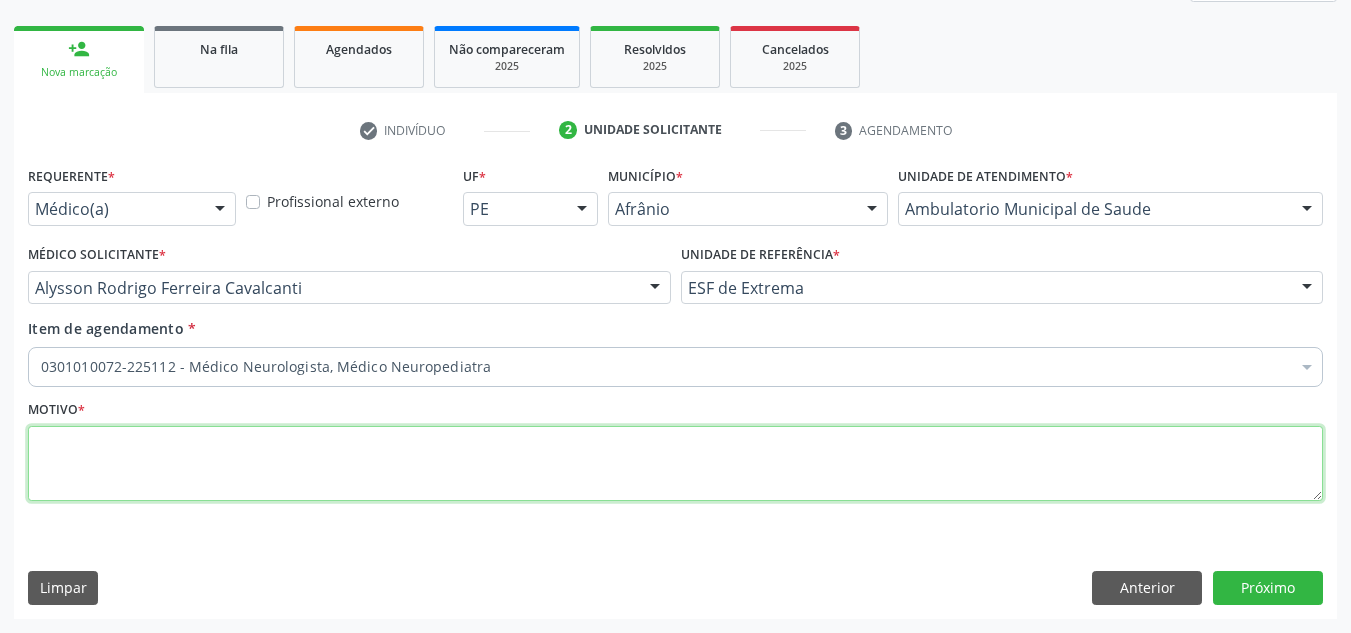 click at bounding box center [675, 464] 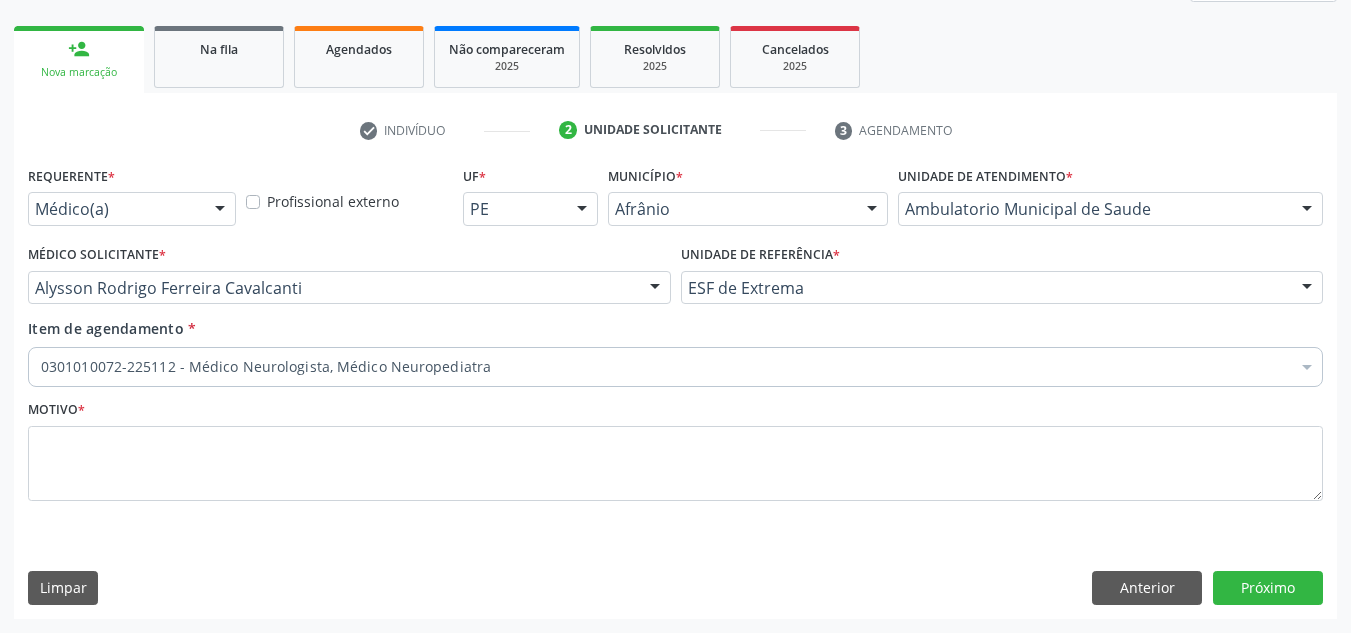 click on "Requerente
*
Médico(a)         Médico(a)   Enfermeiro(a)   Paciente
Nenhum resultado encontrado para: "   "
Não há nenhuma opção para ser exibida.
Profissional externo
UF
*
PE         BA   PE
Nenhum resultado encontrado para: "   "
Não há nenhuma opção para ser exibida.
Município
*
Afrânio         Afrânio   Petrolina
Nenhum resultado encontrado para: "   "
Não há nenhuma opção para ser exibida.
Unidade de atendimento
*
Ambulatorio Municipal de Saude         Academia da Saude de Afranio   Academia da Saude do Bairro Roberto Luis   Academia da Saude do Distrito de Cachoeira do Roberto   Academia da Saude do Distrito de Extrema   Academia da Saude do Jose Ramos   Alves Landim   Ambulatorio Municipal de Saude   Caf Central de Abastecimento Farmaceutico     Centro de Especialidades   Cime   Cuidar" at bounding box center [675, 389] 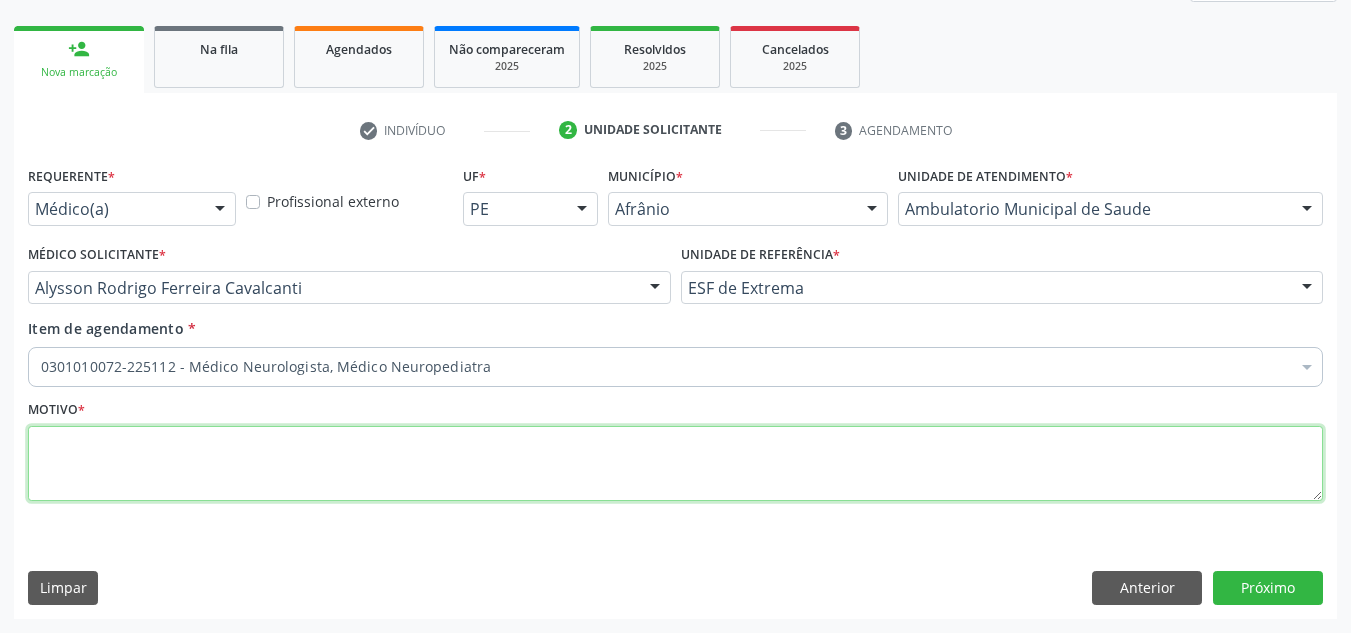 click at bounding box center [675, 464] 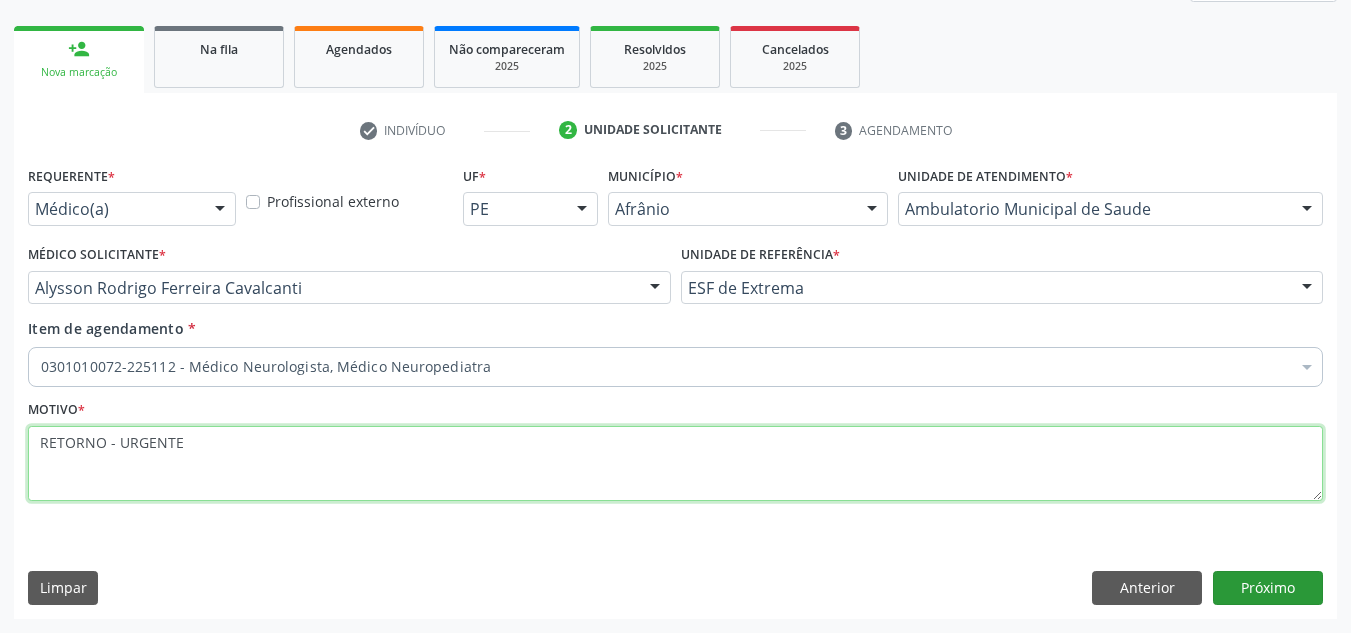 type on "RETORNO - URGENTE" 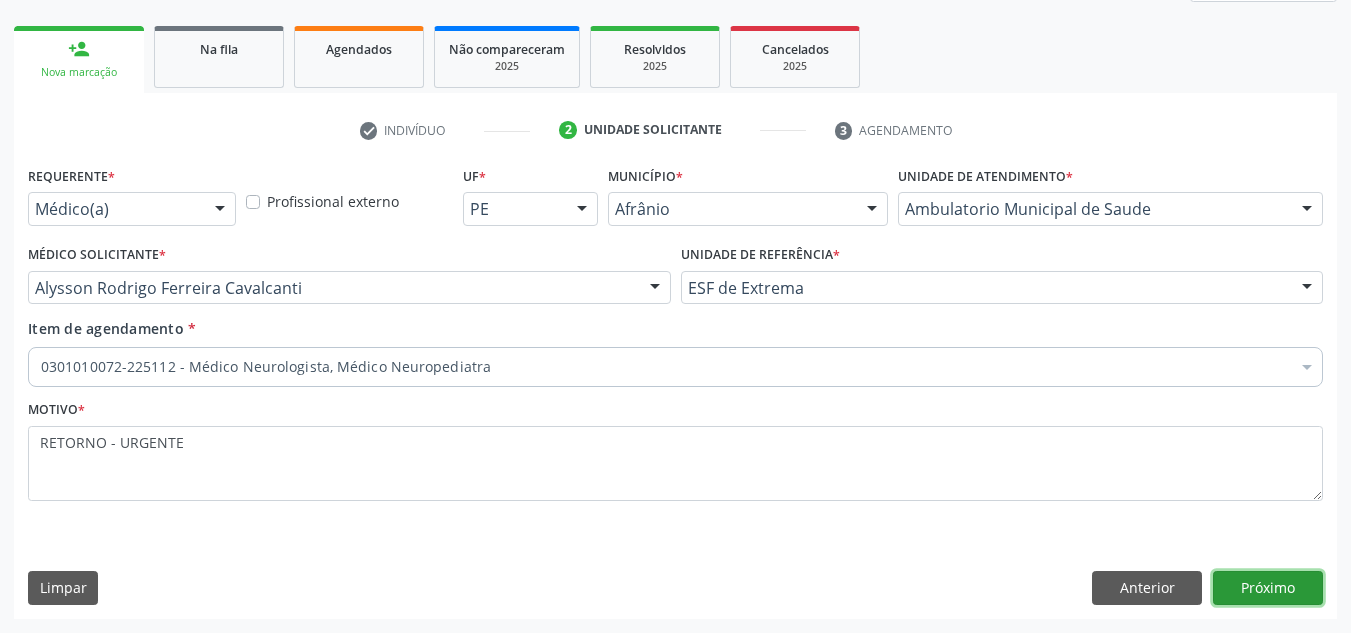 click on "Próximo" at bounding box center (1268, 588) 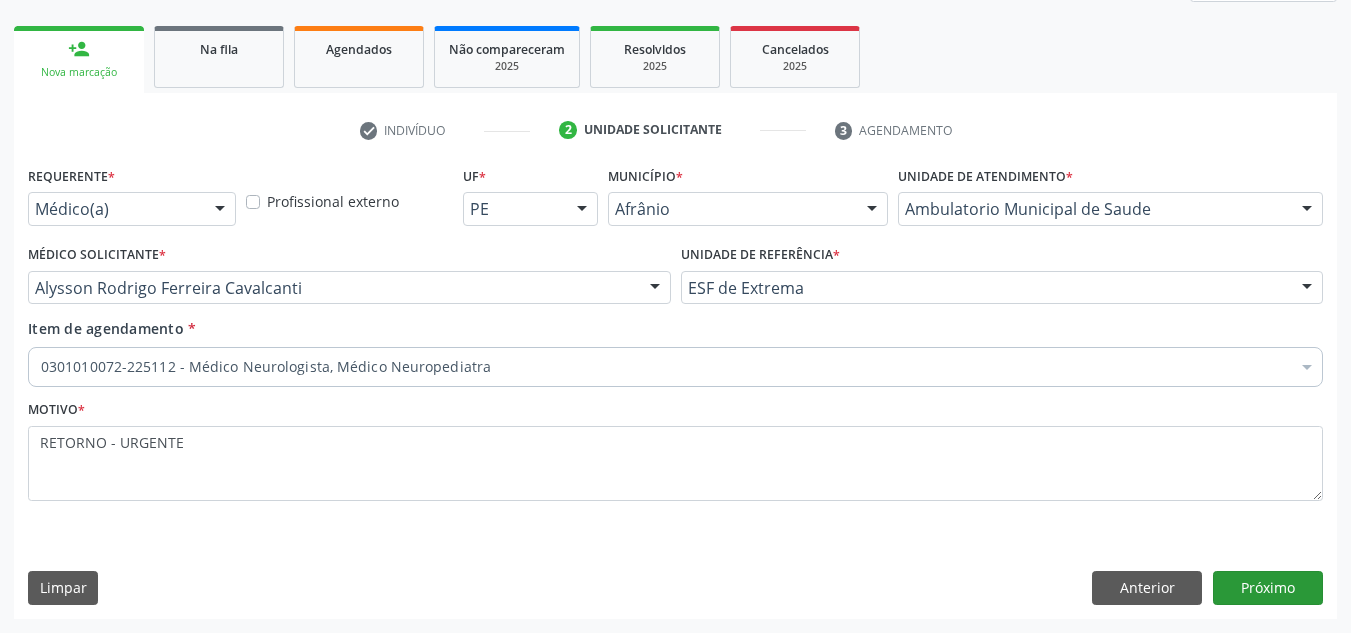 scroll, scrollTop: 237, scrollLeft: 0, axis: vertical 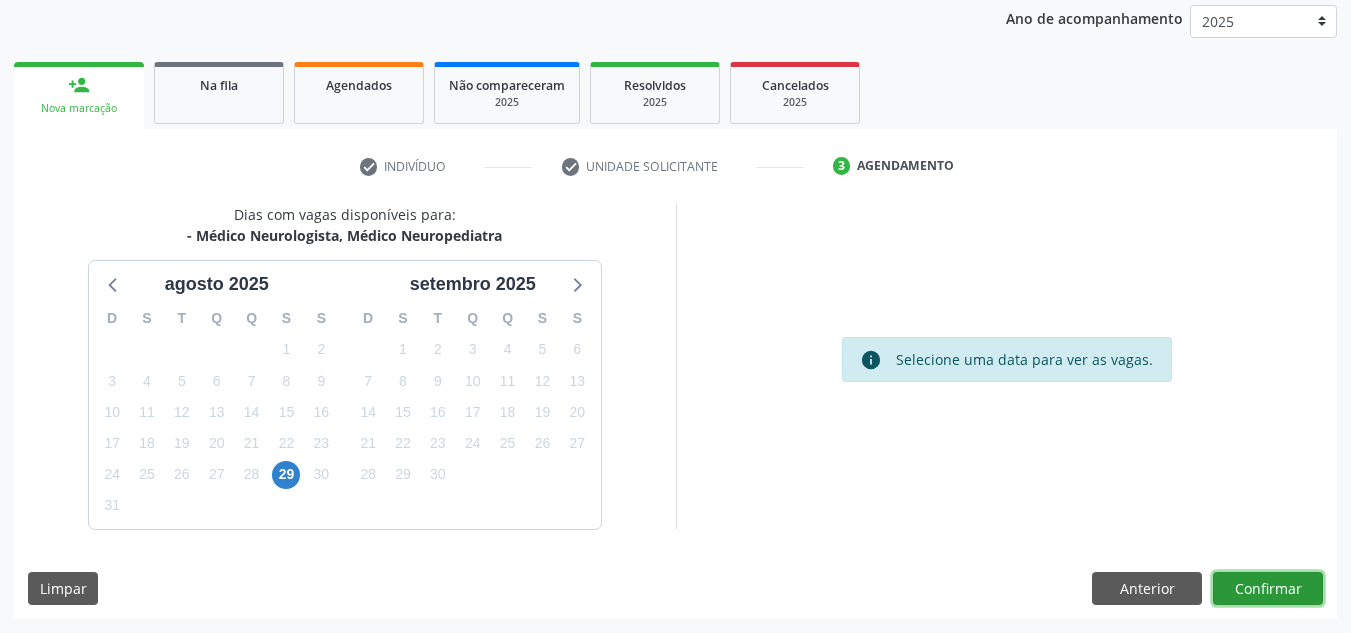click on "Confirmar" at bounding box center [1268, 589] 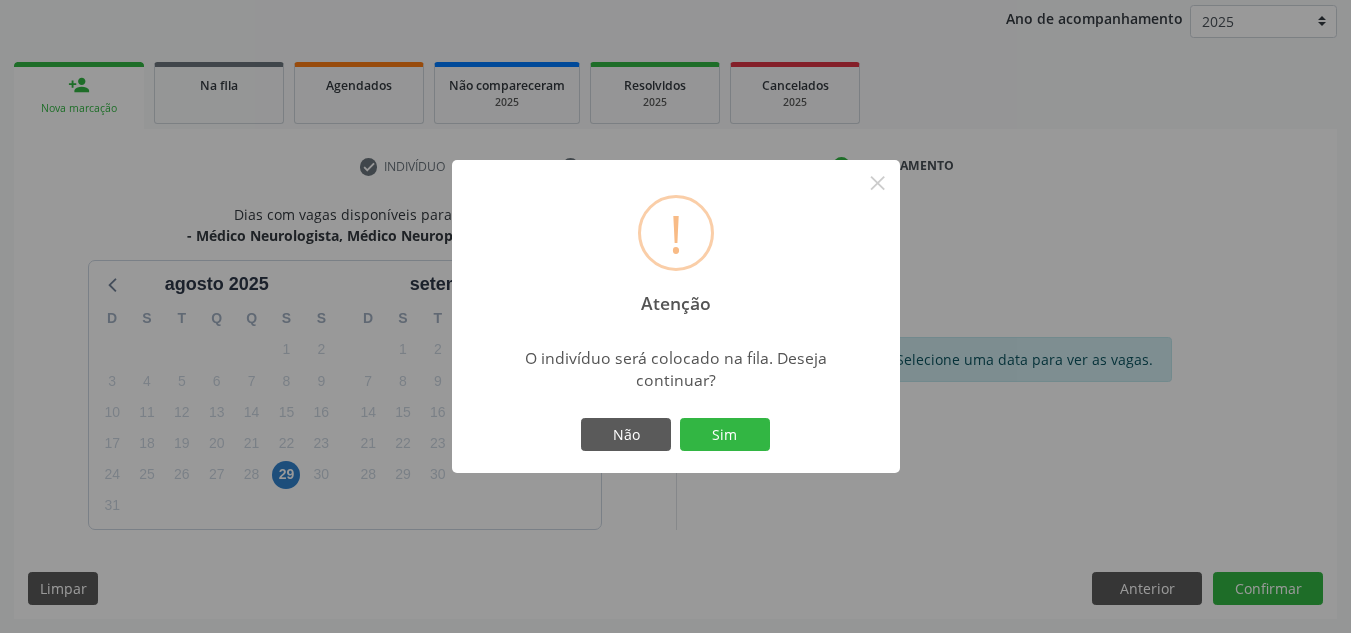 type 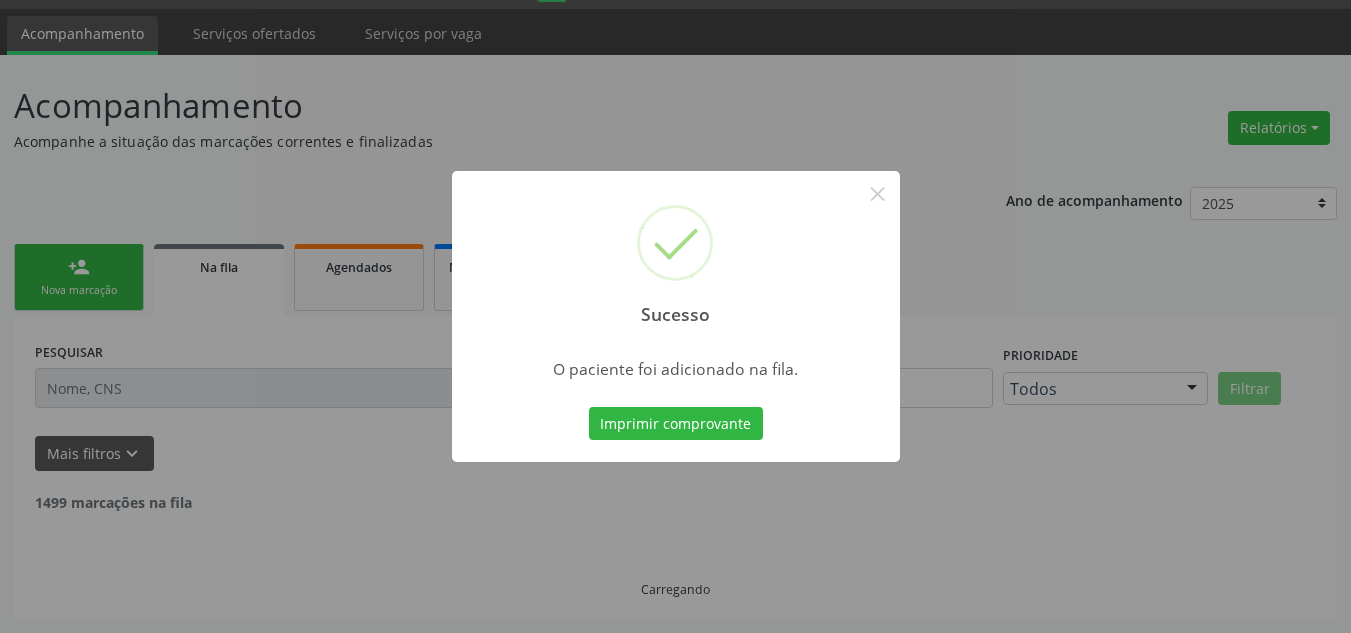 scroll, scrollTop: 34, scrollLeft: 0, axis: vertical 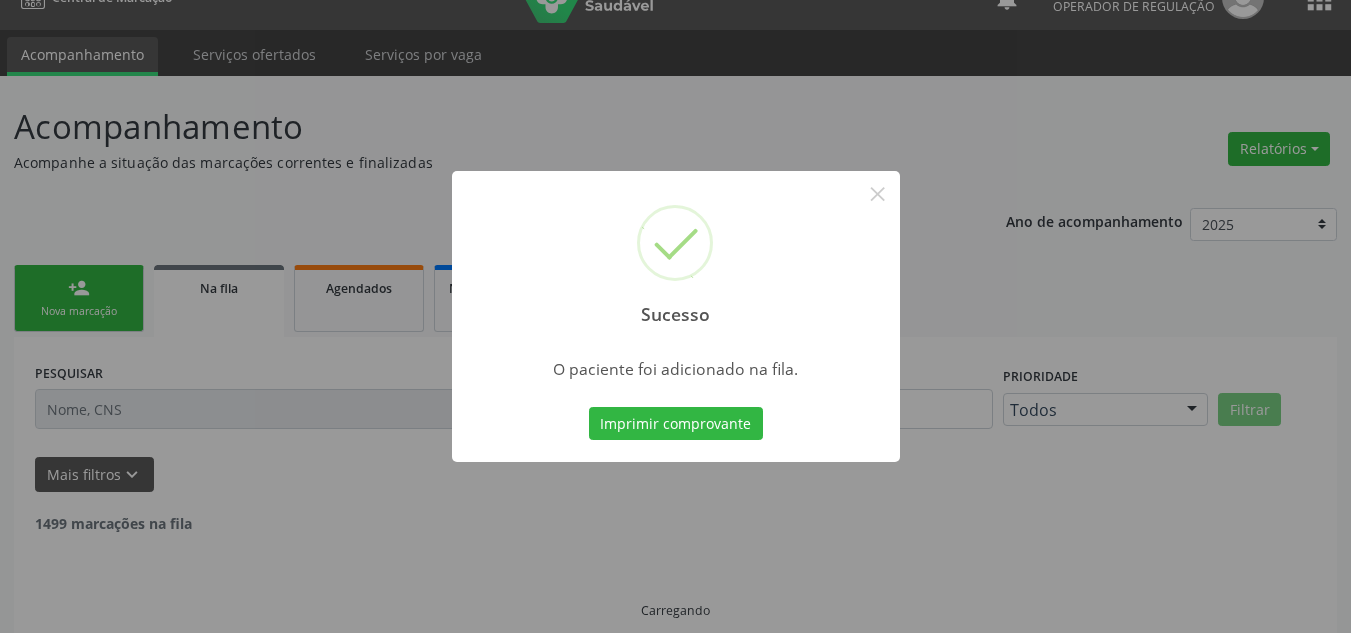 type 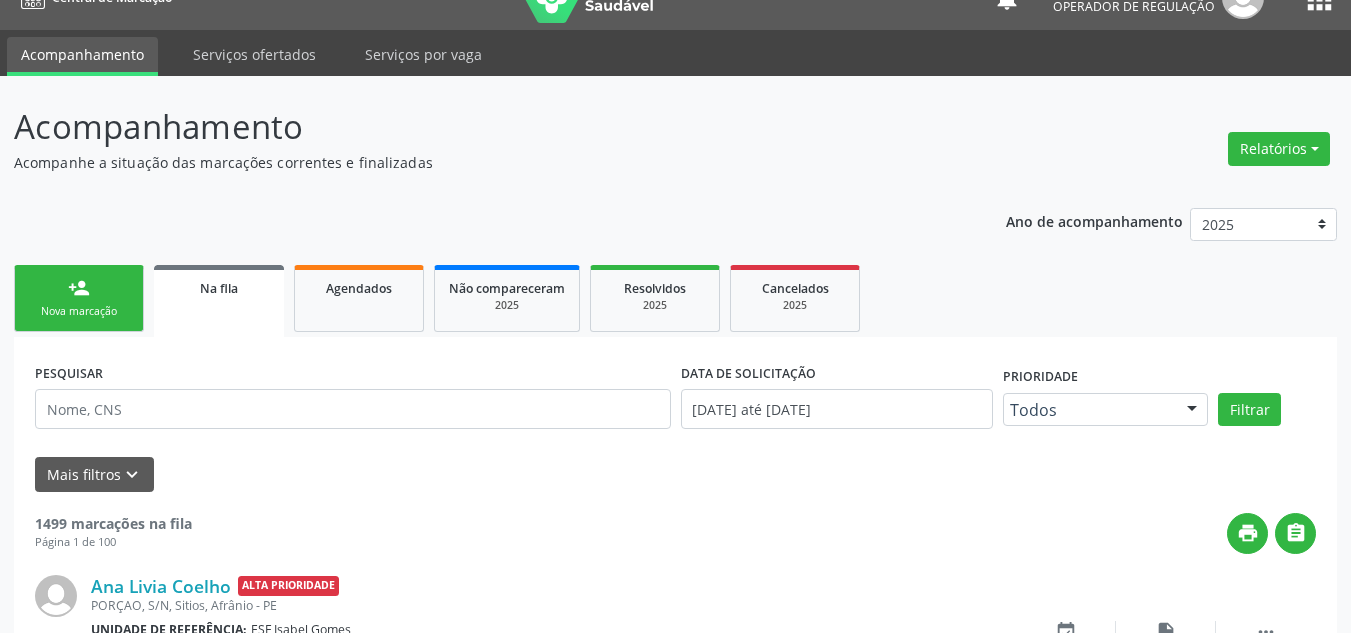 drag, startPoint x: 84, startPoint y: 297, endPoint x: 164, endPoint y: 303, distance: 80.224686 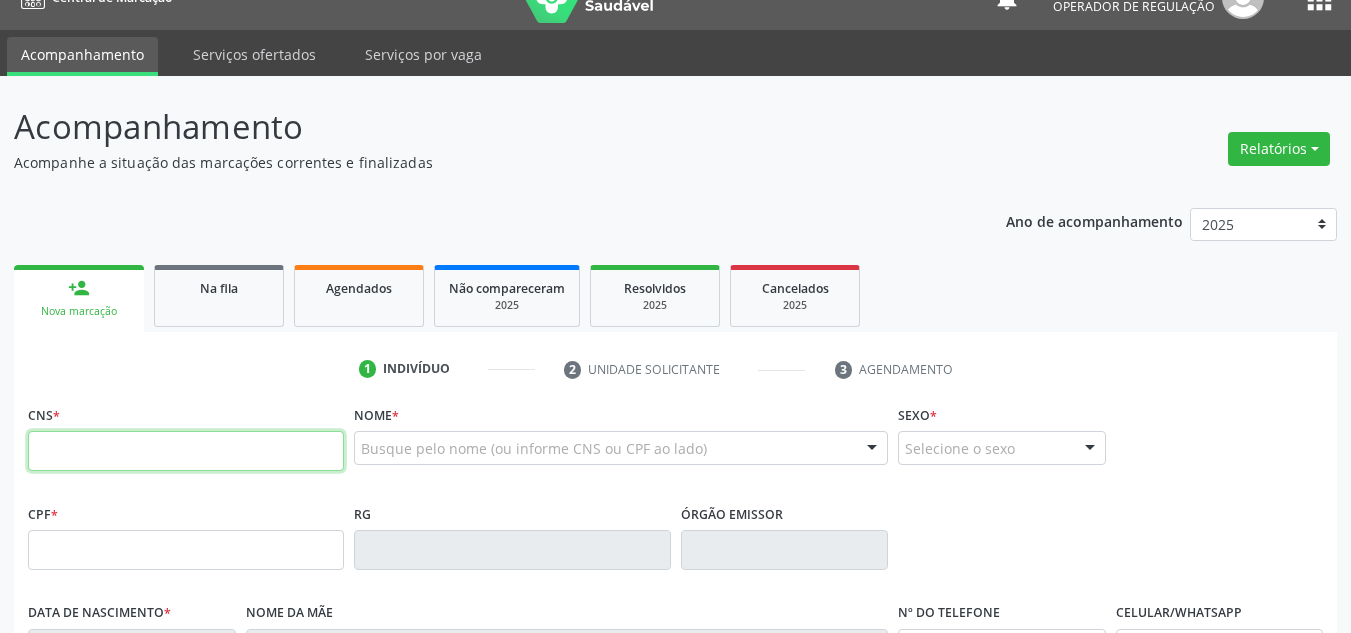 click at bounding box center (186, 451) 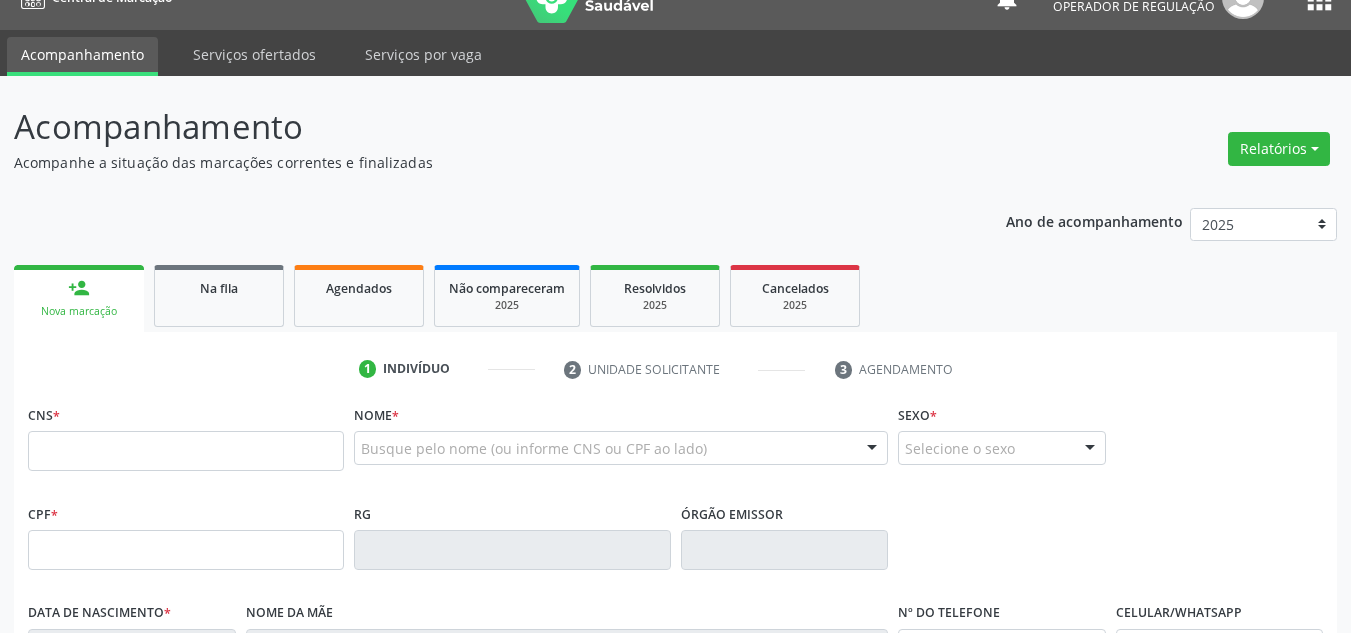 click on "1
Indivíduo
2
Unidade solicitante
3
Agendamento" at bounding box center (675, 369) 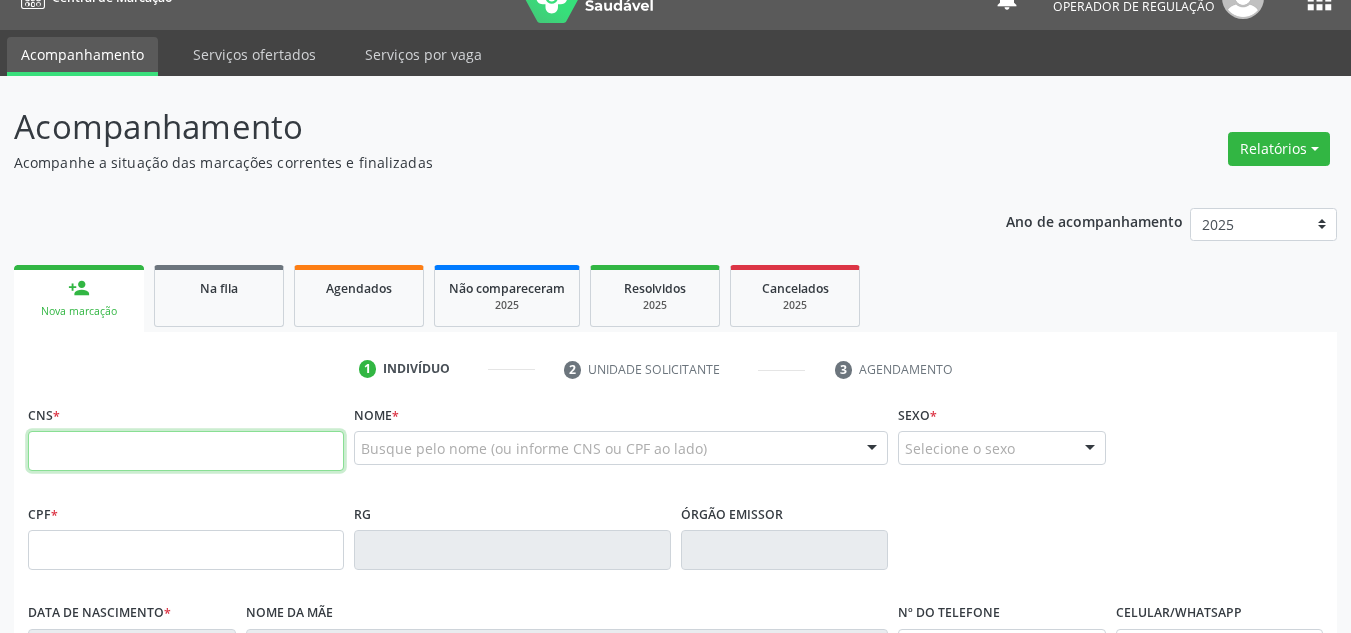 click at bounding box center (186, 451) 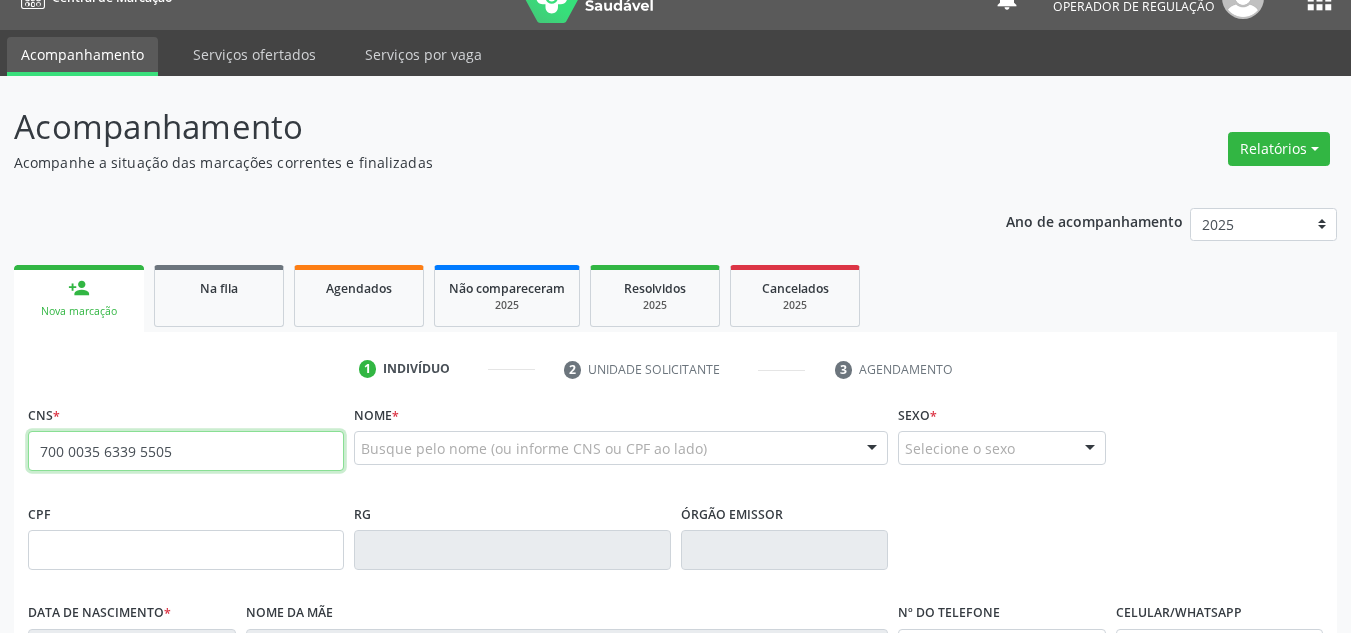type on "700 0035 6339 5505" 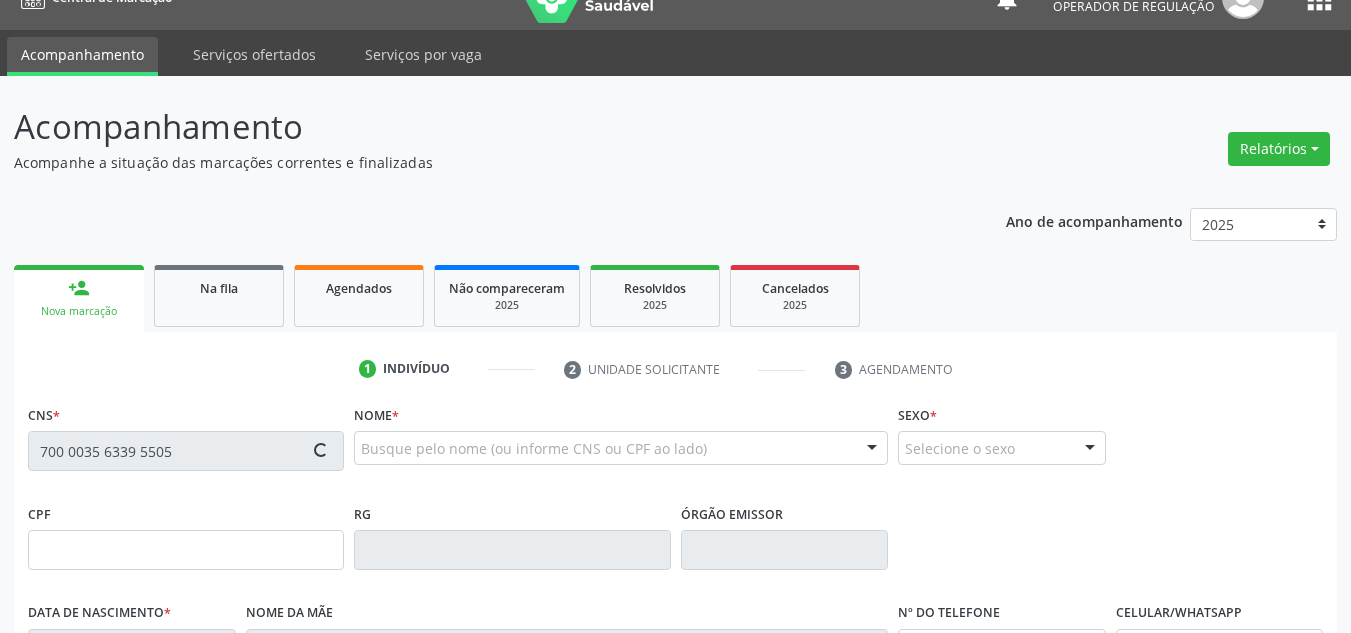 type on "[CPF]" 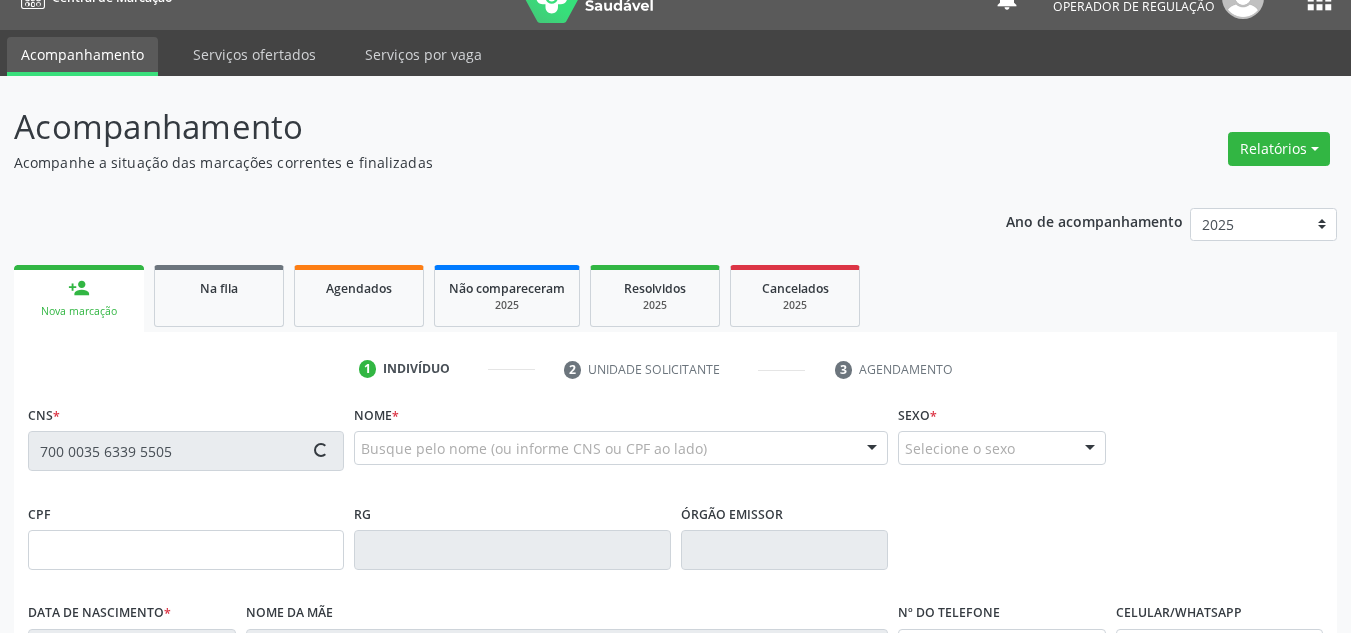 type on "[DATE]" 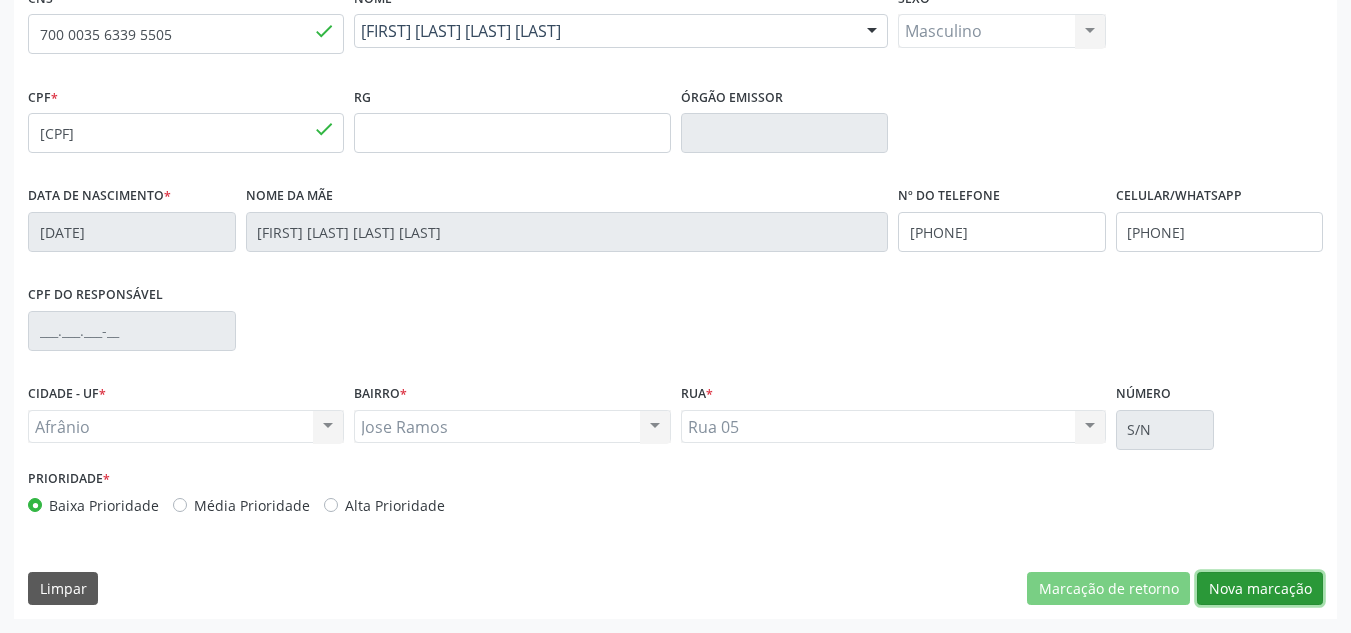 click on "Nova marcação" at bounding box center [1260, 589] 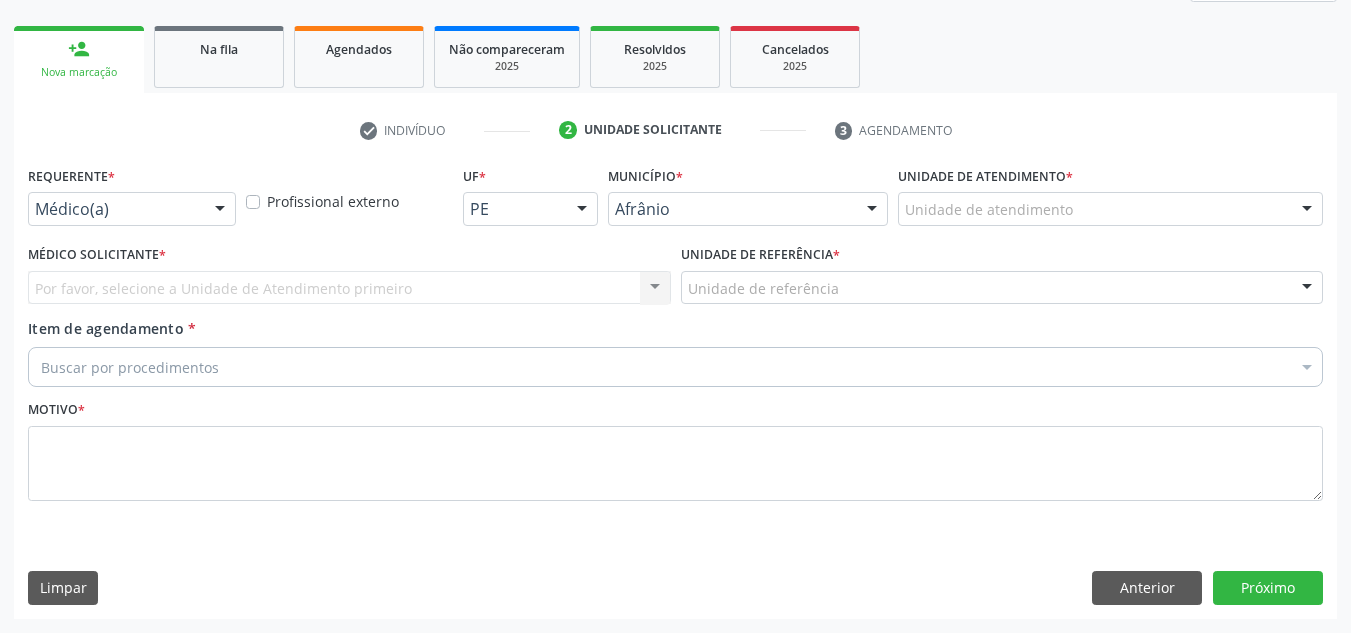 scroll, scrollTop: 273, scrollLeft: 0, axis: vertical 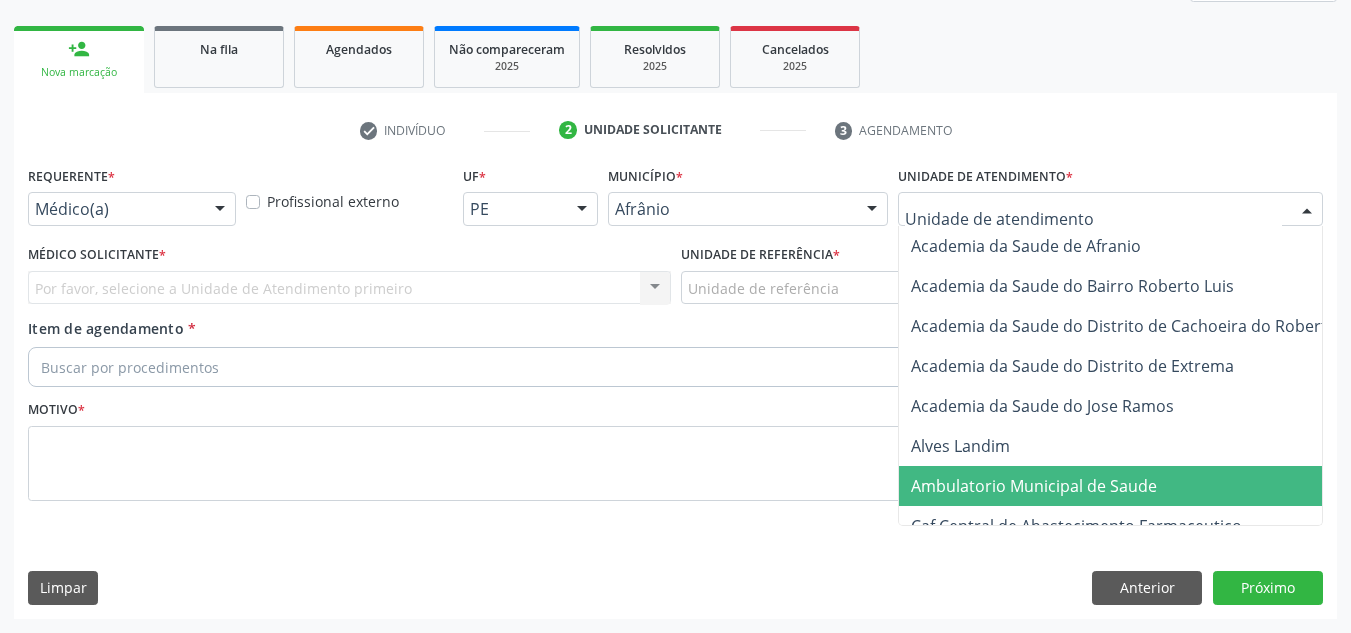 click on "Ambulatorio Municipal de Saude" at bounding box center (1137, 486) 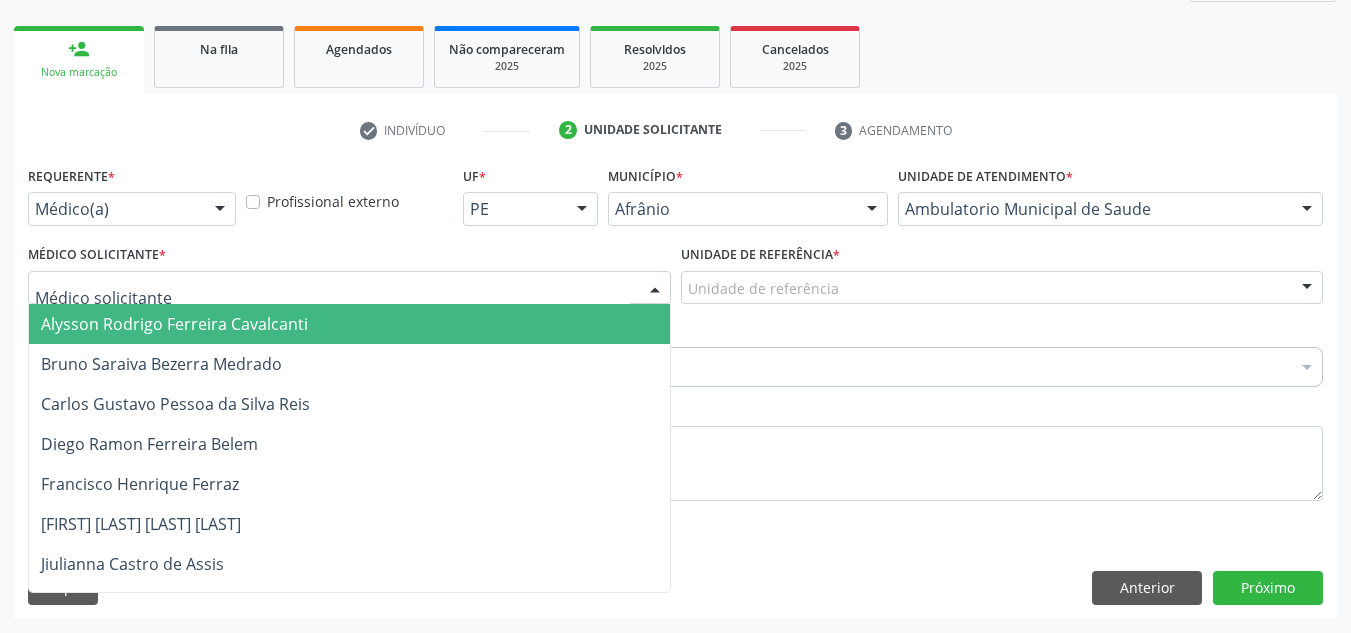 click at bounding box center [349, 288] 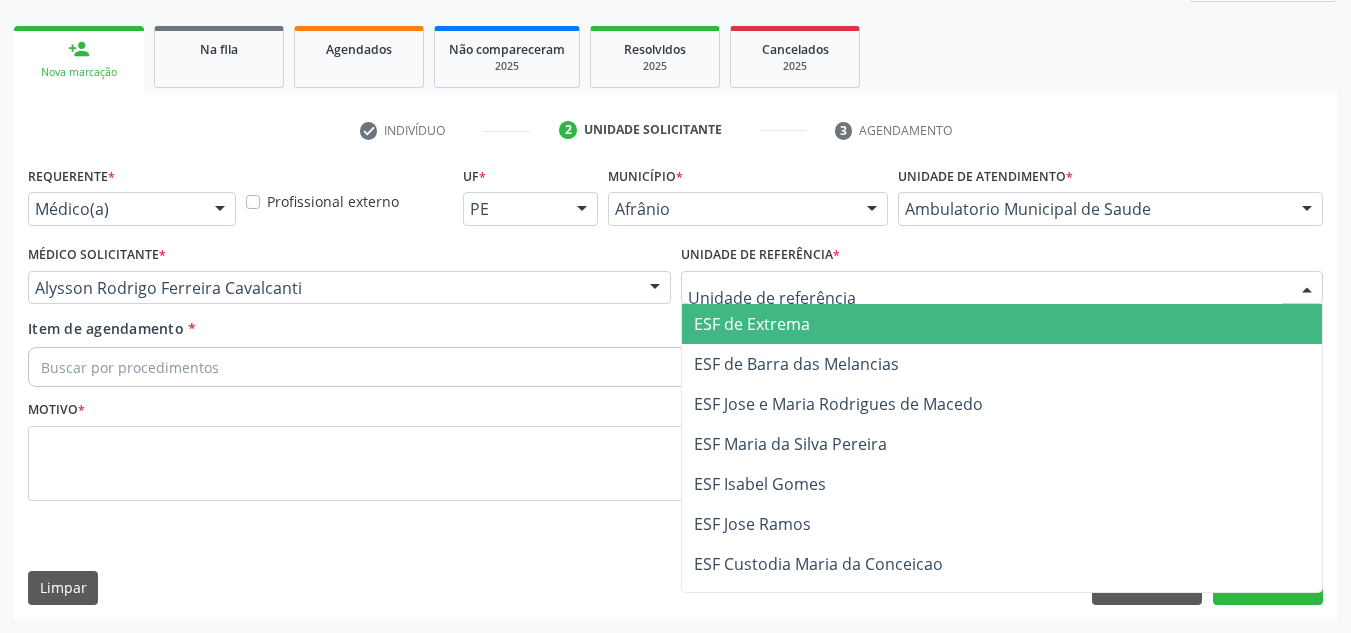 drag, startPoint x: 763, startPoint y: 327, endPoint x: 753, endPoint y: 336, distance: 13.453624 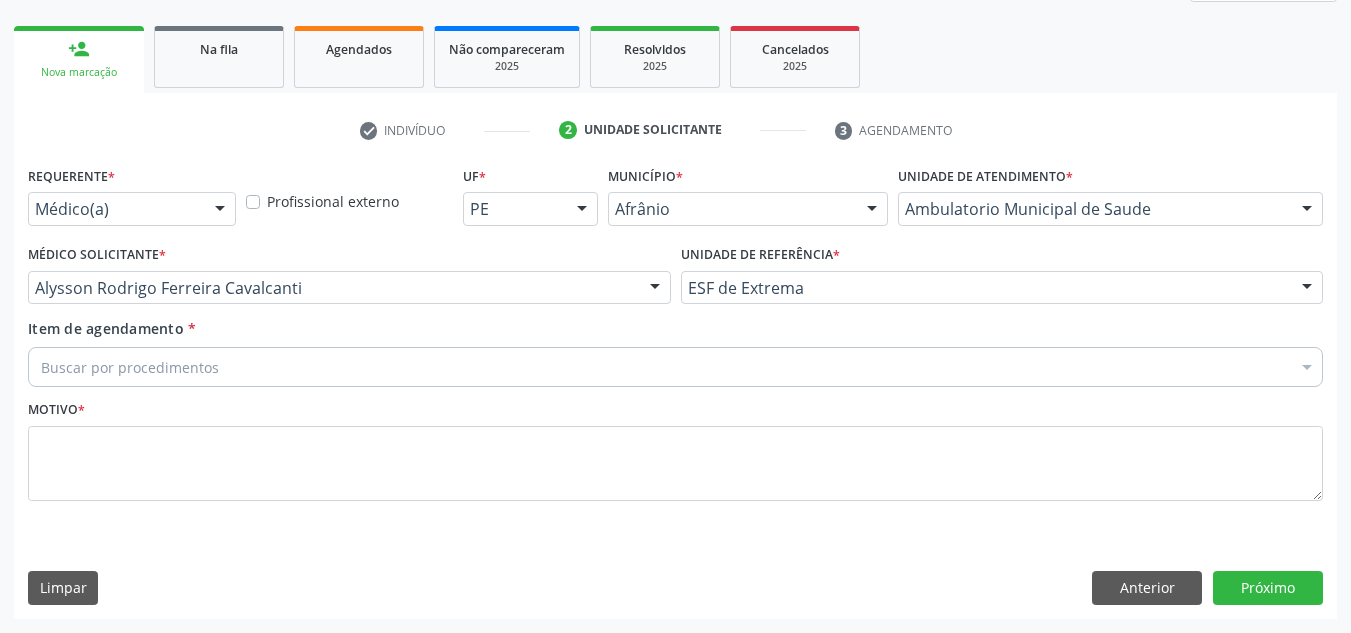 click on "Buscar por procedimentos" at bounding box center (675, 367) 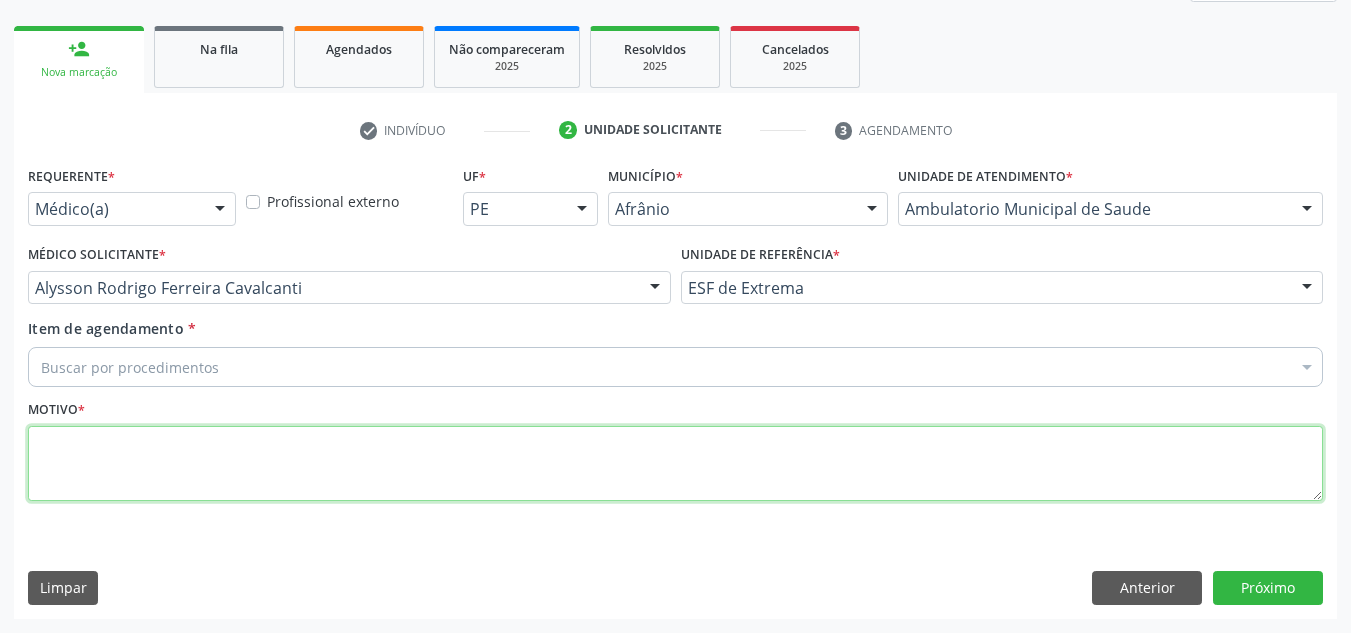 click at bounding box center (675, 464) 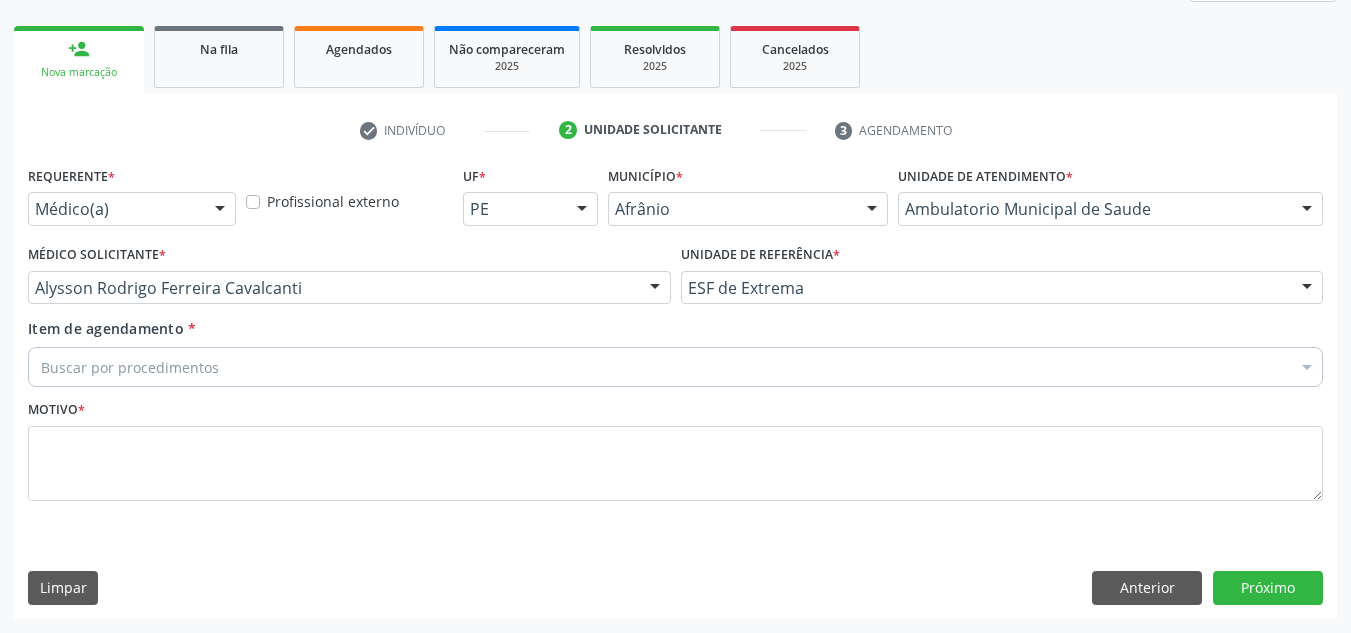 click on "Buscar por procedimentos" at bounding box center [675, 367] 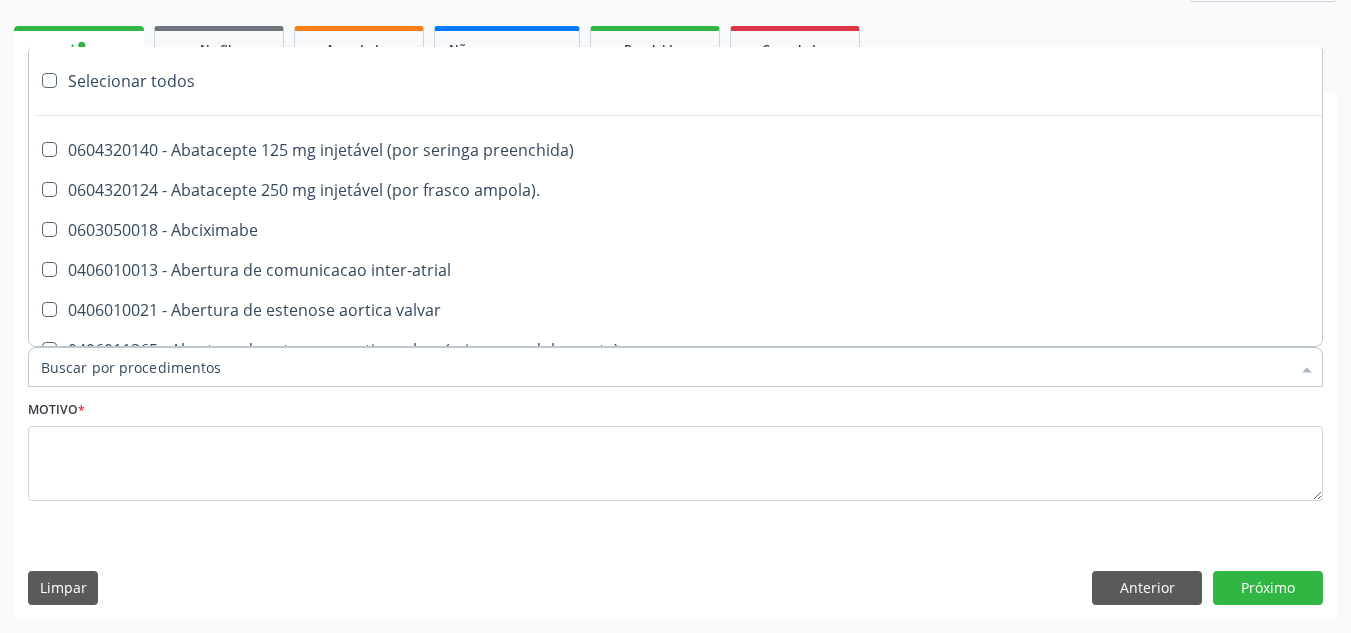 click at bounding box center [675, 367] 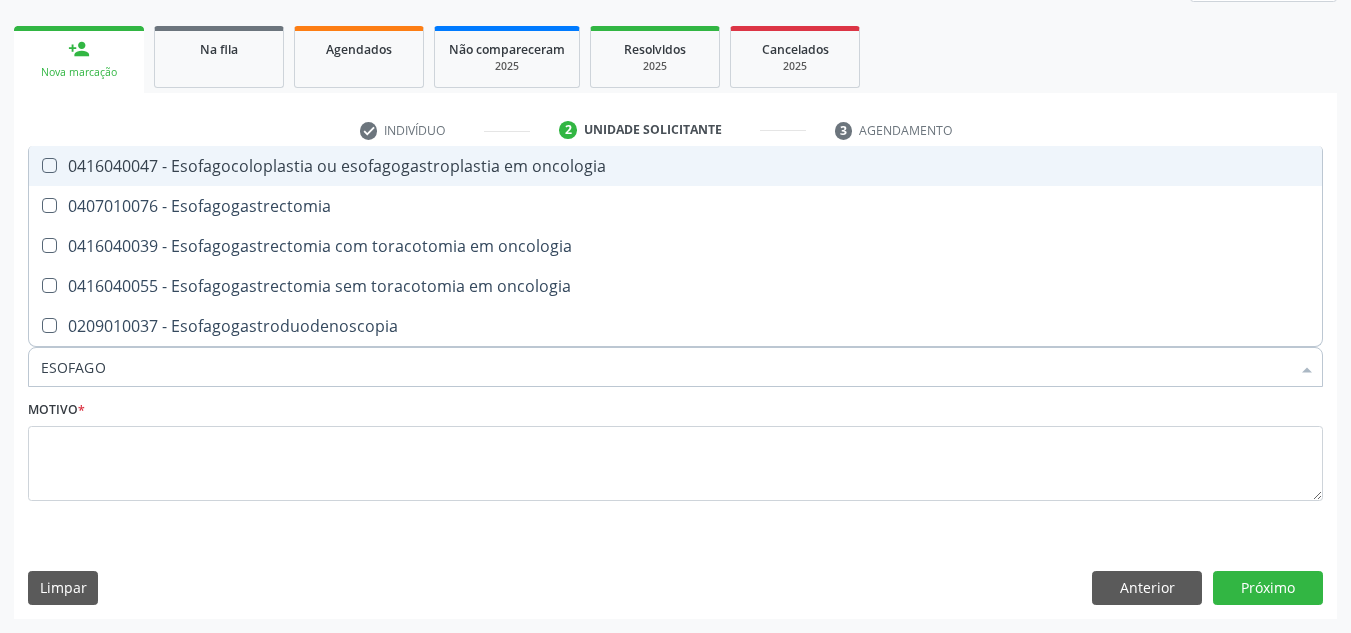 type on "ESOFAGOG" 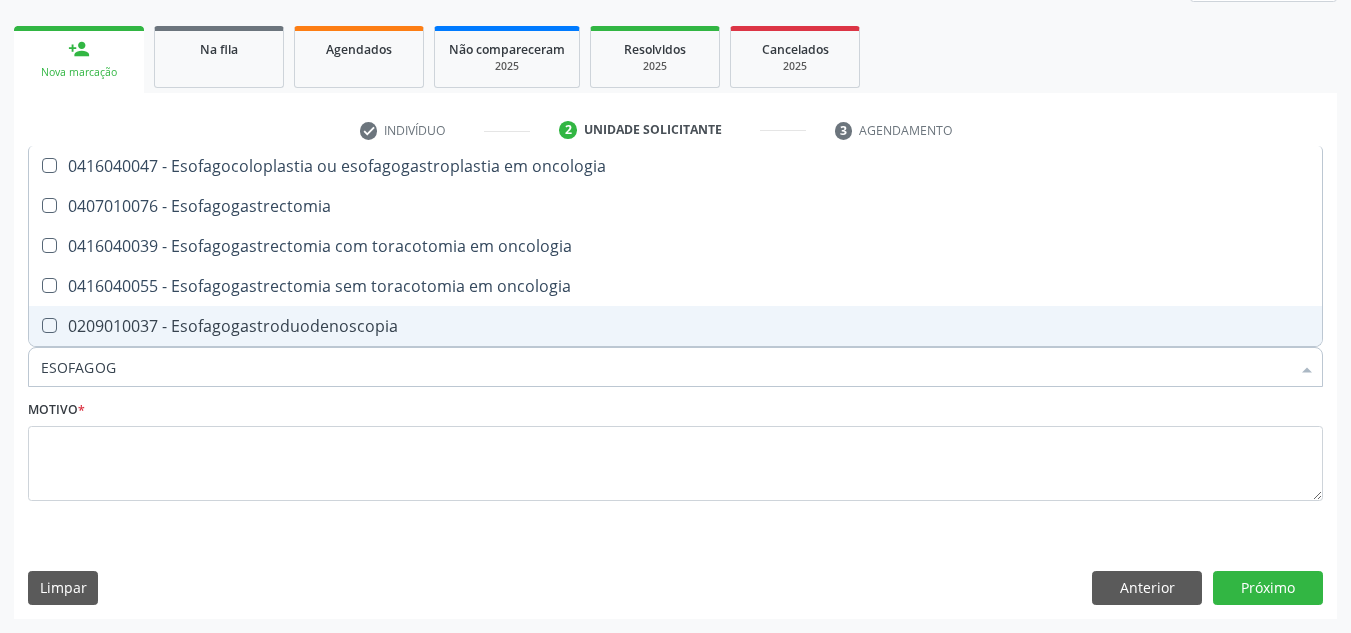 click on "0209010037 - Esofagogastroduodenoscopia" at bounding box center [675, 326] 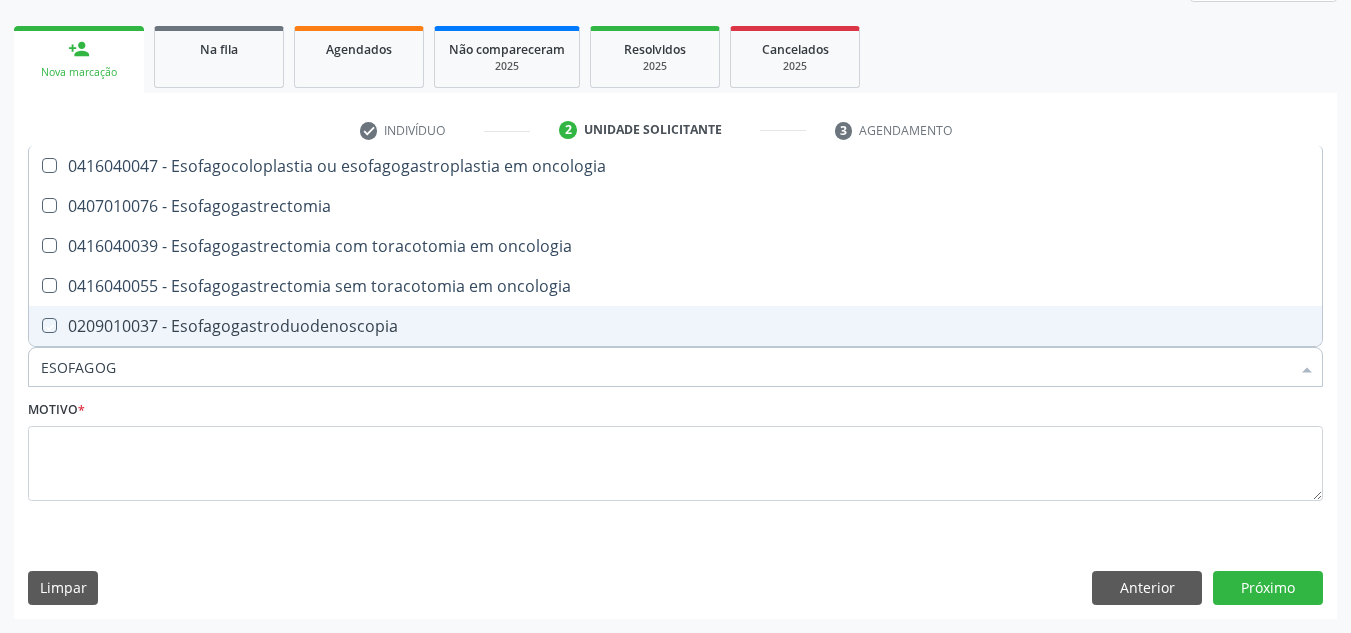 checkbox on "true" 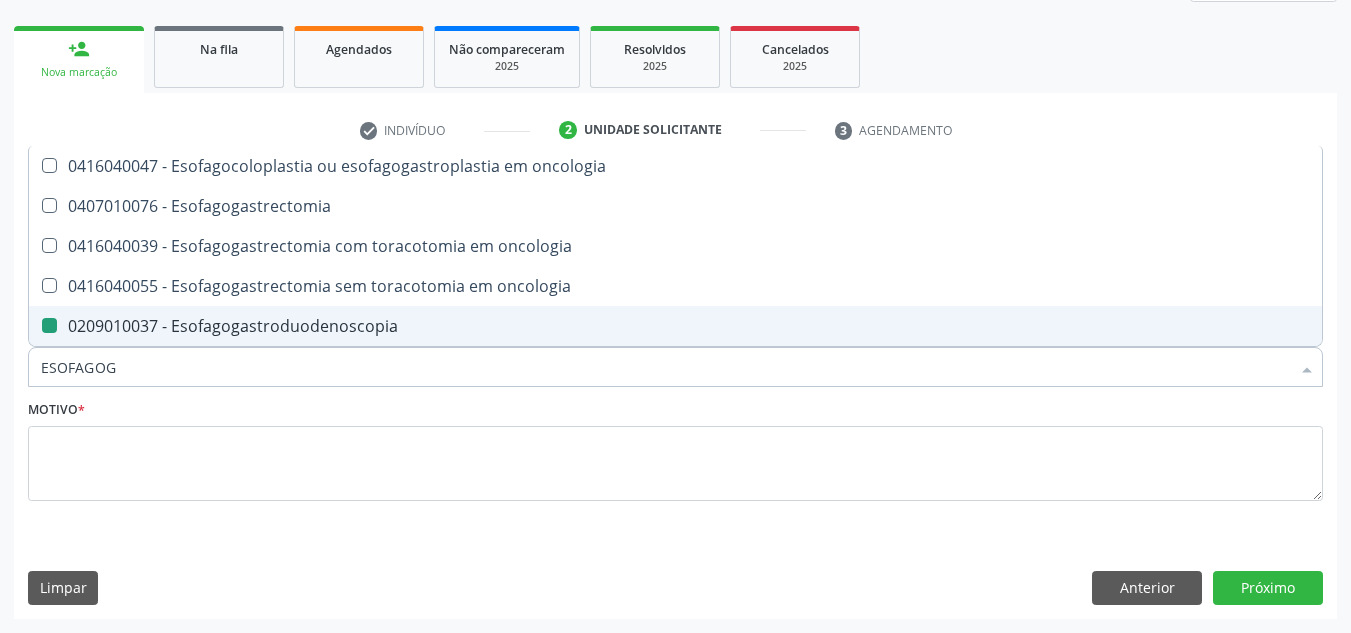 click on "Motivo
*" at bounding box center [675, 448] 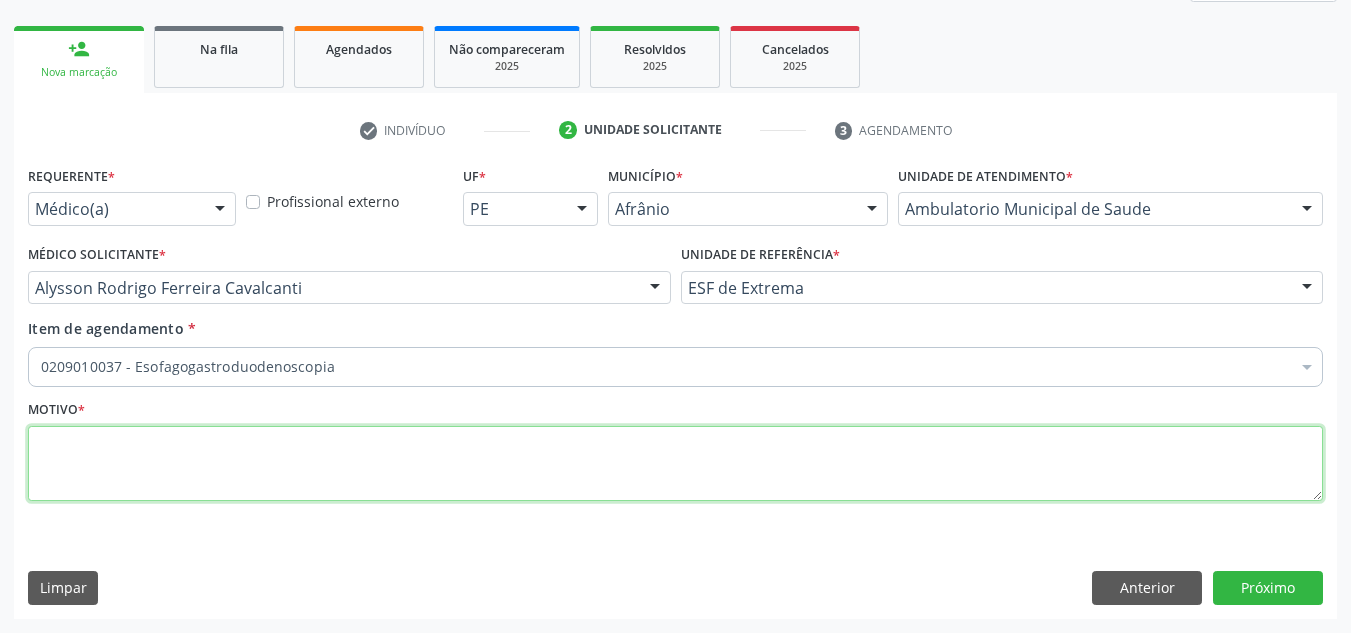 click at bounding box center [675, 464] 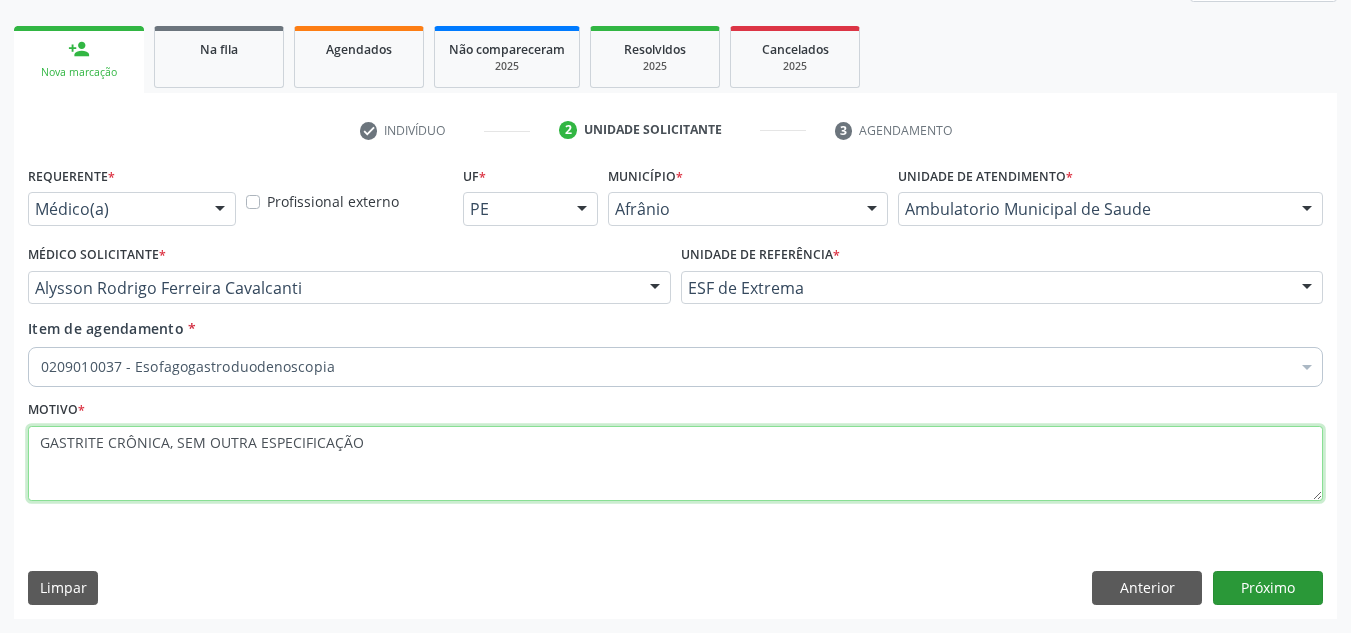 type on "GASTRITE CRÔNICA, SEM OUTRA ESPECIFICAÇÃO" 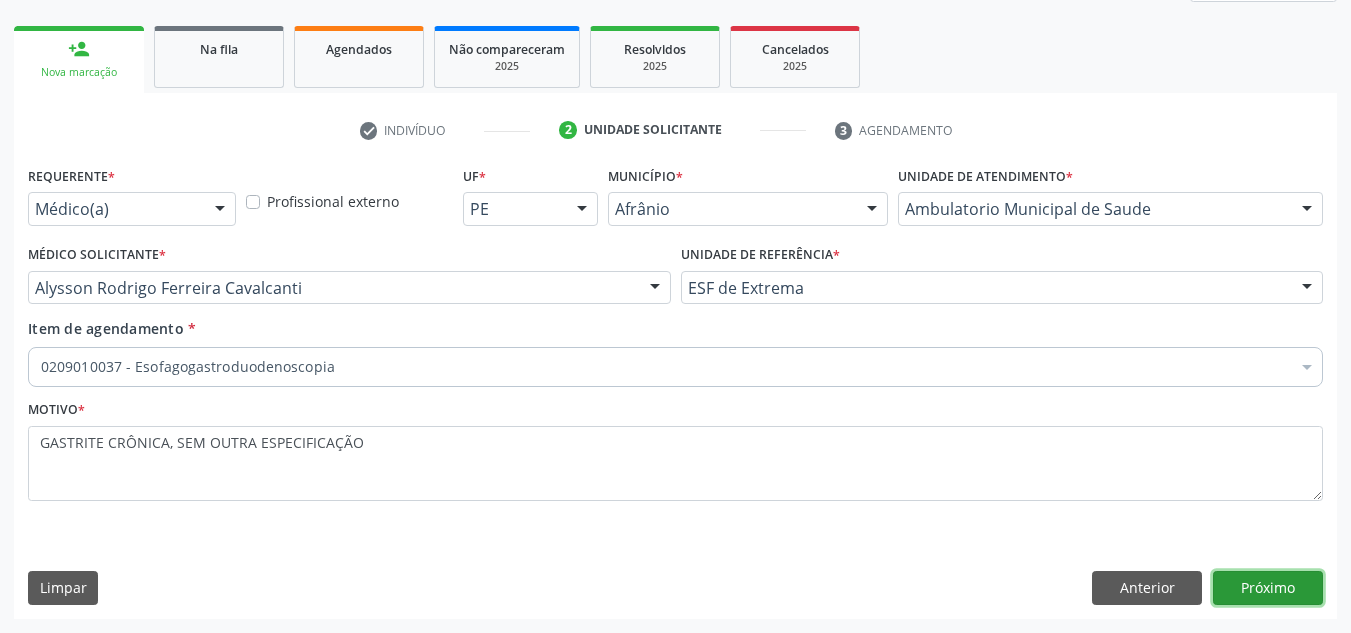 click on "Próximo" at bounding box center (1268, 588) 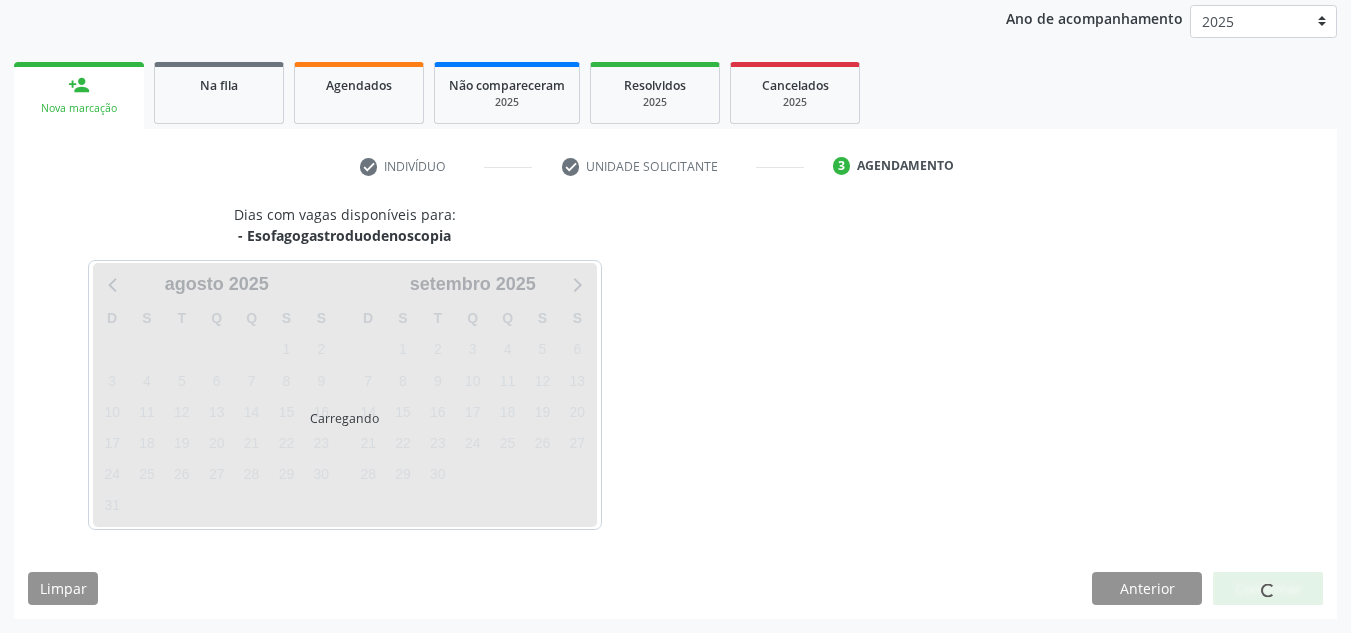 scroll, scrollTop: 237, scrollLeft: 0, axis: vertical 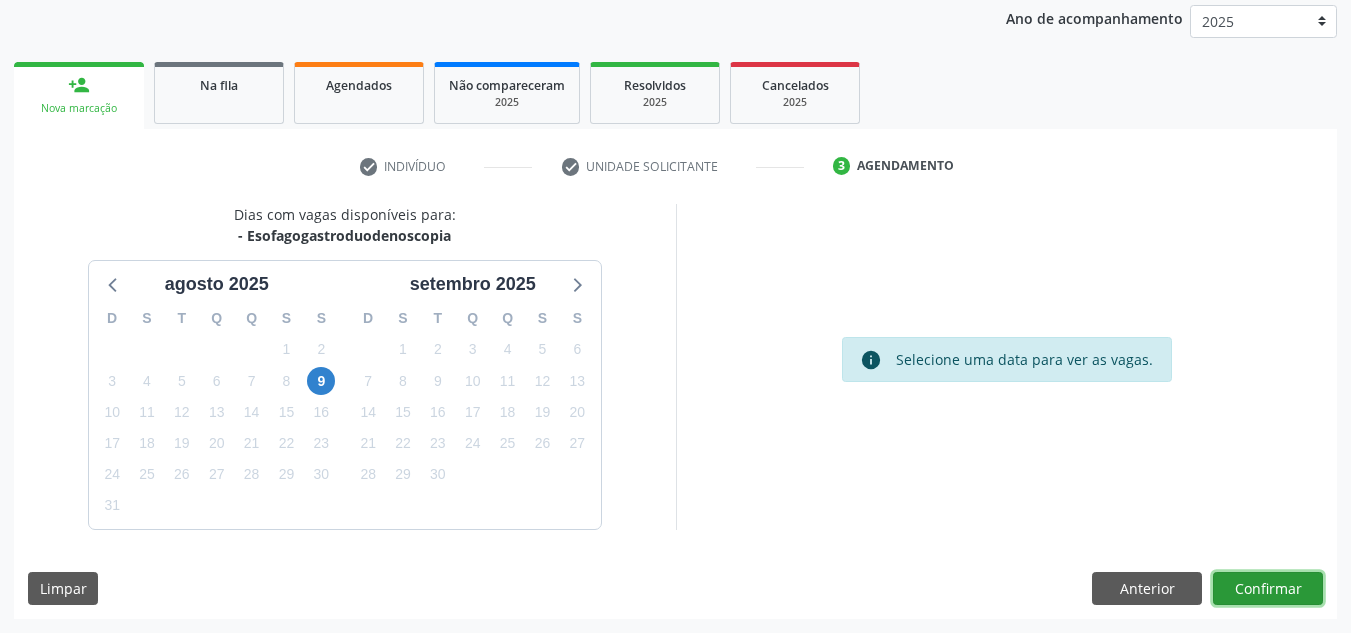 click on "Confirmar" at bounding box center [1268, 589] 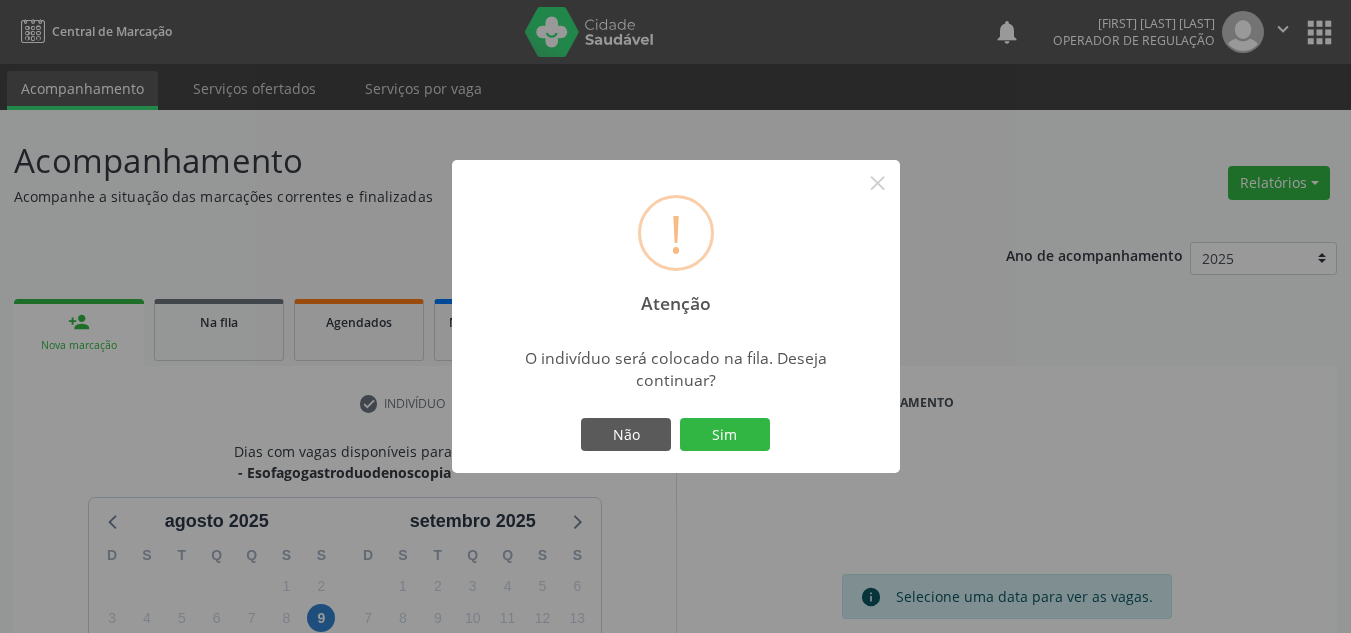 type 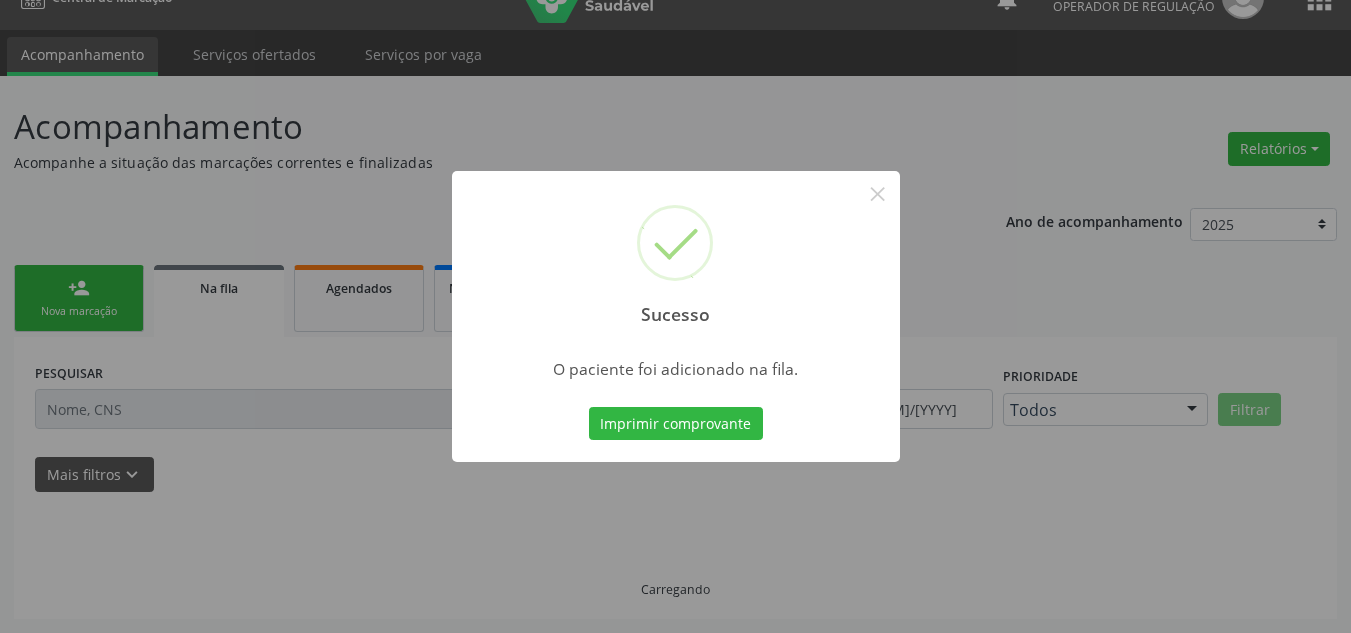scroll, scrollTop: 34, scrollLeft: 0, axis: vertical 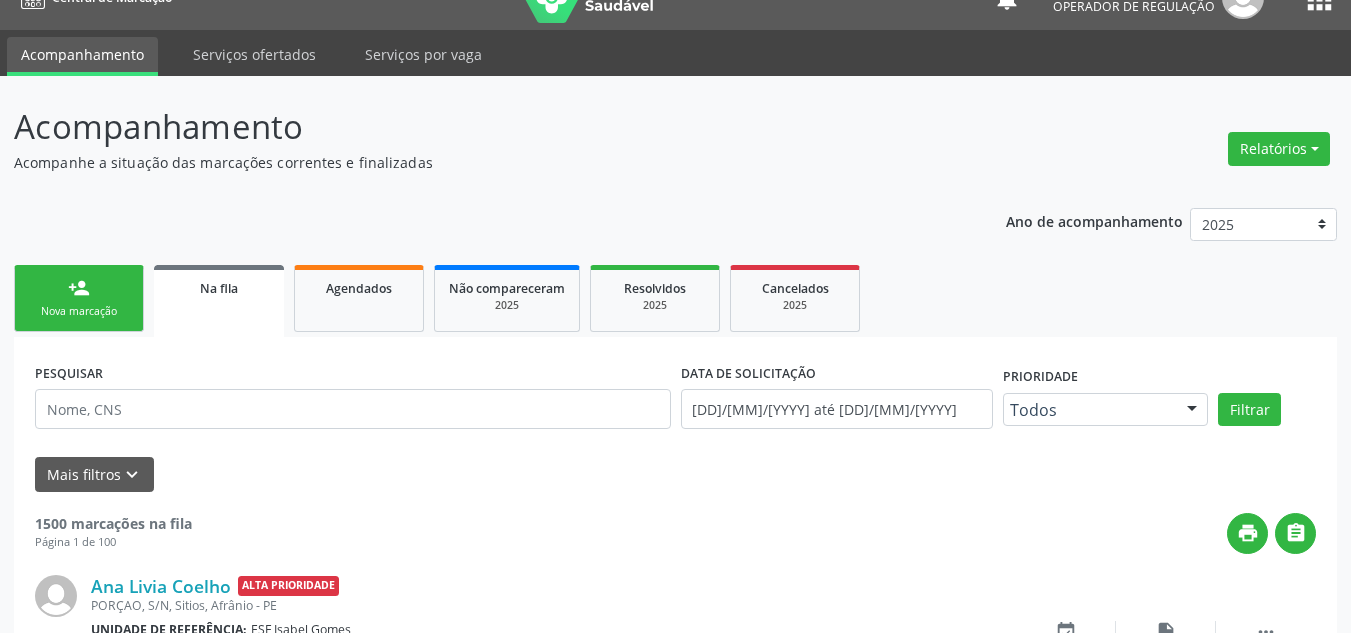 click on "person_add
Nova marcação" at bounding box center [79, 298] 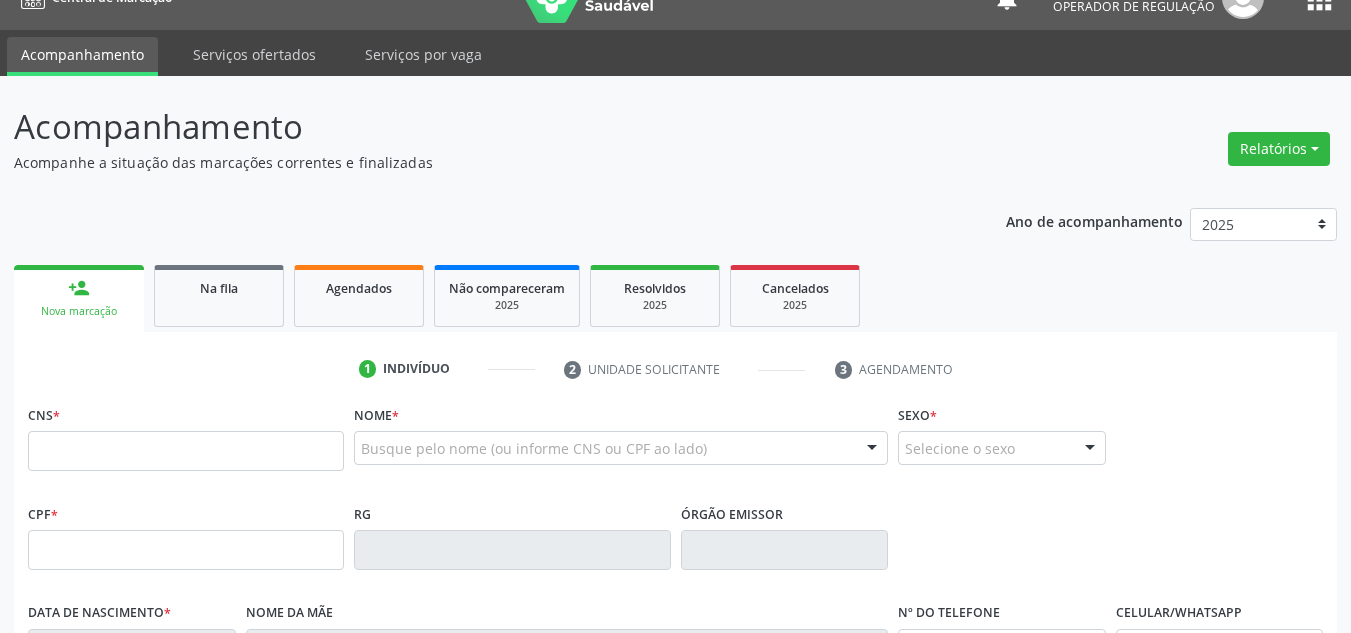 click on "Nova marcação" at bounding box center [79, 311] 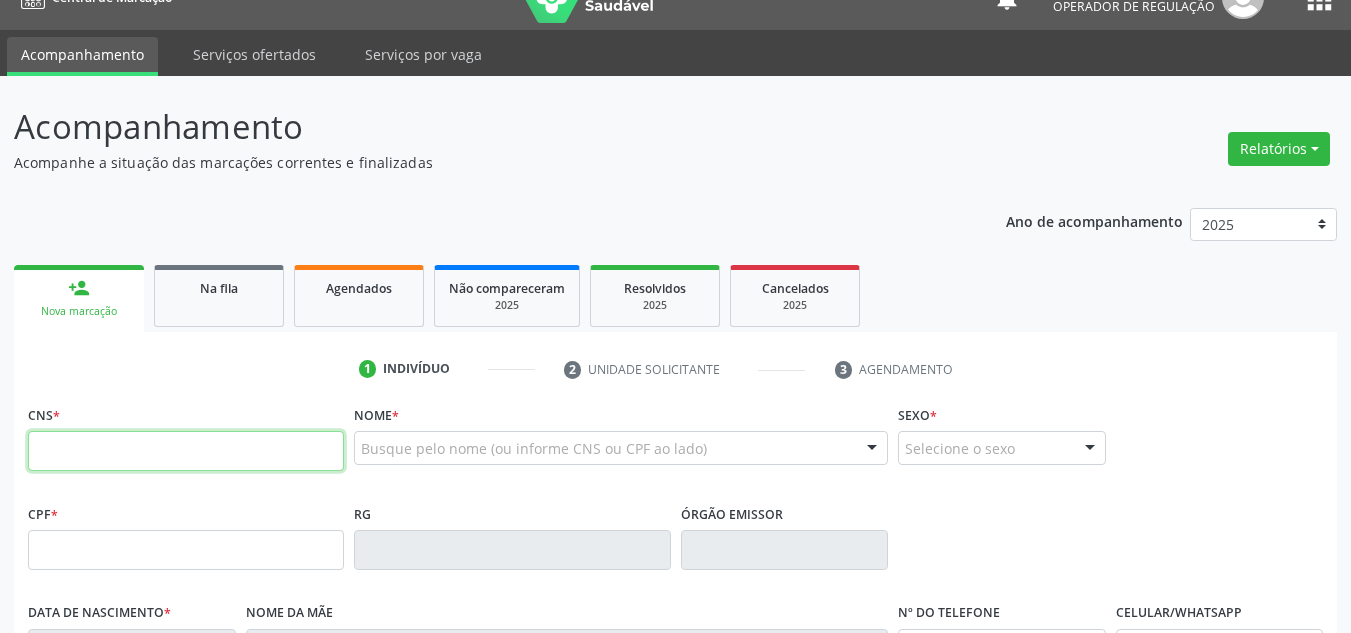 click at bounding box center [186, 451] 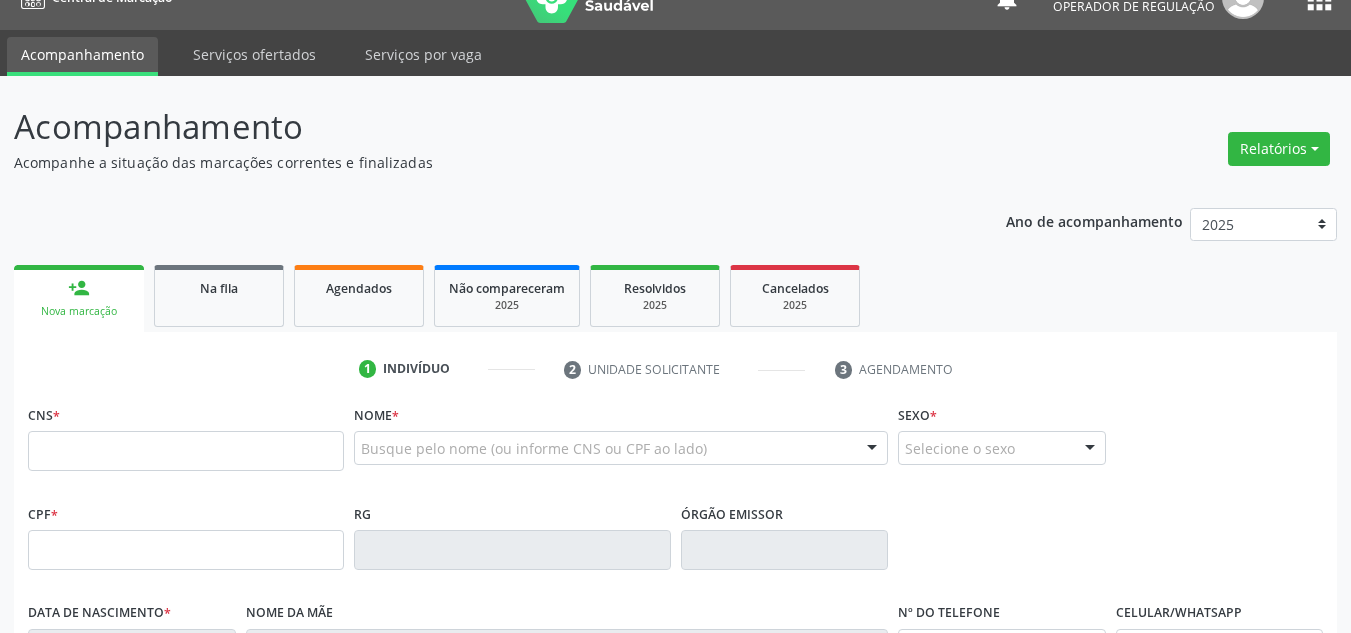 click on "Acompanhamento
Acompanhe a situação das marcações correntes e finalizadas
Relatórios
Acompanhamento
Consolidado
Procedimentos realizados" at bounding box center (675, 137) 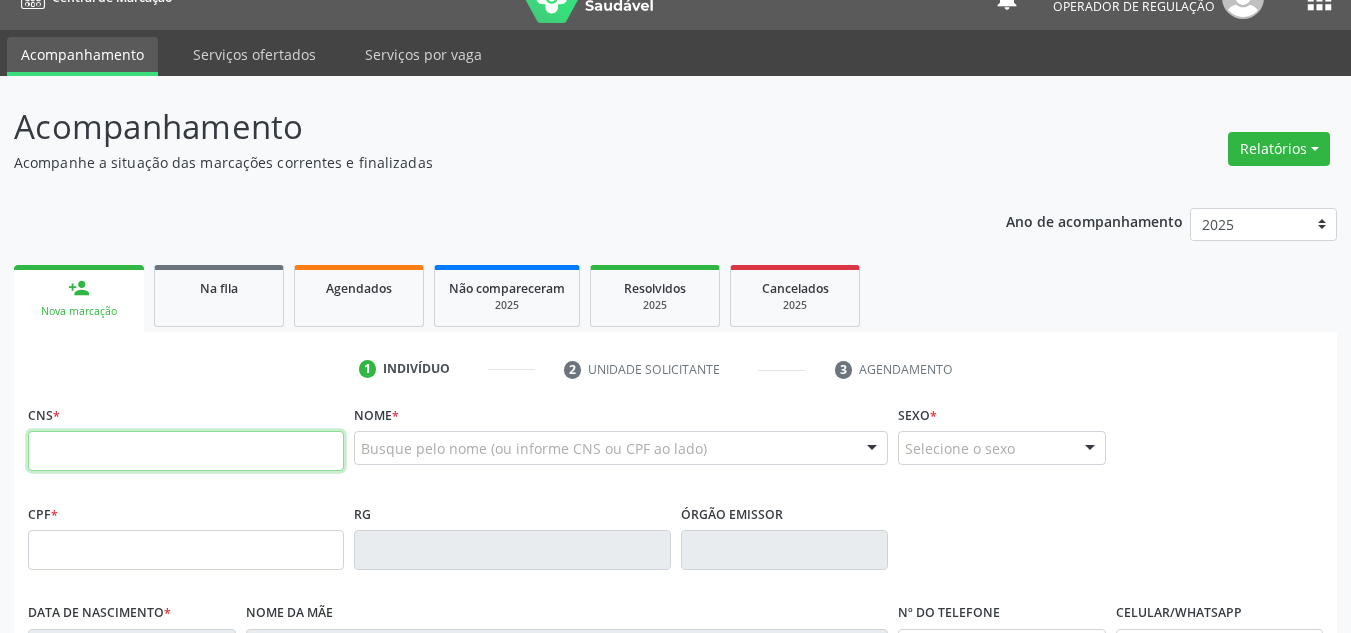 drag, startPoint x: 60, startPoint y: 460, endPoint x: 0, endPoint y: 445, distance: 61.846584 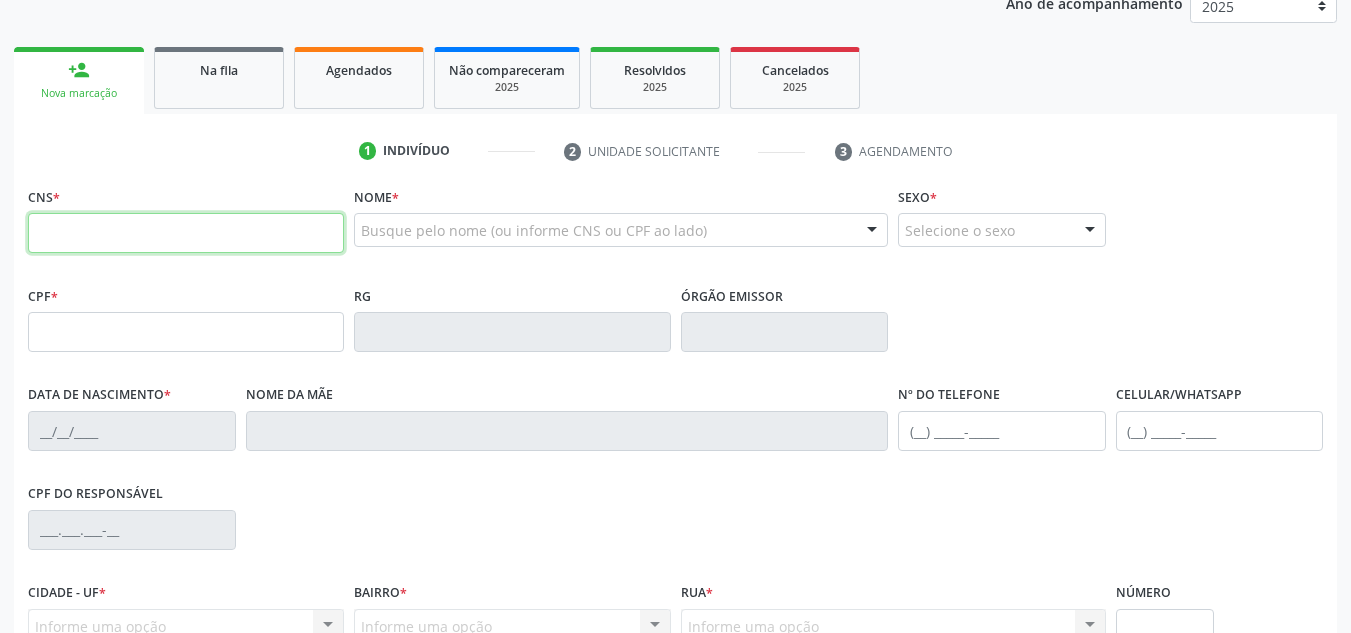 scroll, scrollTop: 251, scrollLeft: 0, axis: vertical 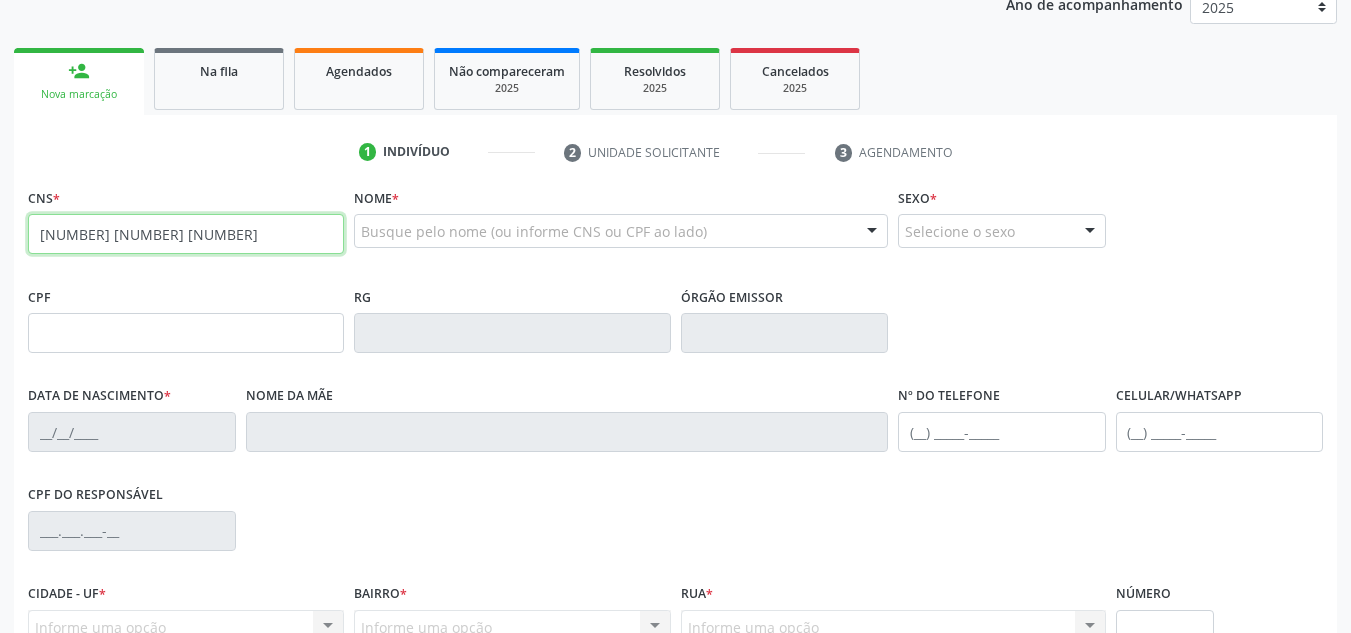 type on "702 4085 1571 5020" 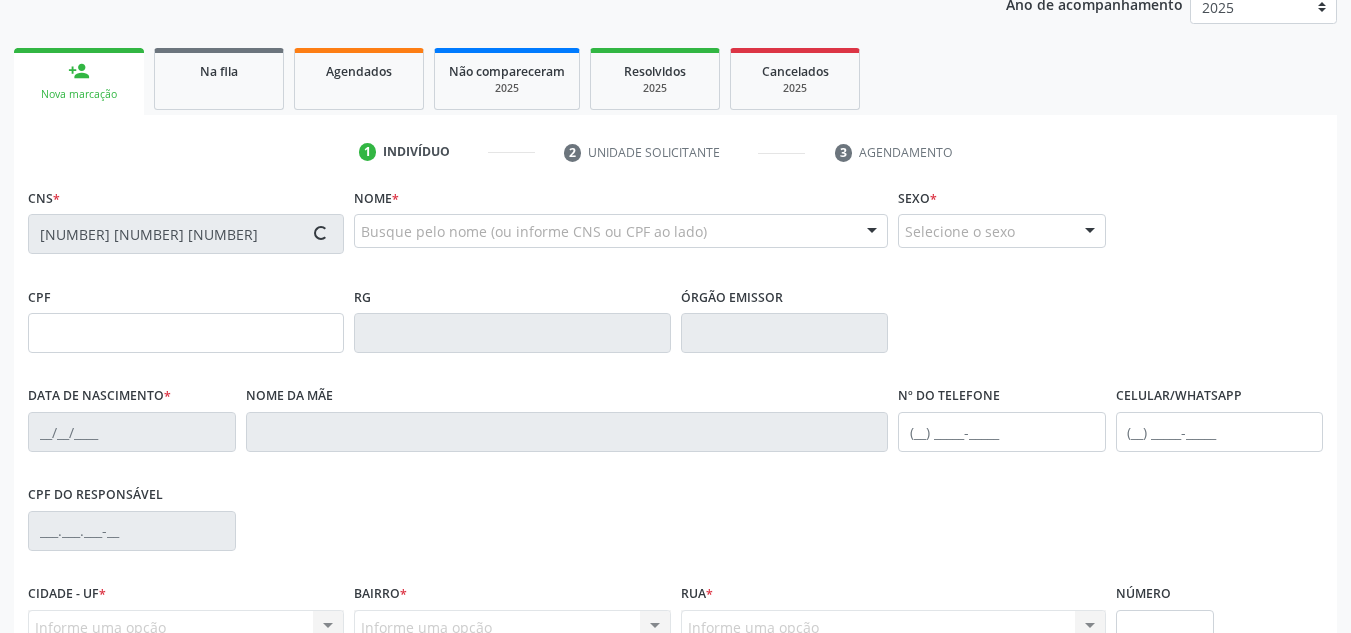 type on "151.519.483-34" 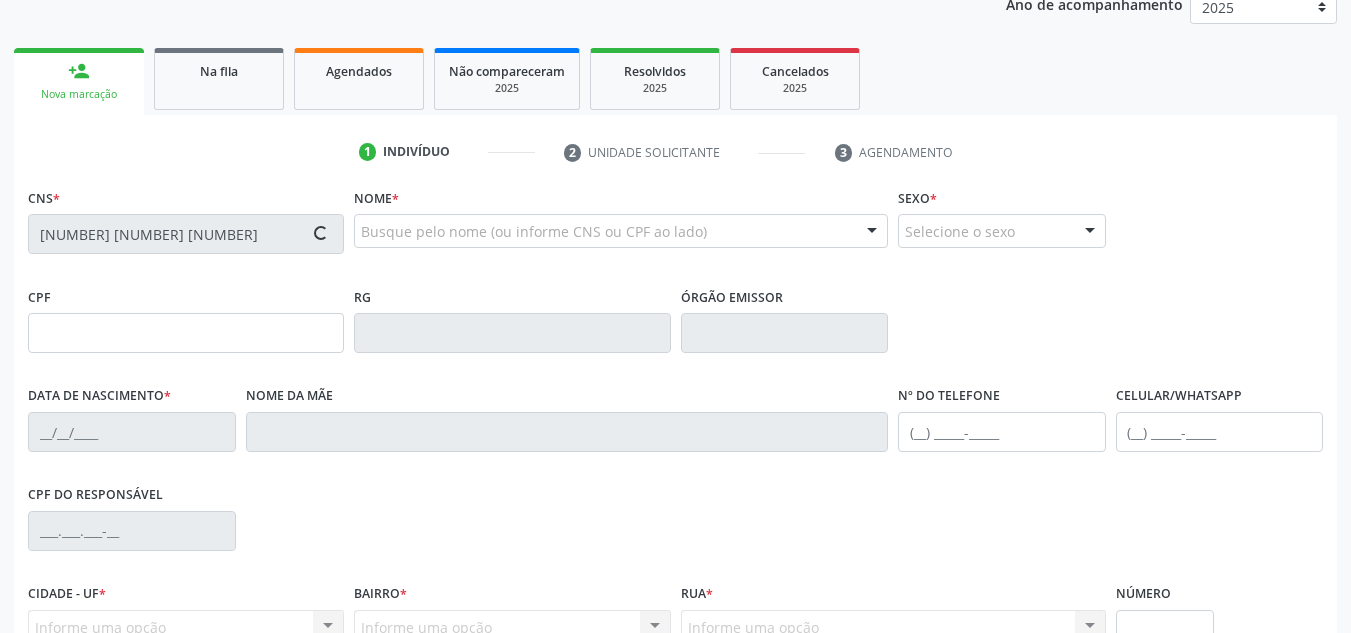 type on "05/03/1951" 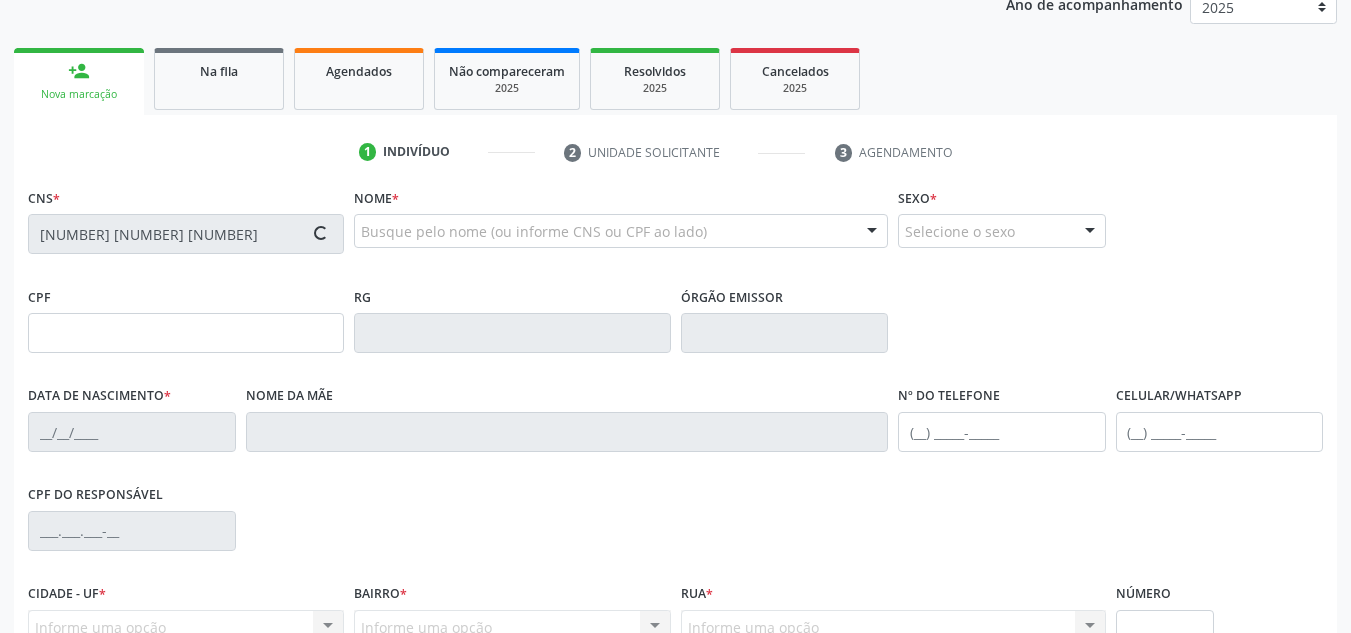 type on "Cândida Gomes Coelho" 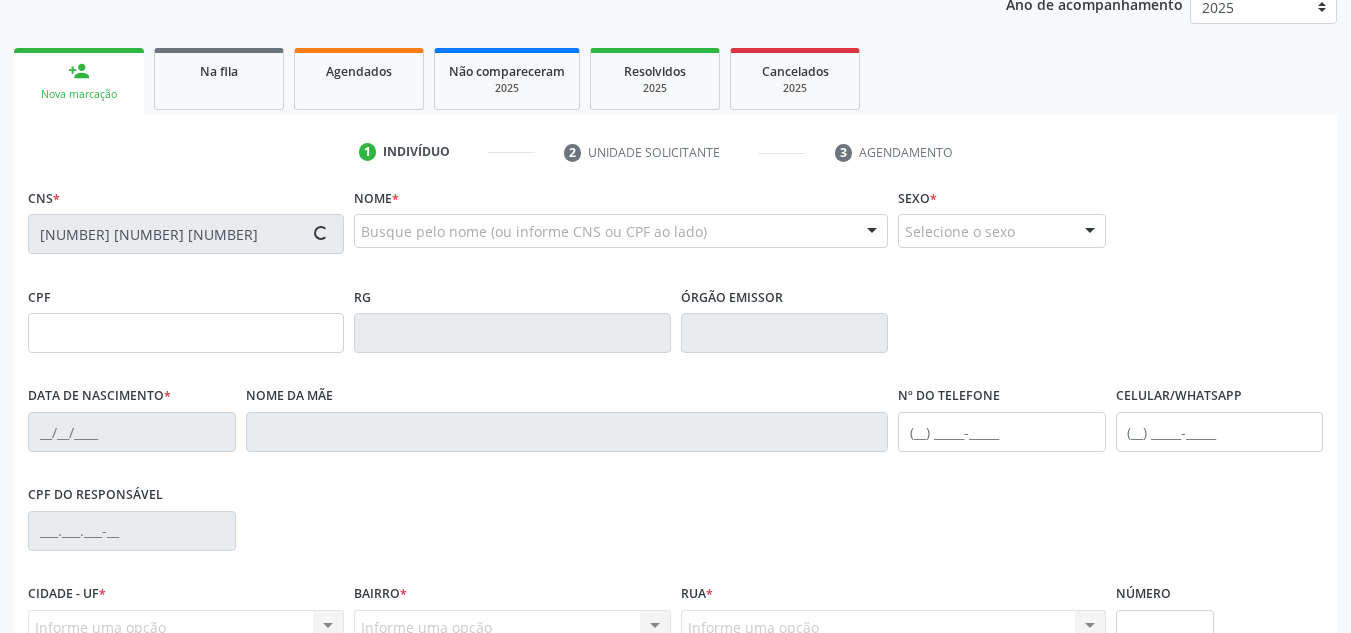 type on "(87) 98805-5237" 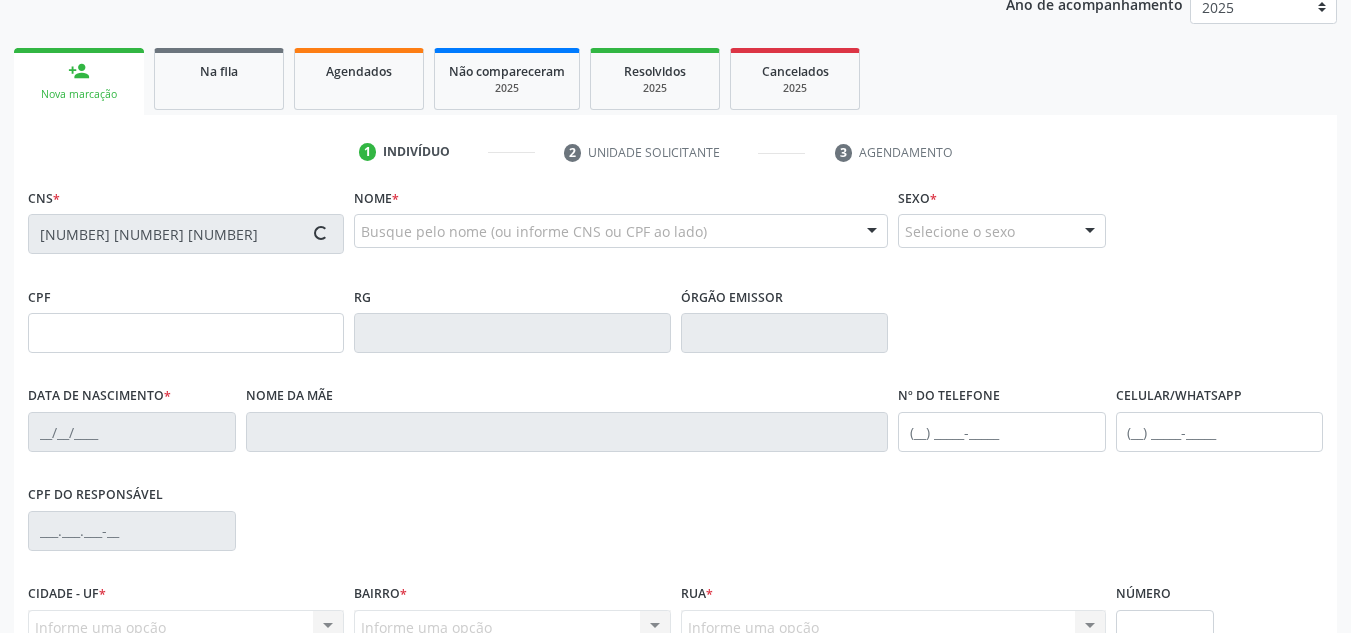 type on "833.882.813-00" 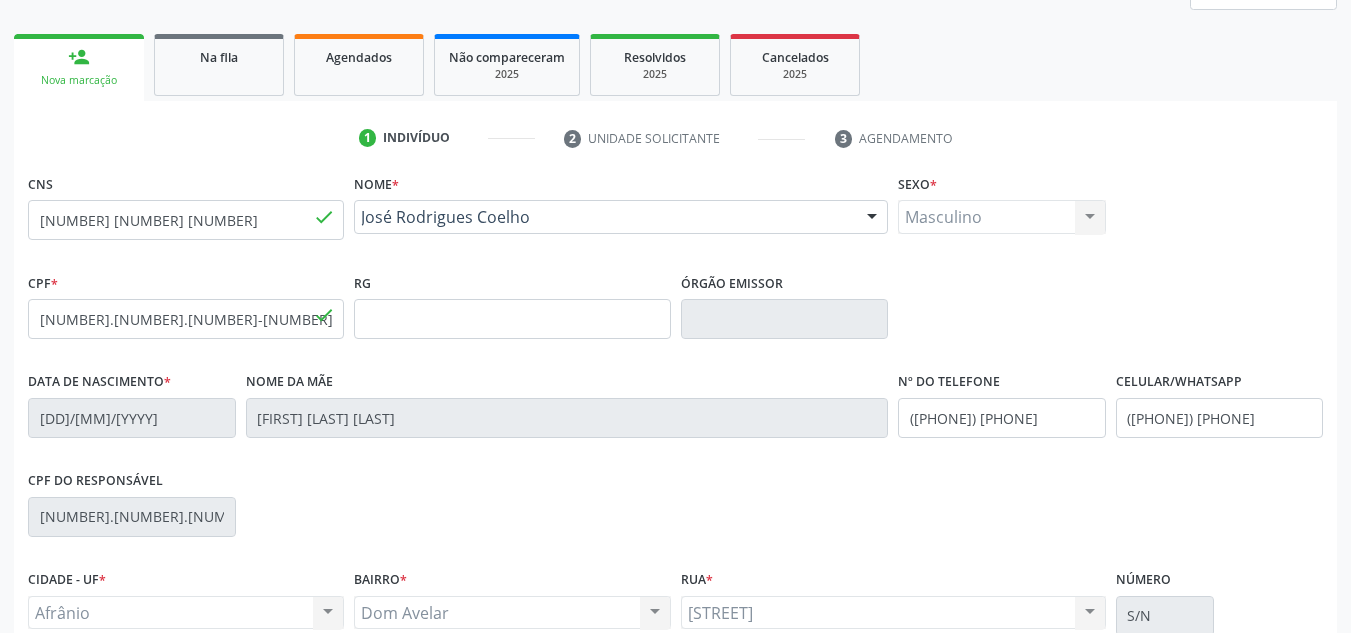 scroll, scrollTop: 451, scrollLeft: 0, axis: vertical 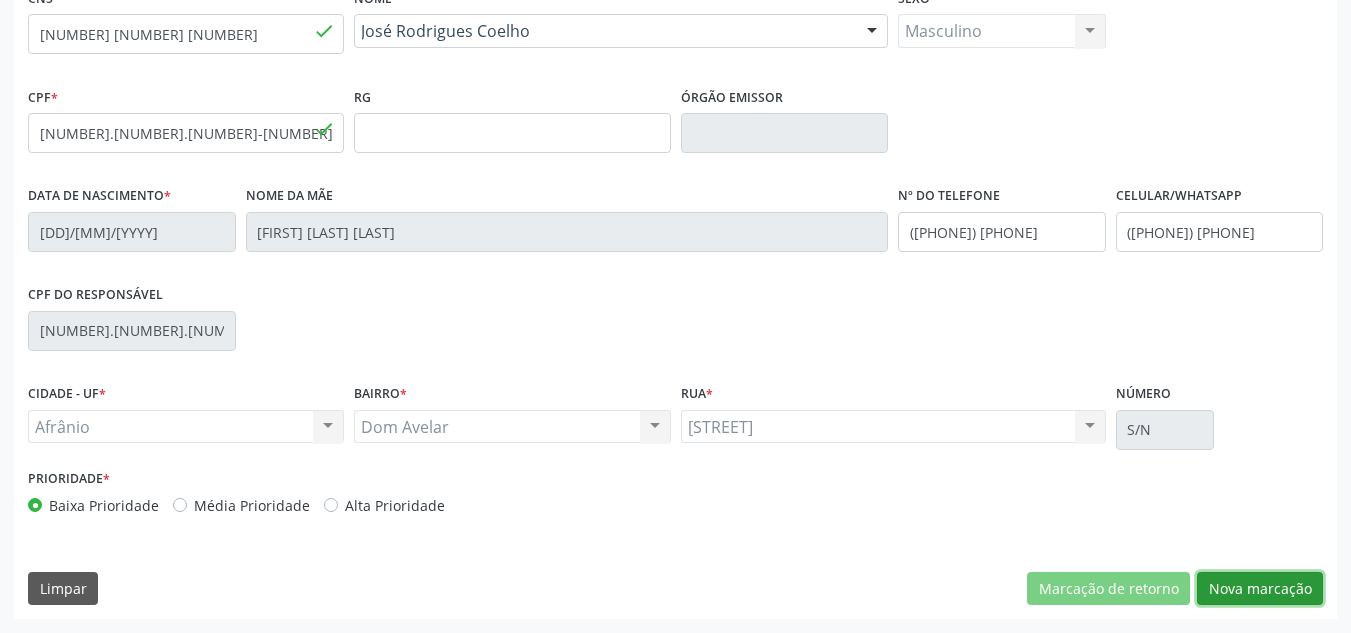 click on "Nova marcação" at bounding box center (1260, 589) 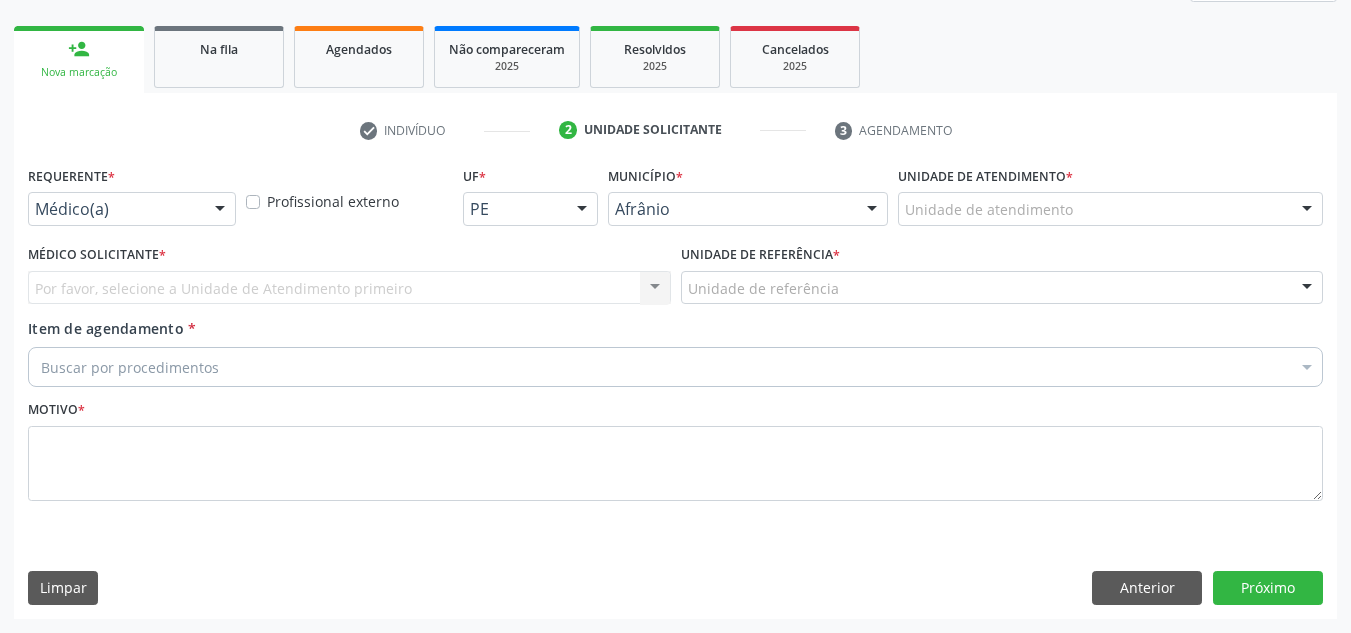 scroll, scrollTop: 273, scrollLeft: 0, axis: vertical 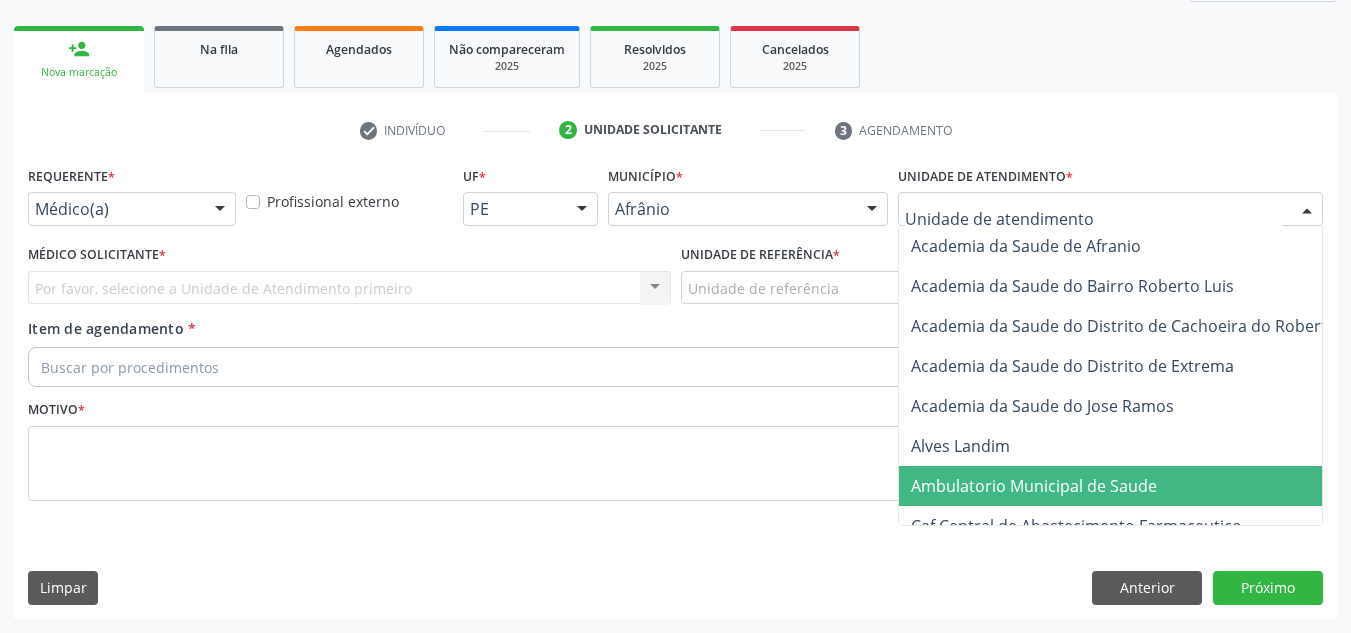 click on "Ambulatorio Municipal de Saude" at bounding box center [1137, 486] 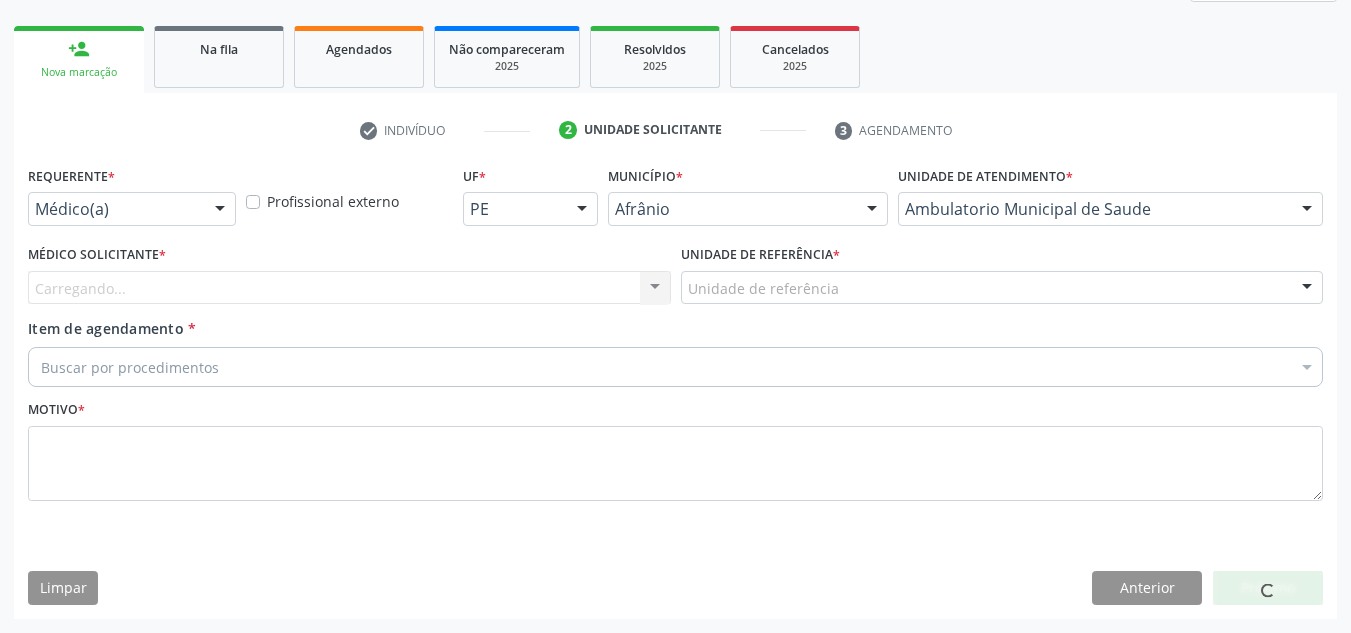 click on "Carregando...
Nenhum resultado encontrado para: "   "
Não há nenhuma opção para ser exibida." at bounding box center (349, 288) 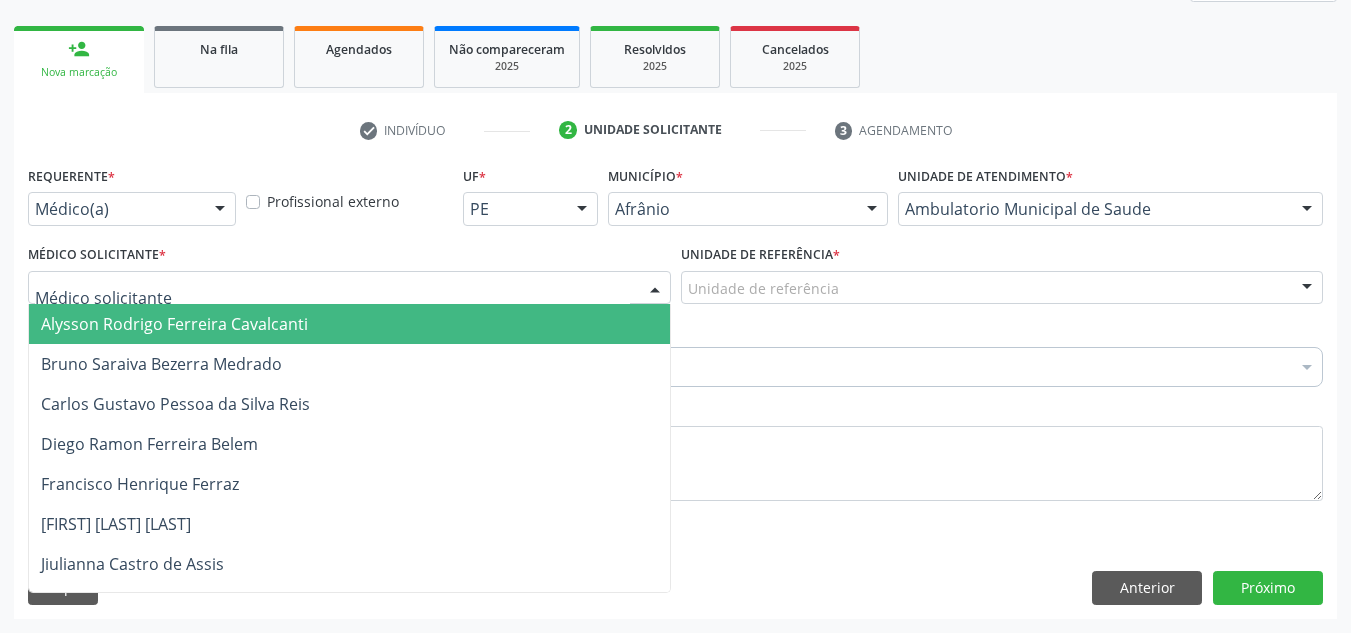 click at bounding box center [349, 288] 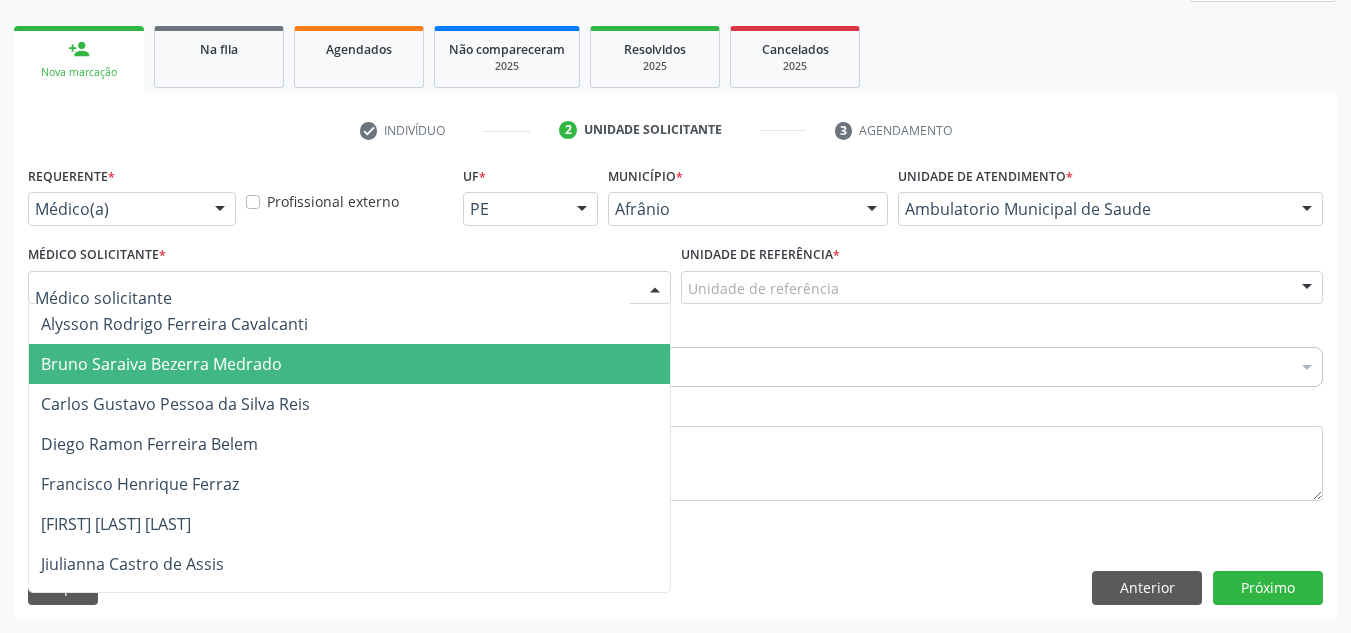 drag, startPoint x: 536, startPoint y: 343, endPoint x: 630, endPoint y: 306, distance: 101.0198 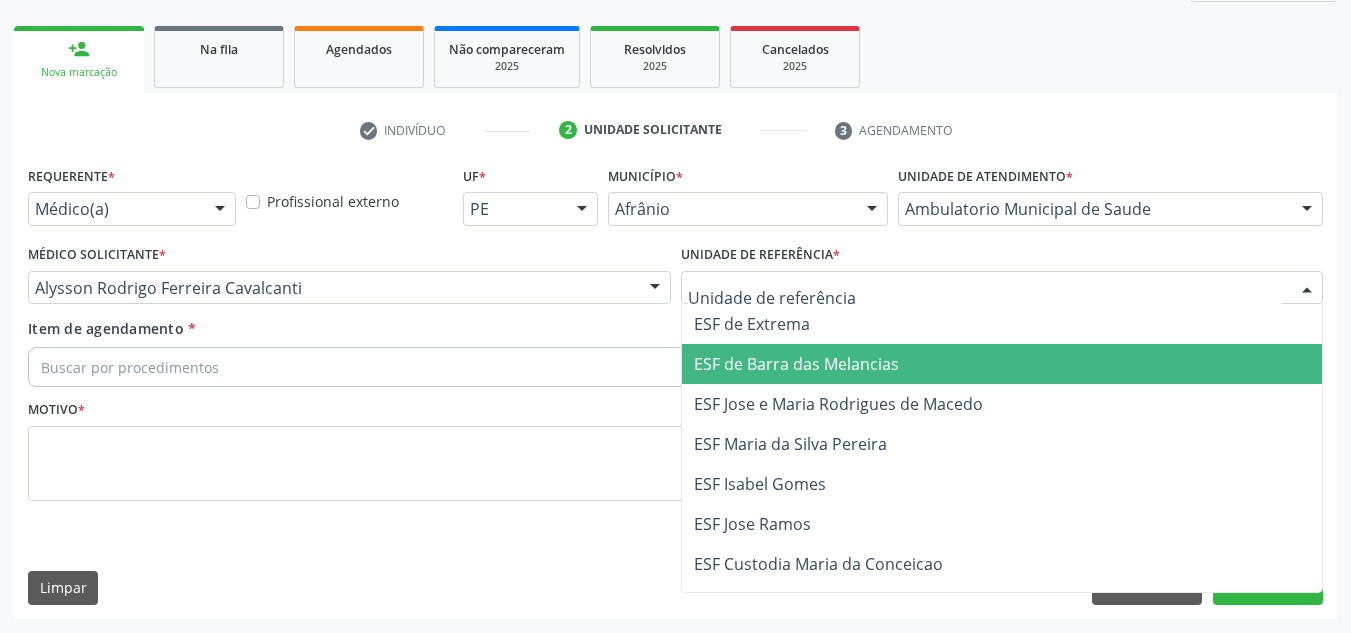 drag, startPoint x: 773, startPoint y: 372, endPoint x: 747, endPoint y: 373, distance: 26.019224 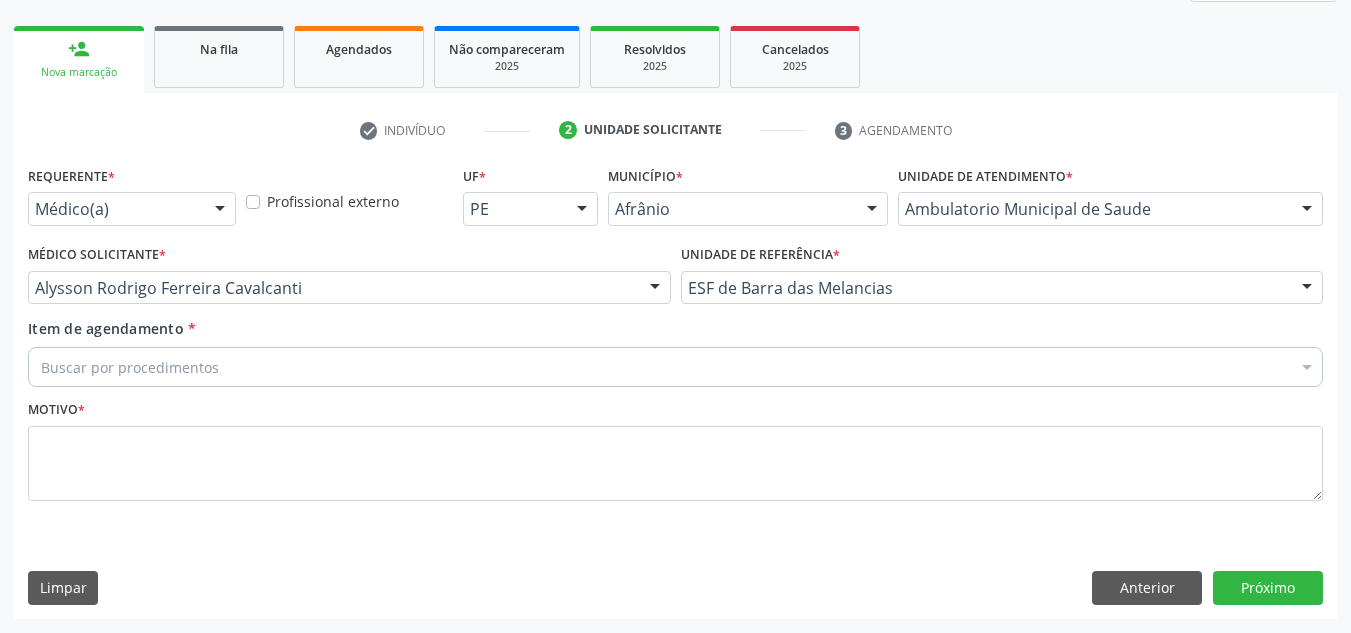 click on "Buscar por procedimentos" at bounding box center (675, 367) 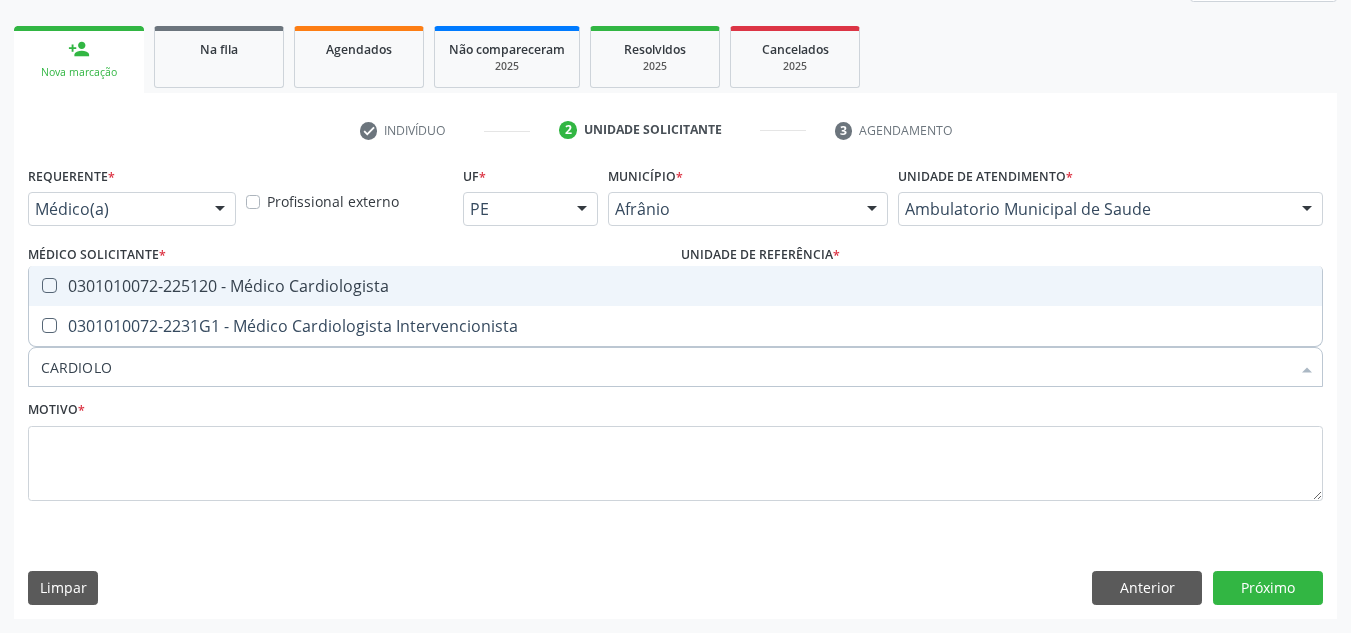 type on "CARDIOLOG" 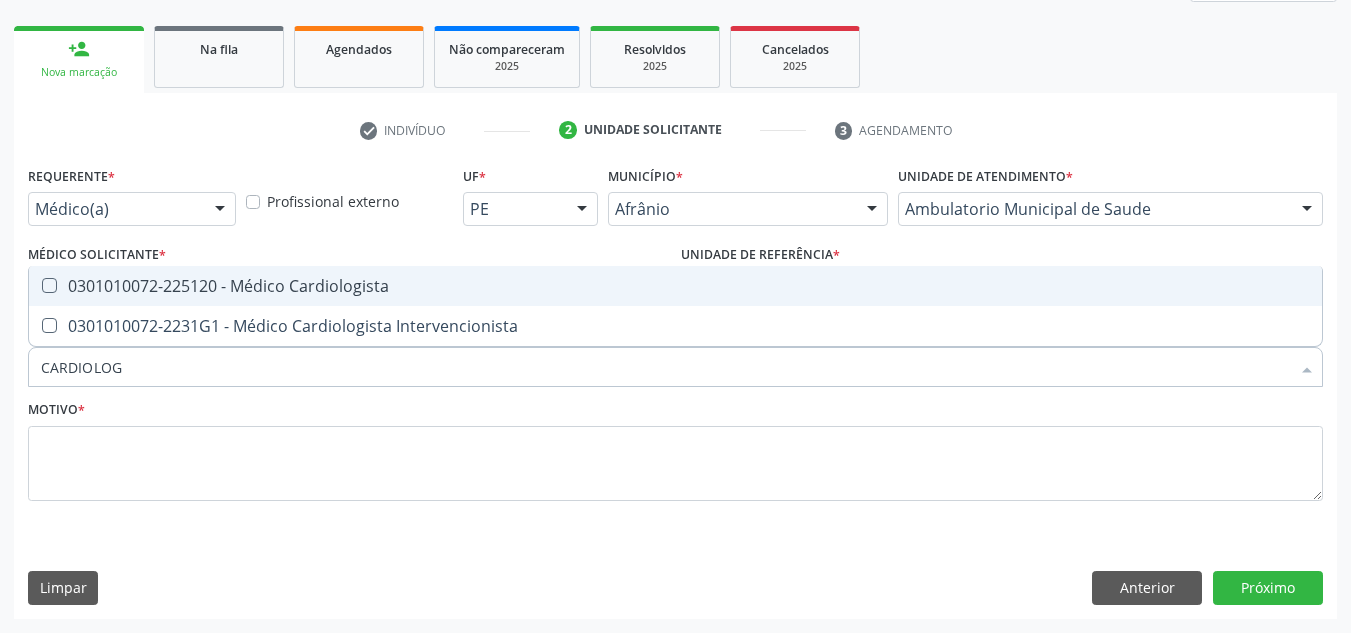 click on "0301010072-225120 - Médico Cardiologista" at bounding box center [675, 286] 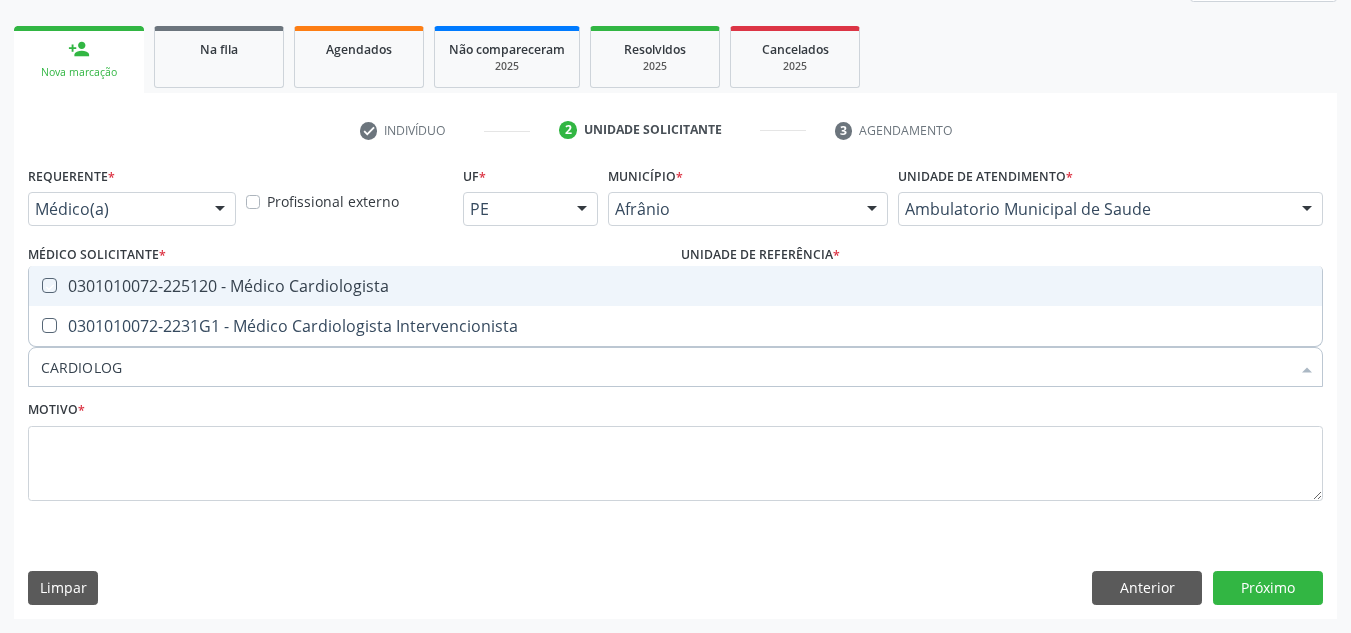 checkbox on "true" 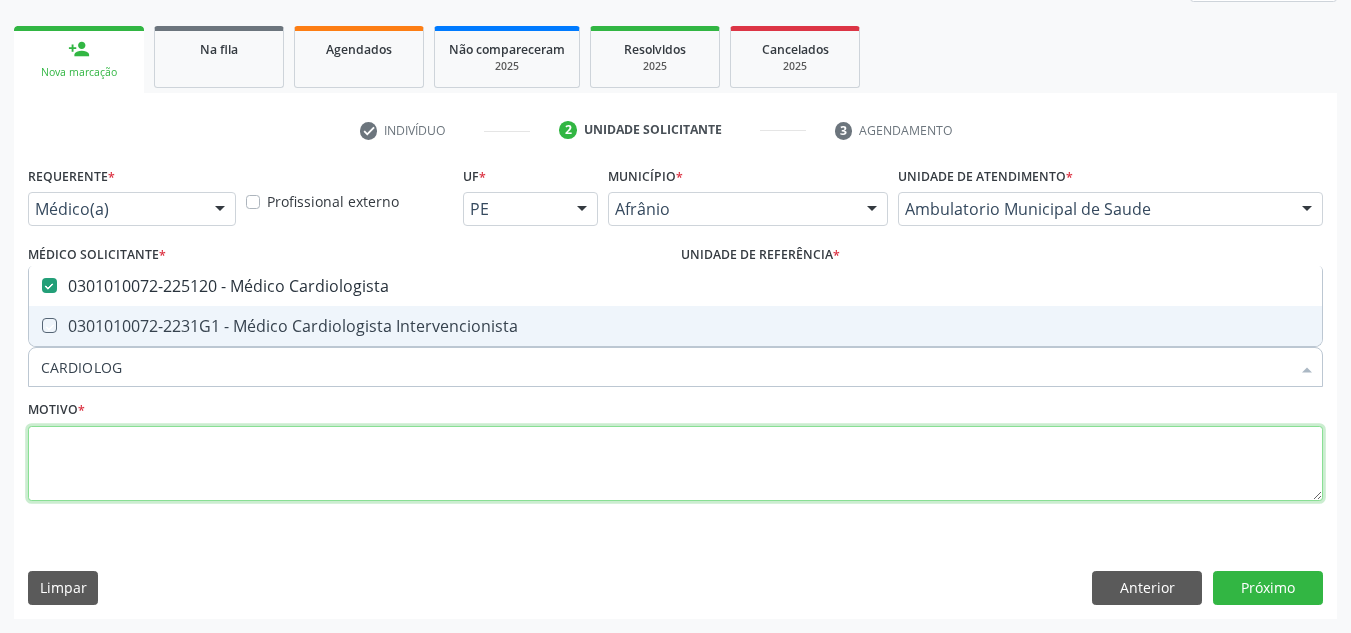 click at bounding box center [675, 464] 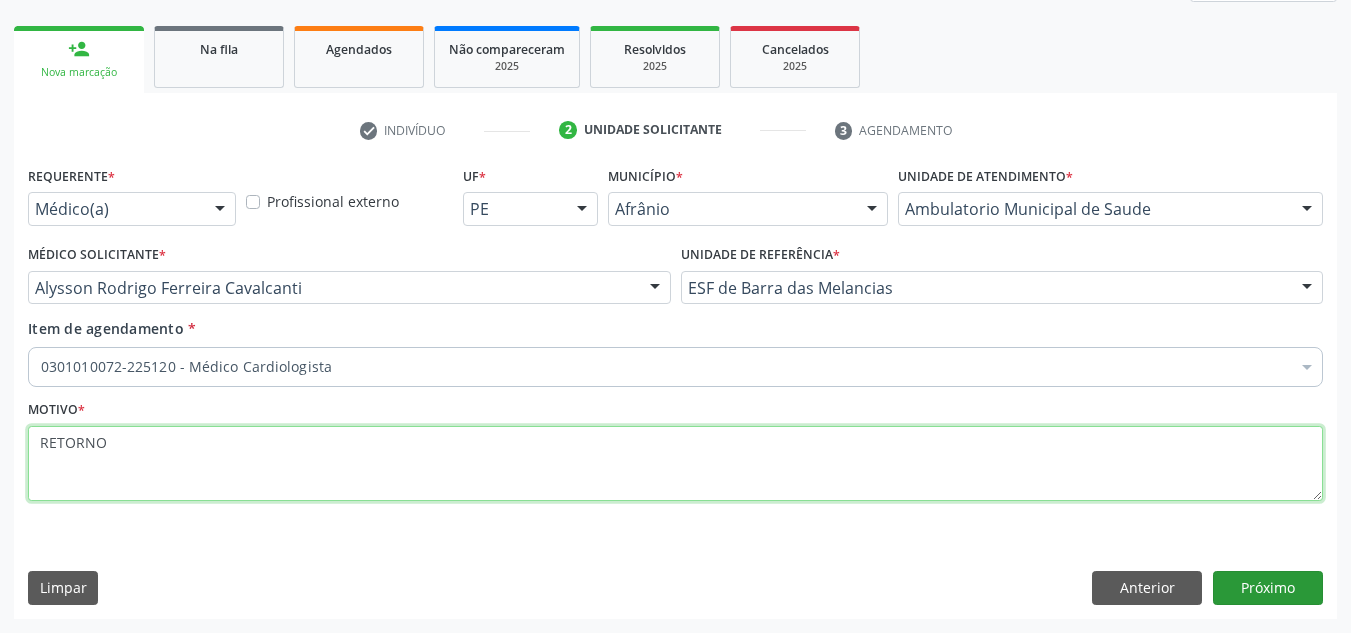 type on "RETORNO" 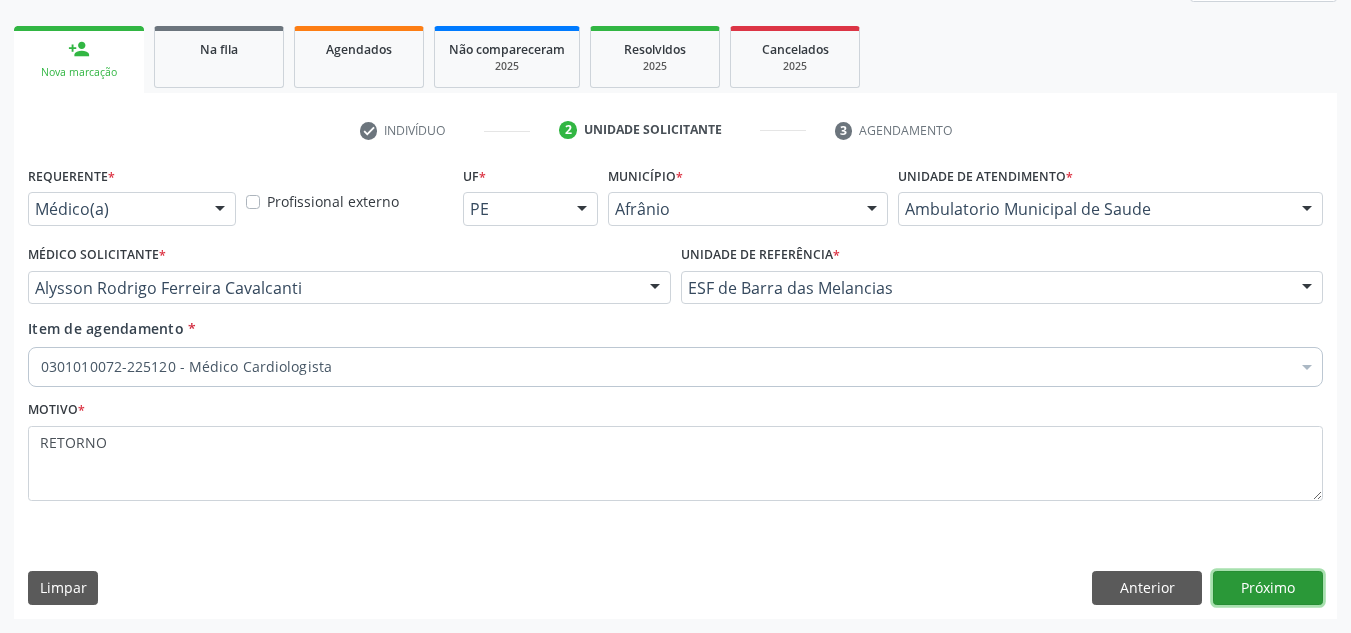 click on "Próximo" at bounding box center [1268, 588] 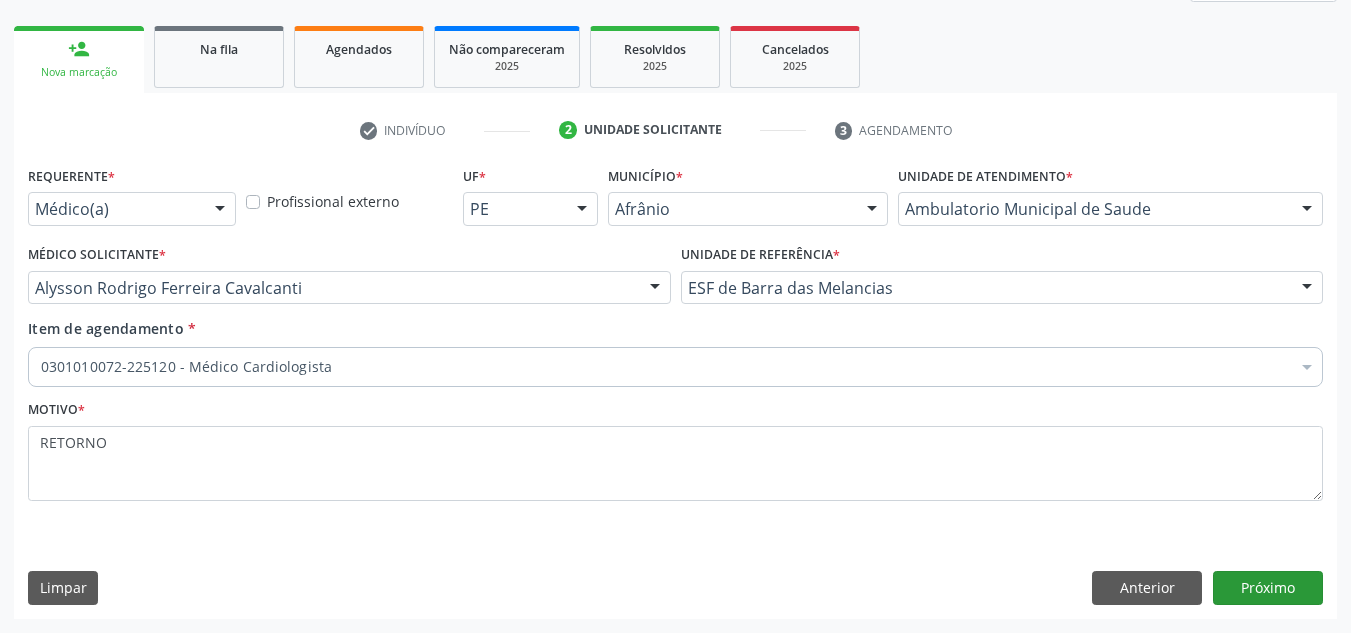 scroll, scrollTop: 237, scrollLeft: 0, axis: vertical 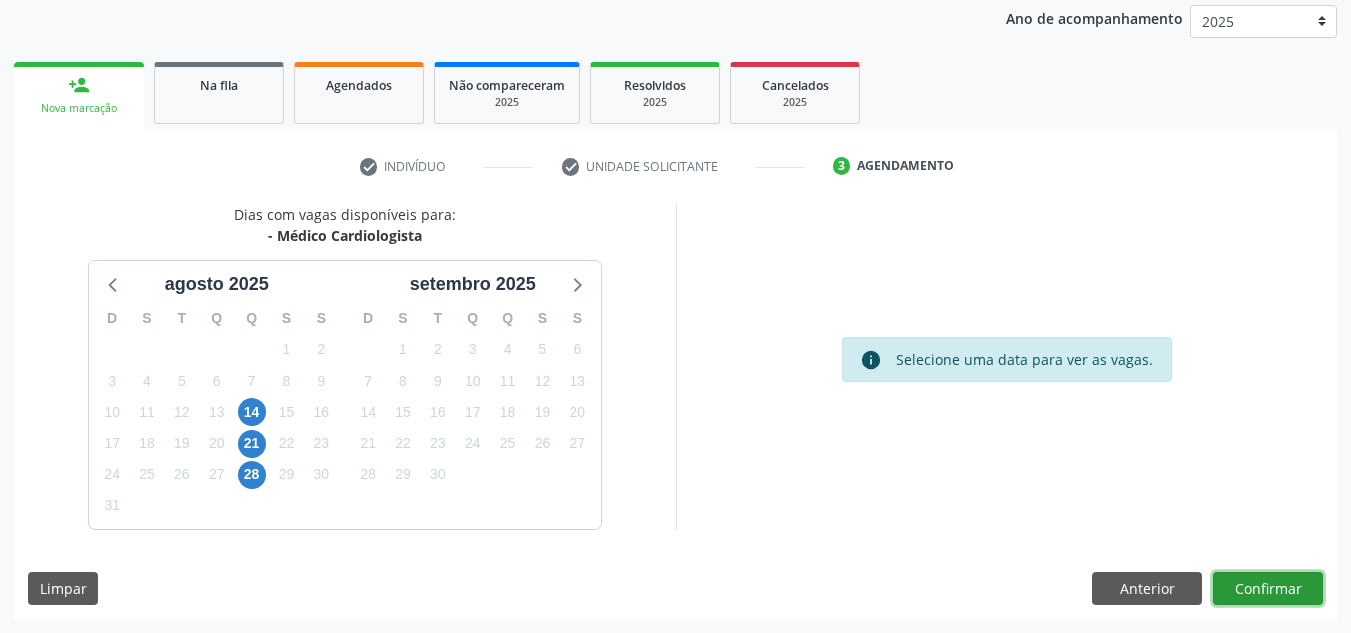 click on "Confirmar" at bounding box center [1268, 589] 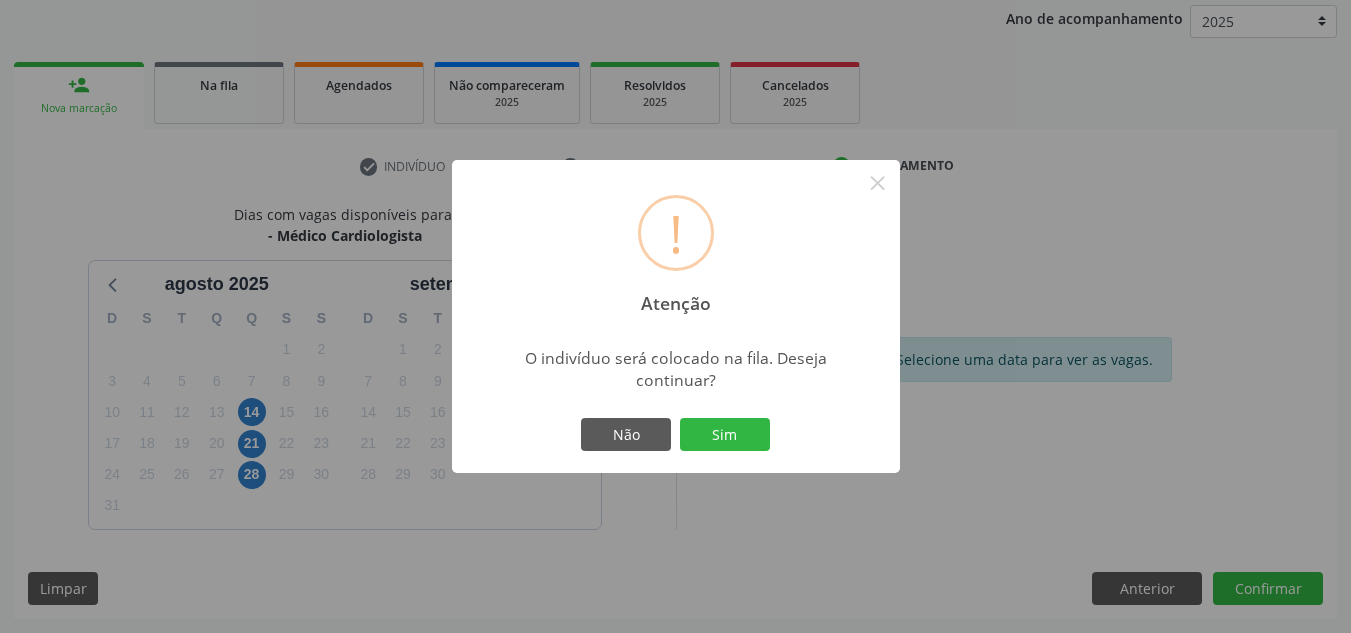 type 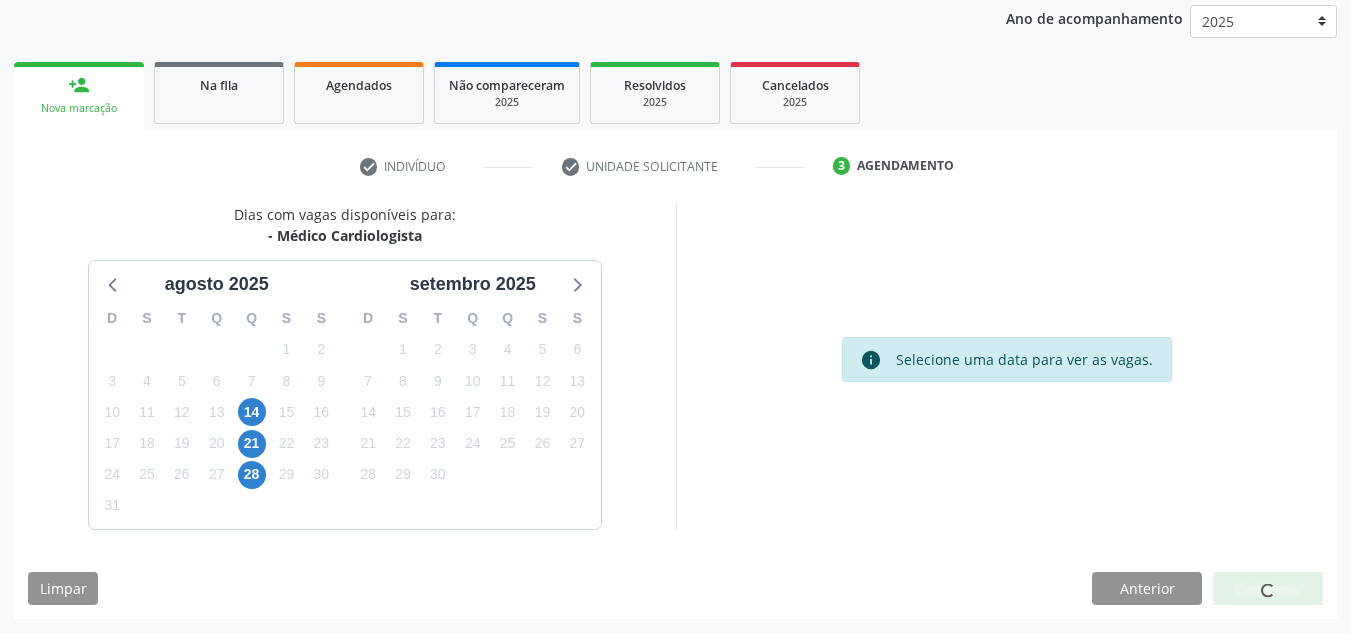 scroll, scrollTop: 34, scrollLeft: 0, axis: vertical 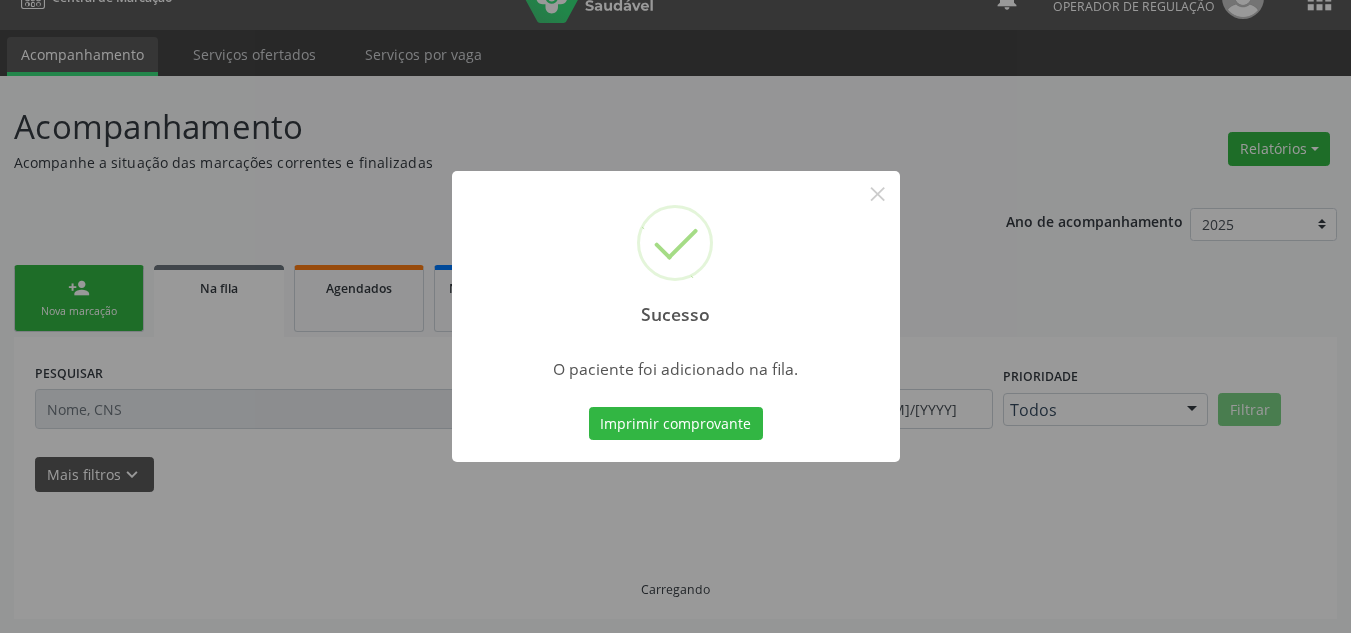 type 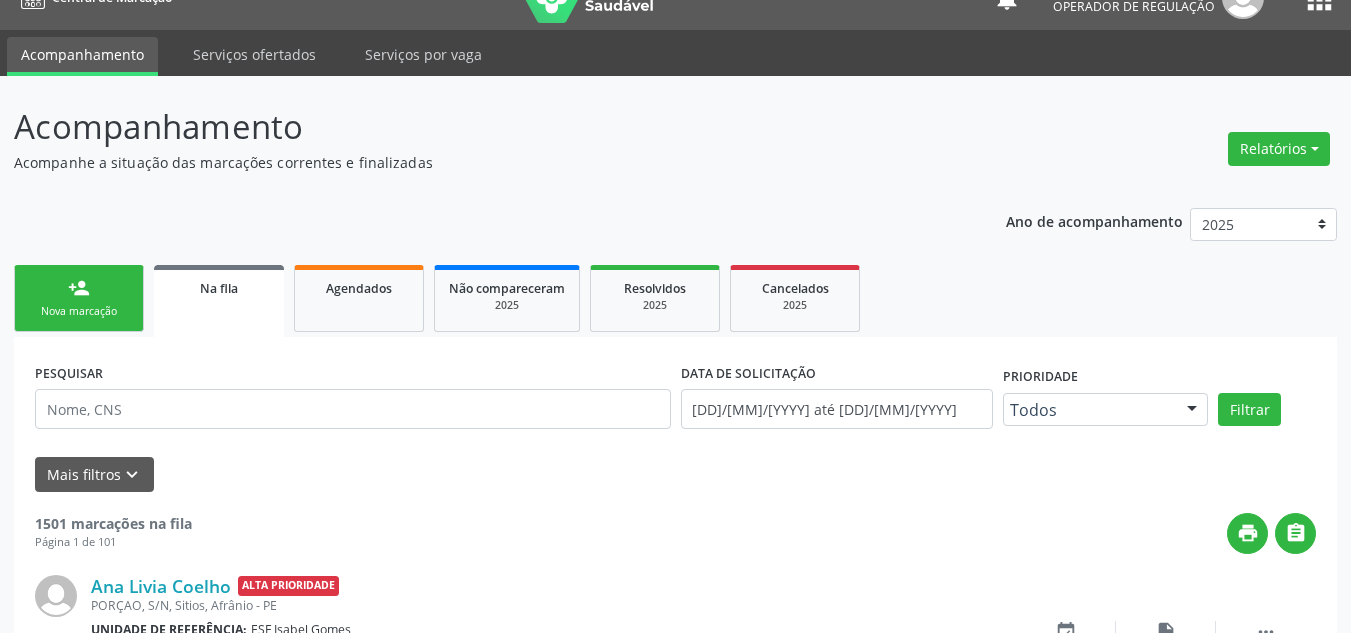 click on "person_add
Nova marcação" at bounding box center [79, 298] 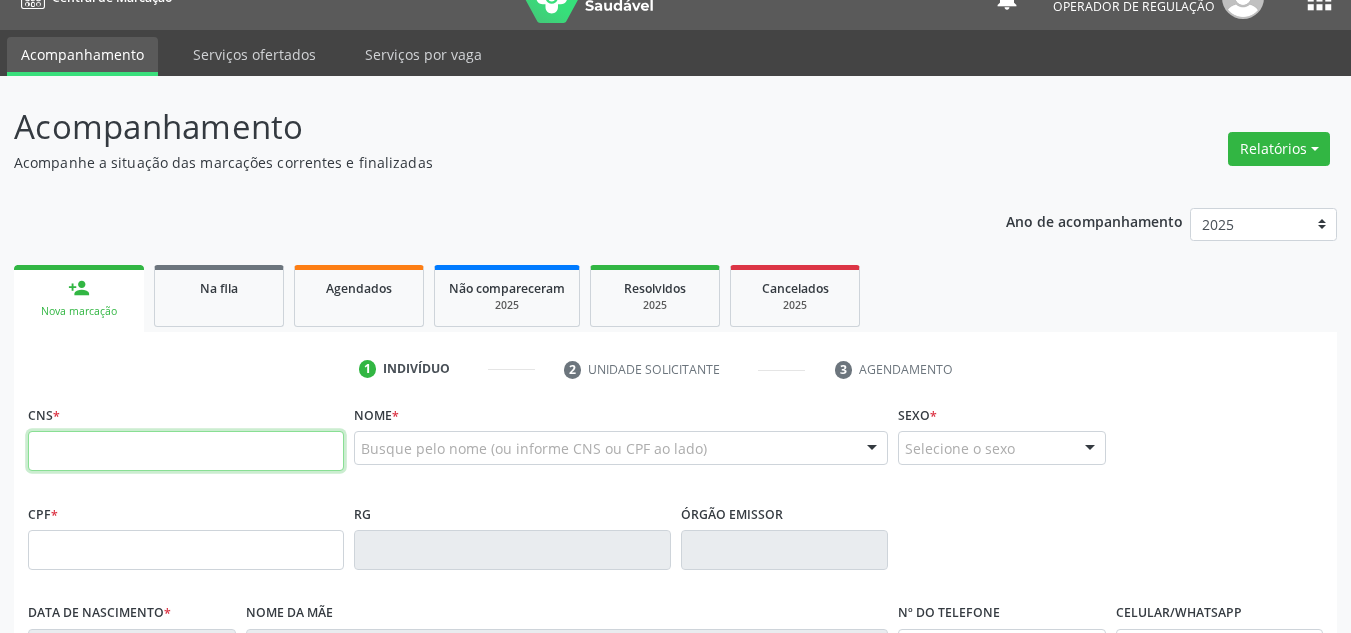 click at bounding box center (186, 451) 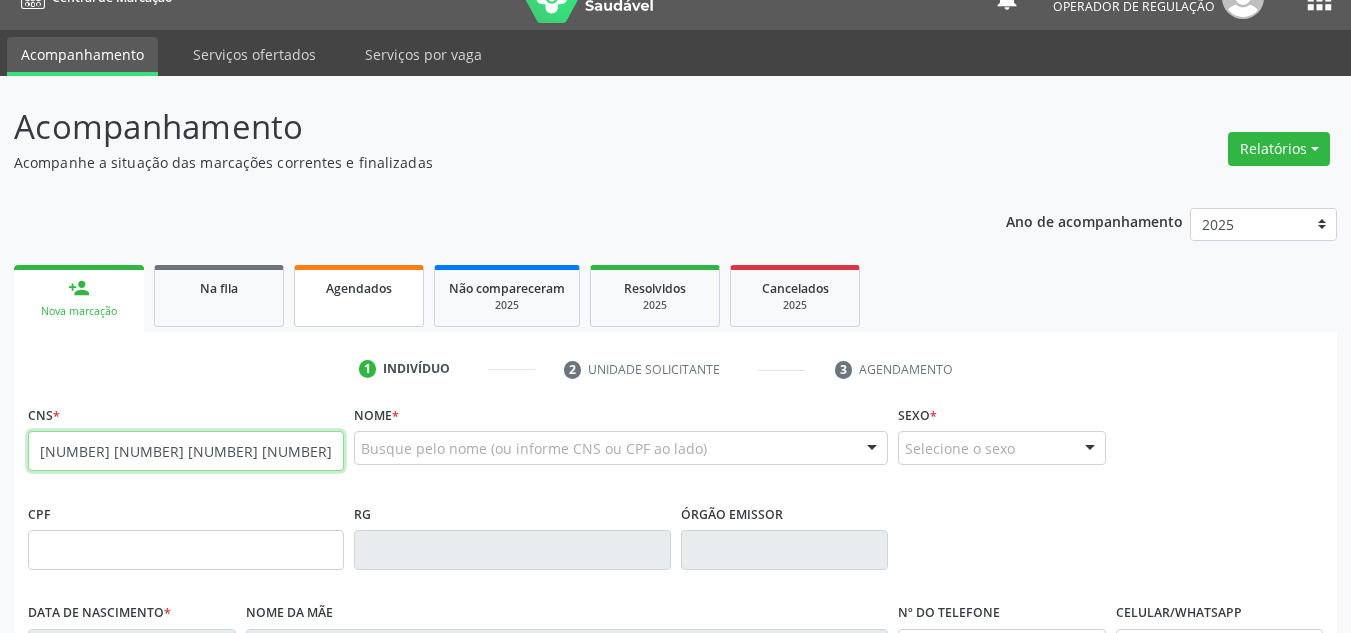 type on "700 5063 8938 2154" 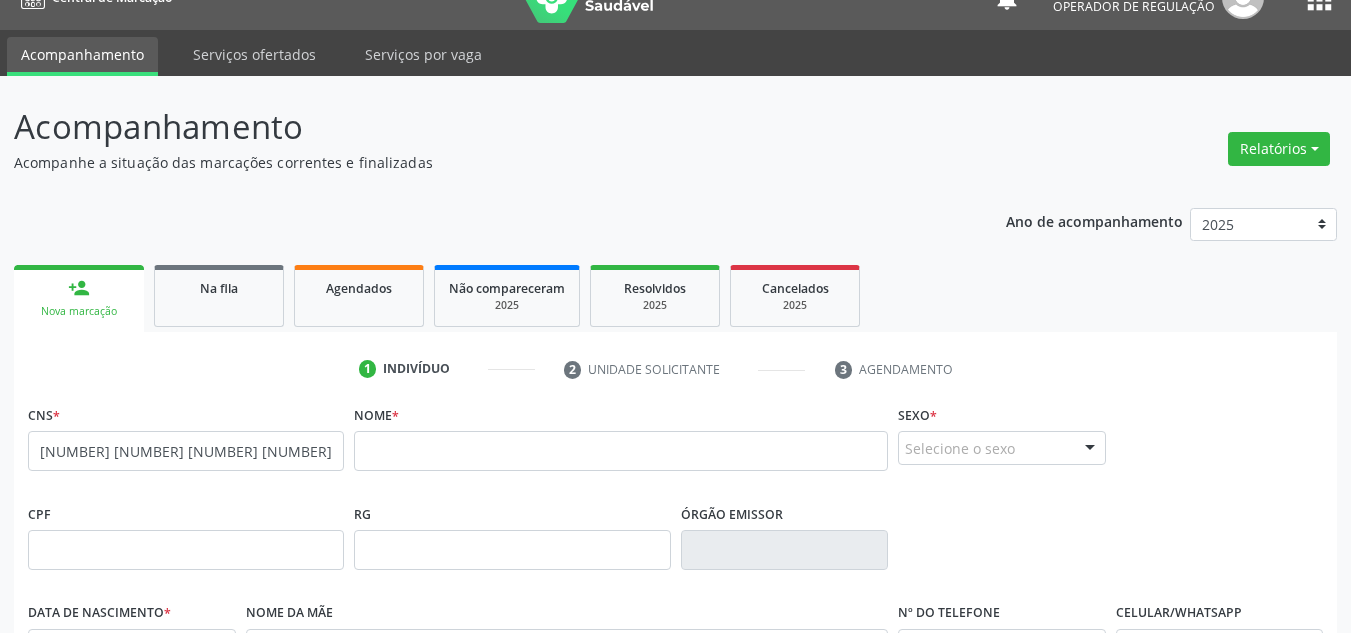 scroll, scrollTop: 134, scrollLeft: 0, axis: vertical 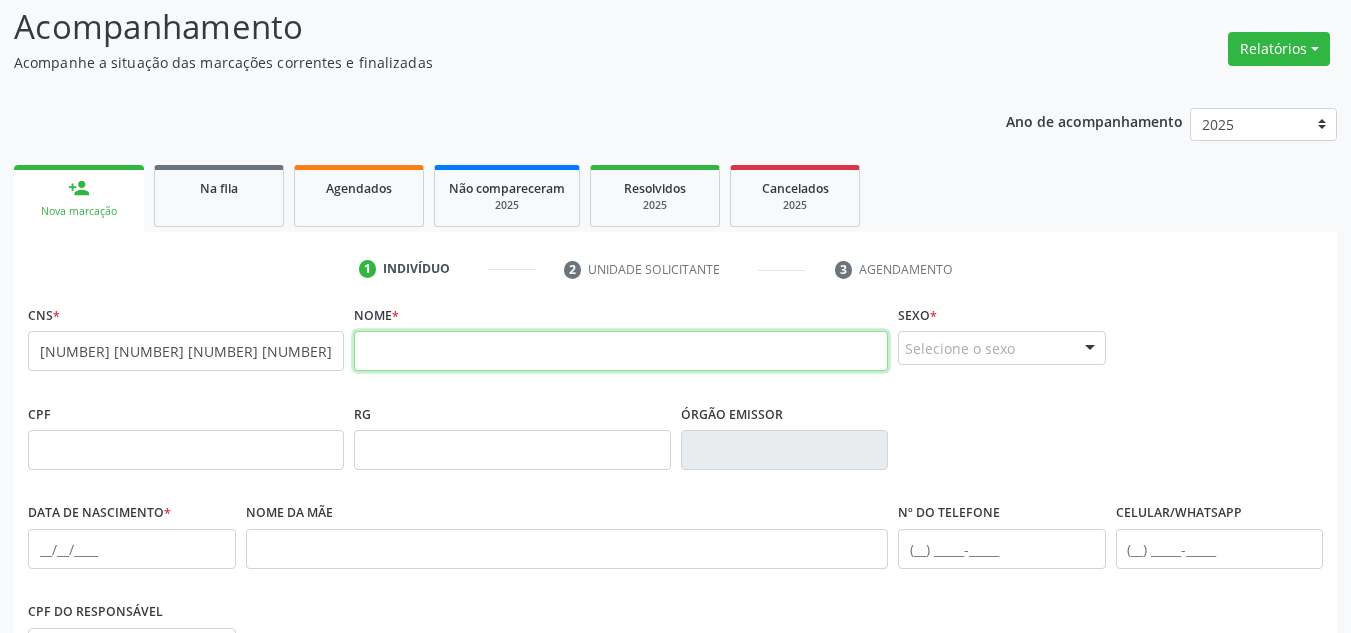 click at bounding box center [621, 351] 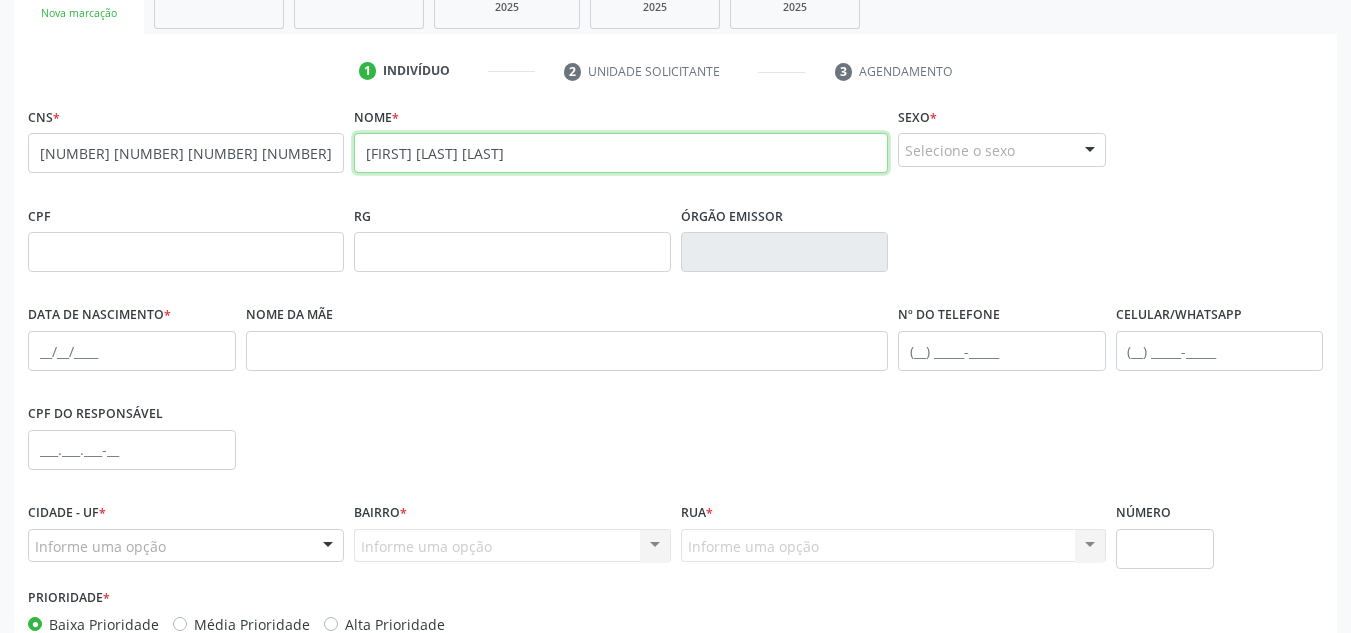 scroll, scrollTop: 334, scrollLeft: 0, axis: vertical 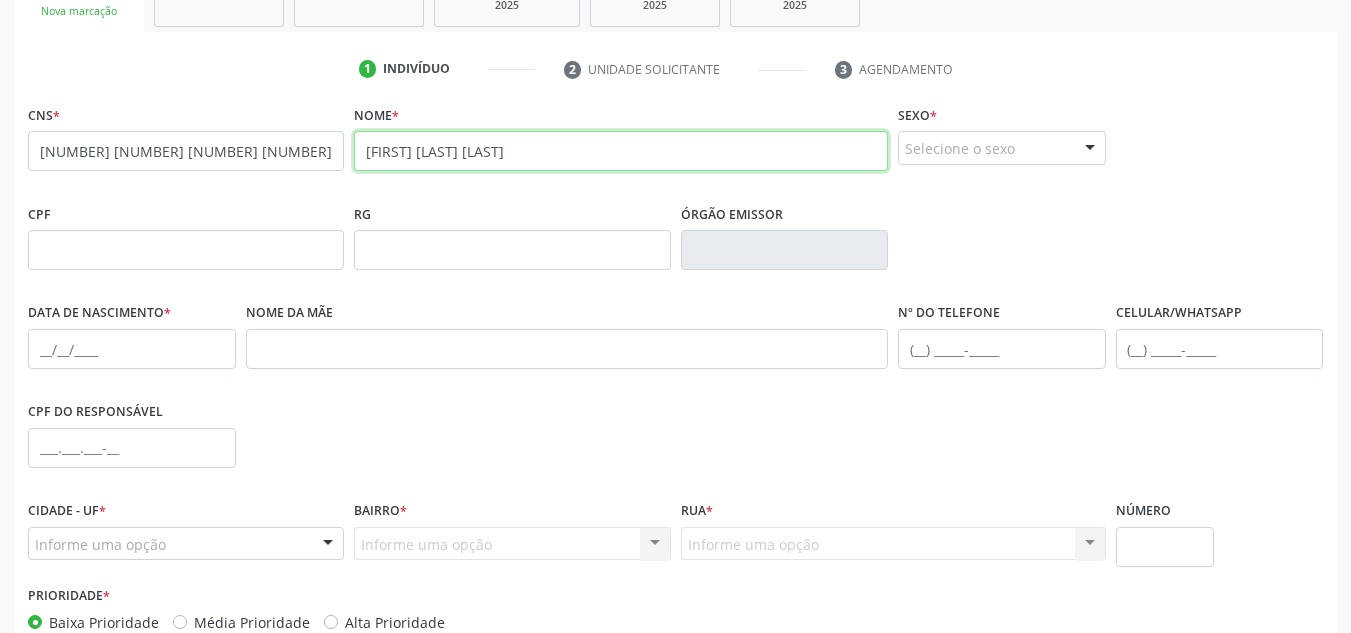 type on "MARIA ALZIRA DE CARVALHO" 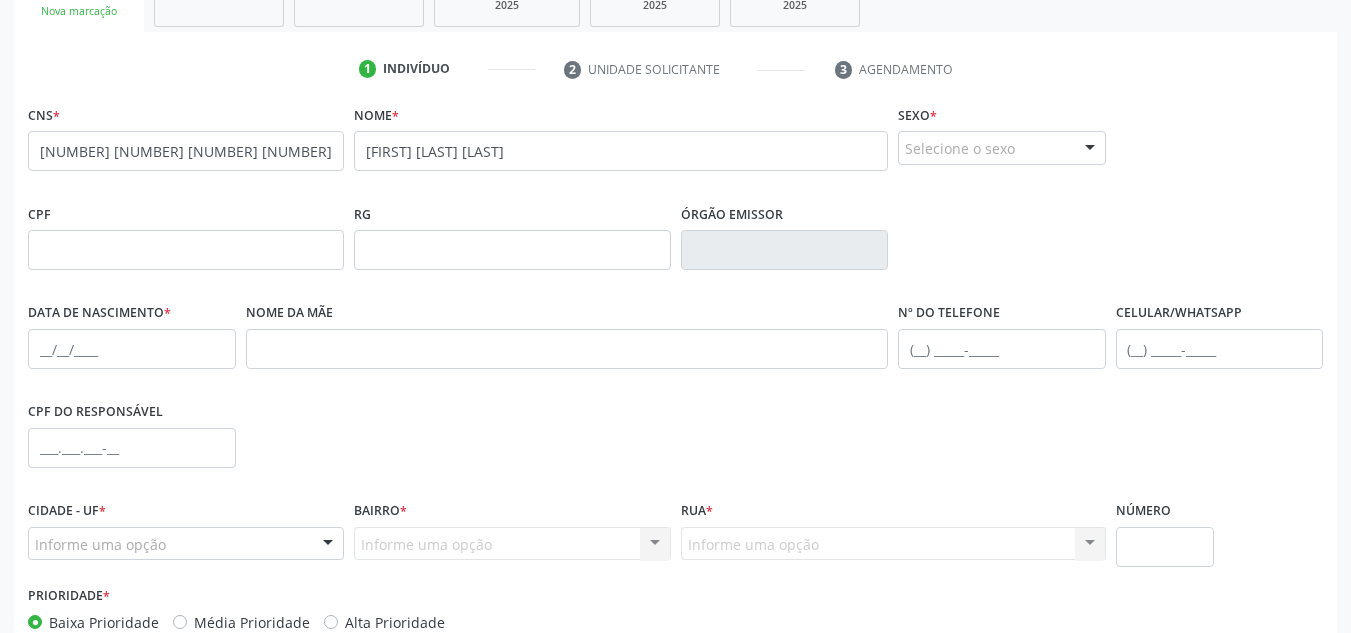 click on "Selecione o sexo" at bounding box center [1002, 148] 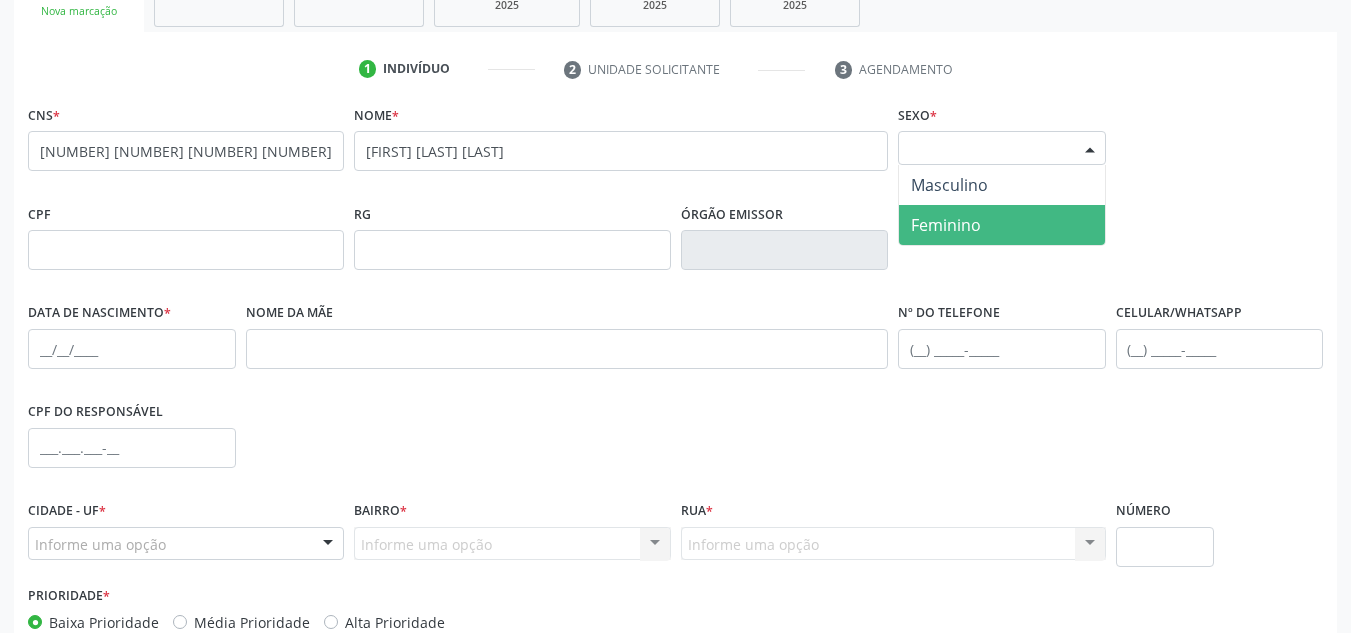 click on "Feminino" at bounding box center [946, 225] 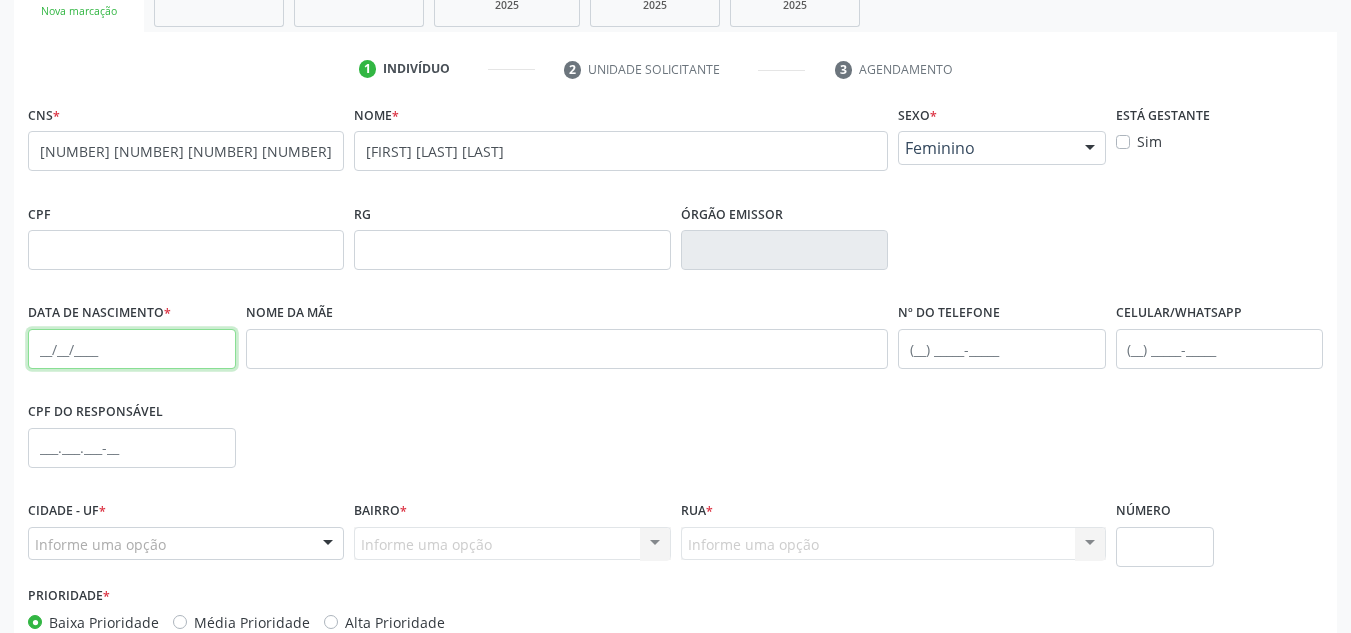 click at bounding box center (132, 349) 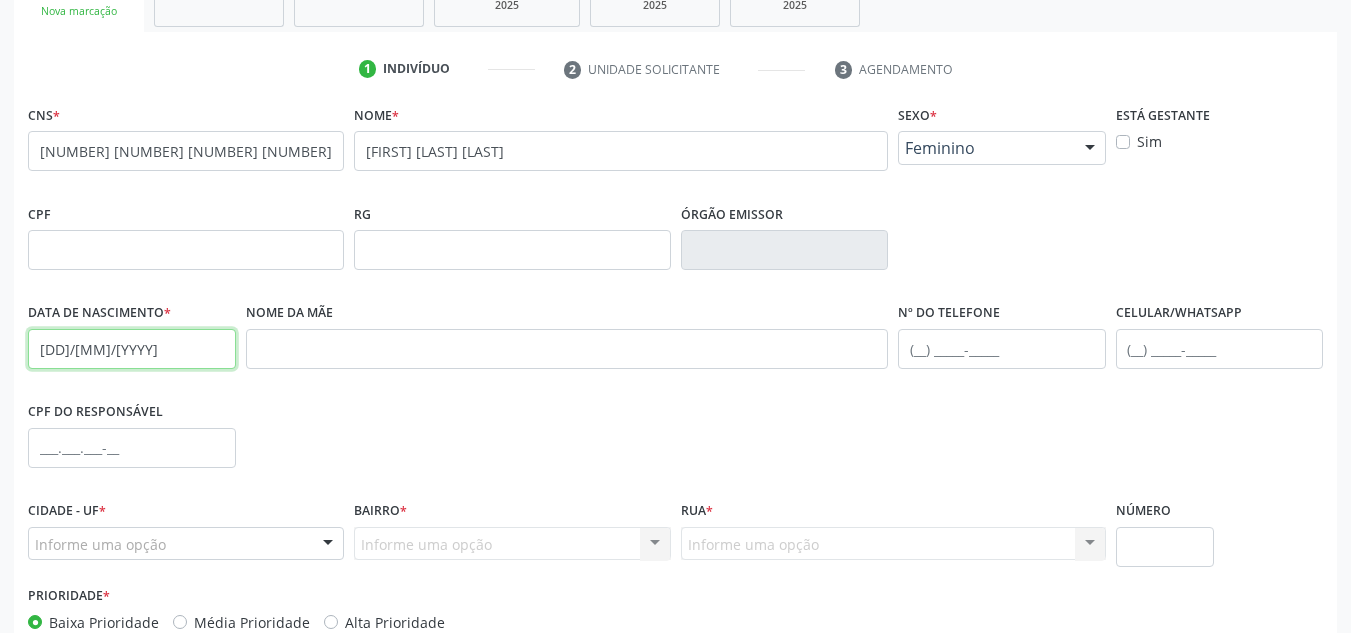 type on "18/10/1958" 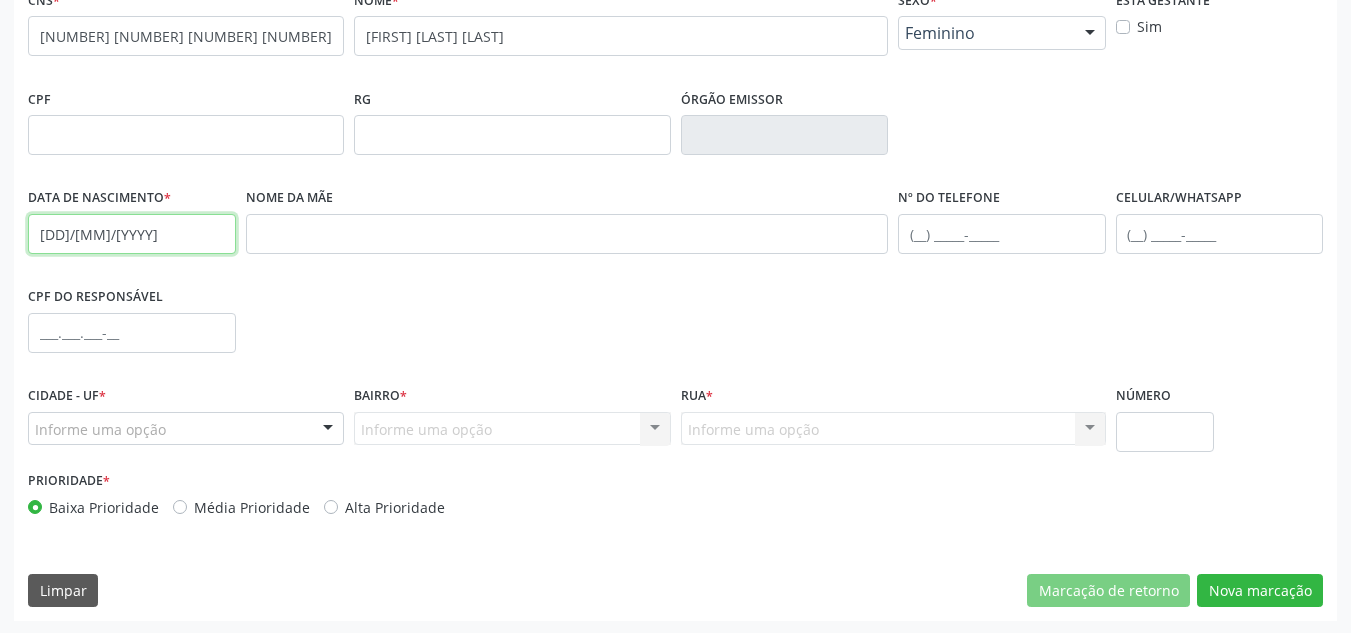 scroll, scrollTop: 451, scrollLeft: 0, axis: vertical 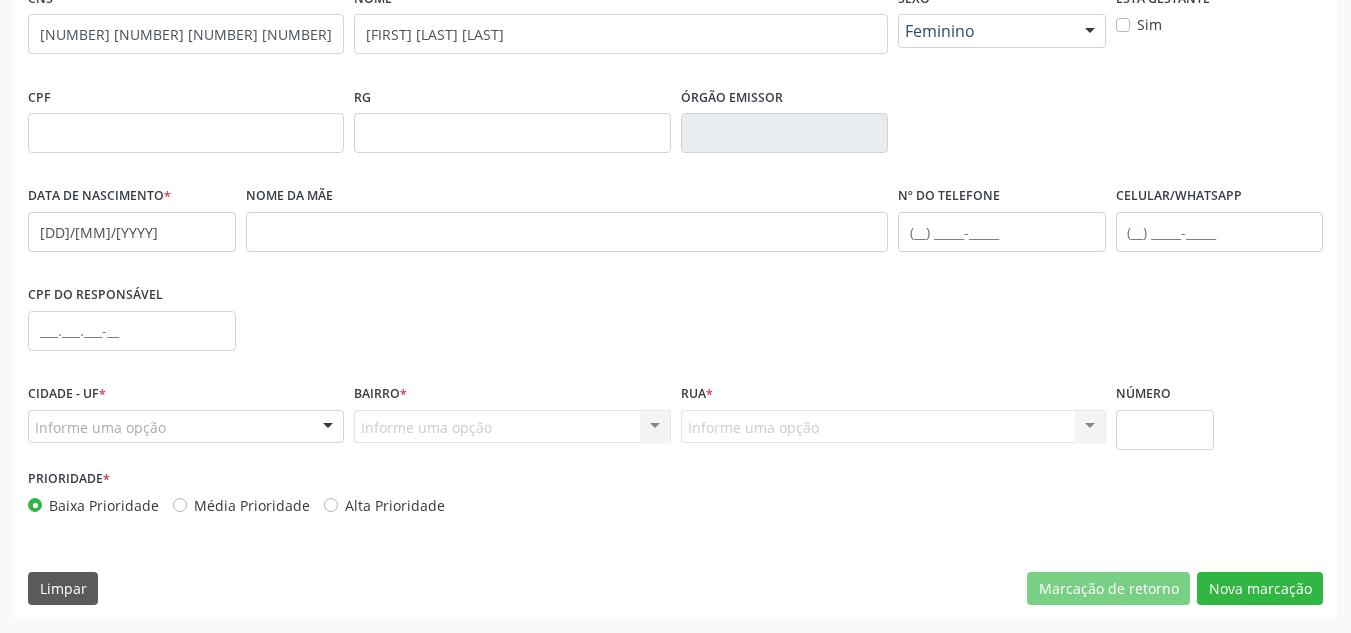 click on "Cidade - UF
*
Informe uma opção
Afrânio - PE
Nenhum resultado encontrado para: "   "
Nenhuma opção encontrada" at bounding box center (186, 421) 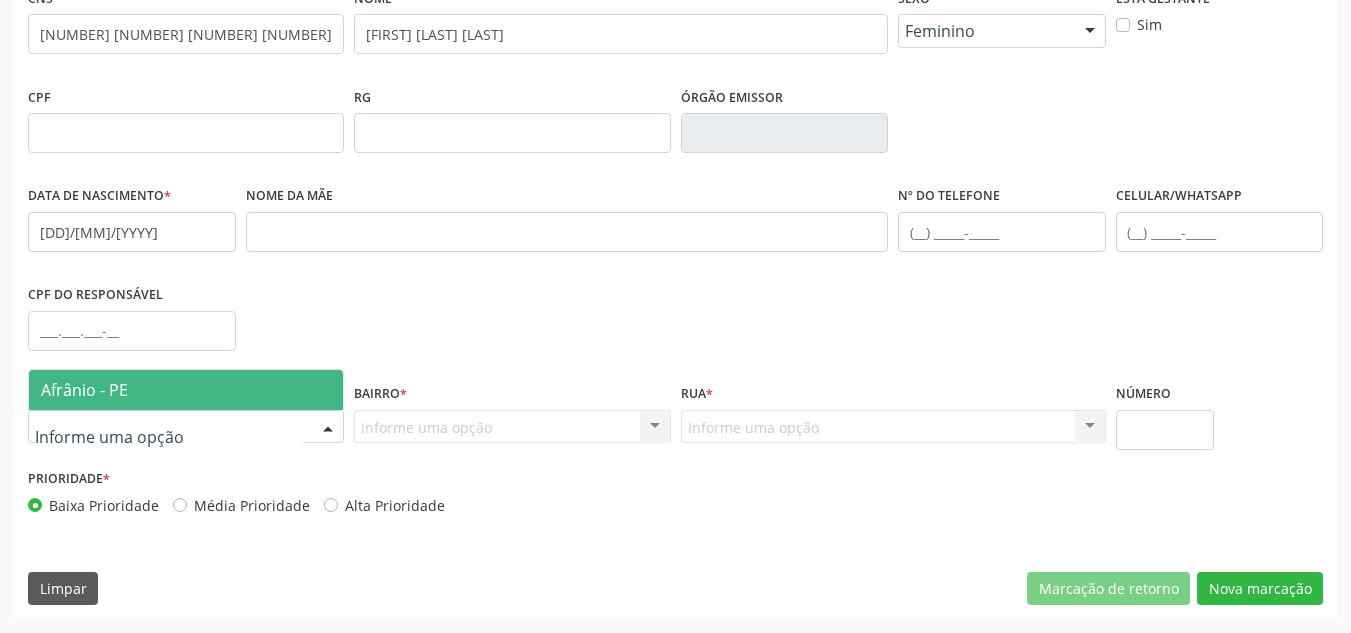click at bounding box center (186, 427) 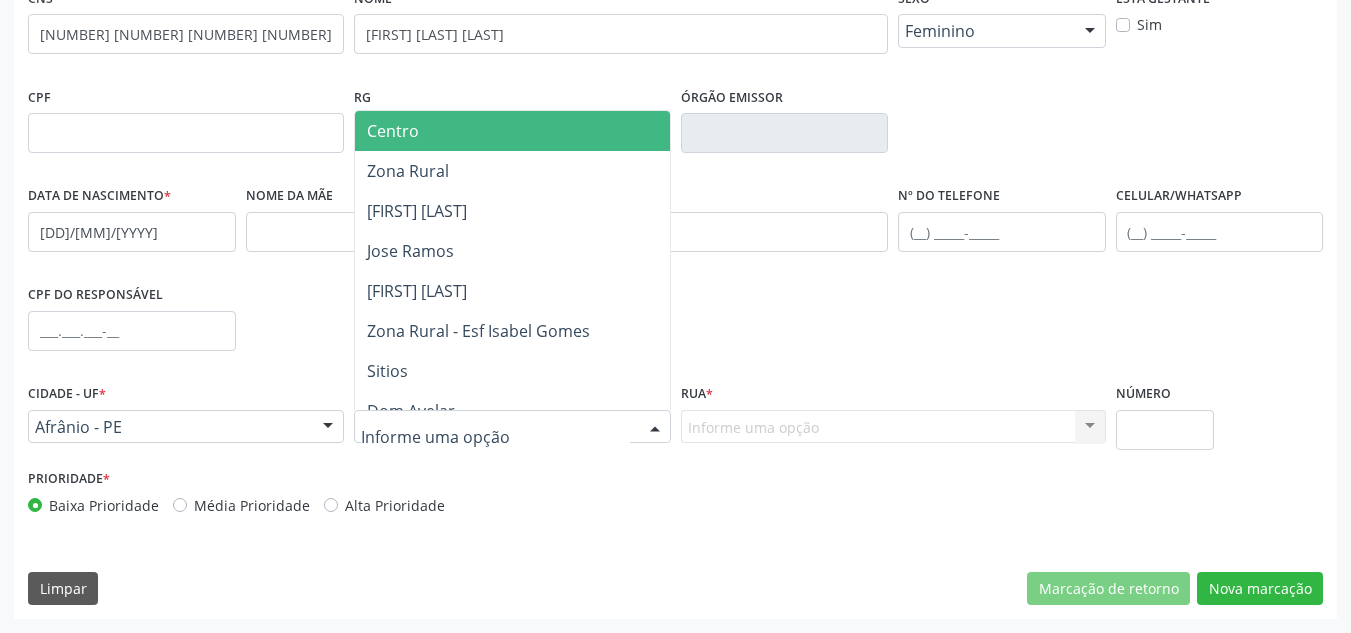 click on "Centro" at bounding box center [512, 131] 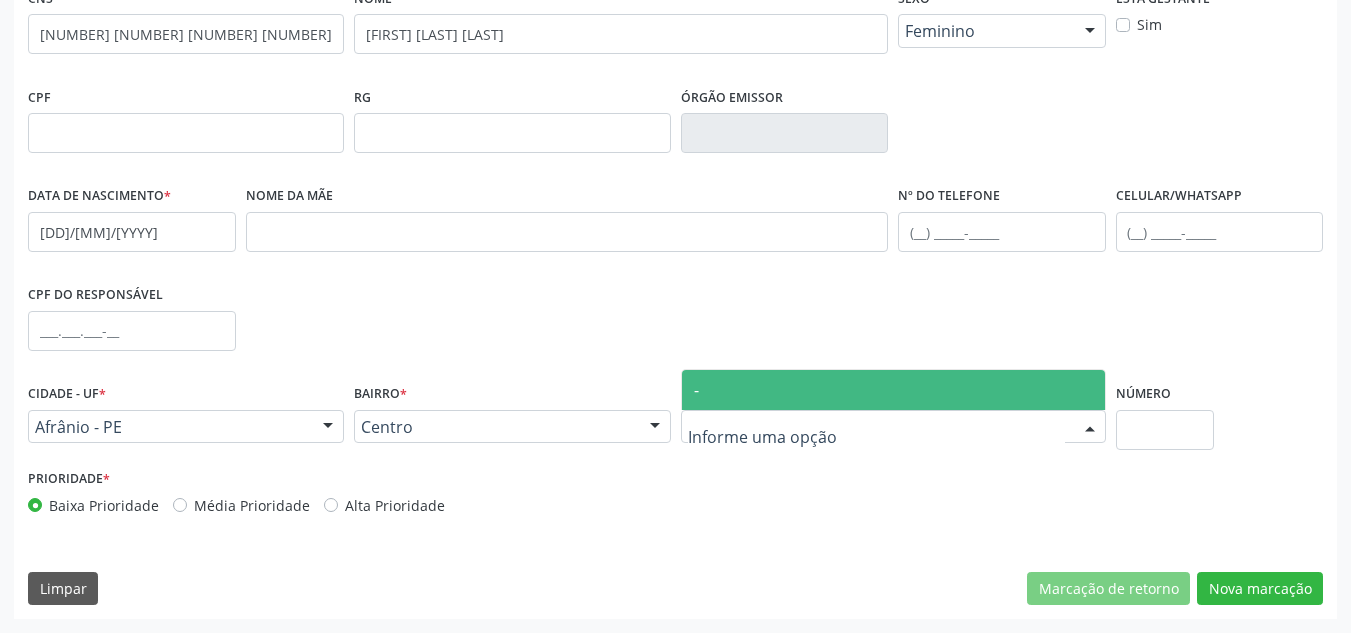 type on "-" 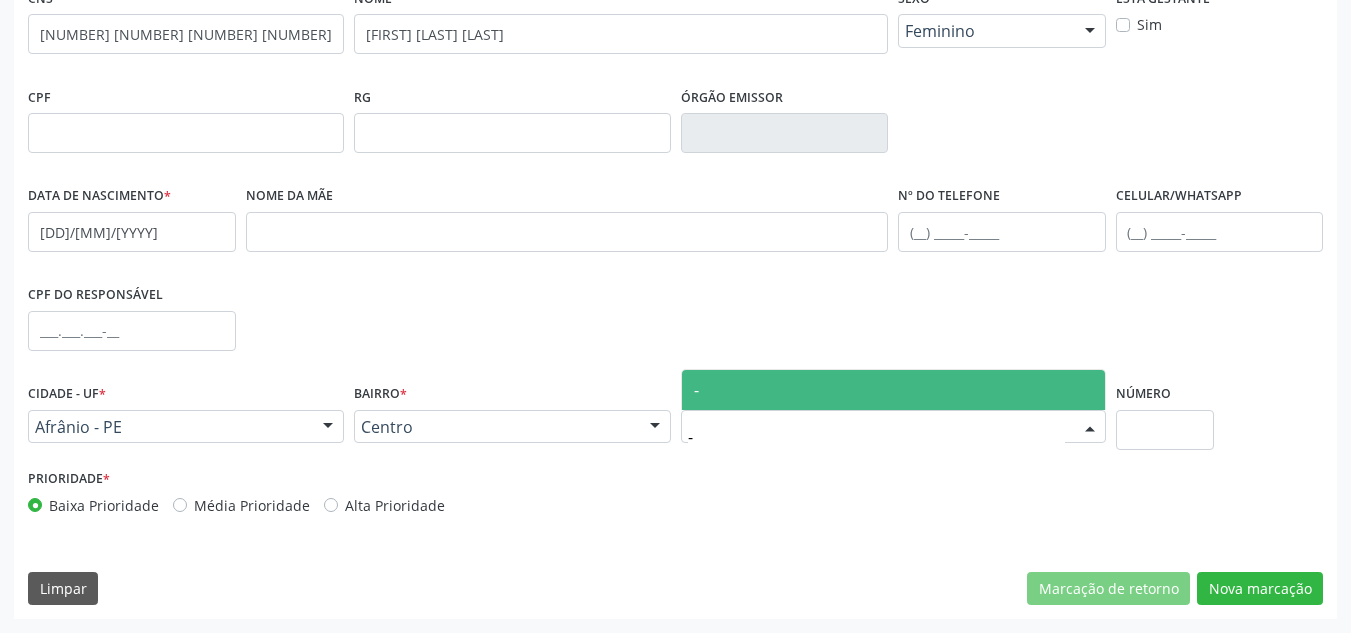 click on "-" at bounding box center [893, 390] 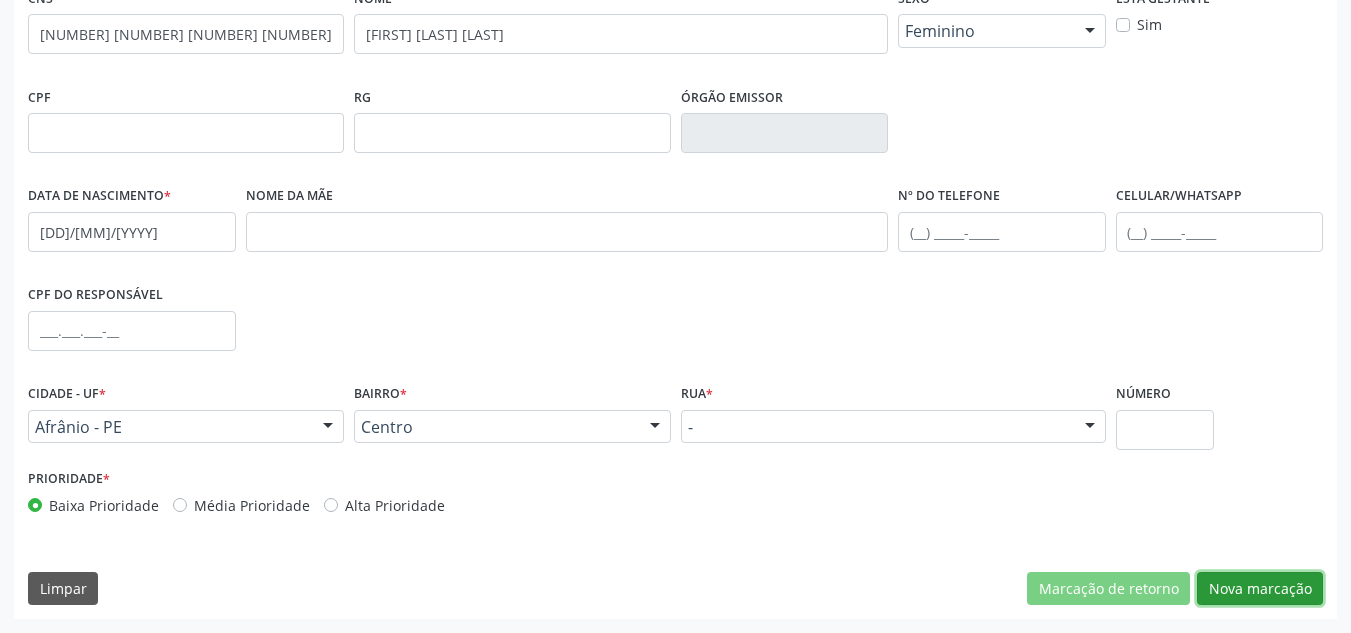 click on "Nova marcação" at bounding box center (1260, 589) 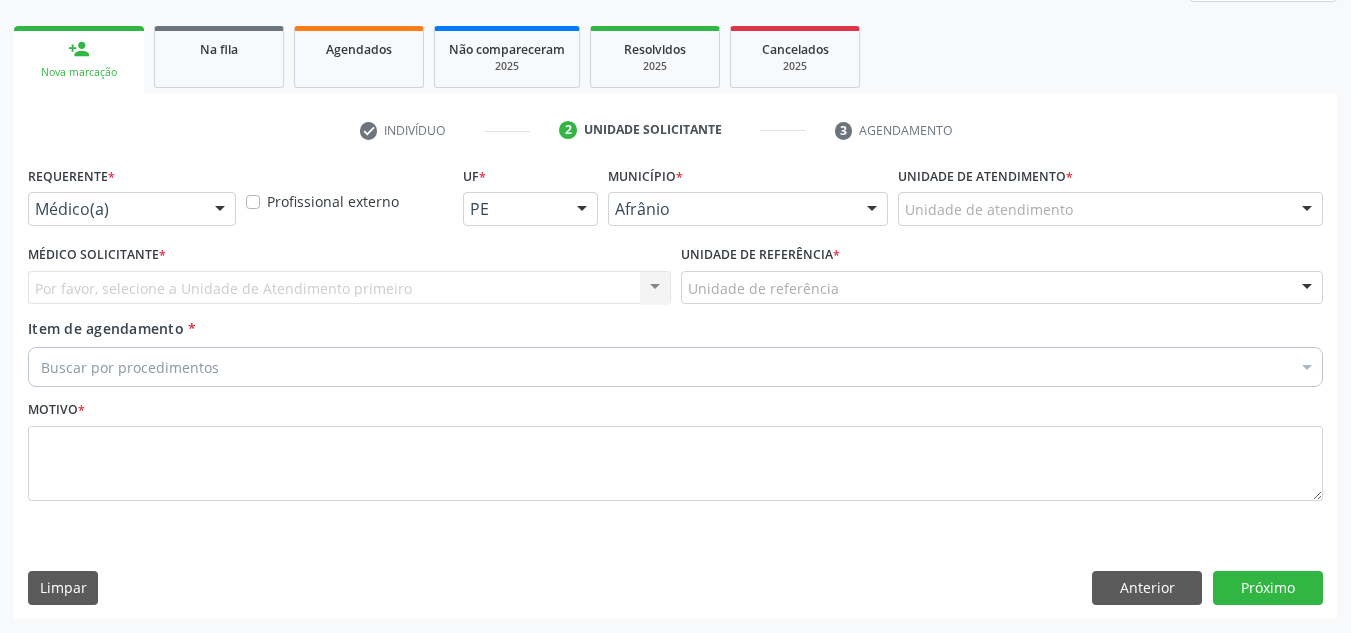 click on "Unidade de atendimento" at bounding box center (1110, 209) 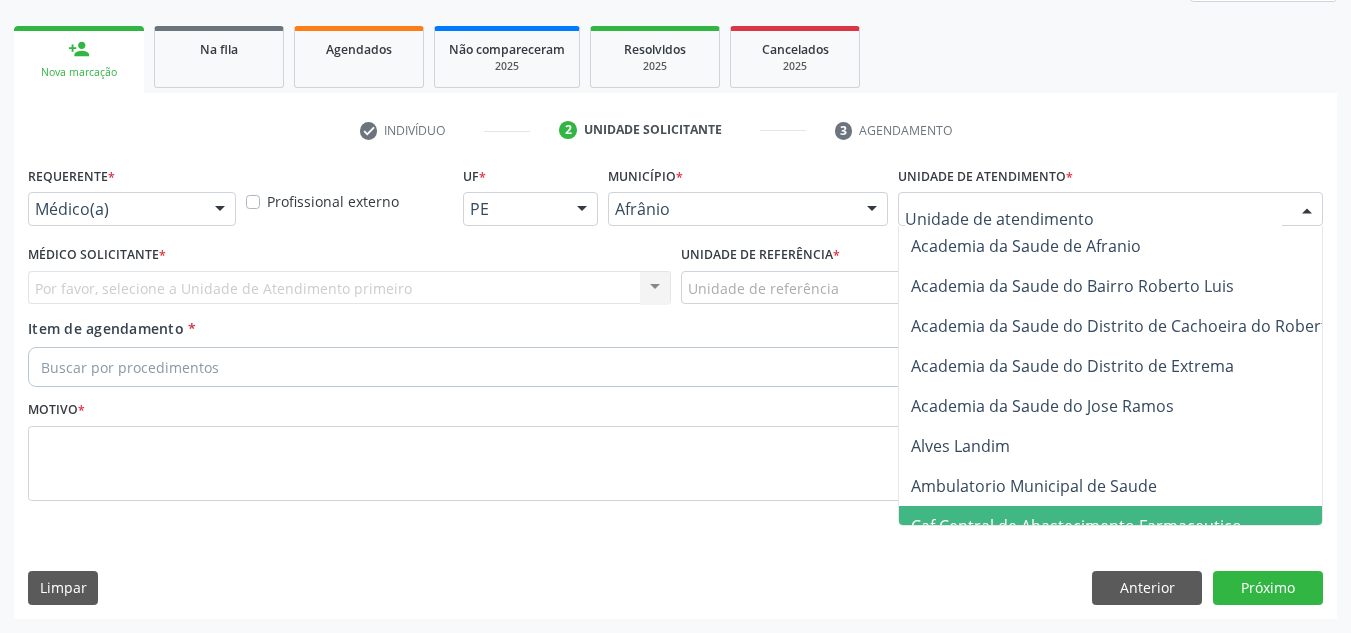 drag, startPoint x: 1177, startPoint y: 505, endPoint x: 1182, endPoint y: 487, distance: 18.681541 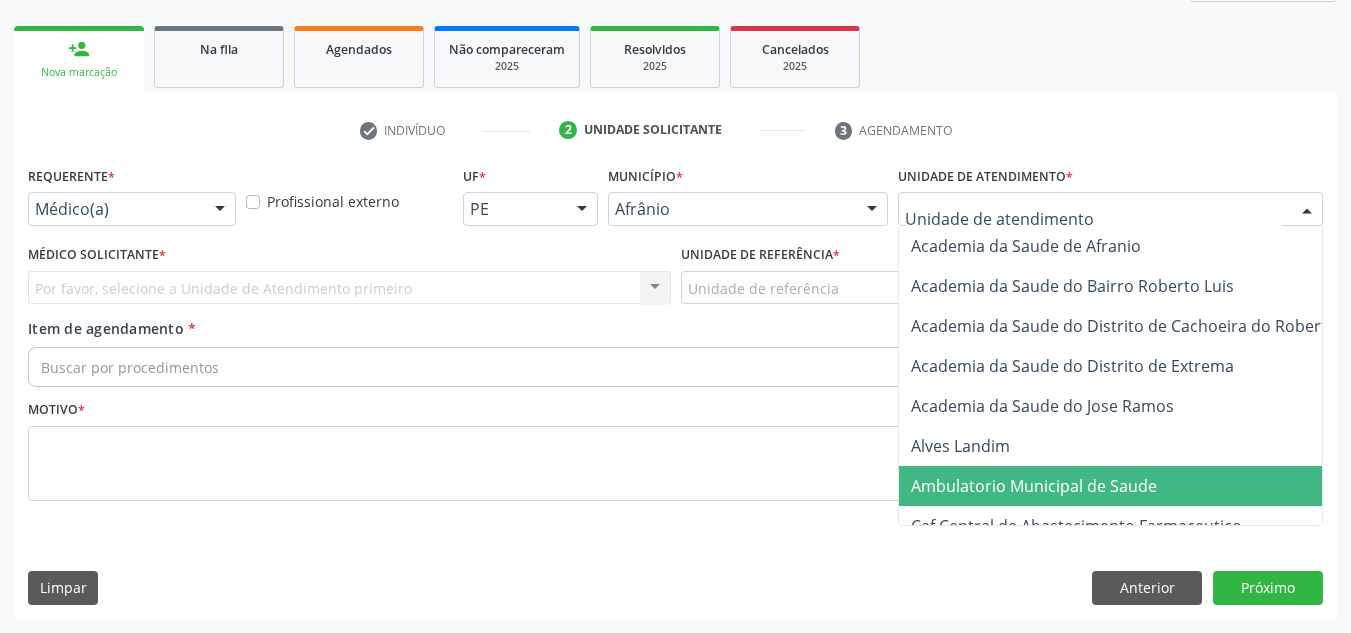 click on "Ambulatorio Municipal de Saude" at bounding box center [1137, 486] 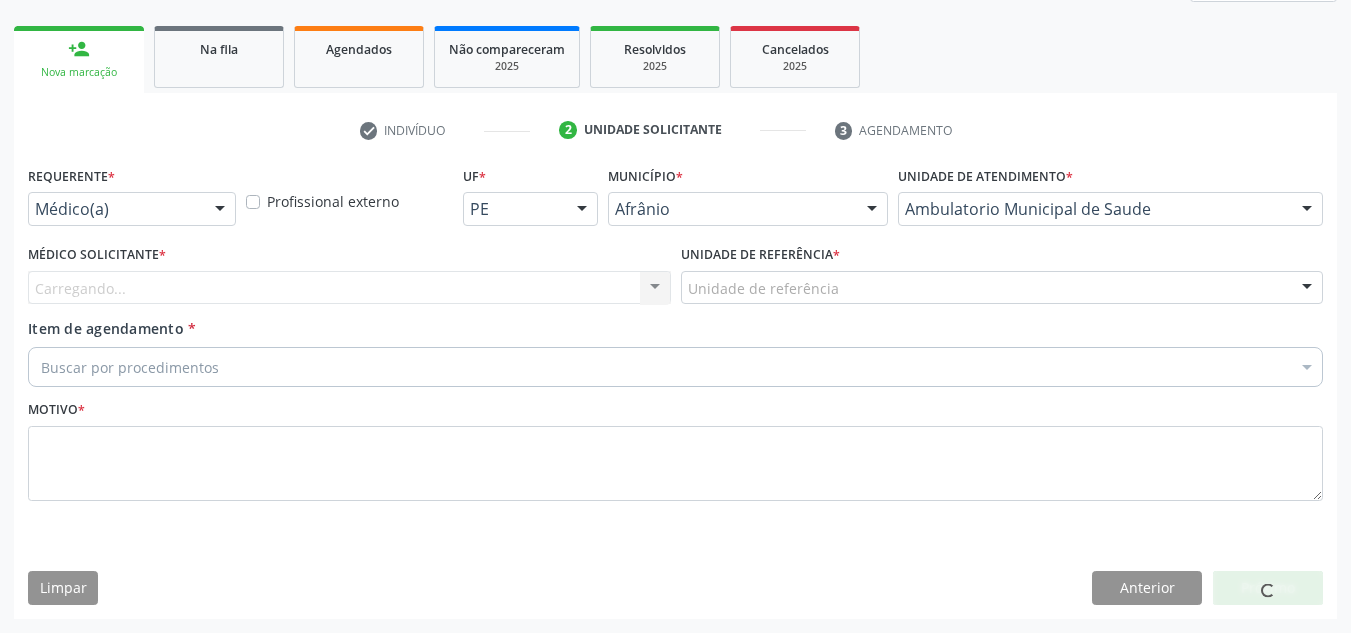 click on "Carregando...
Nenhum resultado encontrado para: "   "
Não há nenhuma opção para ser exibida." at bounding box center [349, 288] 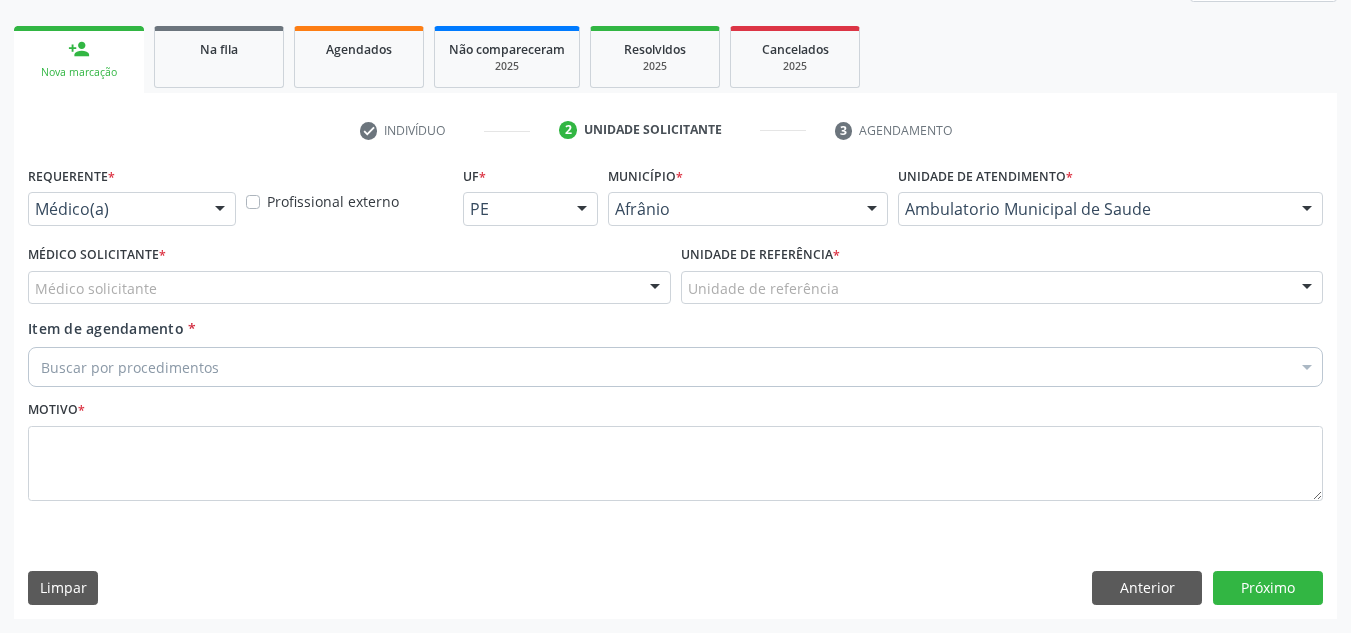 click on "Médico solicitante" at bounding box center [349, 288] 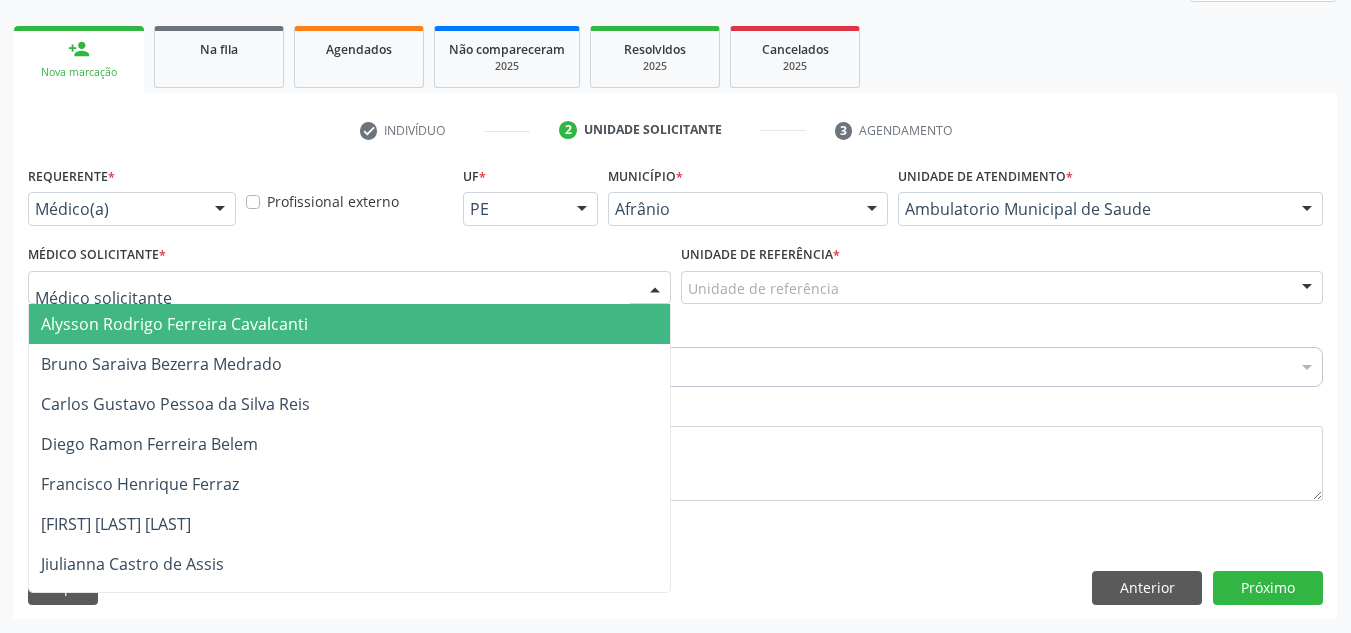 click at bounding box center (332, 298) 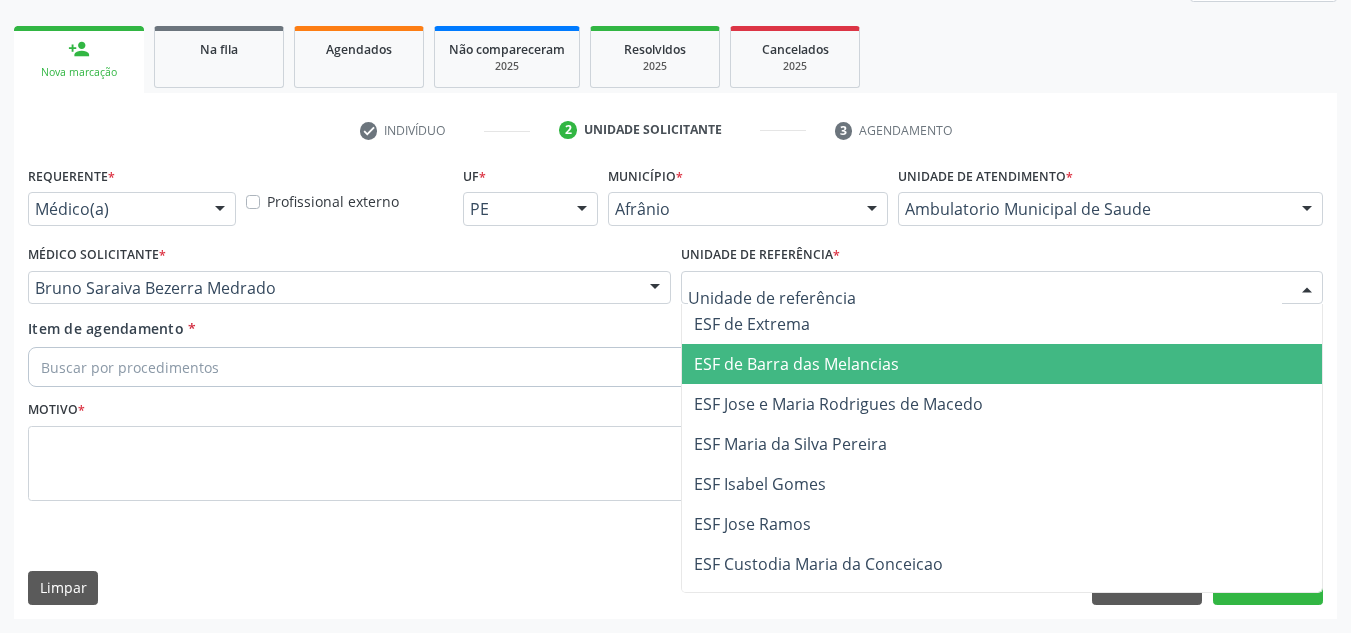 click on "ESF de Barra das Melancias" at bounding box center (1002, 364) 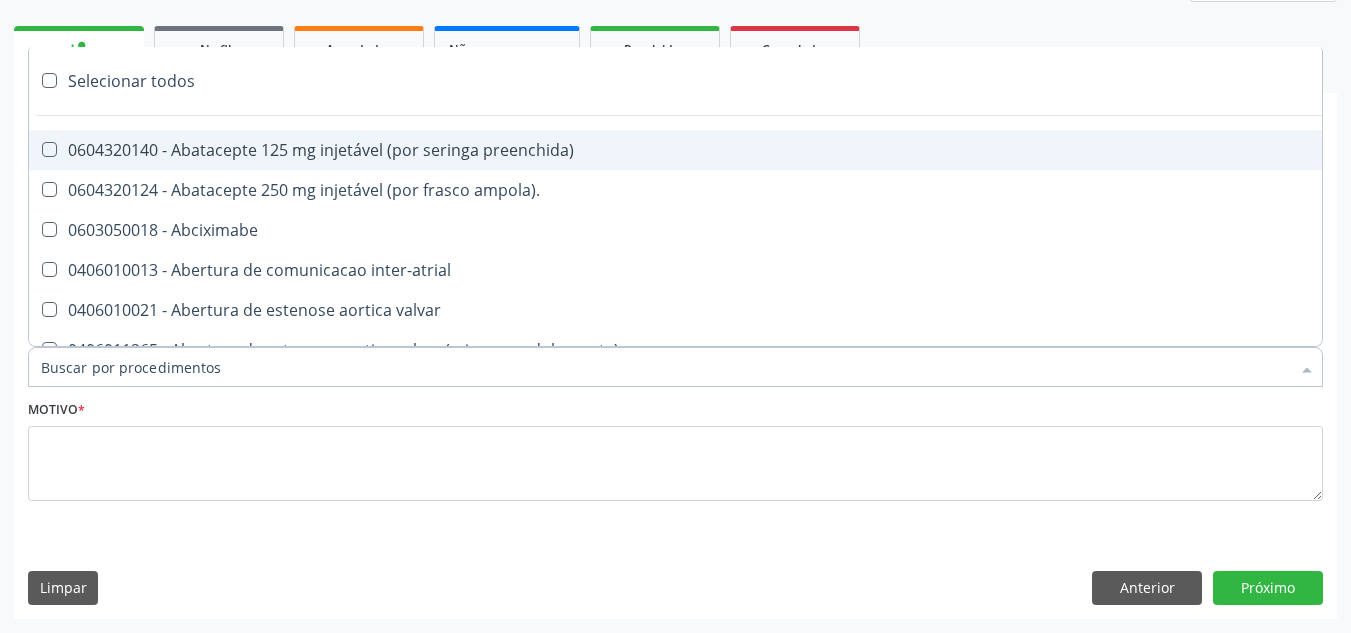 click at bounding box center [675, 367] 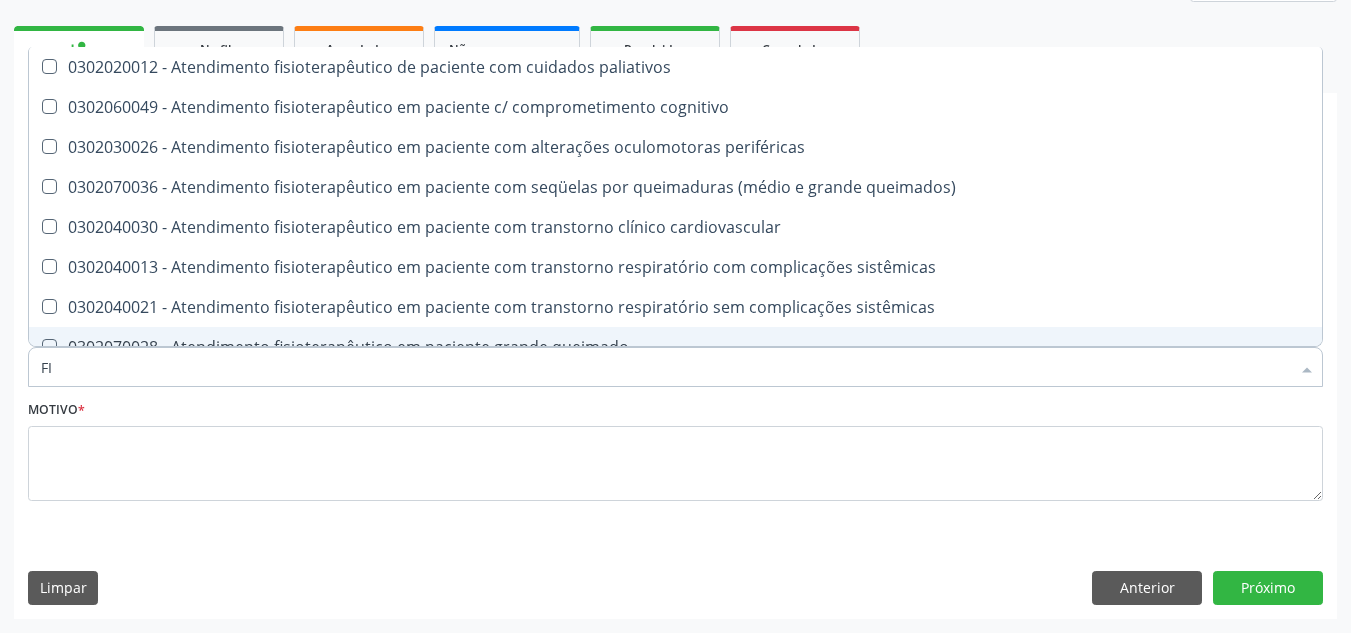 type on "F" 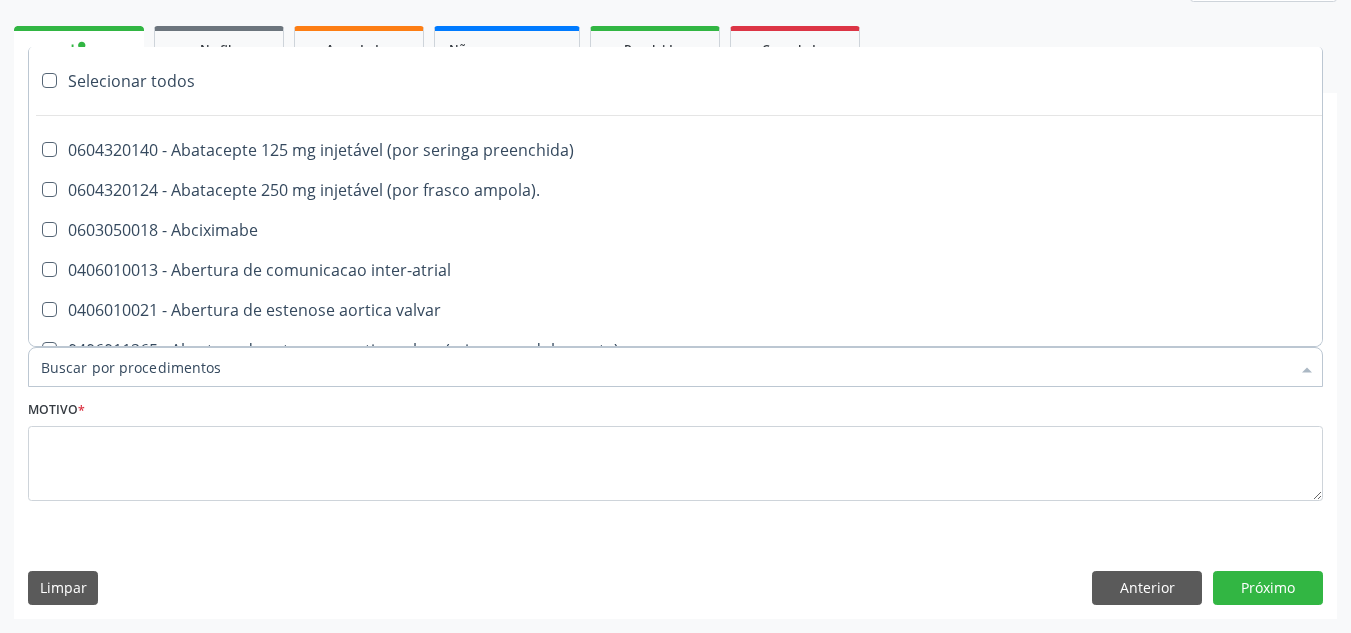 paste on "0302050027" 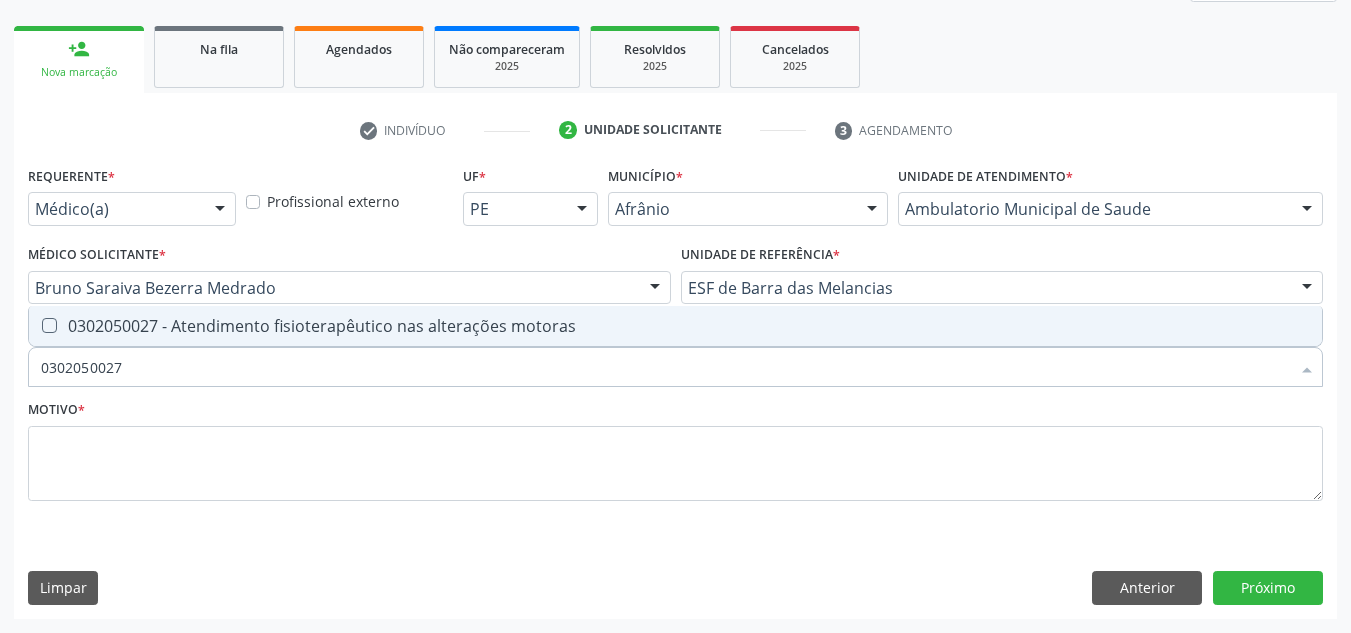 click on "0302050027 - Atendimento fisioterapêutico nas alterações motoras" at bounding box center (675, 326) 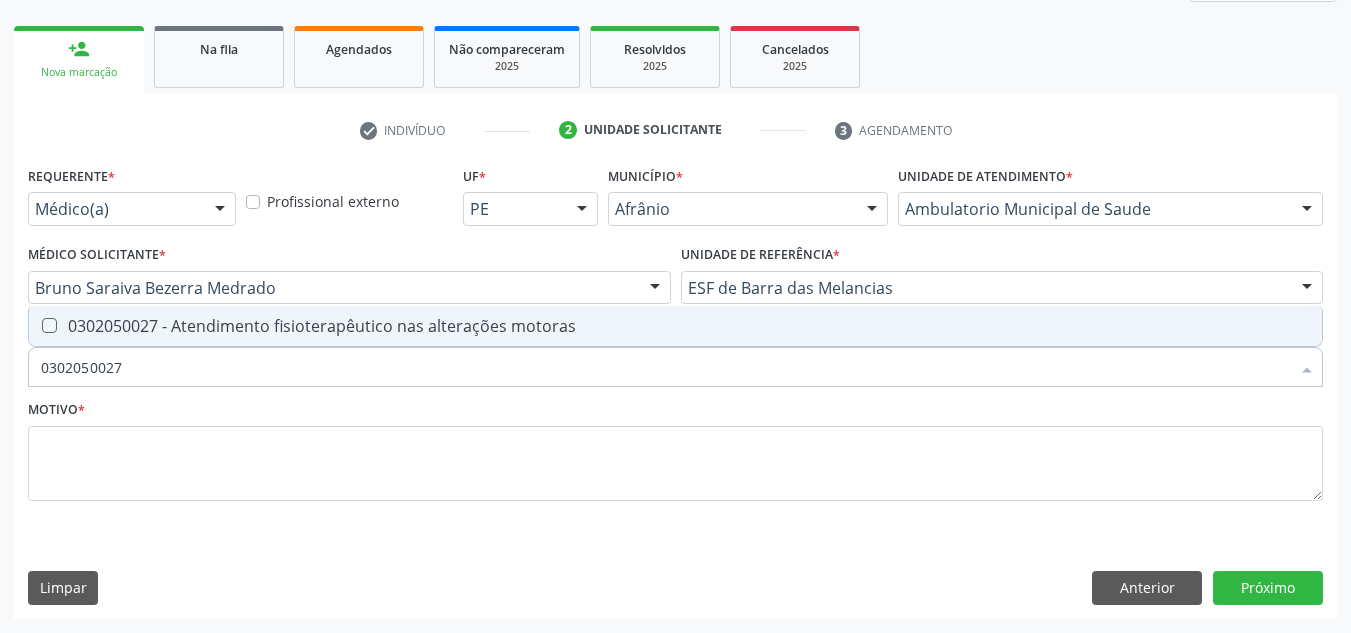 checkbox on "true" 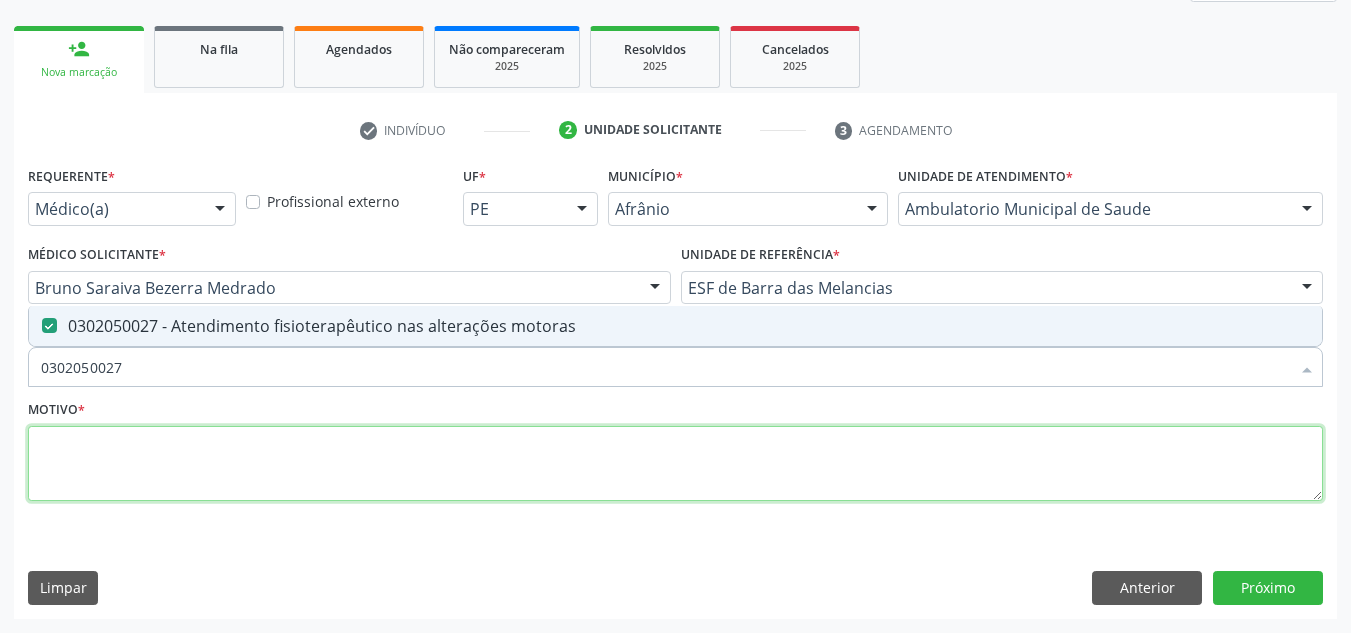 click at bounding box center [675, 464] 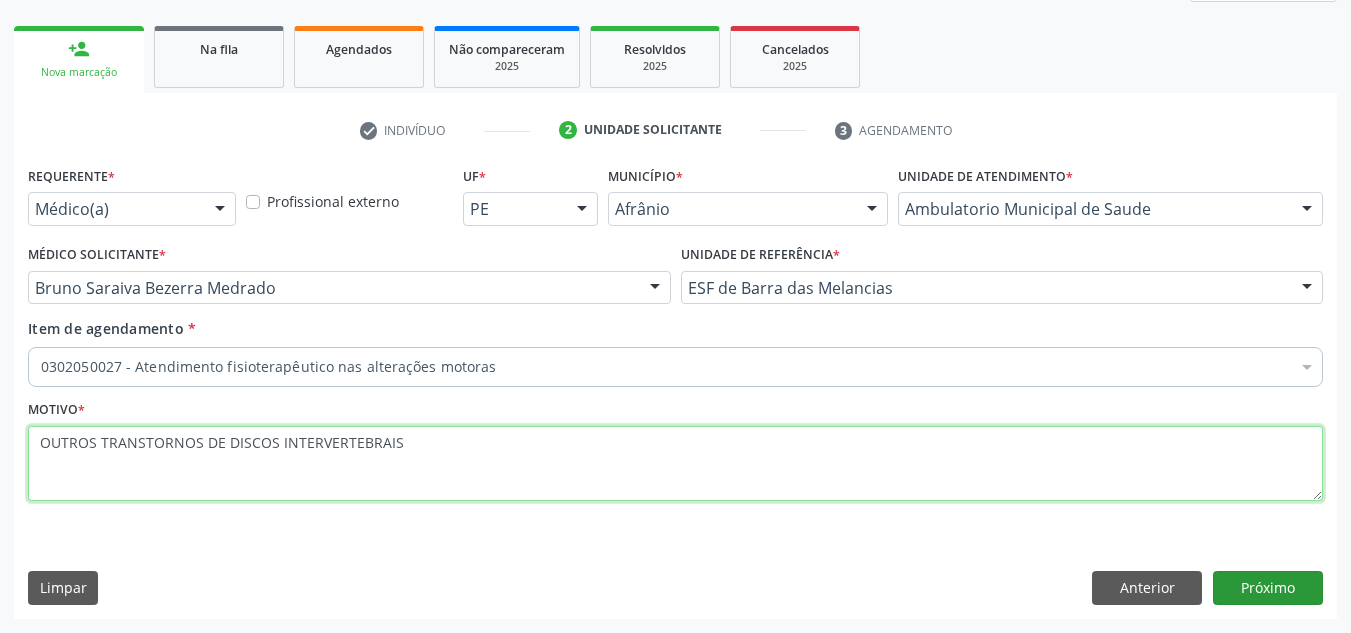 type on "OUTROS TRANSTORNOS DE DISCOS INTERVERTEBRAIS" 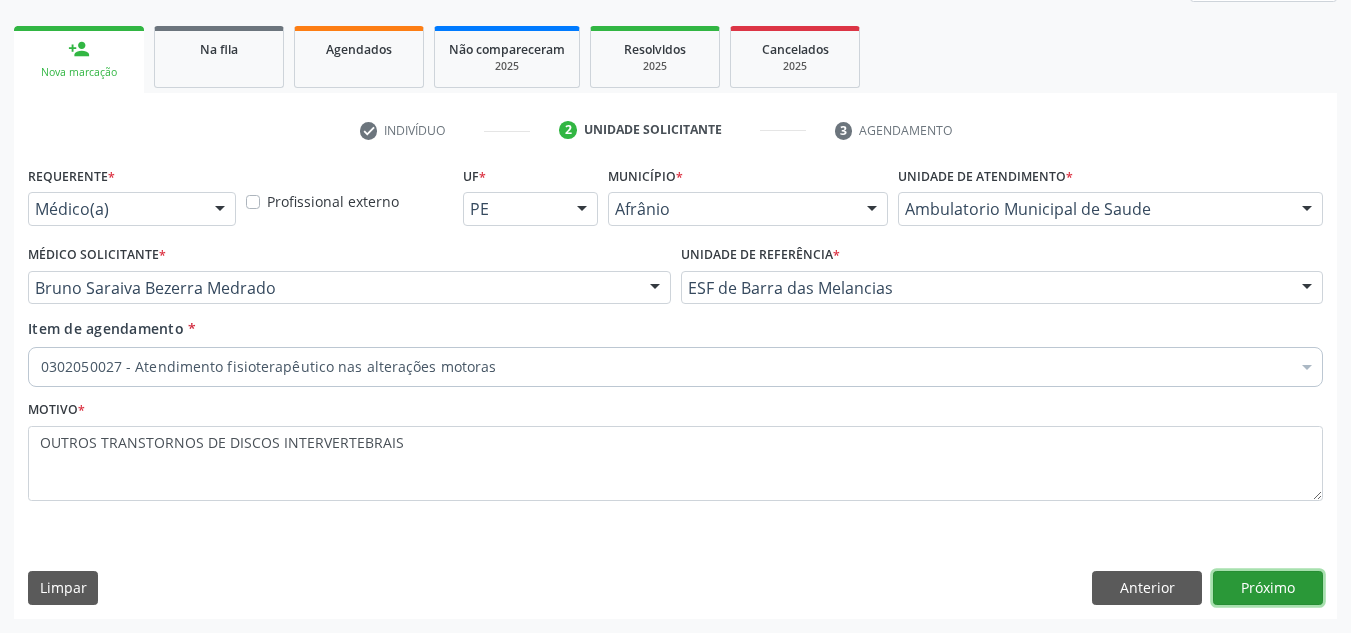 click on "Próximo" at bounding box center (1268, 588) 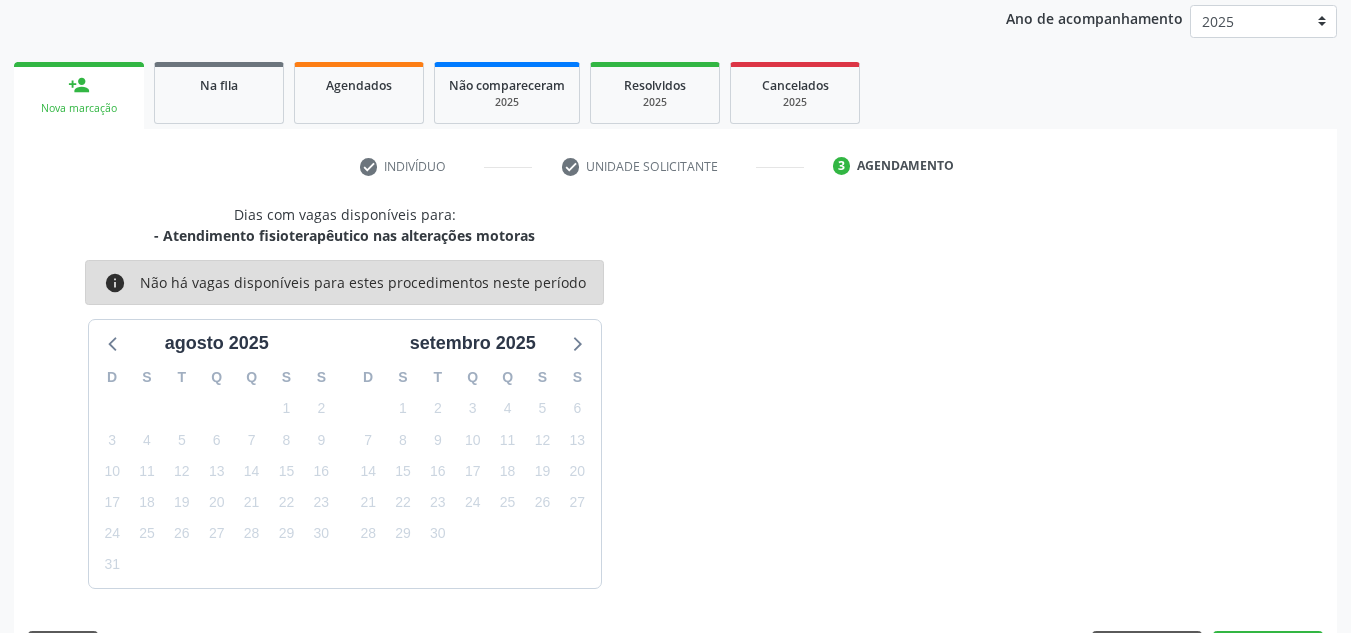 scroll, scrollTop: 273, scrollLeft: 0, axis: vertical 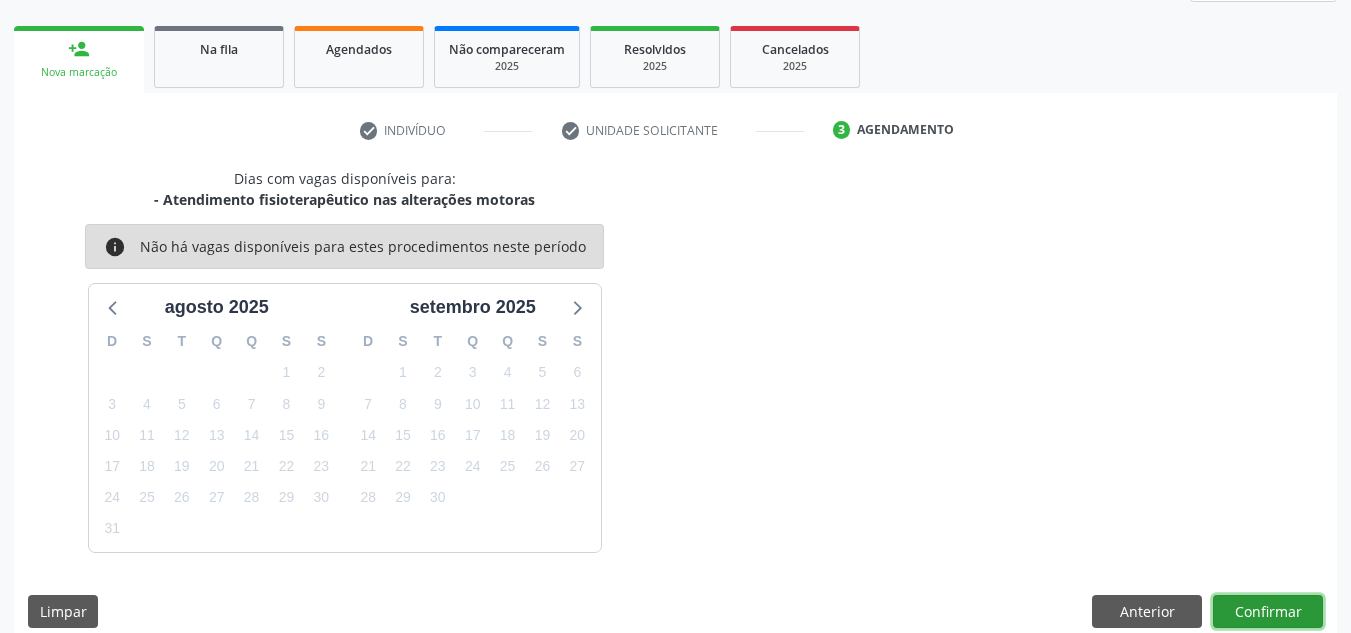 click on "Confirmar" at bounding box center [1268, 612] 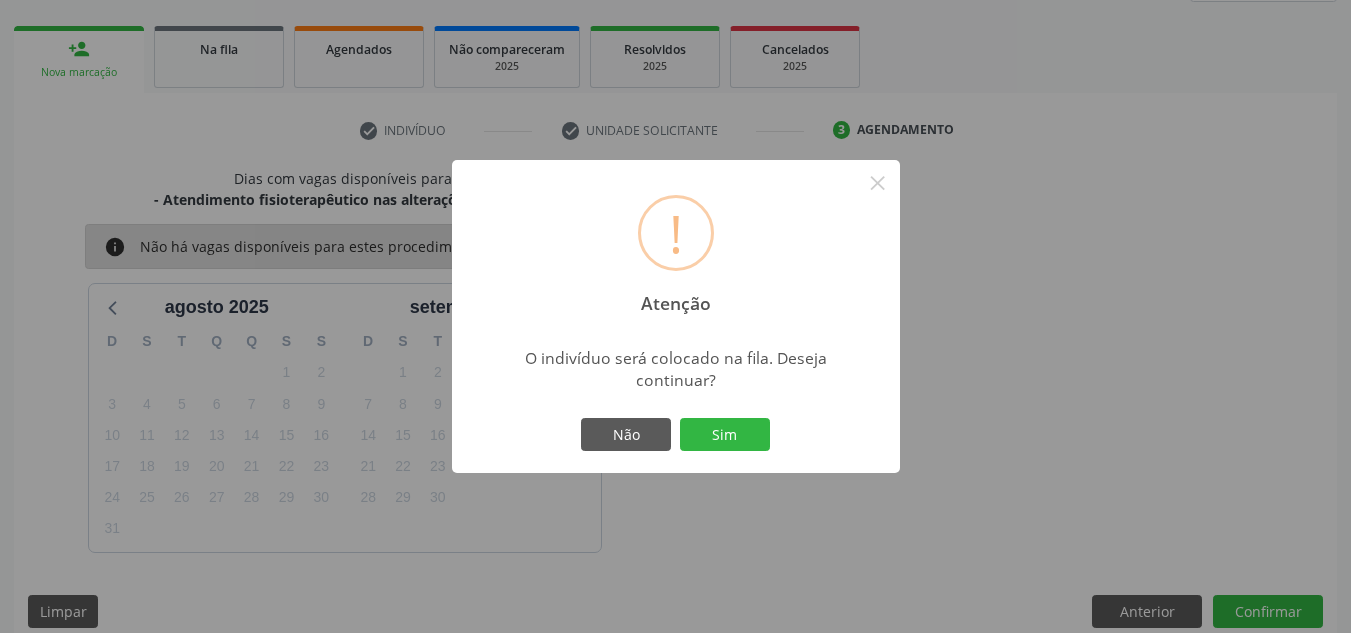 type 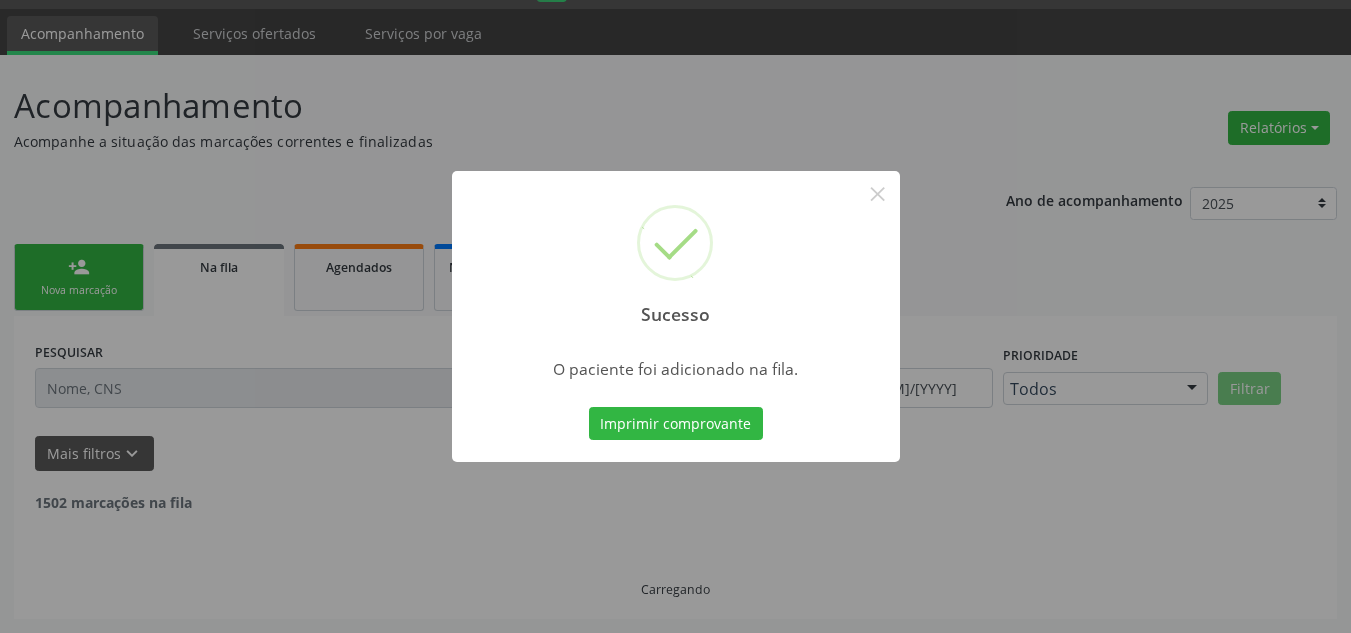 scroll, scrollTop: 34, scrollLeft: 0, axis: vertical 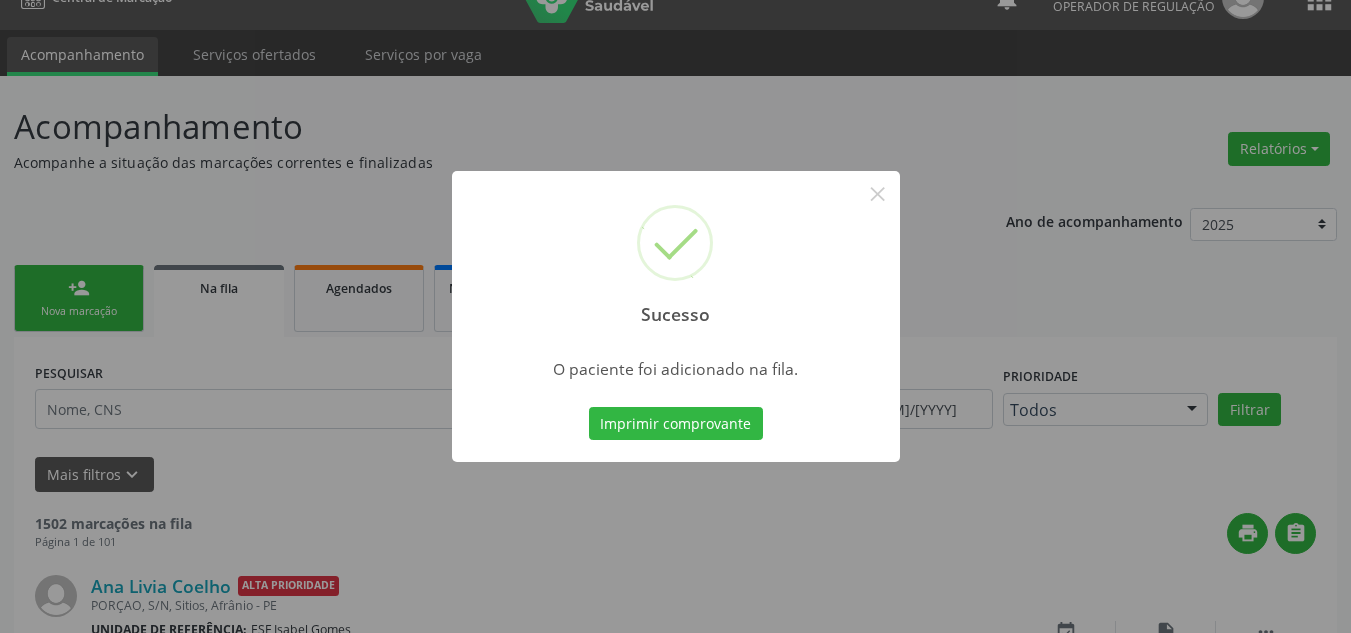 type 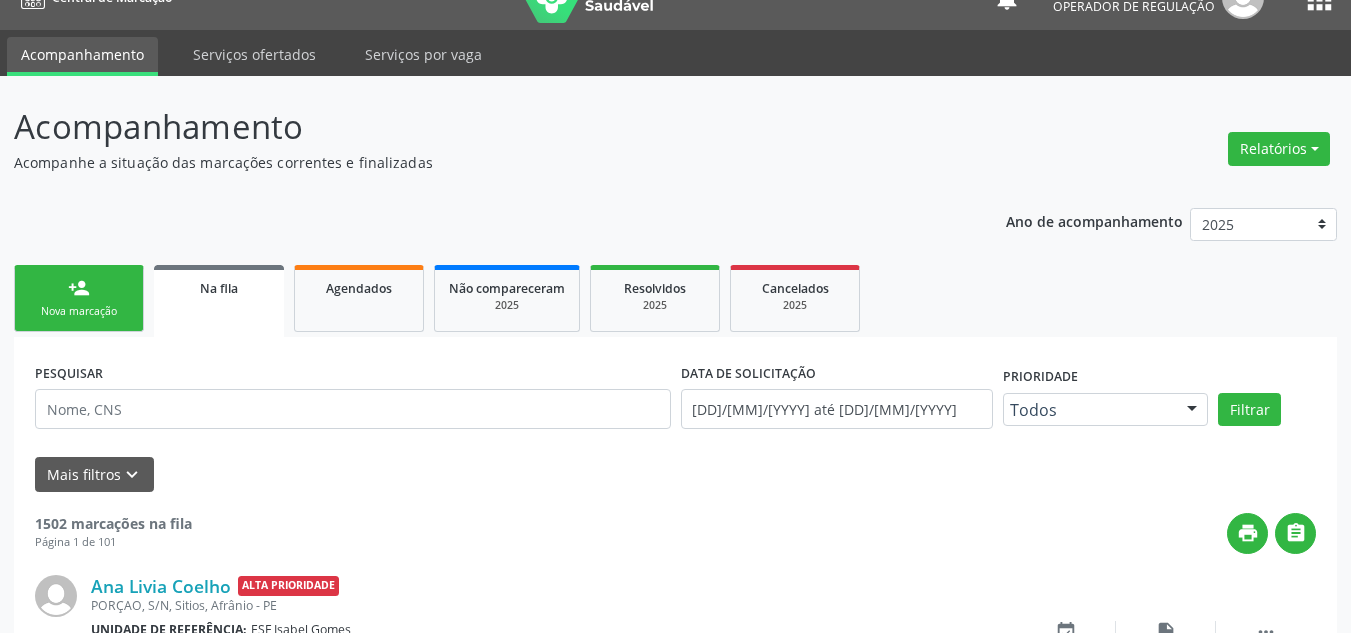 click on "person_add
Nova marcação" at bounding box center (79, 298) 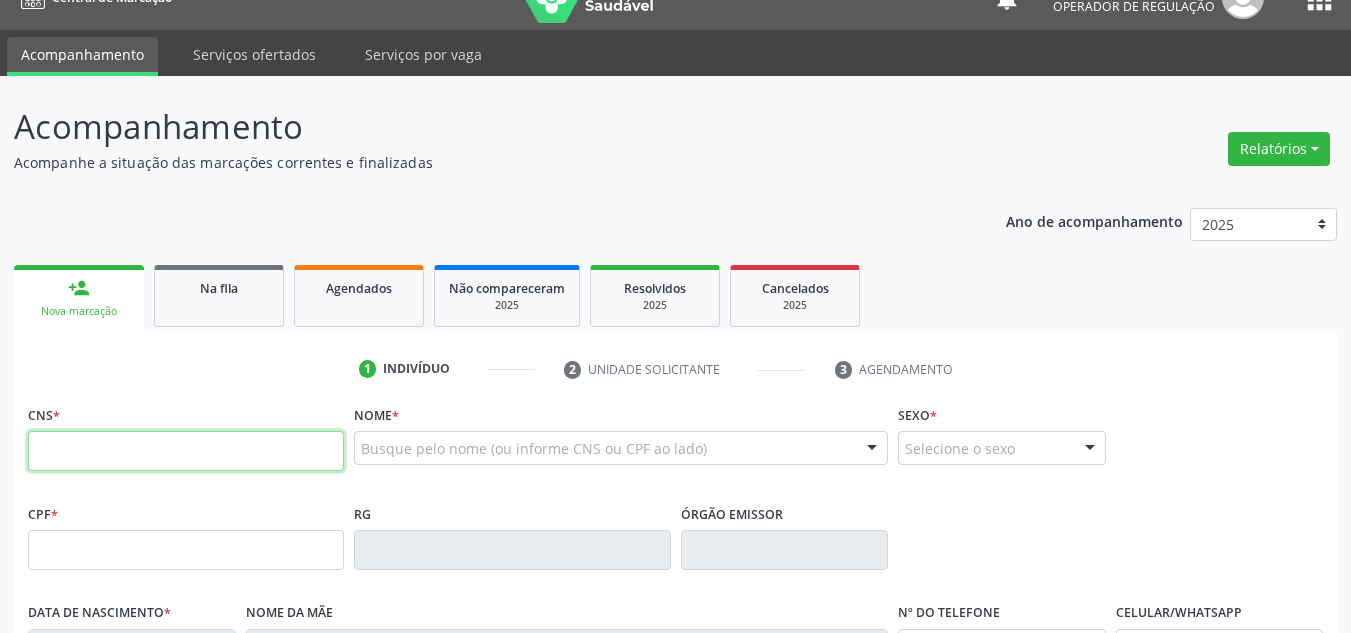 click at bounding box center [186, 451] 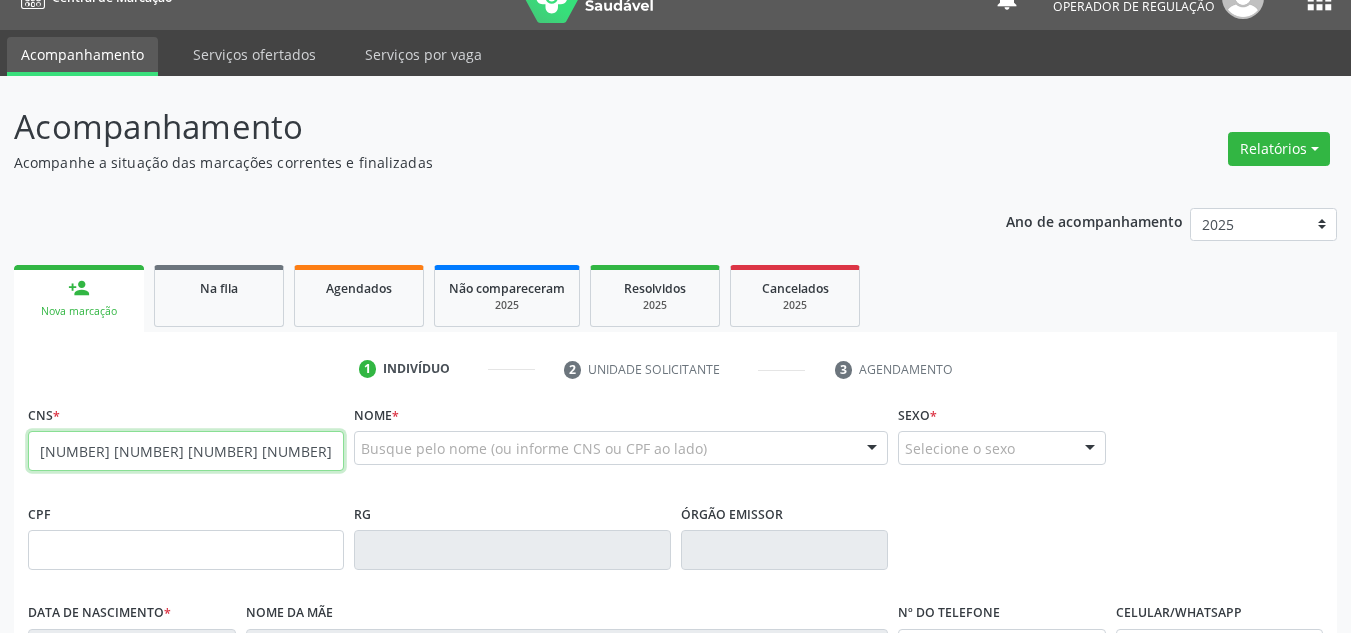 type on "703 4052 2810 3614" 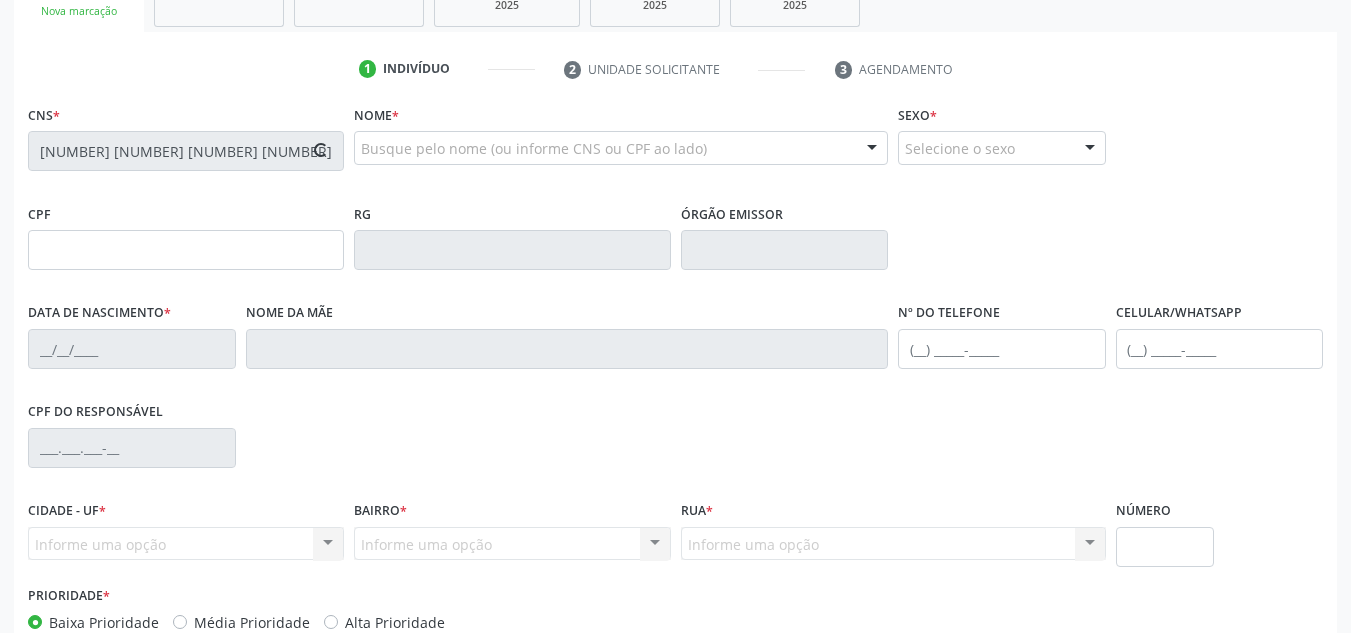 type on "21/11/2018" 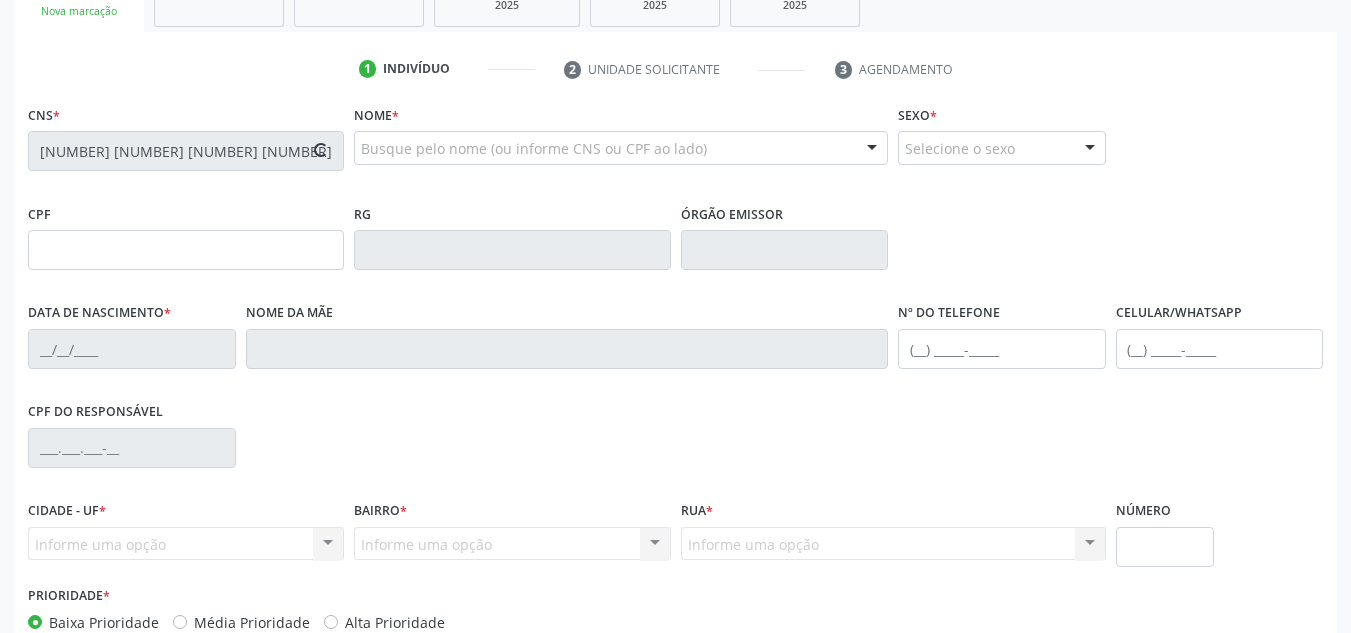 type on "Lucelia da S. Santos" 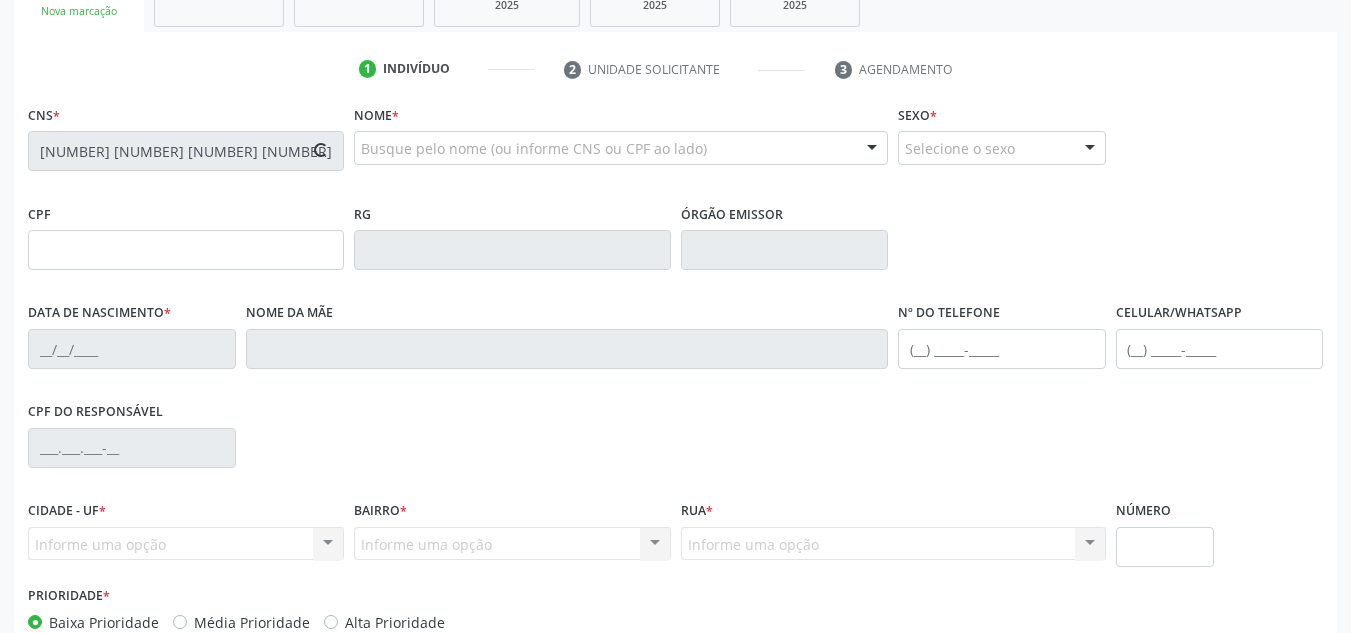 type on "S/N" 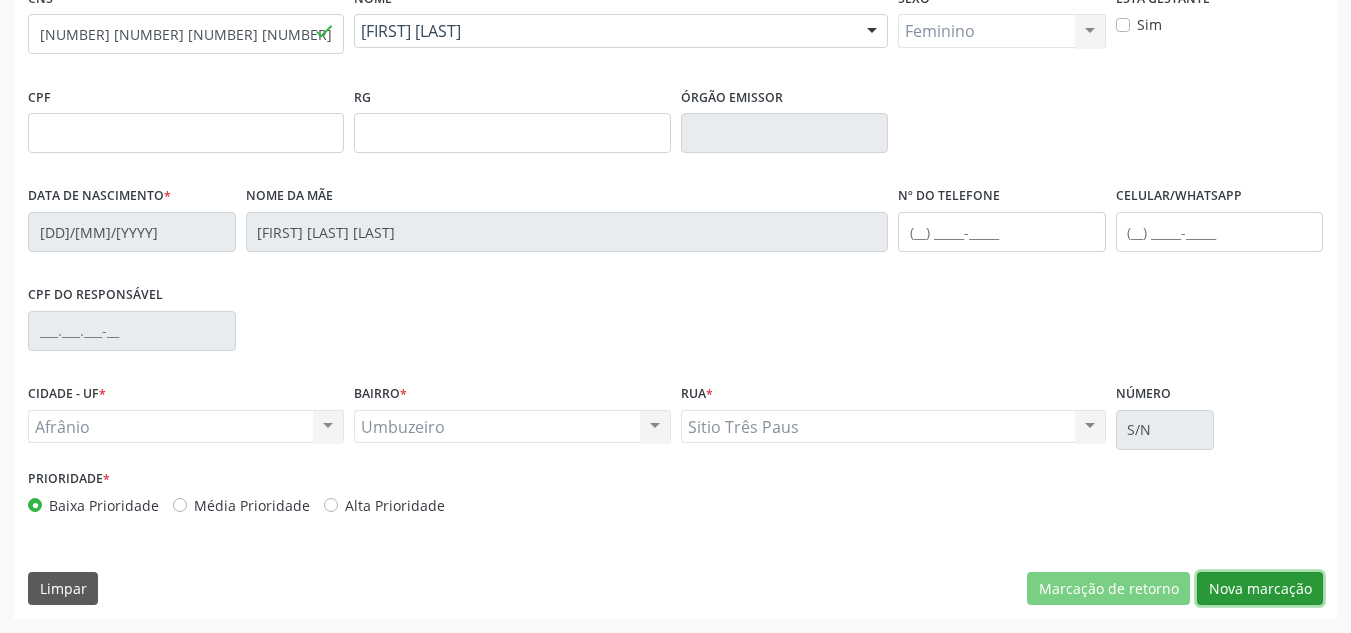 click on "Nova marcação" at bounding box center (1260, 589) 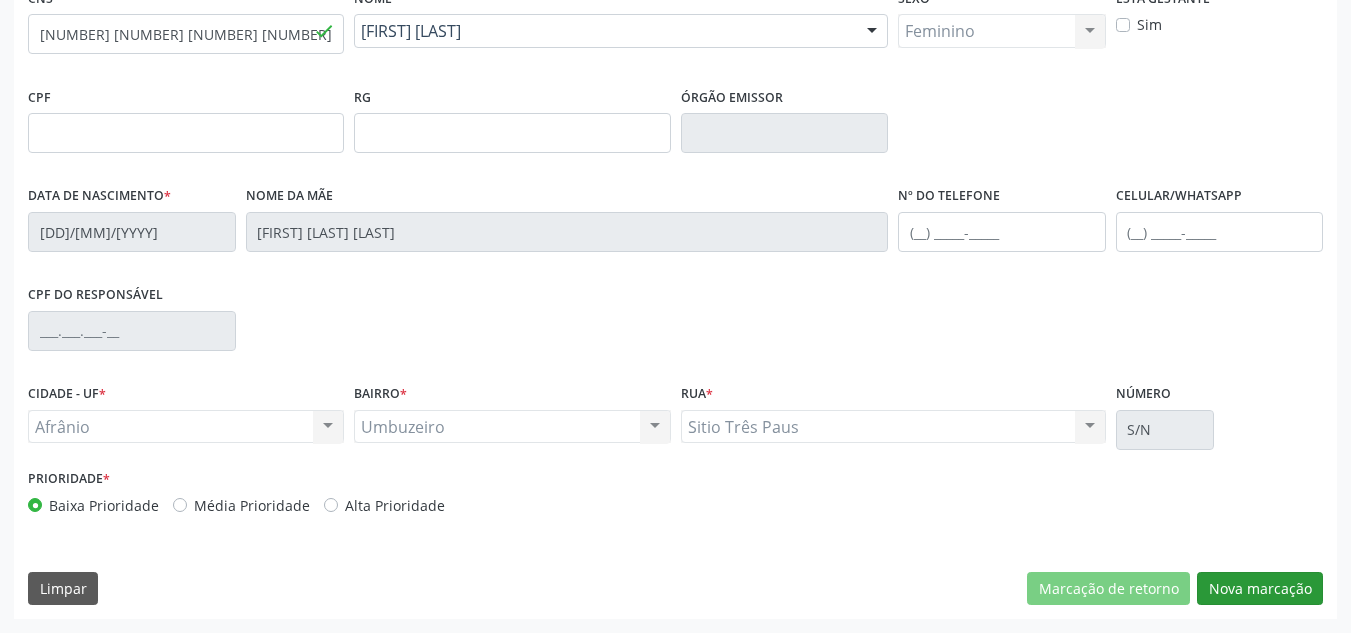scroll, scrollTop: 273, scrollLeft: 0, axis: vertical 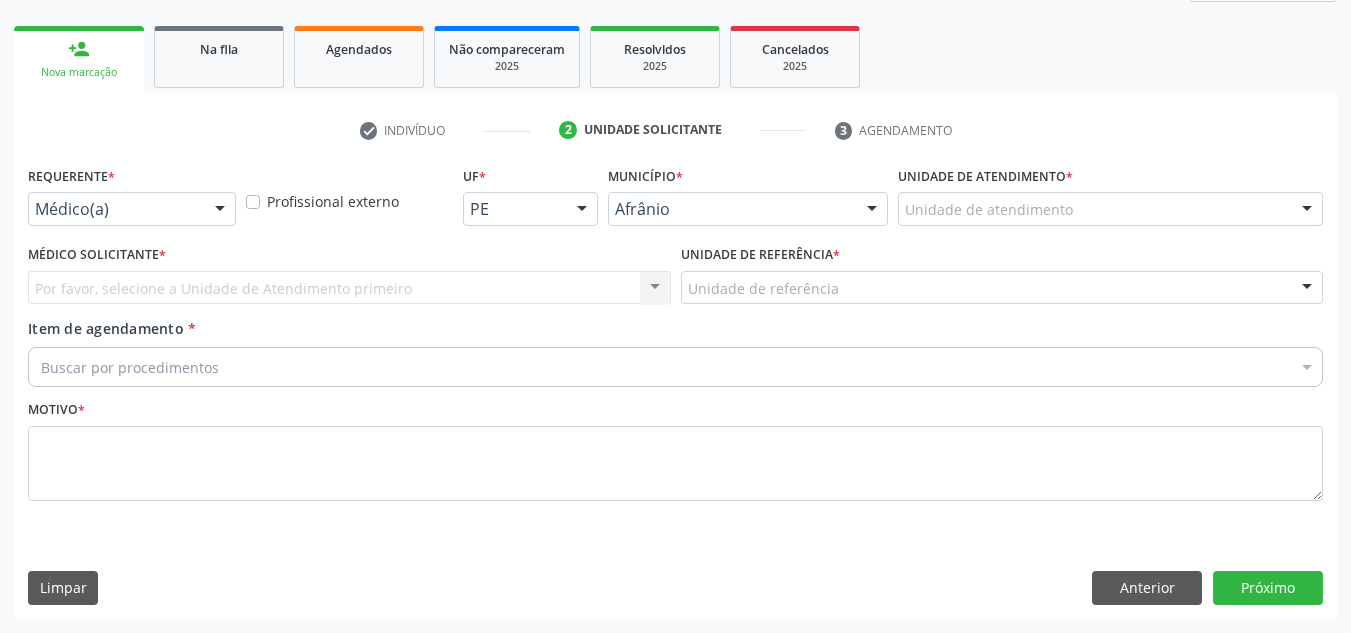 click on "Unidade de atendimento
*
Unidade de atendimento
Academia da Saude de Afranio   Academia da Saude do Bairro Roberto Luis   Academia da Saude do Distrito de Cachoeira do Roberto   Academia da Saude do Distrito de Extrema   Academia da Saude do Jose Ramos   Alves Landim   Ambulatorio Municipal de Saude   Caf Central de Abastecimento Farmaceutico   Centro de Atencao Psicossocial de Afranio Pe   Centro de Especialidades   Cime   Cuidar   Equipe de Atencao Basica Prisional Tipo I com Saude Mental   Esf Ana Coelho Nonato   Esf Custodia Maria da Conceicao   Esf Isabel Gomes   Esf Jose Ramos   Esf Jose e Maria Rodrigues de Macedo   Esf Maria Dilurdes da Silva   Esf Maria da Silva Pereira   Esf Rosalia Cavalcanti Gomes   Esf de Barra das Melancias   Esf de Extrema   Farmacia Basica do Municipio de Afranio   Hospital Municipal Maria Coelho Cavalcanti Rodrigues   Hospital de Campanha Covid 19 Ambulatorio Municipal   Laboratorio de Protese Dentario" at bounding box center [1110, 193] 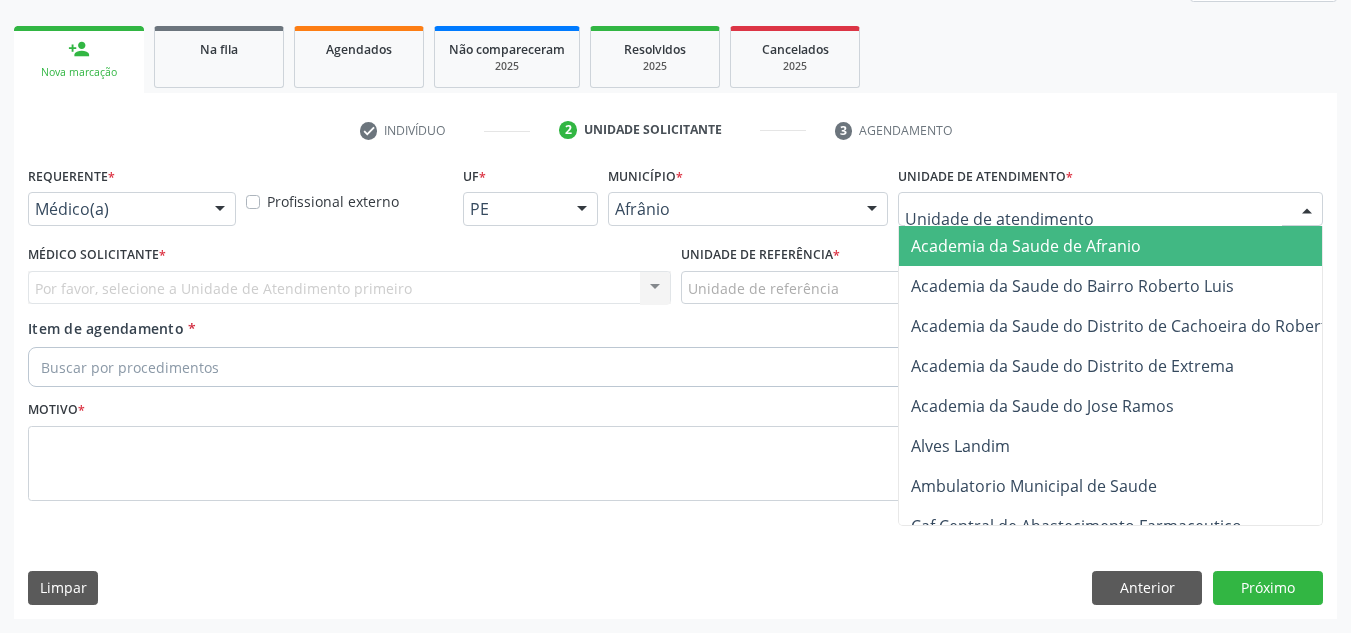 click at bounding box center [1110, 209] 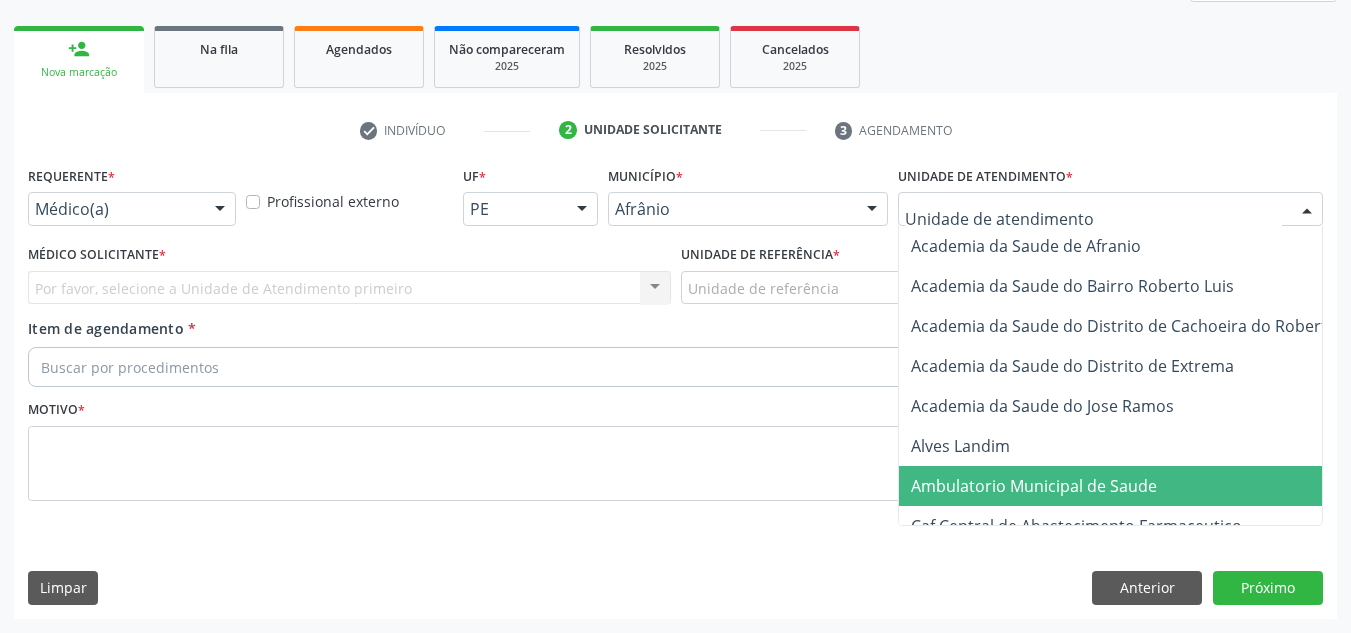 click on "Ambulatorio Municipal de Saude" at bounding box center [1034, 486] 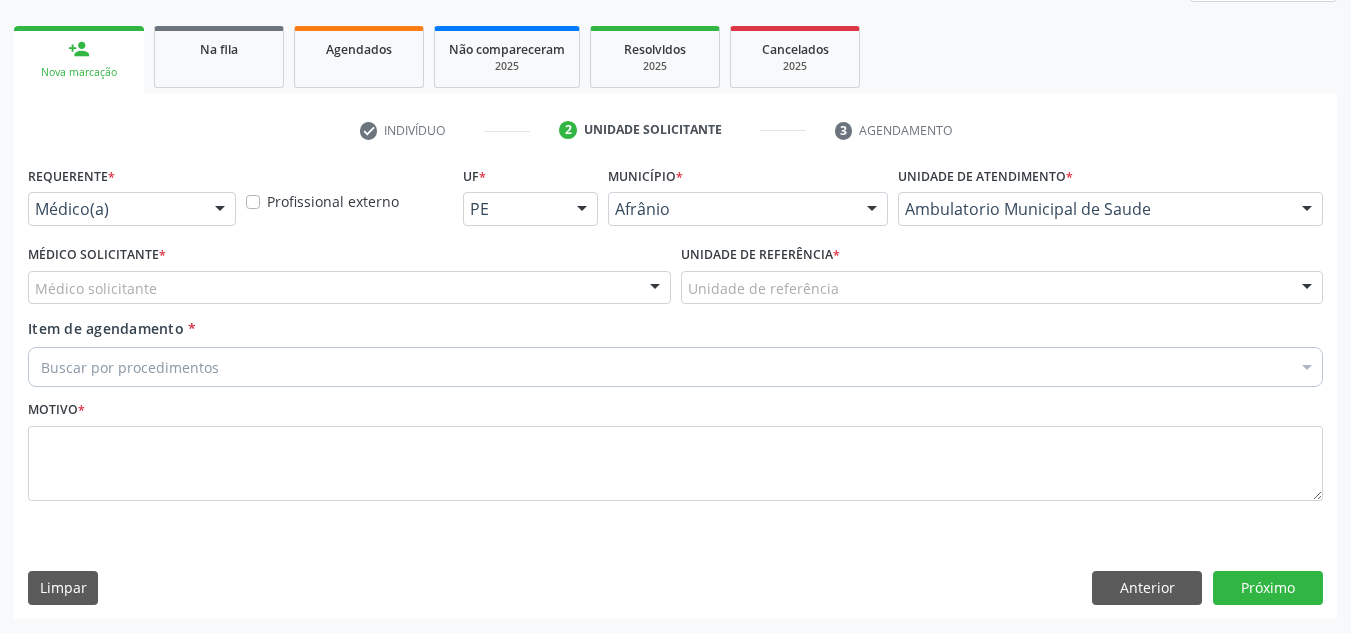 click on "Médico solicitante" at bounding box center (349, 288) 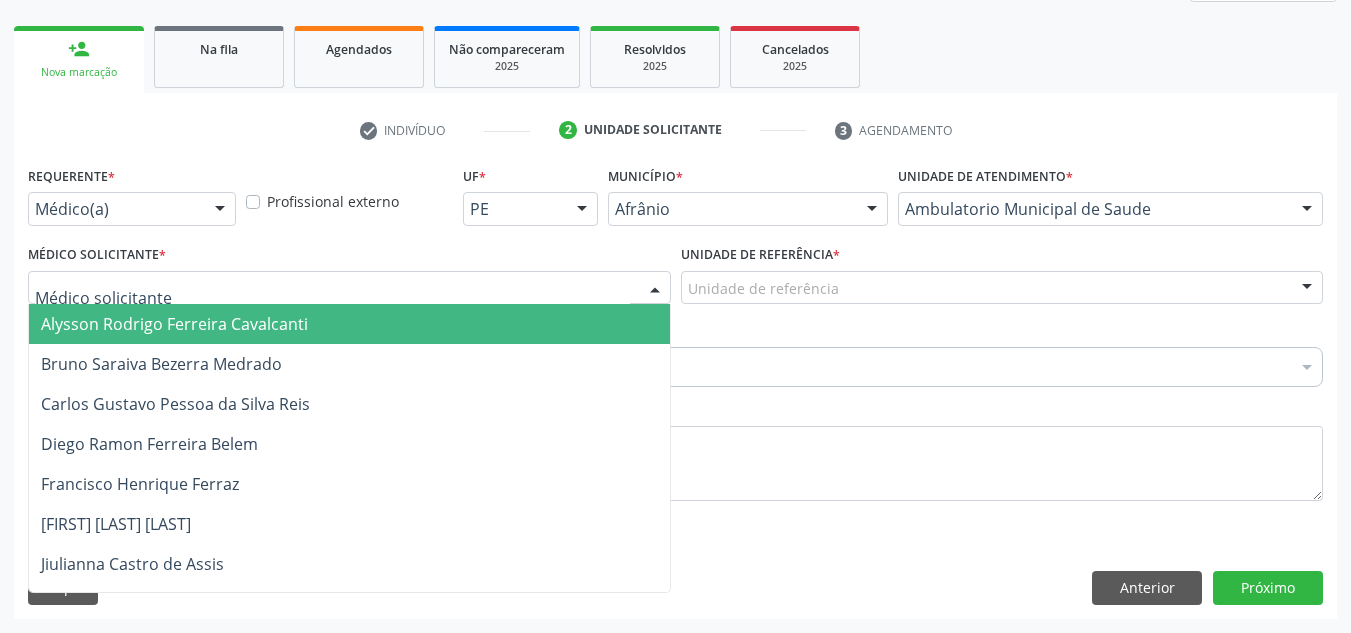 click on "Alysson Rodrigo Ferreira Cavalcanti" at bounding box center [349, 324] 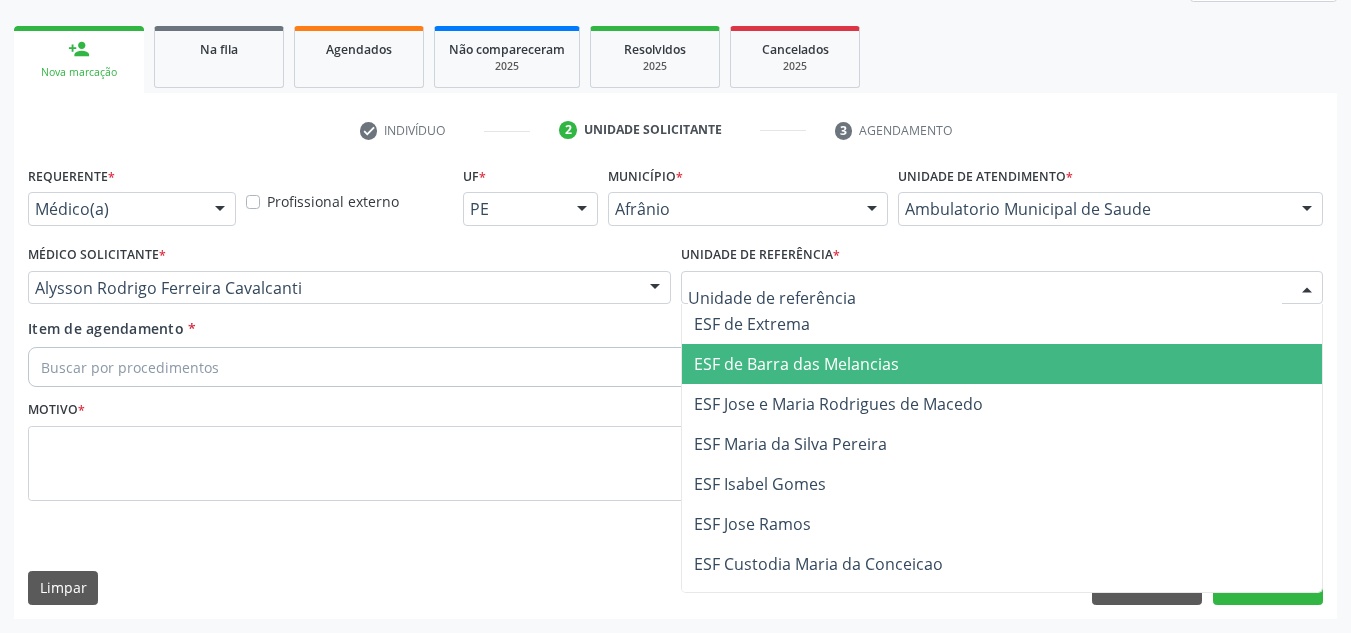 click on "ESF de Barra das Melancias" at bounding box center [796, 364] 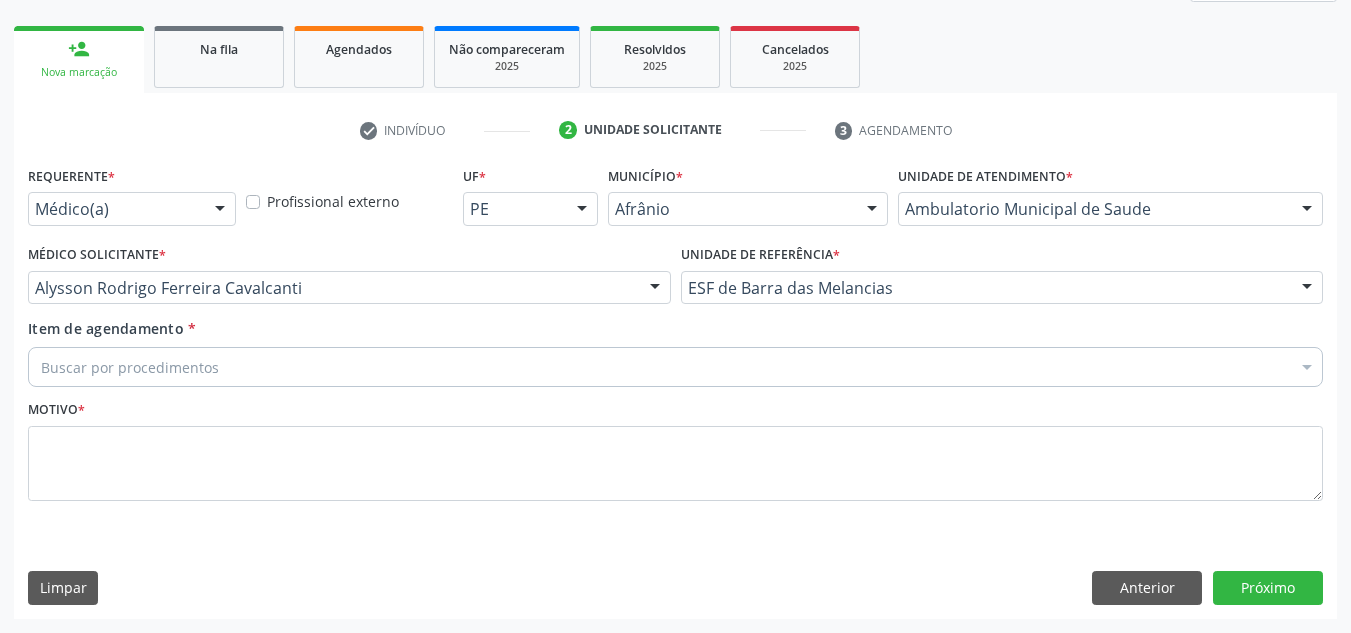 click on "Buscar por procedimentos" at bounding box center [675, 367] 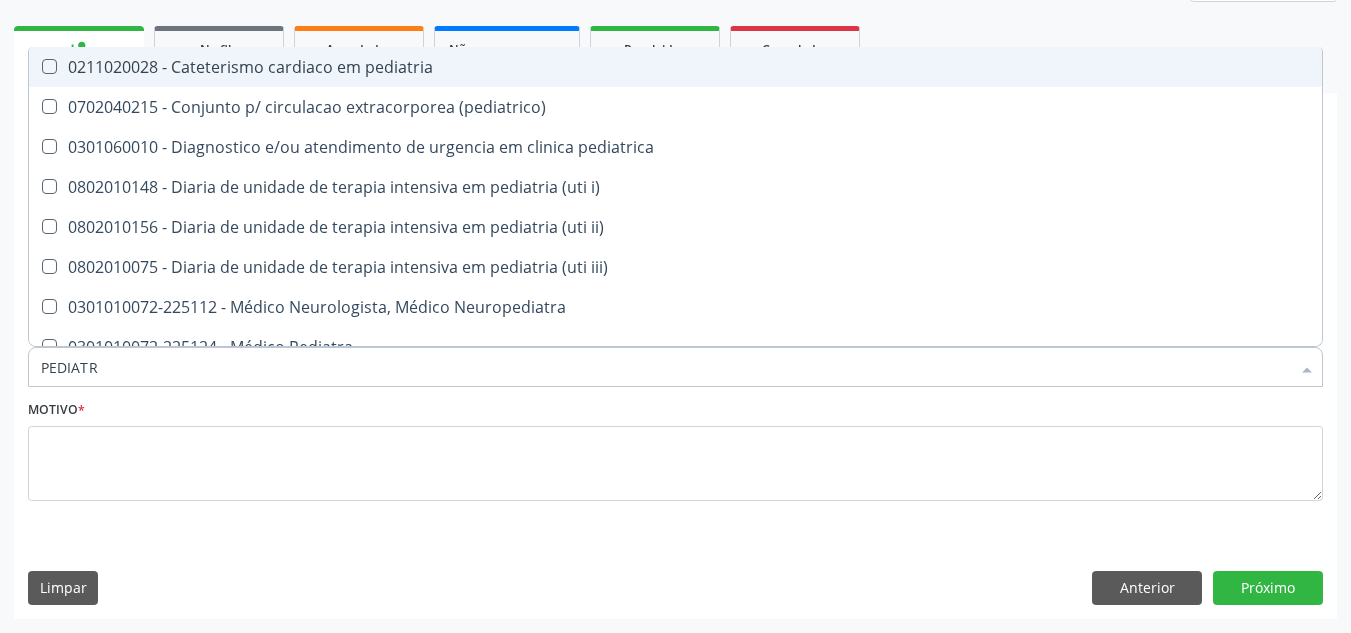 type on "PEDIATRA" 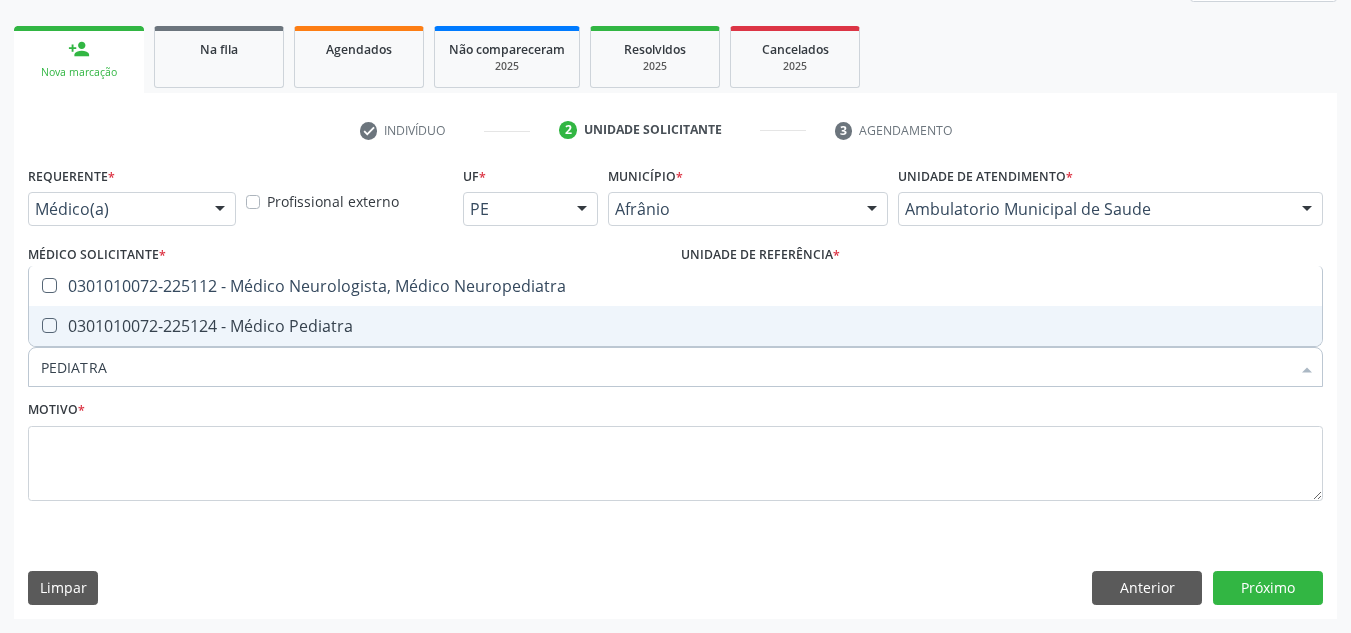 click on "0301010072-225124 - Médico Pediatra" at bounding box center (675, 326) 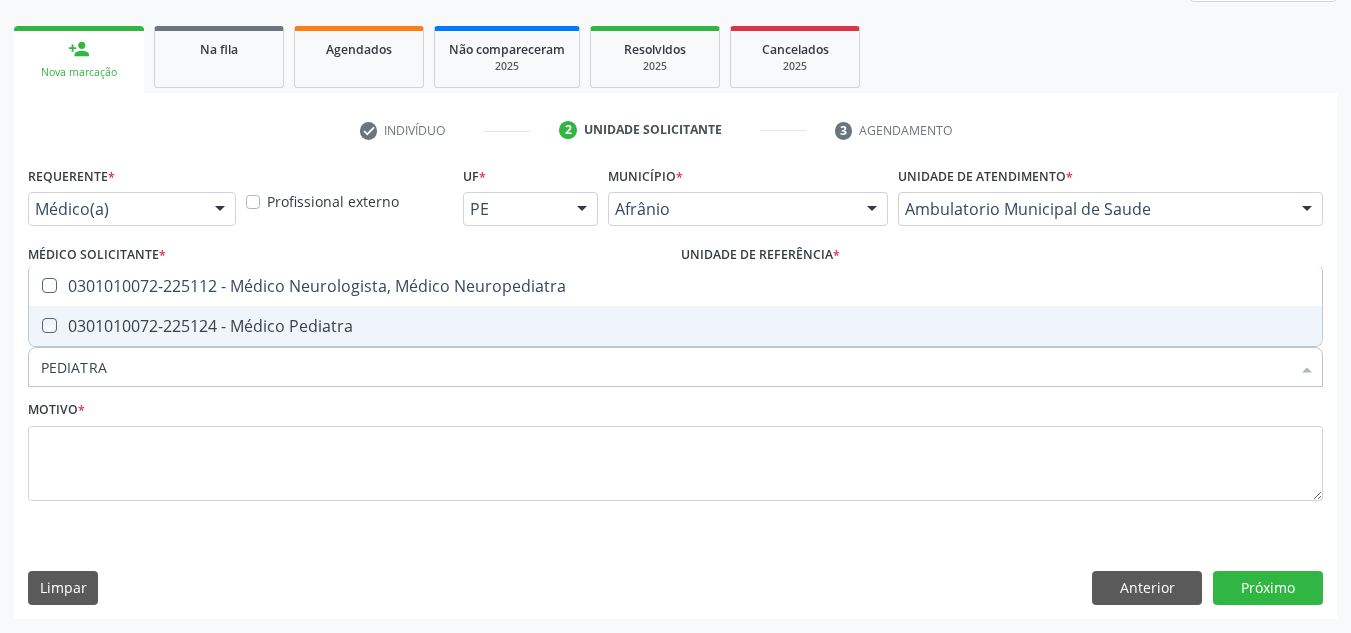 checkbox on "true" 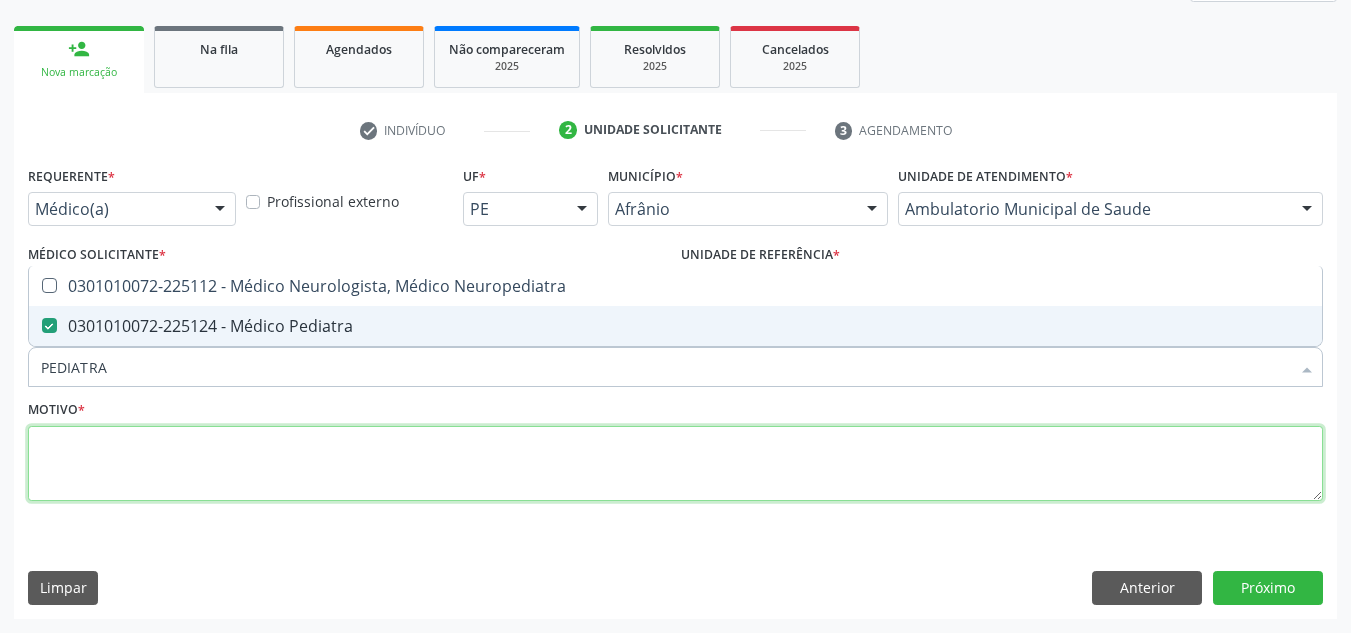 click at bounding box center [675, 464] 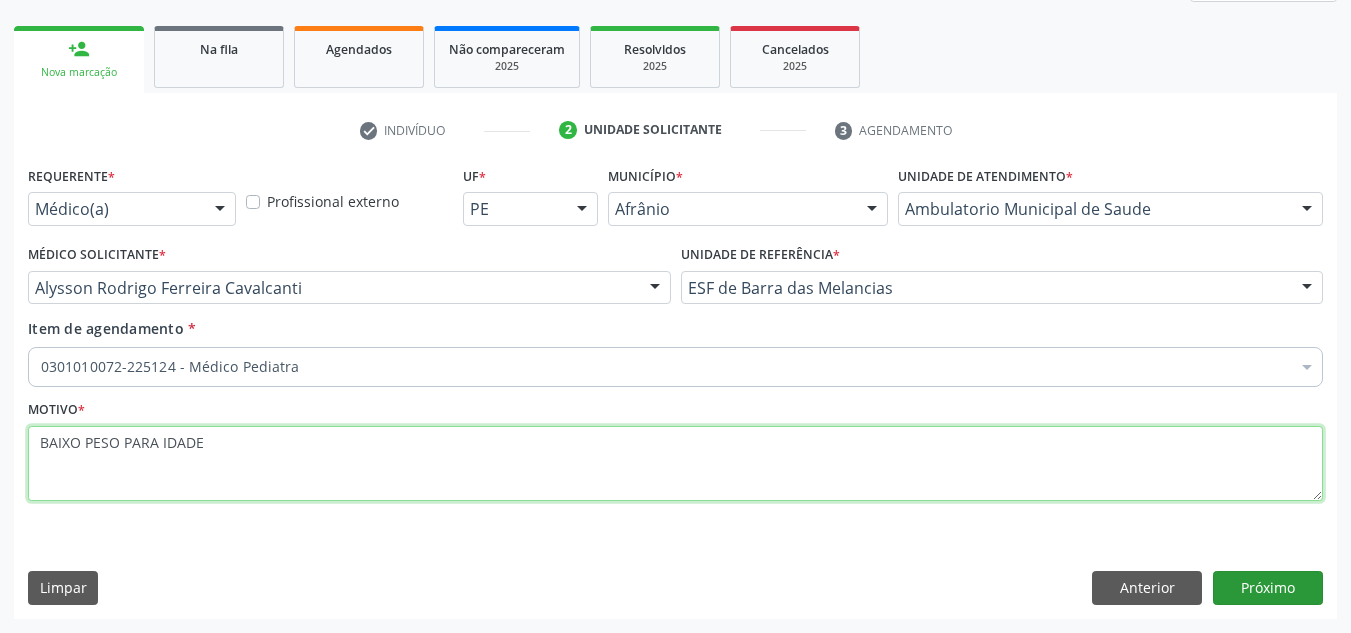 type on "BAIXO PESO PARA IDADE" 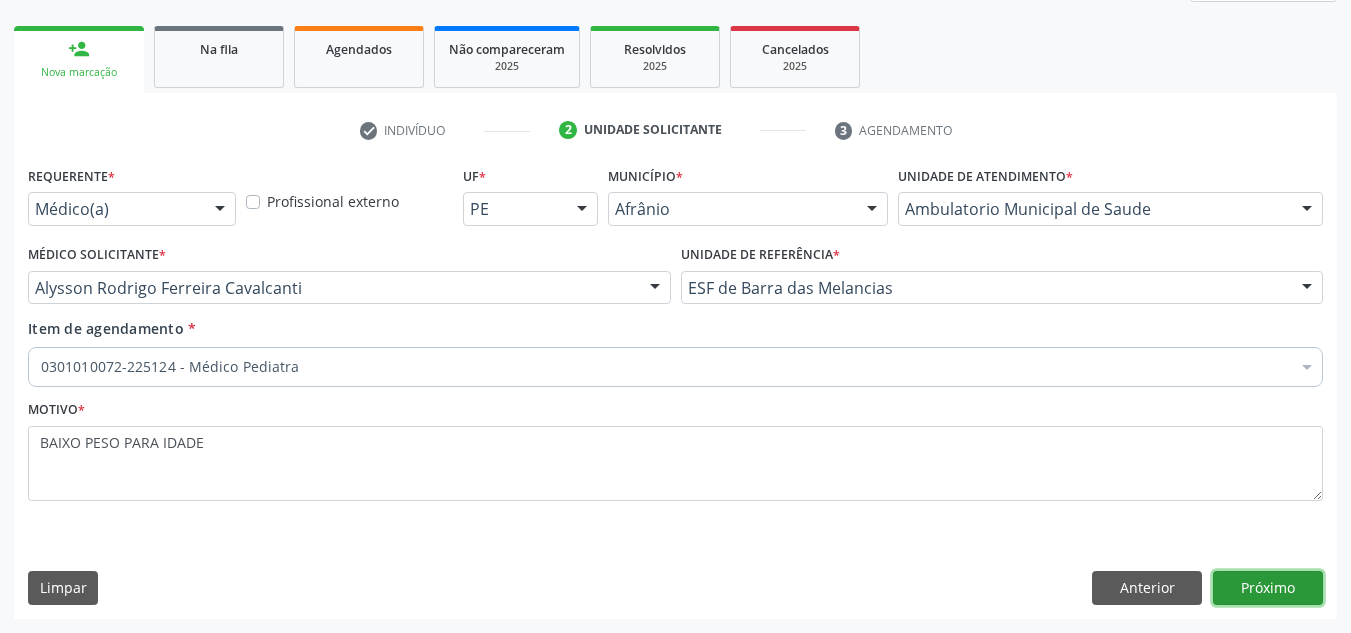 click on "Próximo" at bounding box center (1268, 588) 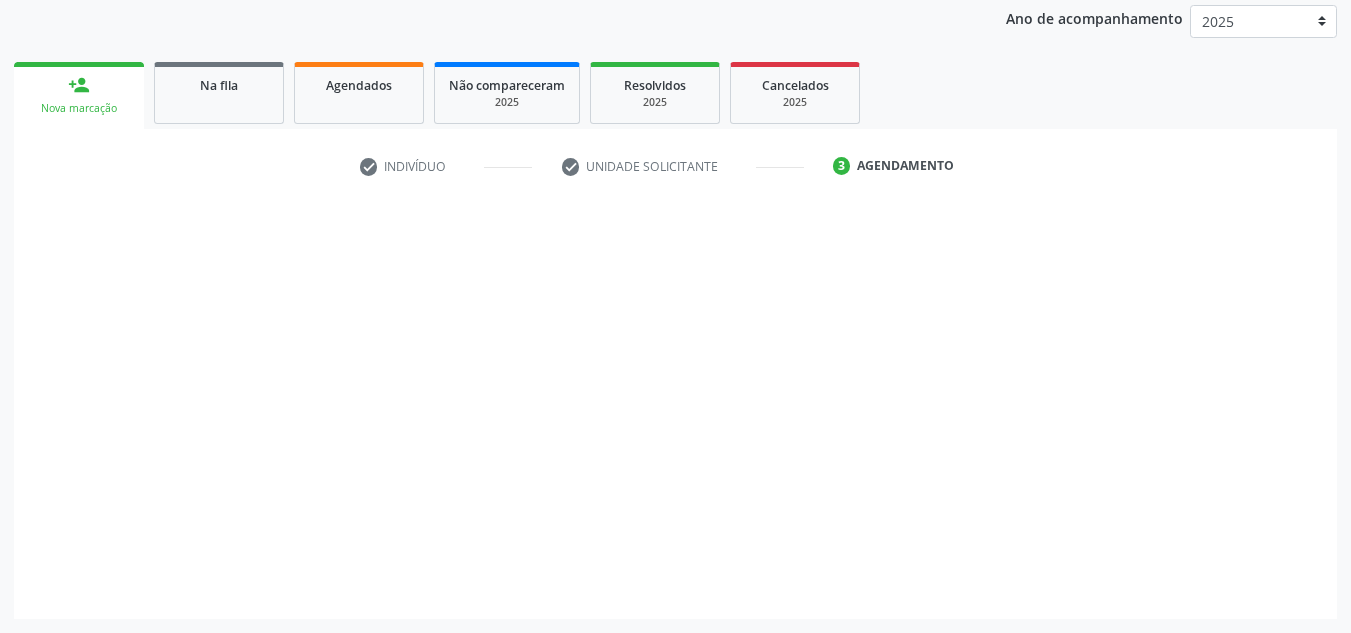 scroll, scrollTop: 237, scrollLeft: 0, axis: vertical 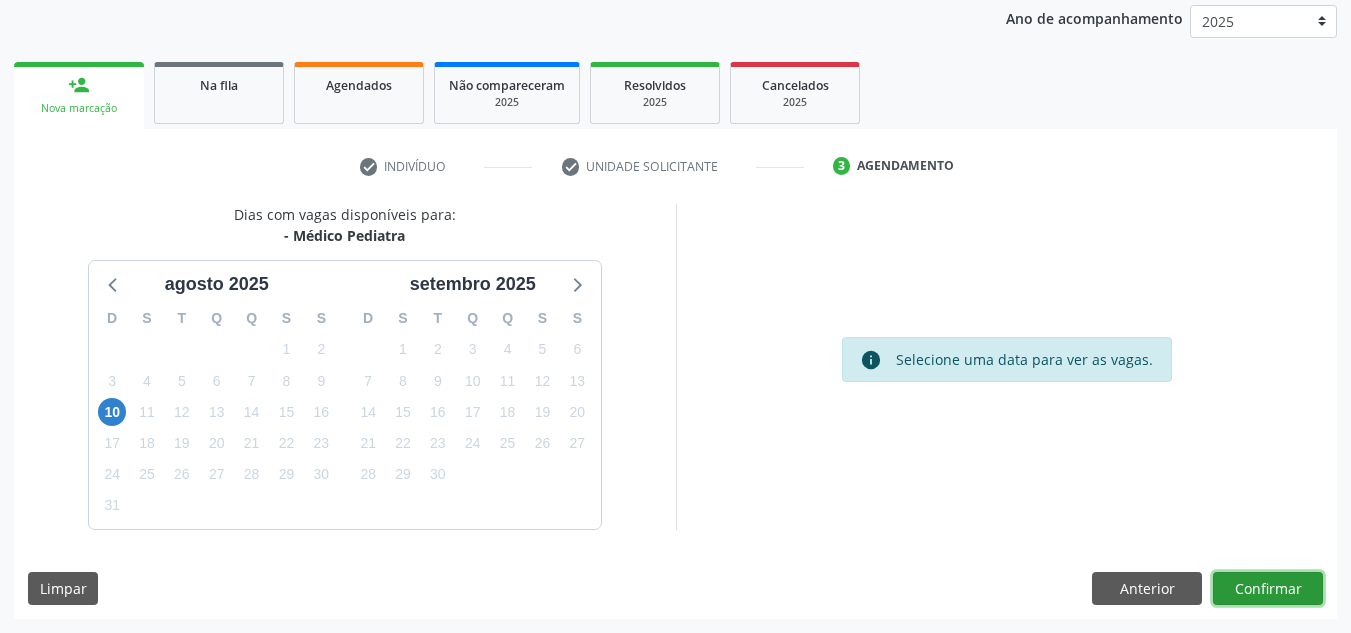 click on "Confirmar" at bounding box center (1268, 589) 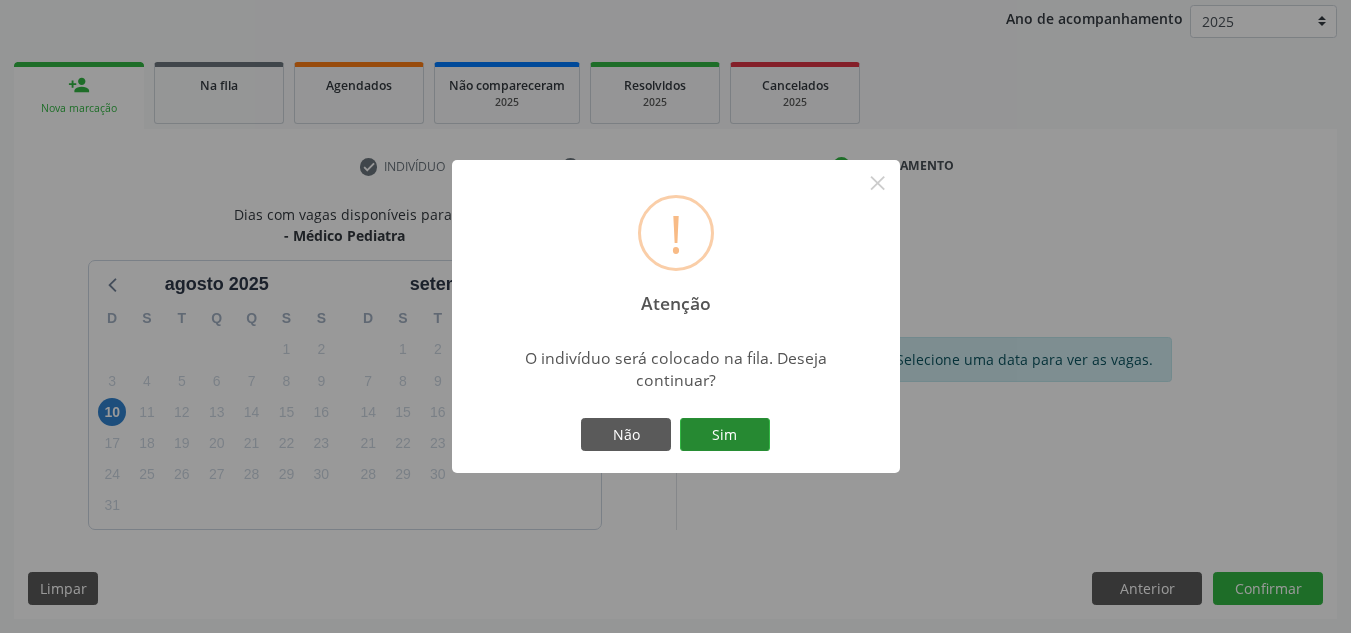 click on "Sim" at bounding box center [725, 435] 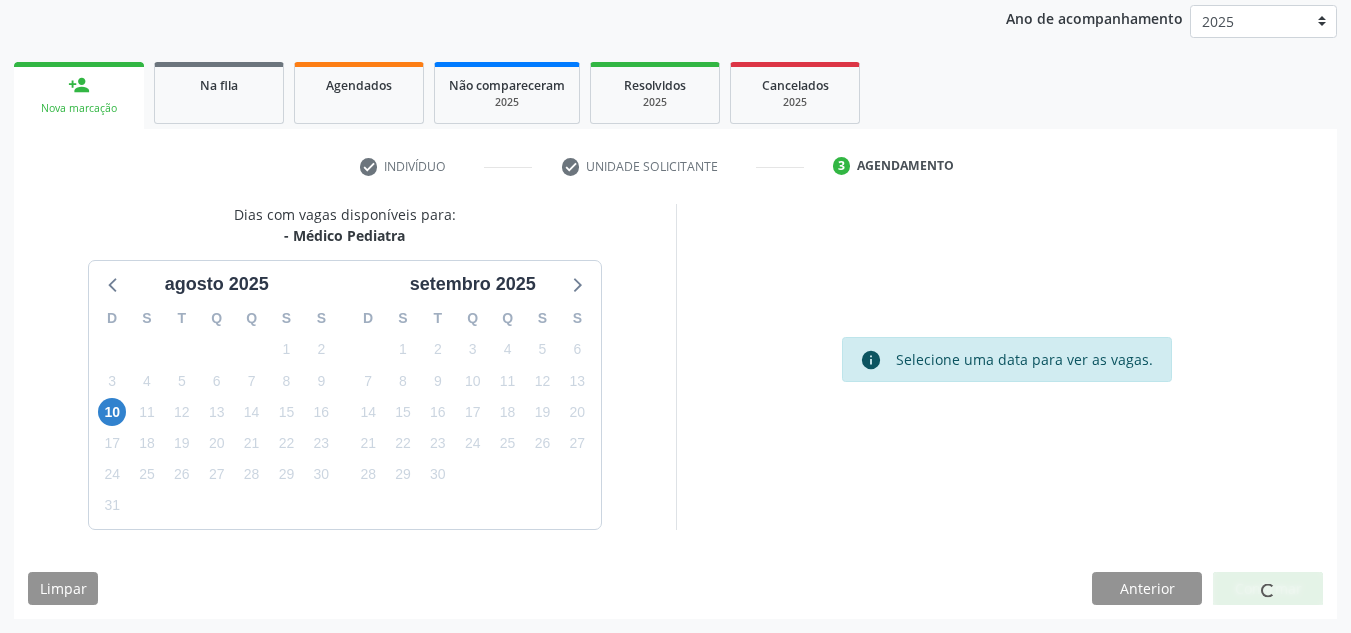 scroll, scrollTop: 34, scrollLeft: 0, axis: vertical 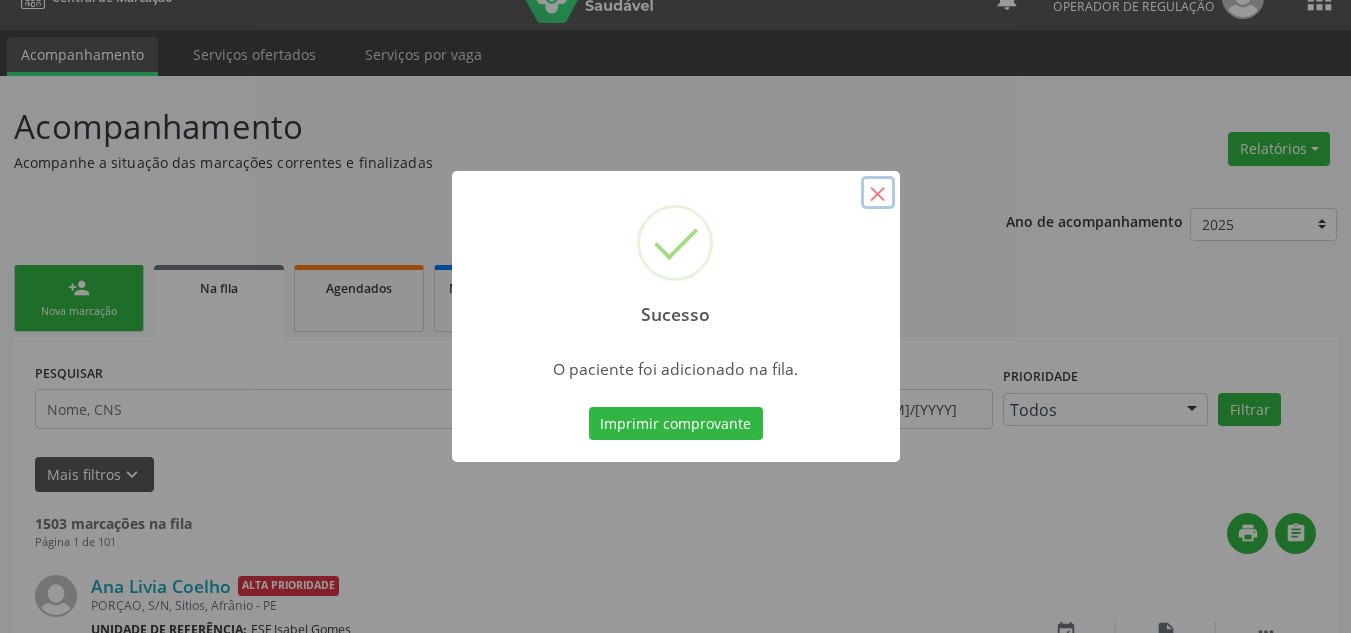 click on "×" at bounding box center (878, 193) 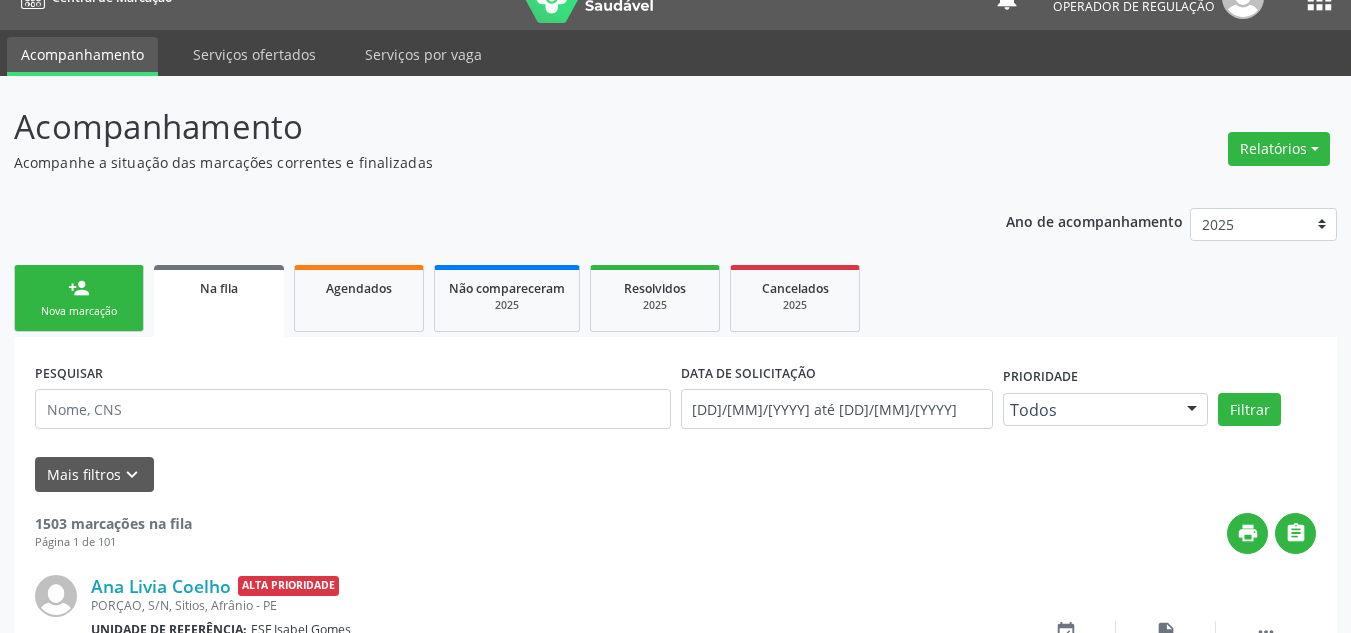 click on "person_add
Nova marcação" at bounding box center (79, 298) 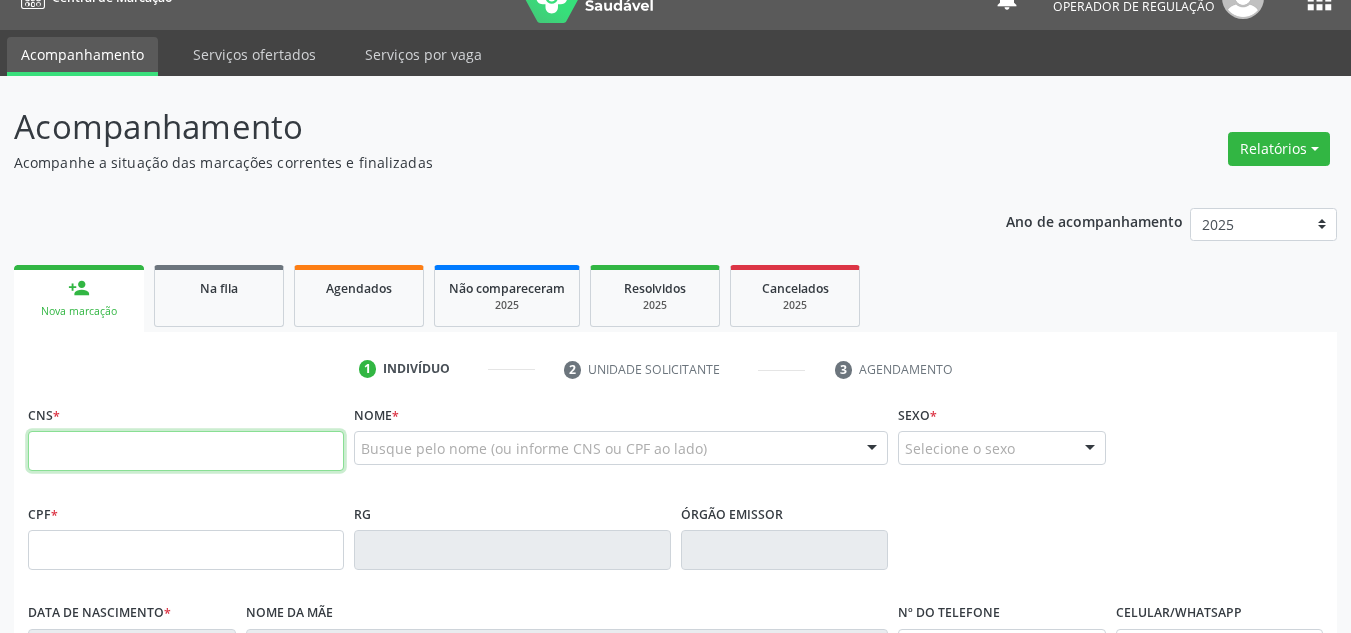 click at bounding box center (186, 451) 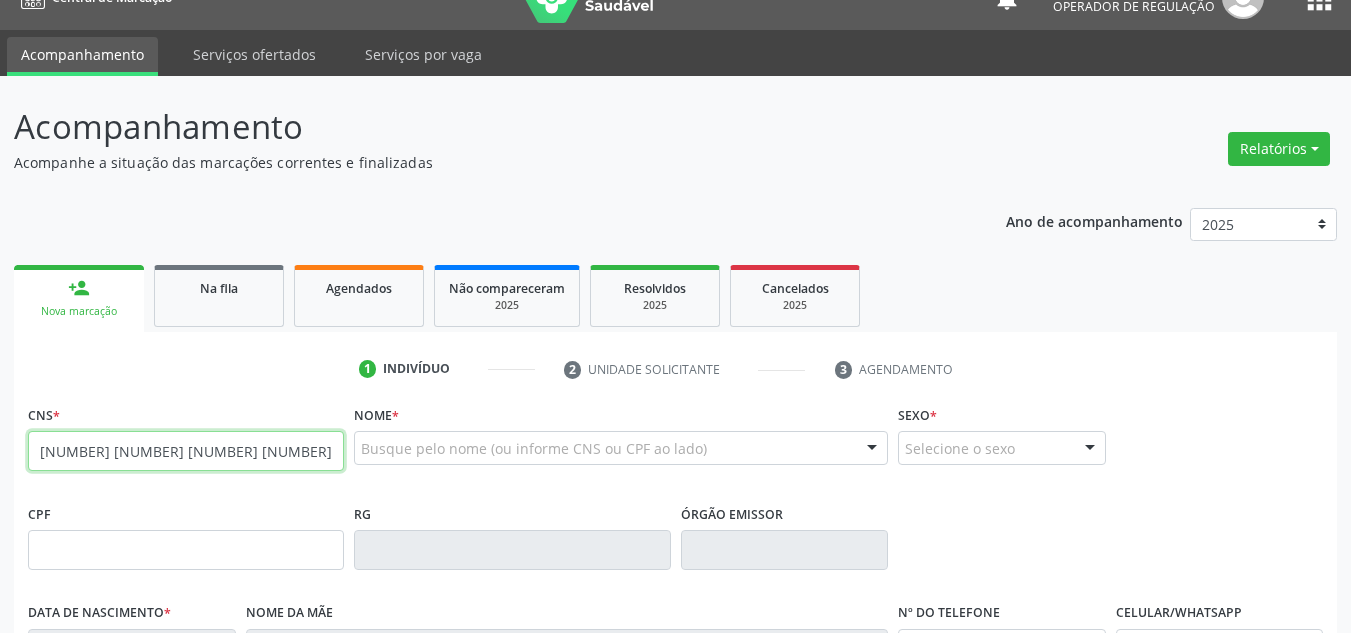 type on "704 1081 2174 3970" 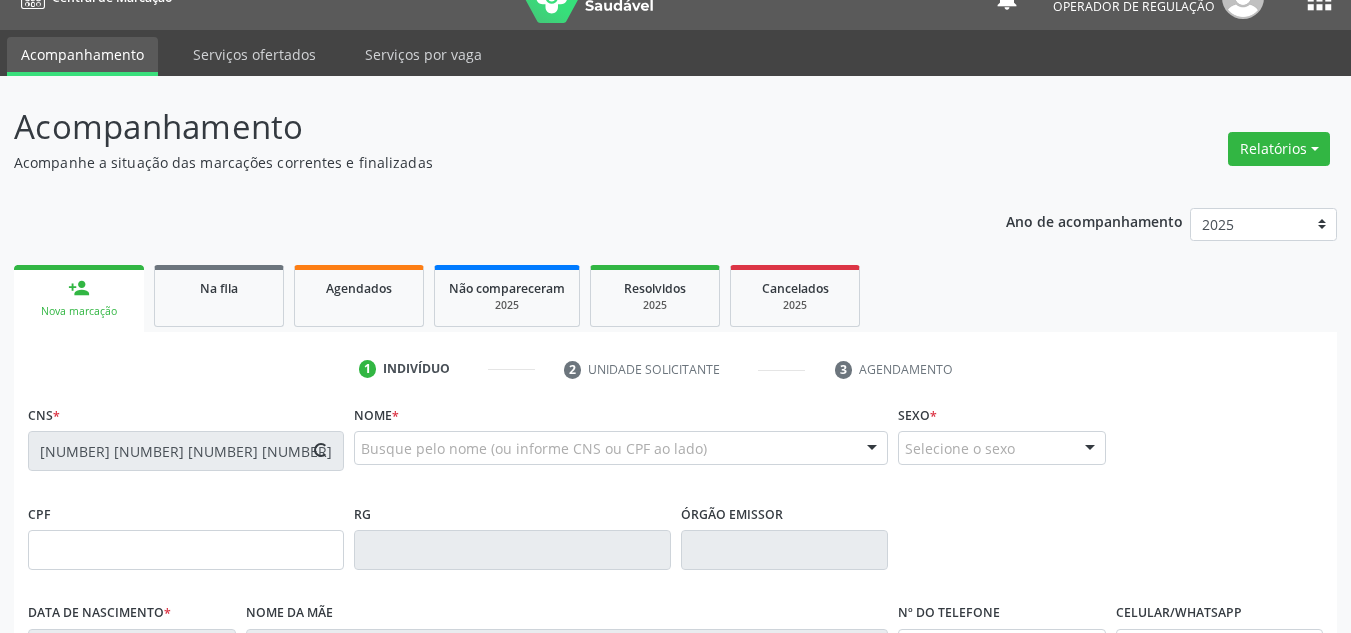 type on "075.170.794-50" 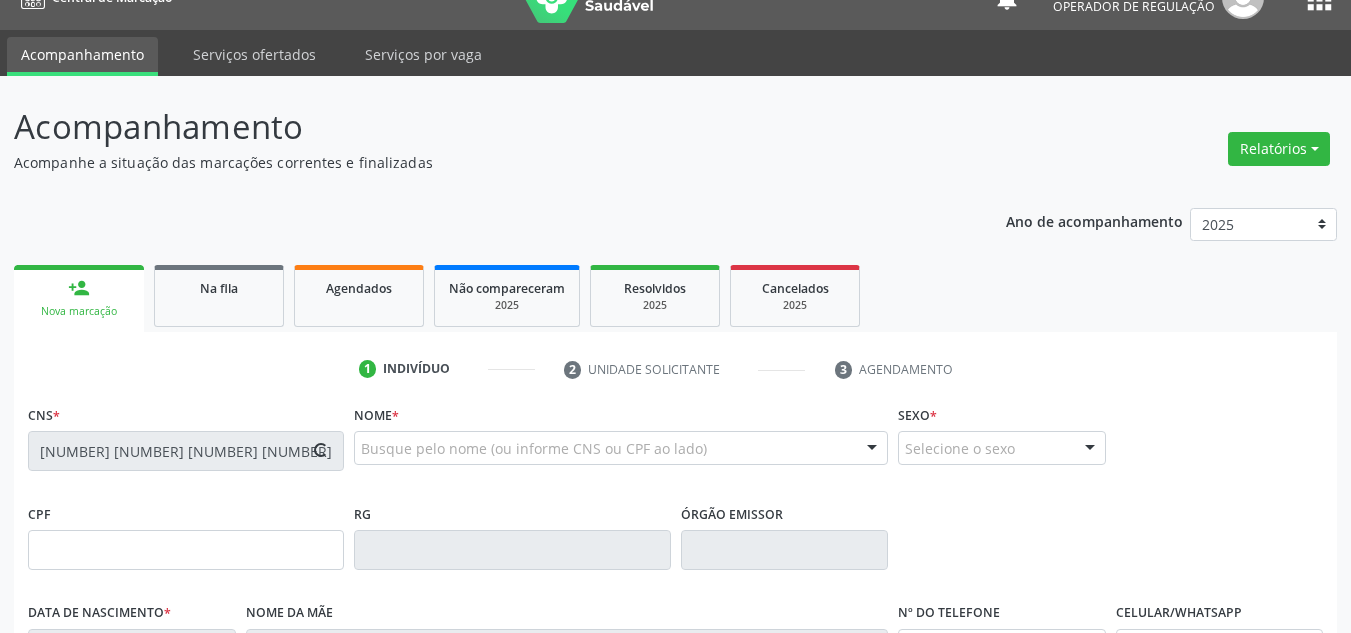 type on "29/03/1989" 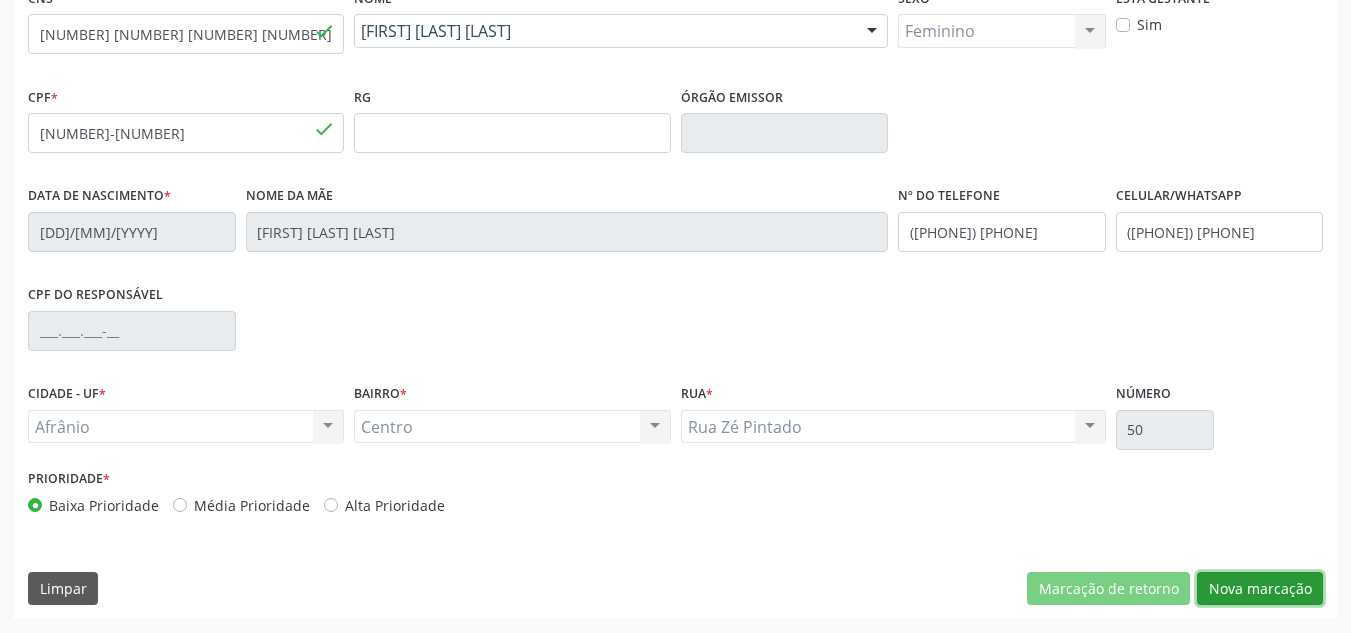 click on "Nova marcação" at bounding box center [1260, 589] 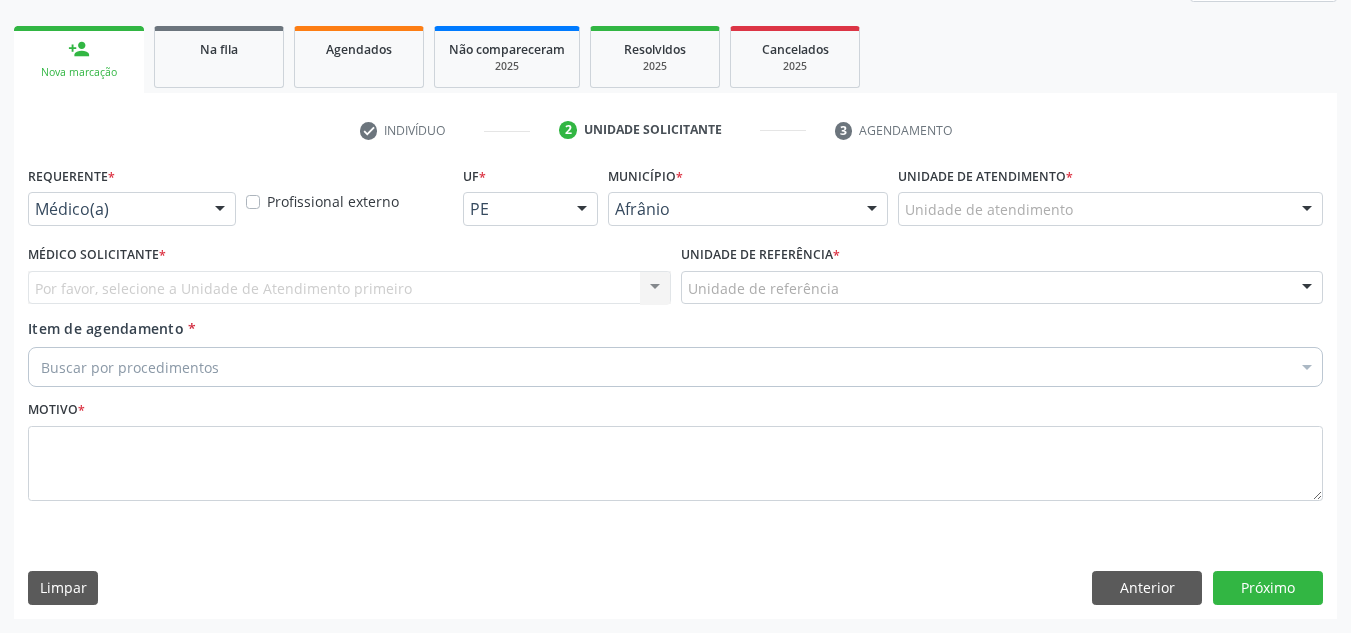 scroll, scrollTop: 273, scrollLeft: 0, axis: vertical 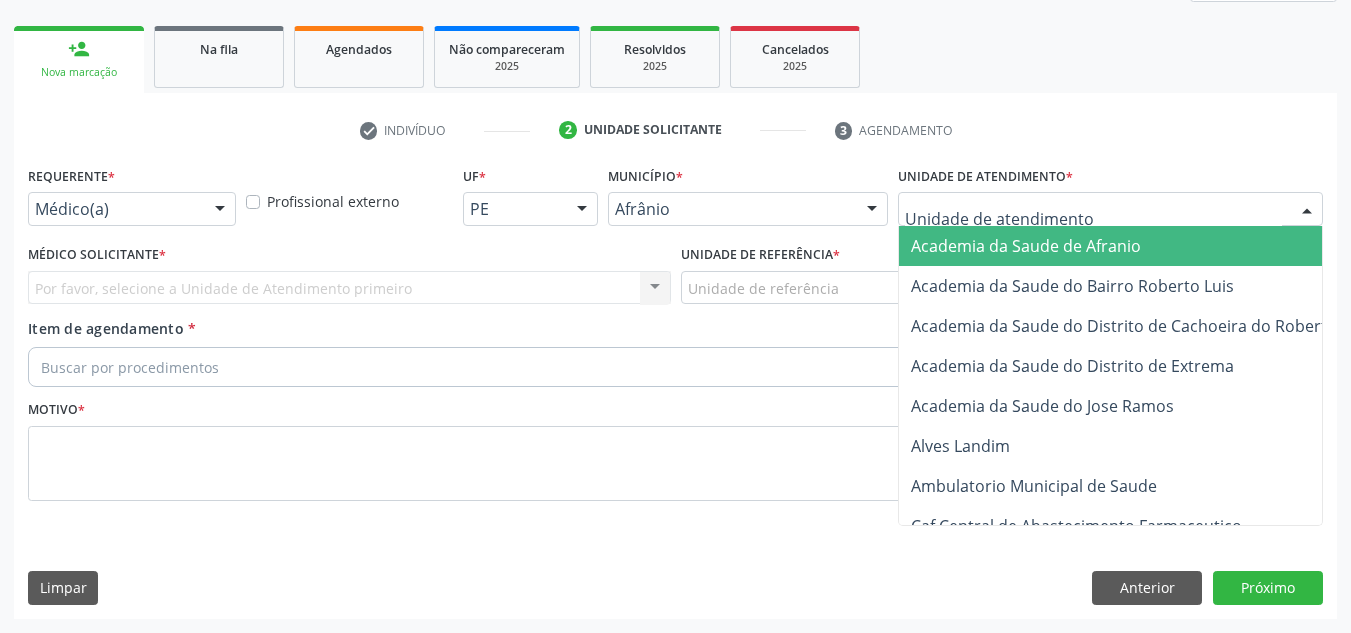 click at bounding box center (1110, 209) 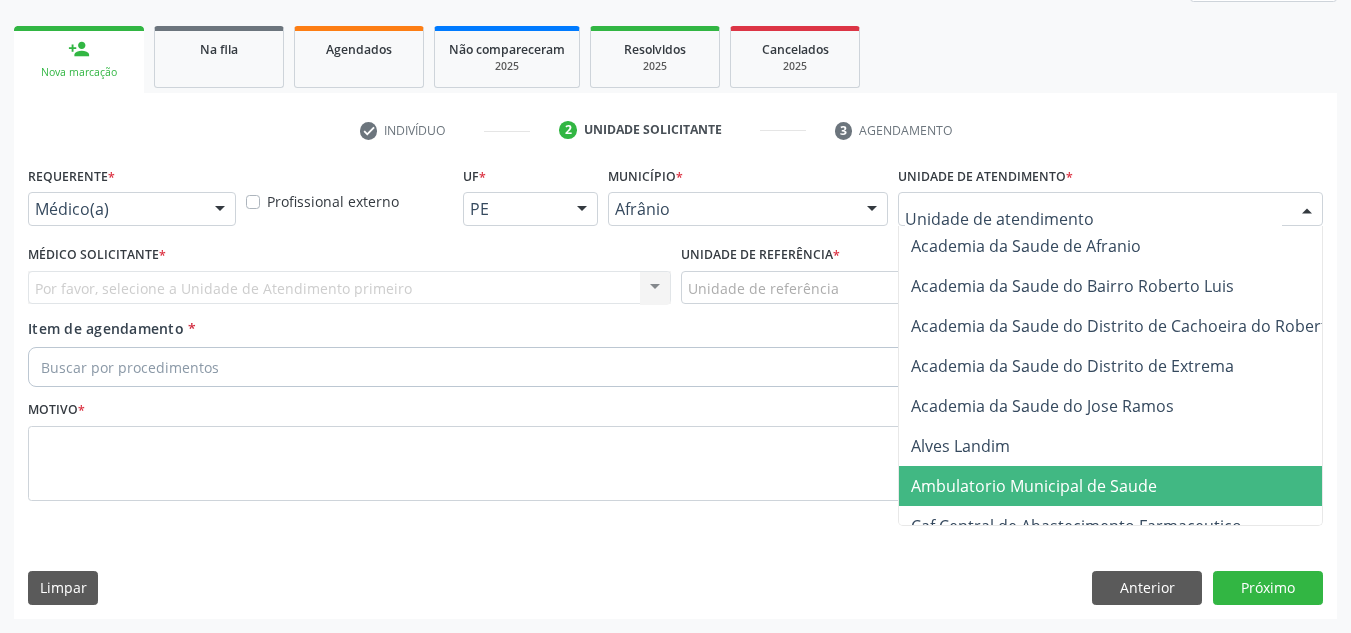 click on "Ambulatorio Municipal de Saude" at bounding box center [1034, 486] 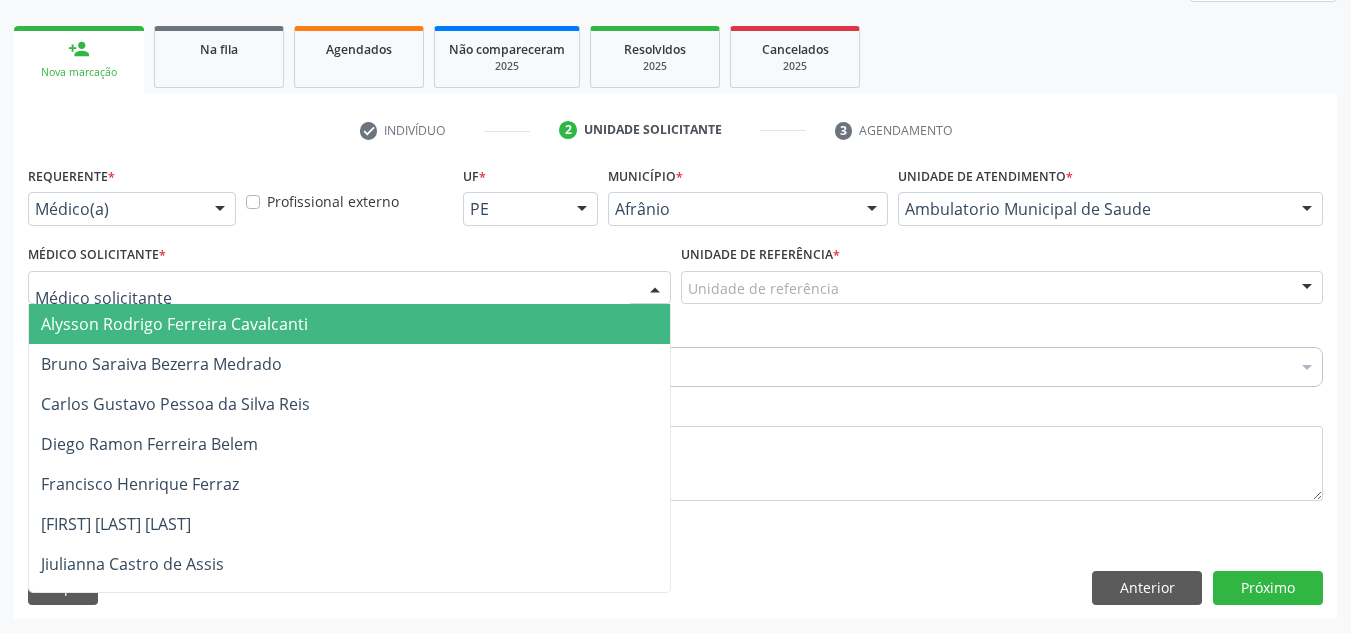 click at bounding box center [349, 288] 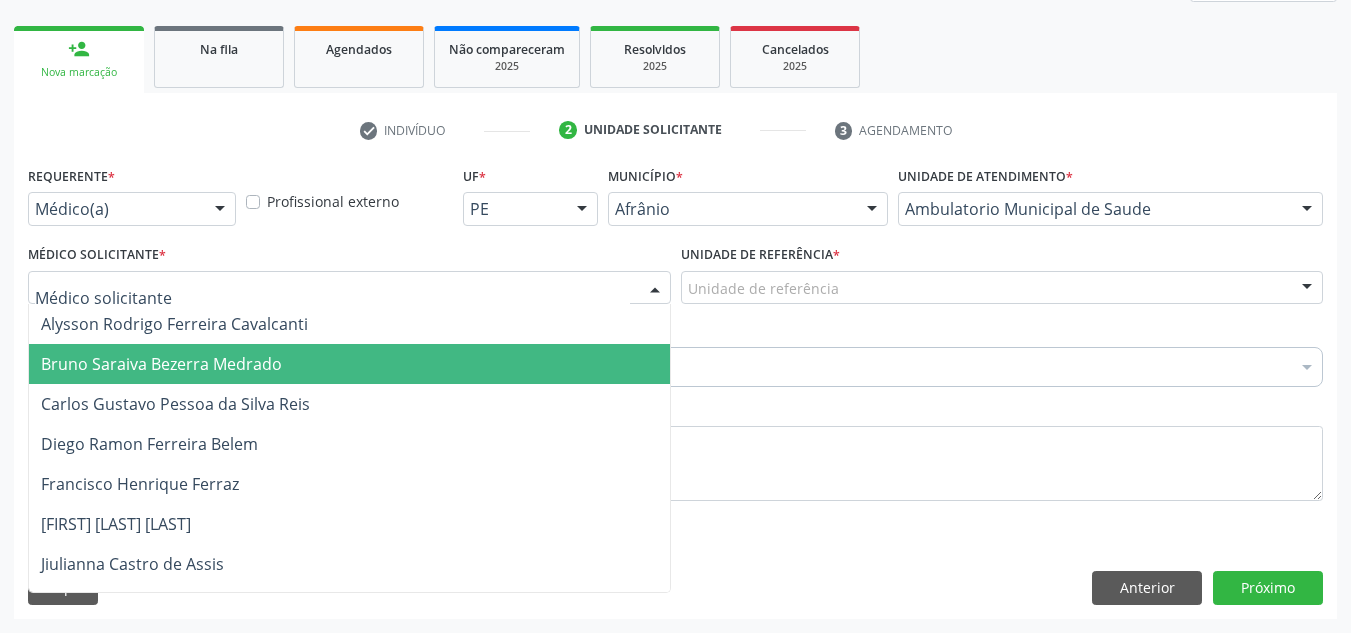 click on "Bruno Saraiva Bezerra Medrado" at bounding box center (349, 364) 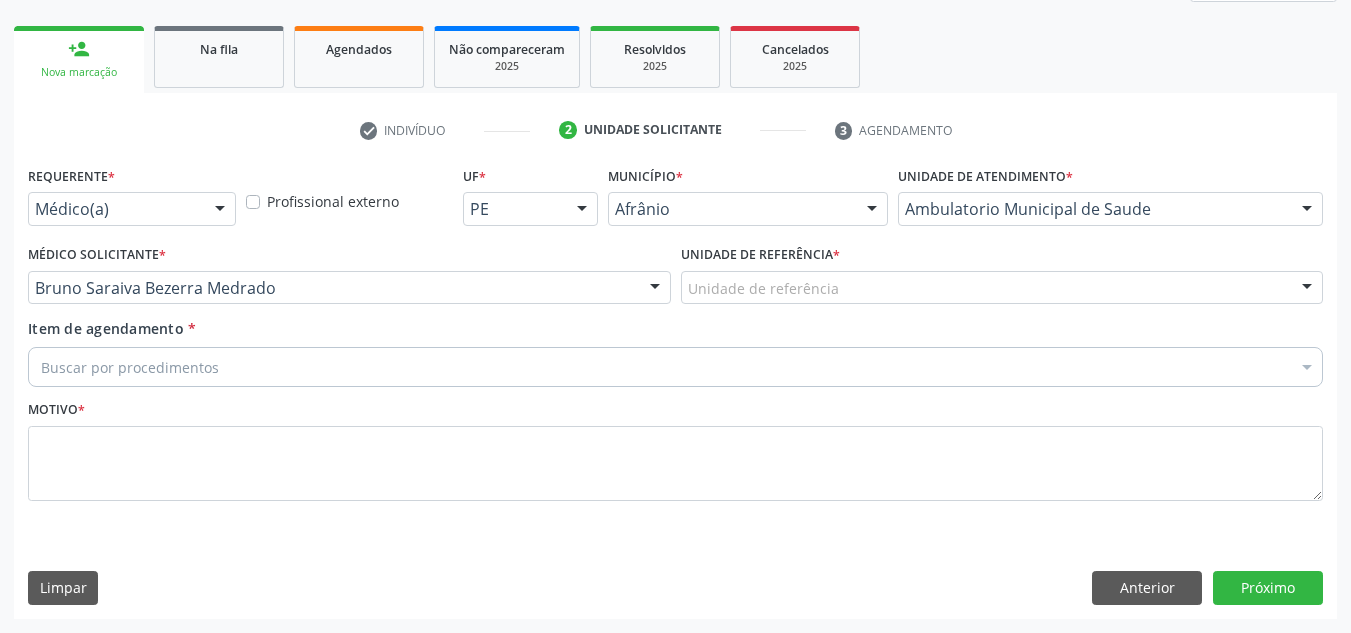 click on "Unidade de referência" at bounding box center [1002, 288] 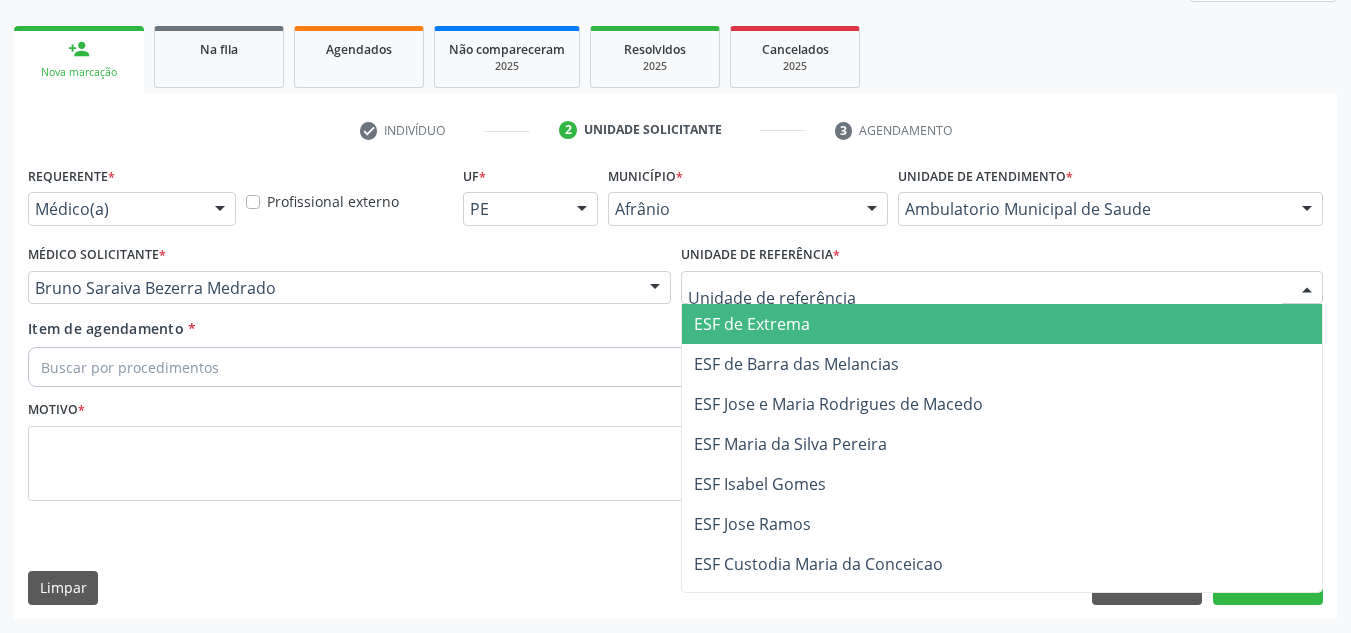 click on "ESF Jose e Maria Rodrigues de Macedo" at bounding box center (1002, 404) 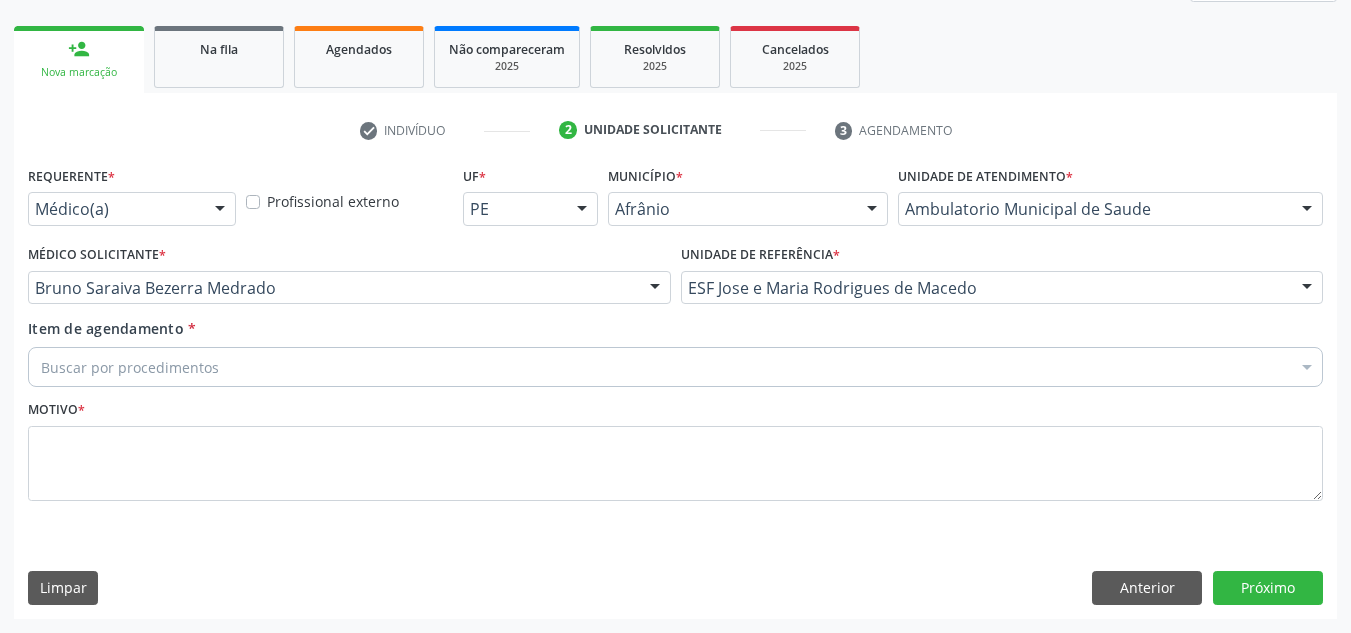 click on "Item de agendamento
*
Buscar por procedimentos
Selecionar todos
0604320140 - Abatacepte 125 mg injetável (por seringa preenchida)
0604320124 - Abatacepte 250 mg injetável (por frasco ampola).
0603050018 - Abciximabe
0406010013 - Abertura de comunicacao inter-atrial
0406010021 - Abertura de estenose aortica valvar
0406011265 - Abertura de estenose aortica valvar (criança e adolescente)
0406010030 - Abertura de estenose pulmonar valvar
0406011273 - Abertura de estenose pulmonar valvar (criança e adolescente)
0301080011 - Abordagem cognitiva comportamental do fumante (por atendimento / paciente)
0307020010 - Acesso a polpa dentaria e medicacao (por dente)
0604660030 - Acetazolamida 250 mg (por comprimido)
0202010783 - Acidez titulável no leite humano (dornic)" at bounding box center (675, 349) 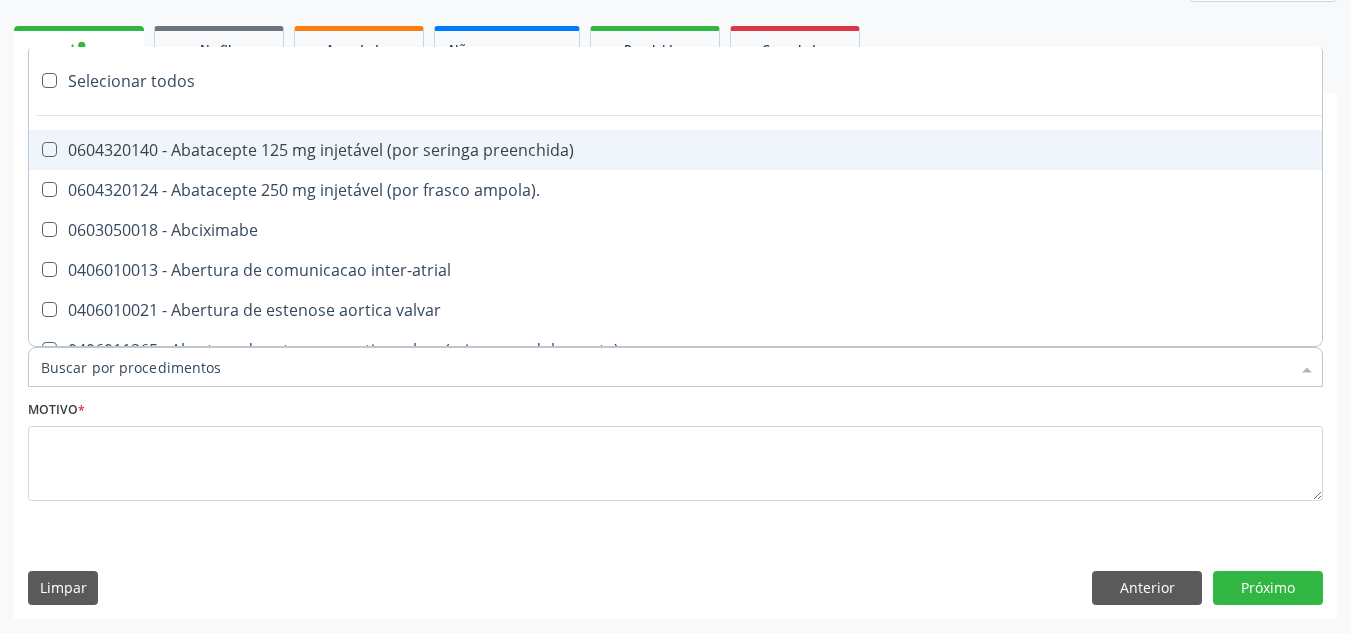paste on "0205020151" 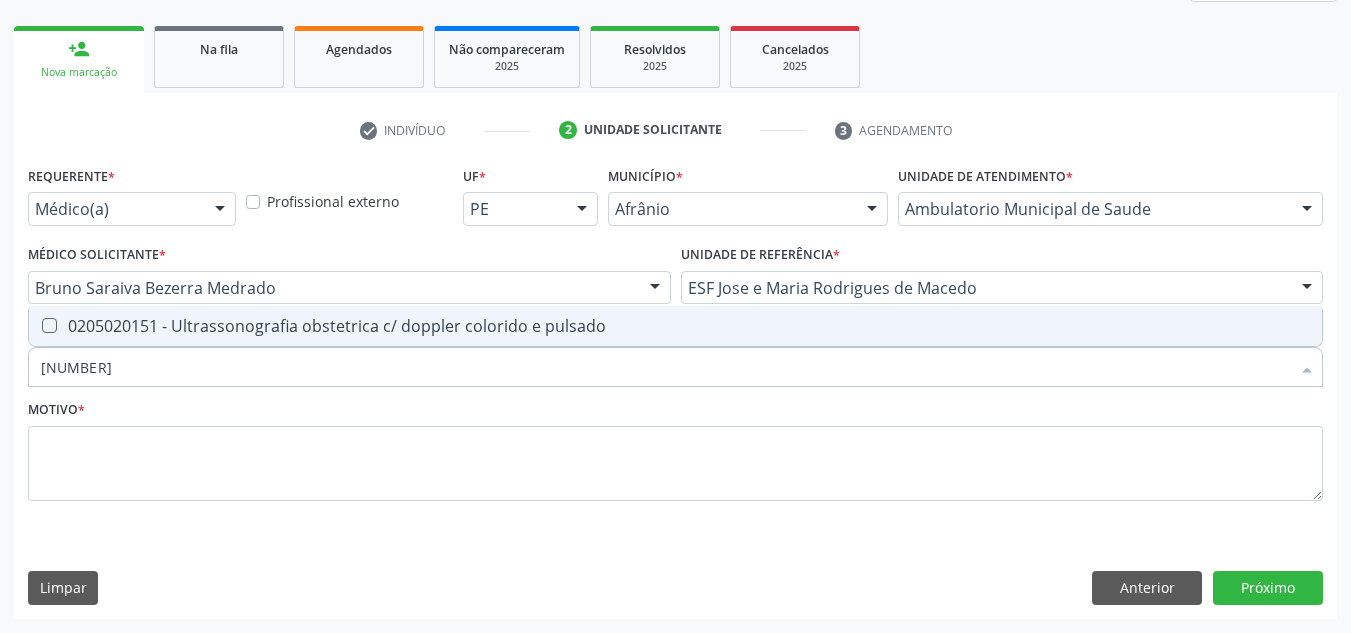 click on "0205020151 - Ultrassonografia obstetrica c/ doppler colorido e pulsado" at bounding box center [675, 326] 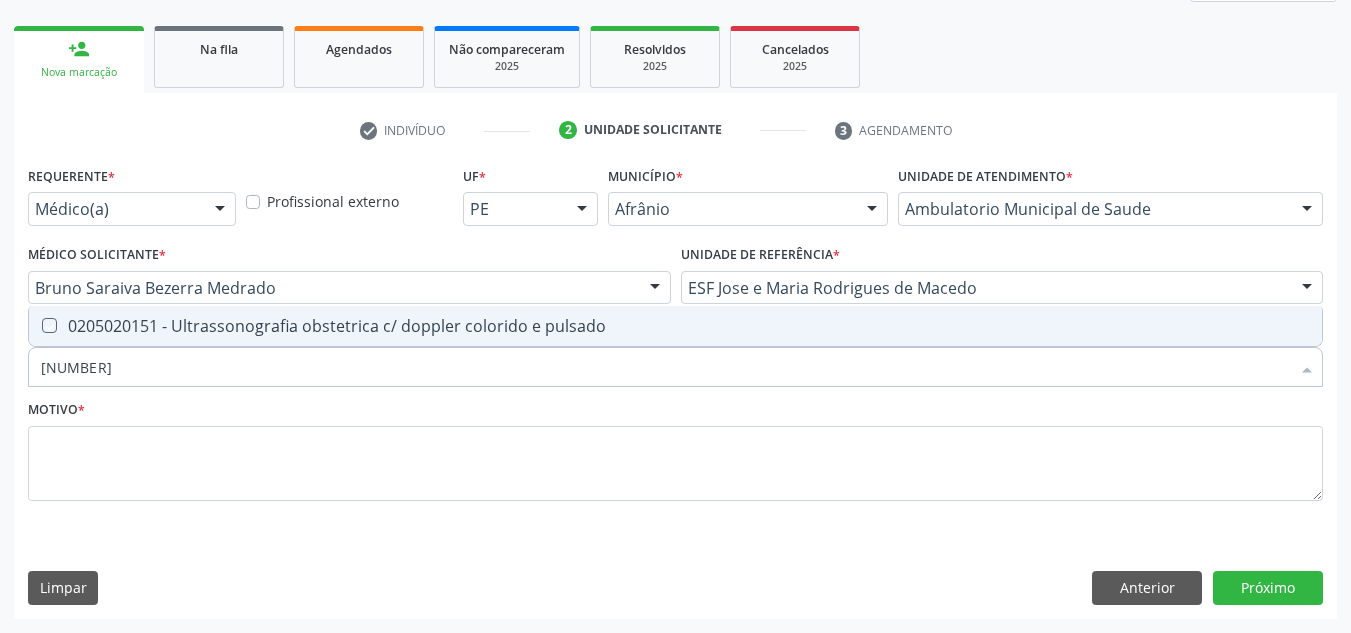 checkbox on "true" 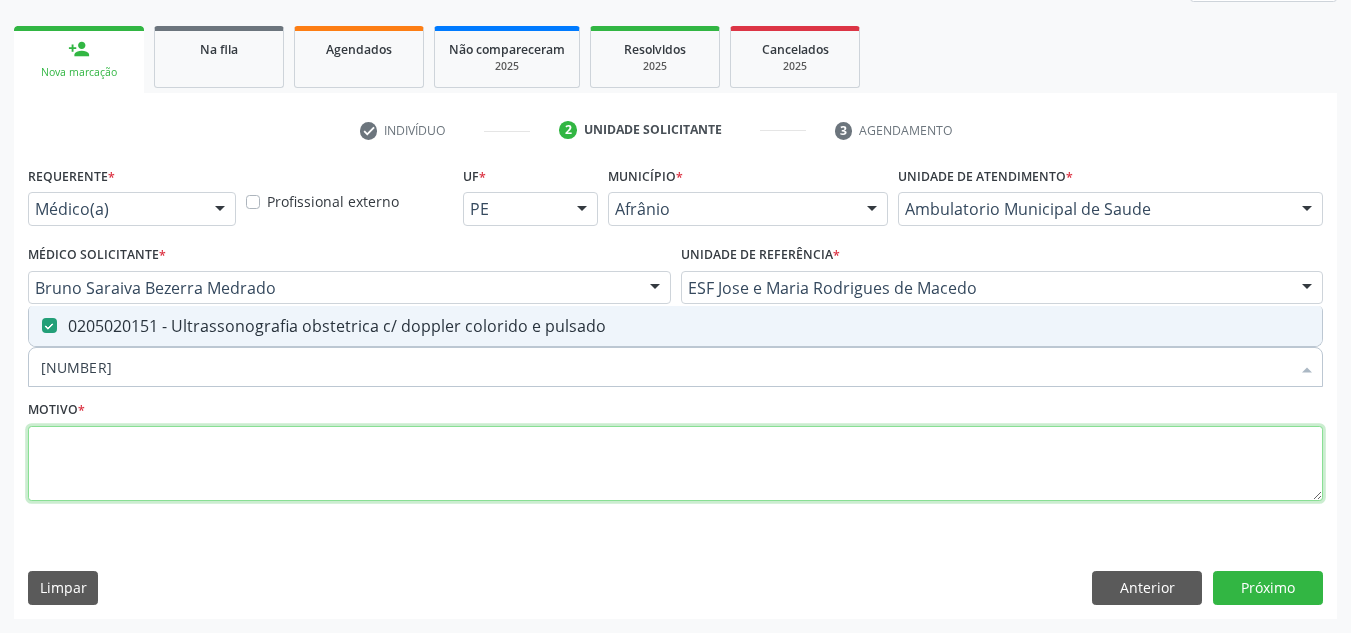 click at bounding box center [675, 464] 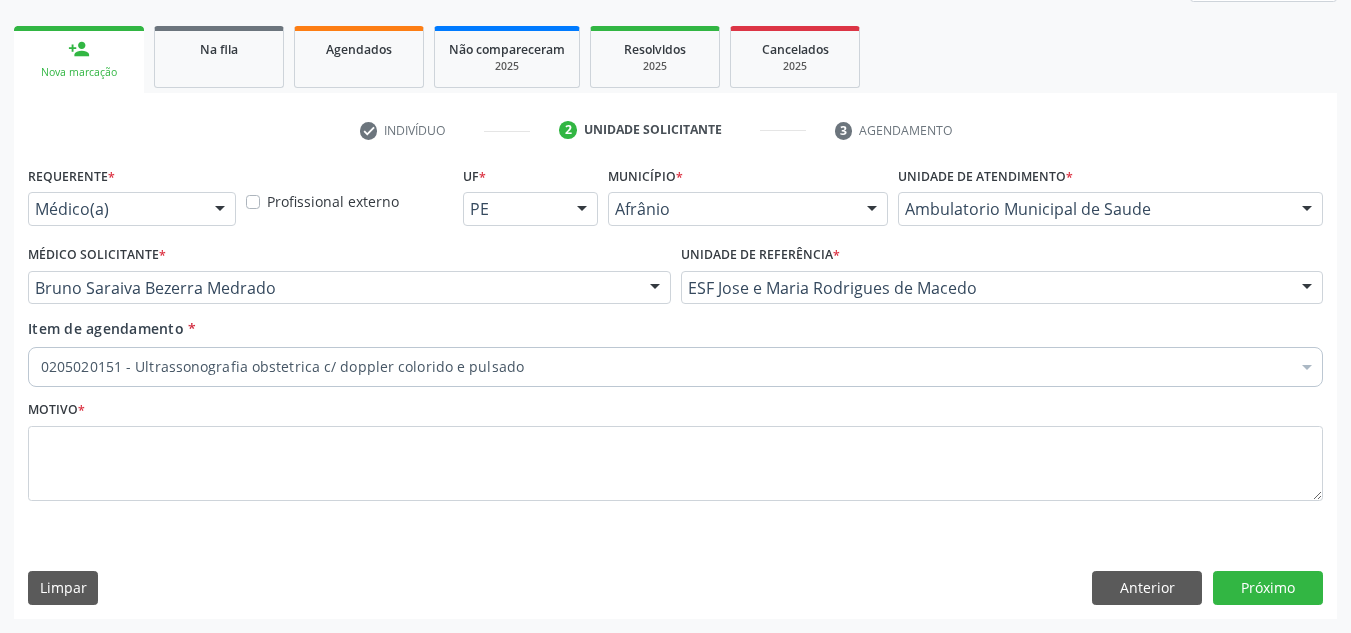 click on "Requerente
*
Médico(a)         Médico(a)   Enfermeiro(a)   Paciente
Nenhum resultado encontrado para: "   "
Não há nenhuma opção para ser exibida.
Profissional externo
UF
*
PE         BA   PE
Nenhum resultado encontrado para: "   "
Não há nenhuma opção para ser exibida.
Município
*
Afrânio         Afrânio   Petrolina
Nenhum resultado encontrado para: "   "
Não há nenhuma opção para ser exibida.
Unidade de atendimento
*
Ambulatorio Municipal de Saude         Academia da Saude de Afranio   Academia da Saude do Bairro Roberto Luis   Academia da Saude do Distrito de Cachoeira do Roberto   Academia da Saude do Distrito de Extrema   Academia da Saude do Jose Ramos   Alves Landim   Ambulatorio Municipal de Saude   Caf Central de Abastecimento Farmaceutico     Centro de Especialidades   Cime   Cuidar" at bounding box center [675, 389] 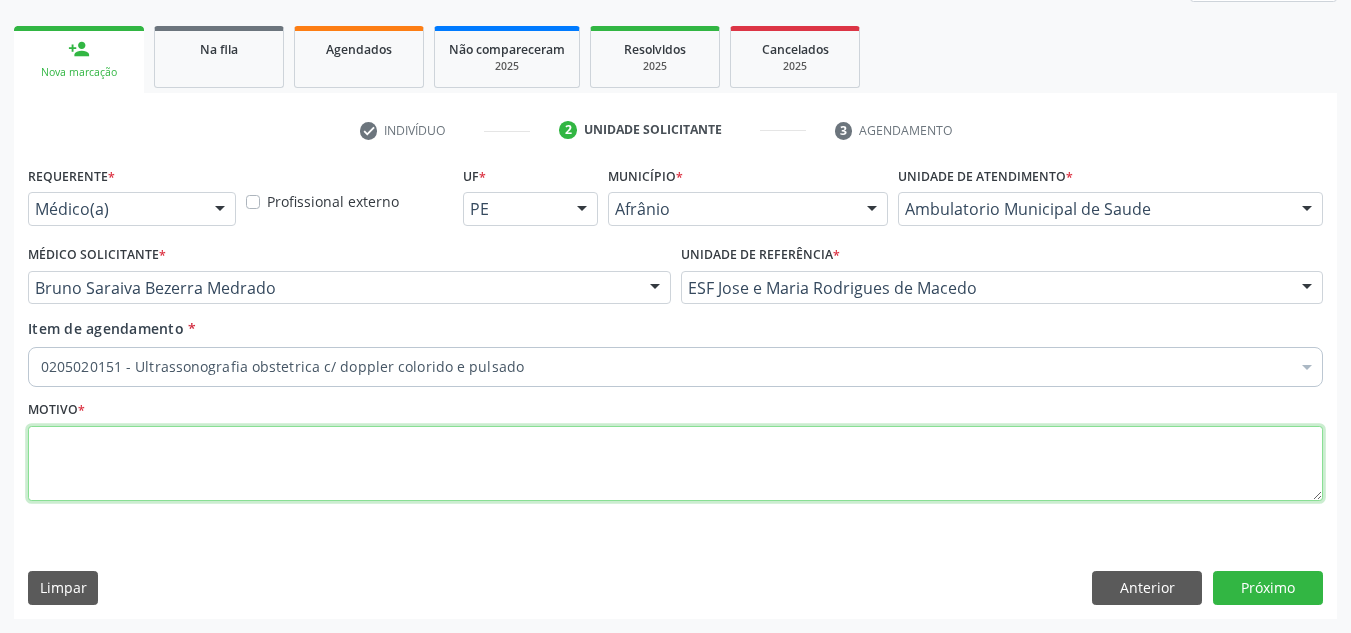 click at bounding box center [675, 464] 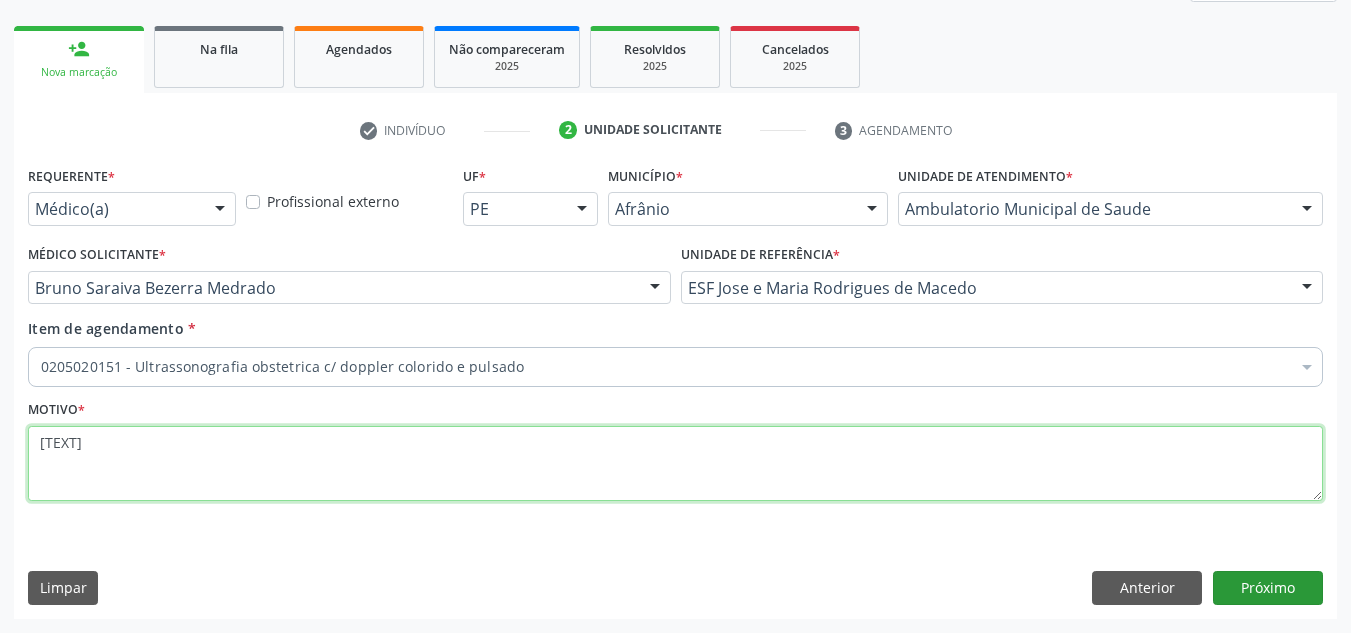 type on "PRÉ-NATAL 1º TRIMESTRE" 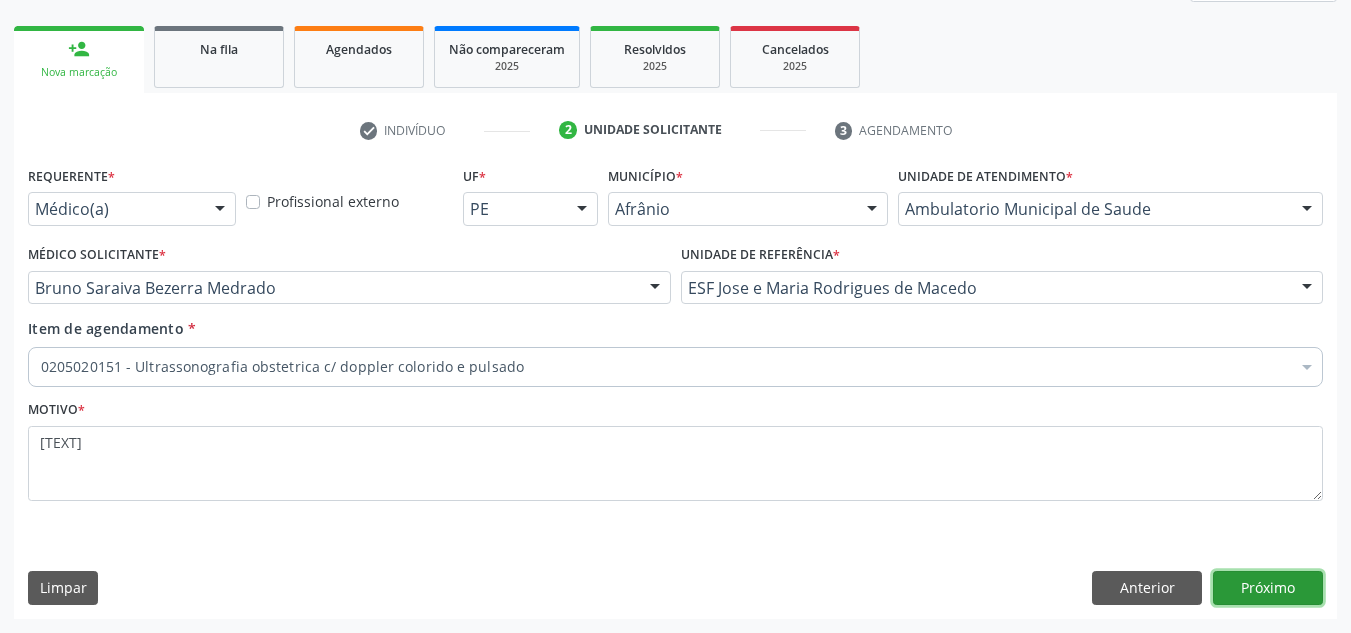 click on "Próximo" at bounding box center (1268, 588) 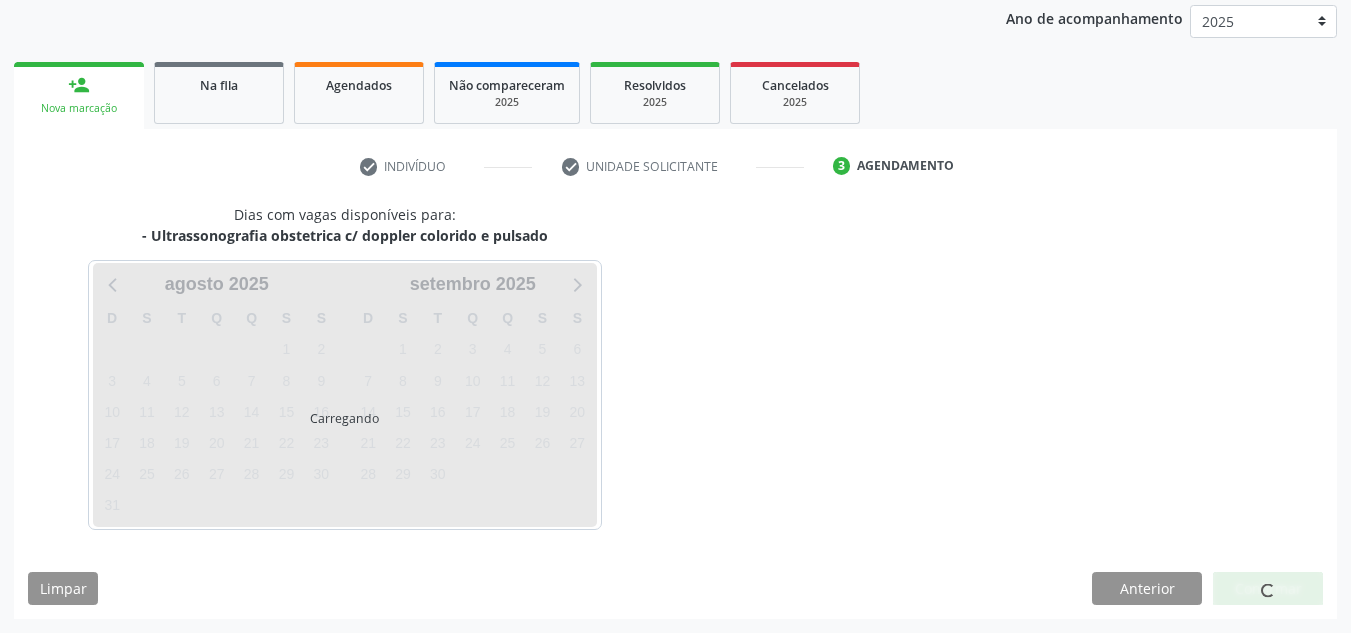scroll, scrollTop: 273, scrollLeft: 0, axis: vertical 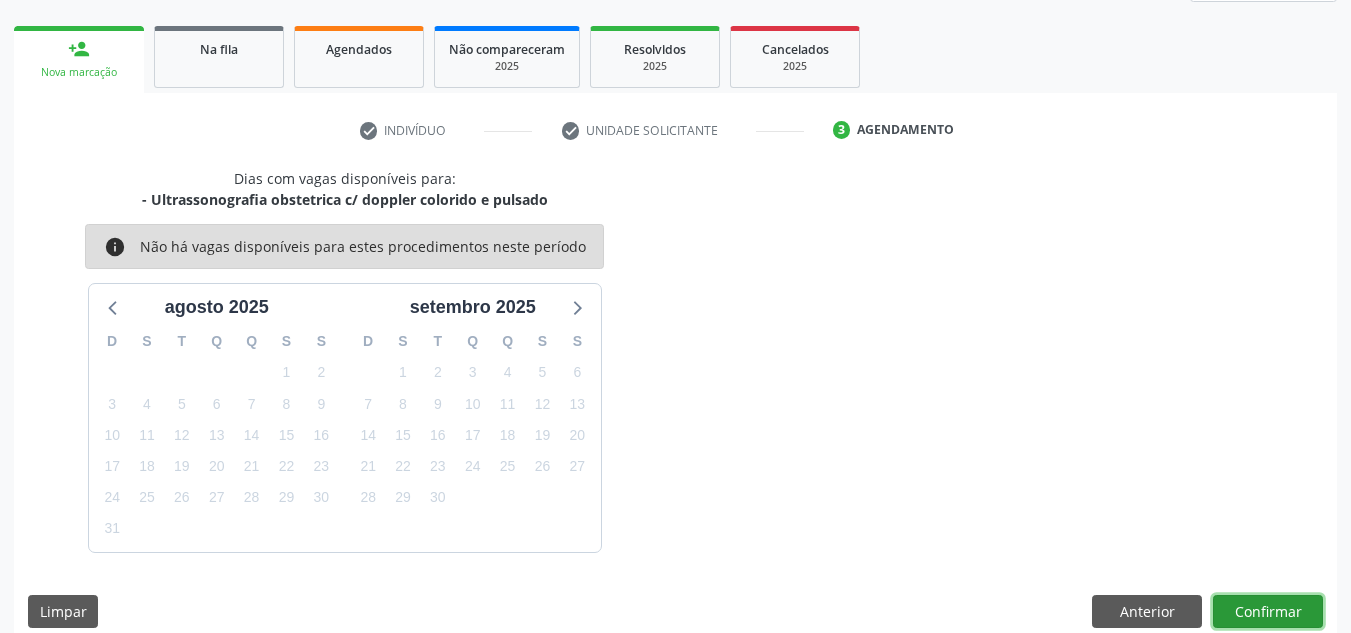 click on "Confirmar" at bounding box center [1268, 612] 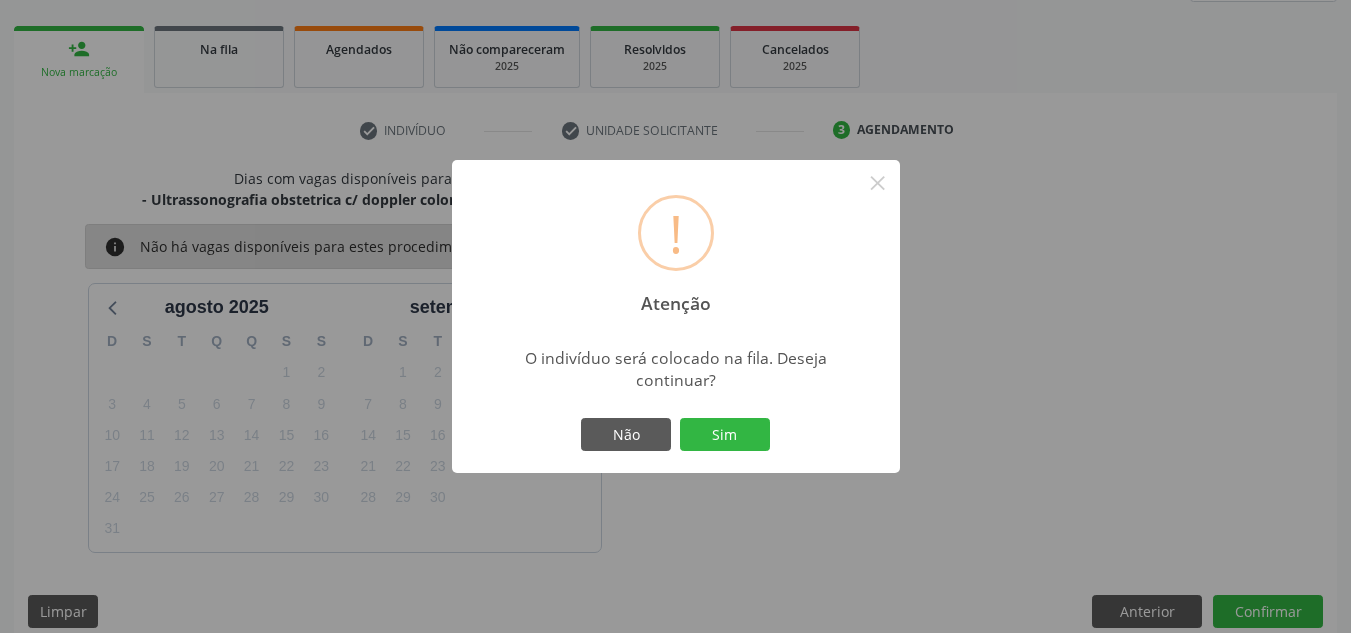 type 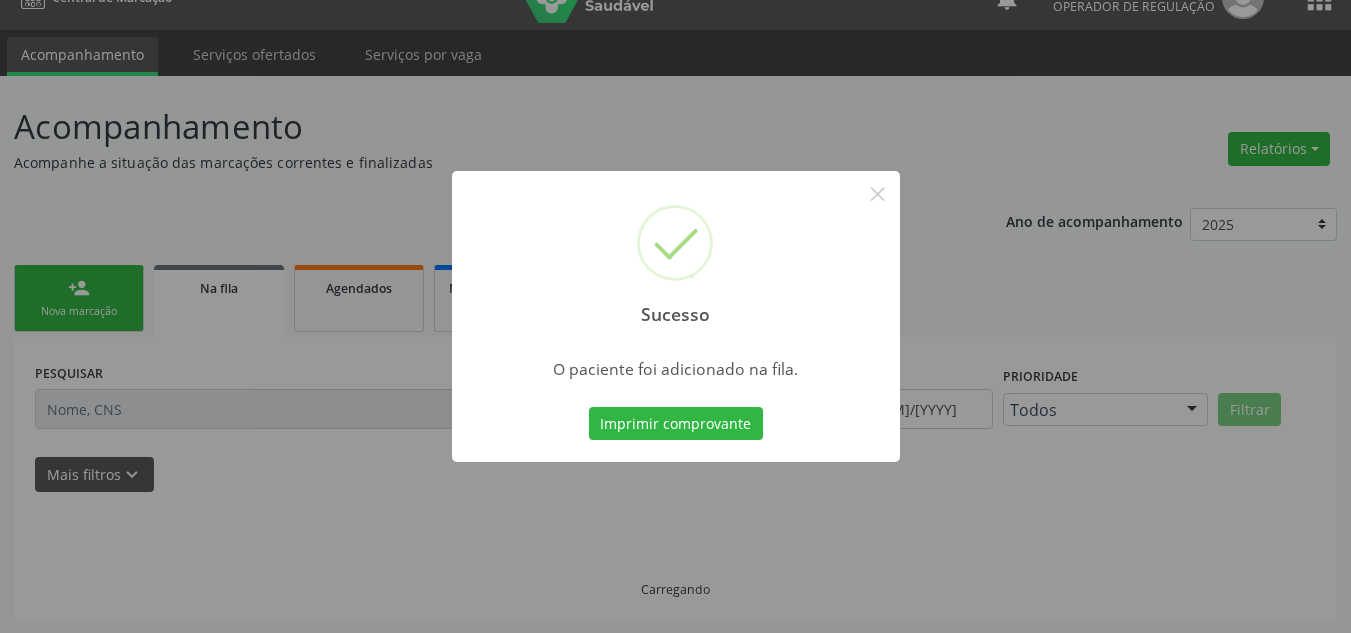 scroll, scrollTop: 34, scrollLeft: 0, axis: vertical 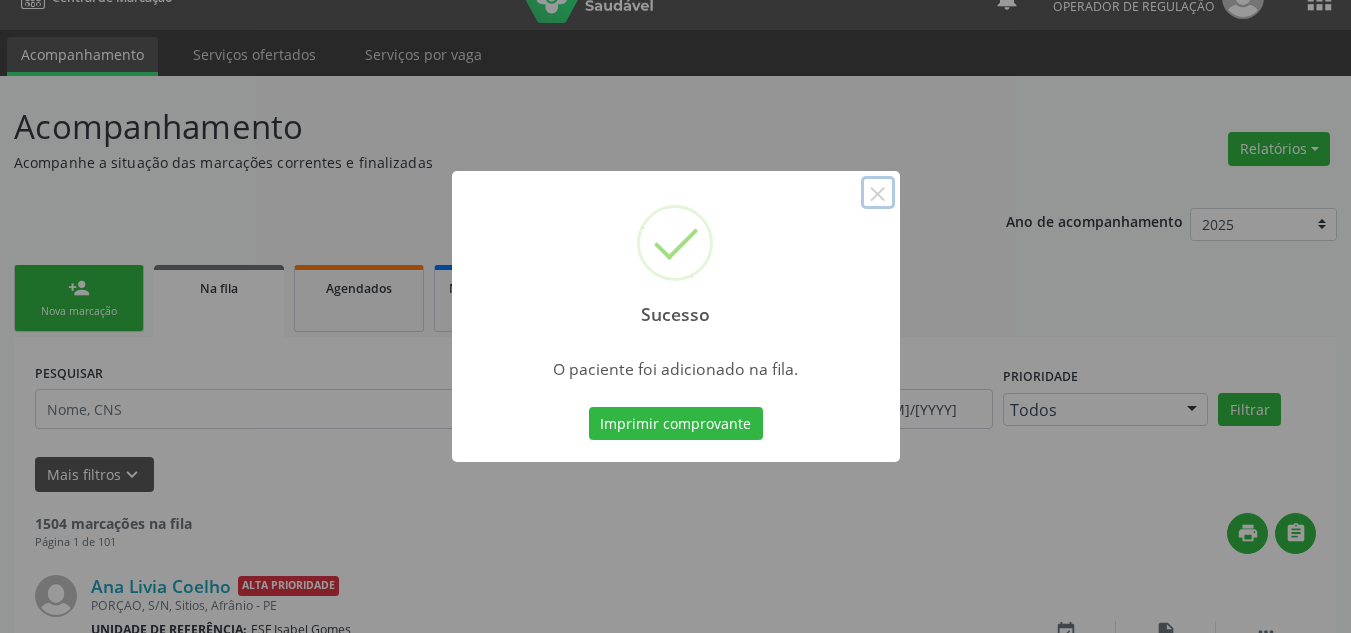 drag, startPoint x: 886, startPoint y: 192, endPoint x: 876, endPoint y: 199, distance: 12.206555 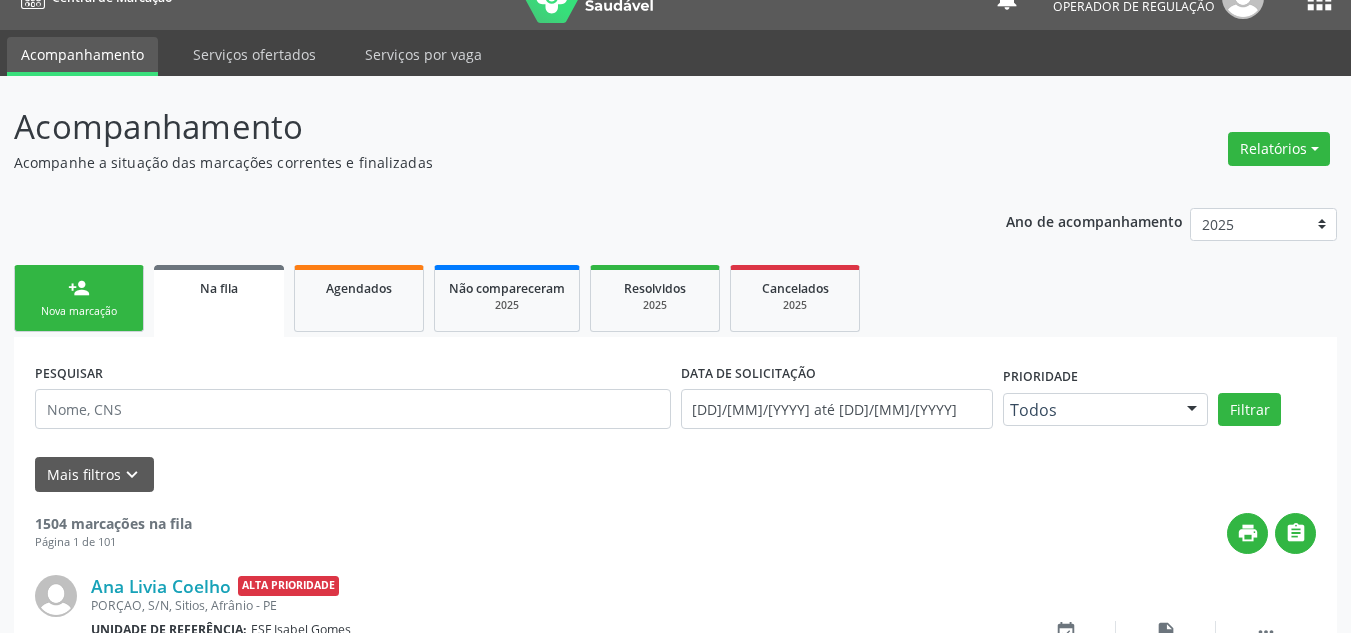 click on "person_add
Nova marcação" at bounding box center (79, 298) 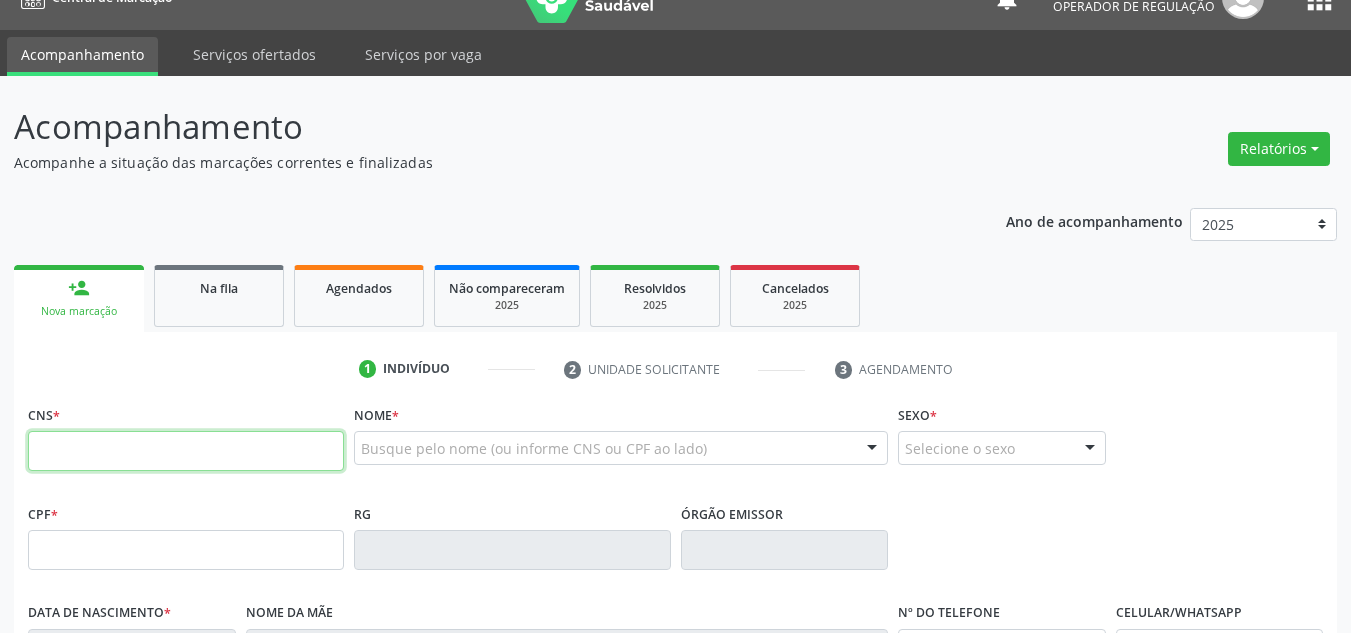 click at bounding box center (186, 451) 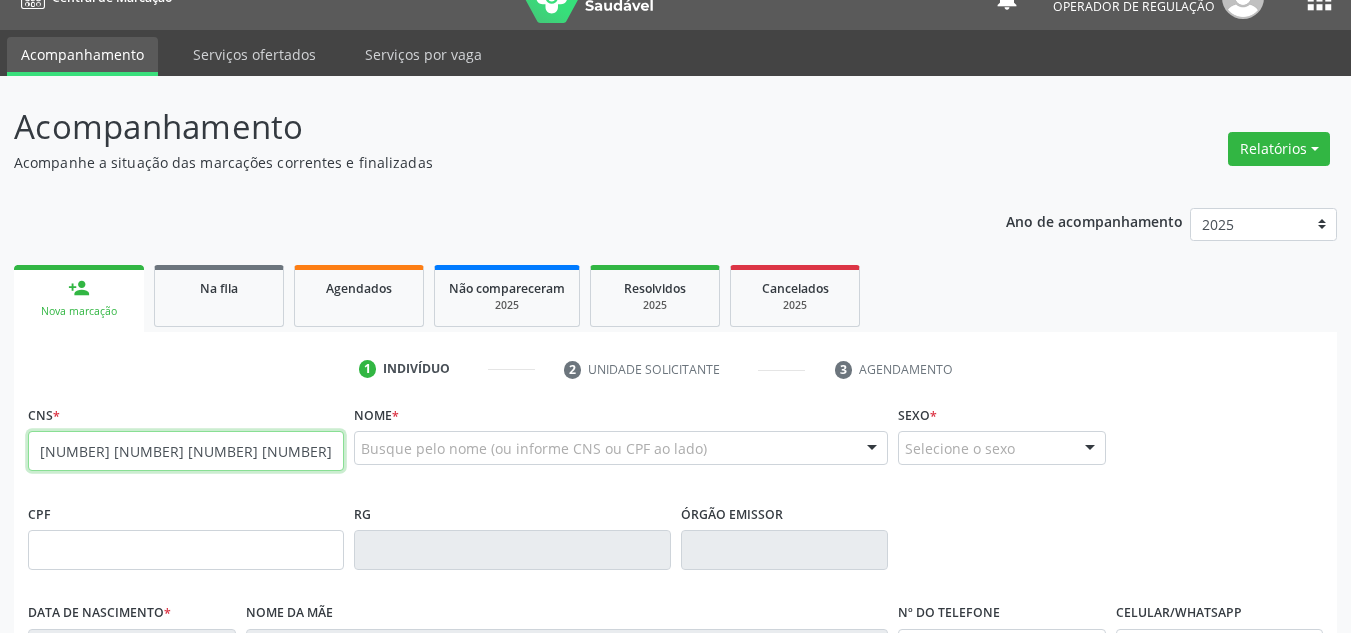 type on "706 5053 6746 1599" 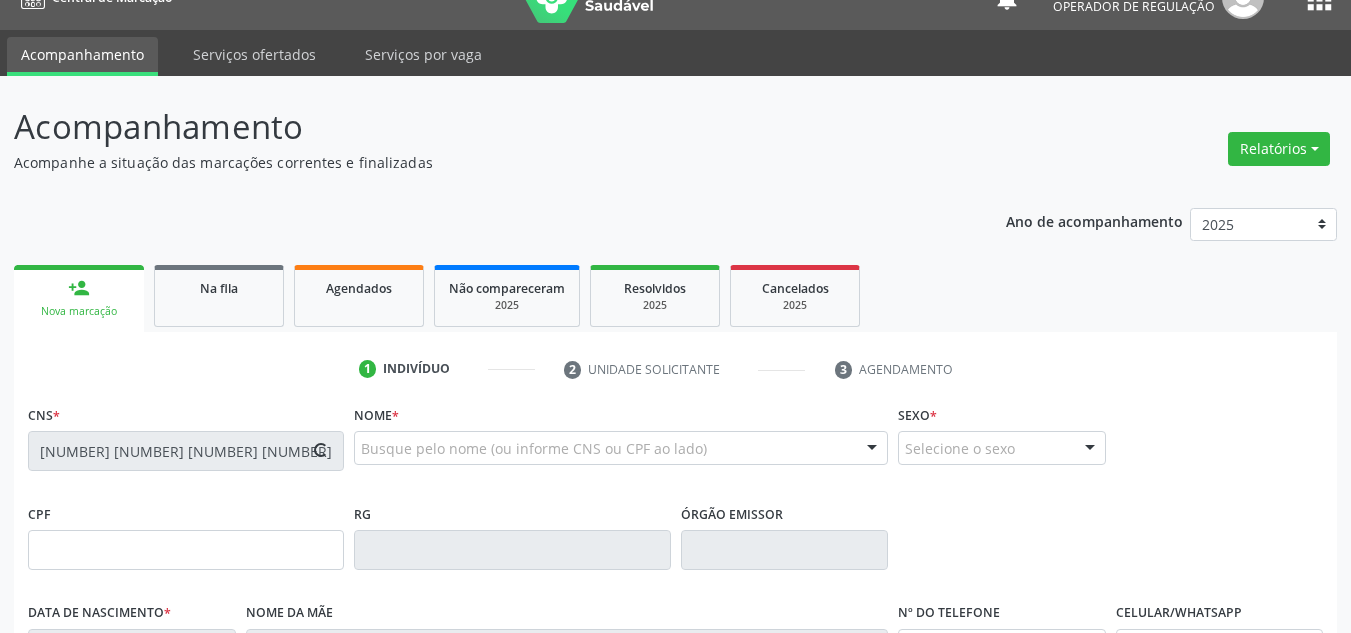 type on "040.567.754-51" 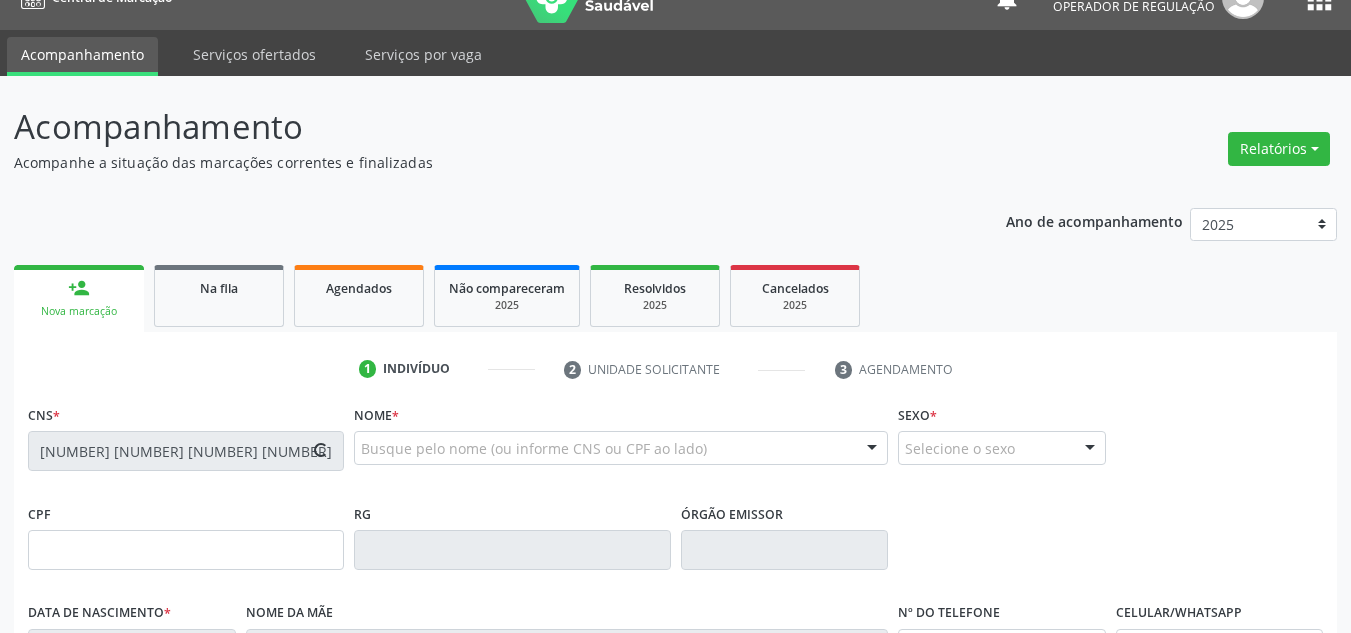 type on "26/03/1974" 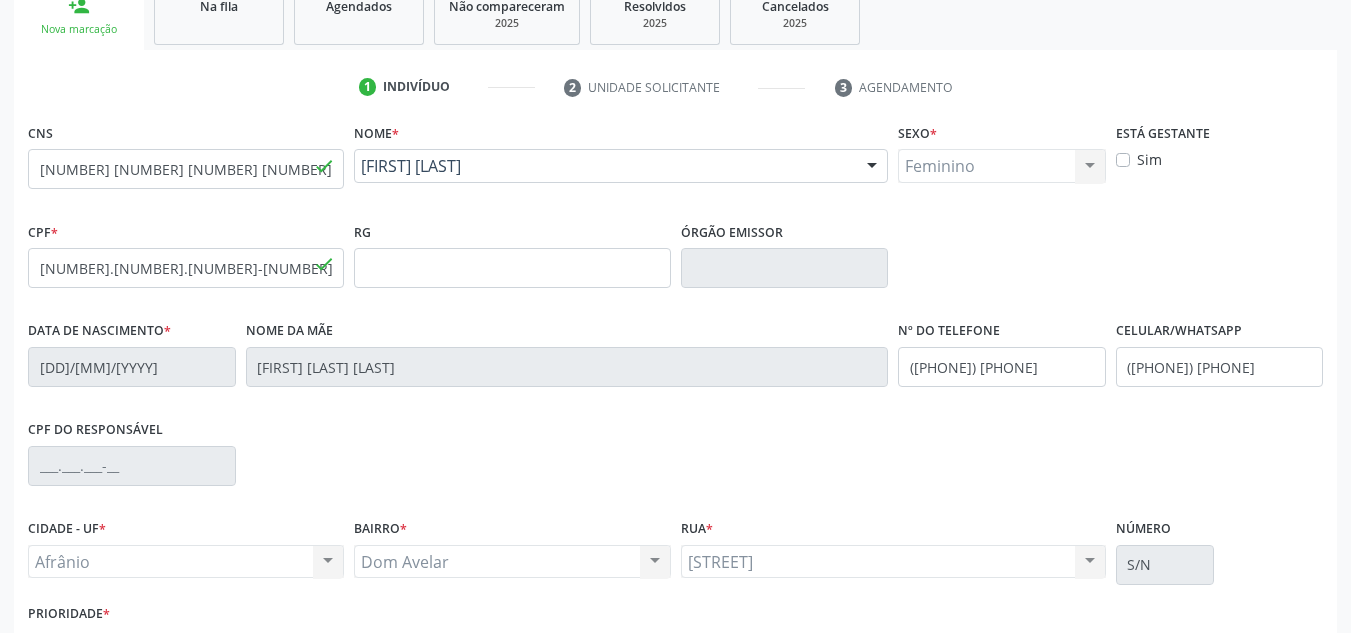 scroll, scrollTop: 451, scrollLeft: 0, axis: vertical 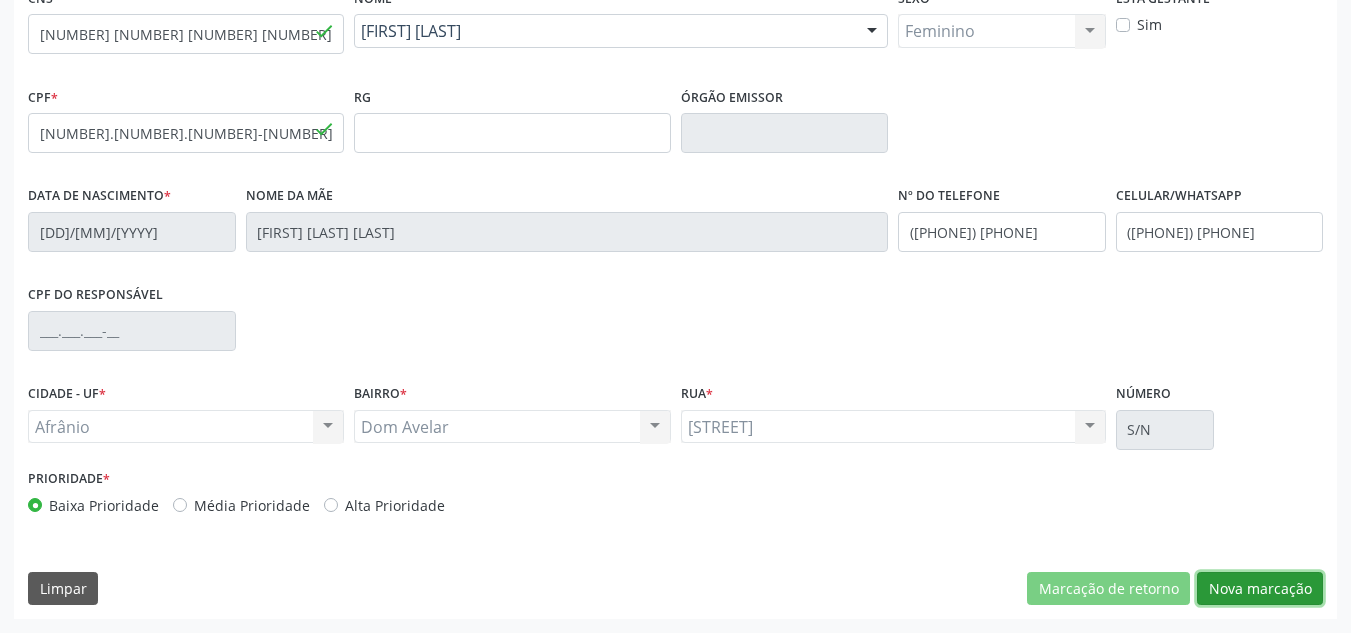 click on "Nova marcação" at bounding box center (1260, 589) 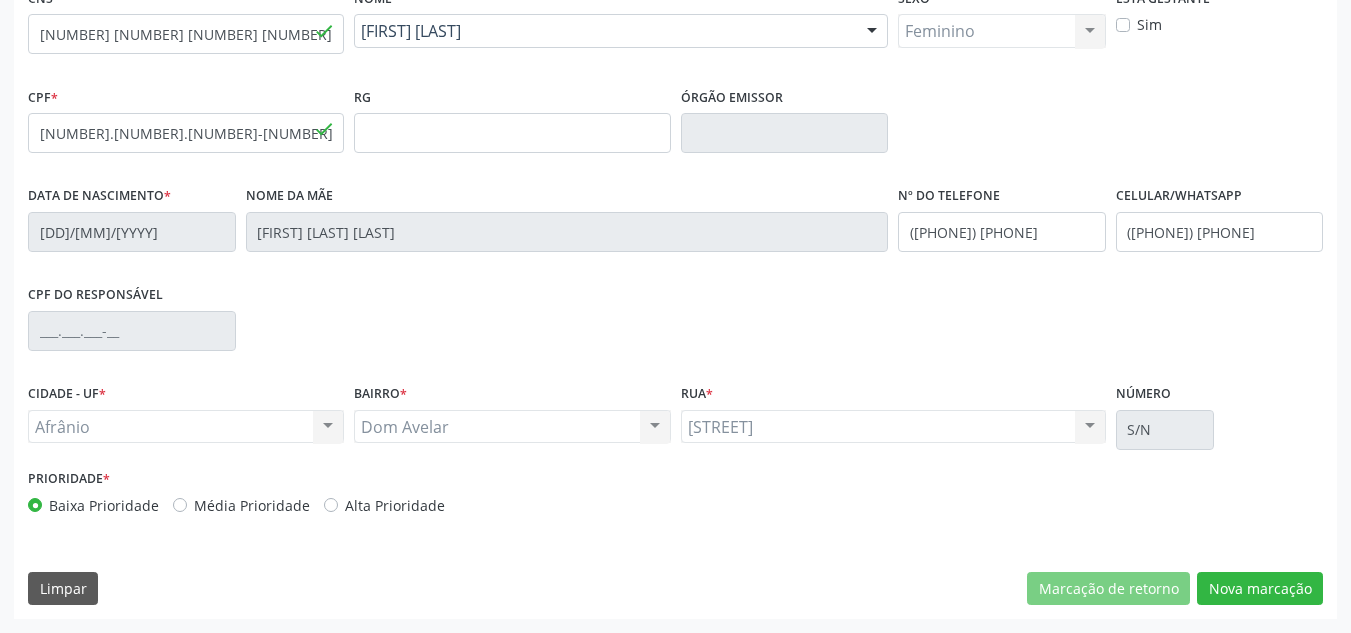 scroll, scrollTop: 273, scrollLeft: 0, axis: vertical 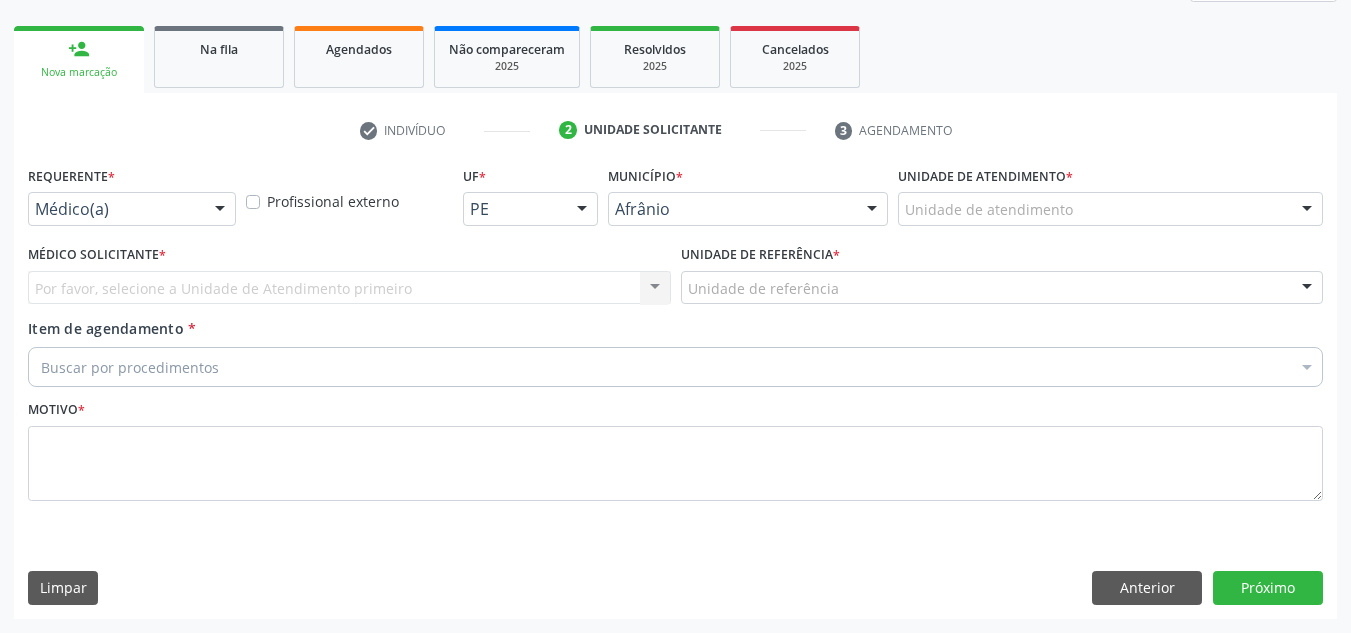 click on "Unidade de atendimento" at bounding box center (1110, 209) 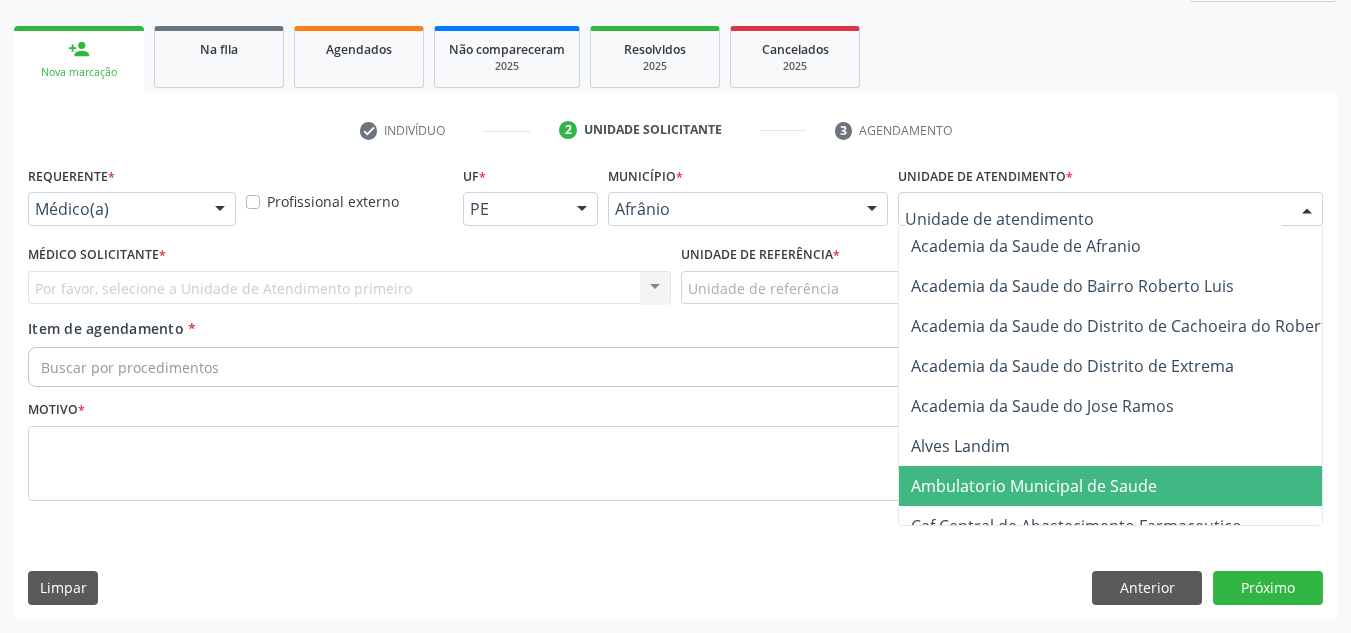 click on "Ambulatorio Municipal de Saude" at bounding box center [1137, 486] 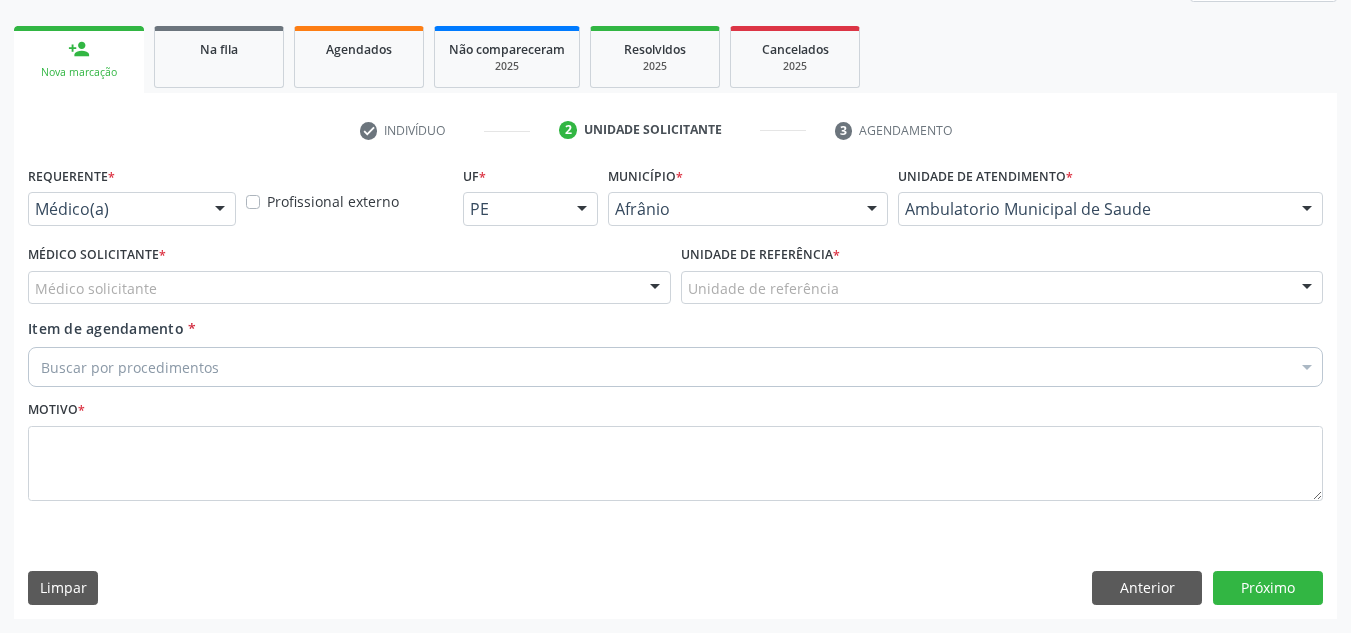 click on "Médico solicitante" at bounding box center (349, 288) 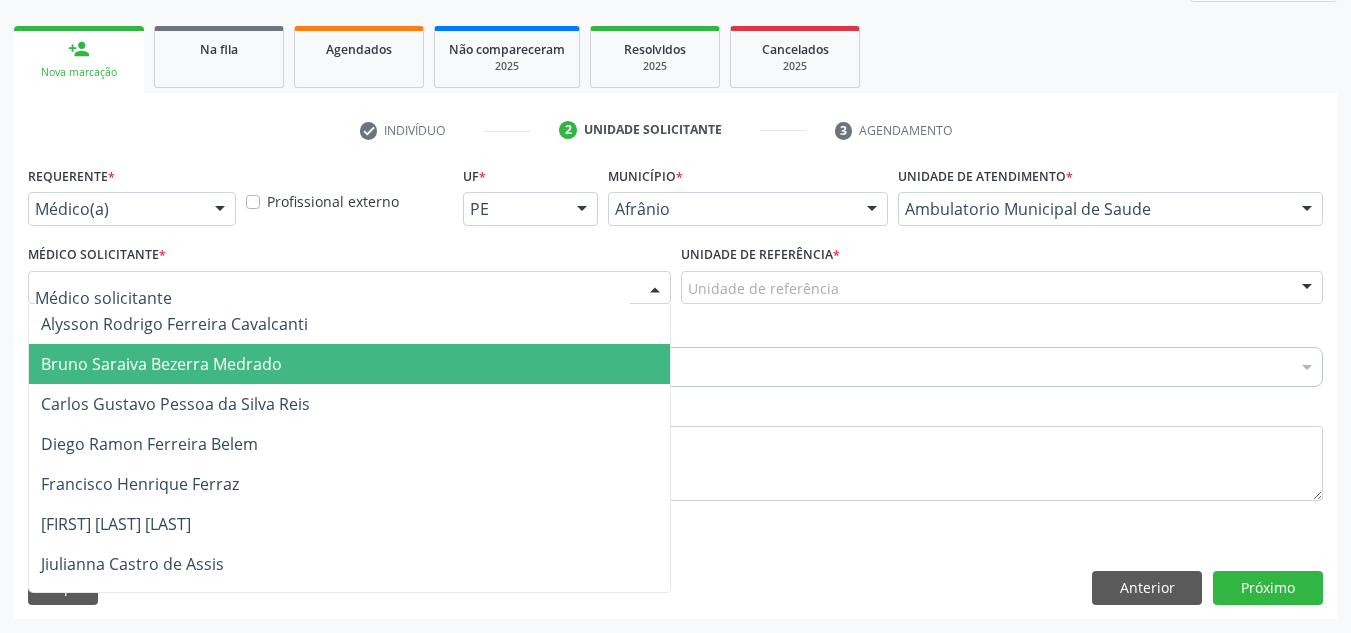 drag, startPoint x: 530, startPoint y: 364, endPoint x: 741, endPoint y: 283, distance: 226.01328 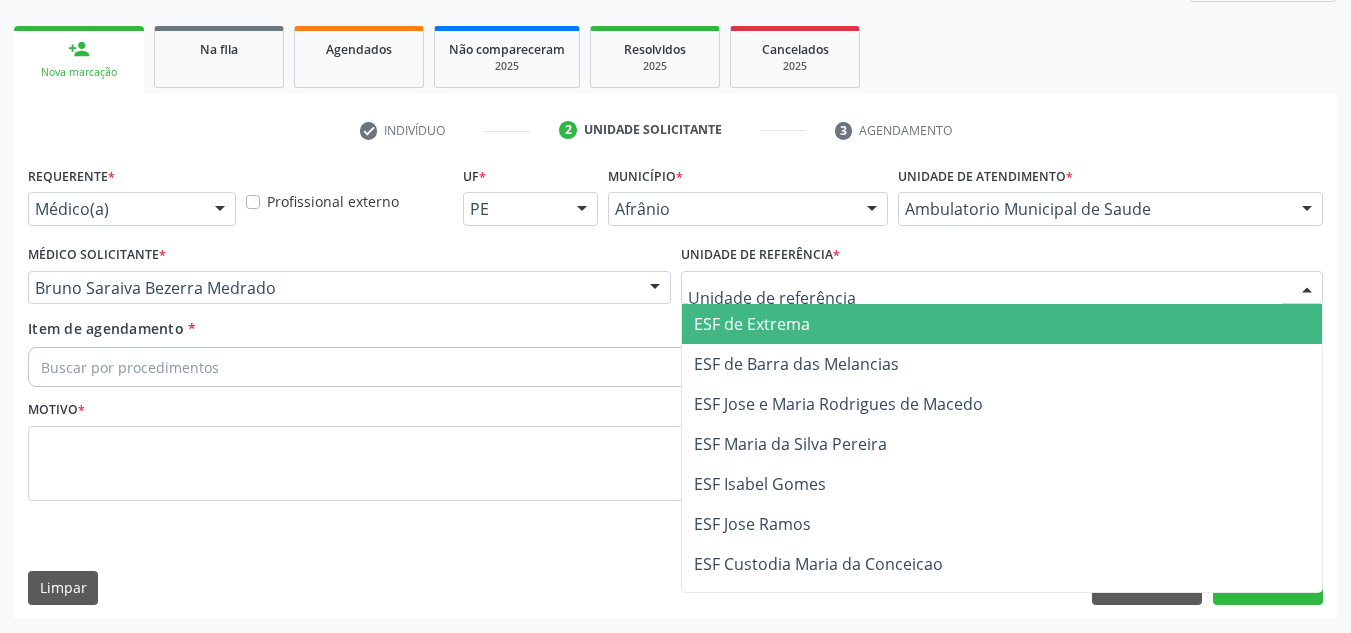 click on "ESF de Barra das Melancias" at bounding box center [796, 364] 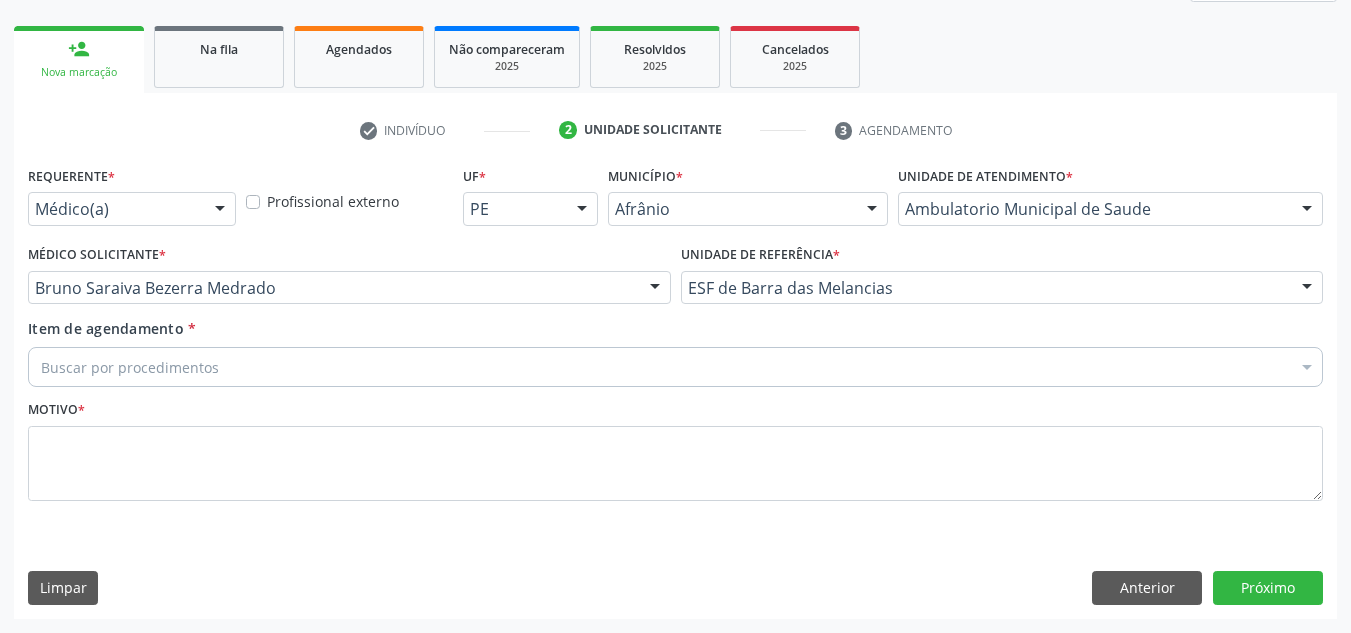 click on "Buscar por procedimentos" at bounding box center [675, 367] 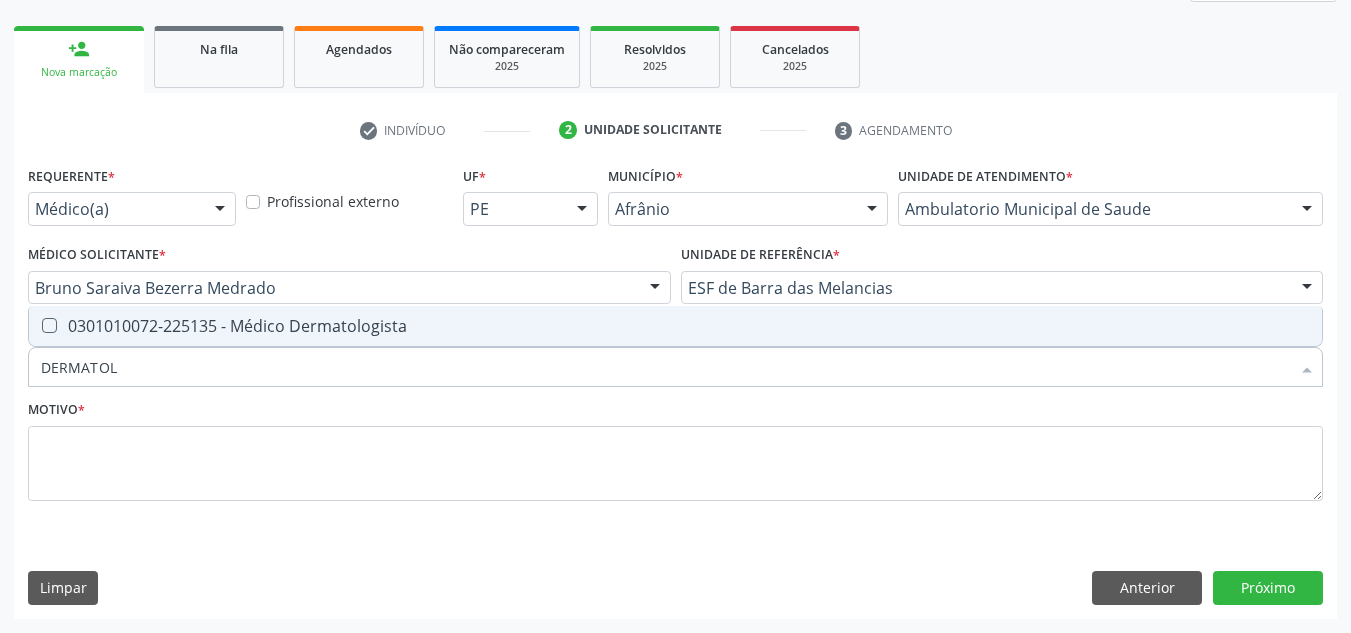 type on "DERMATOLO" 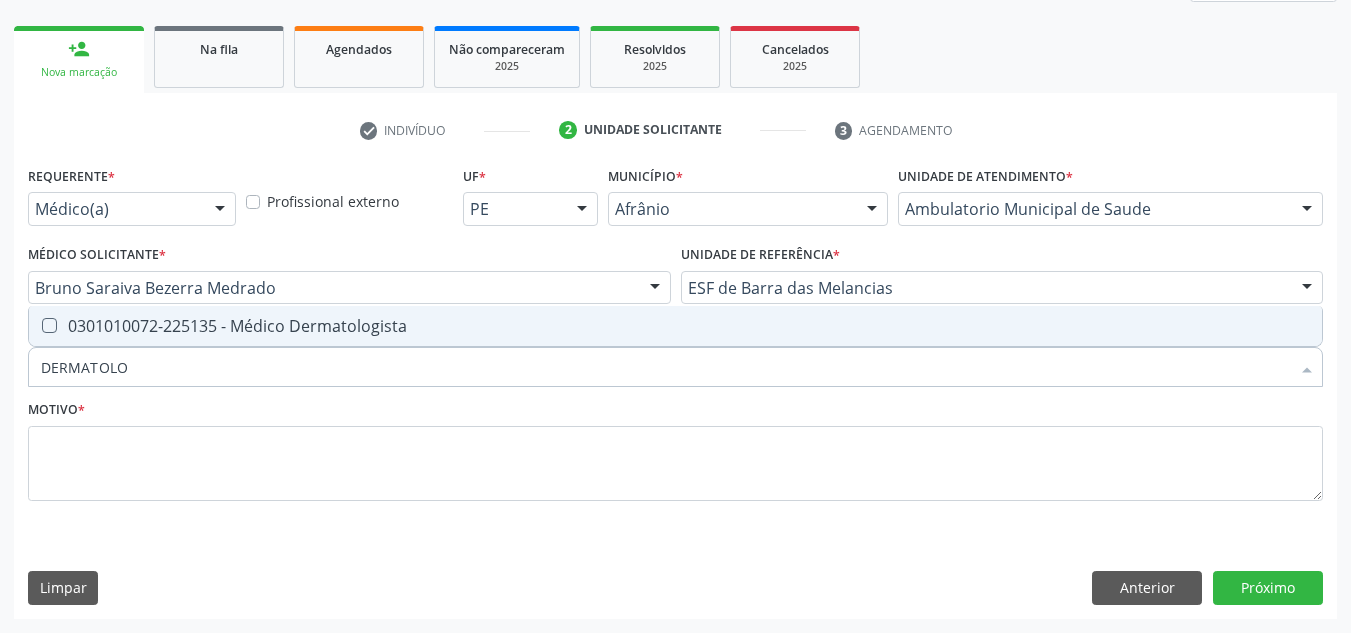 click on "0301010072-225135 - Médico Dermatologista" at bounding box center (675, 326) 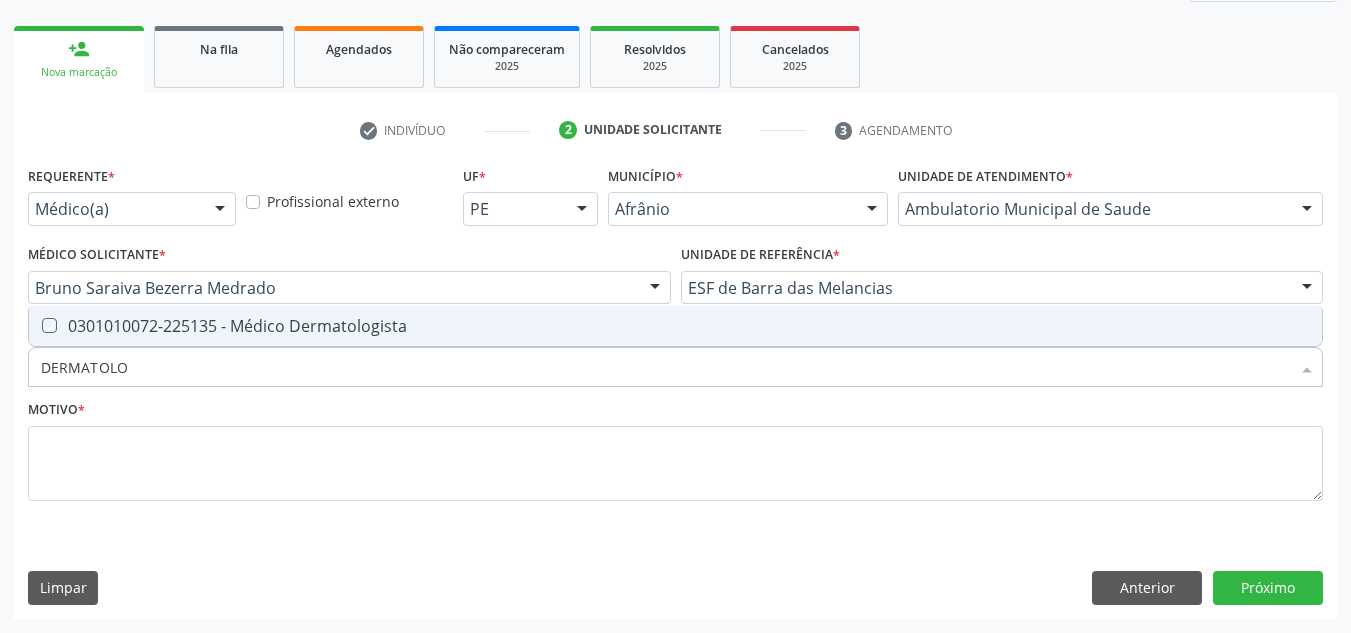 checkbox on "true" 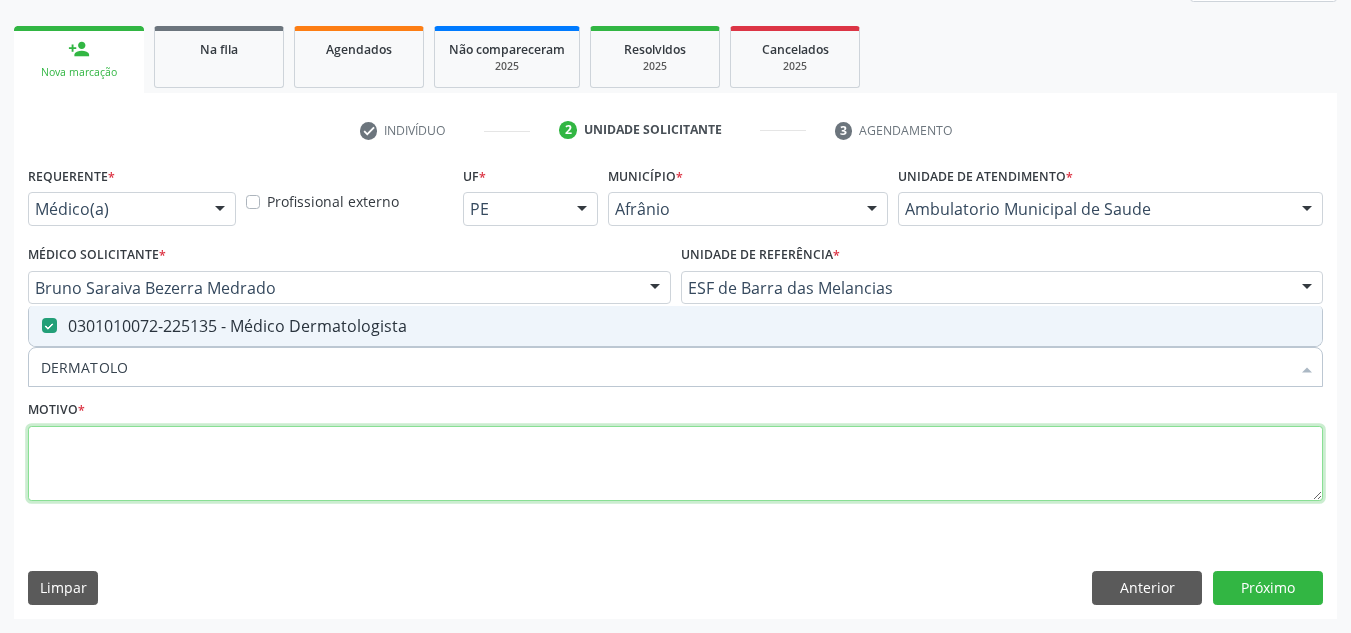 click at bounding box center [675, 464] 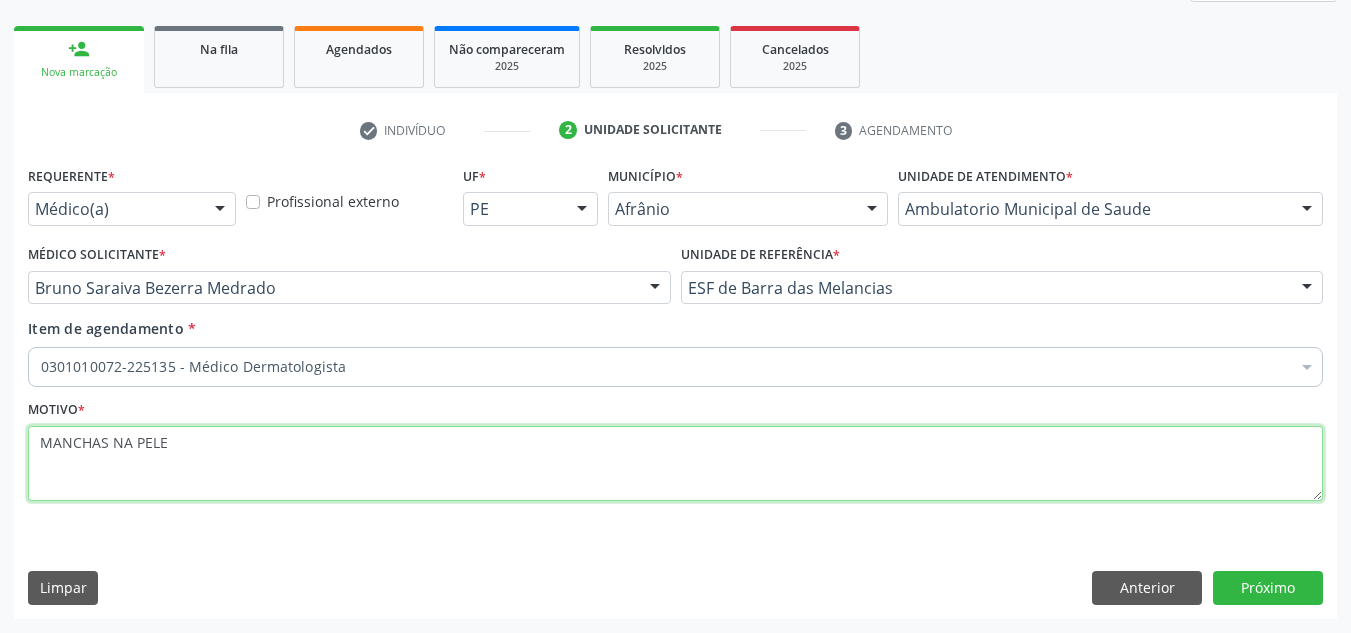 type on "MANCHAS NA PELE" 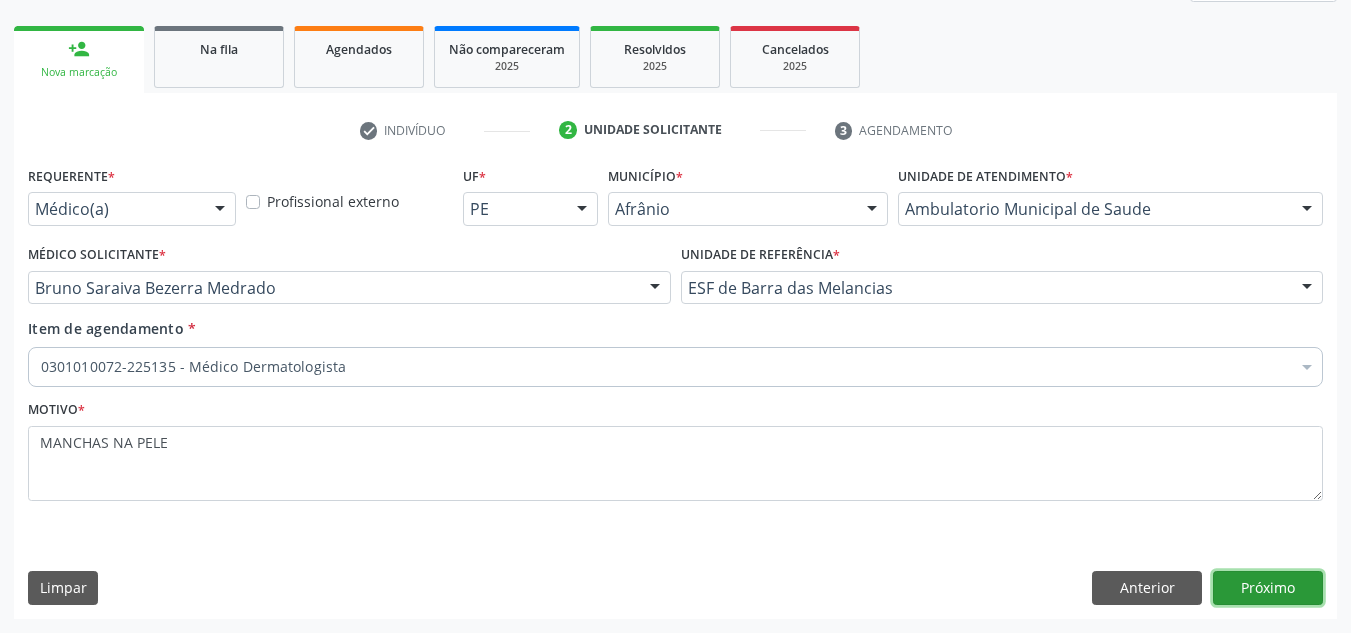 click on "Próximo" at bounding box center [1268, 588] 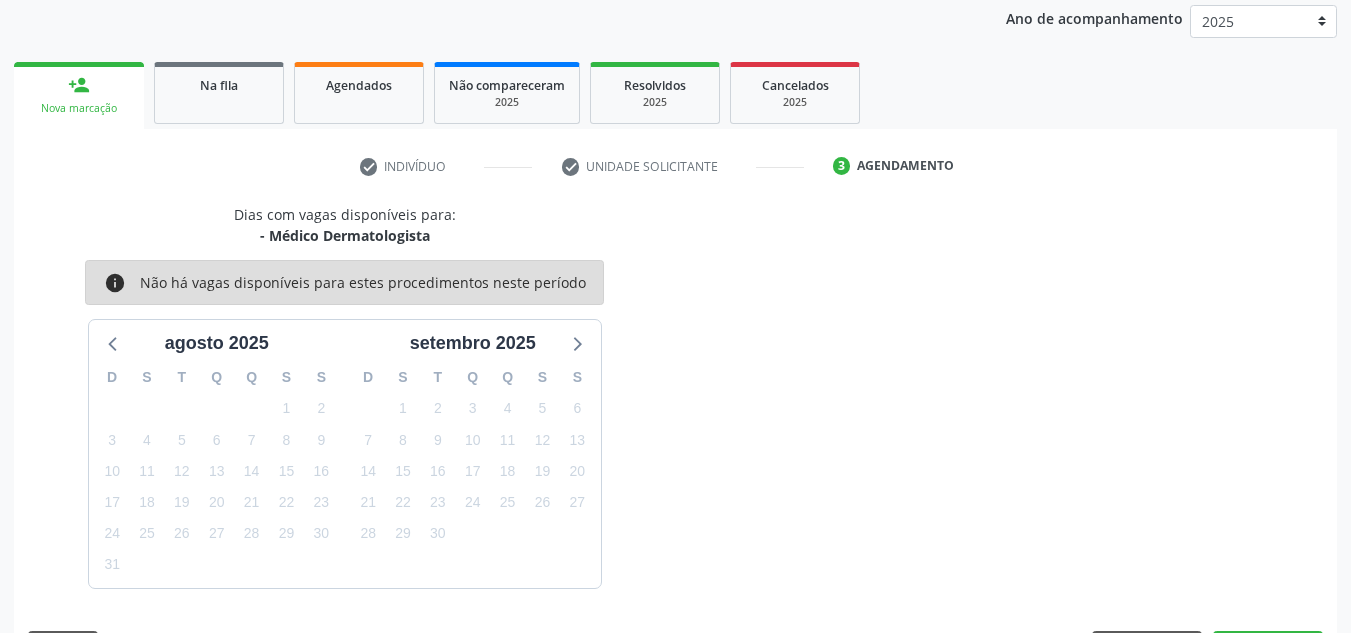 scroll, scrollTop: 273, scrollLeft: 0, axis: vertical 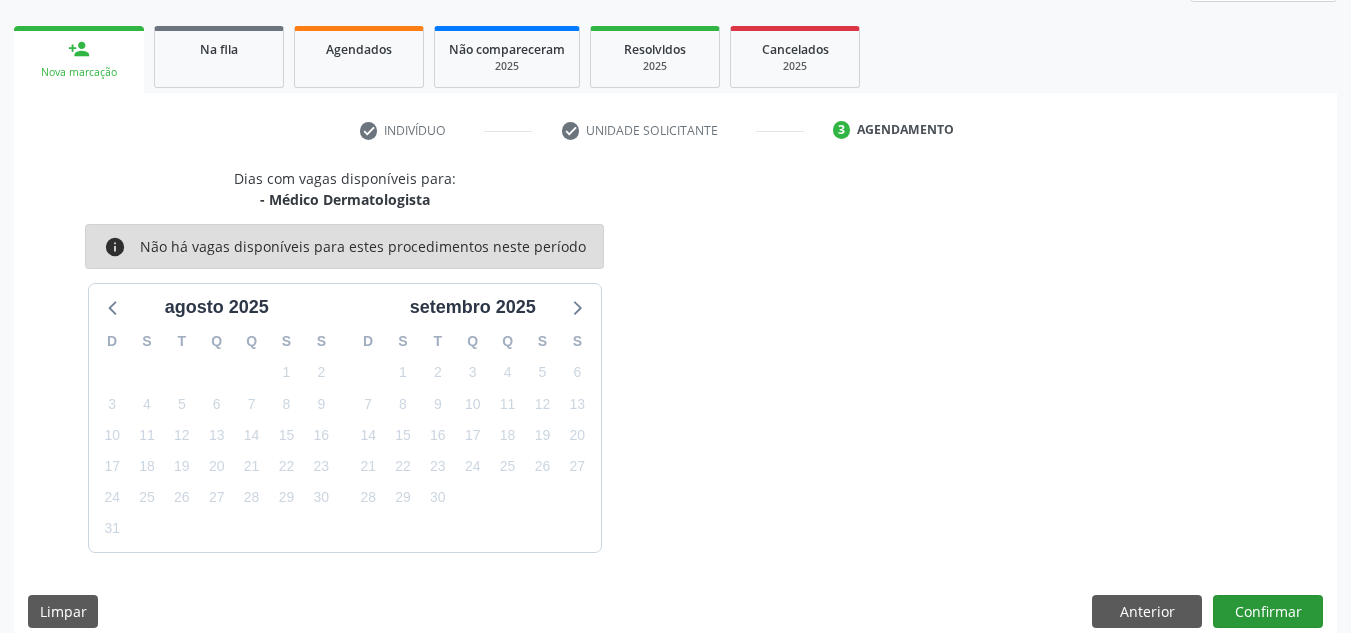 click on "Confirmar" at bounding box center [1268, 612] 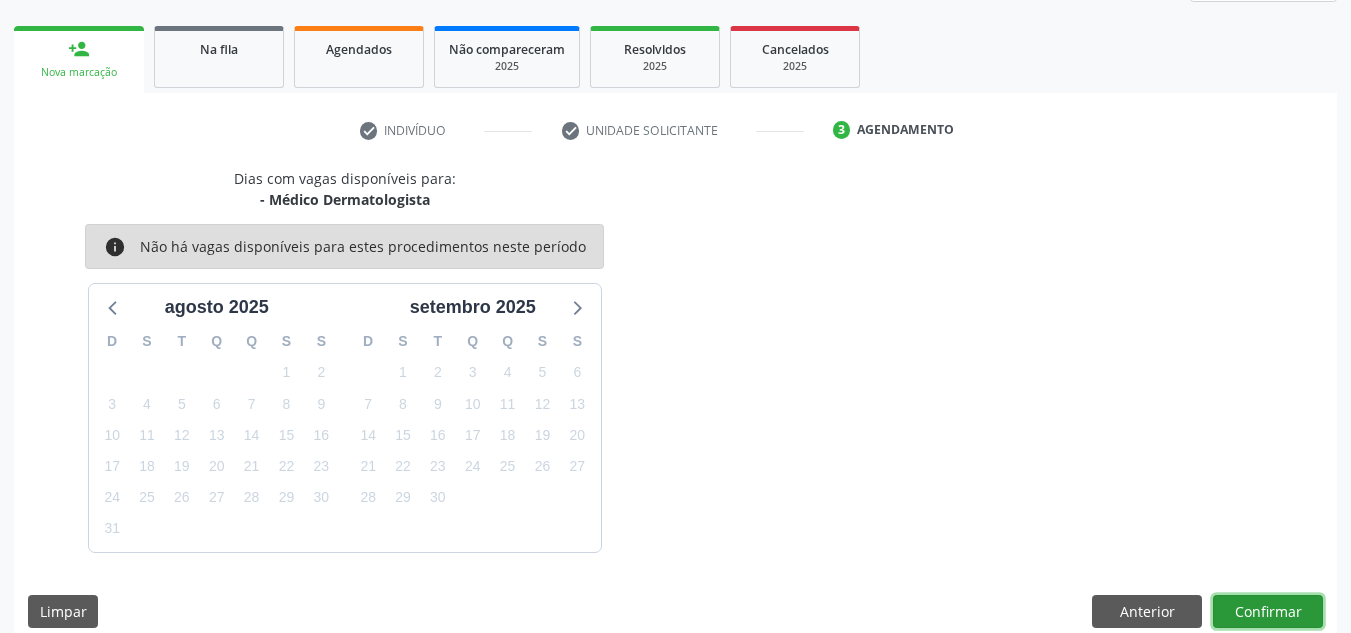 click on "Confirmar" at bounding box center [1268, 612] 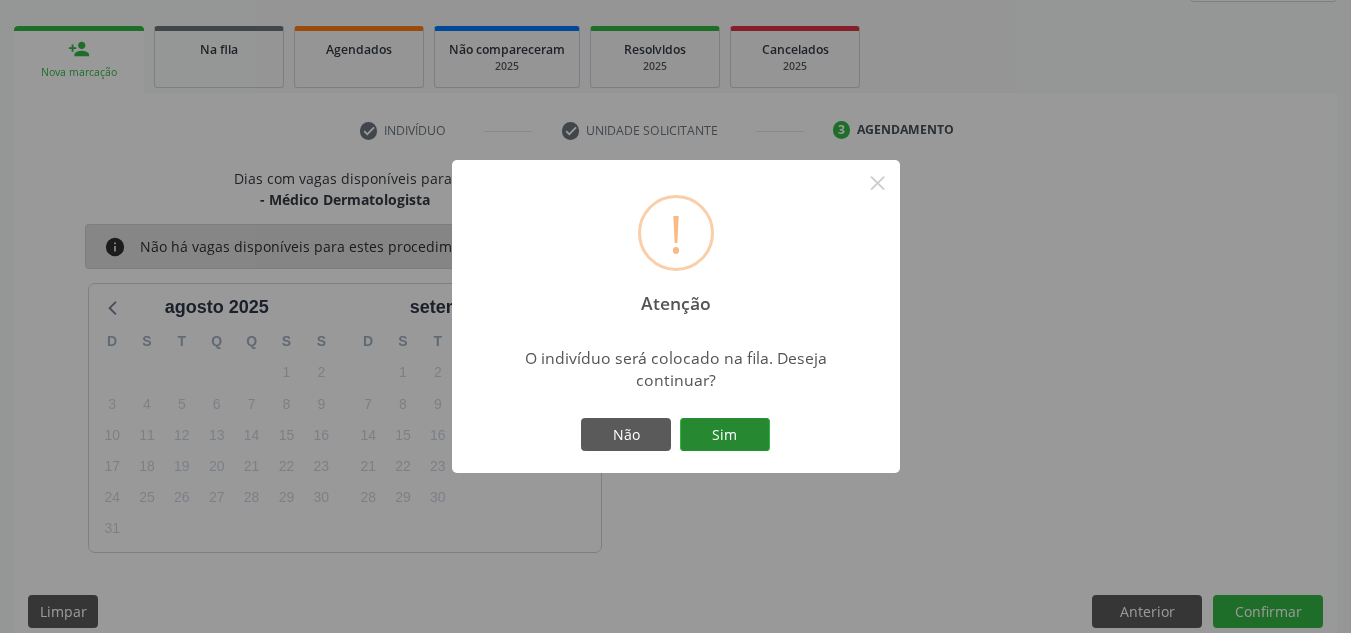 click on "Sim" at bounding box center [725, 435] 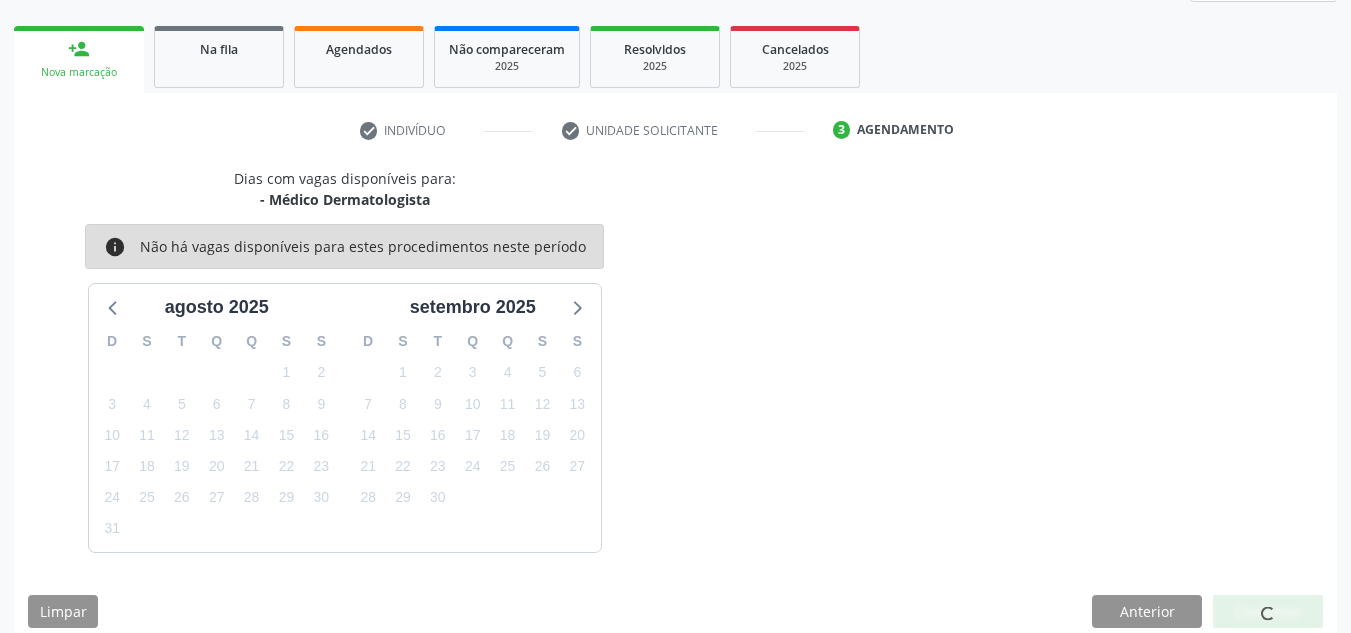 scroll, scrollTop: 34, scrollLeft: 0, axis: vertical 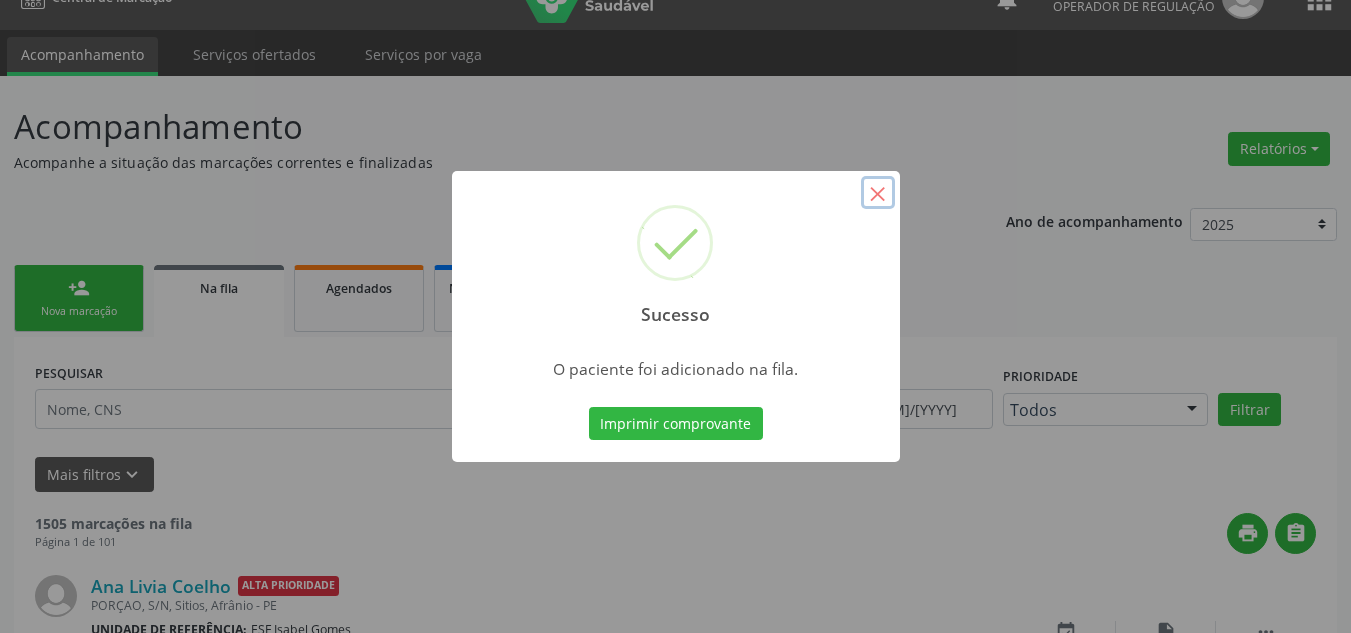click on "×" at bounding box center [878, 193] 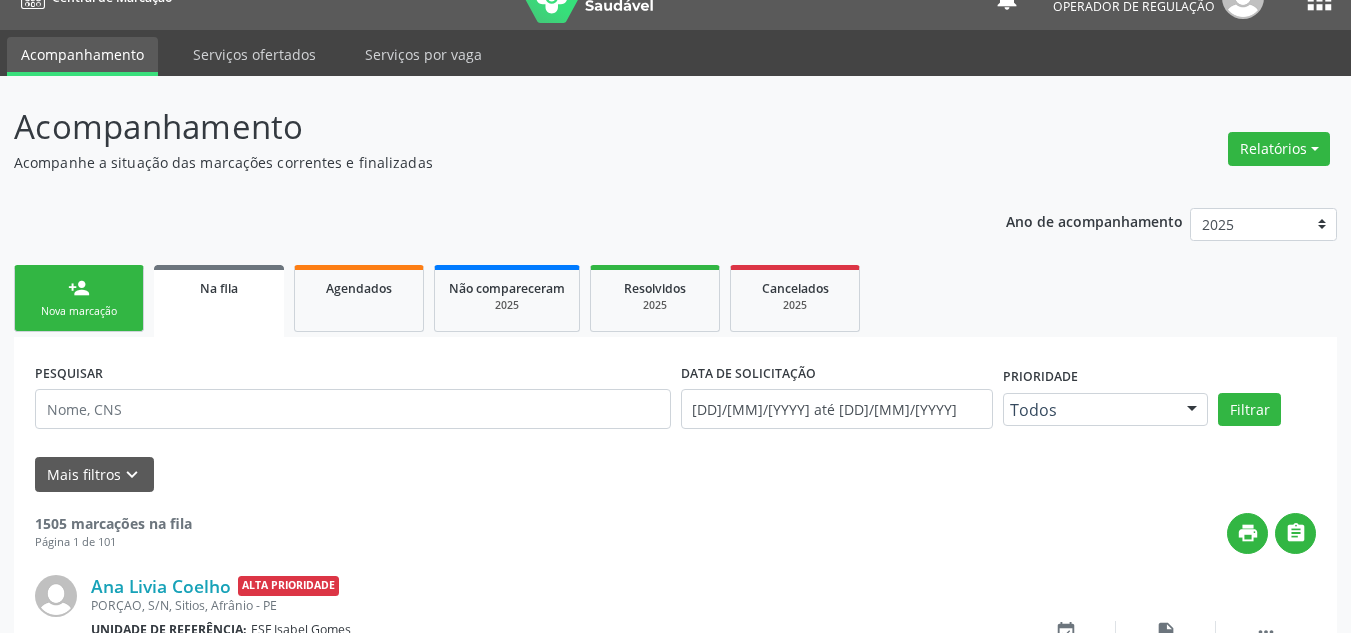 click on "person_add
Nova marcação" at bounding box center (79, 298) 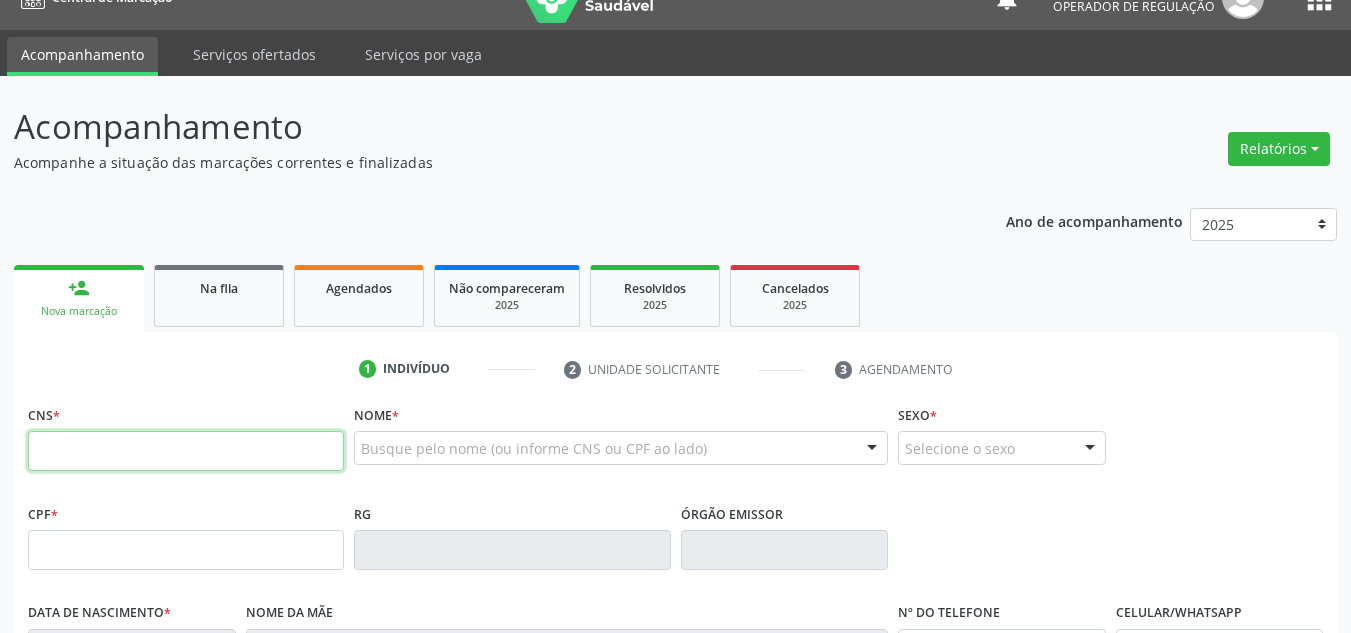 click at bounding box center (186, 451) 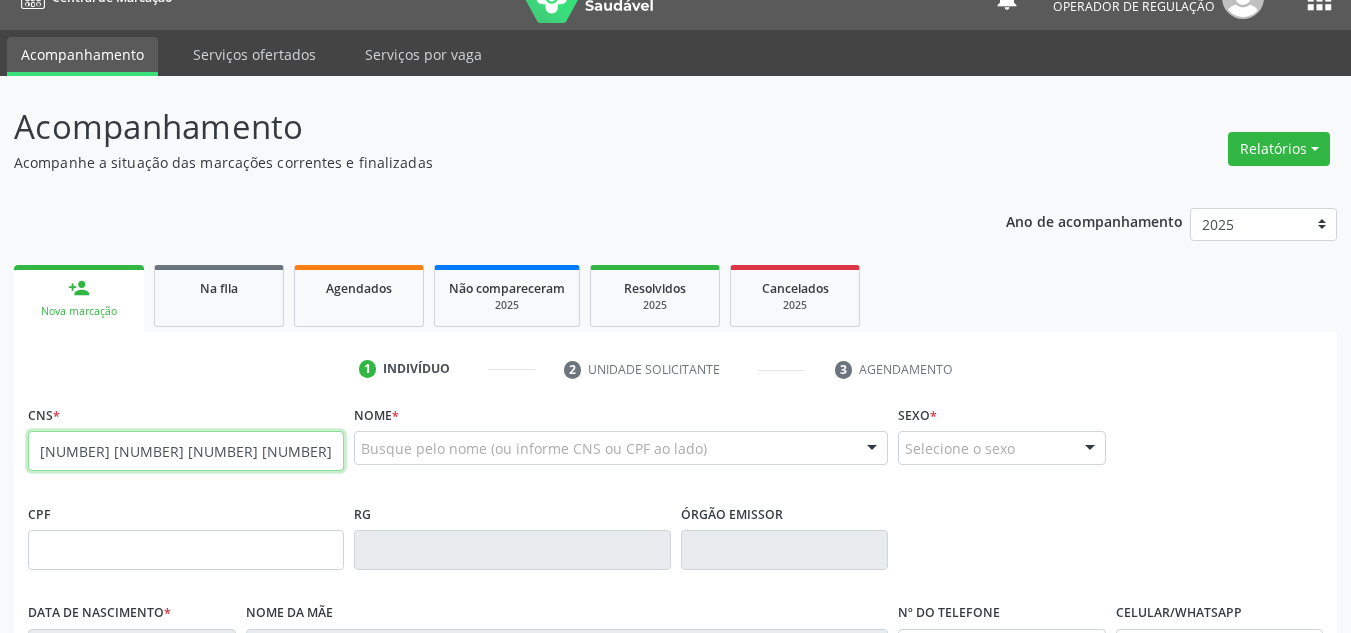 type on "706 5053 6746 1599" 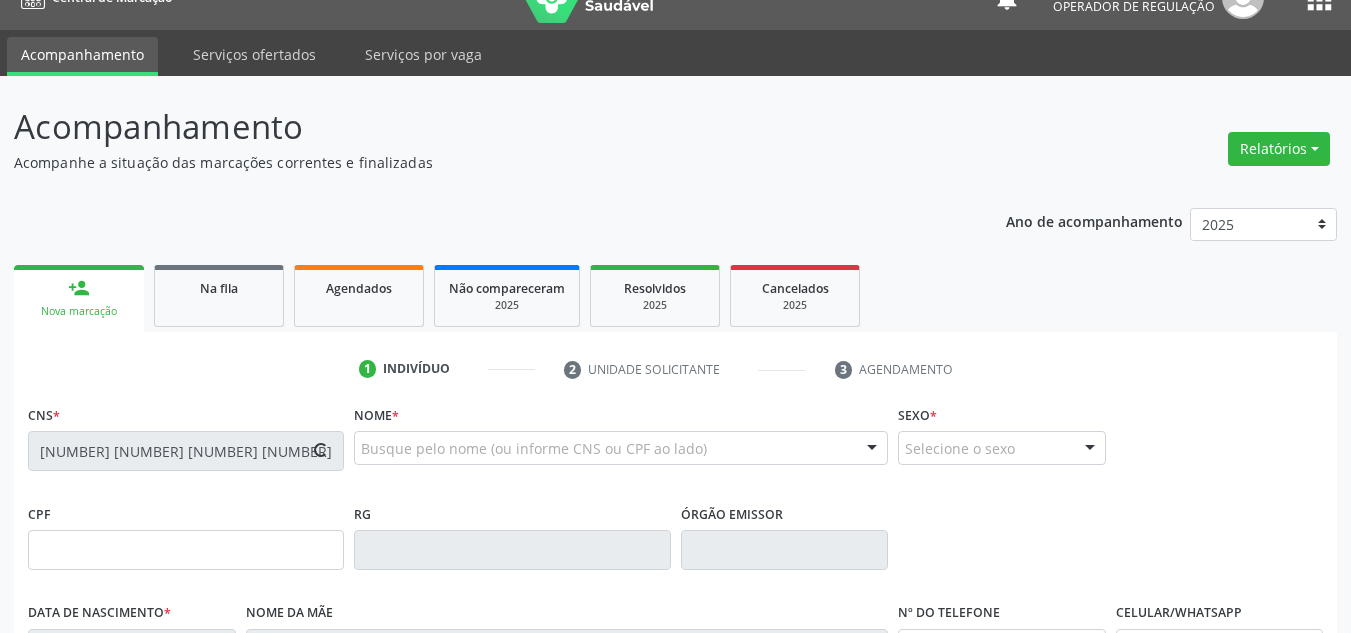 type on "040.567.754-51" 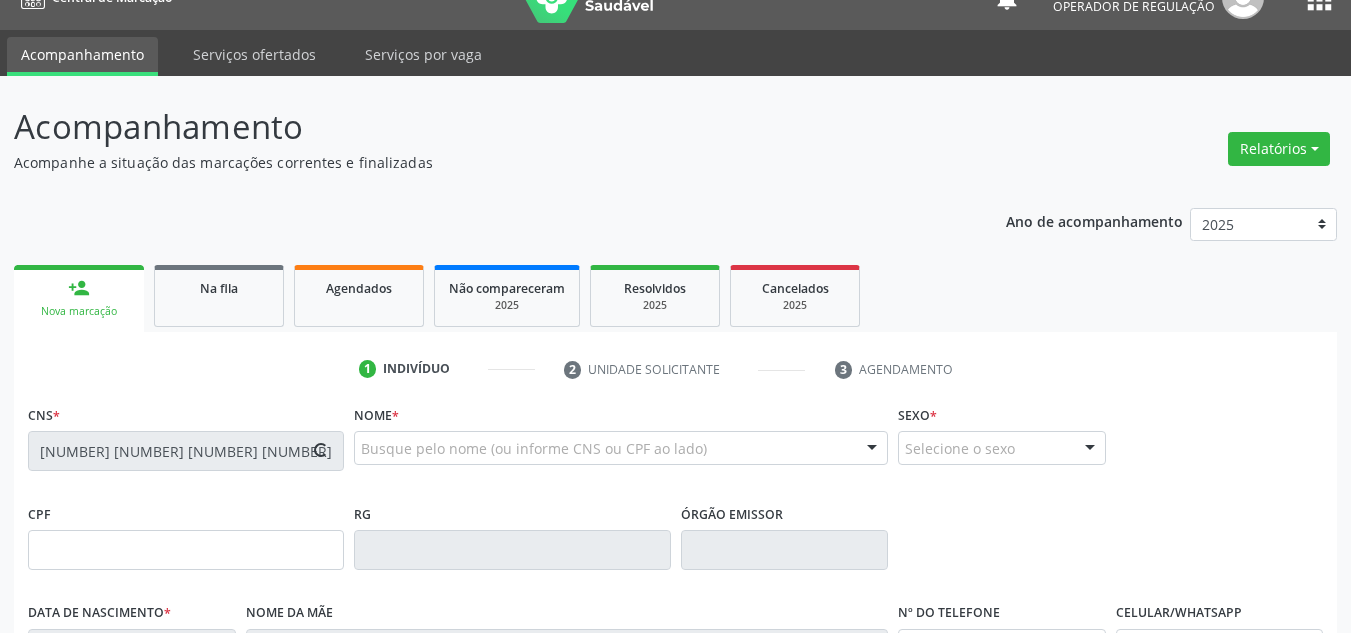 type on "26/03/1974" 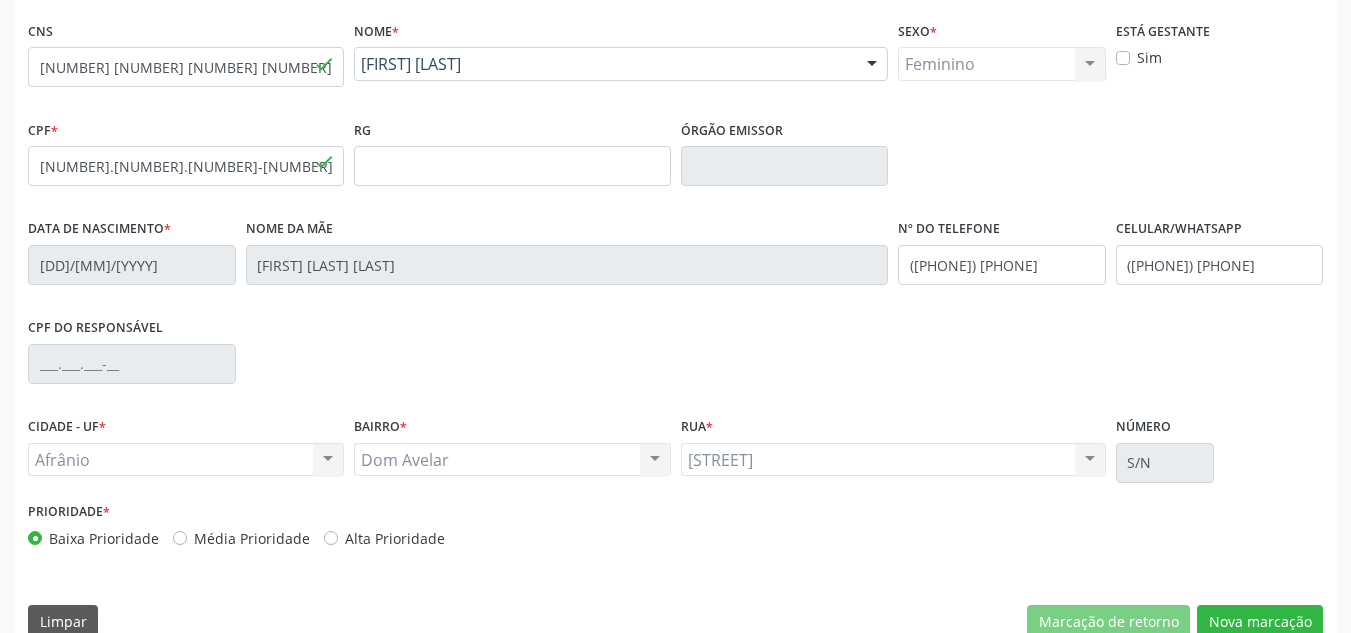scroll, scrollTop: 434, scrollLeft: 0, axis: vertical 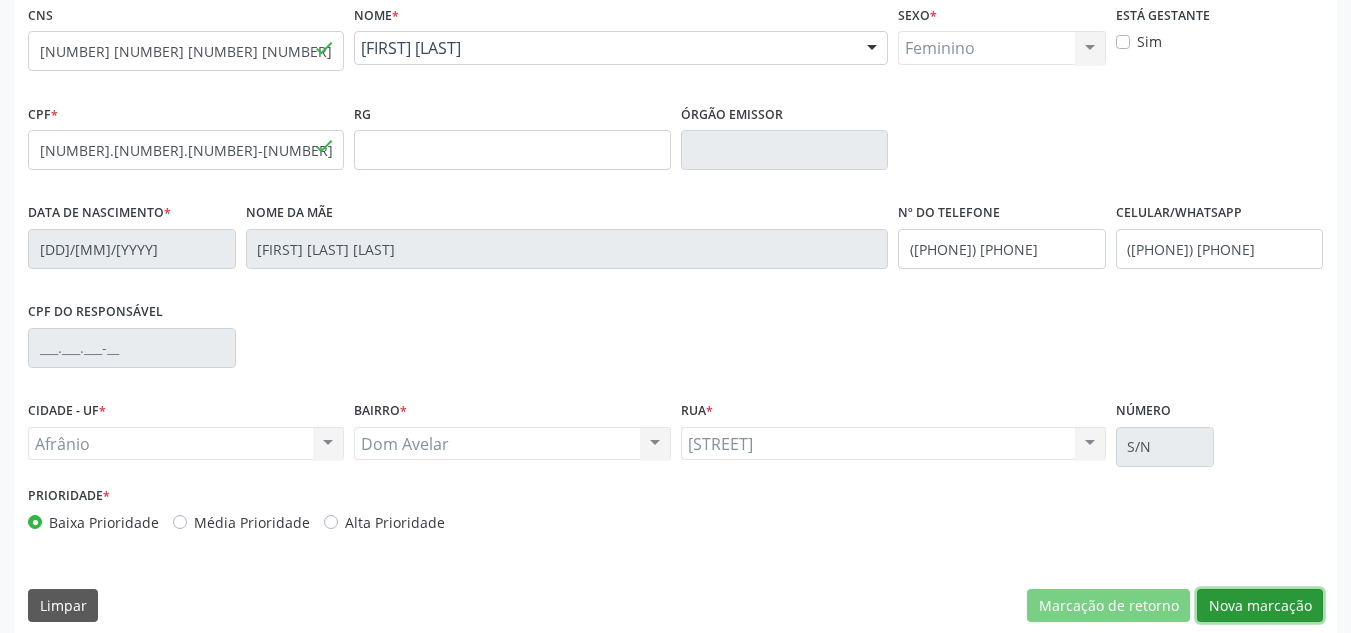 click on "Nova marcação" at bounding box center (1260, 606) 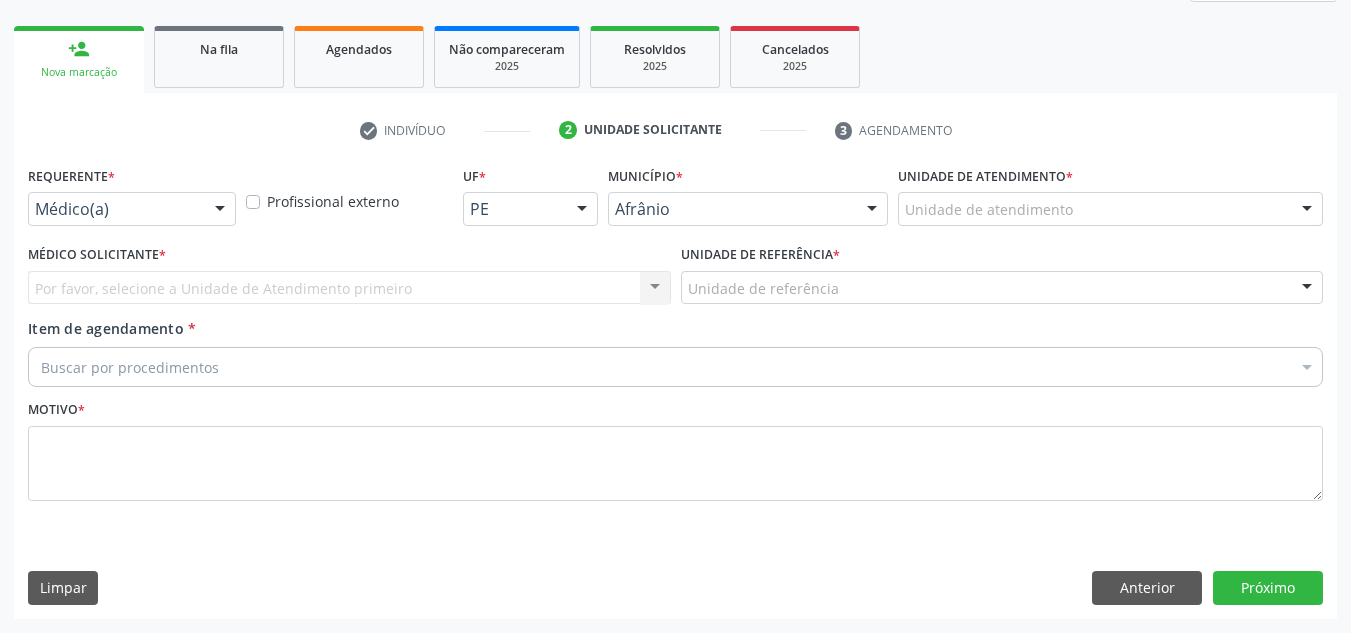 scroll, scrollTop: 273, scrollLeft: 0, axis: vertical 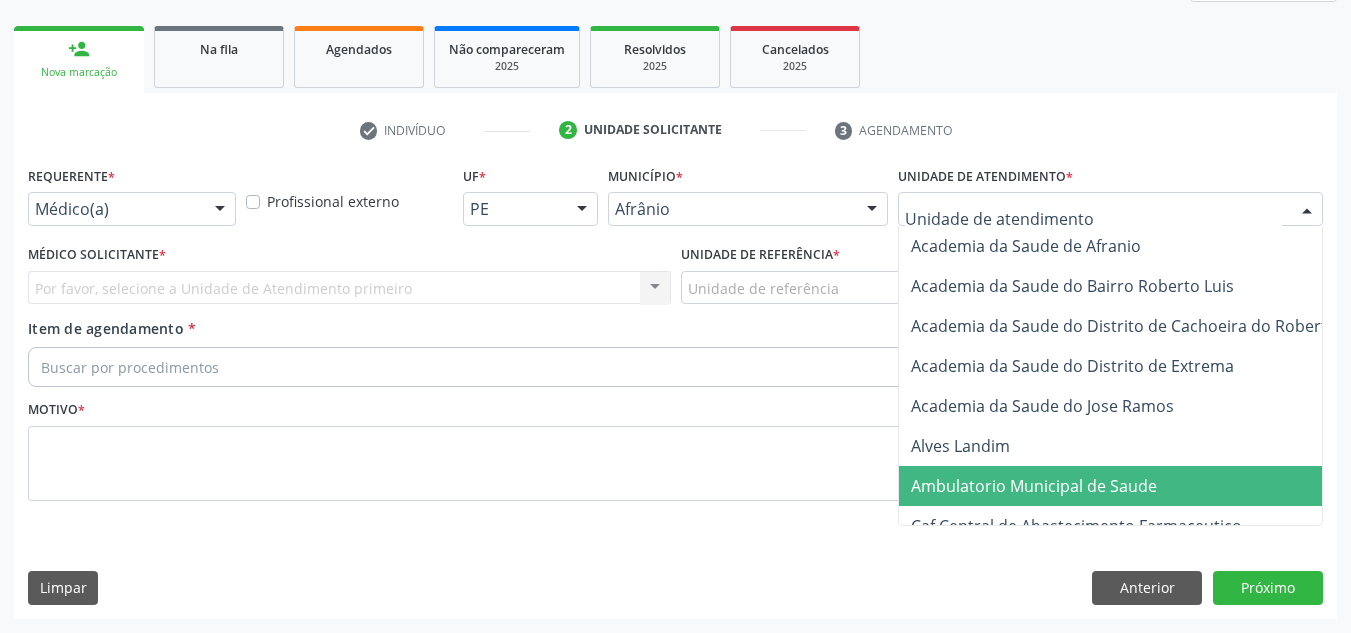 click on "Ambulatorio Municipal de Saude" at bounding box center (1034, 486) 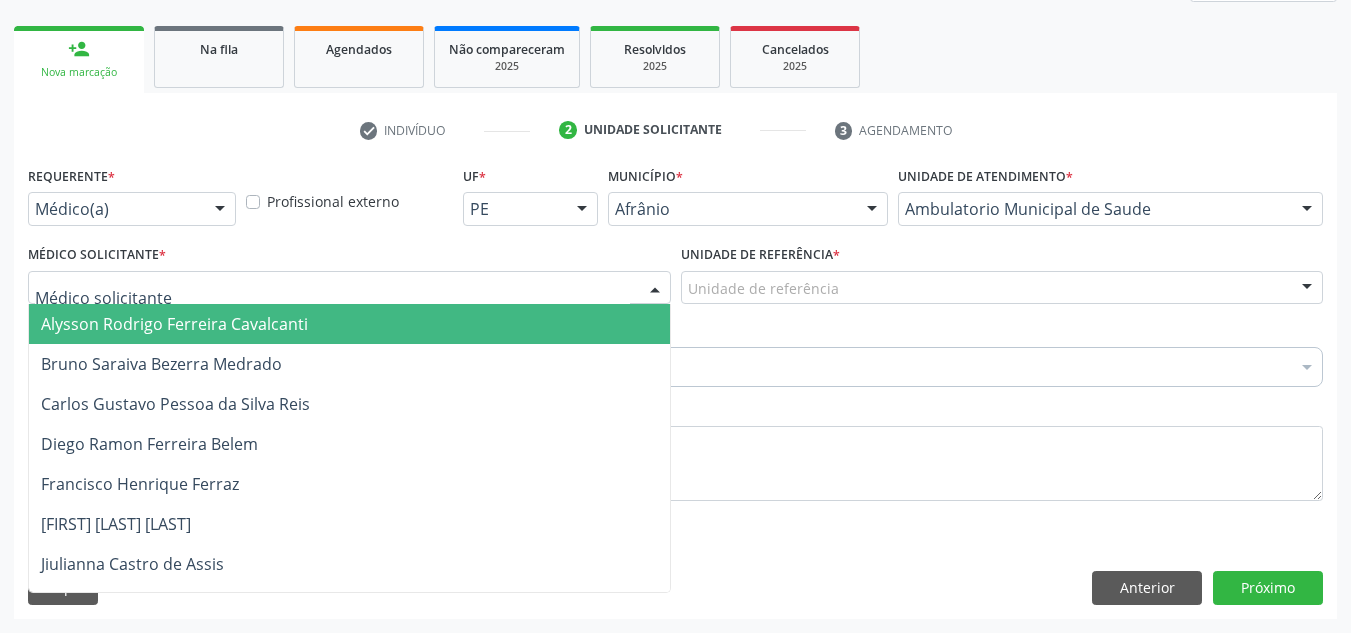 click at bounding box center [349, 288] 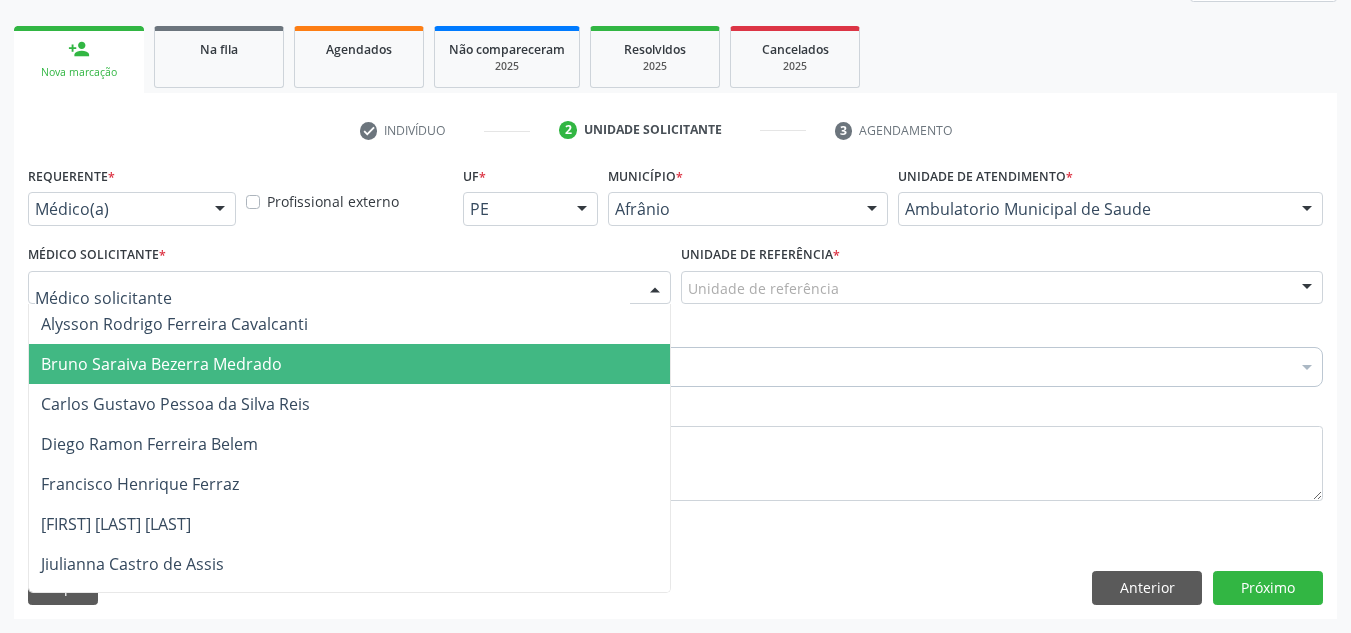 drag, startPoint x: 514, startPoint y: 349, endPoint x: 630, endPoint y: 307, distance: 123.36936 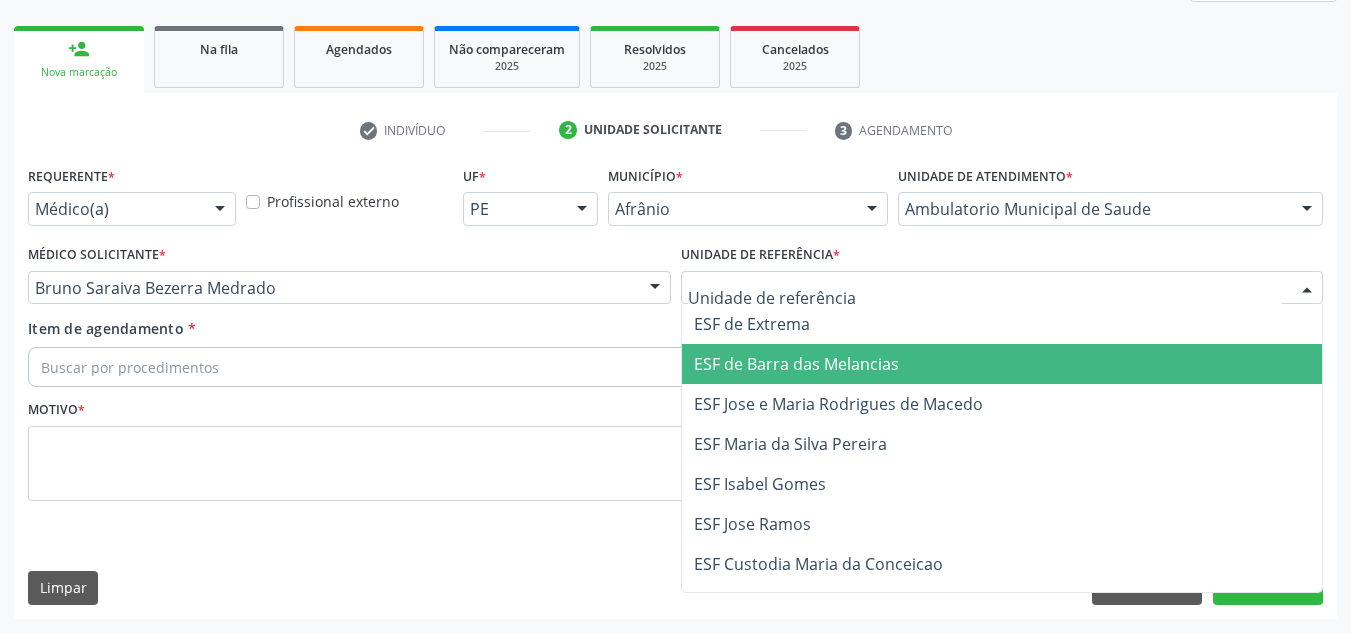 click on "ESF de Barra das Melancias" at bounding box center (796, 364) 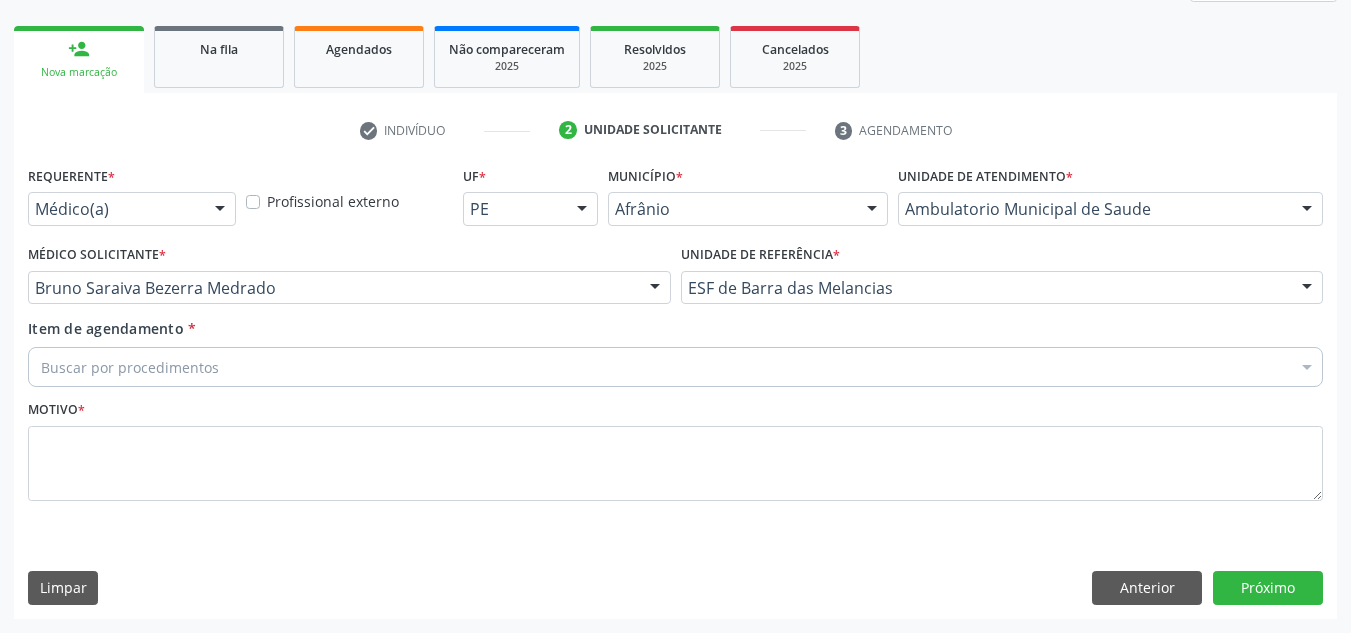 click on "Buscar por procedimentos" at bounding box center [675, 367] 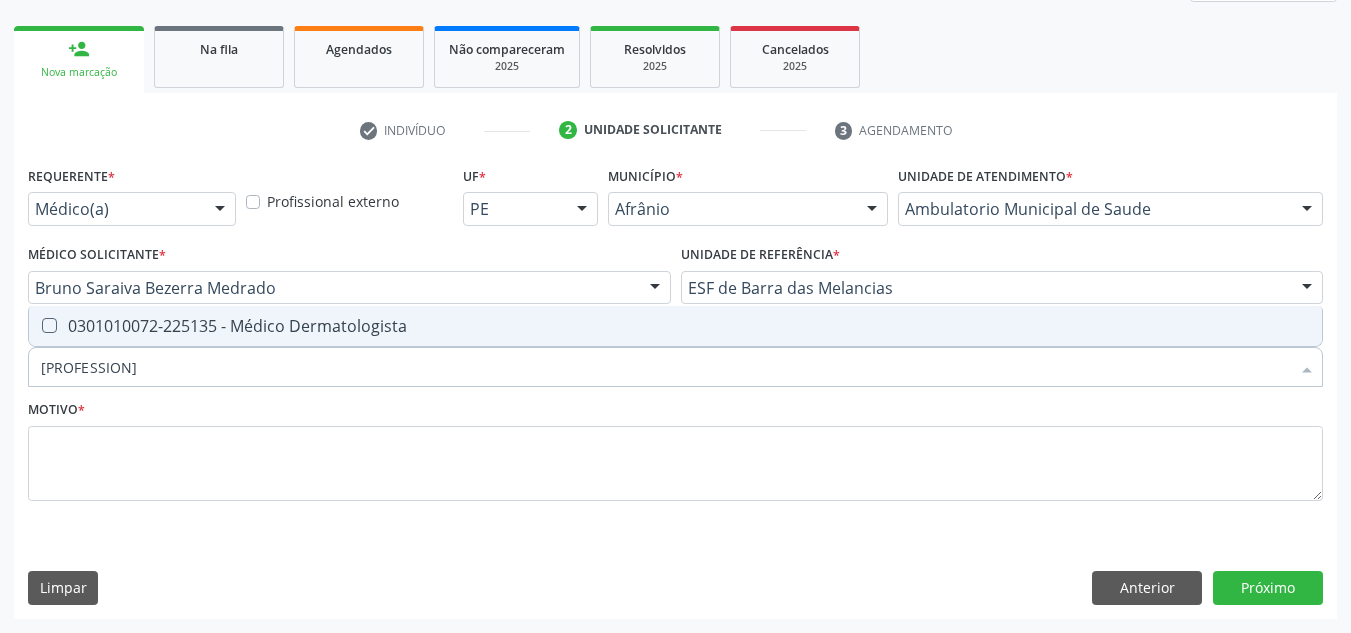 type on "DERMATOLOGISTA" 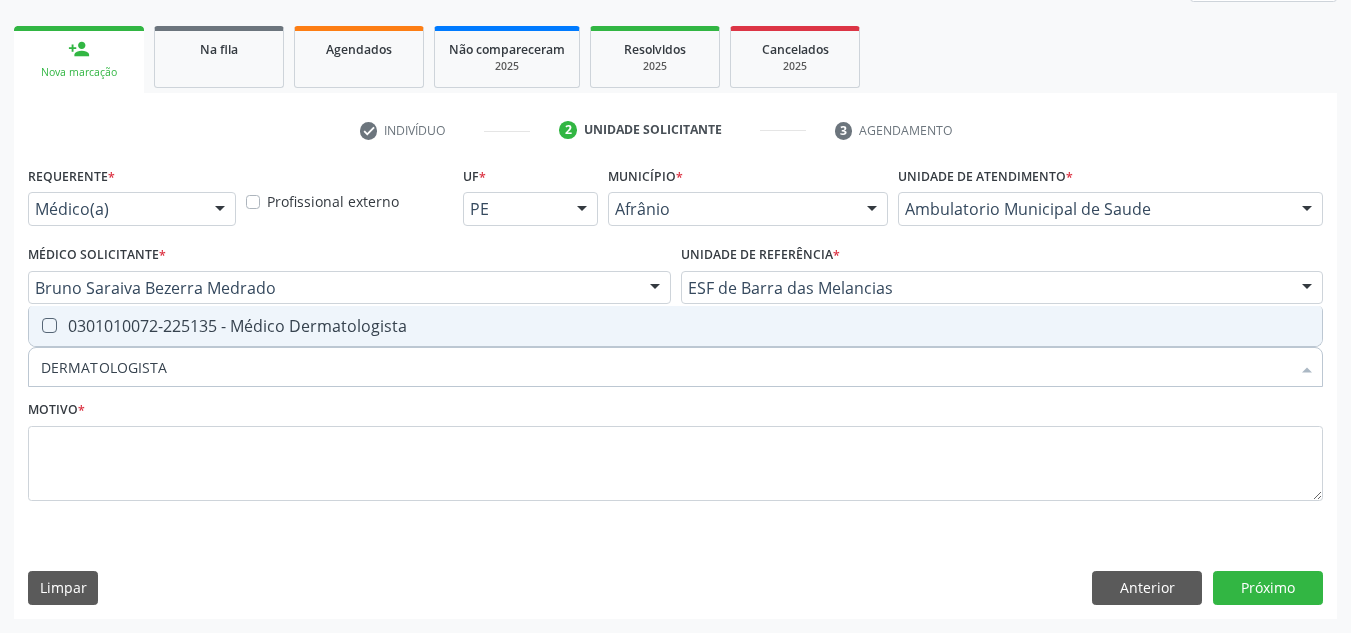 click on "0301010072-225135 - Médico Dermatologista" at bounding box center (675, 326) 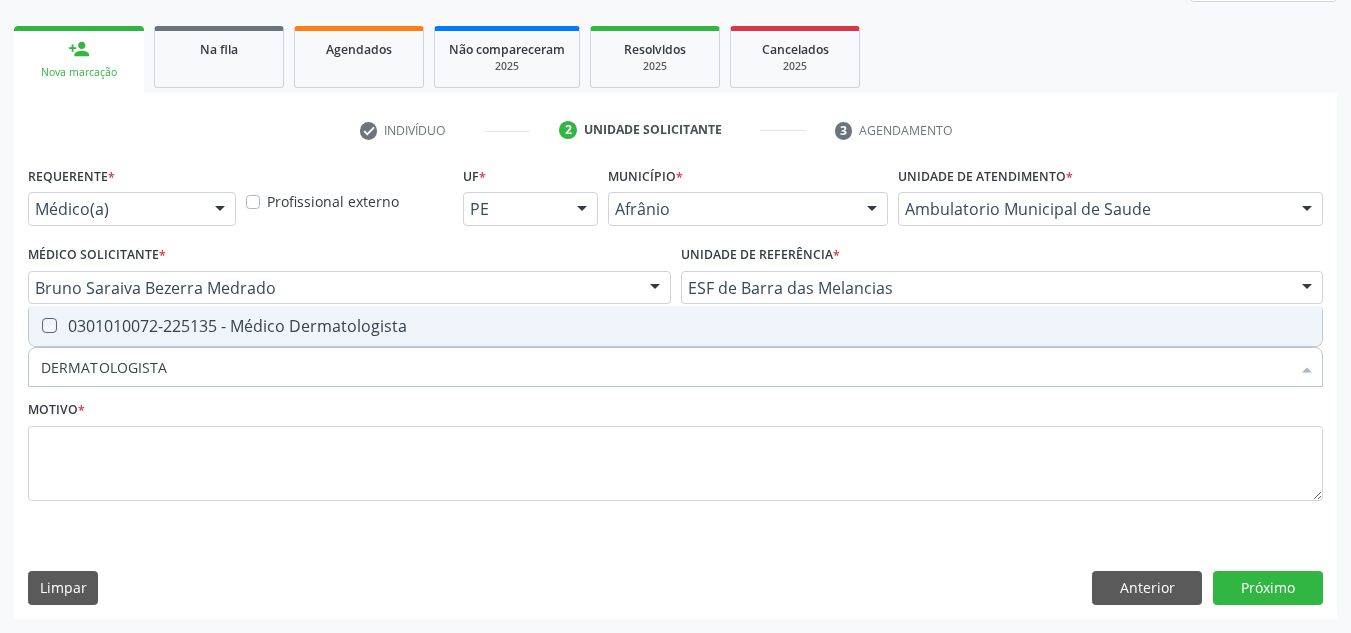 checkbox on "true" 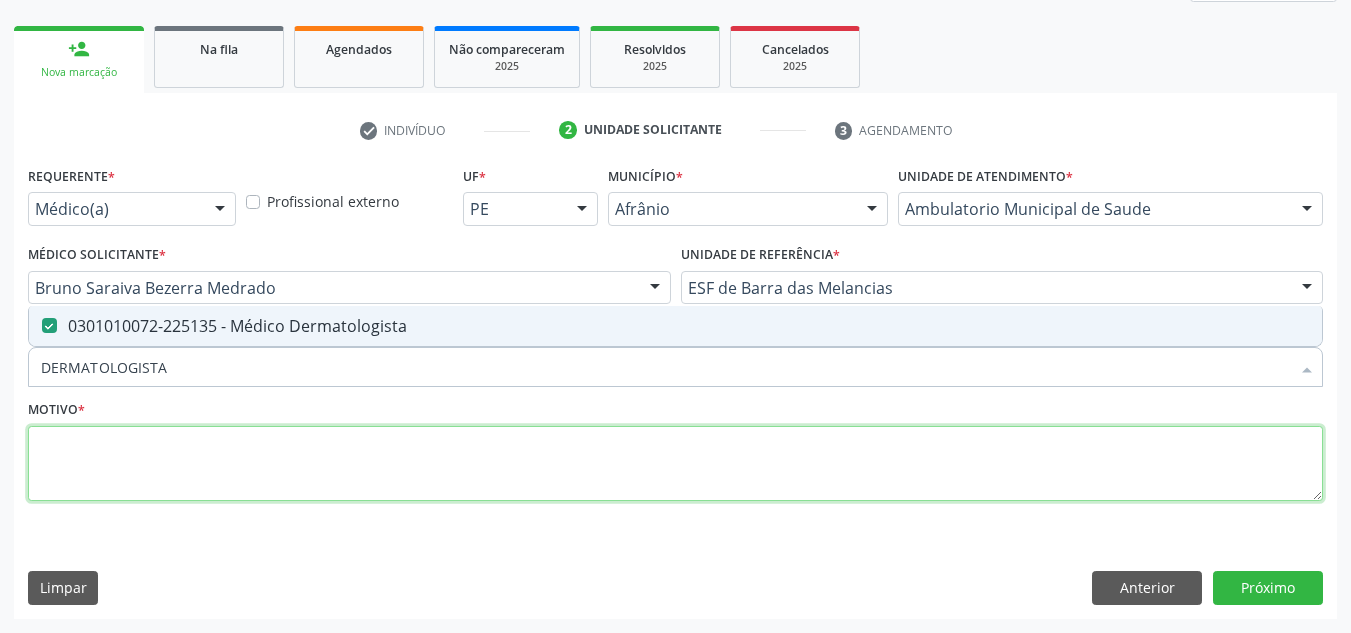 click at bounding box center [675, 464] 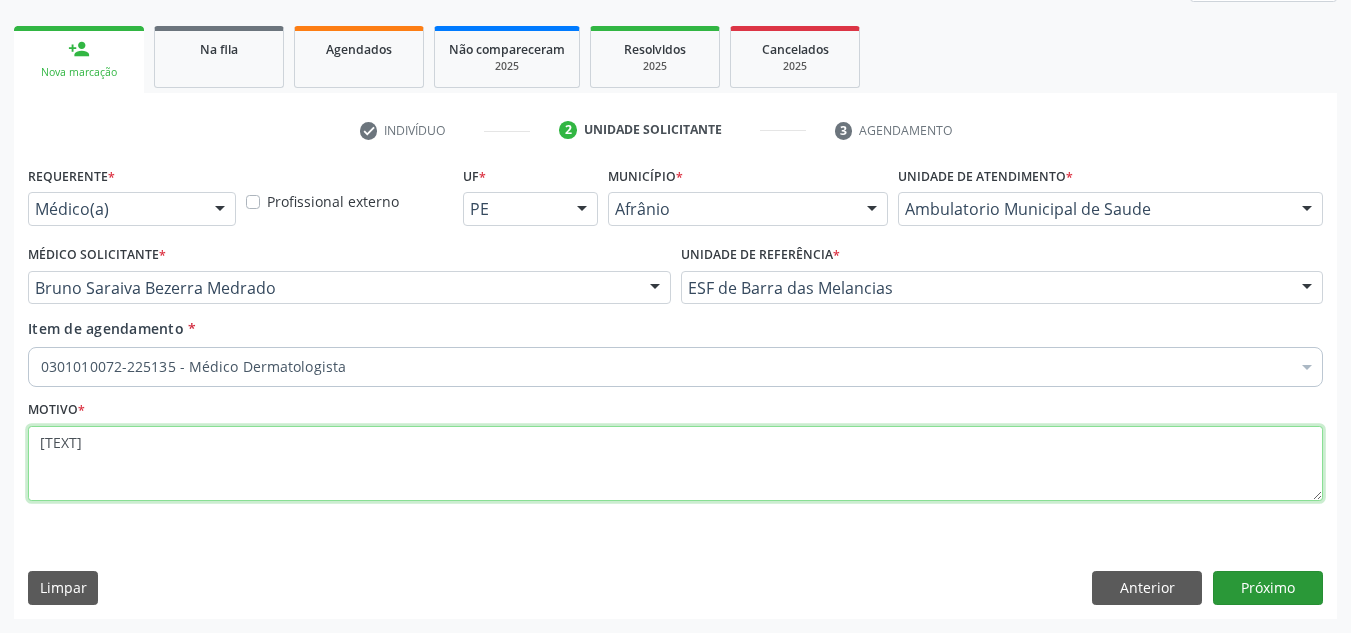 type on "ANTECENDENTES DE CANCER DE PELE" 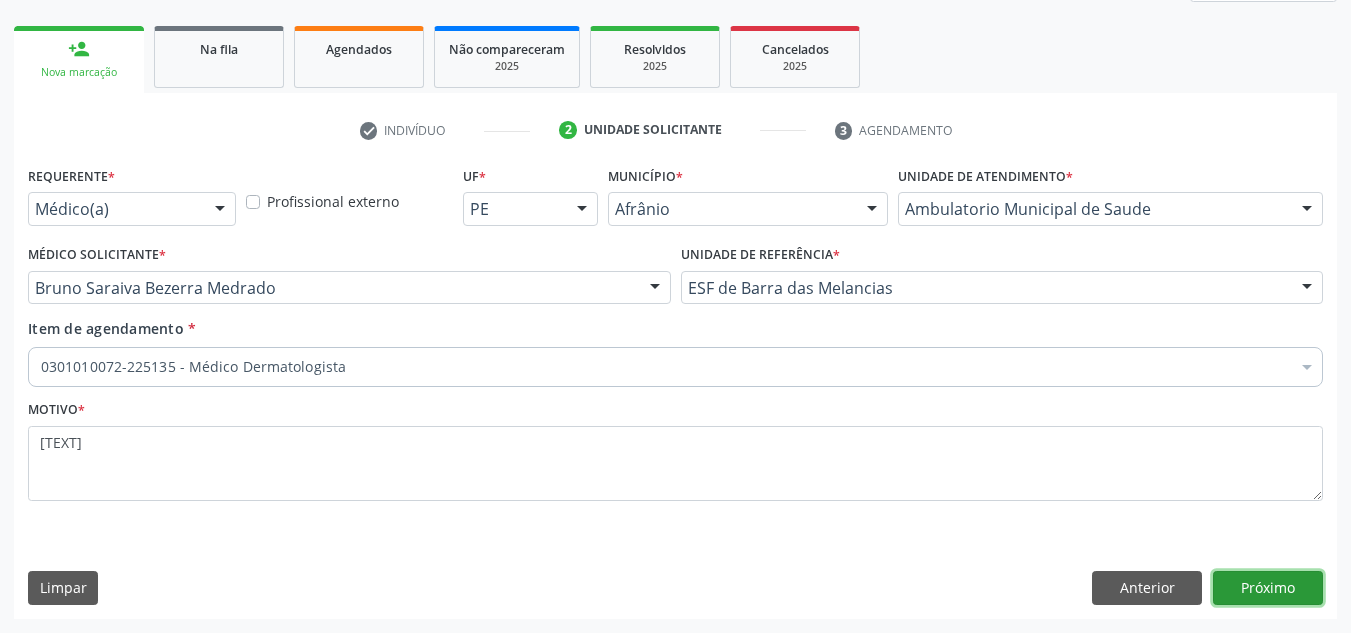 click on "Próximo" at bounding box center [1268, 588] 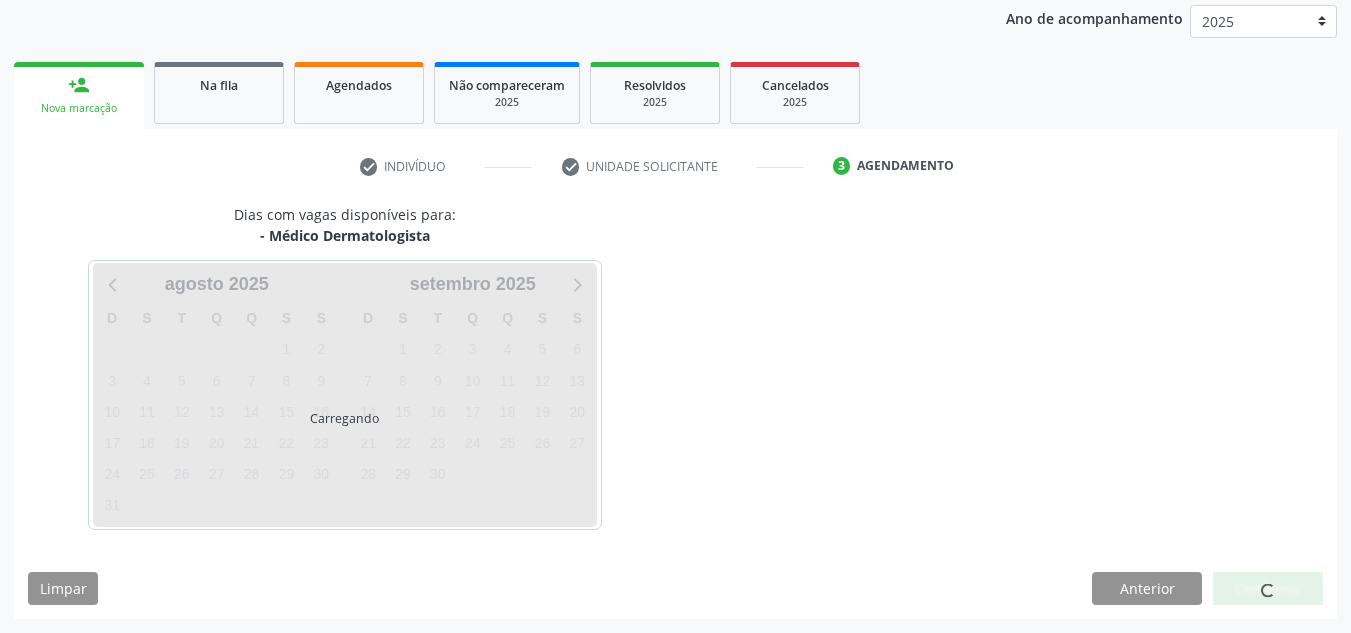scroll, scrollTop: 273, scrollLeft: 0, axis: vertical 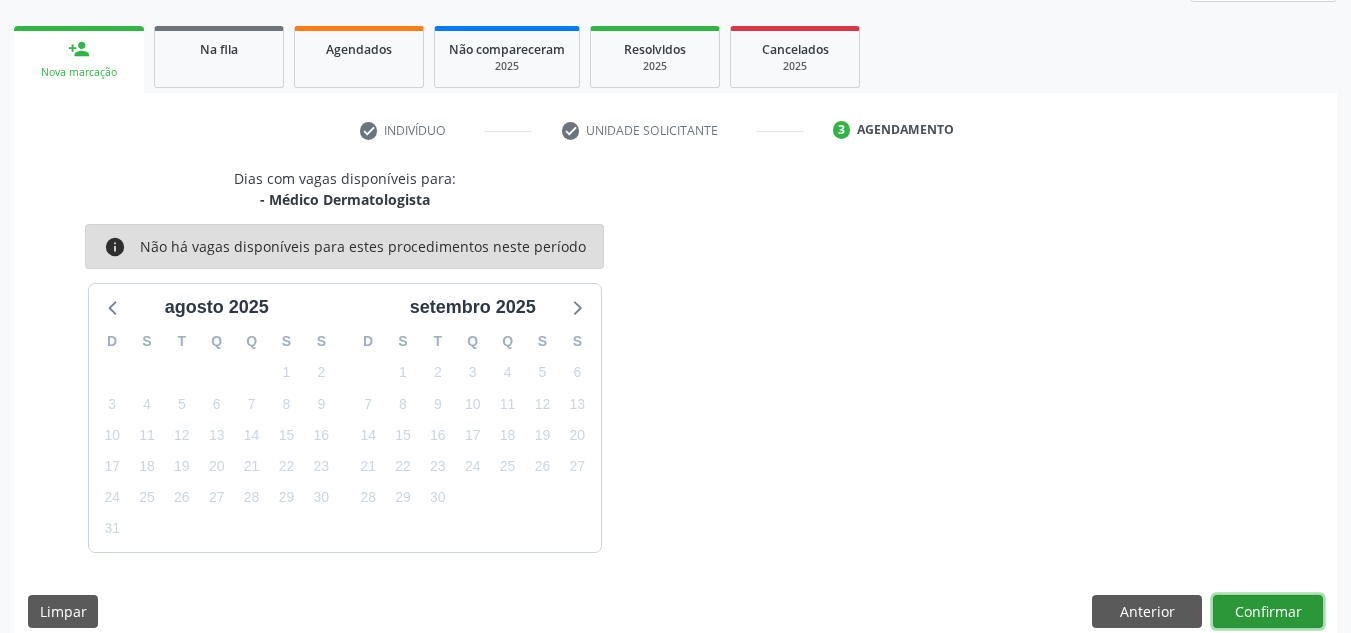 click on "Confirmar" at bounding box center (1268, 612) 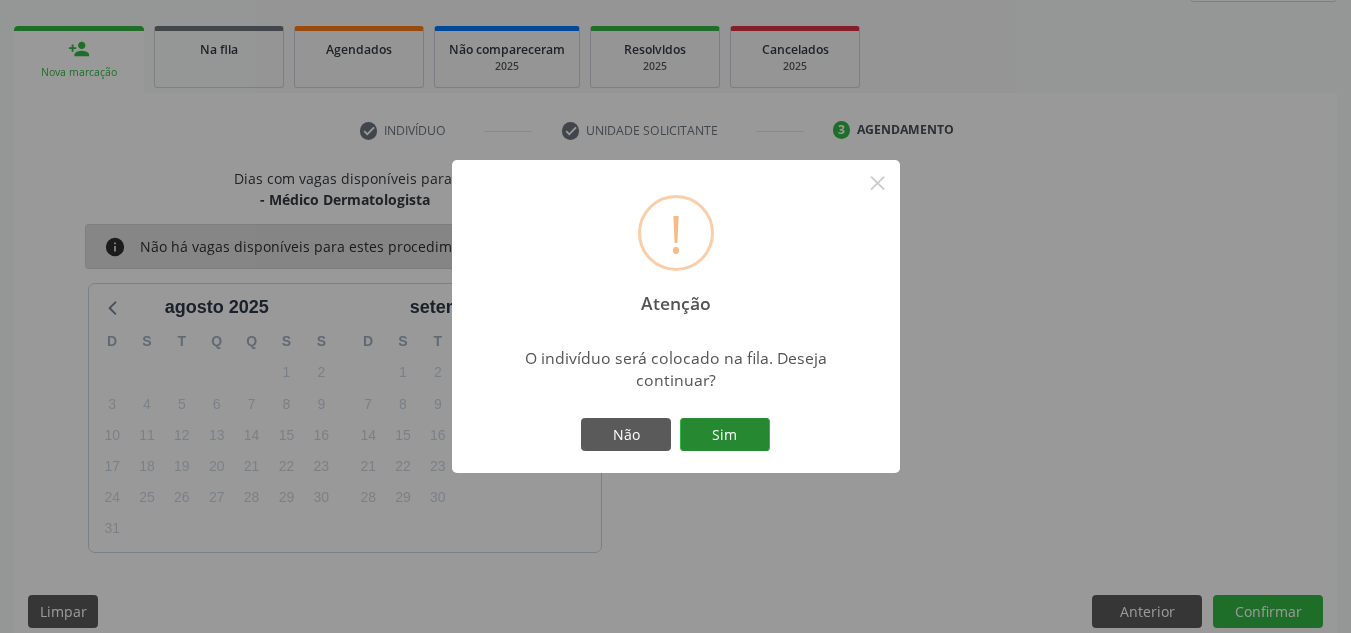 click on "Sim" at bounding box center (725, 435) 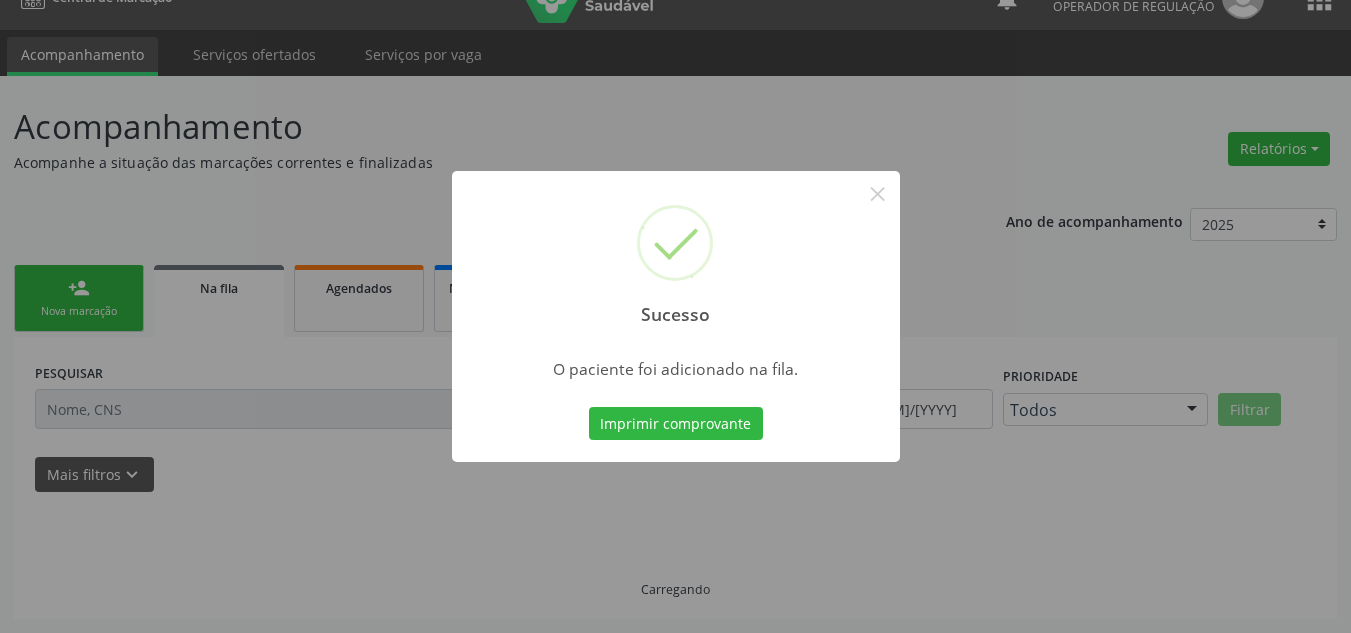 scroll, scrollTop: 34, scrollLeft: 0, axis: vertical 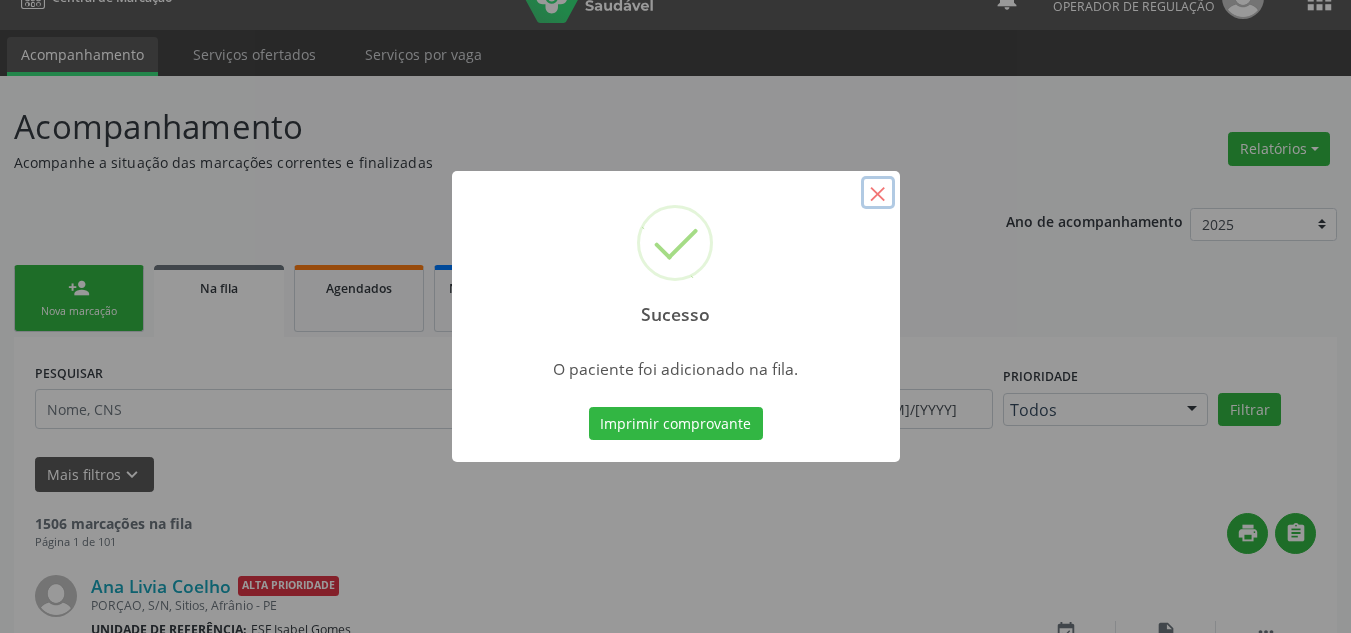 click on "×" at bounding box center [878, 193] 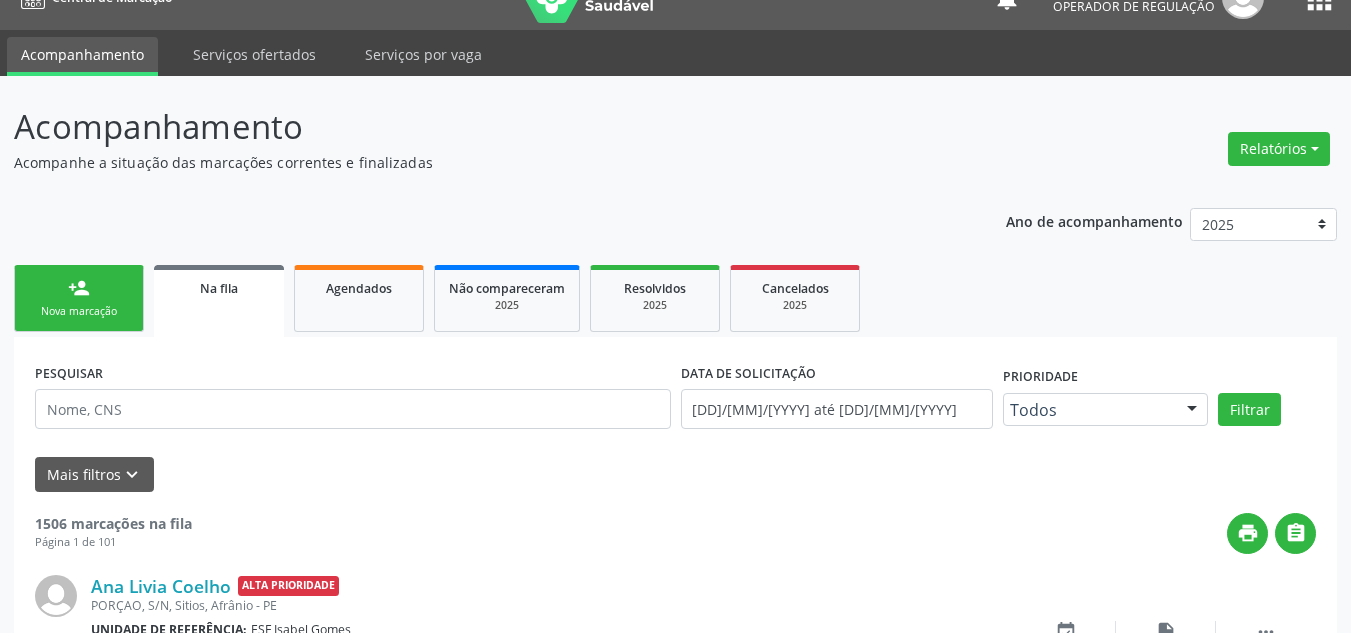 click on "person_add
Nova marcação
Na fila   Agendados   Não compareceram
2025
Resolvidos
2025
Cancelados
2025" at bounding box center (675, 298) 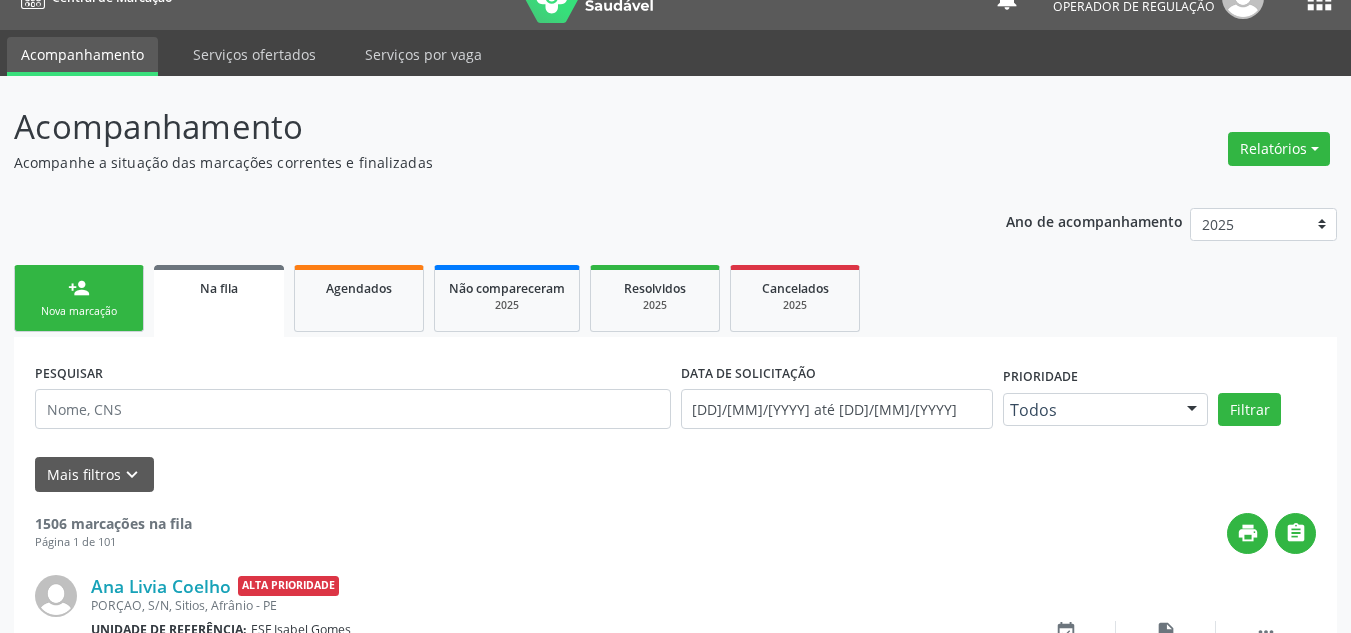 click on "person_add
Nova marcação" at bounding box center (79, 298) 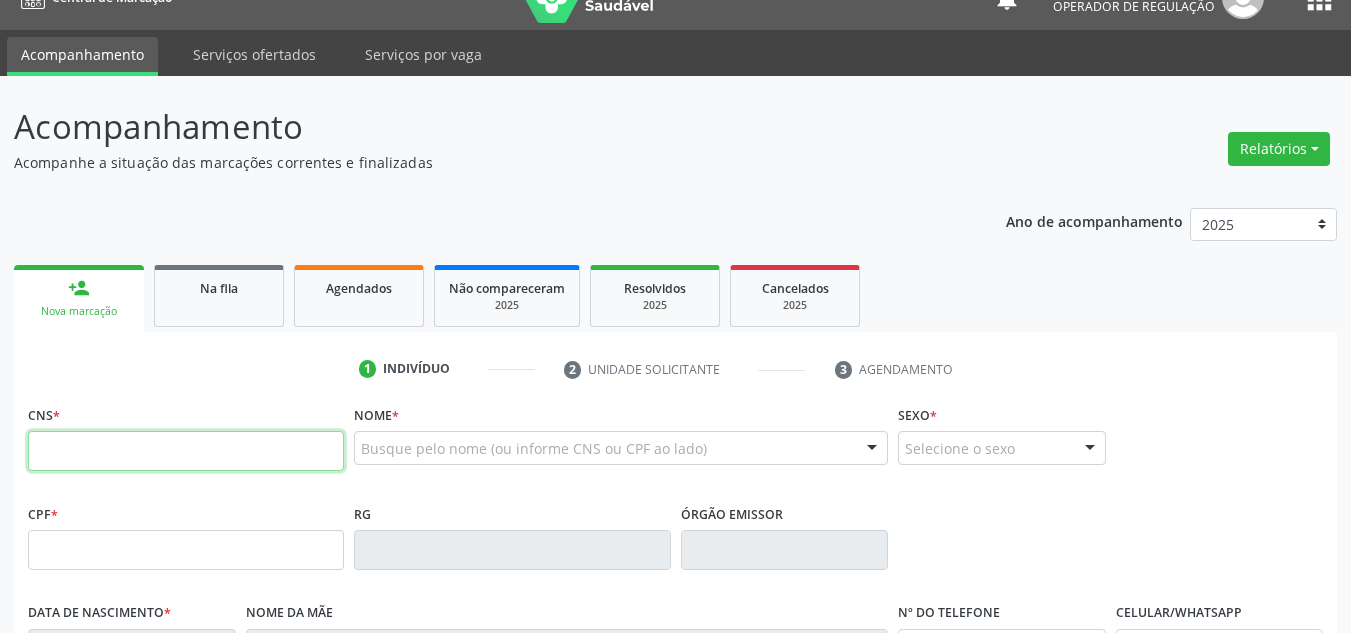 click at bounding box center [186, 451] 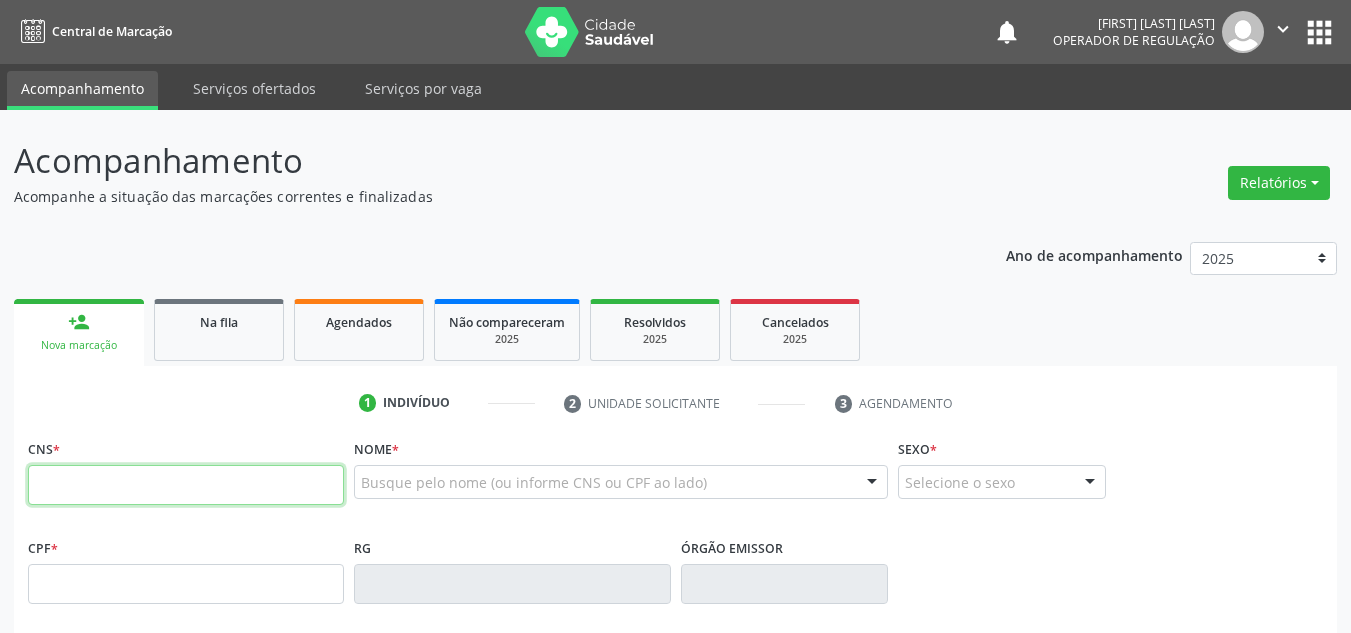 scroll, scrollTop: 34, scrollLeft: 0, axis: vertical 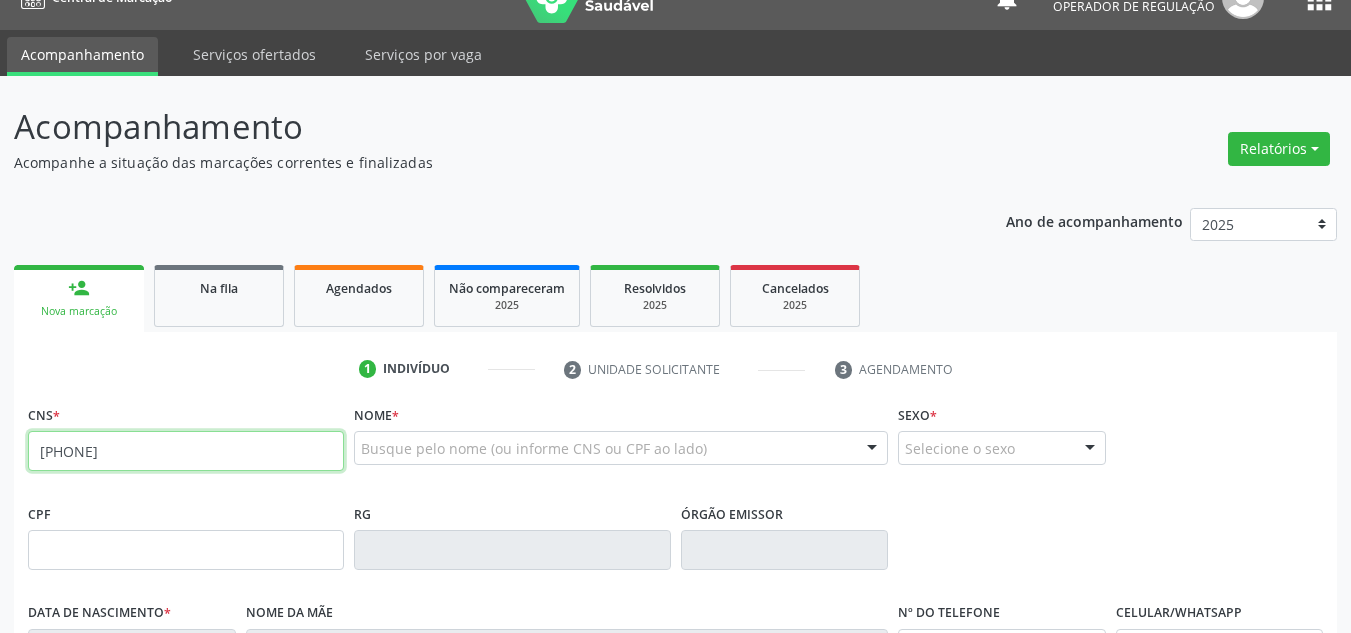 type on "[PHONE]" 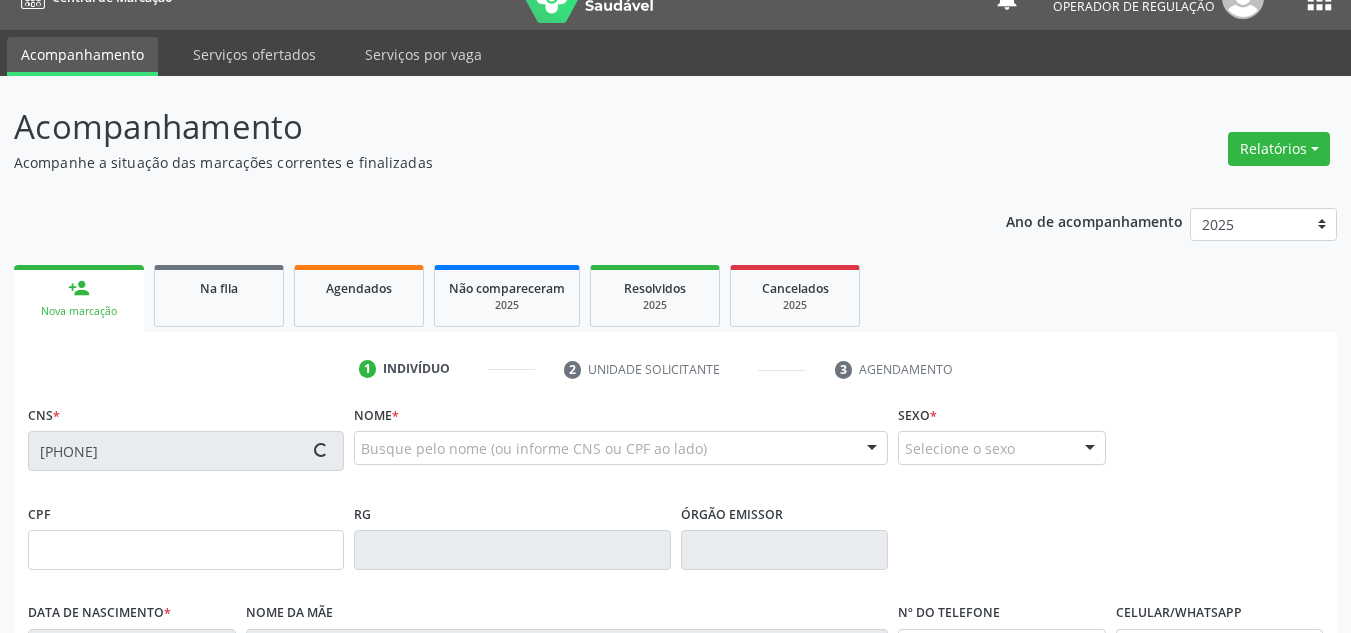 type on "[DATE]" 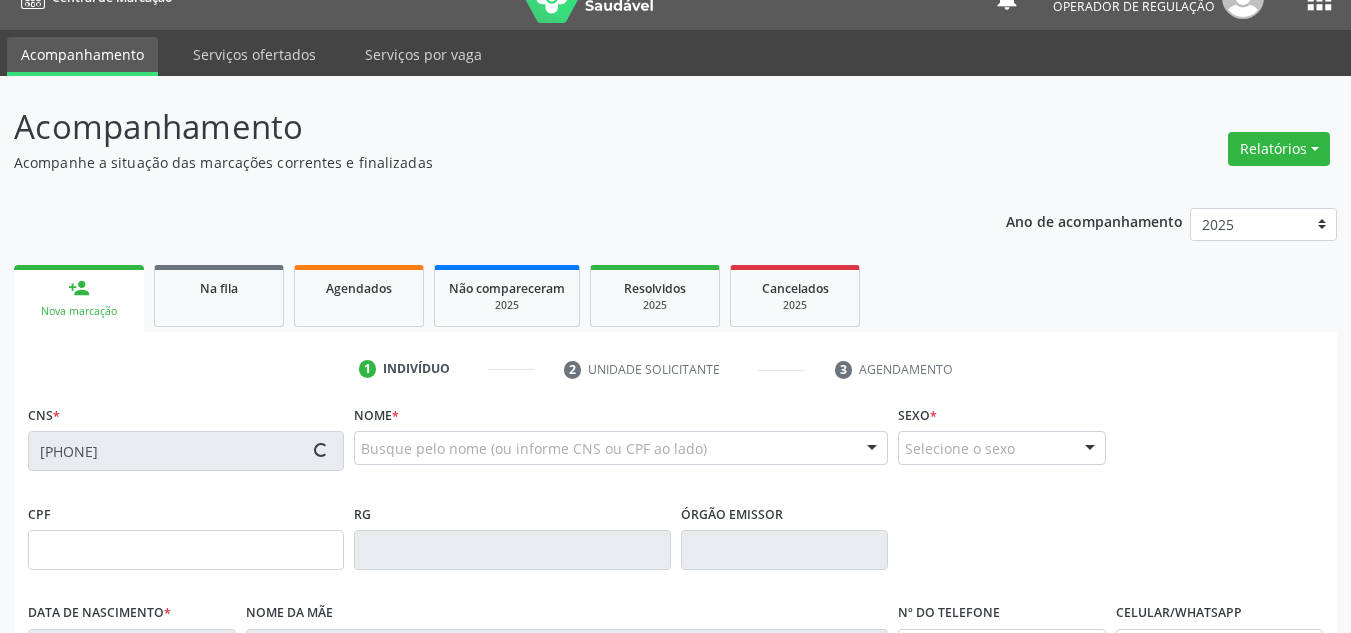 type on "S/N" 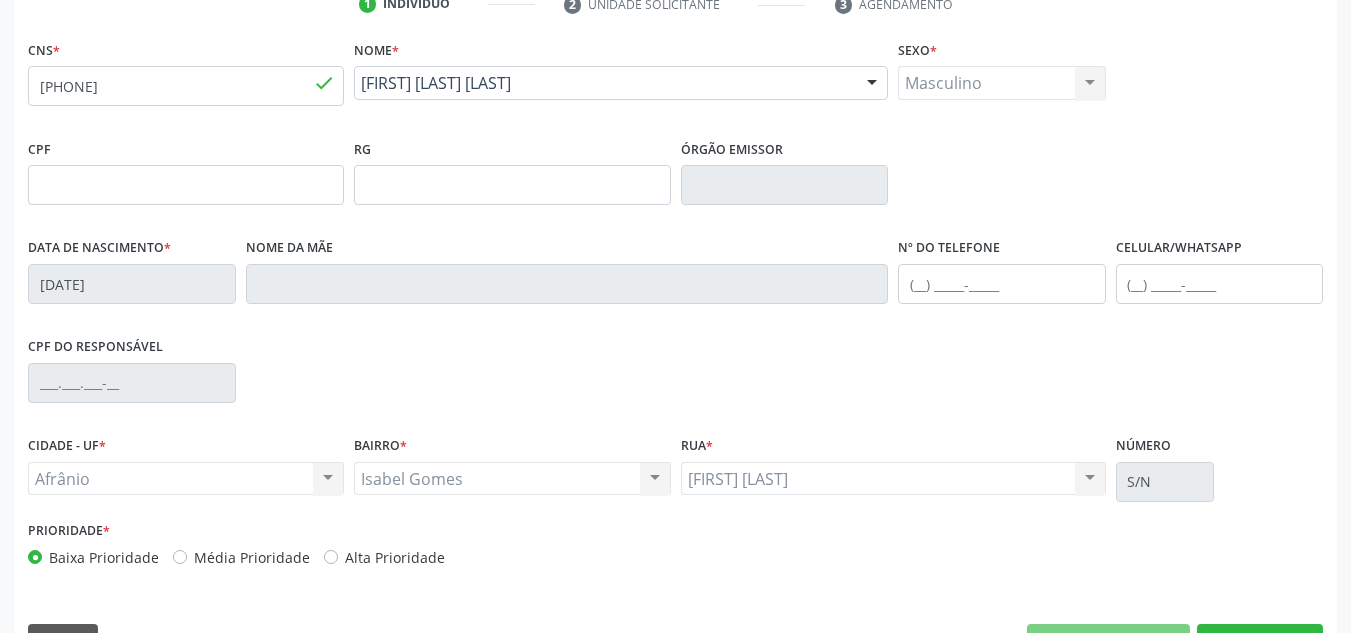 scroll, scrollTop: 451, scrollLeft: 0, axis: vertical 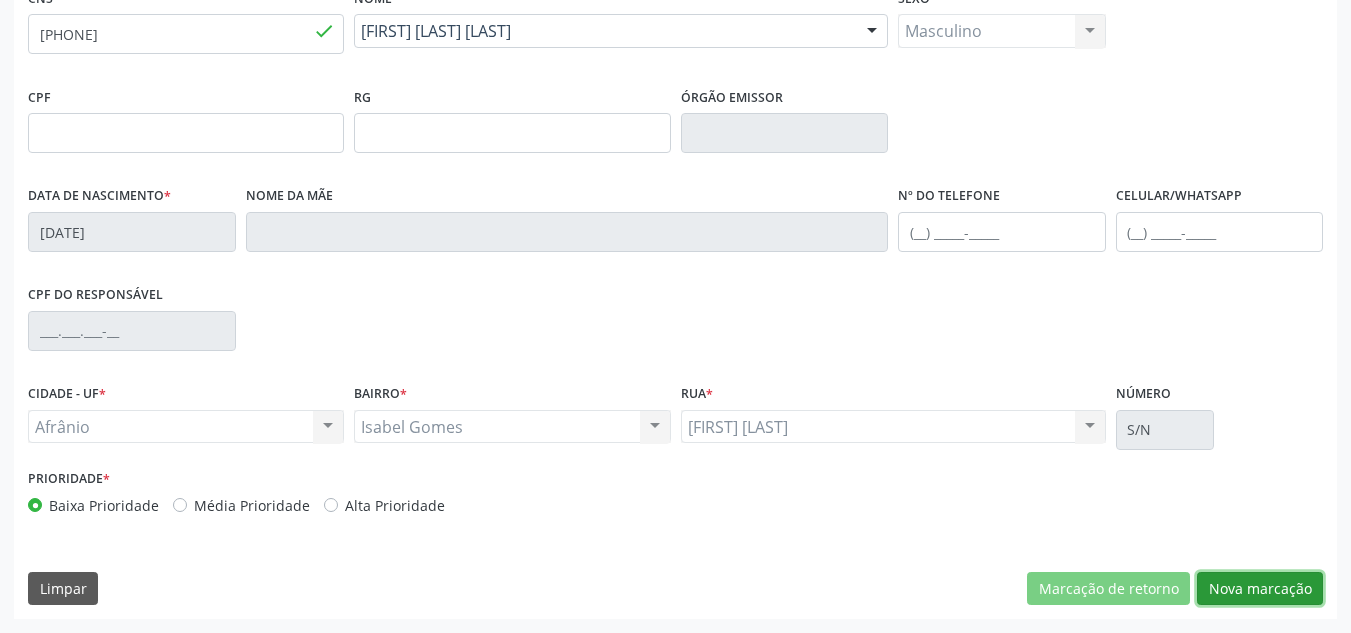 click on "Nova marcação" at bounding box center (1260, 589) 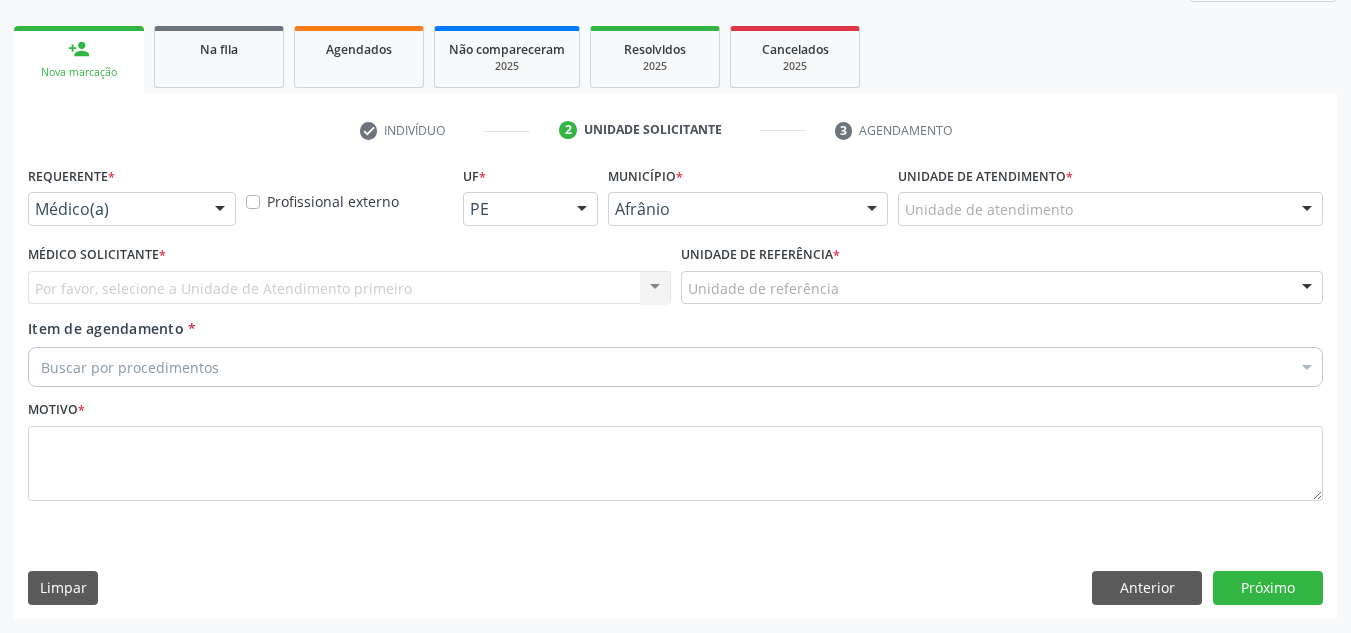 scroll, scrollTop: 273, scrollLeft: 0, axis: vertical 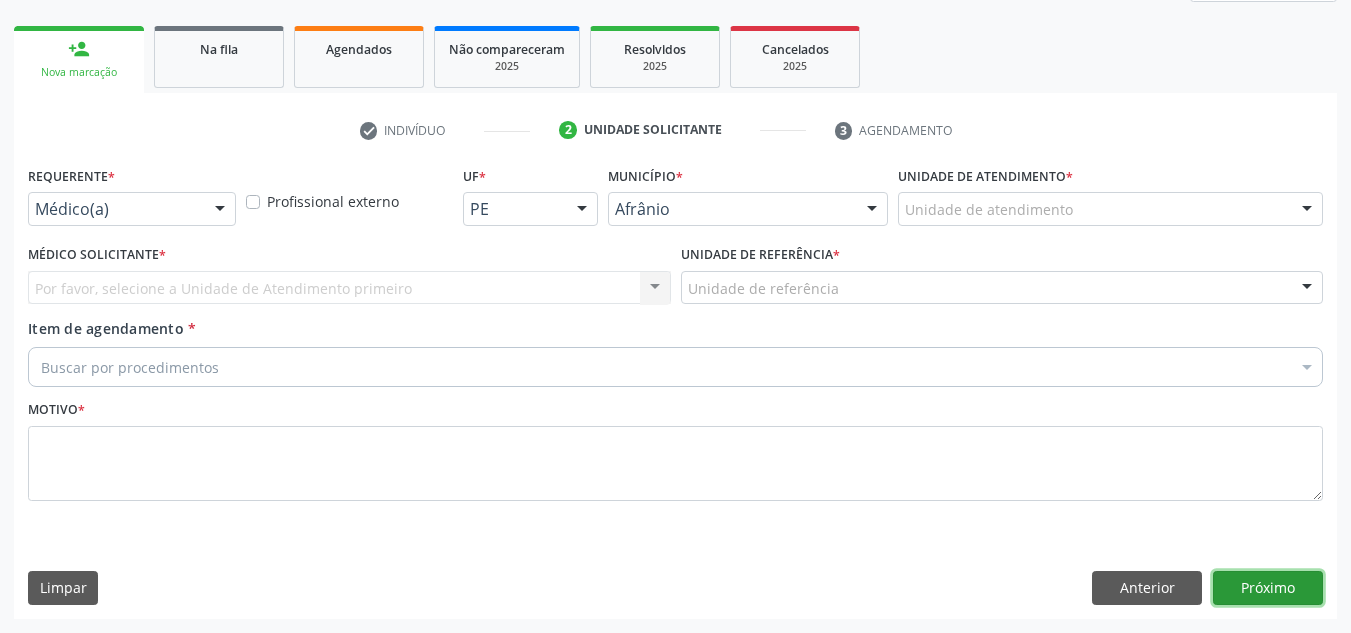 click on "Próximo" at bounding box center (1268, 588) 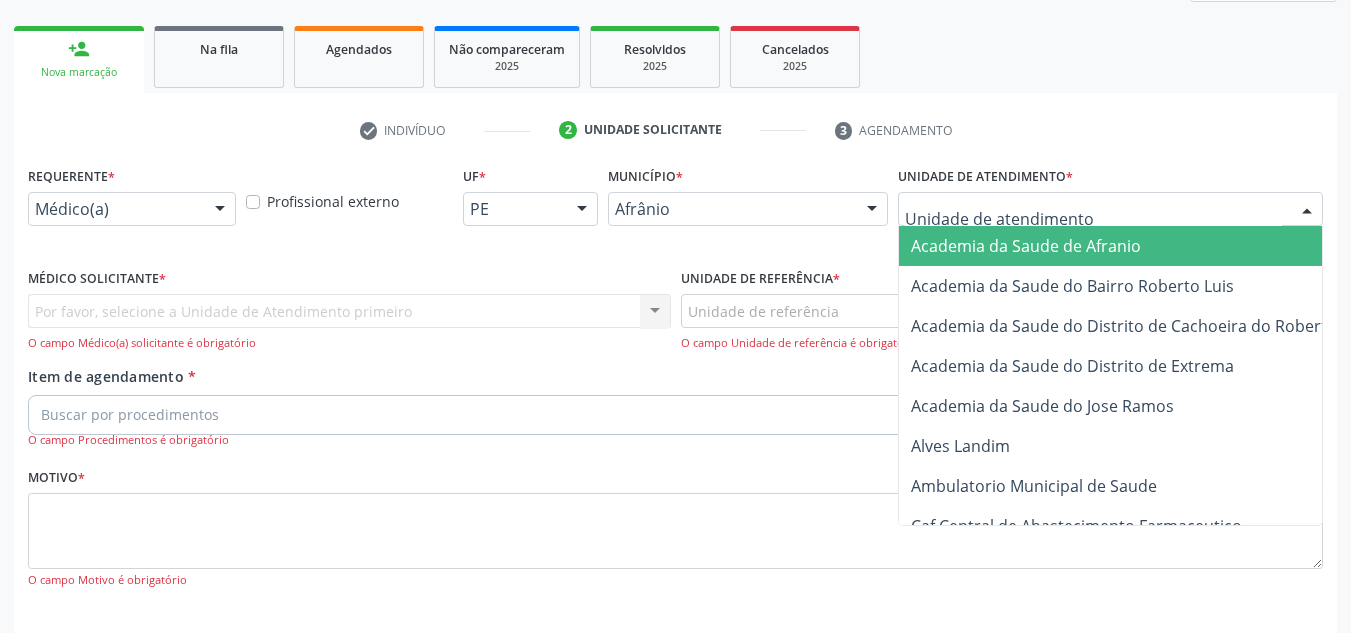 click at bounding box center (1110, 209) 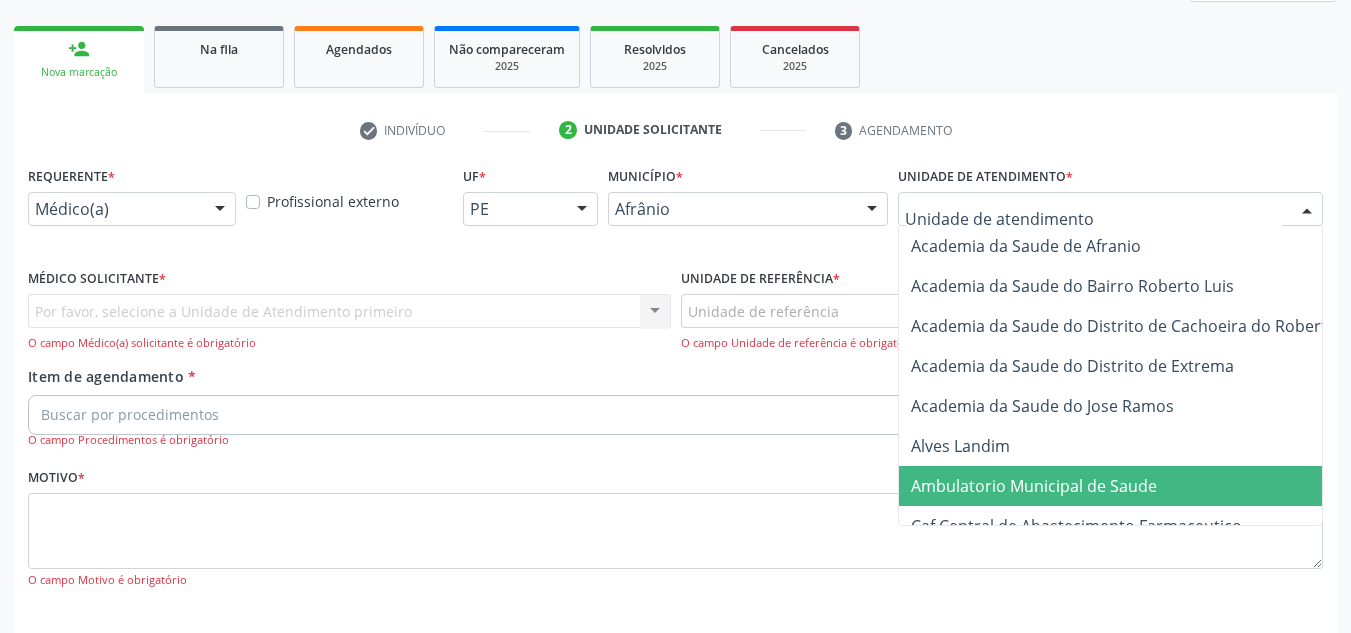 click on "Ambulatorio Municipal de Saude" at bounding box center [1034, 486] 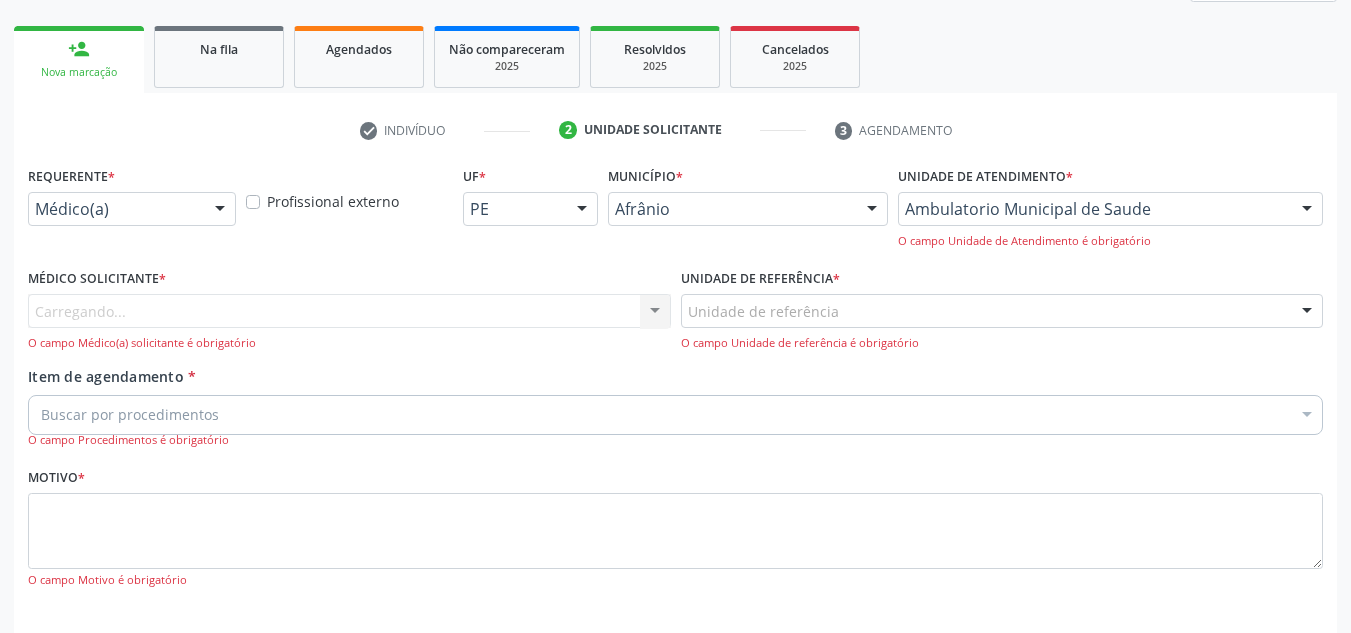 click on "Carregando...
Nenhum resultado encontrado para: "   "
Não há nenhuma opção para ser exibida.
O campo Médico(a) solicitante é obrigatório" at bounding box center (349, 322) 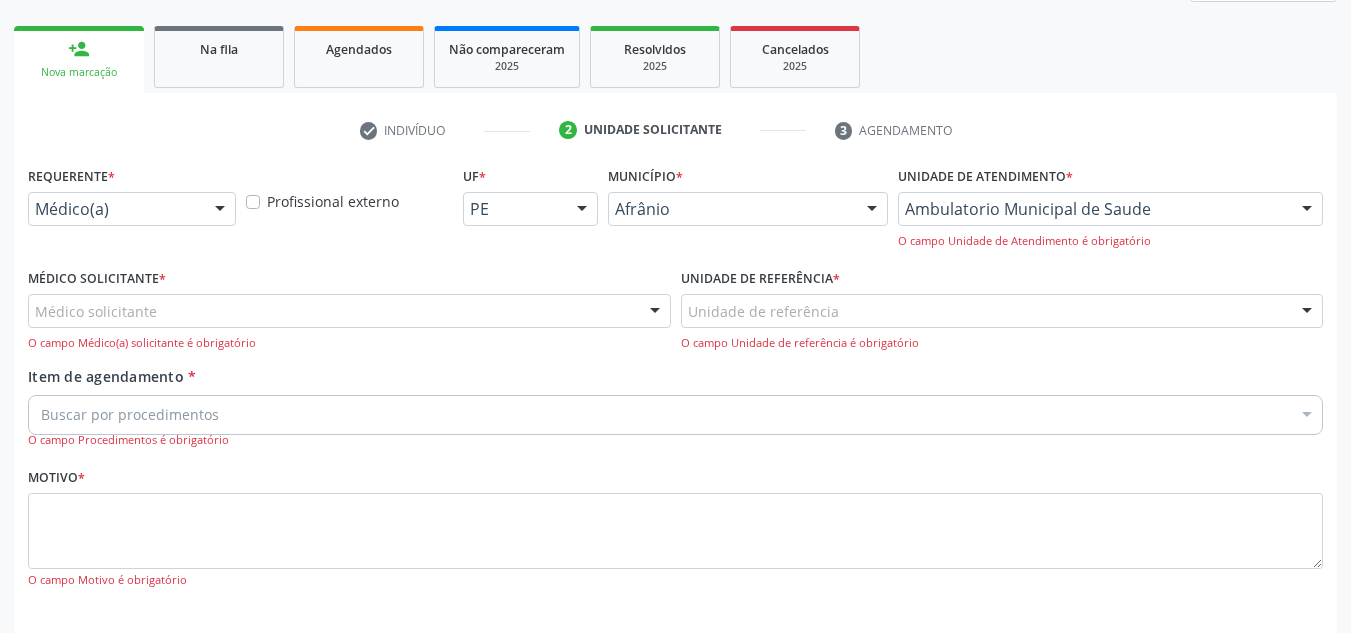 click on "Médico solicitante" at bounding box center (349, 311) 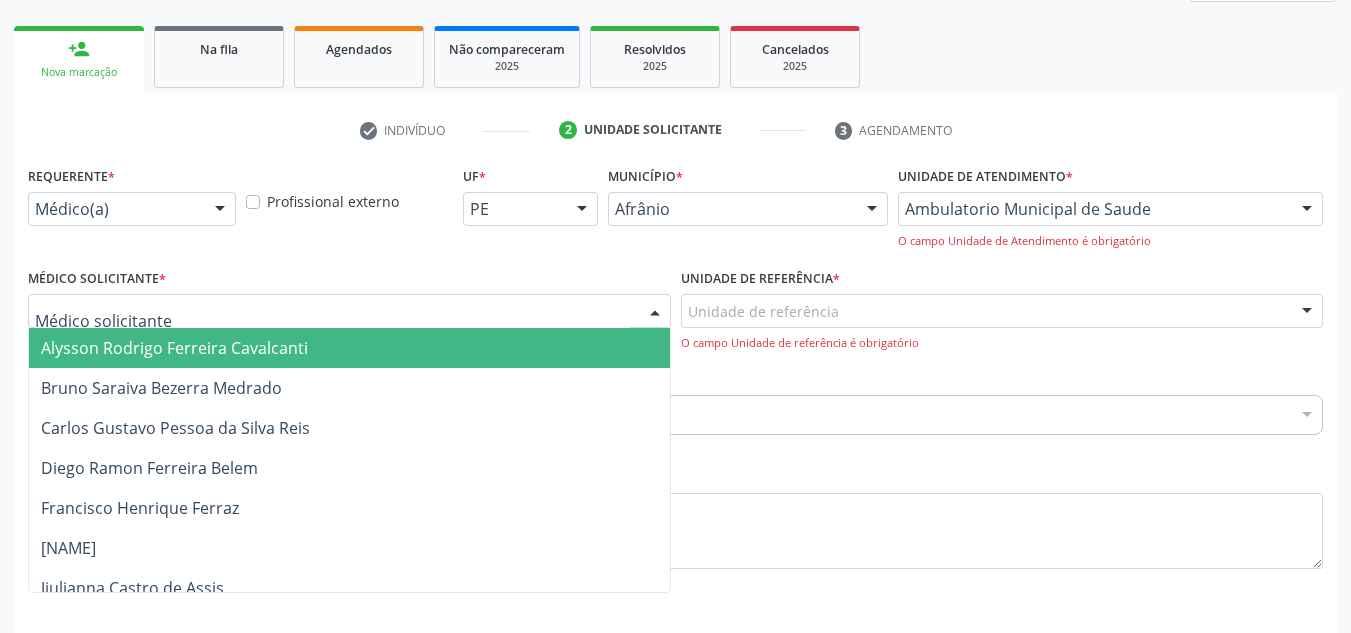 click on "Alysson Rodrigo Ferreira Cavalcanti" at bounding box center (349, 348) 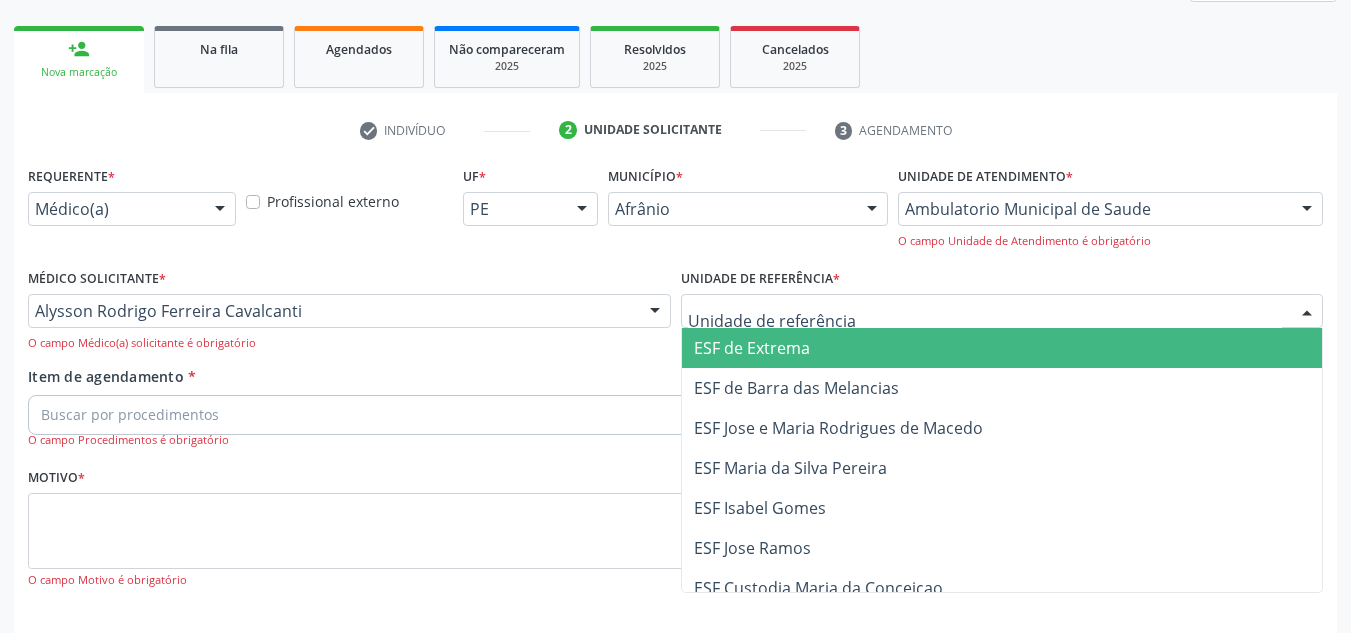 drag, startPoint x: 717, startPoint y: 306, endPoint x: 764, endPoint y: 396, distance: 101.53325 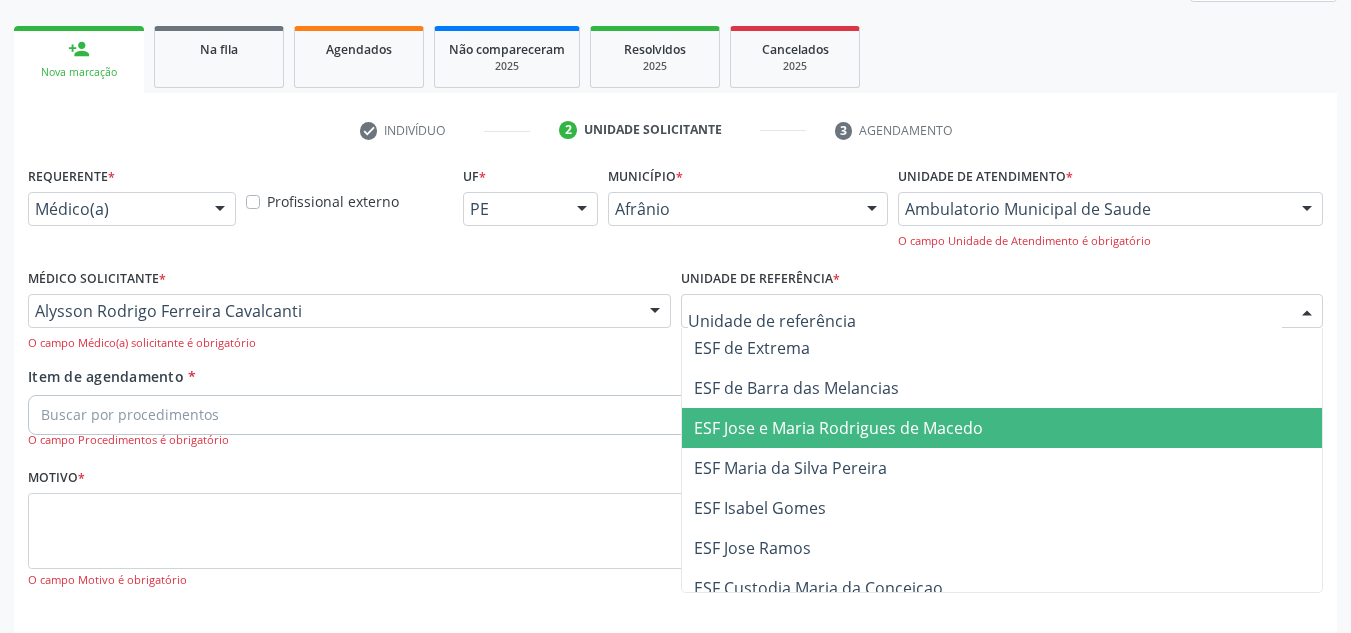 drag, startPoint x: 782, startPoint y: 409, endPoint x: 692, endPoint y: 347, distance: 109.28861 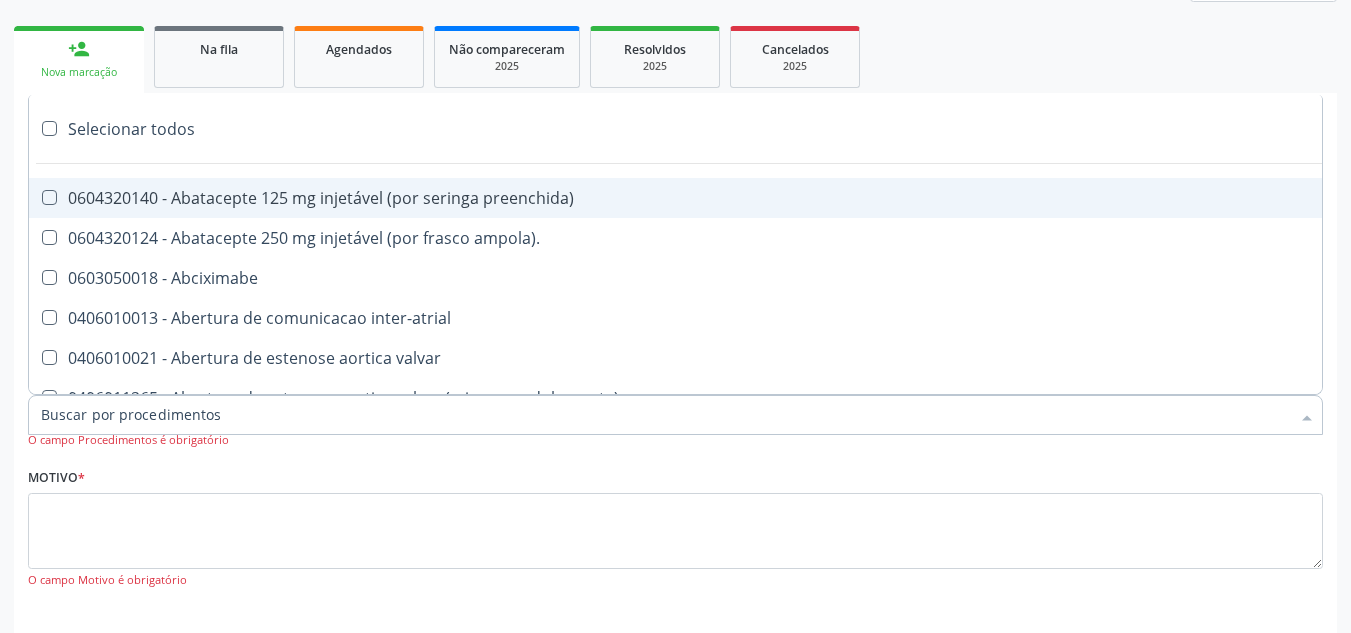 click at bounding box center (675, 415) 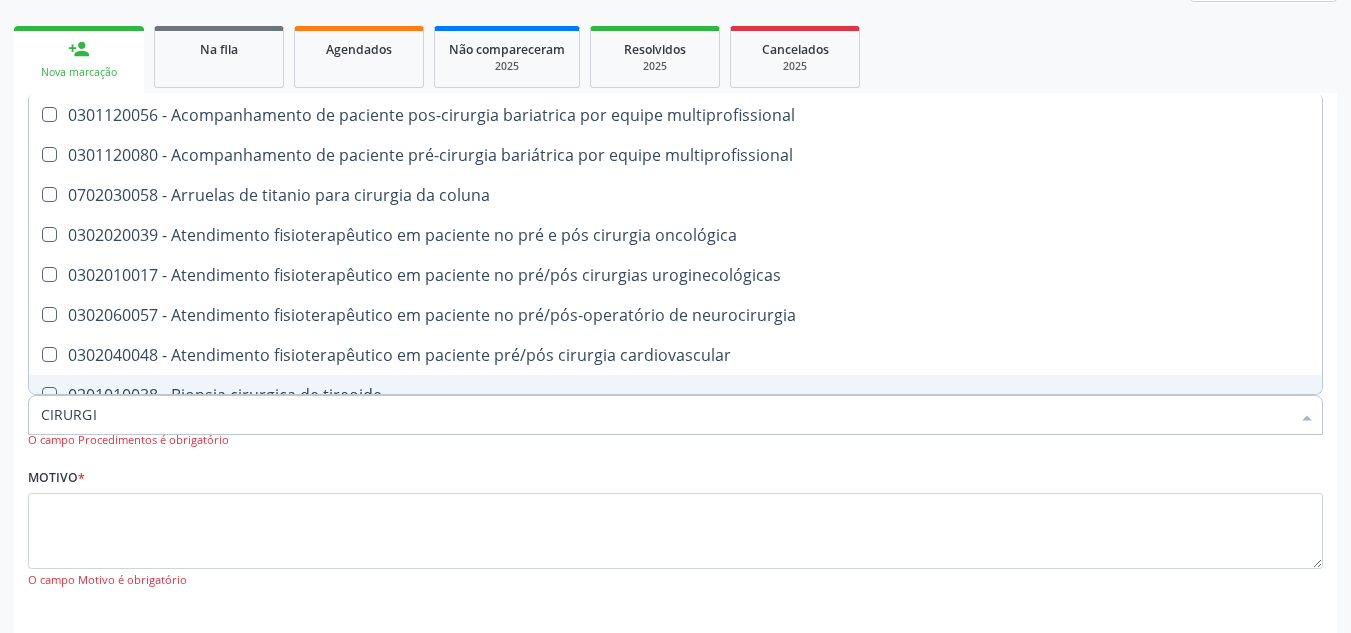 type on "CIRURGIÃO GERAL" 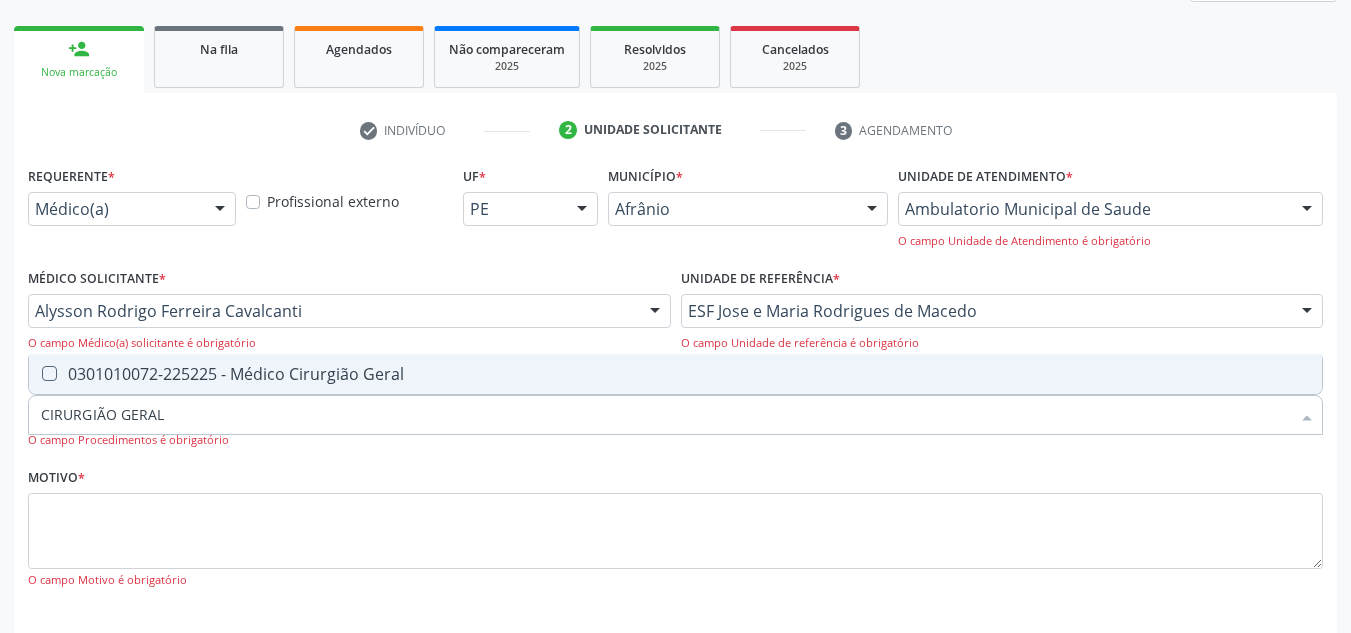 click on "0301010072-225225 - Médico Cirurgião Geral" at bounding box center (675, 374) 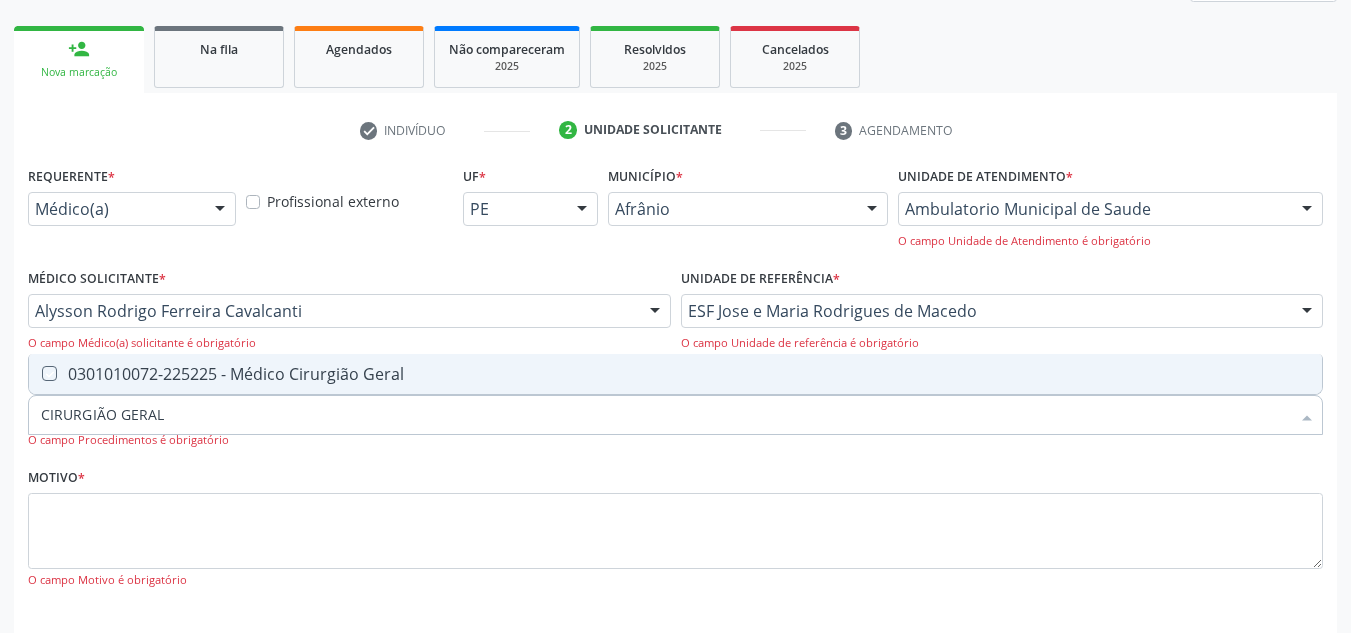 checkbox on "true" 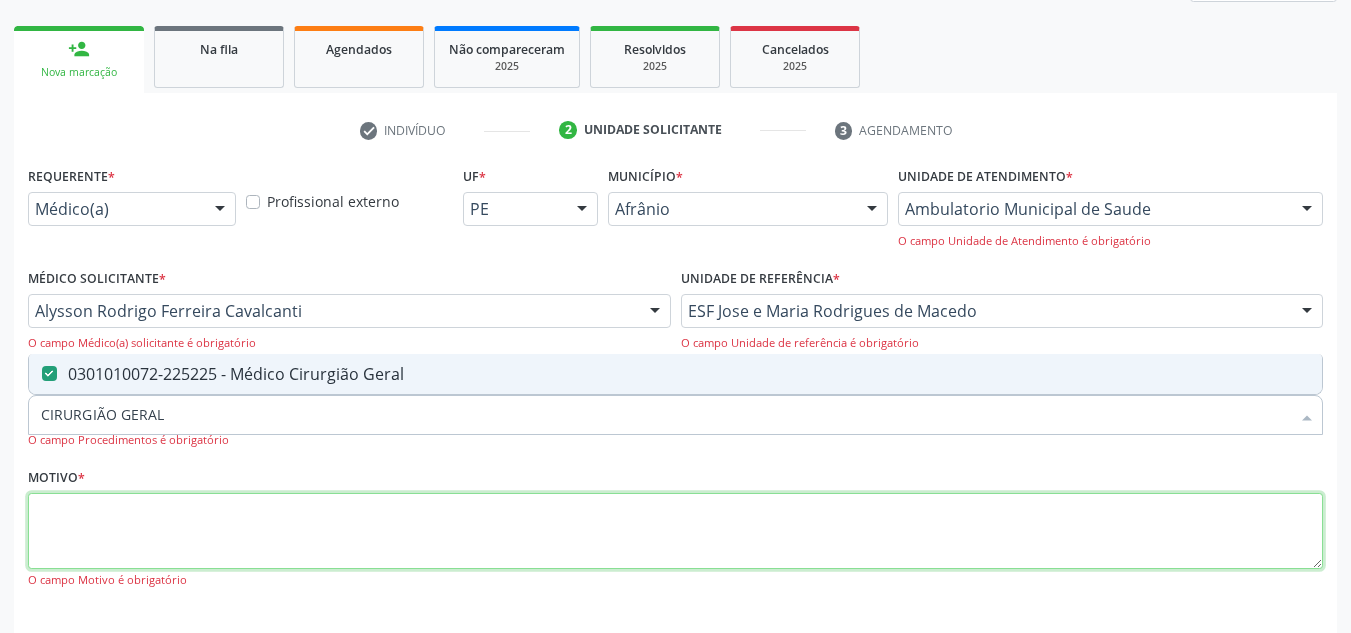 click at bounding box center (675, 531) 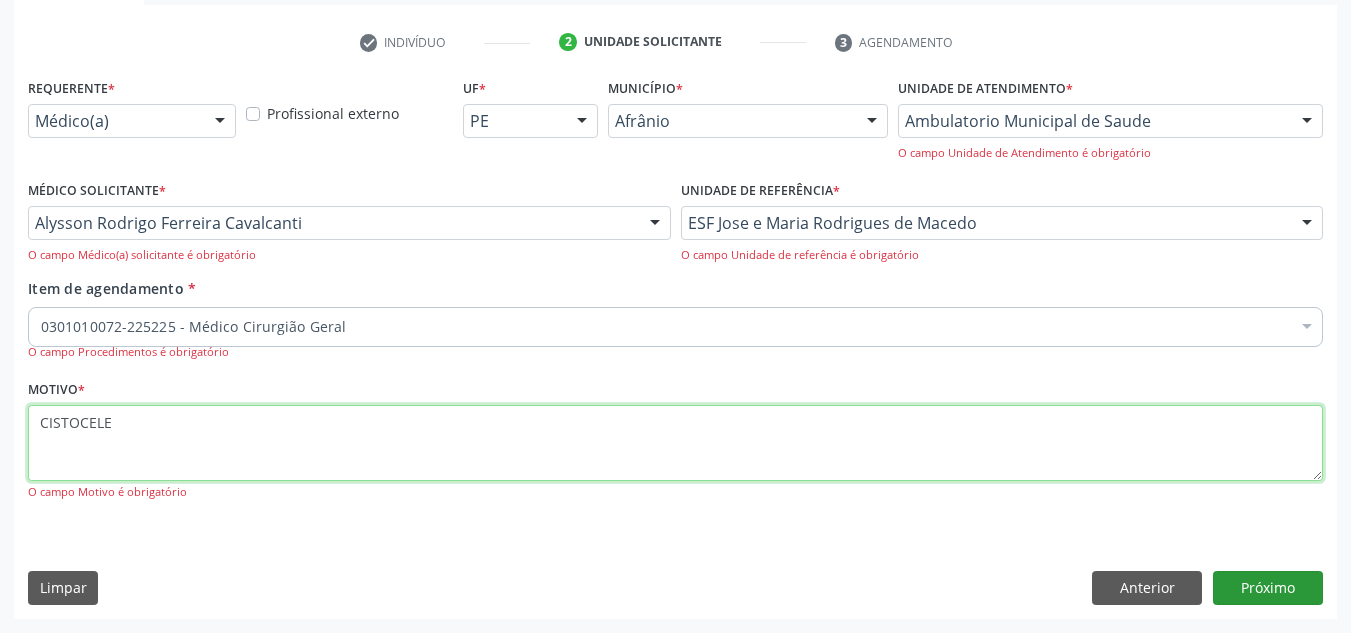 type on "CISTOCELE" 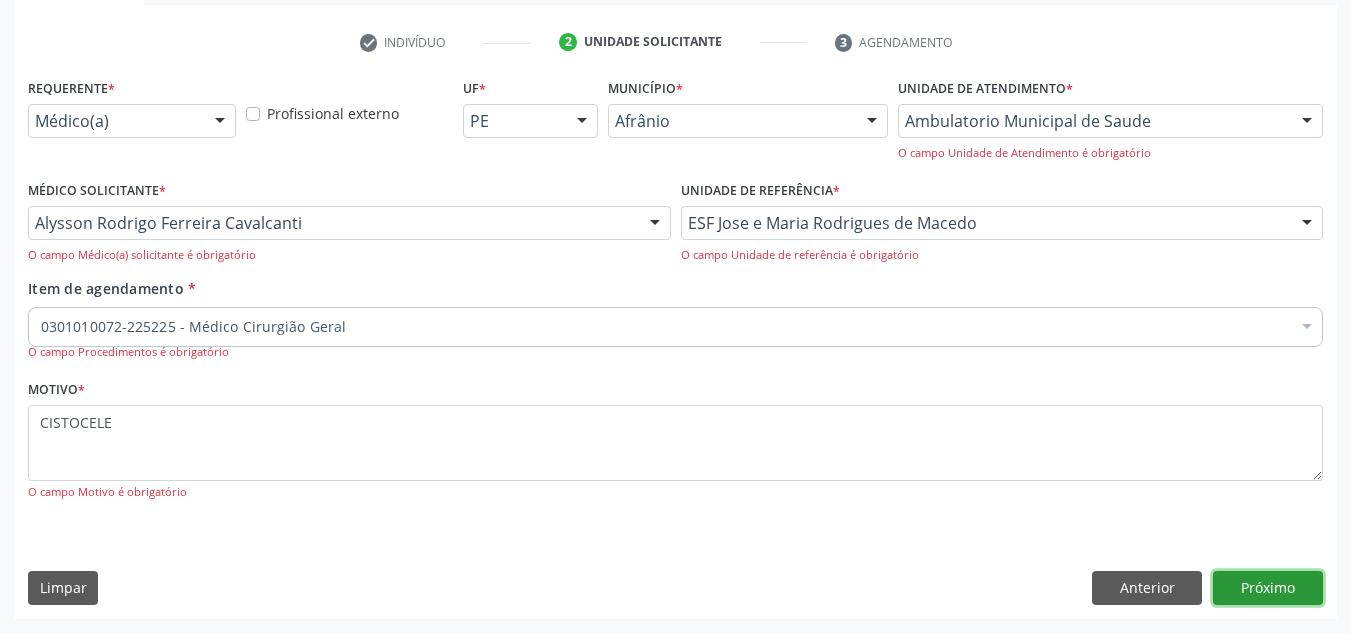 click on "Próximo" at bounding box center [1268, 588] 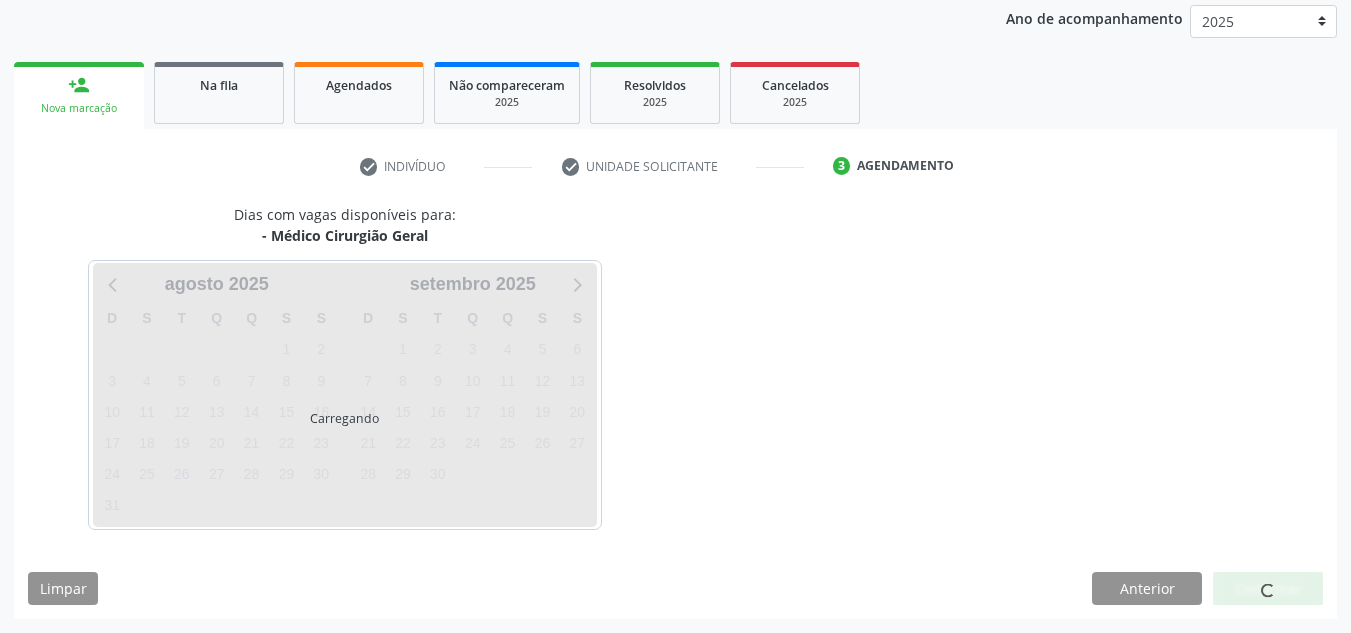 scroll, scrollTop: 237, scrollLeft: 0, axis: vertical 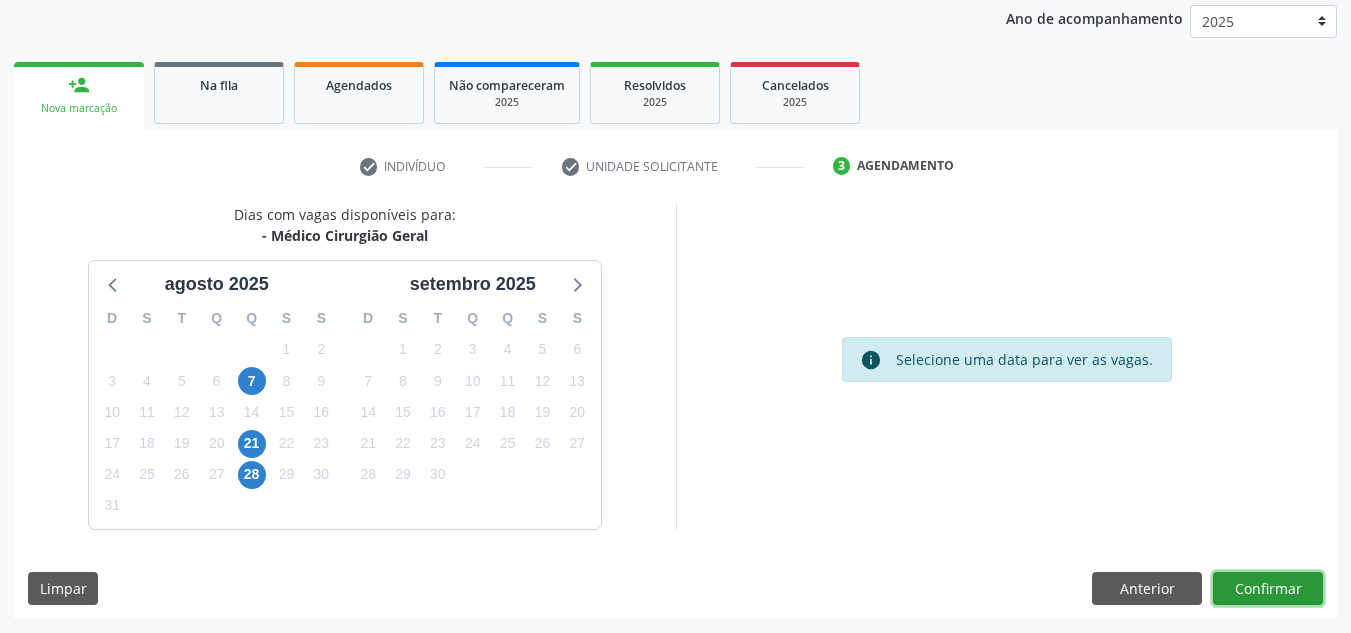 click on "Confirmar" at bounding box center [1268, 589] 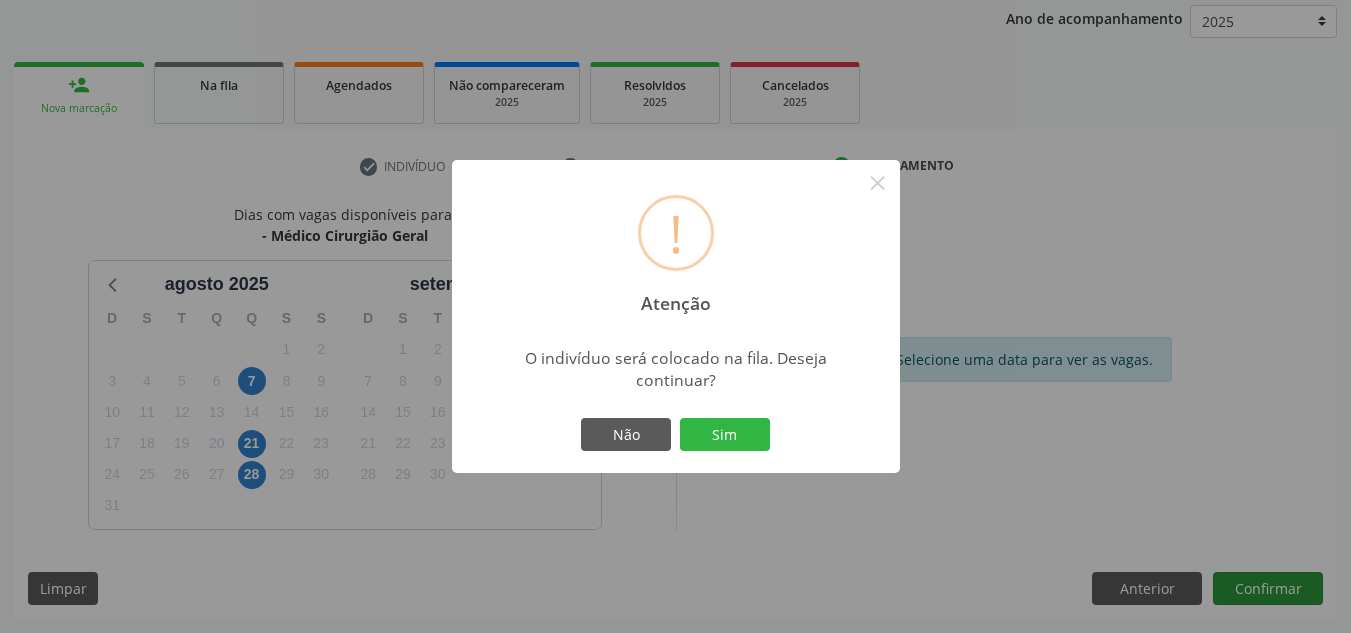 type 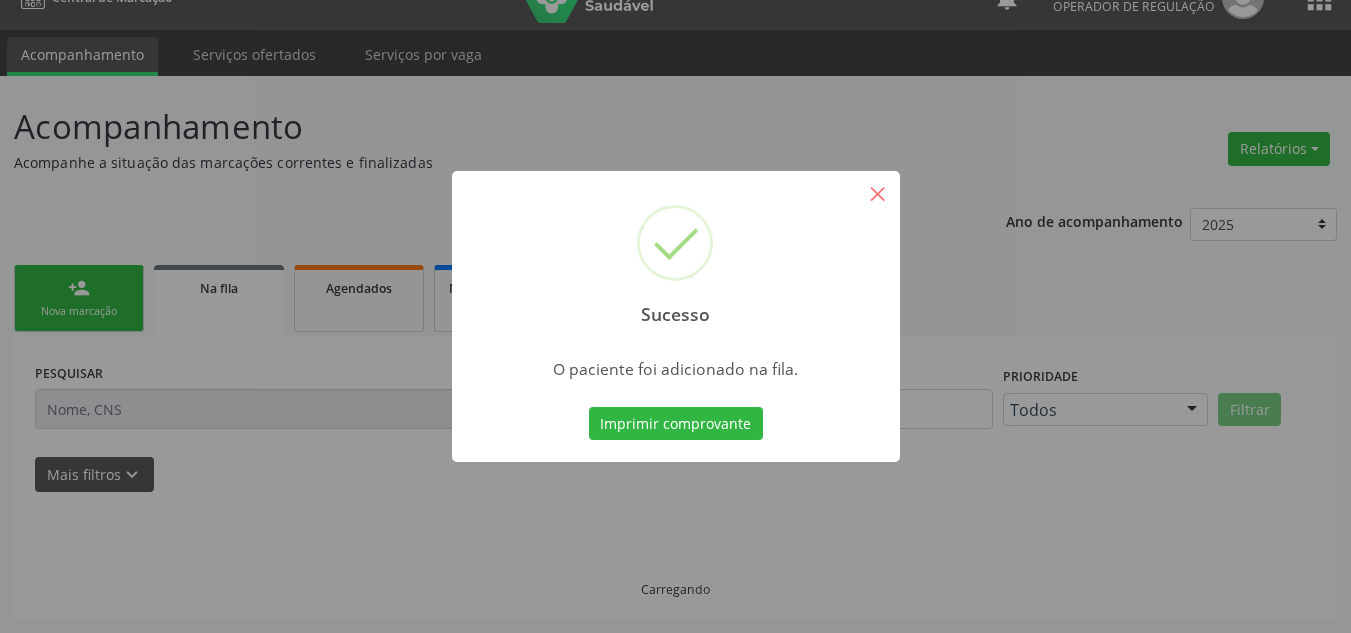 scroll, scrollTop: 34, scrollLeft: 0, axis: vertical 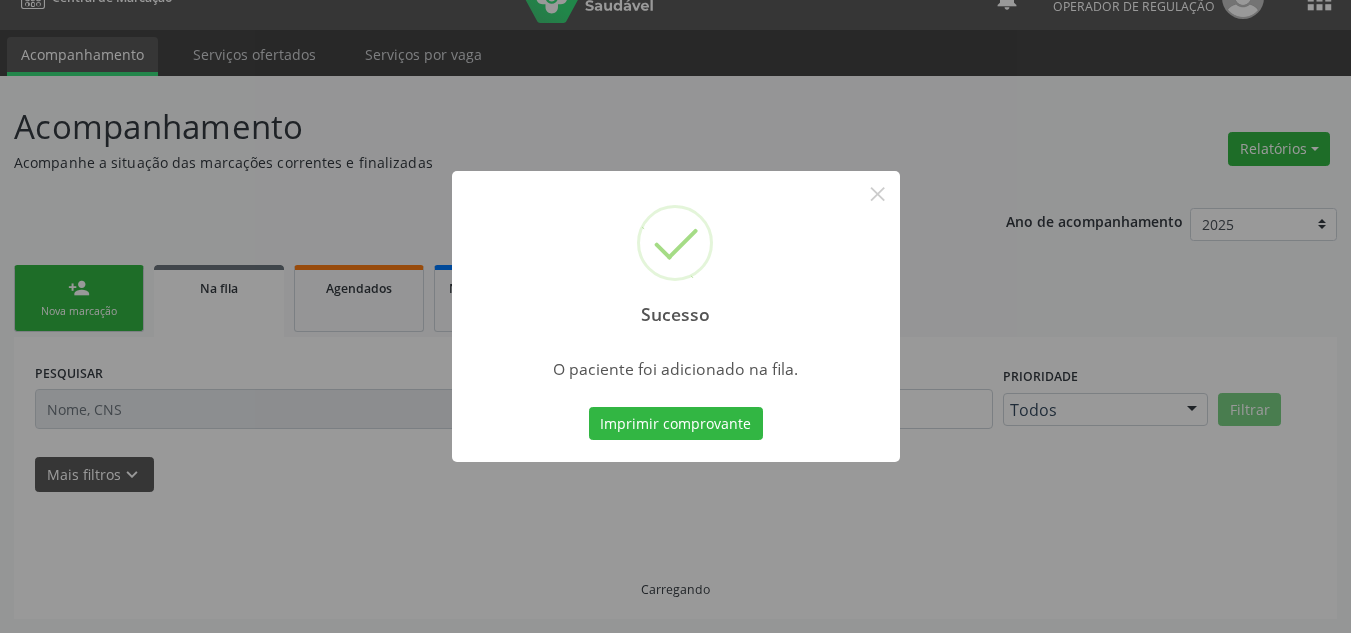 type 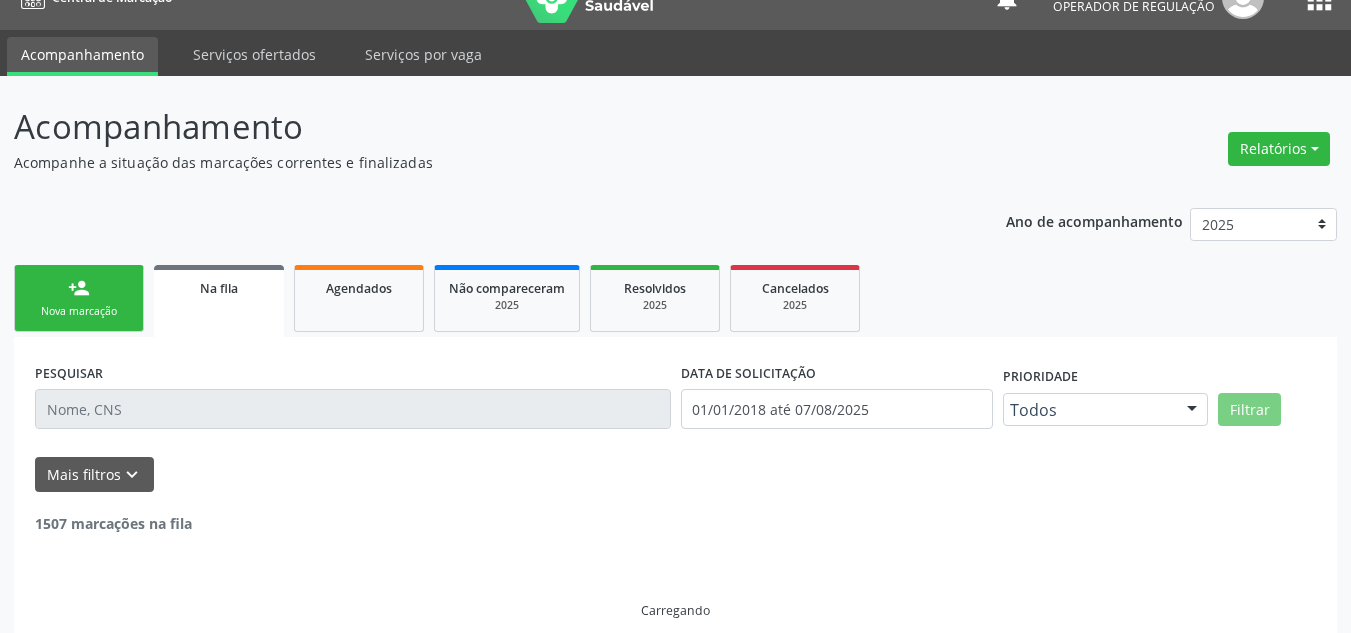 click on "Nova marcação" at bounding box center (79, 311) 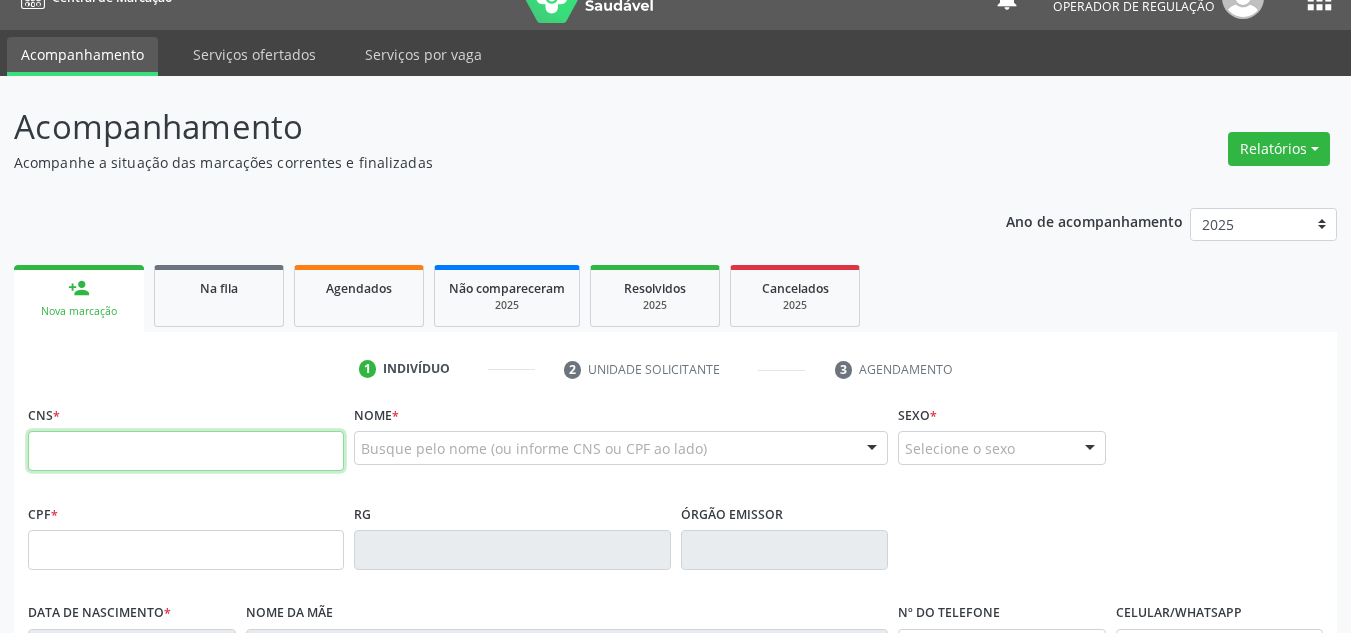 click at bounding box center [186, 451] 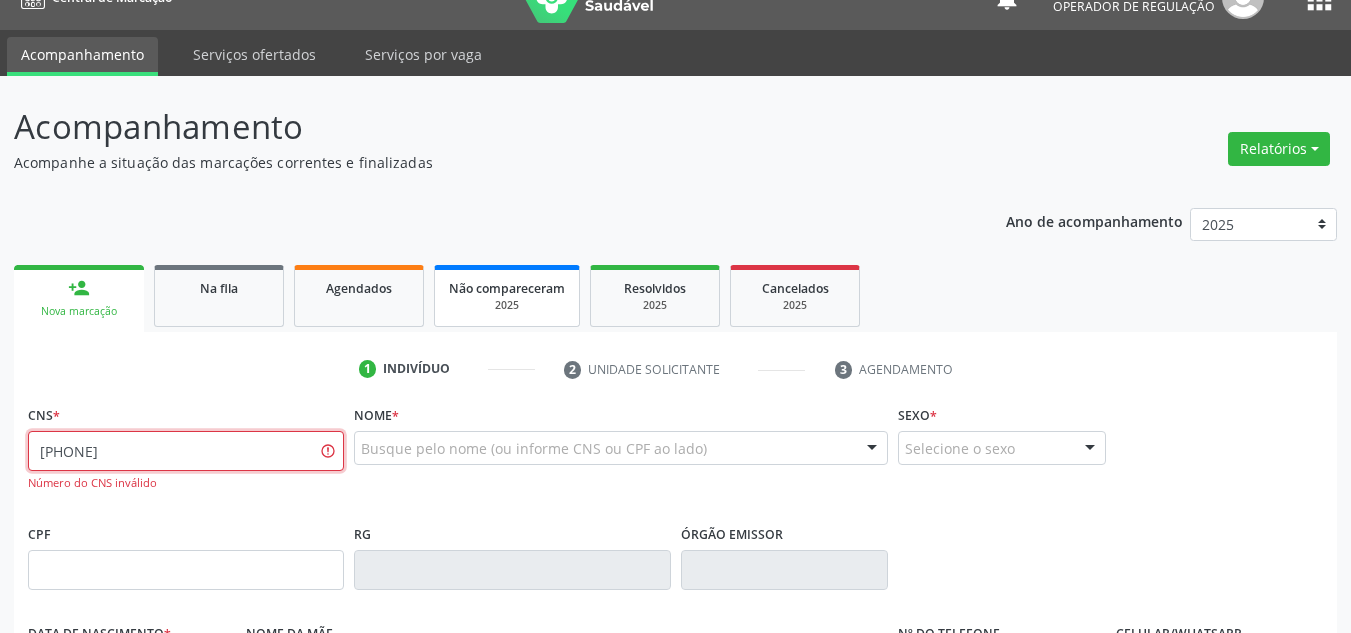 type on "[PHONE]" 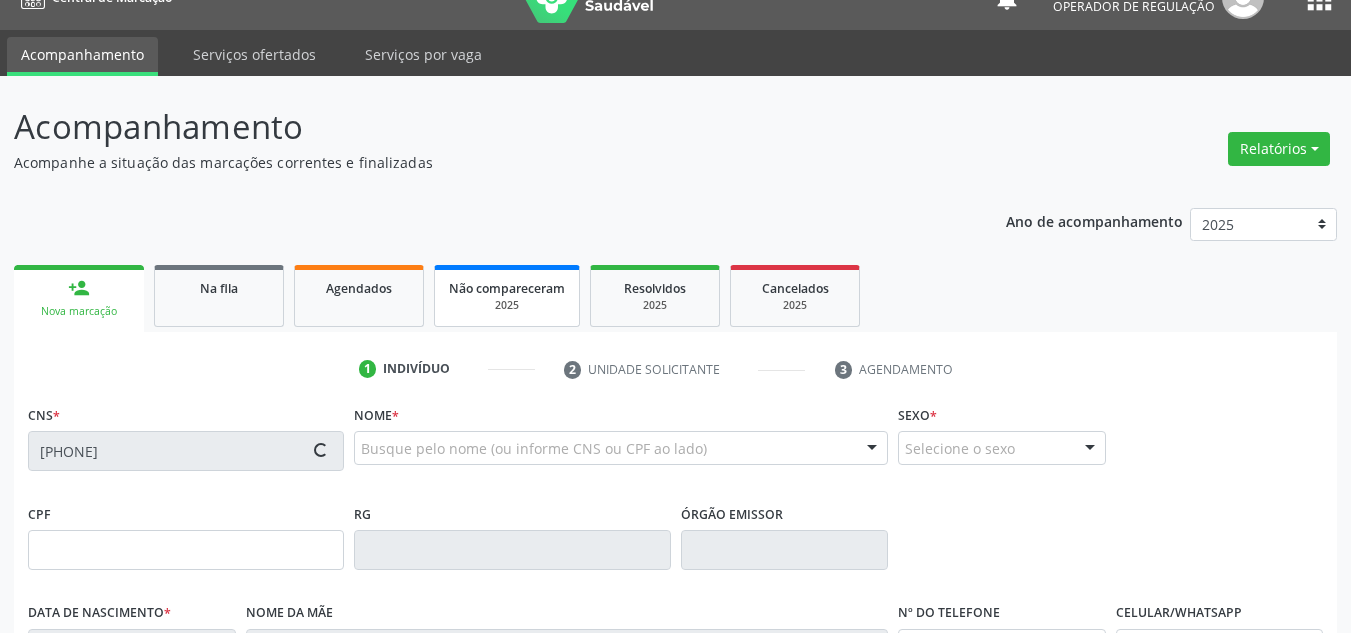 type on "[DATE]" 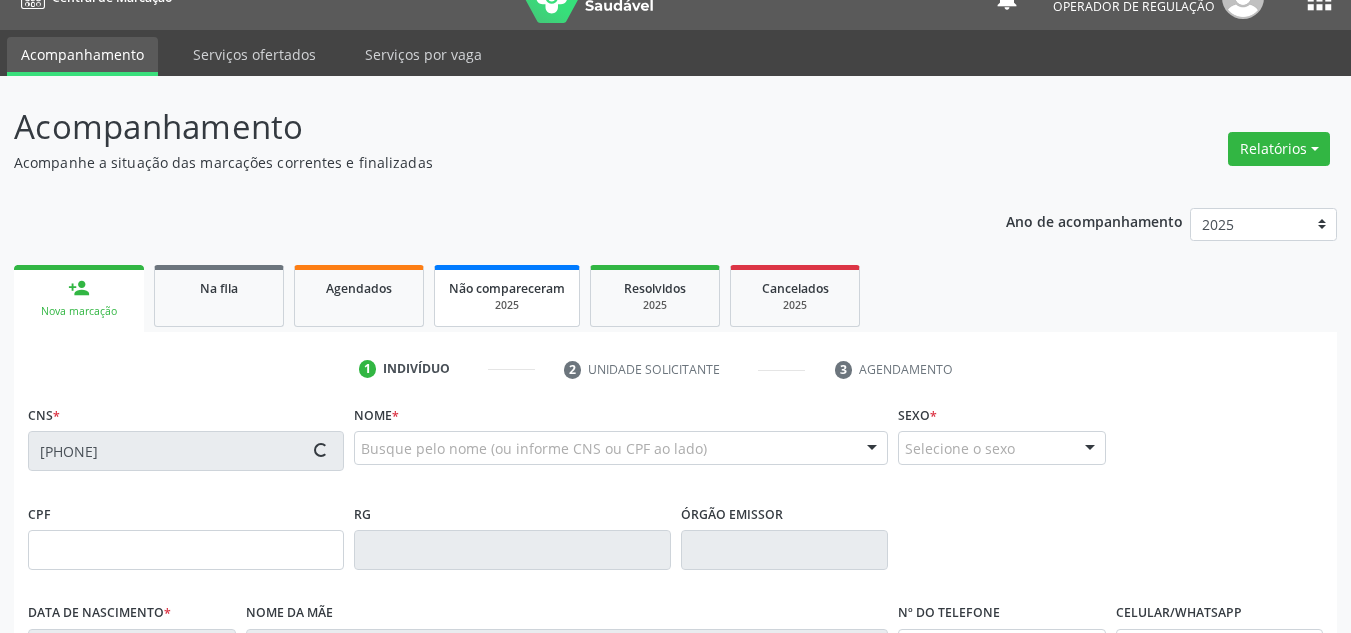 type on "S/N" 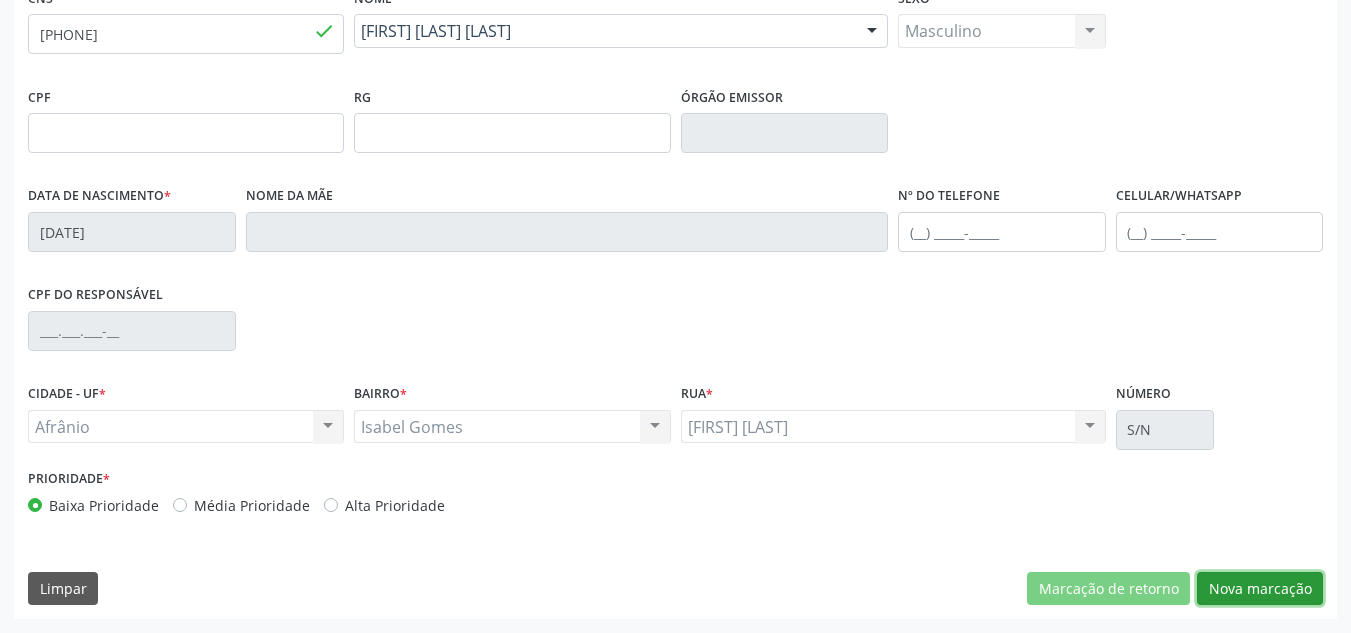 click on "Nova marcação" at bounding box center (1260, 589) 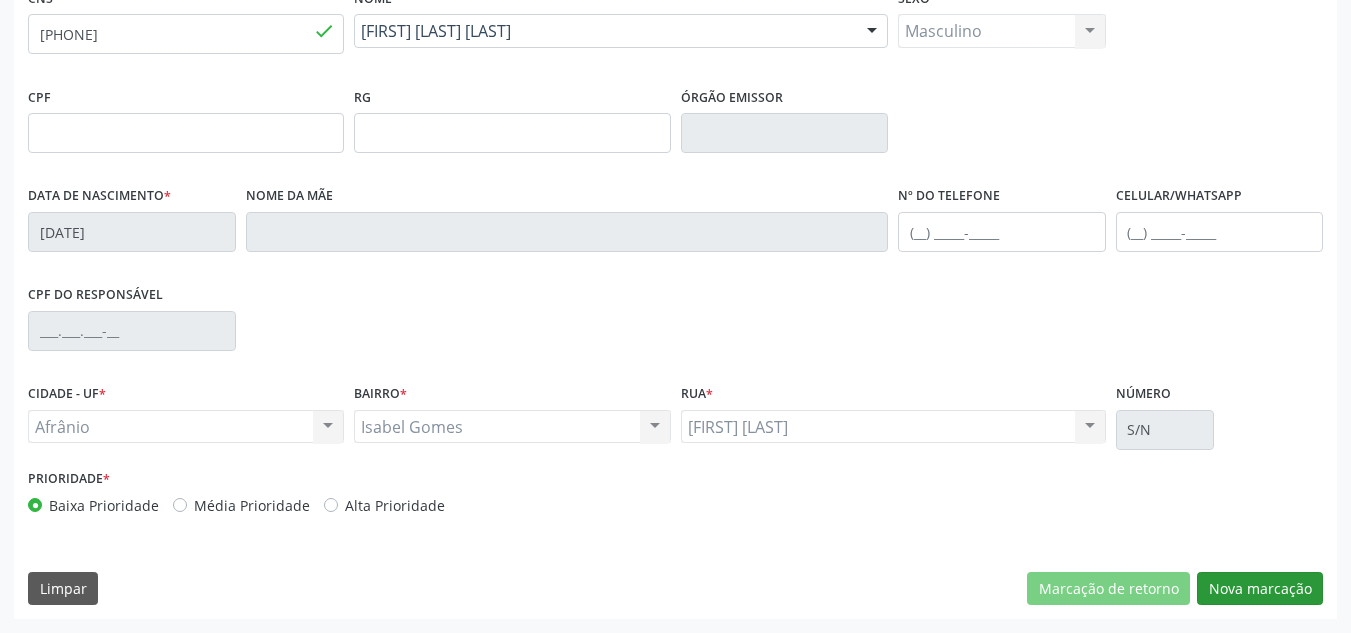 scroll, scrollTop: 273, scrollLeft: 0, axis: vertical 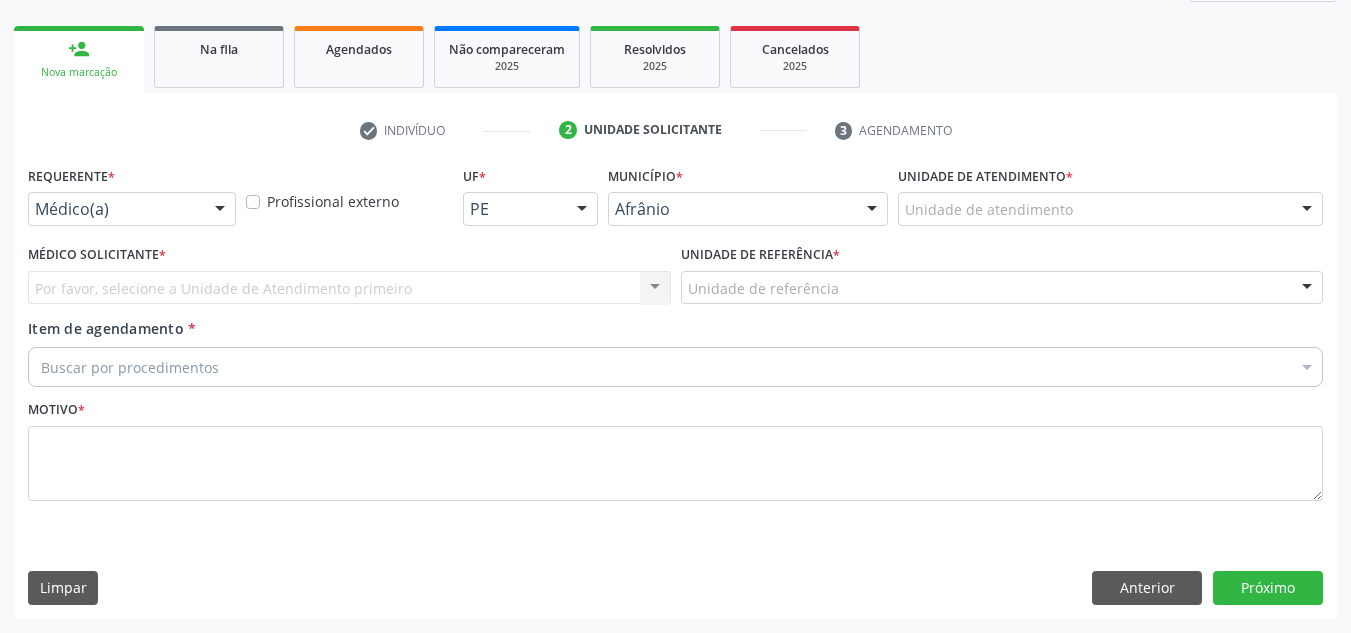 drag, startPoint x: 1187, startPoint y: 229, endPoint x: 1187, endPoint y: 218, distance: 11 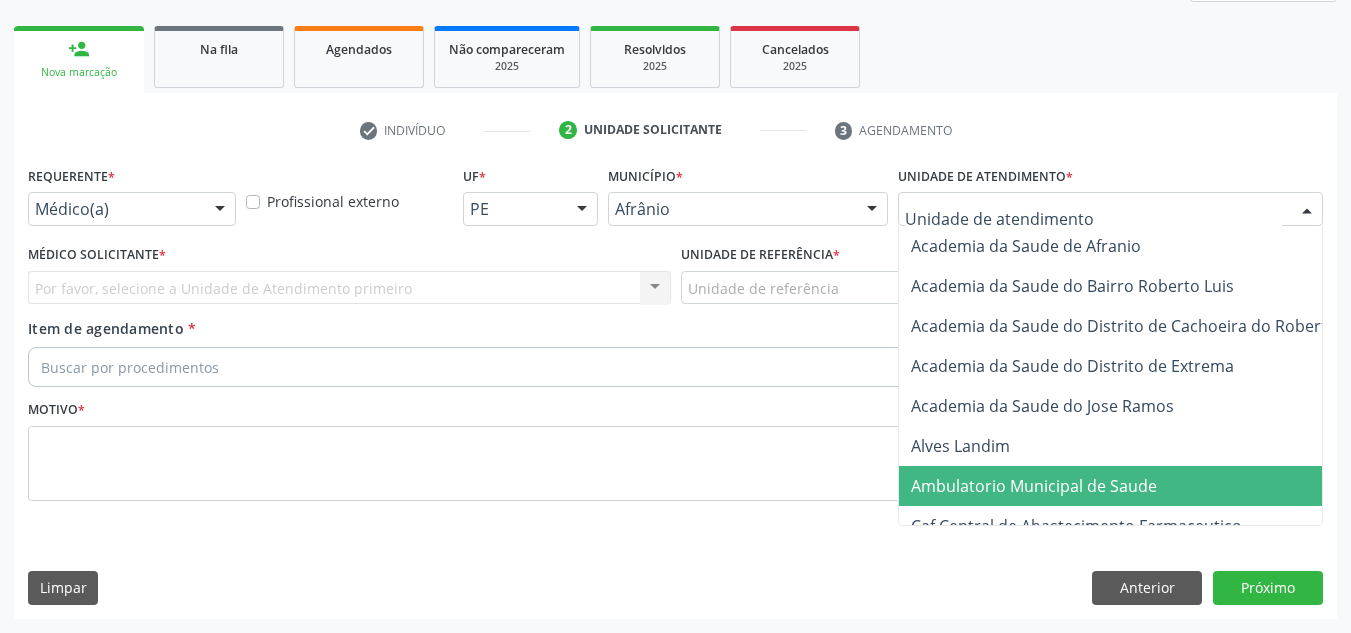 click on "Ambulatorio Municipal de Saude" at bounding box center (1137, 486) 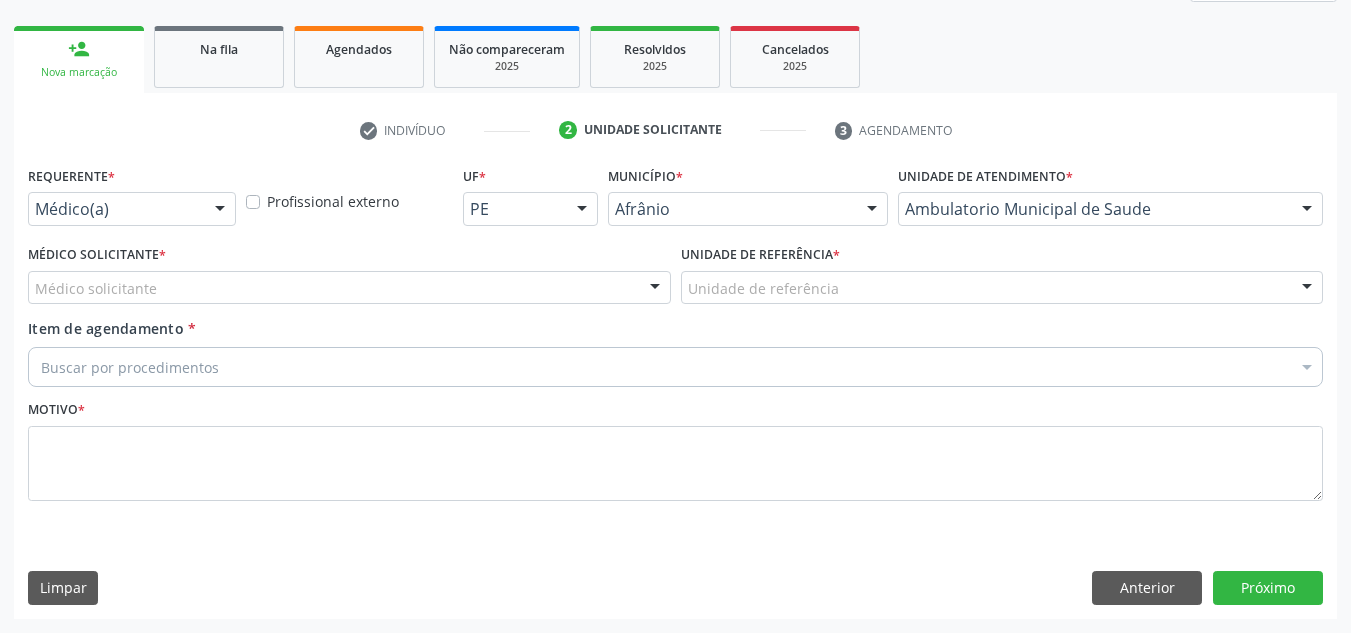 click on "Médico solicitante" at bounding box center [349, 288] 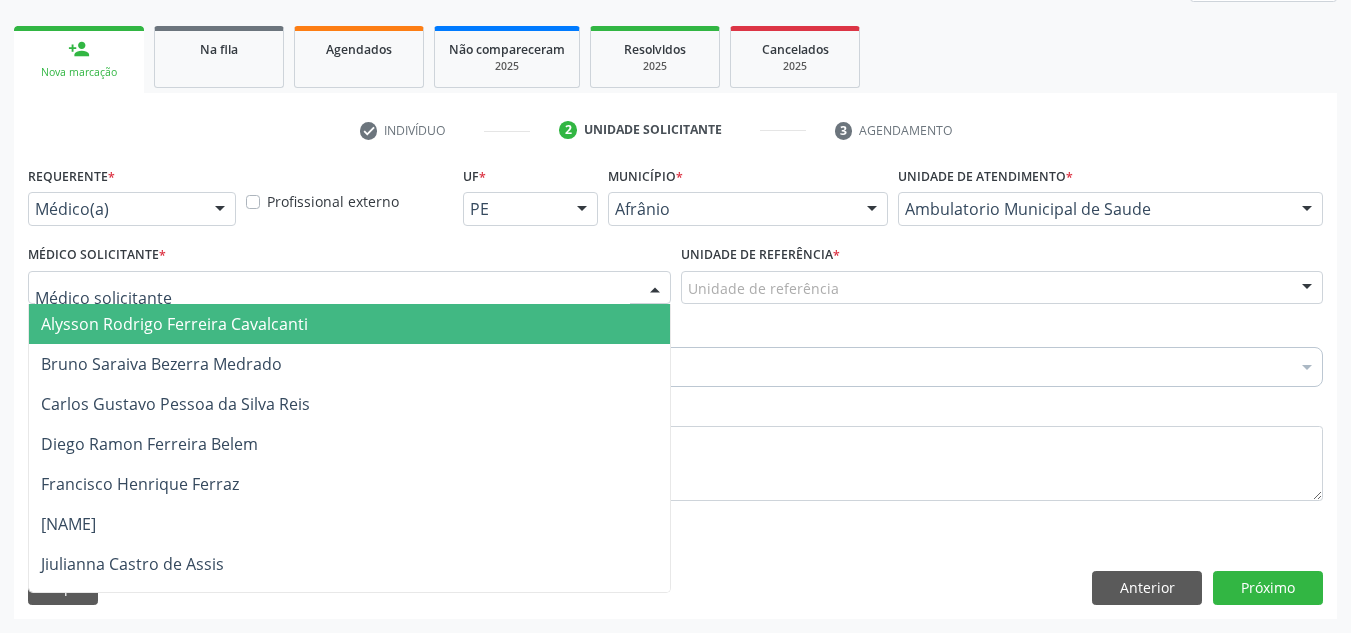 drag, startPoint x: 576, startPoint y: 351, endPoint x: 607, endPoint y: 335, distance: 34.88553 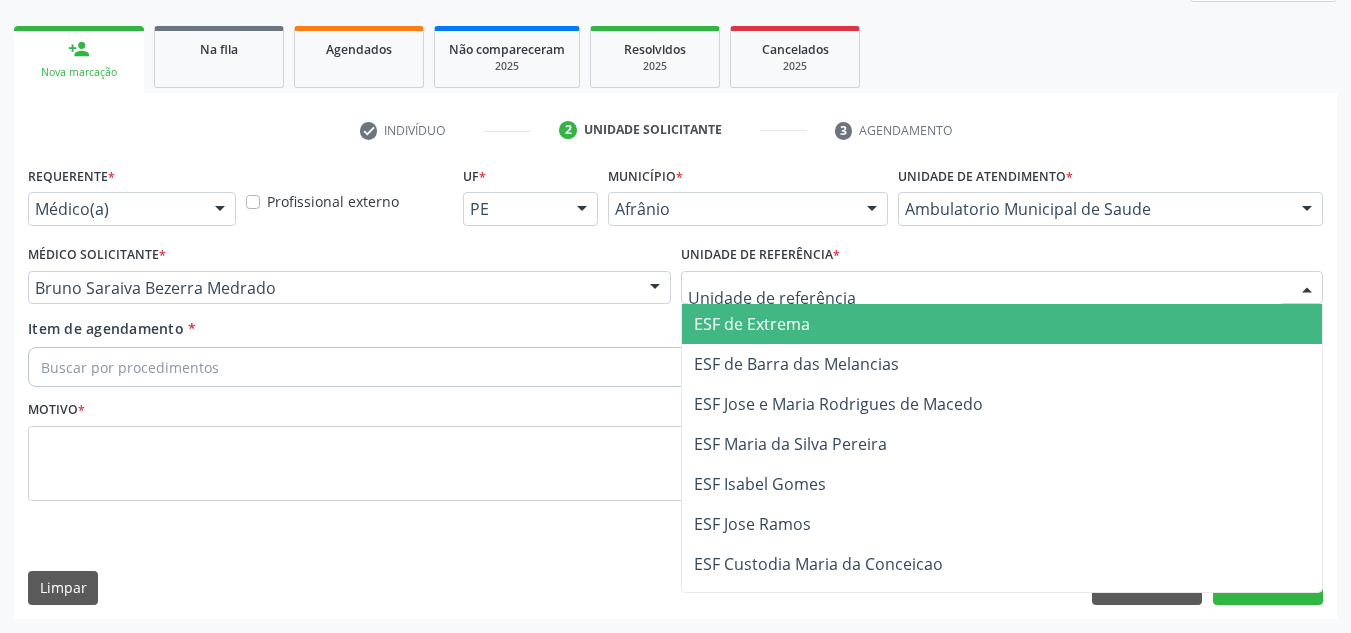 click at bounding box center (1002, 288) 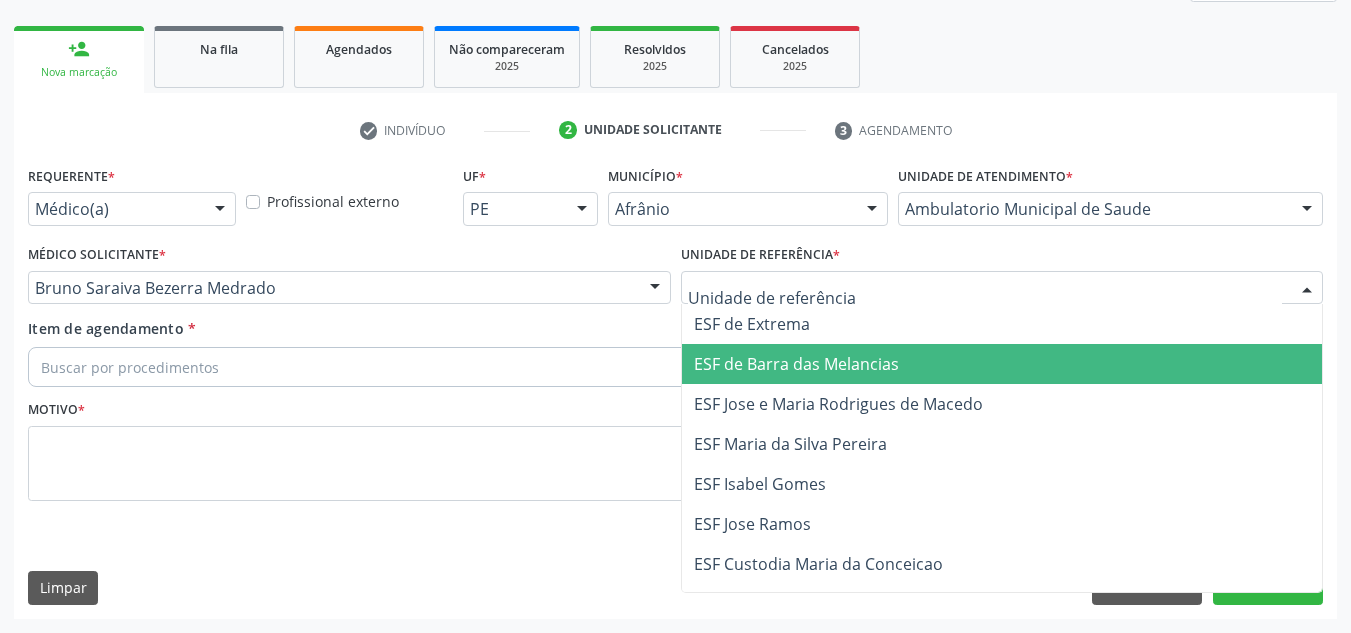 click on "ESF de Barra das Melancias" at bounding box center (796, 364) 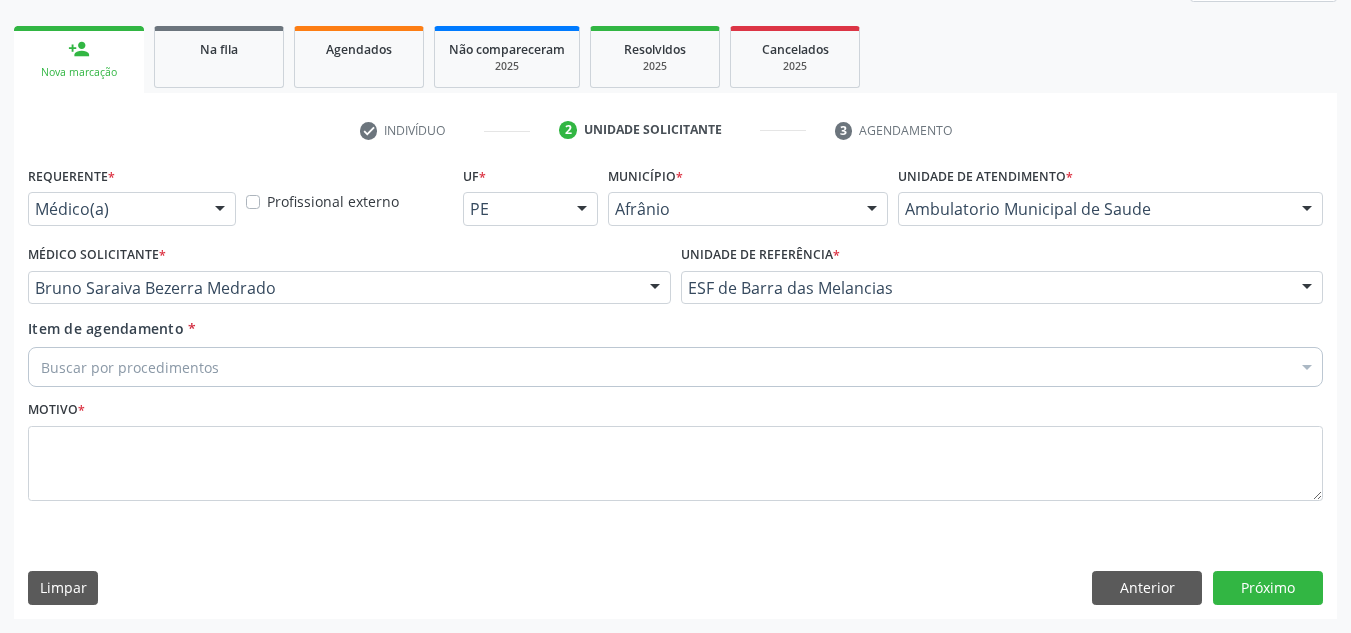 click on "Buscar por procedimentos" at bounding box center [675, 367] 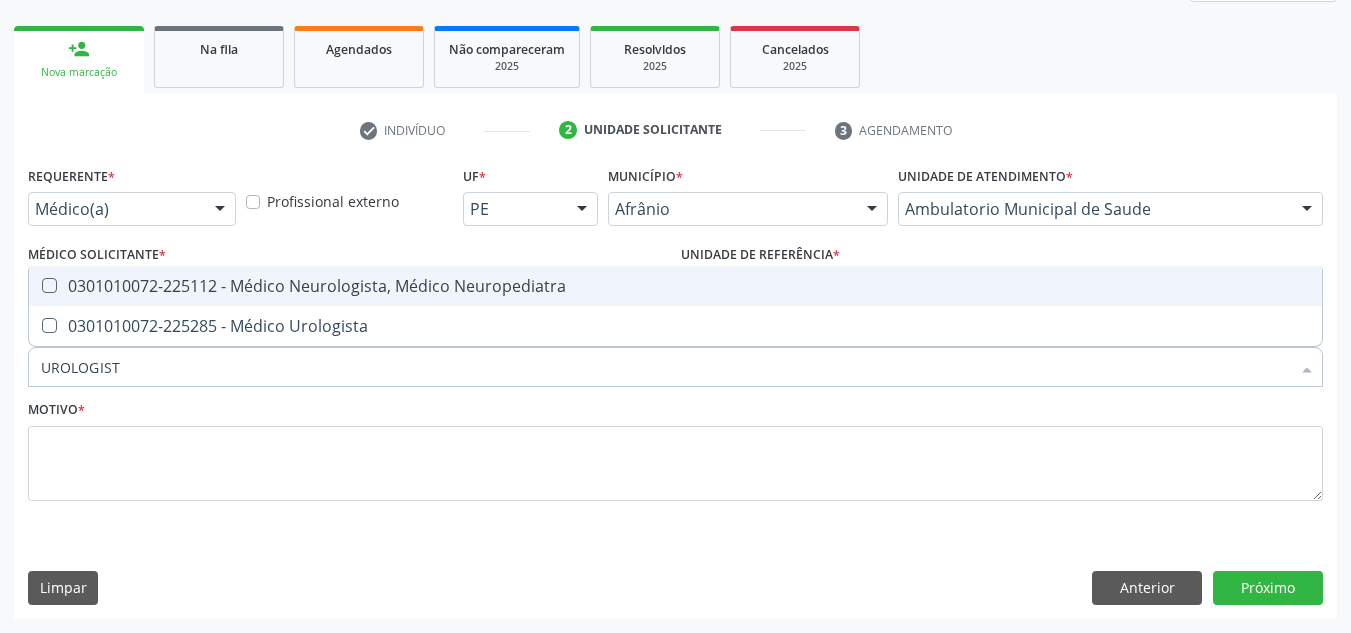 type on "UROLOGISTA" 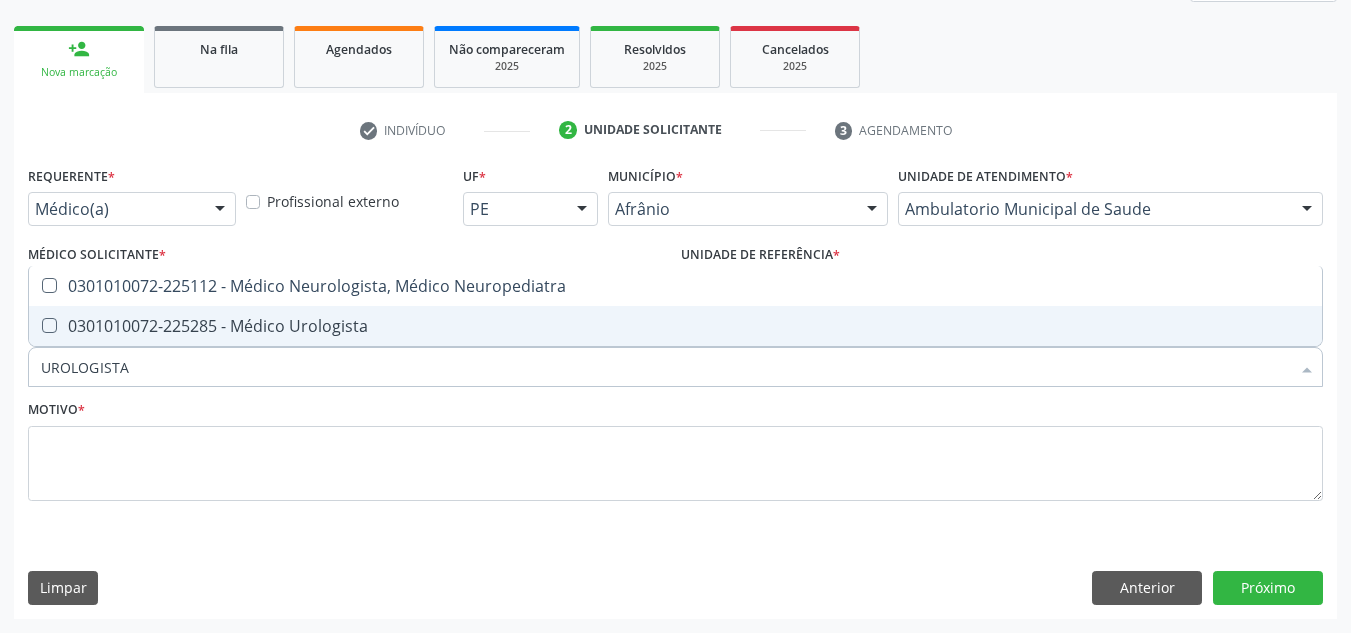 click on "0301010072-225285 - Médico Urologista" at bounding box center (675, 326) 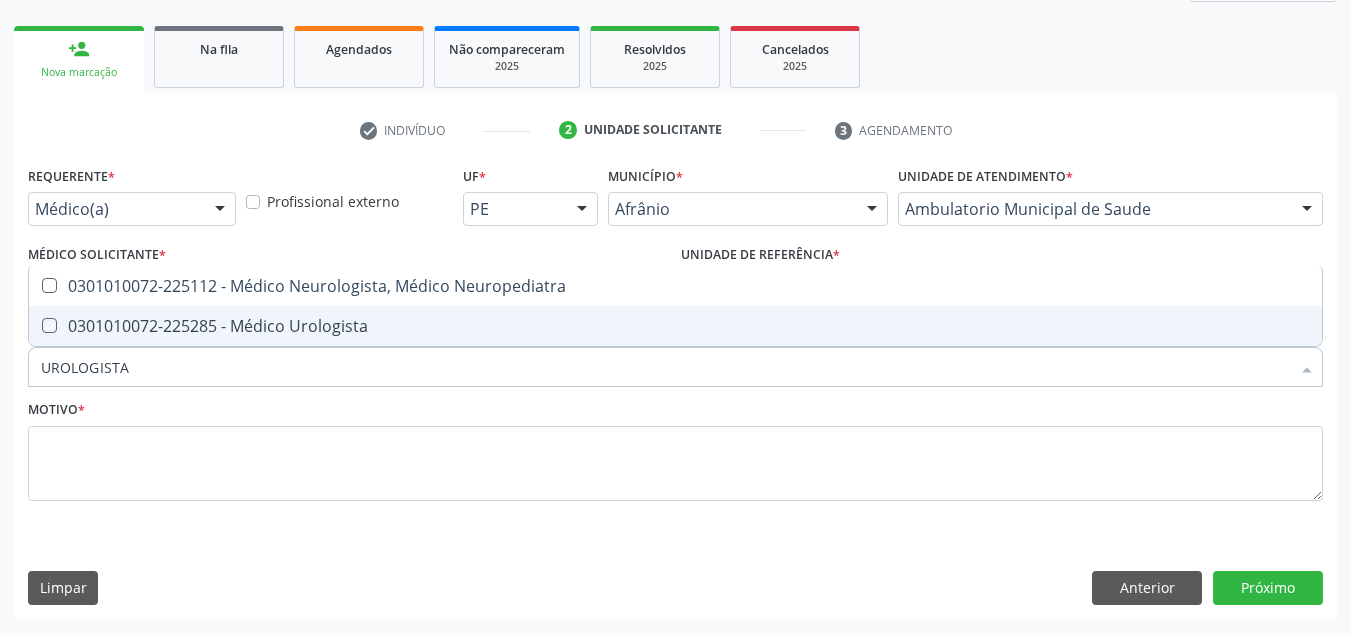 checkbox on "true" 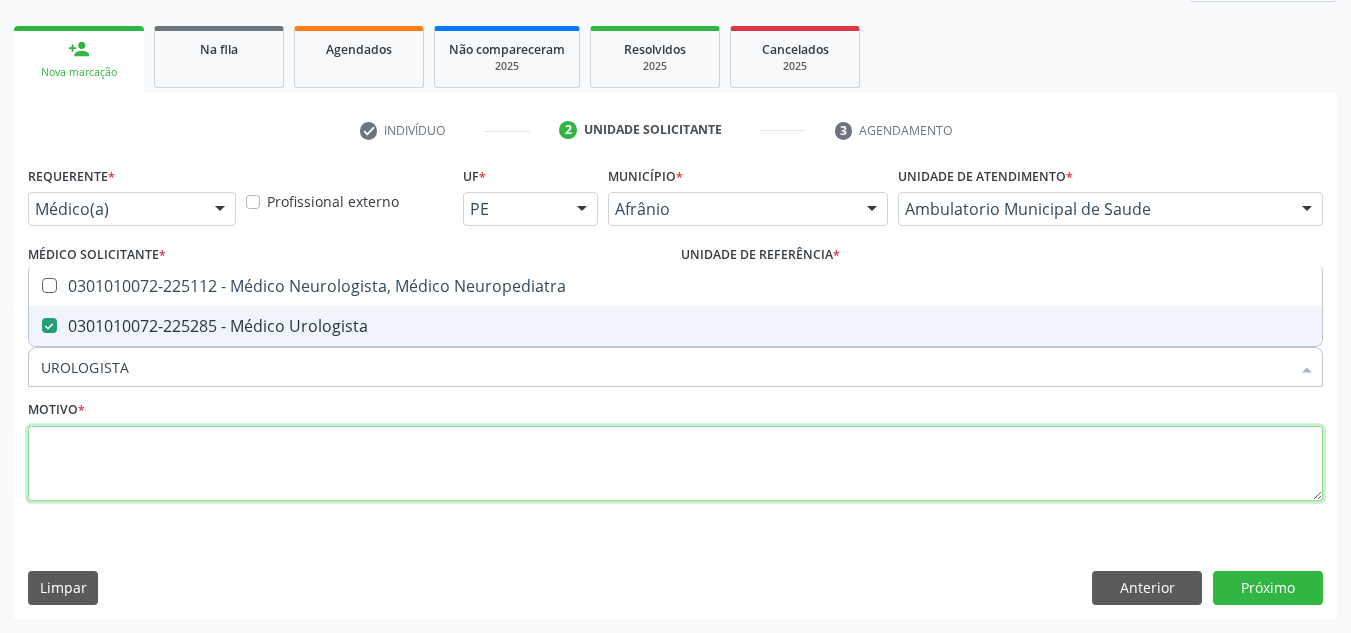 click at bounding box center (675, 464) 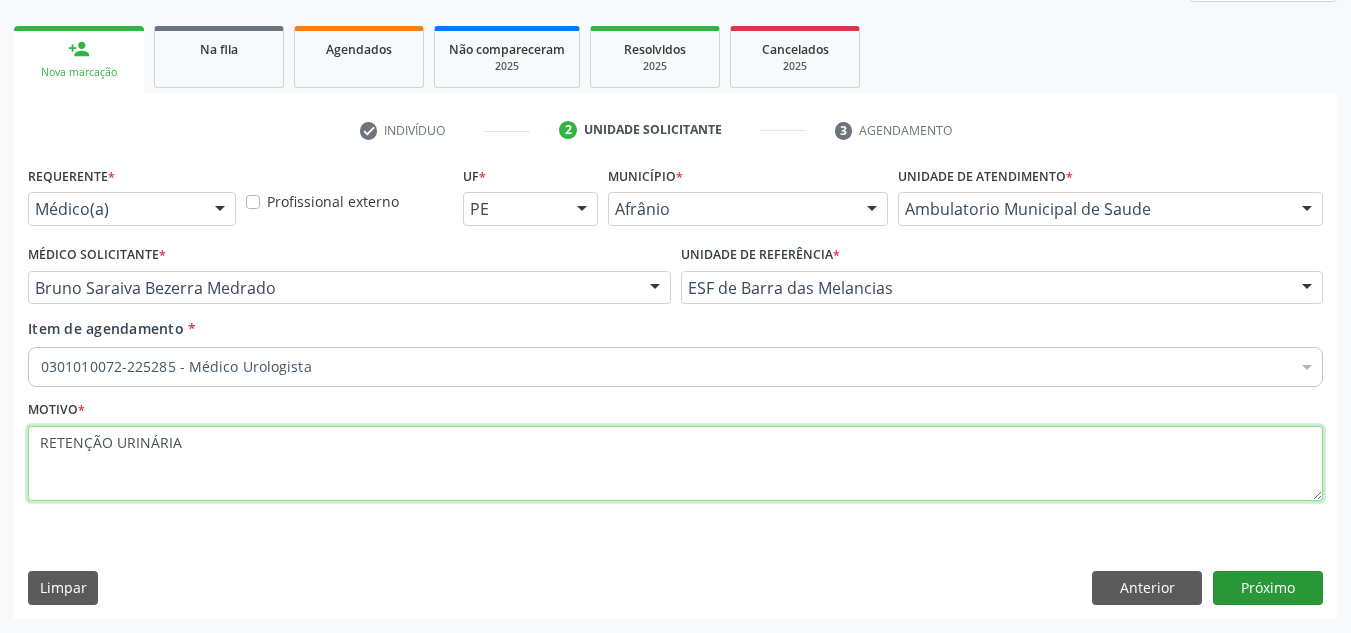 type on "RETENÇÃO URINÁRIA" 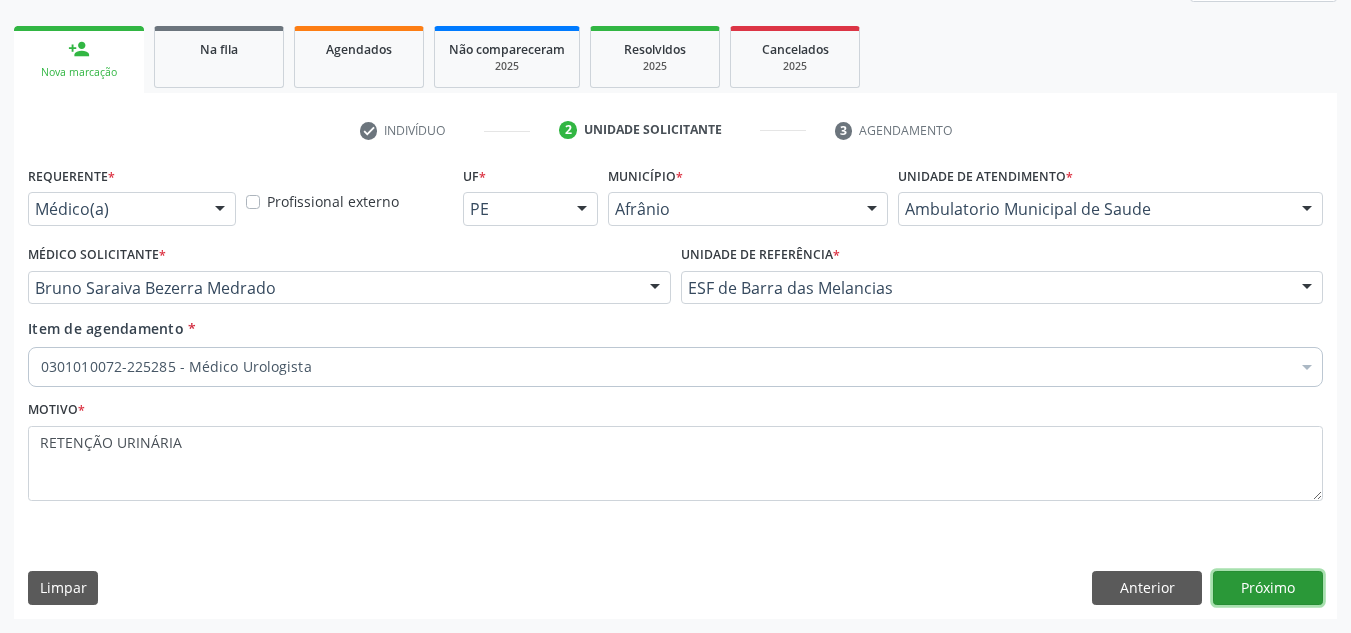 click on "Próximo" at bounding box center (1268, 588) 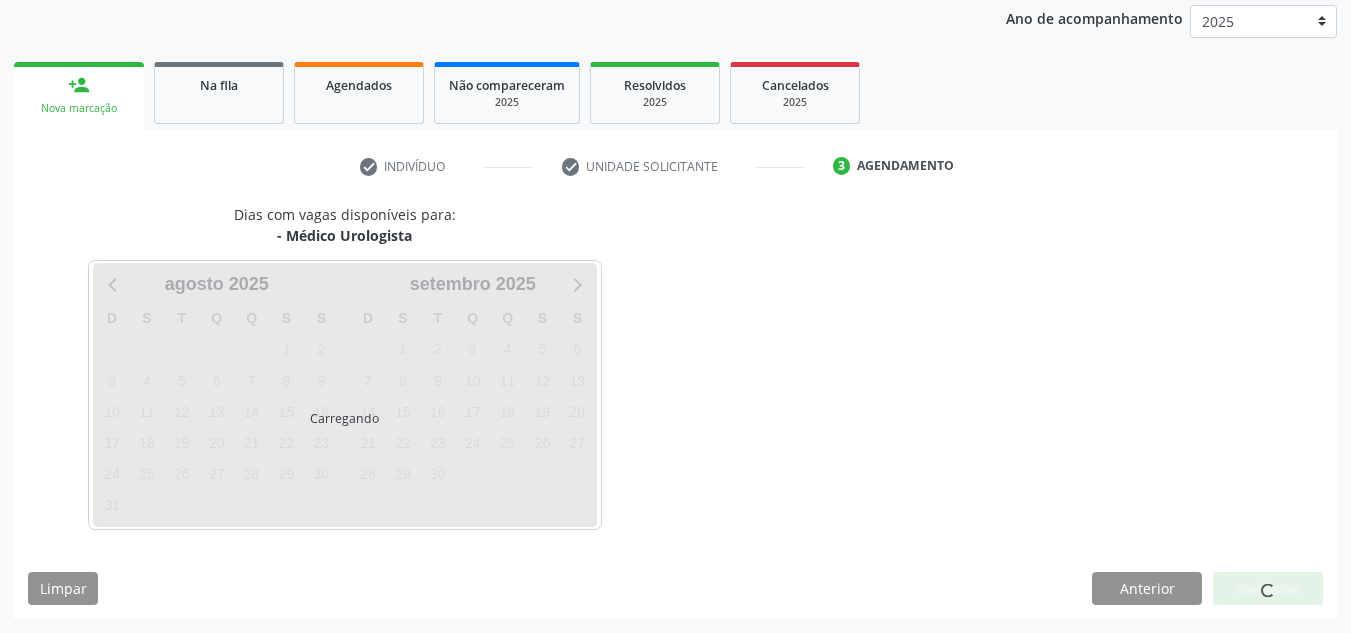 scroll, scrollTop: 273, scrollLeft: 0, axis: vertical 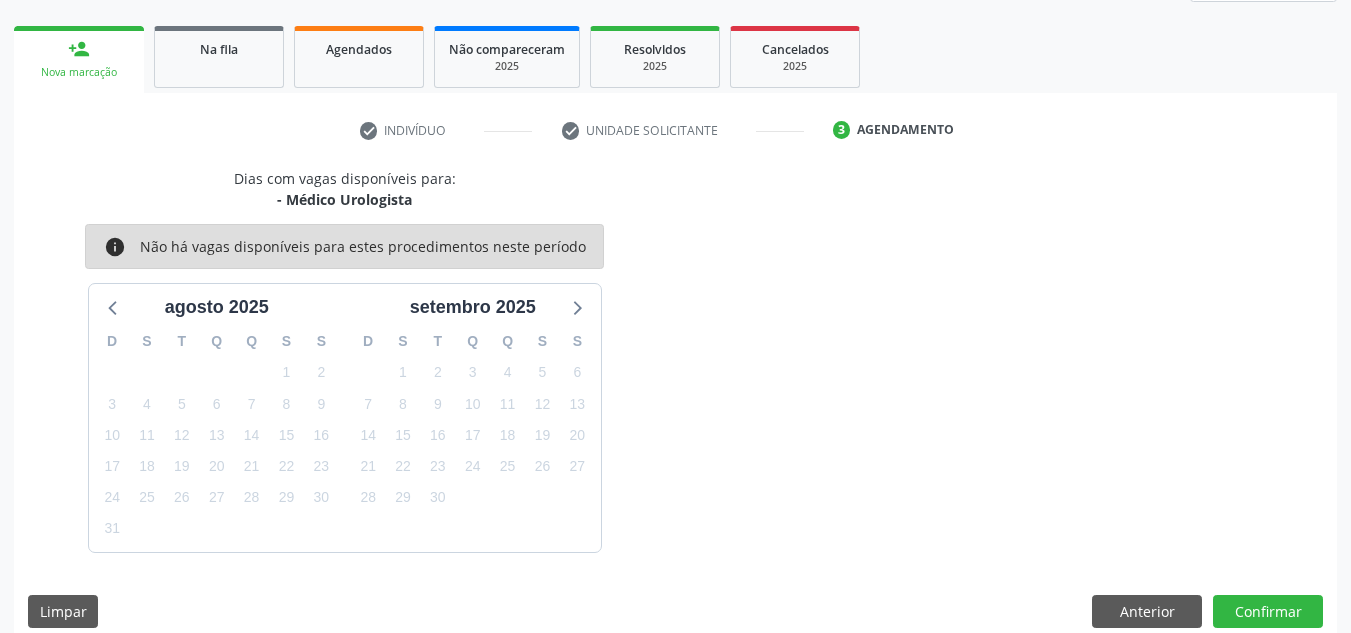 click on "Dias com vagas disponíveis para:
- Médico Urologista
info
Não há vagas disponíveis para estes procedimentos neste período
agosto 2025 D S T Q Q S S 27 28 29 30 31 1 2 3 4 5 6 7 8 9 10 11 12 13 14 15 16 17 18 19 20 21 22 23 24 25 26 27 28 29 30 31 1 2 3 4 5 6 setembro 2025 D S T Q Q S S 31 1 2 3 4 5 6 7 8 9 10 11 12 13 14 15 16 17 18 19 20 21 22 23 24 25 26 27 28 29 30 1 2 3 4 5 6 7 8 9 10 11
Limpar
Anterior
Confirmar" at bounding box center (675, 405) 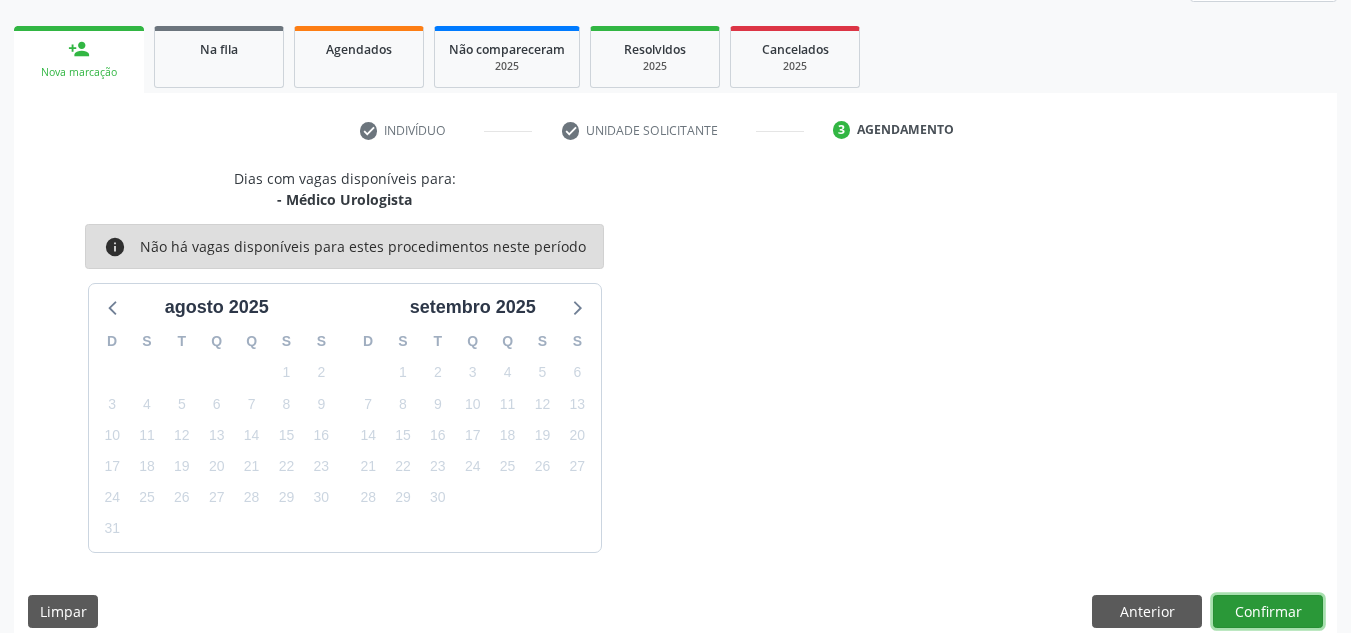 click on "Confirmar" at bounding box center (1268, 612) 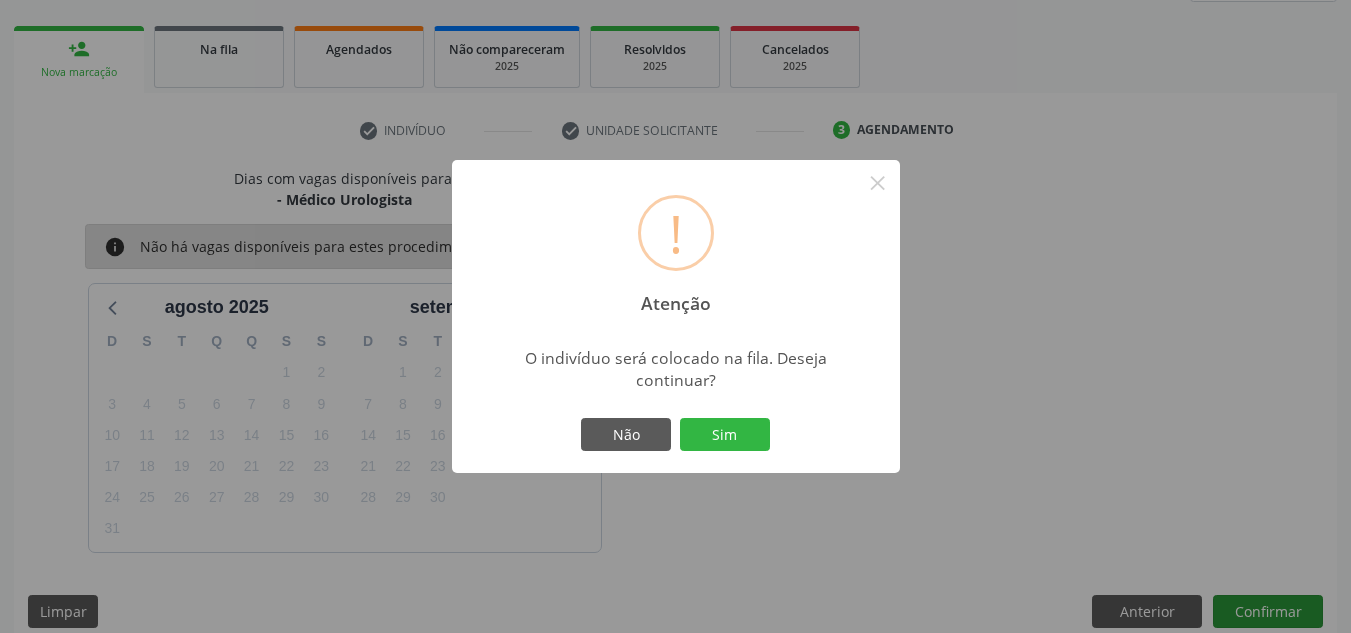 type 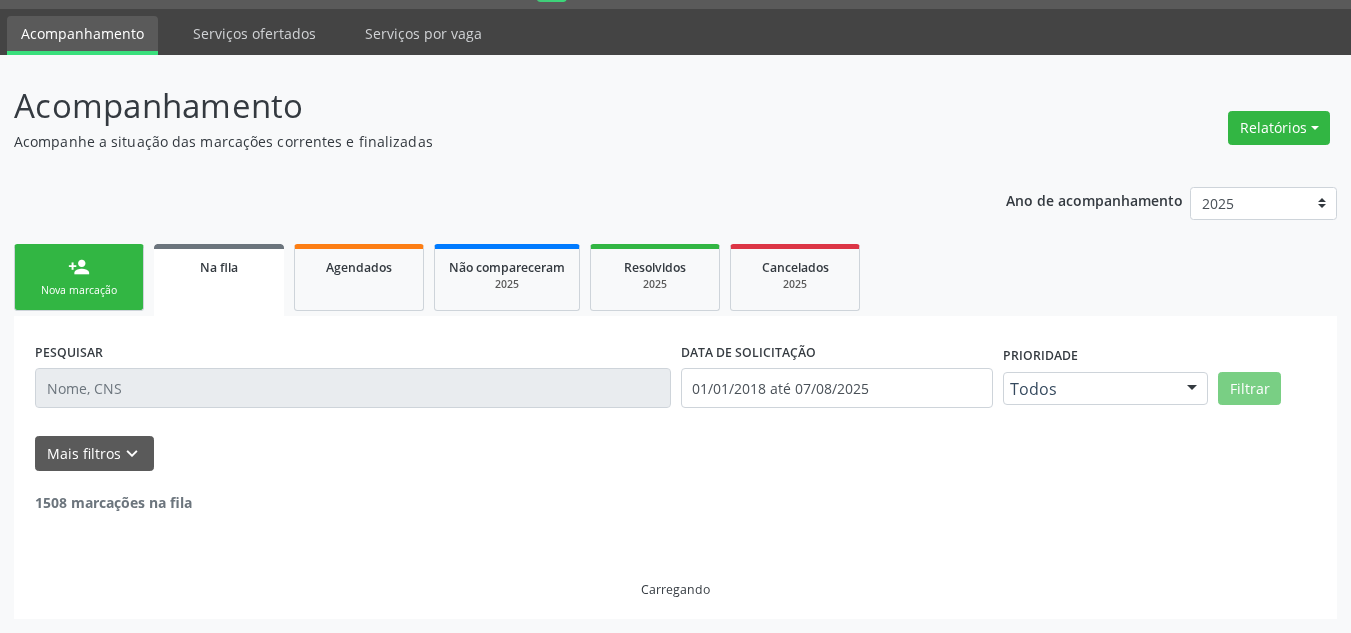 scroll, scrollTop: 34, scrollLeft: 0, axis: vertical 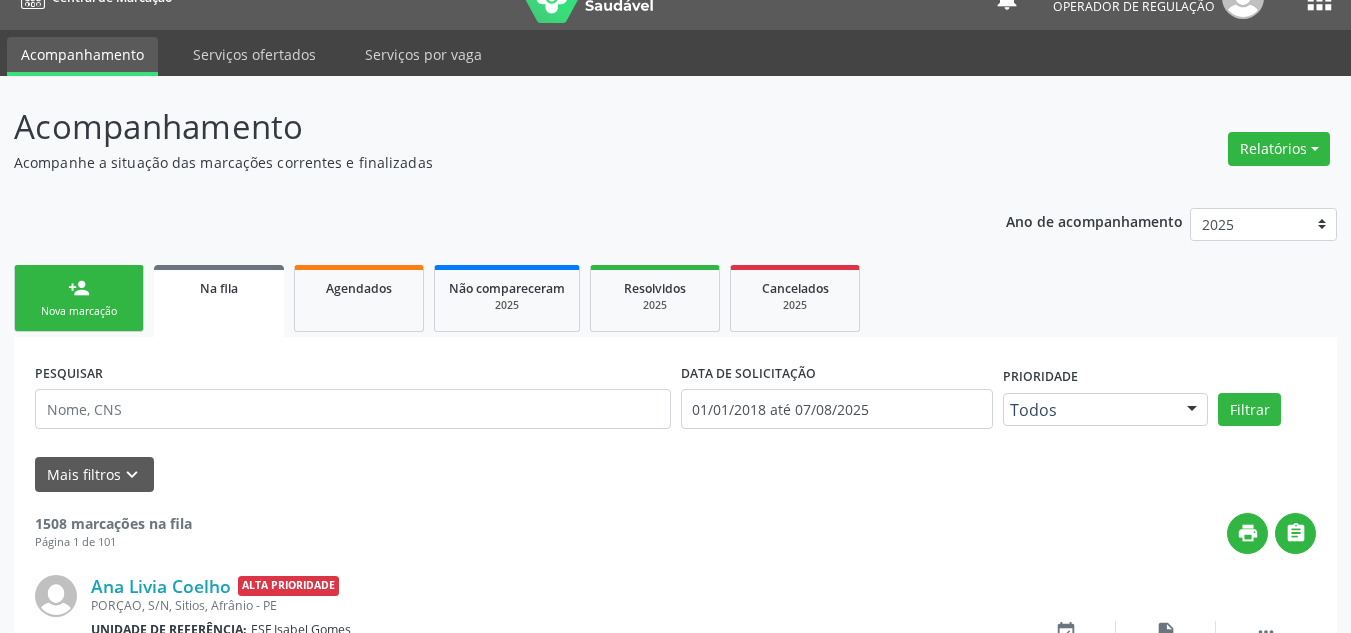 click on "person_add
Nova marcação" at bounding box center [79, 298] 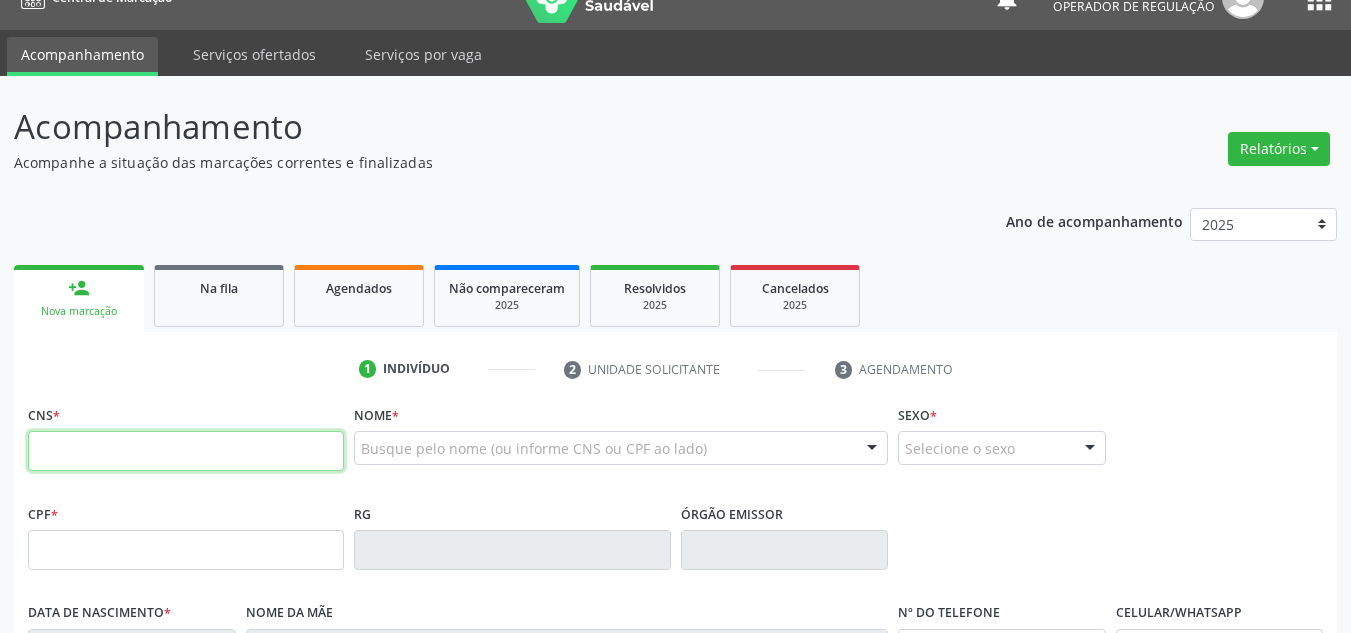 click at bounding box center (186, 451) 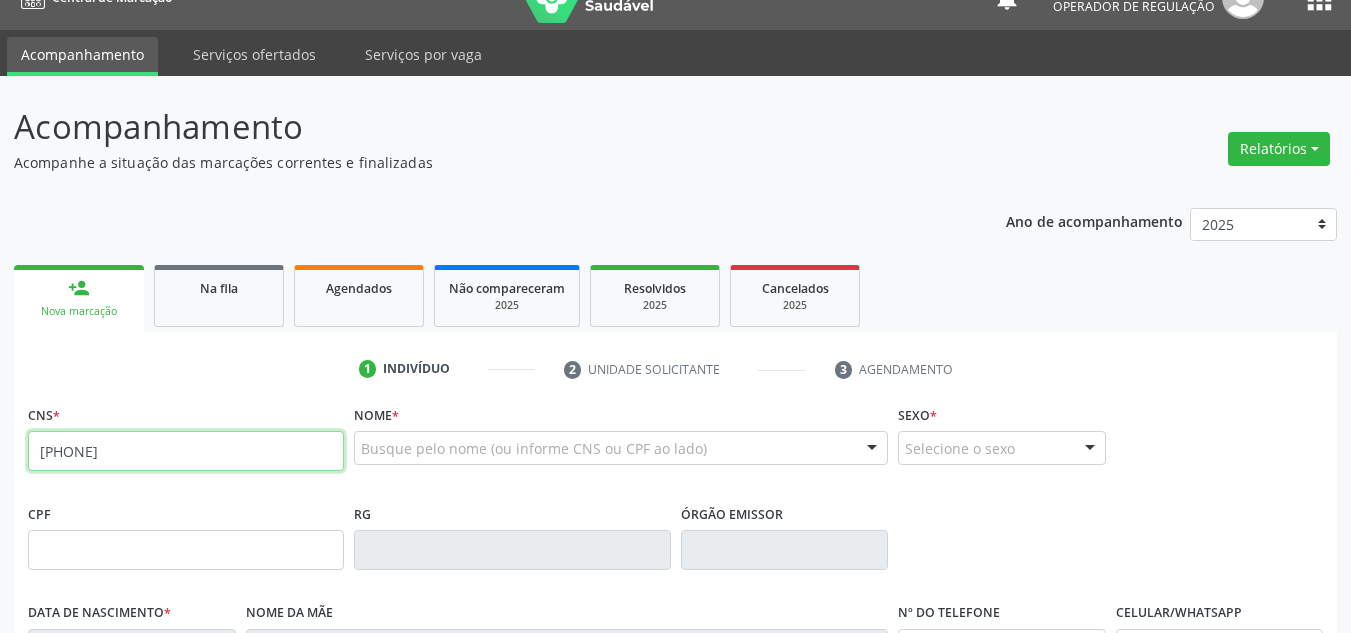 scroll, scrollTop: 134, scrollLeft: 0, axis: vertical 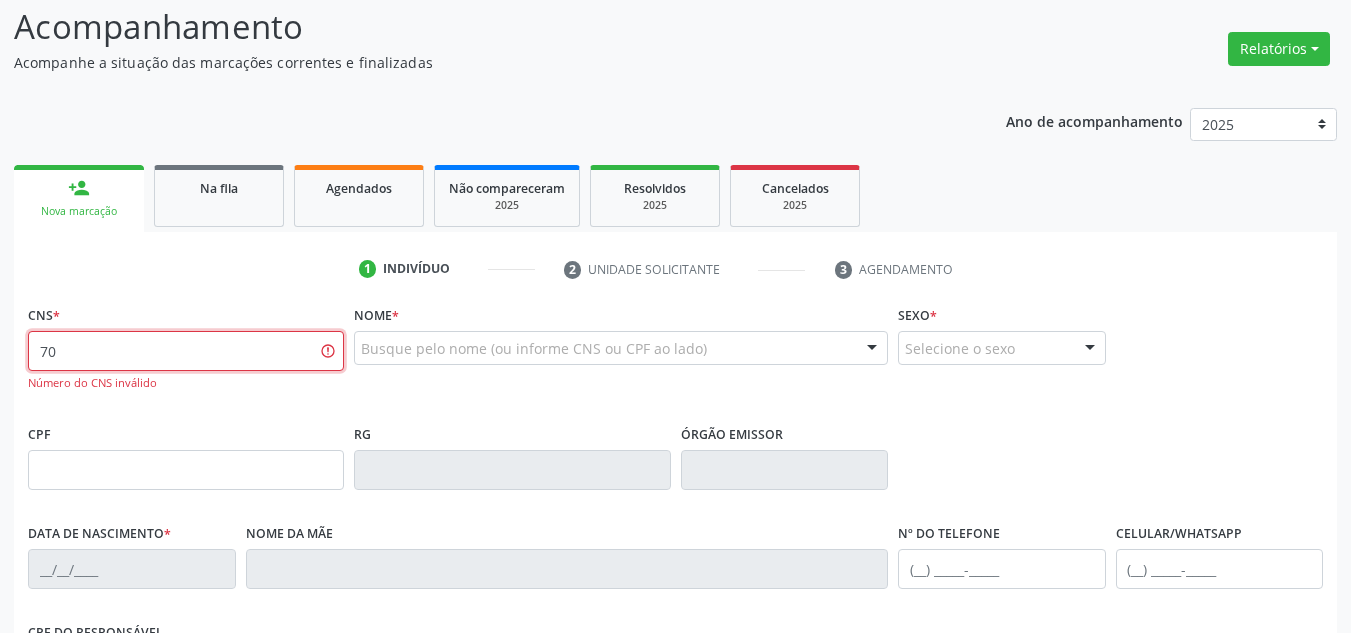 type on "7" 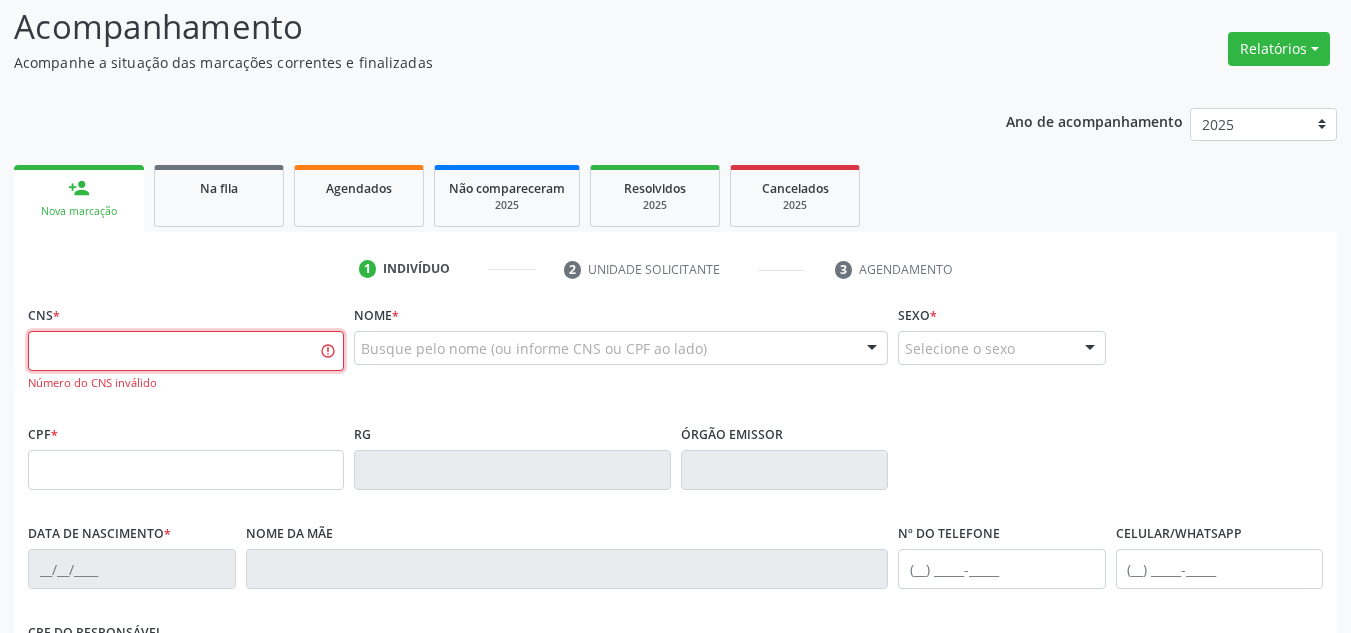 drag, startPoint x: 216, startPoint y: 349, endPoint x: 225, endPoint y: 329, distance: 21.931713 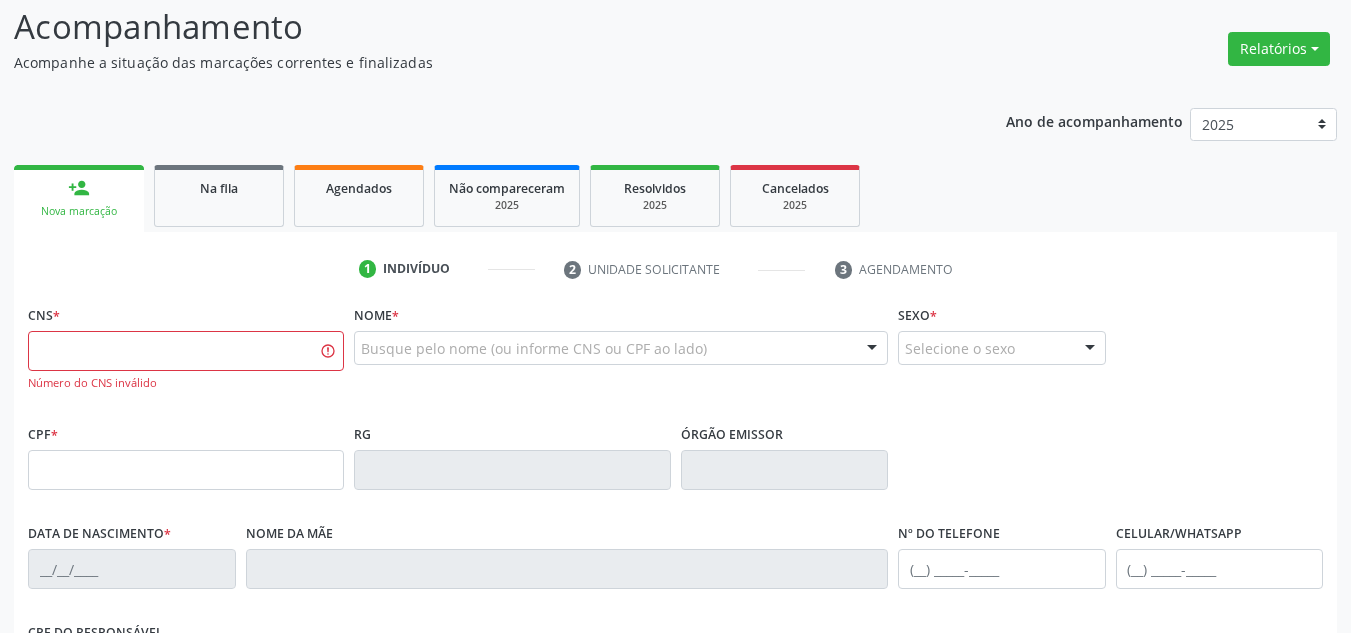 click on "Ano de acompanhamento
2025 2024 2023 2022 2021 2020 2019 2018
person_add
Nova marcação
Na fila   Agendados   Não compareceram
2025
Resolvidos
2025
Cancelados
2025
1
Indivíduo
2
Unidade solicitante
3
Agendamento
CNS
*
Número do CNS inválido
Nome
*
Busque pelo nome (ou informe CNS ou CPF ao lado)
Nenhum resultado encontrado para: "   "
Digite o nome
Sexo
*
Selecione o sexo
Masculino   Feminino
Nenhum resultado encontrado para: "   "
Não há nenhuma opção para ser exibida.
CPF
*
RG
Órgão emissor
Data de nascimento
*" at bounding box center [675, 525] 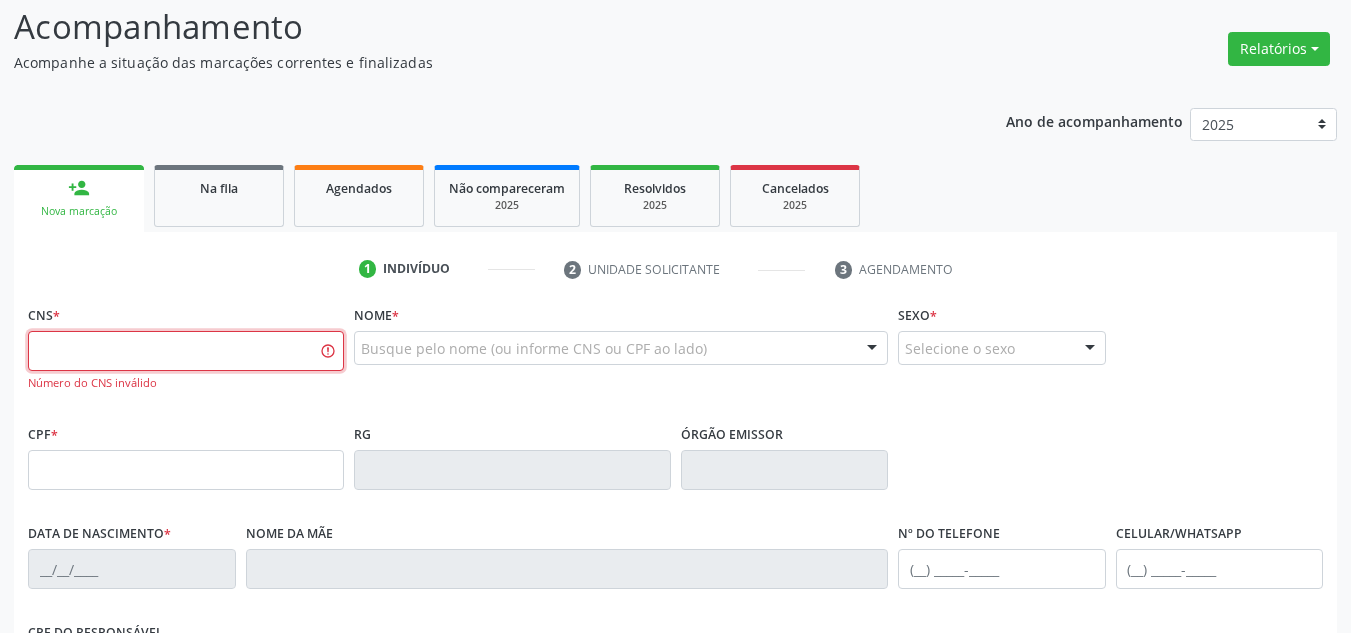 click at bounding box center [186, 351] 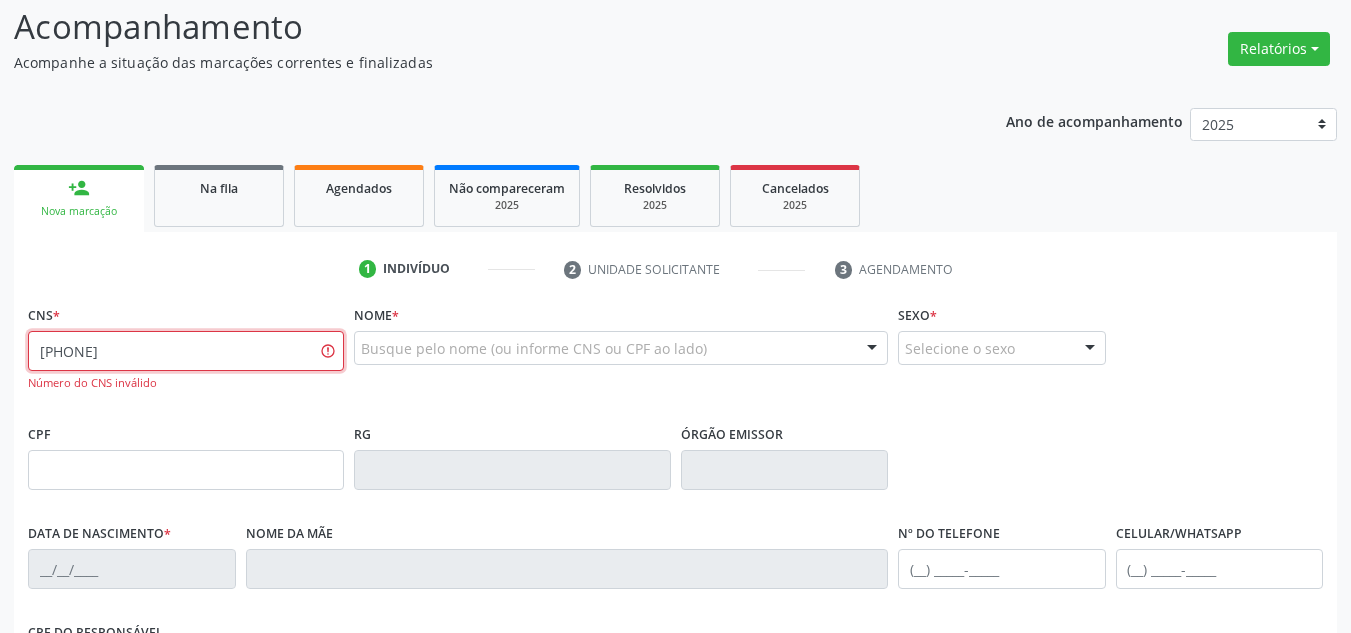 type on "[PHONE]" 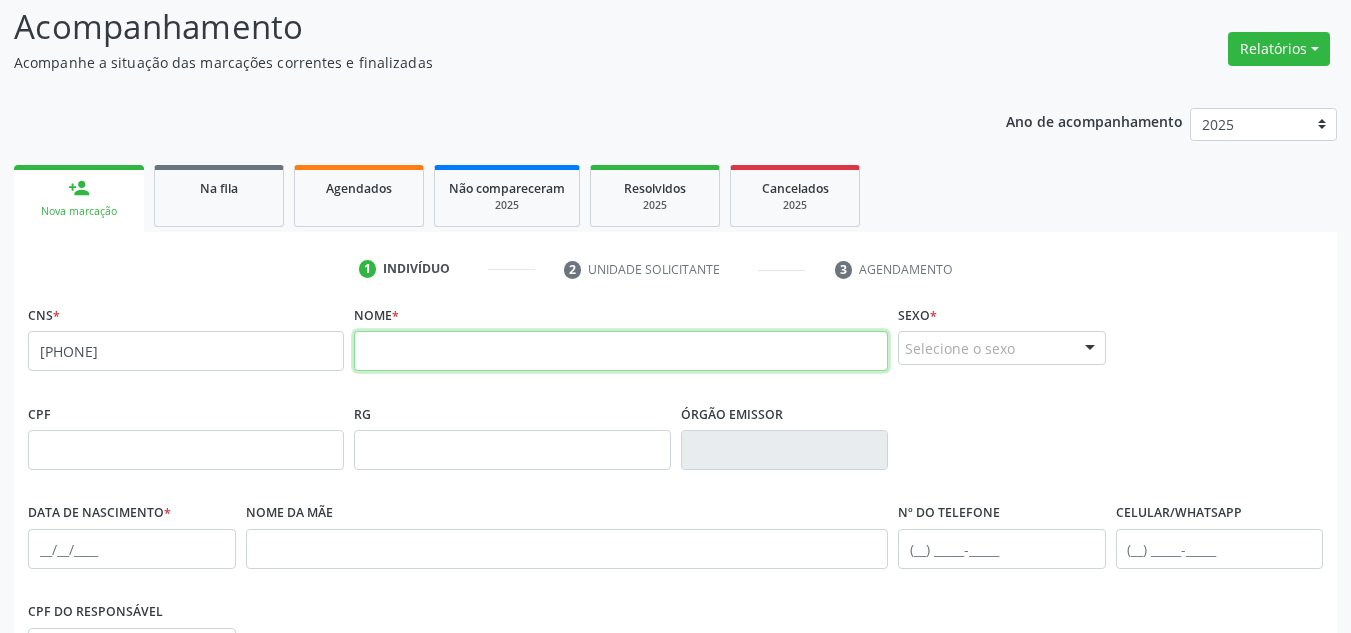 click at bounding box center (621, 351) 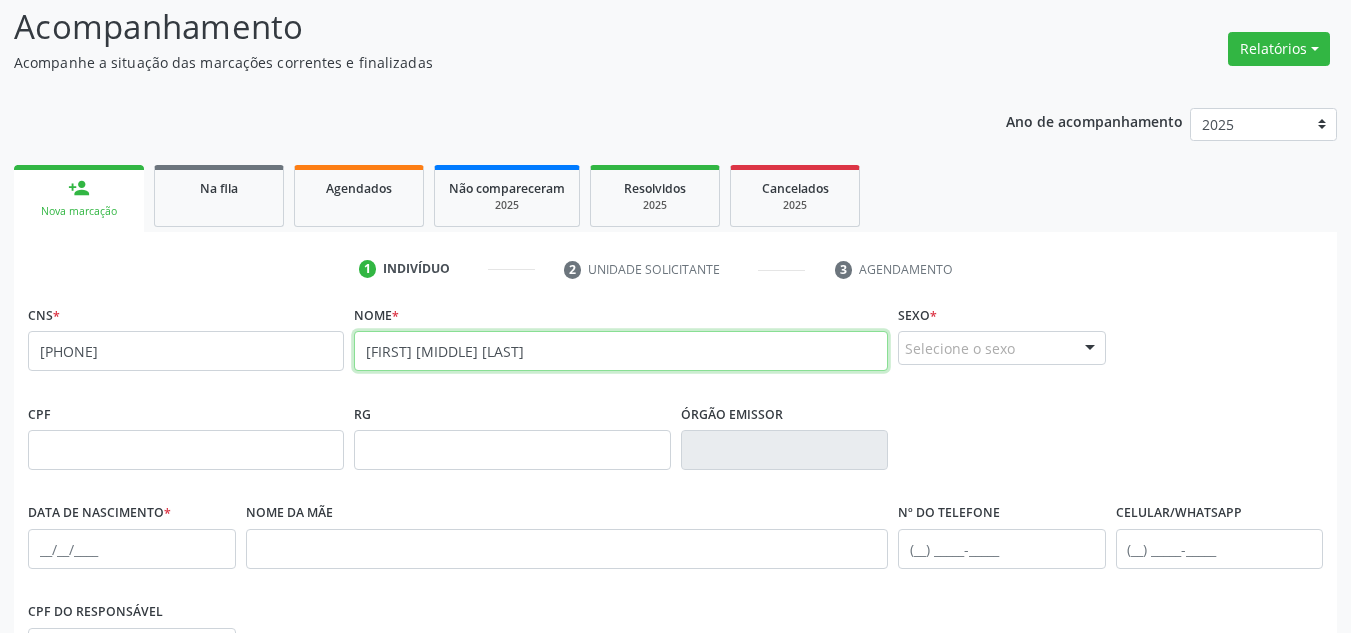 type on "[FIRST] [MIDDLE] [LAST]" 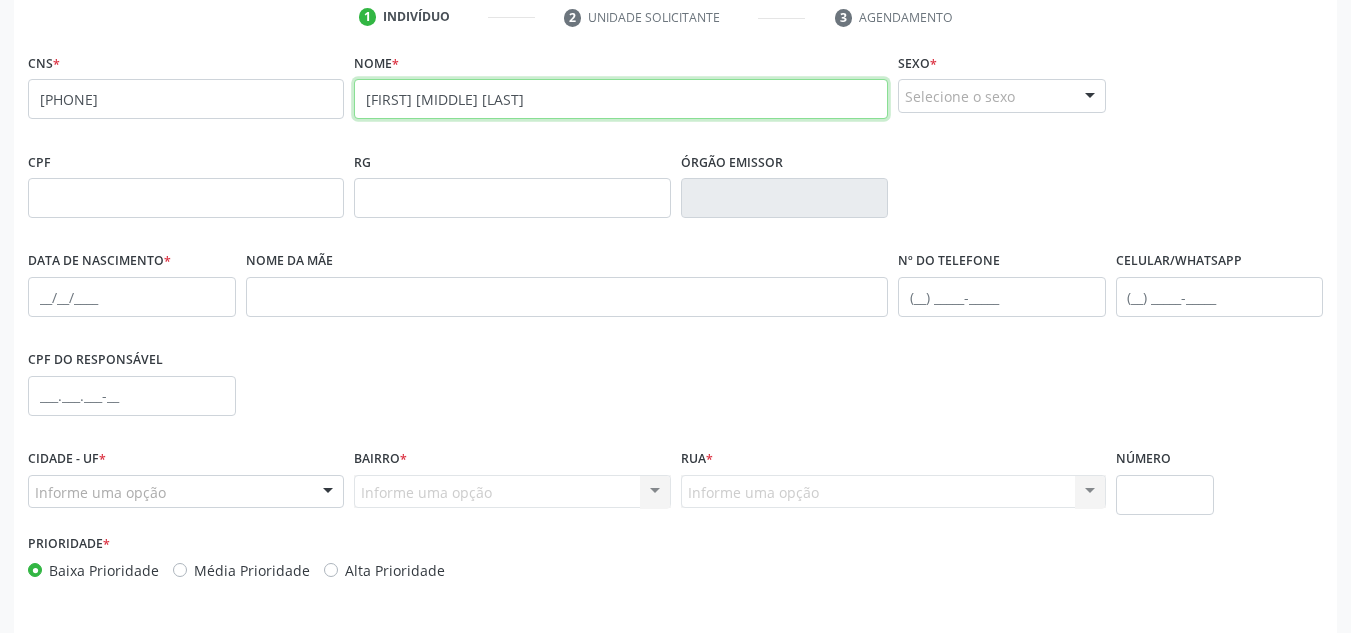 scroll, scrollTop: 351, scrollLeft: 0, axis: vertical 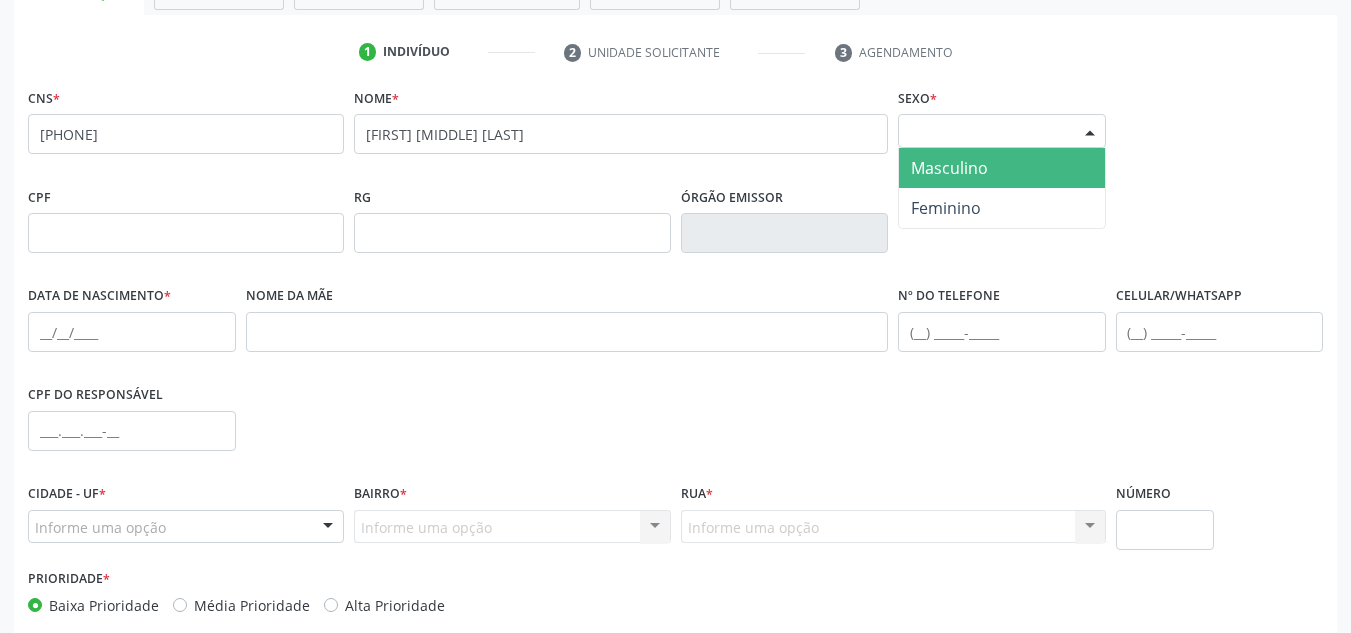 click on "Selecione o sexo
Masculino   Feminino
Nenhum resultado encontrado para: "   "
Não há nenhuma opção para ser exibida." at bounding box center [1002, 131] 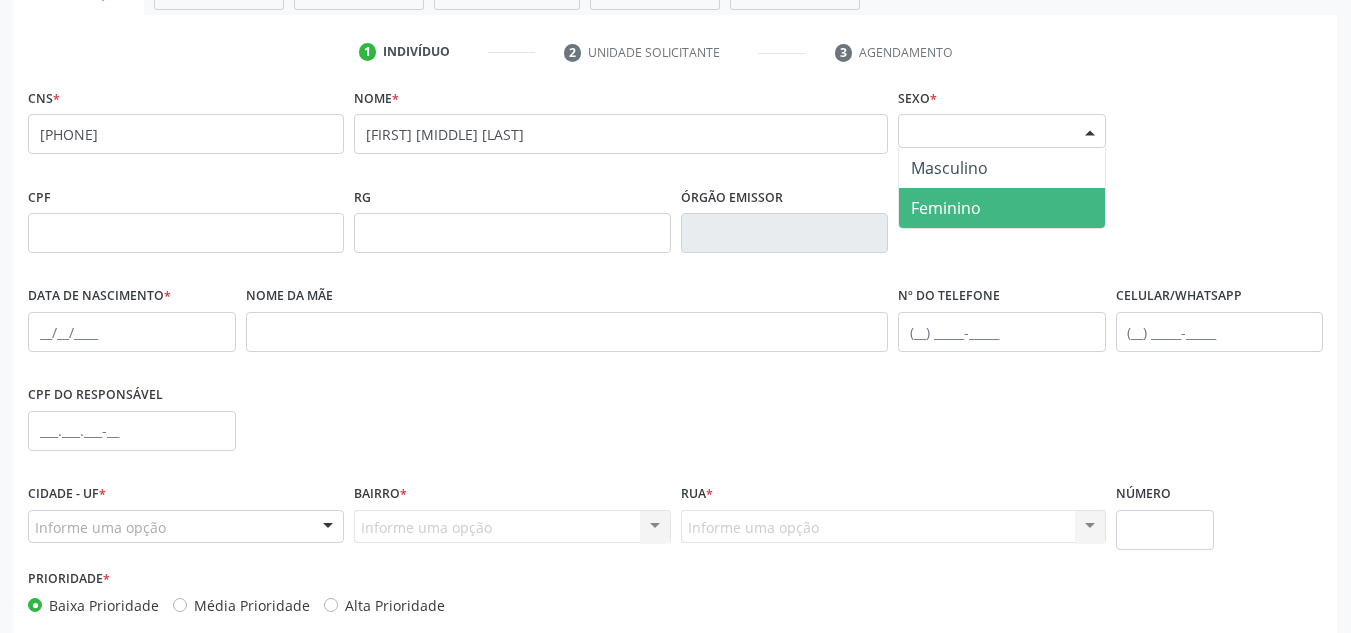 drag, startPoint x: 1022, startPoint y: 213, endPoint x: 1004, endPoint y: 217, distance: 18.439089 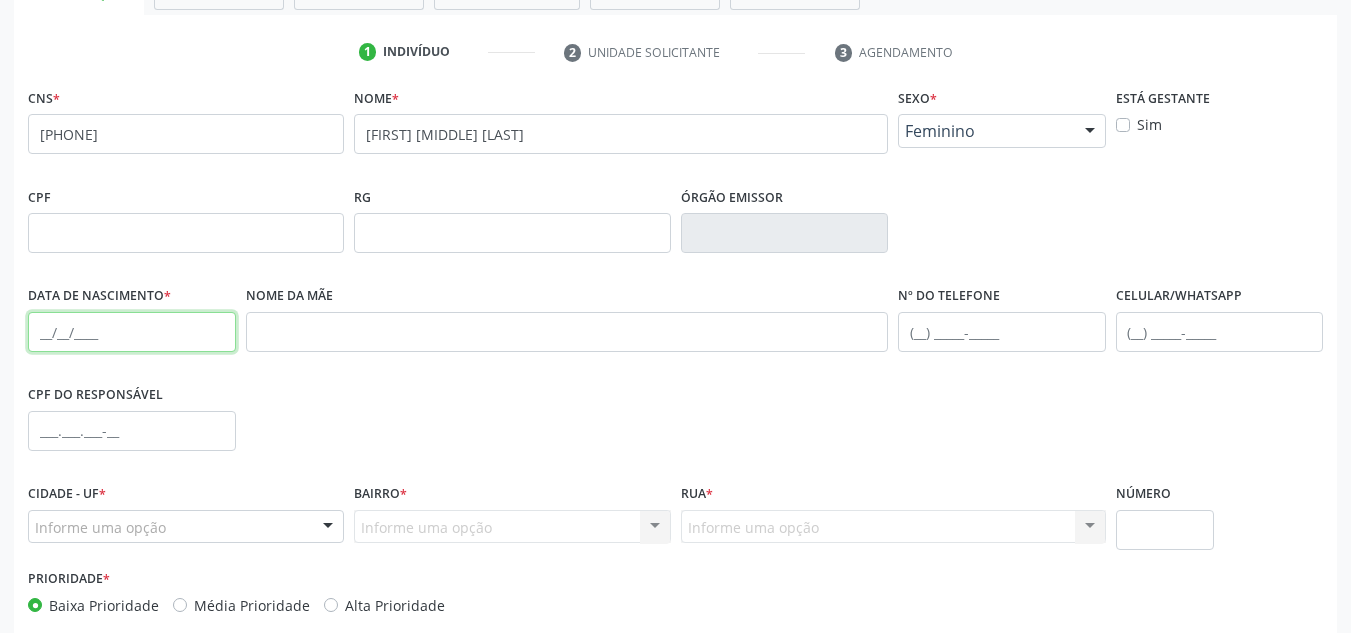 click at bounding box center (132, 332) 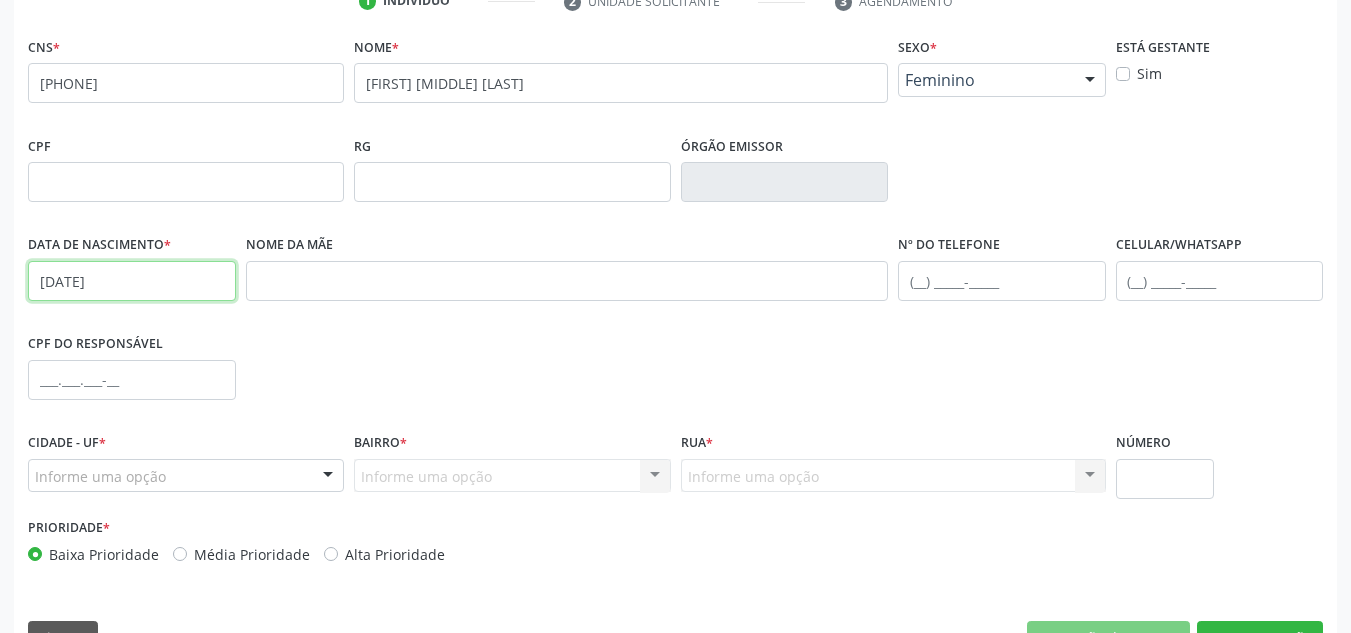 scroll, scrollTop: 451, scrollLeft: 0, axis: vertical 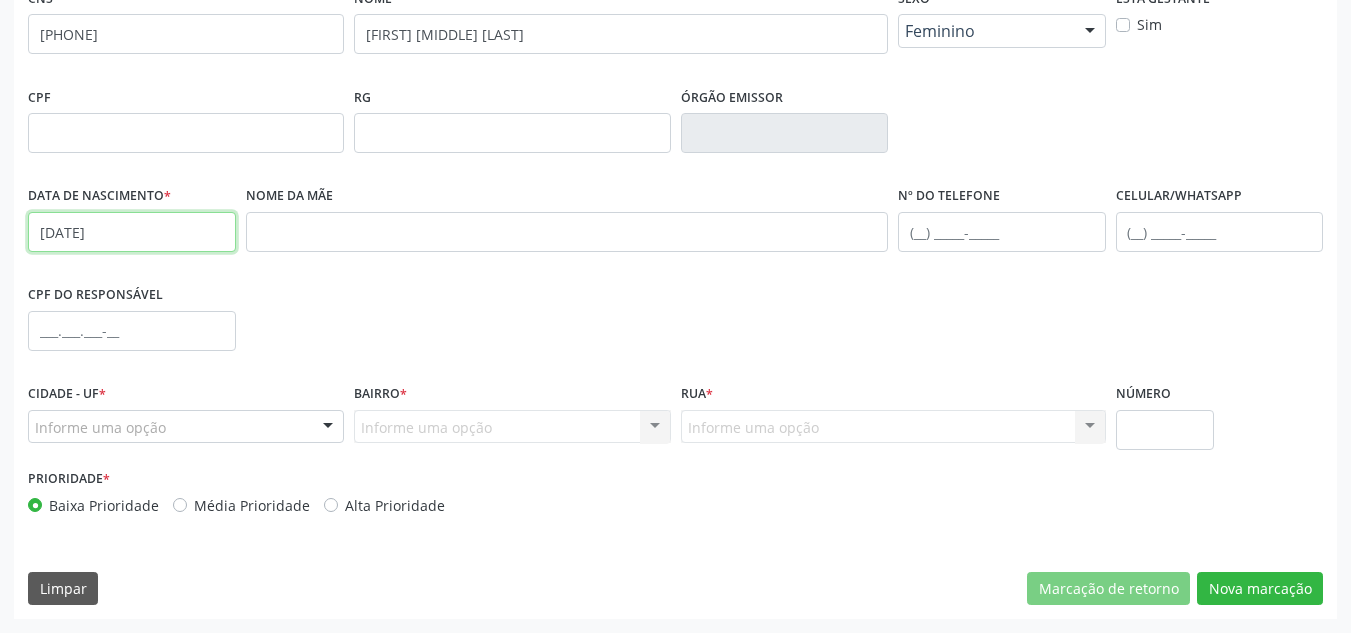 type on "[DATE]" 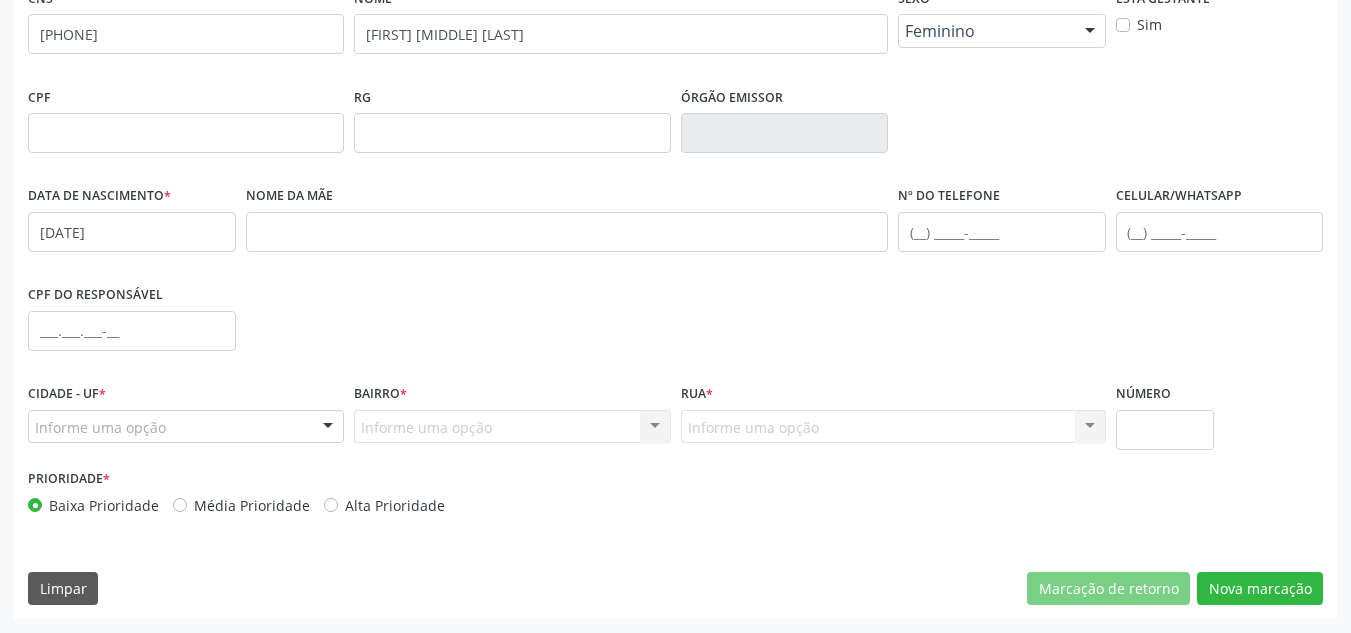 click on "Informe uma opção" at bounding box center (186, 427) 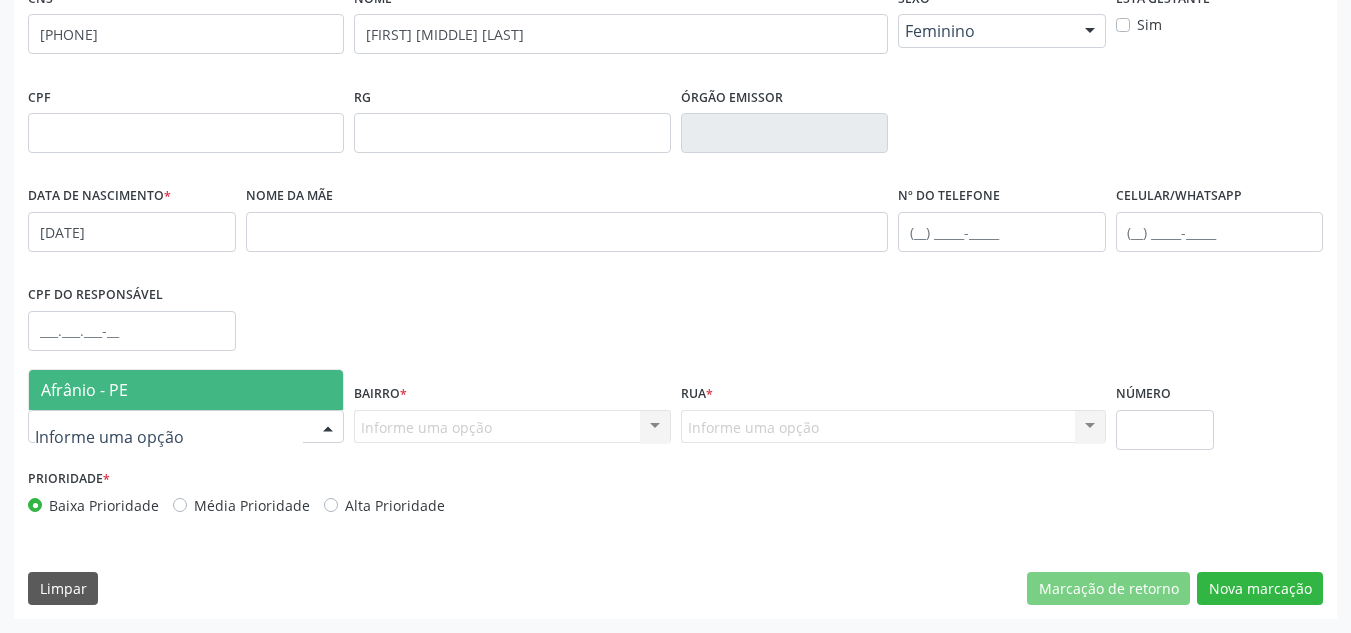 click on "Afrânio - PE" at bounding box center [186, 390] 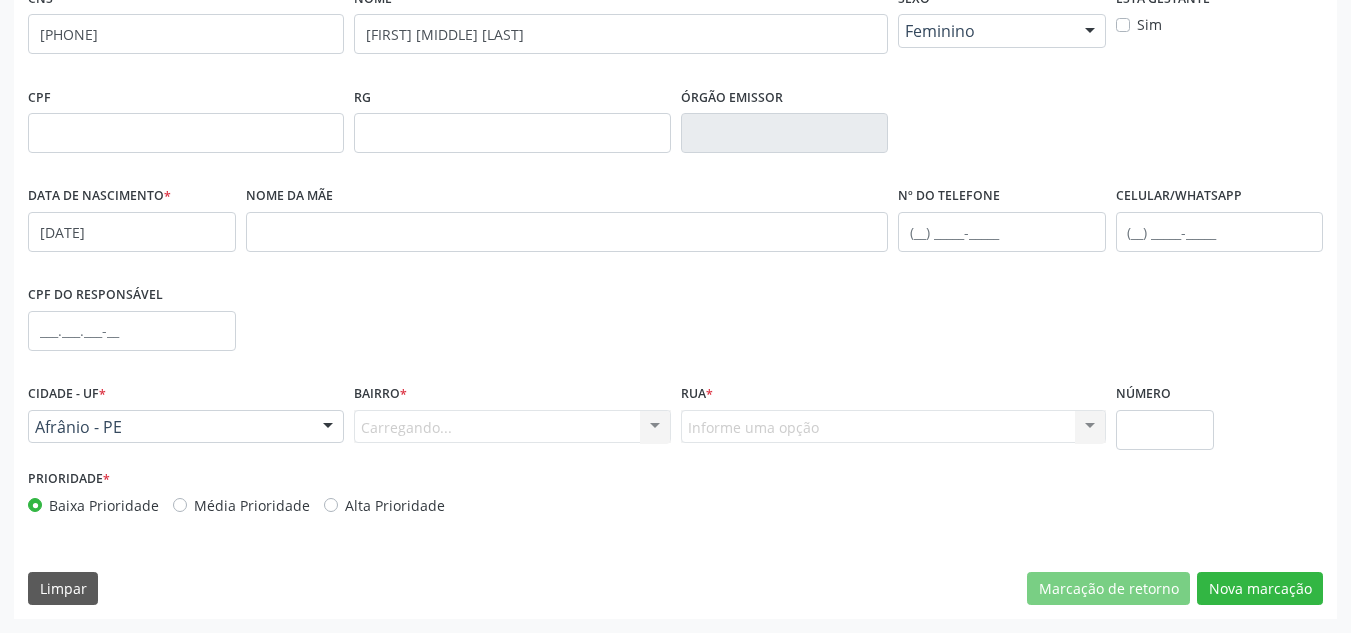 click on "Carregando...
Nenhum resultado encontrado para: "   "
Nenhuma opção encontrada. Digite para adicionar." at bounding box center (512, 427) 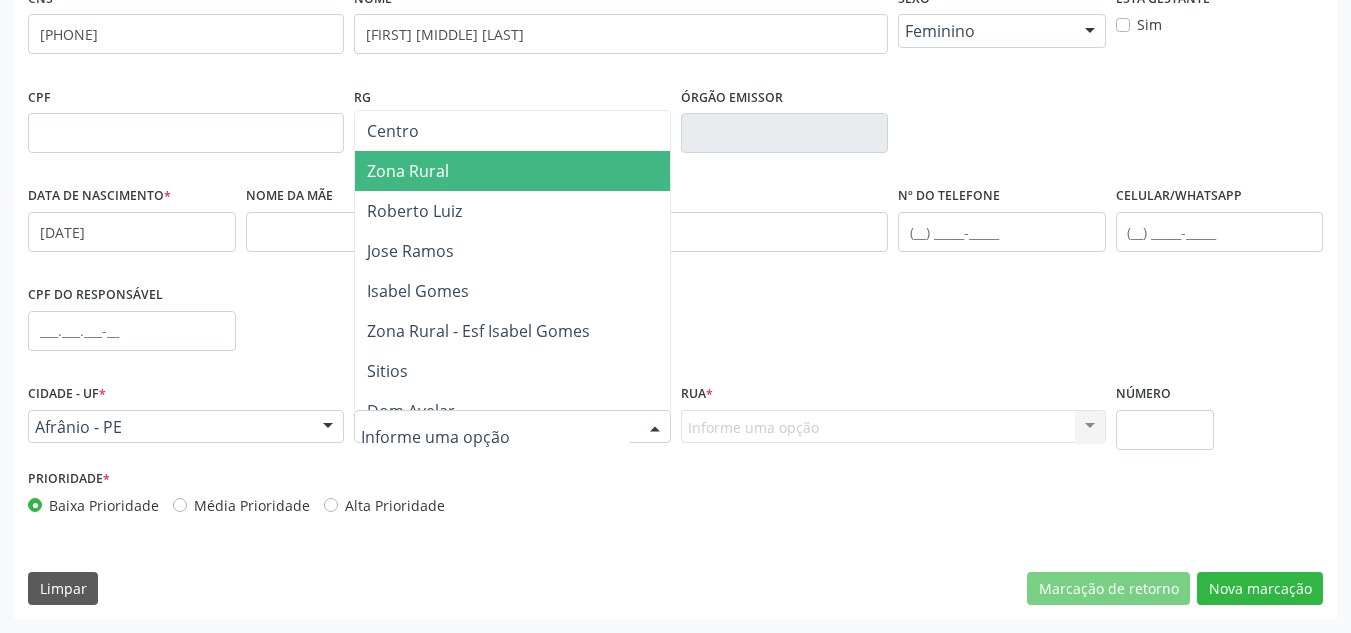 drag, startPoint x: 437, startPoint y: 152, endPoint x: 710, endPoint y: 344, distance: 333.7559 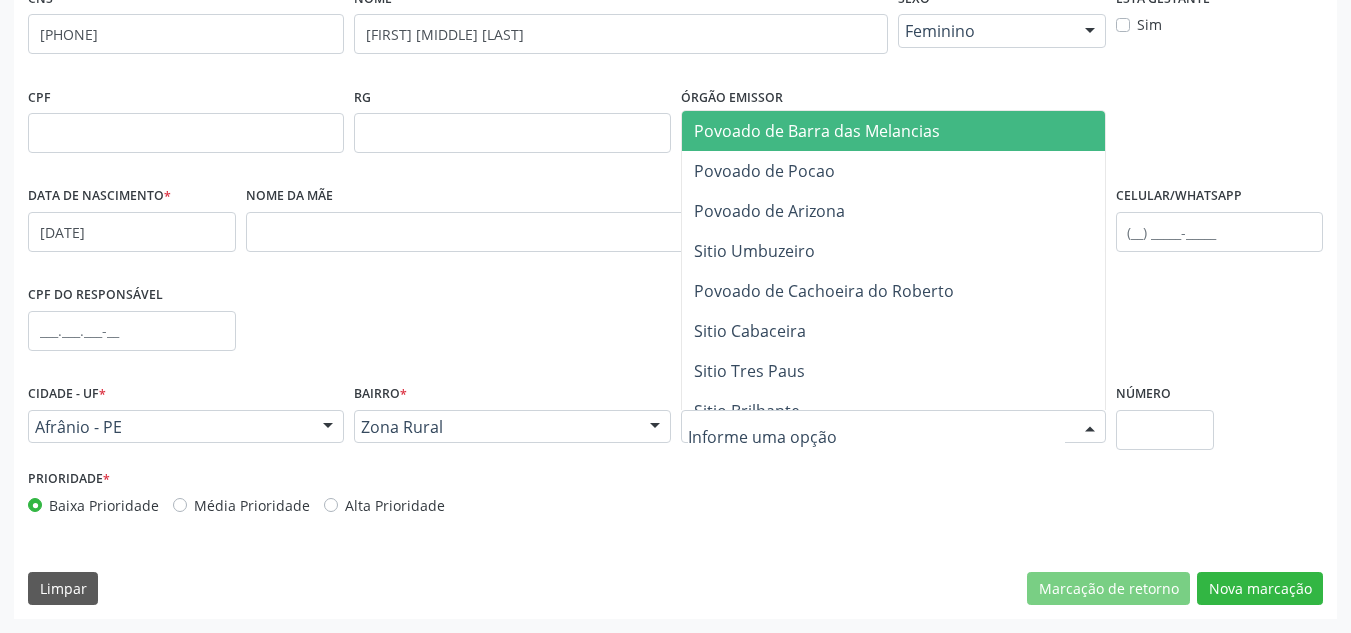 click at bounding box center (893, 427) 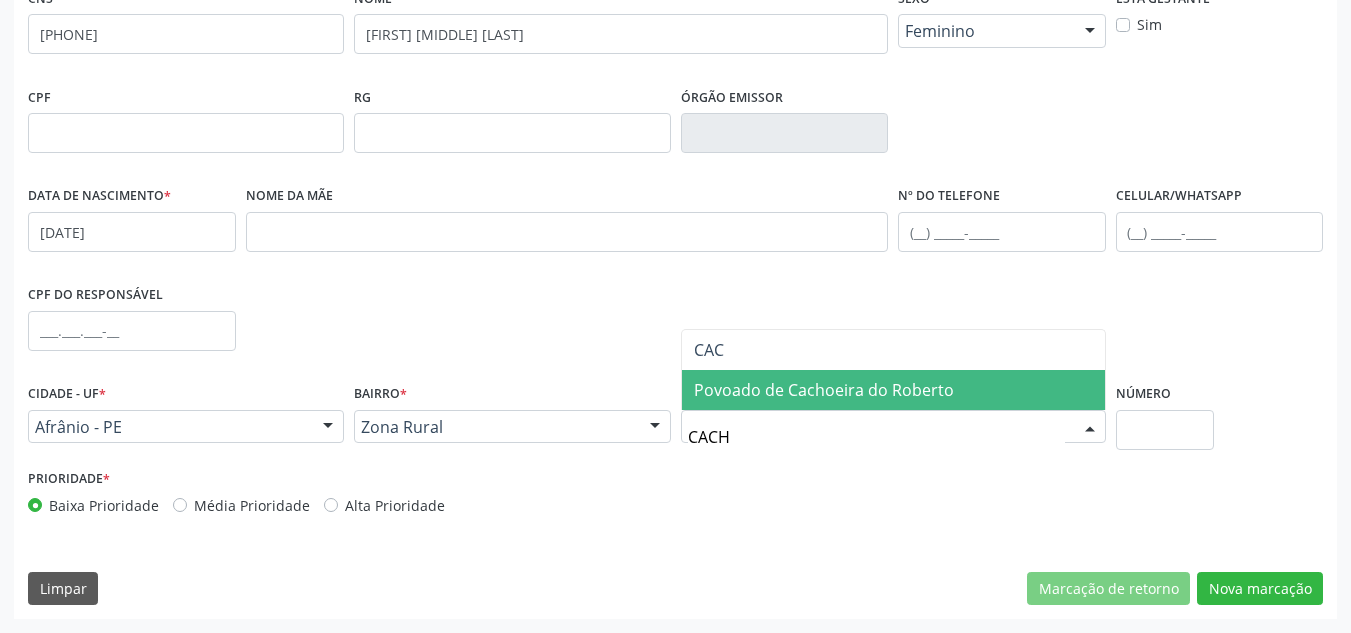 type on "CACHO" 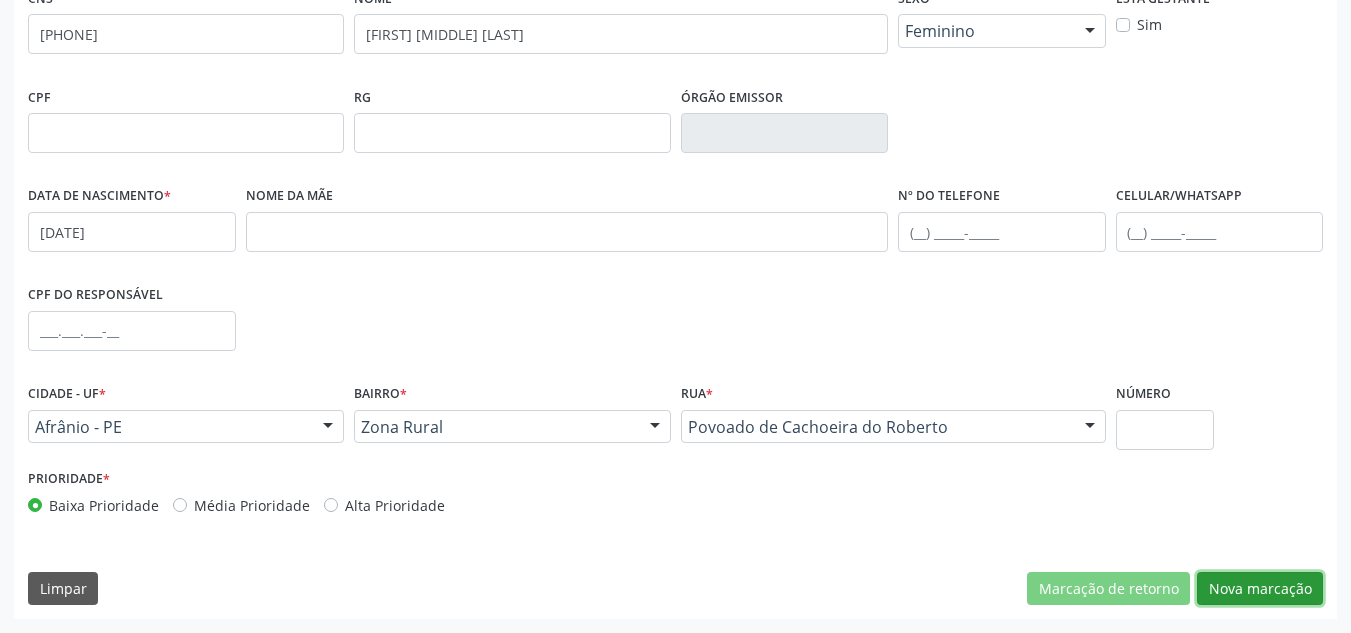 drag, startPoint x: 1279, startPoint y: 573, endPoint x: 1266, endPoint y: 579, distance: 14.3178215 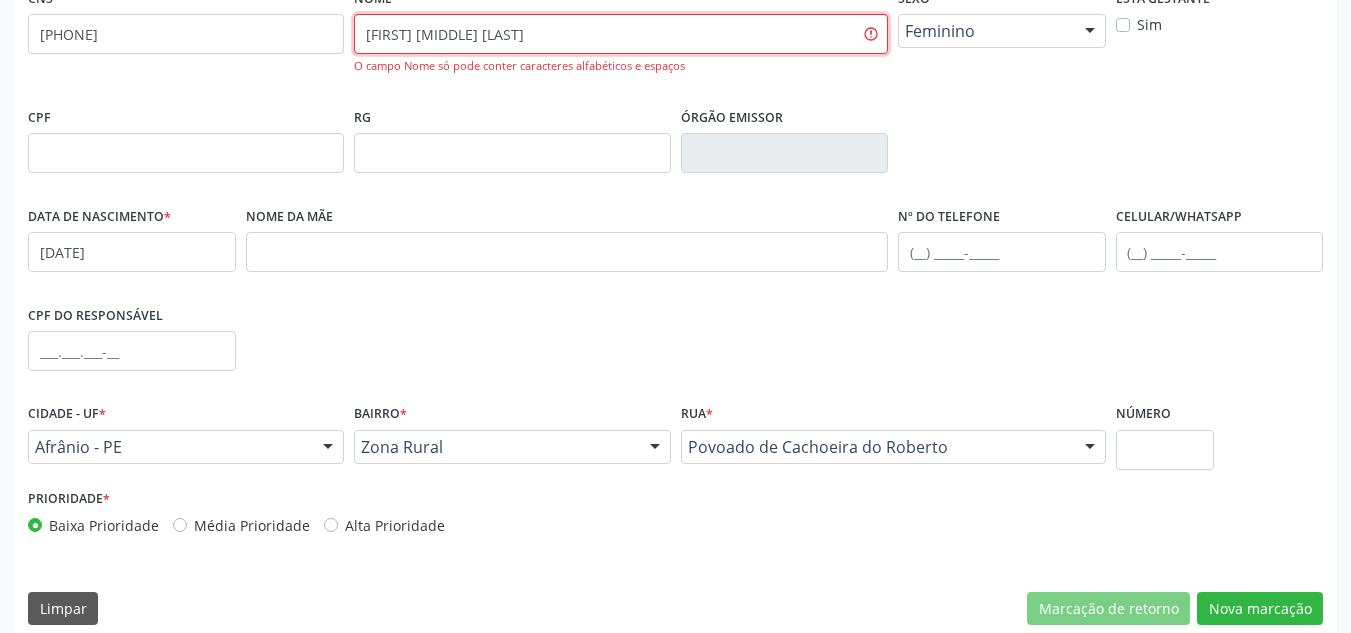 click on "[FIRST] [MIDDLE] [LAST]" at bounding box center (621, 34) 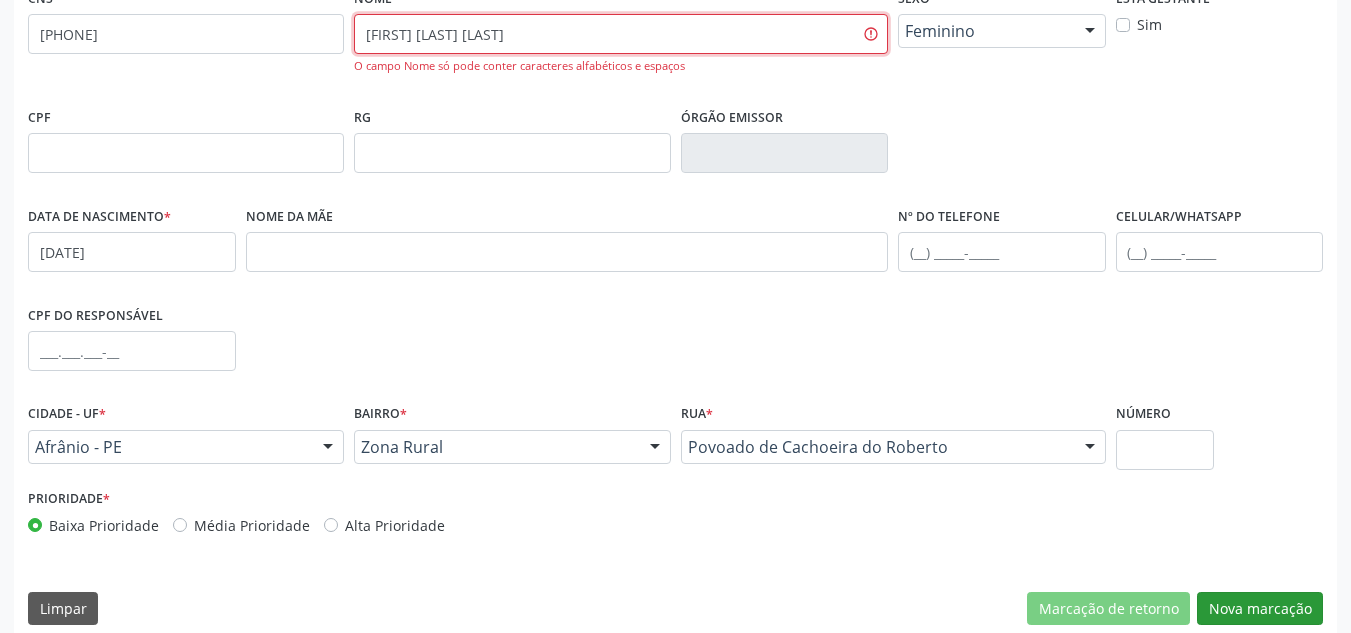 type on "[FIRST] [LAST] [LAST]" 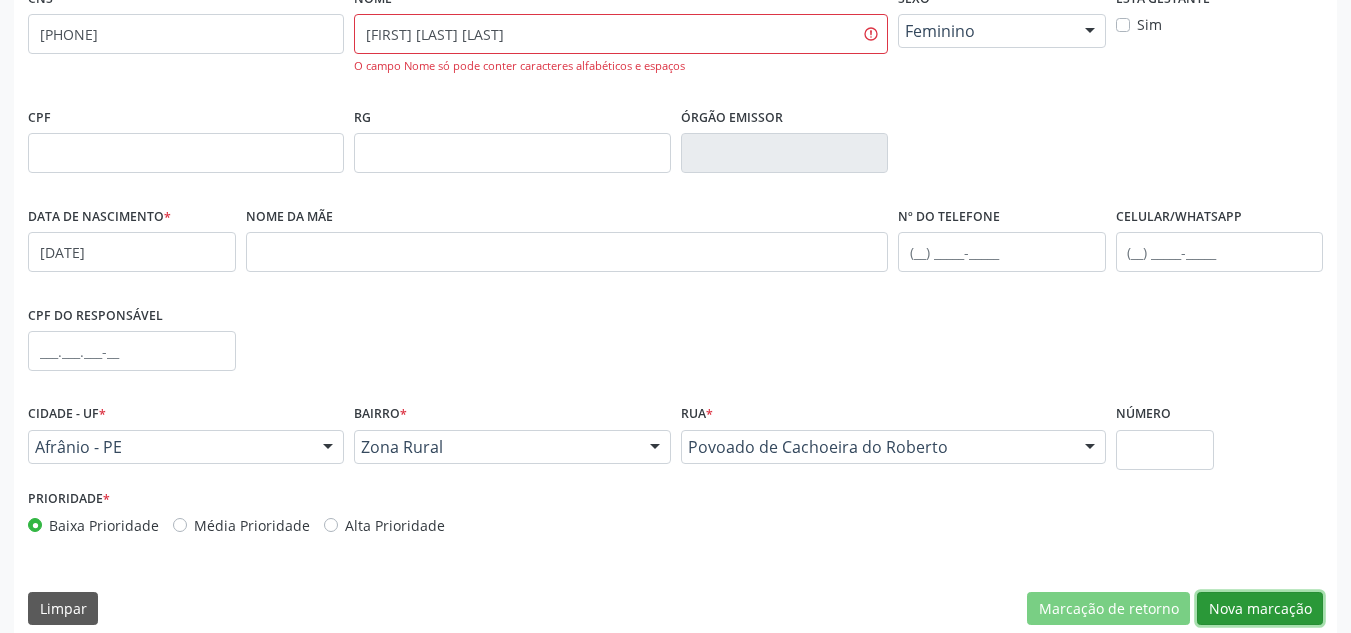 click on "Nova marcação" at bounding box center (1260, 609) 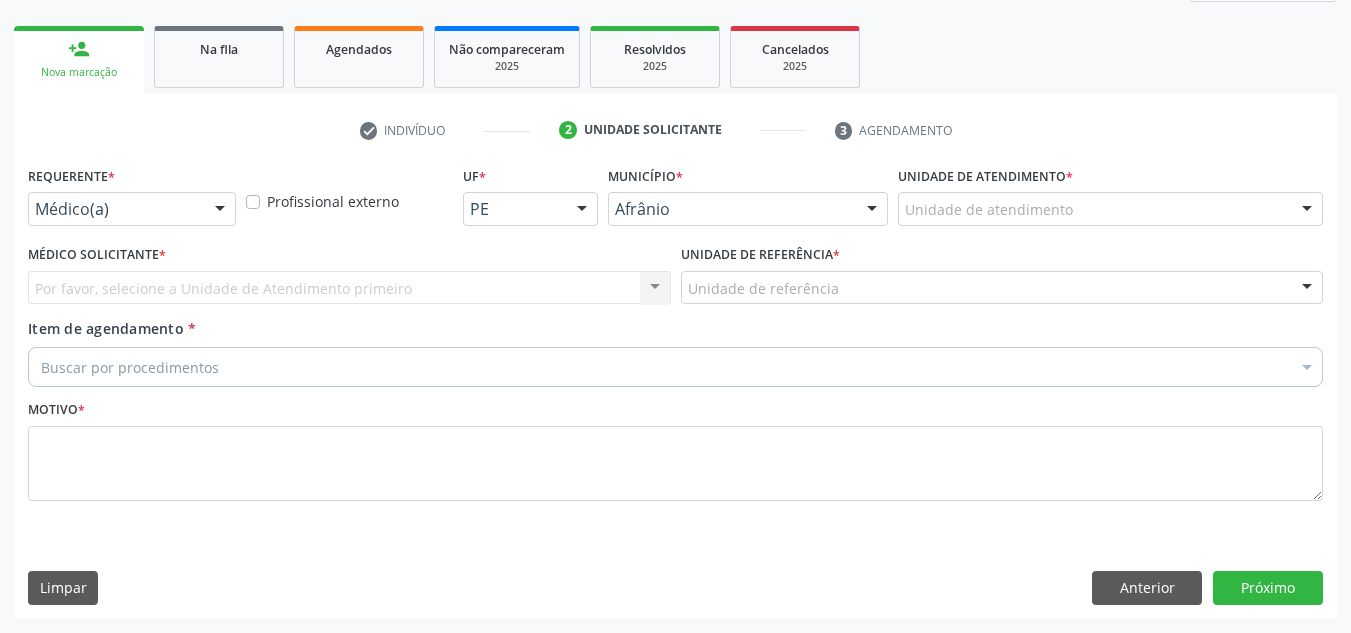 scroll, scrollTop: 273, scrollLeft: 0, axis: vertical 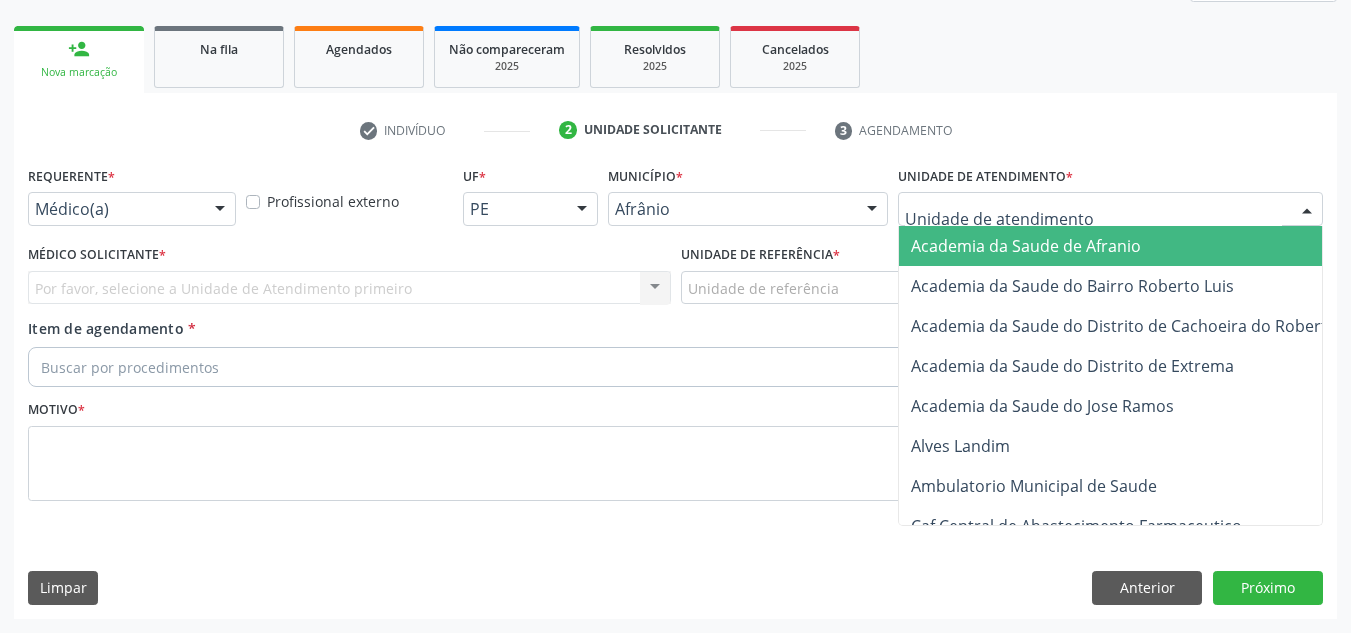 drag, startPoint x: 1094, startPoint y: 208, endPoint x: 1087, endPoint y: 370, distance: 162.15117 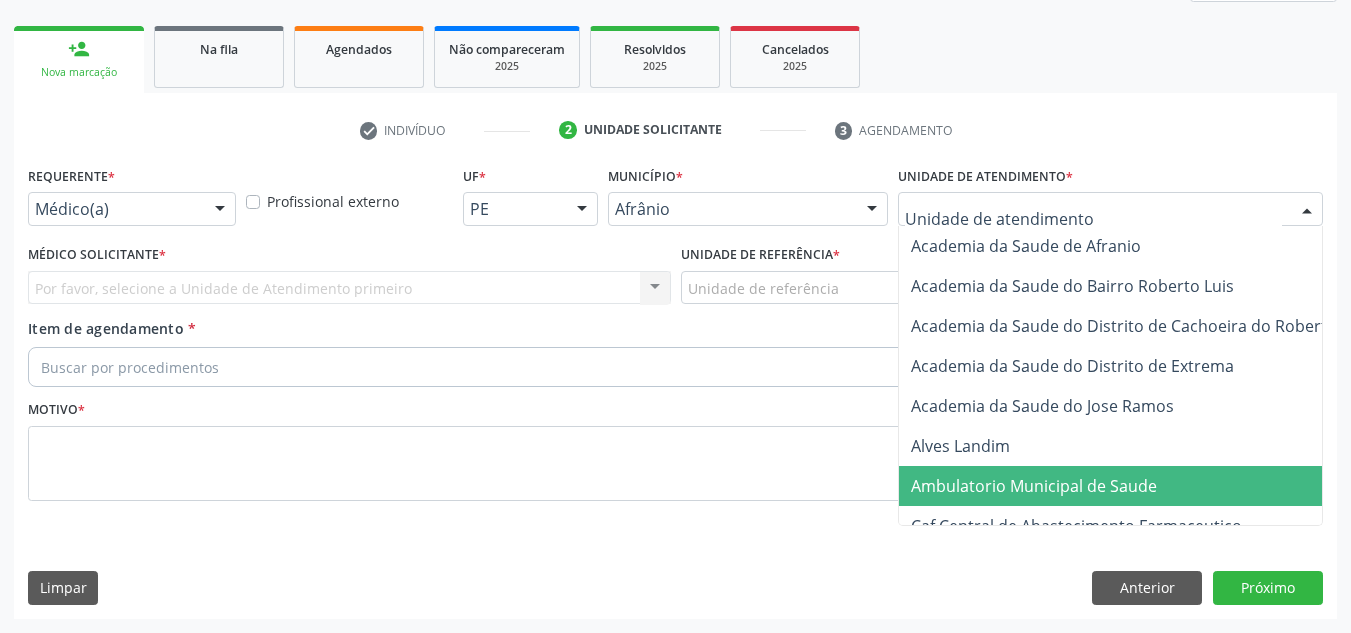 click on "Ambulatorio Municipal de Saude" at bounding box center [1034, 486] 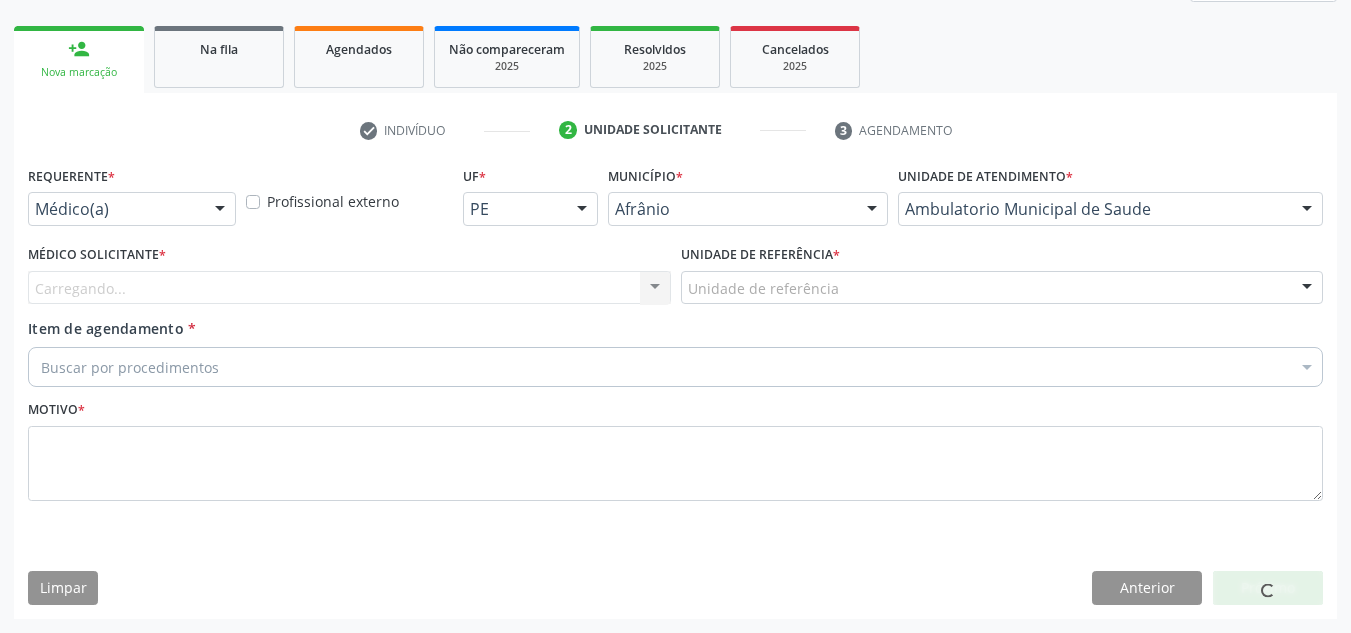 click on "Carregando...
Nenhum resultado encontrado para: "   "
Não há nenhuma opção para ser exibida." at bounding box center (349, 288) 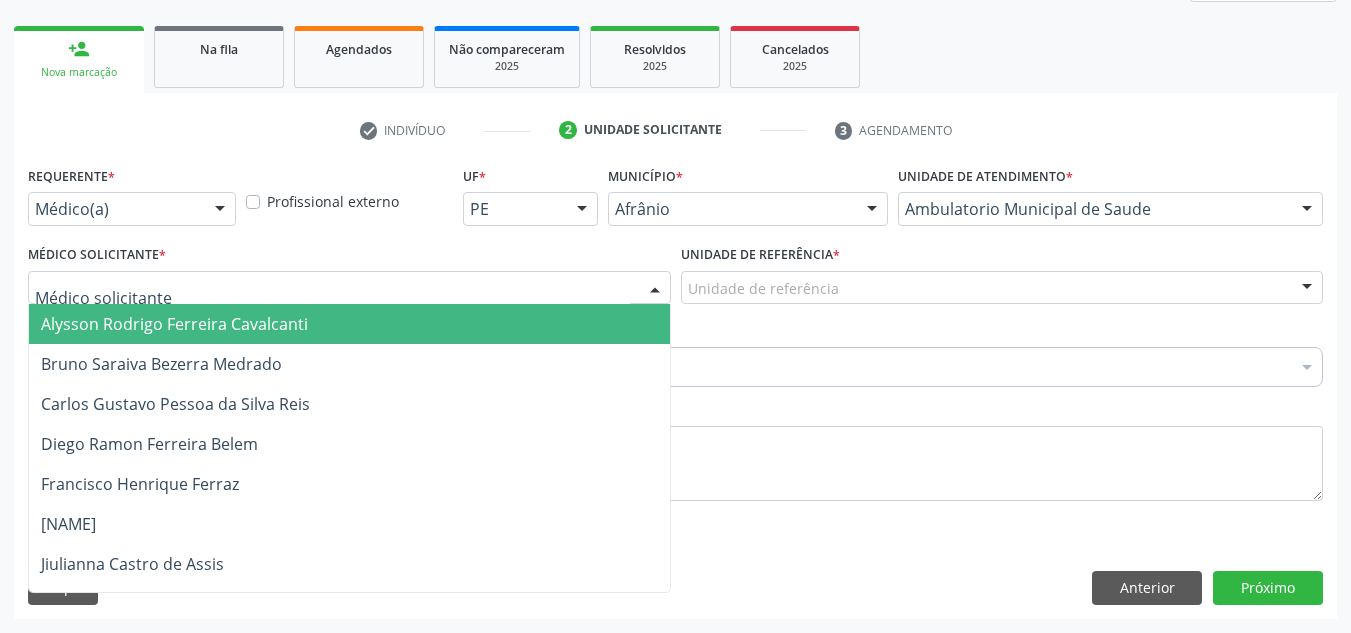 click at bounding box center (349, 288) 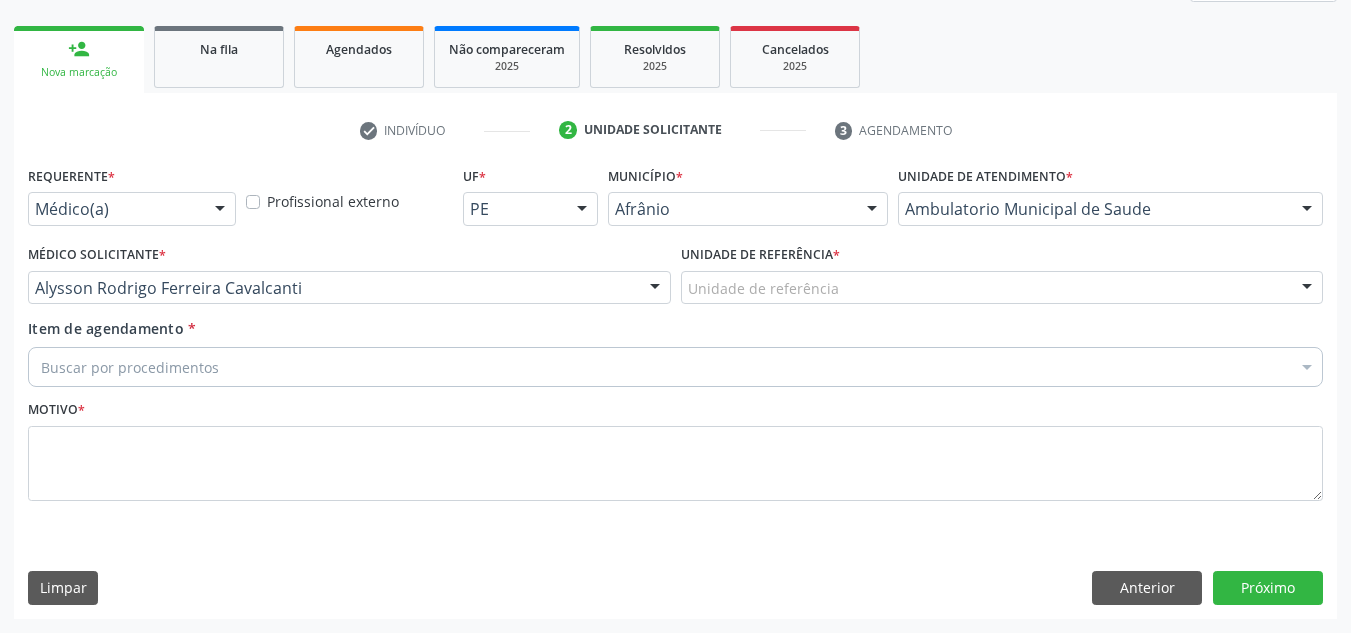 click on "Unidade de referência" at bounding box center (1002, 288) 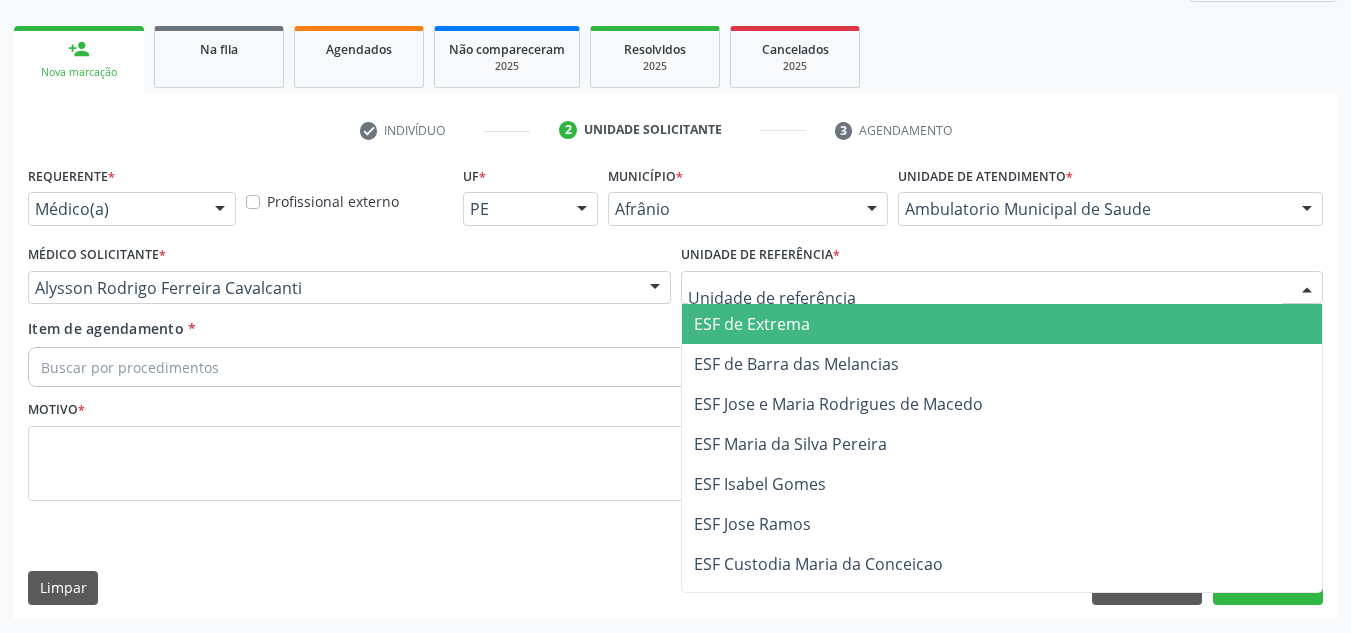 click on "ESF de Extrema" at bounding box center [1002, 324] 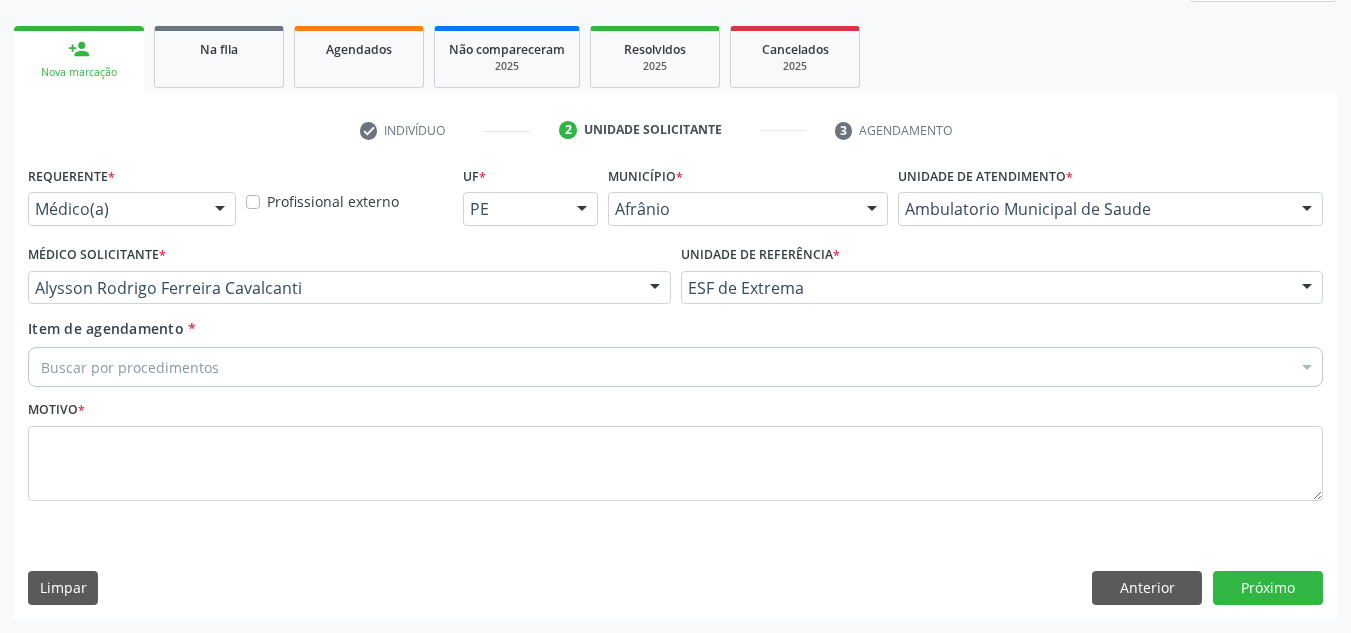click on "Buscar por procedimentos" at bounding box center (675, 367) 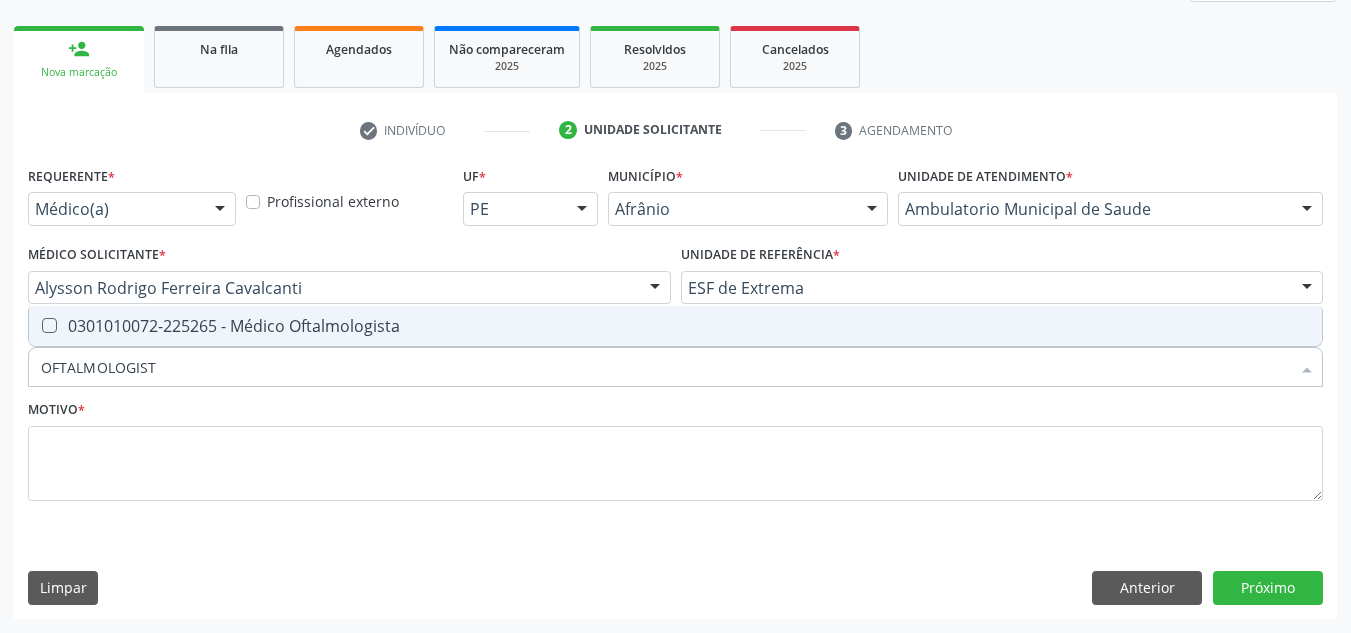 type on "OFTALMOLOGISTA" 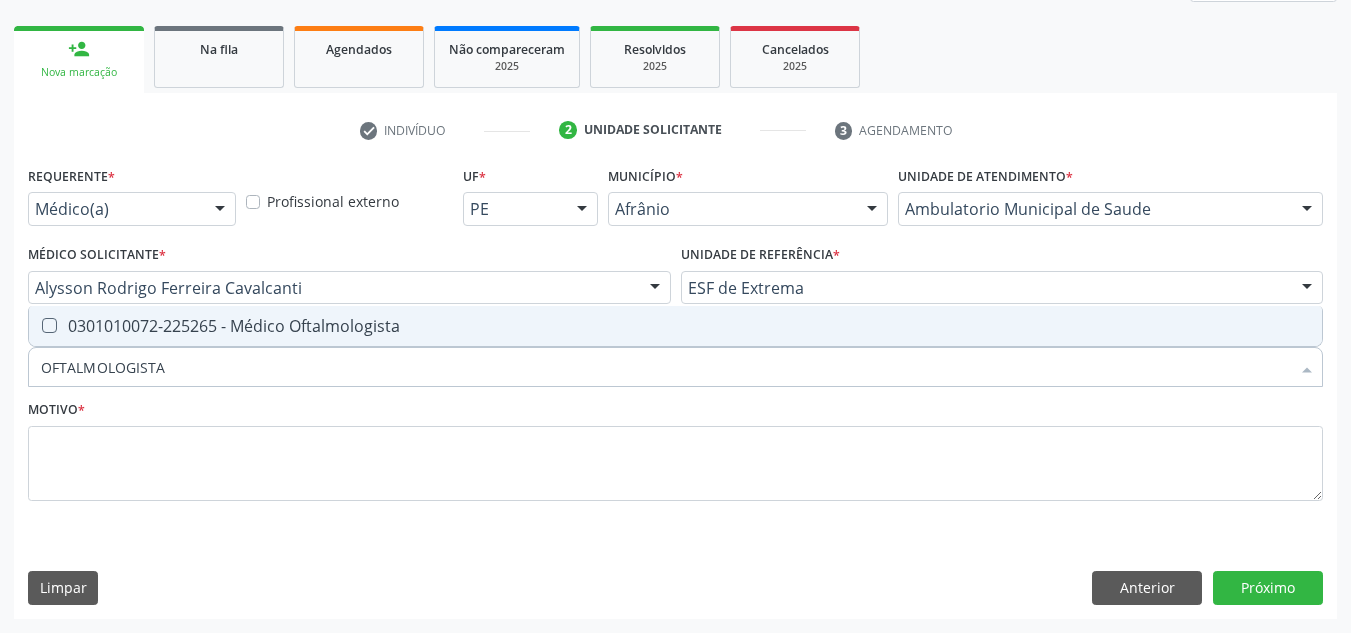 click on "0301010072-225265 - Médico Oftalmologista" at bounding box center [675, 326] 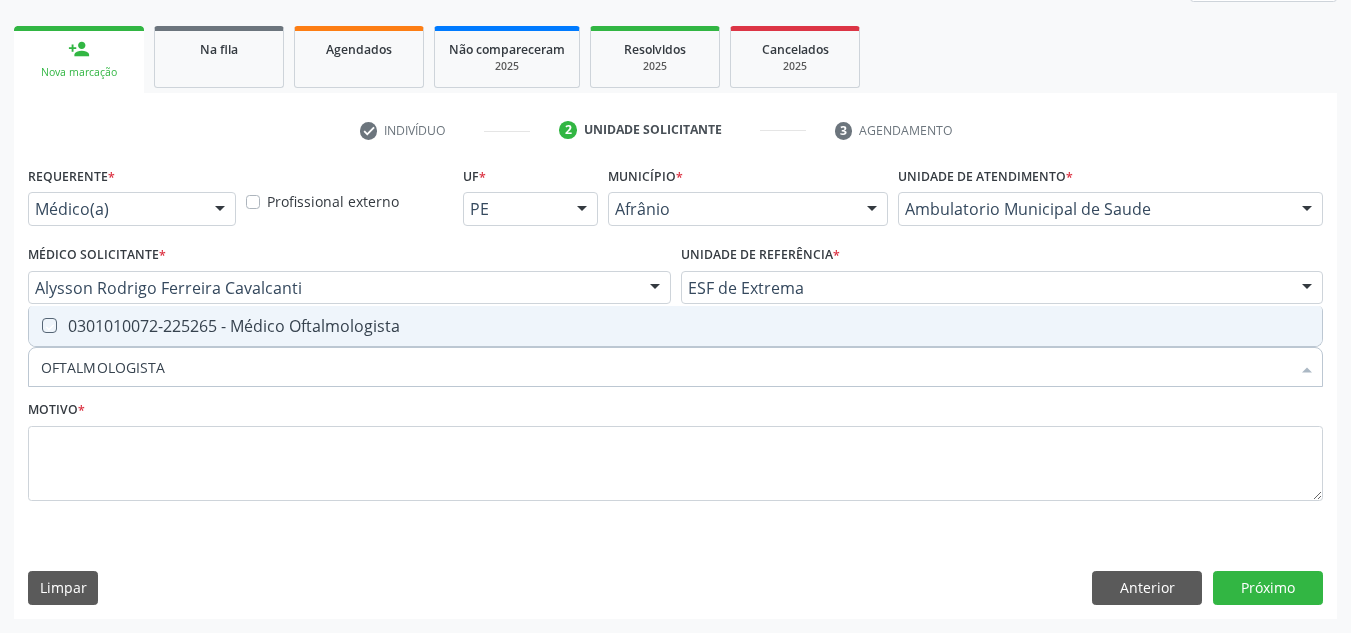 checkbox on "true" 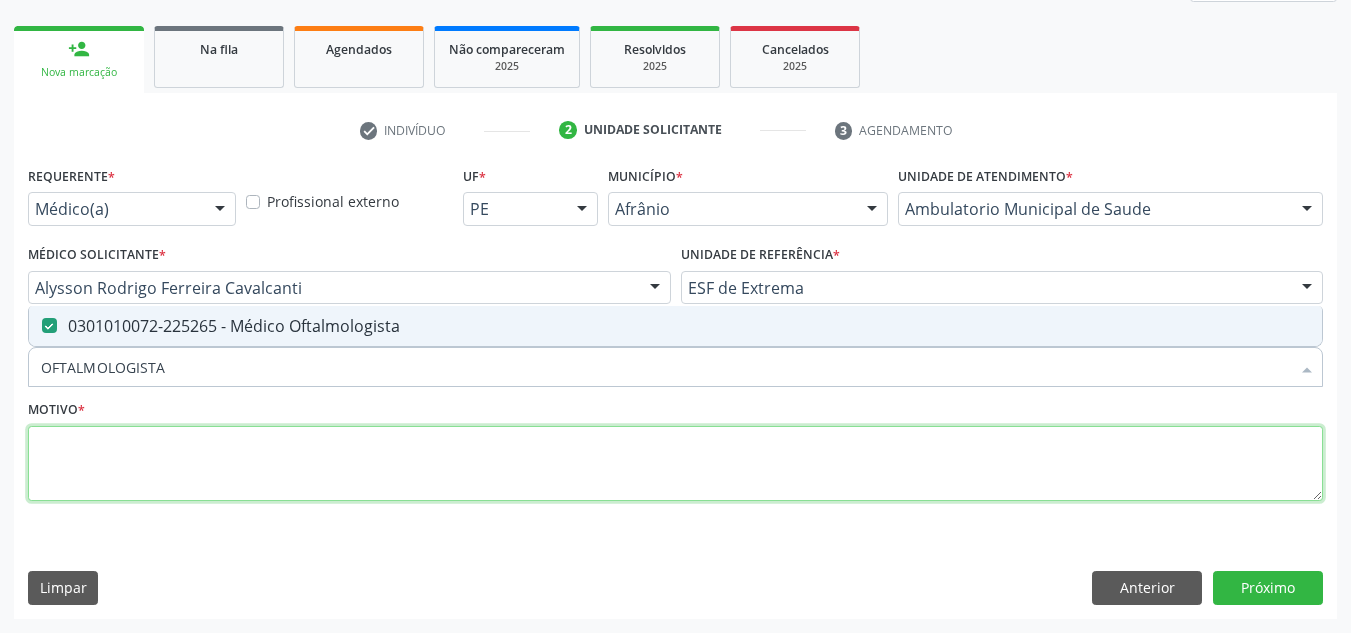 click at bounding box center [675, 464] 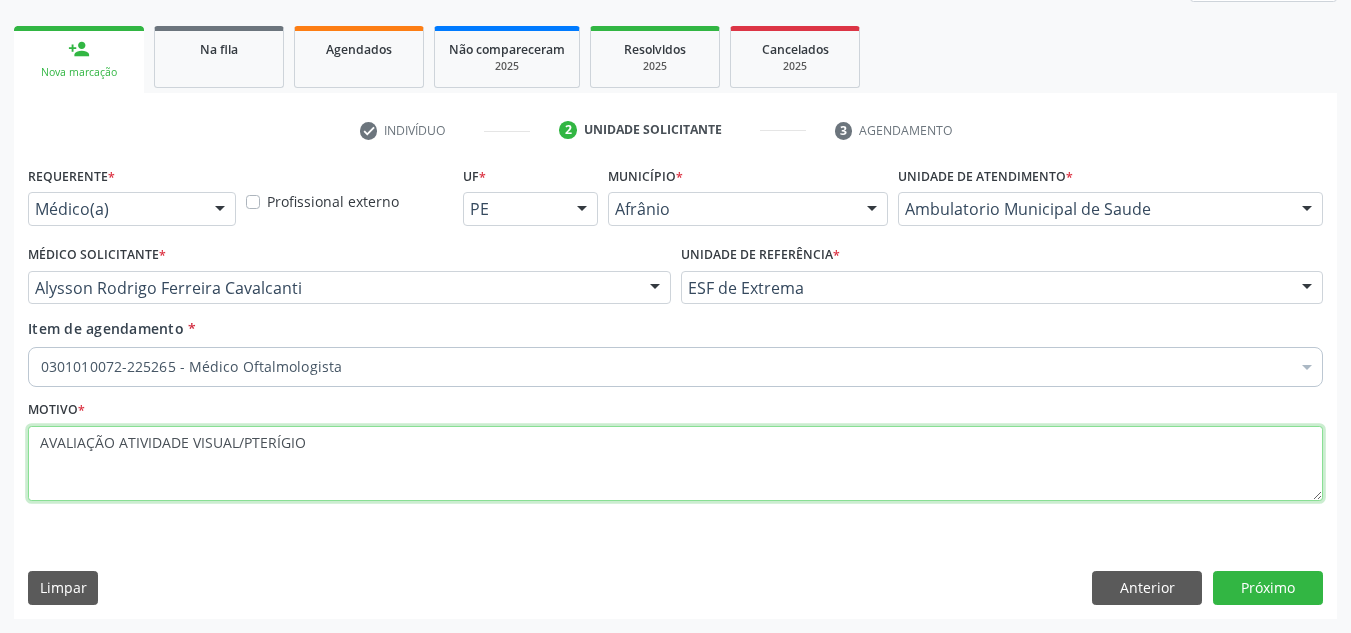 type on "AVALIAÇÃO ATIVIDADE VISUAL/PTERÍGIO" 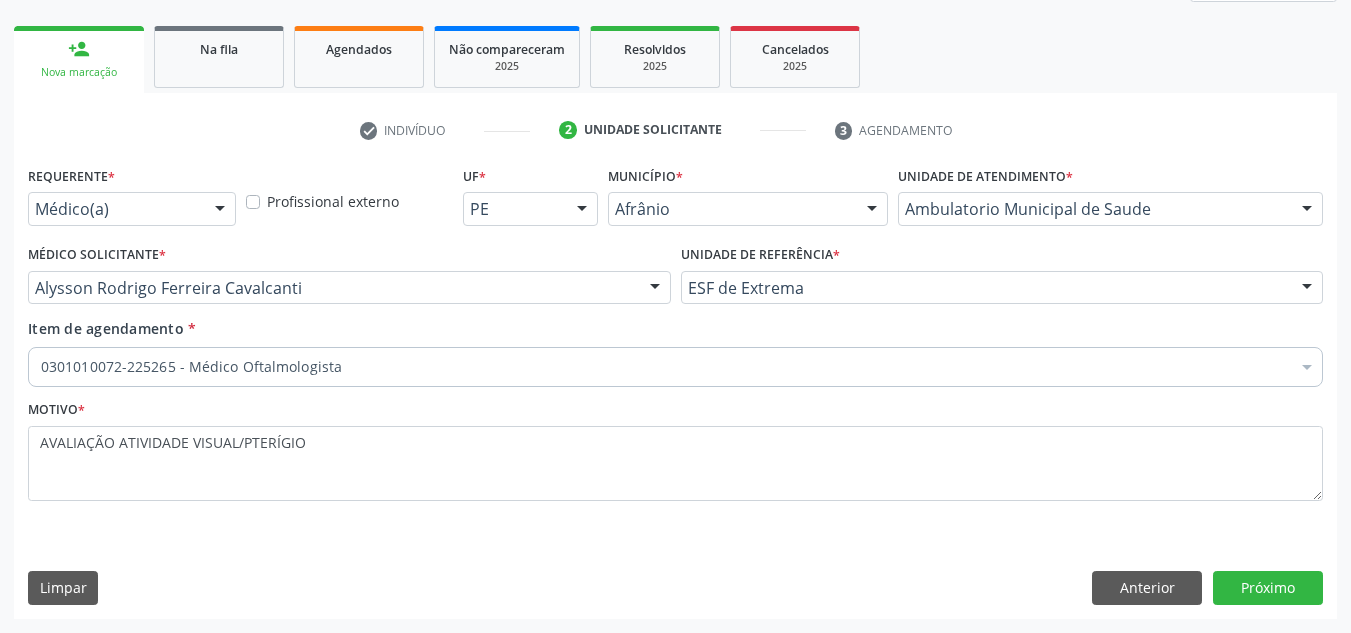 click on "Requerente
*
Médico(a)         Médico(a)   Enfermeiro(a)   Paciente
Nenhum resultado encontrado para: "   "
Não há nenhuma opção para ser exibida.
Profissional externo
UF
*
PE         BA   PE
Nenhum resultado encontrado para: "   "
Não há nenhuma opção para ser exibida.
Município
*
Afrânio         Afrânio   Petrolina
Nenhum resultado encontrado para: "   "
Não há nenhuma opção para ser exibida.
Unidade de atendimento
*
Ambulatorio Municipal de Saude         Academia da Saude de Afranio   Academia da Saude do Bairro Roberto Luis   Academia da Saude do Distrito de Cachoeira do Roberto   Academia da Saude do Distrito de Extrema   Academia da Saude do Jose Ramos   Alves Landim   Ambulatorio Municipal de Saude   Caf Central de Abastecimento Farmaceutico     Centro de Especialidades   Cime   Cuidar" at bounding box center (675, 389) 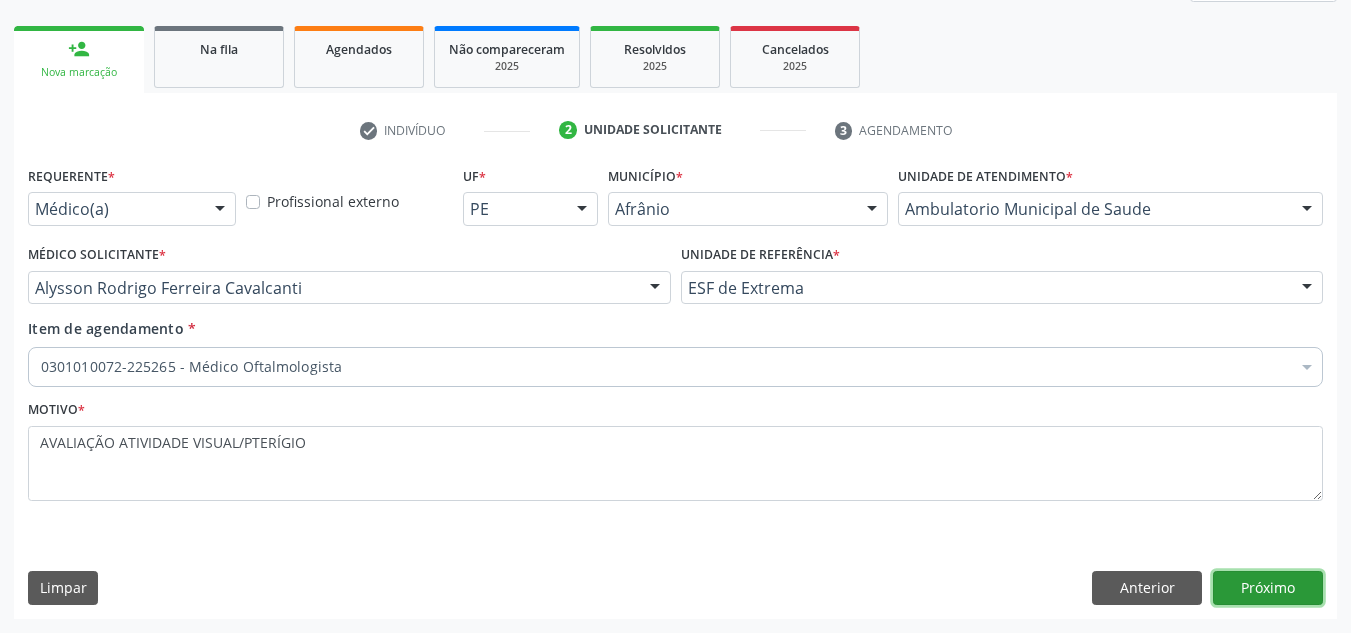 click on "Próximo" at bounding box center (1268, 588) 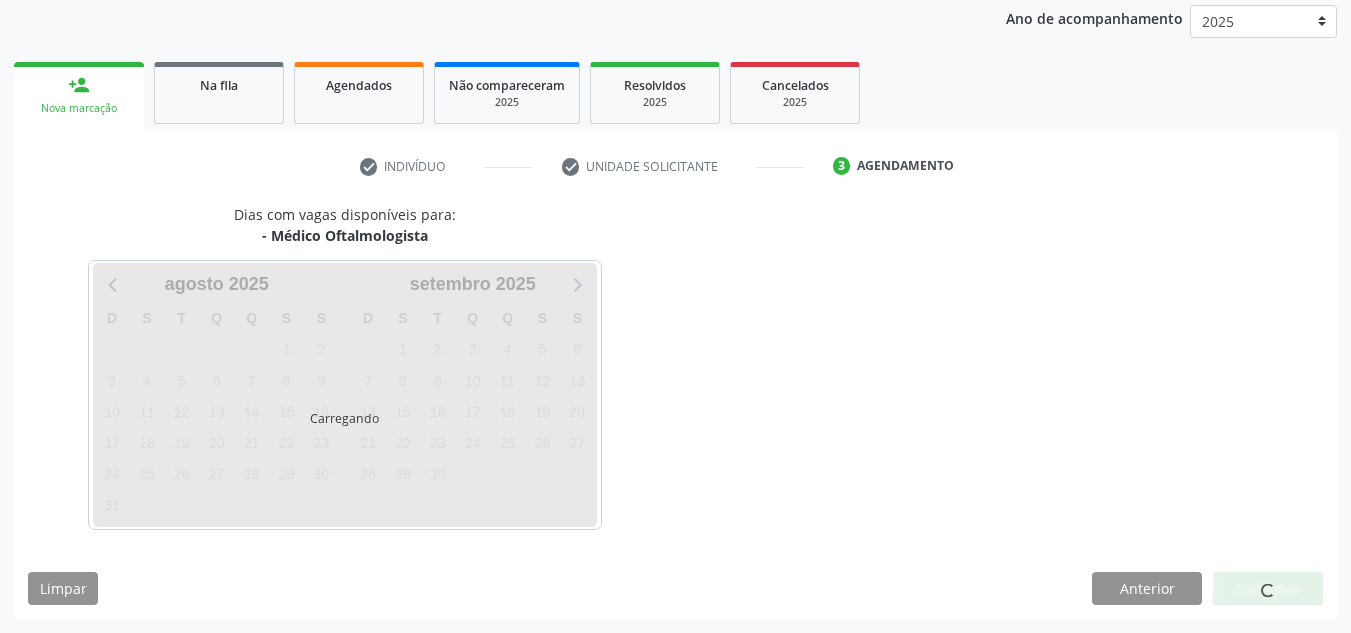scroll, scrollTop: 237, scrollLeft: 0, axis: vertical 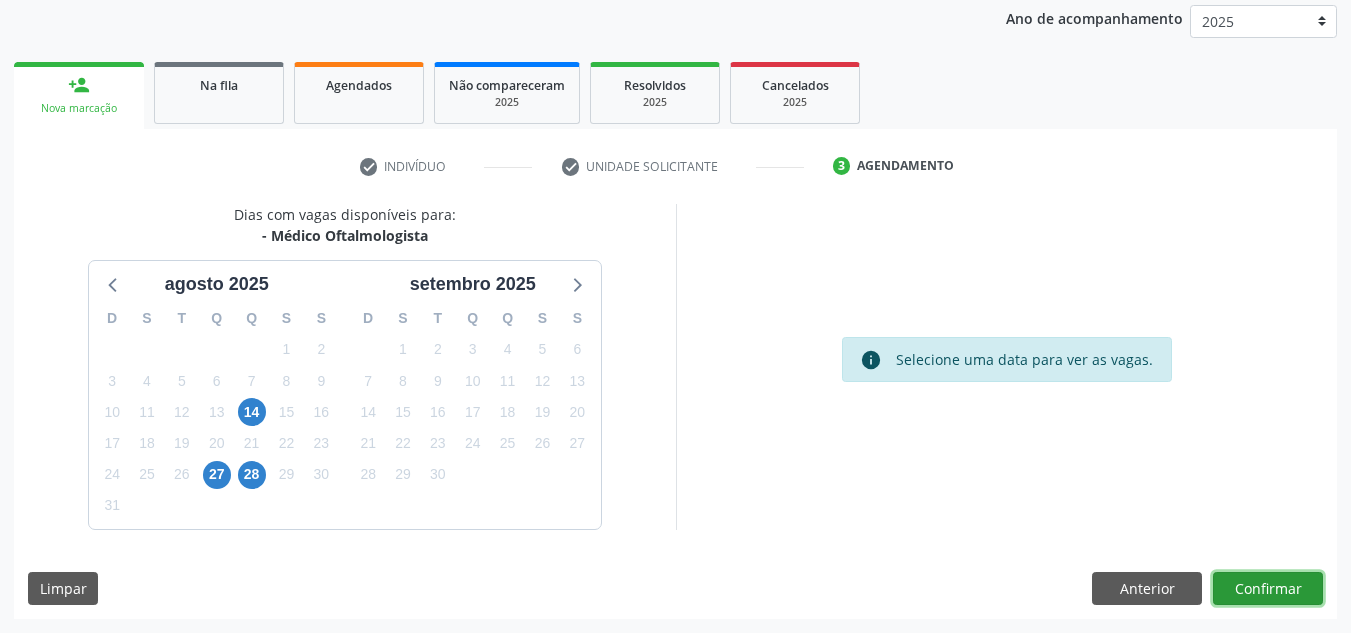 click on "Confirmar" at bounding box center (1268, 589) 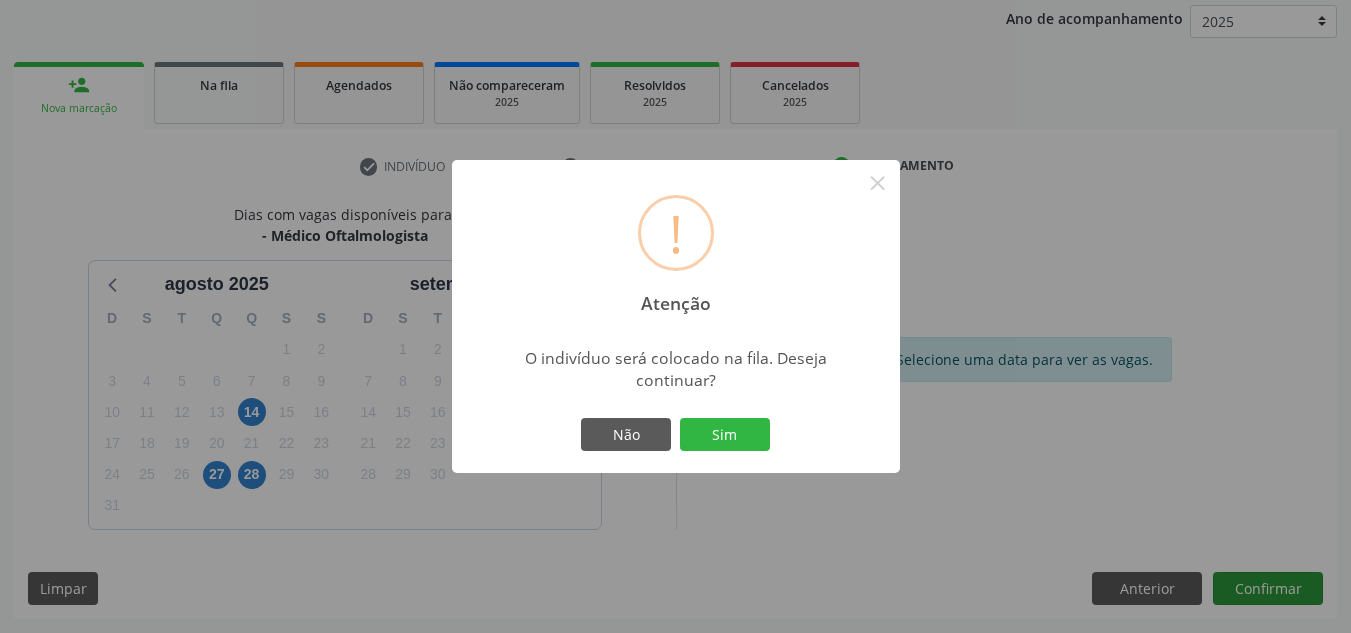 type 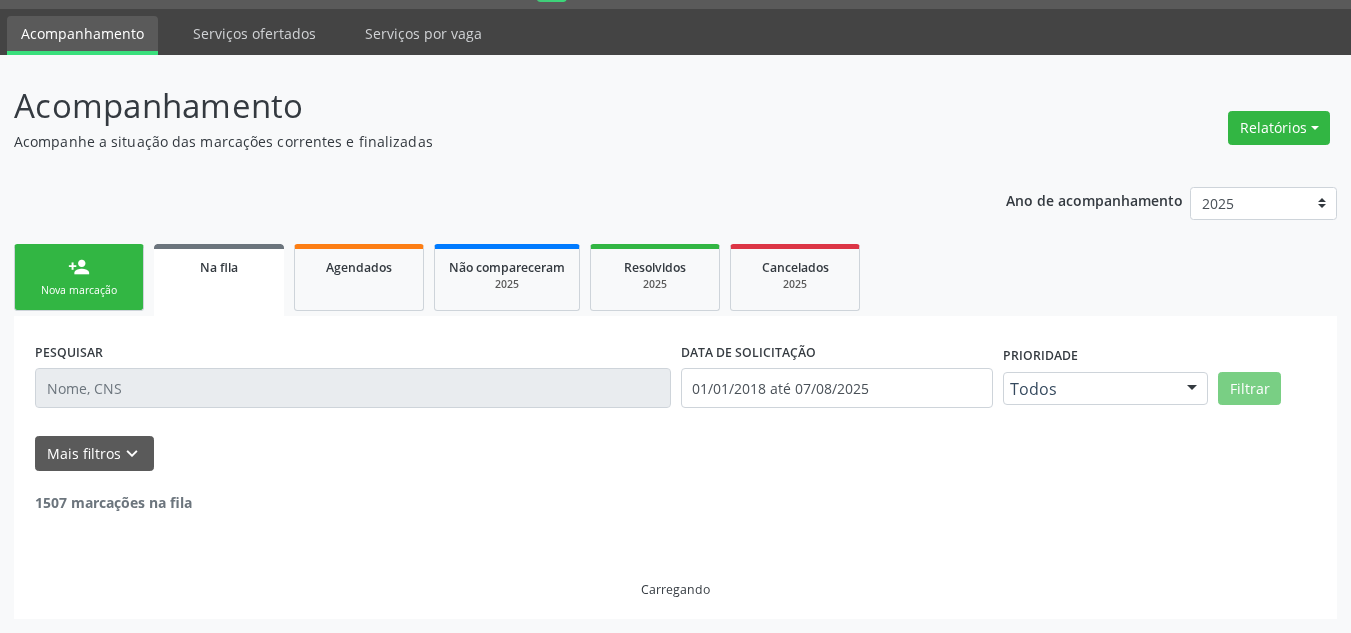 scroll, scrollTop: 34, scrollLeft: 0, axis: vertical 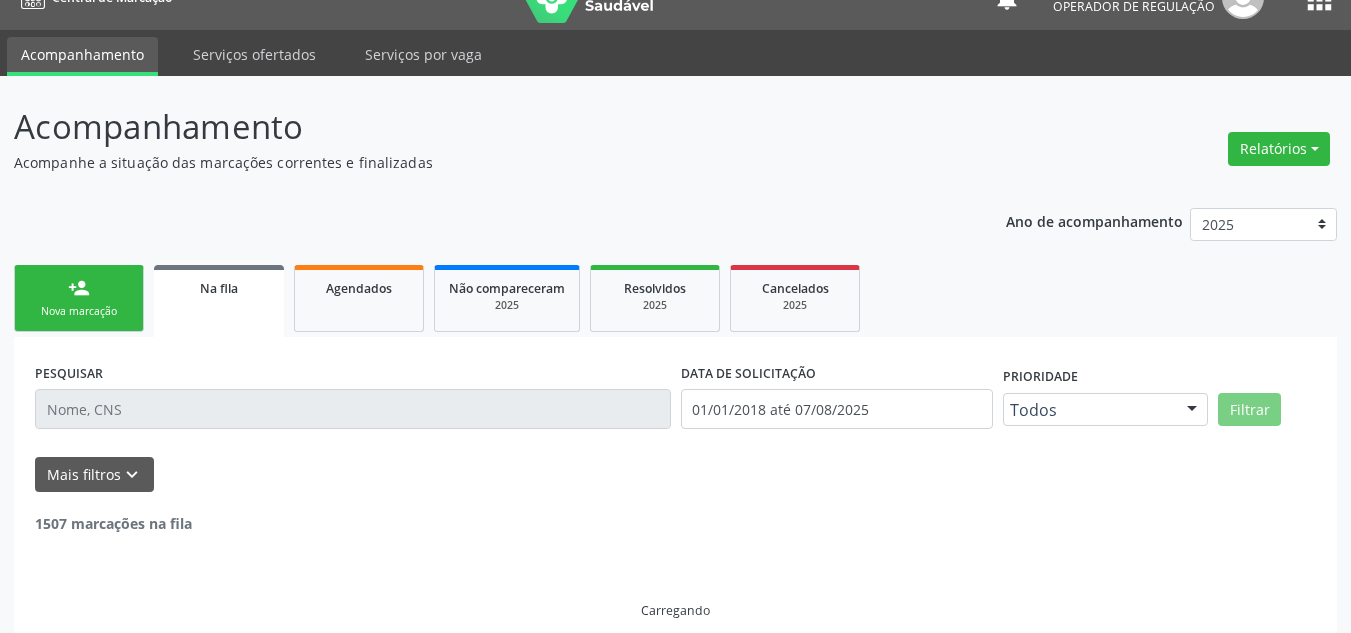 click on "Nova marcação" at bounding box center [79, 311] 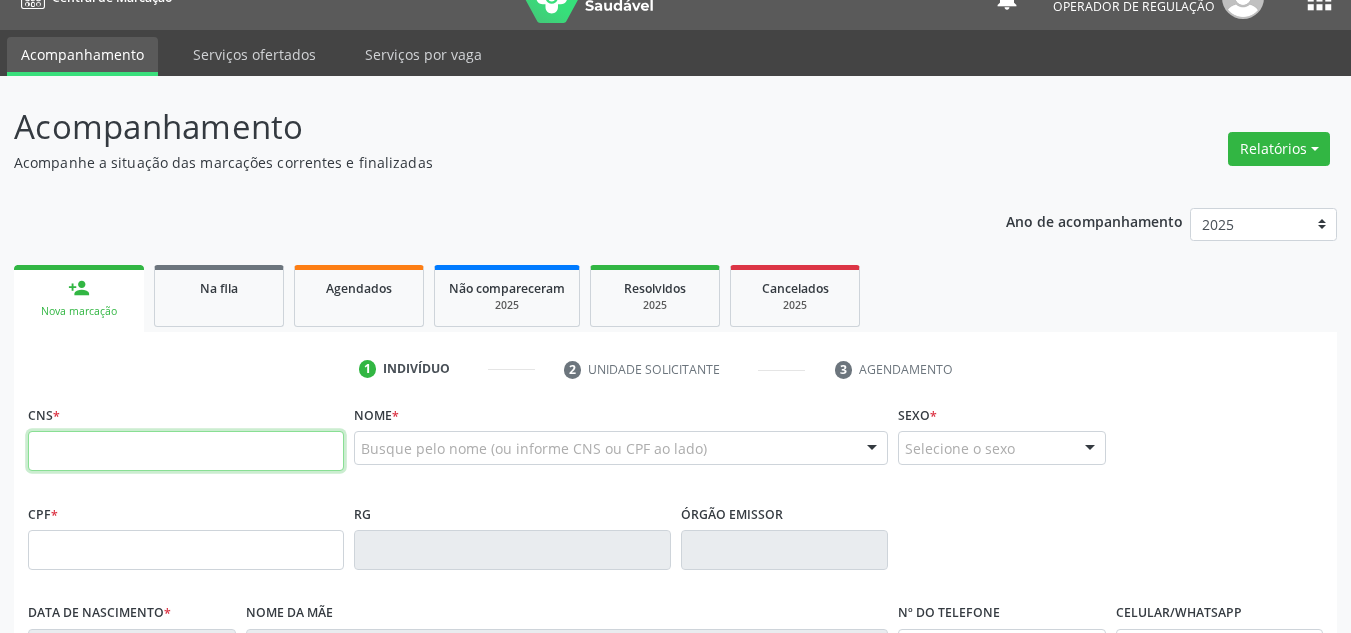 click at bounding box center [186, 451] 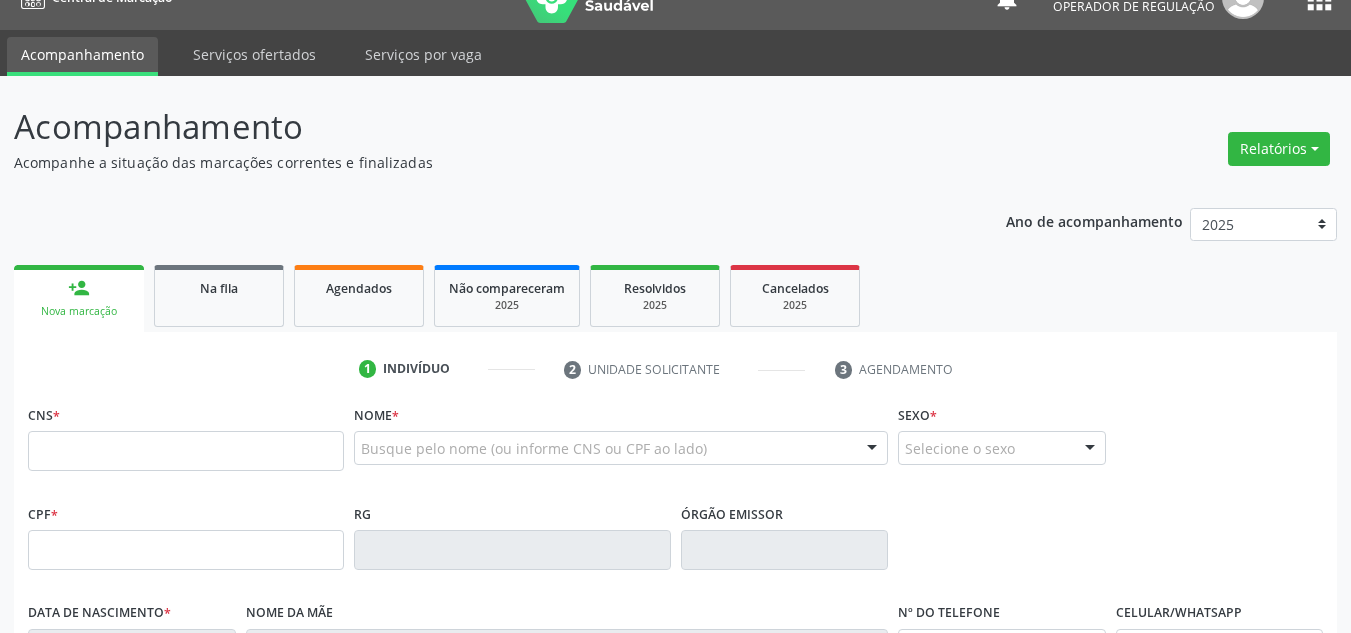 click on "RG" at bounding box center (512, 534) 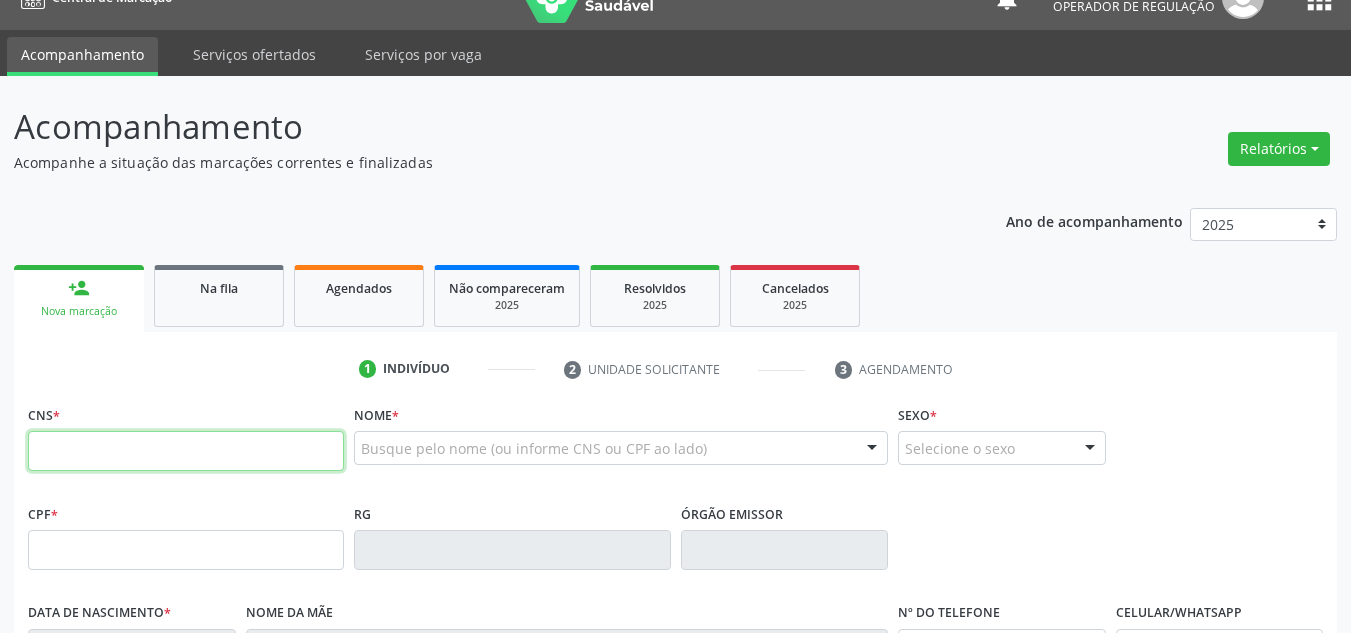 click at bounding box center (186, 451) 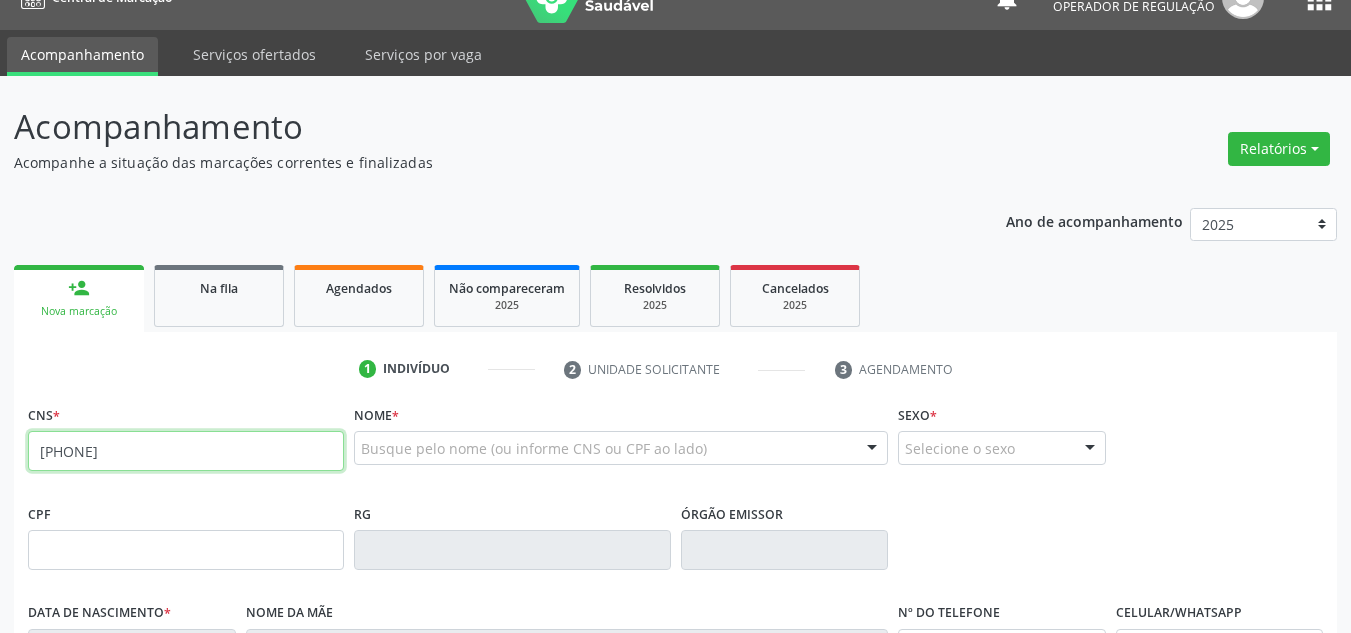 type on "[PHONE]" 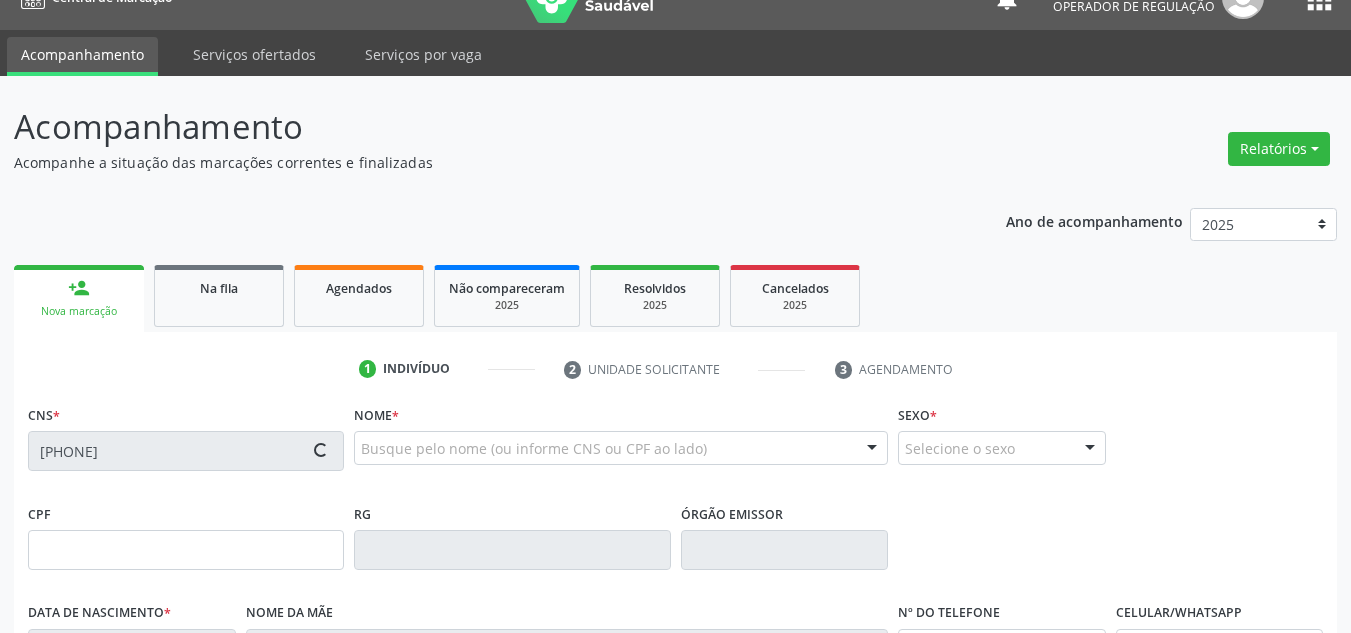 type on "[CPF]" 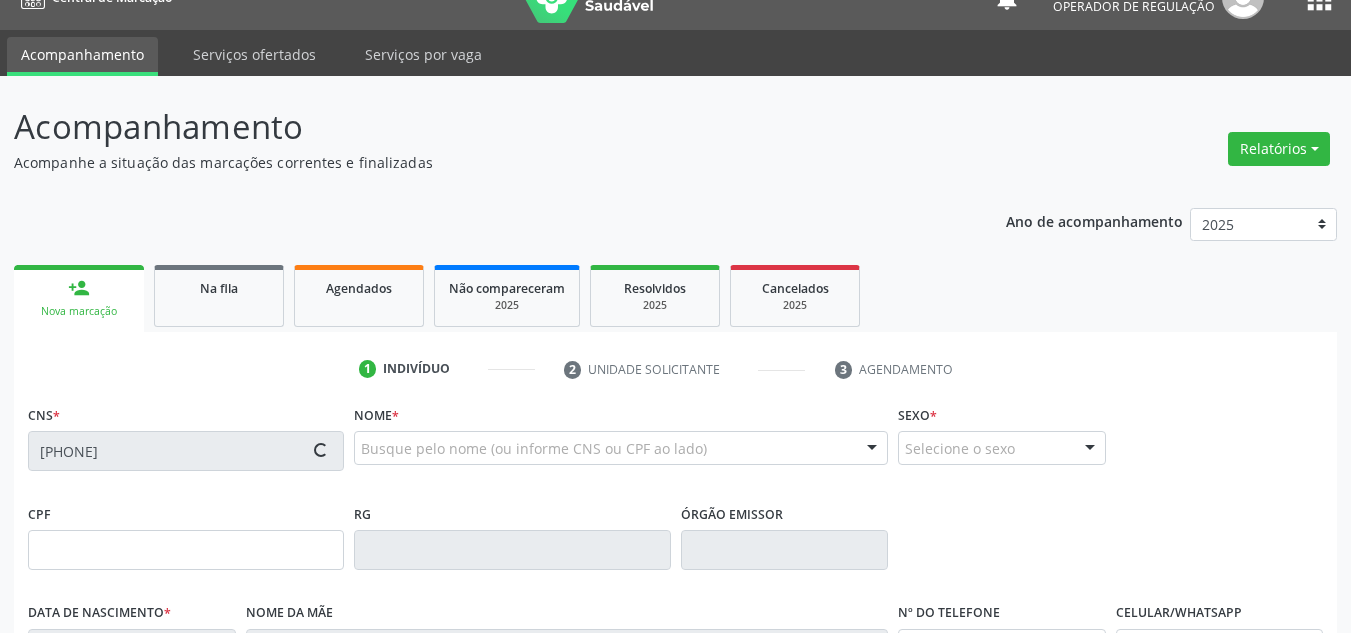 type on "[DATE]" 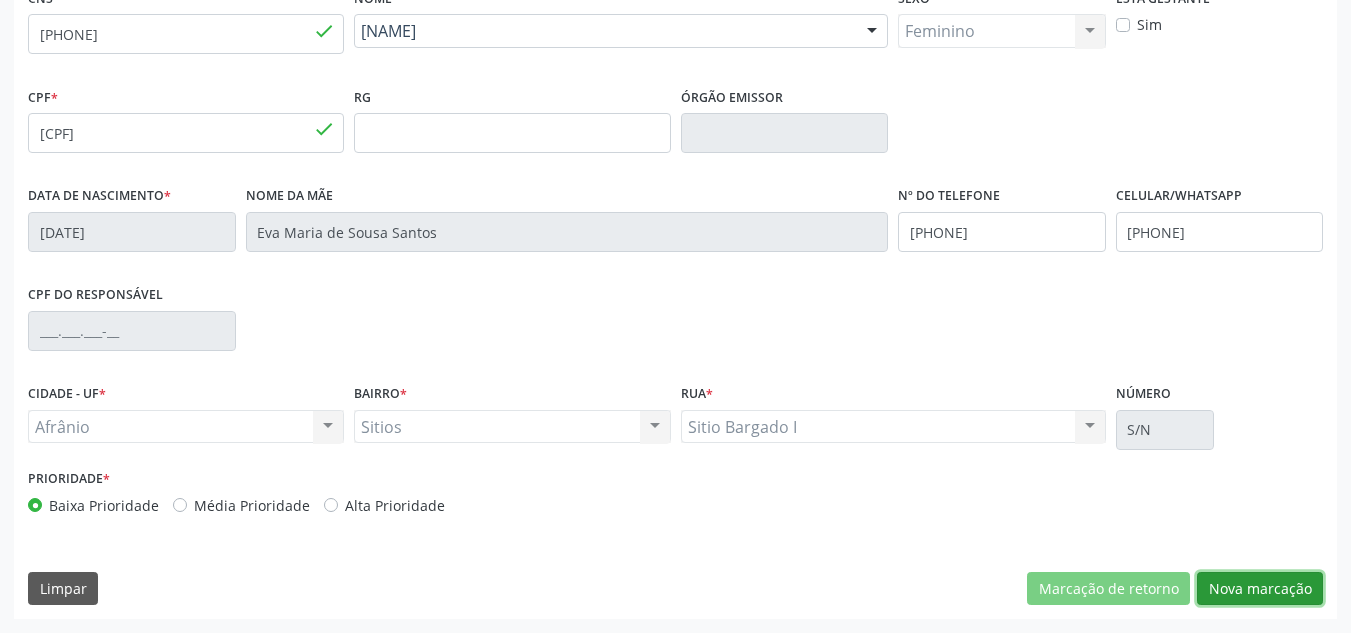 click on "Nova marcação" at bounding box center (1260, 589) 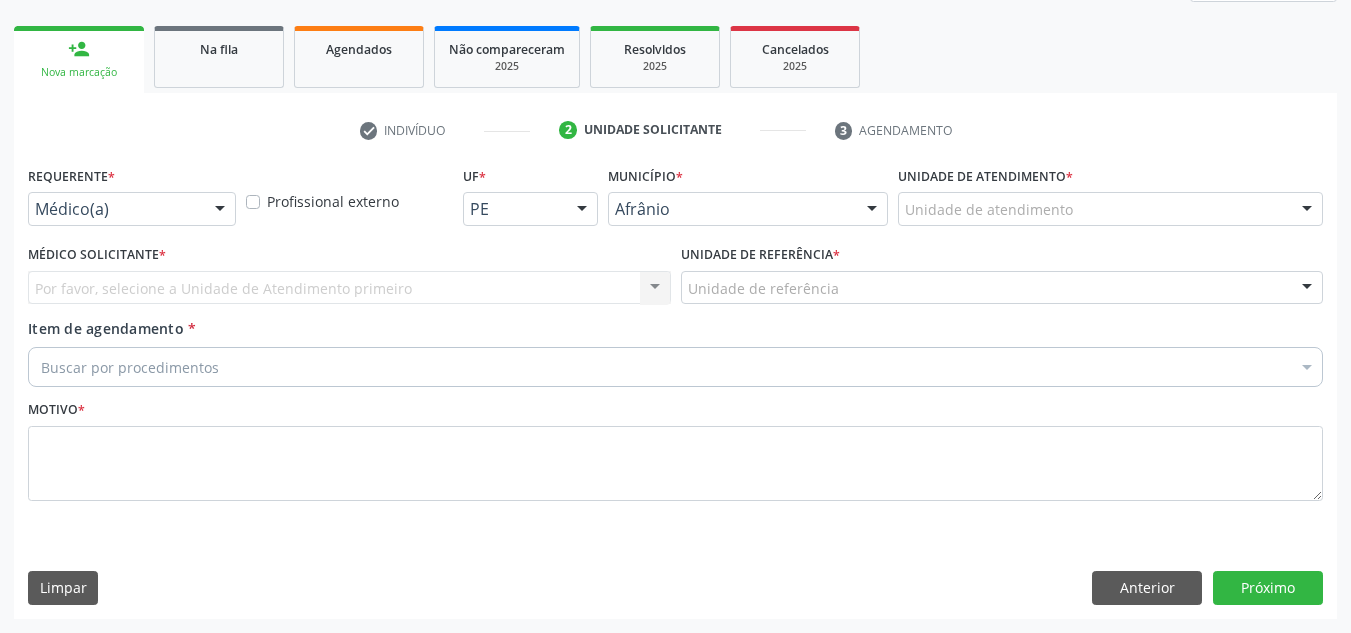 click on "Unidade de atendimento
*
Unidade de atendimento
Academia da Saude de Afranio   Academia da Saude do Bairro Roberto Luis   Academia da Saude do Distrito de Cachoeira do Roberto   Academia da Saude do Distrito de Extrema   Academia da Saude do Jose Ramos   Alves Landim   Ambulatorio Municipal de Saude   Caf Central de Abastecimento Farmaceutico   Centro de Atencao Psicossocial de Afranio Pe   Centro de Especialidades   Cime   Cuidar   Equipe de Atencao Basica Prisional Tipo I com Saude Mental   Esf Ana Coelho Nonato   Esf Custodia Maria da Conceicao   Esf Isabel Gomes   Esf Jose Ramos   Esf Jose e Maria Rodrigues de Macedo   Esf Maria Dilurdes da Silva   Esf Maria da Silva Pereira   Esf Rosalia Cavalcanti Gomes   Esf de Barra das Melancias   Esf de Extrema   Farmacia Basica do Municipio de Afranio   Hospital Municipal Maria Coelho Cavalcanti Rodrigues   Hospital de Campanha Covid 19 Ambulatorio Municipal   Laboratorio de Protese Dentario" at bounding box center (1110, 193) 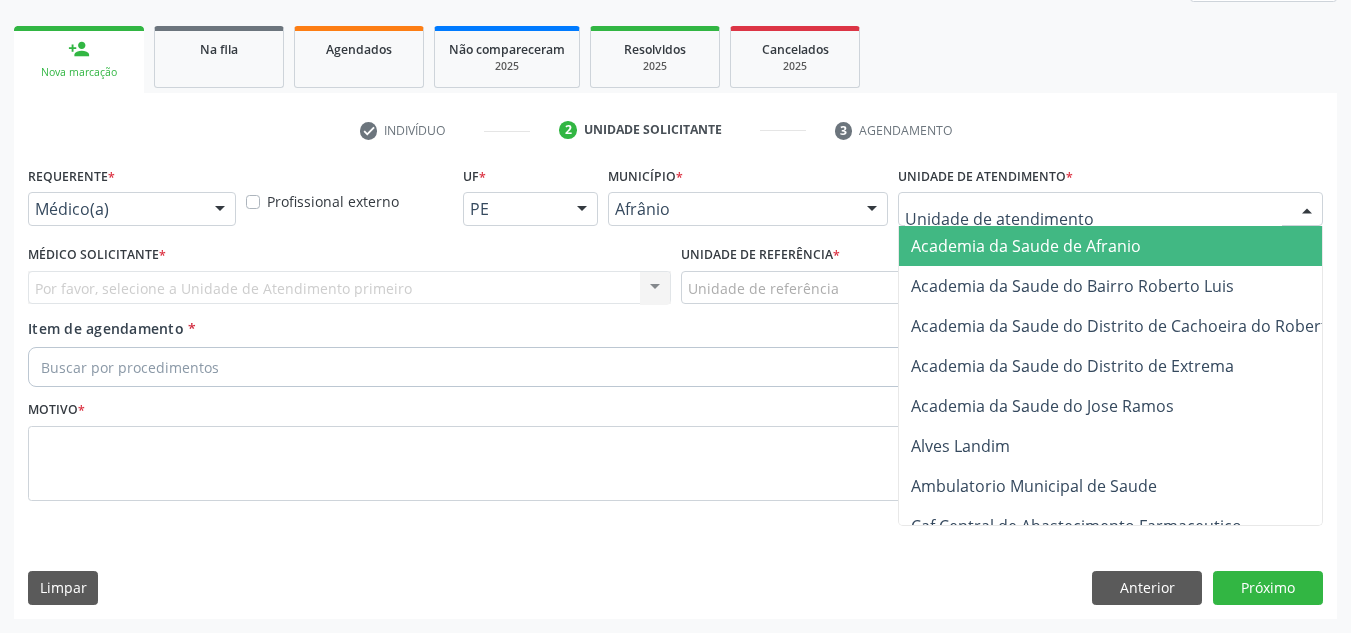 click at bounding box center [1110, 209] 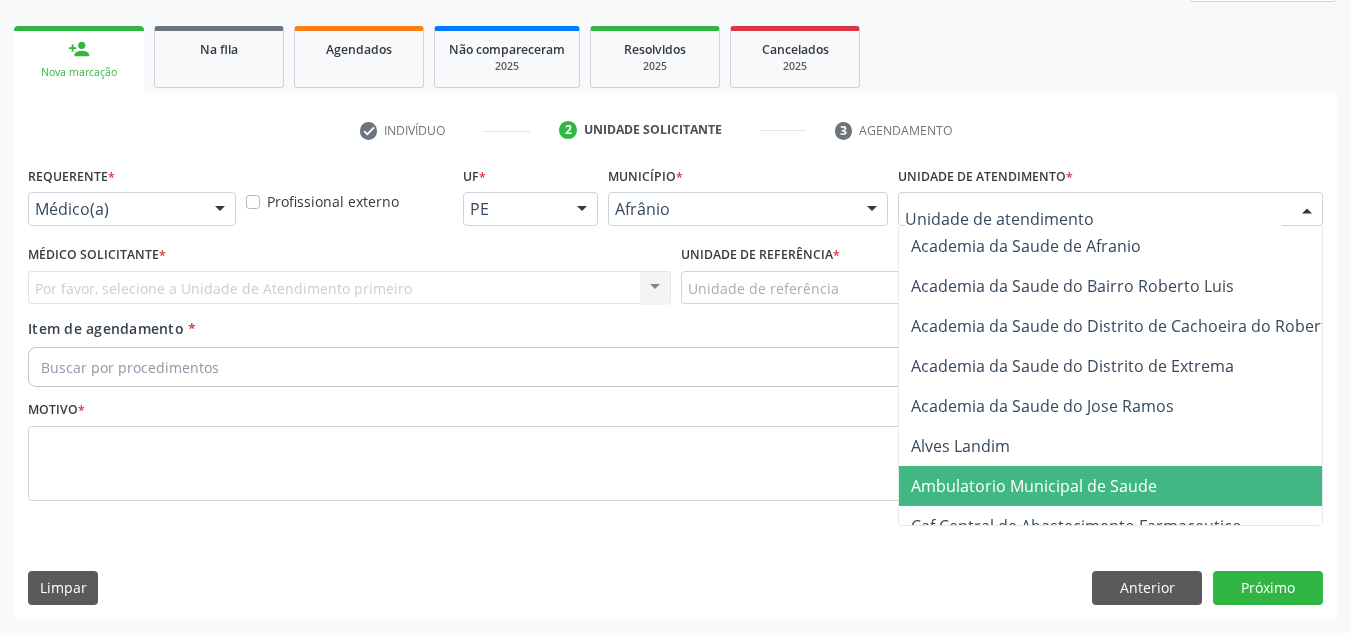 drag, startPoint x: 1187, startPoint y: 485, endPoint x: 1142, endPoint y: 489, distance: 45.17743 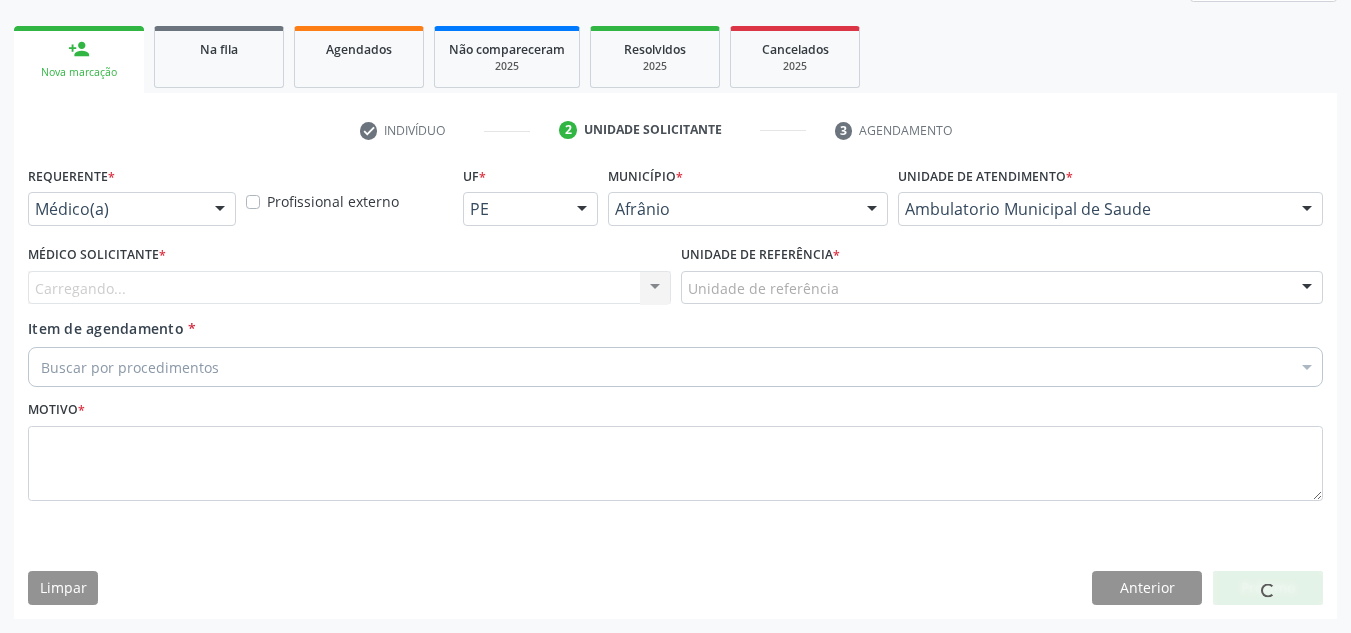 click on "Carregando...
Nenhum resultado encontrado para: "   "
Não há nenhuma opção para ser exibida." at bounding box center (349, 288) 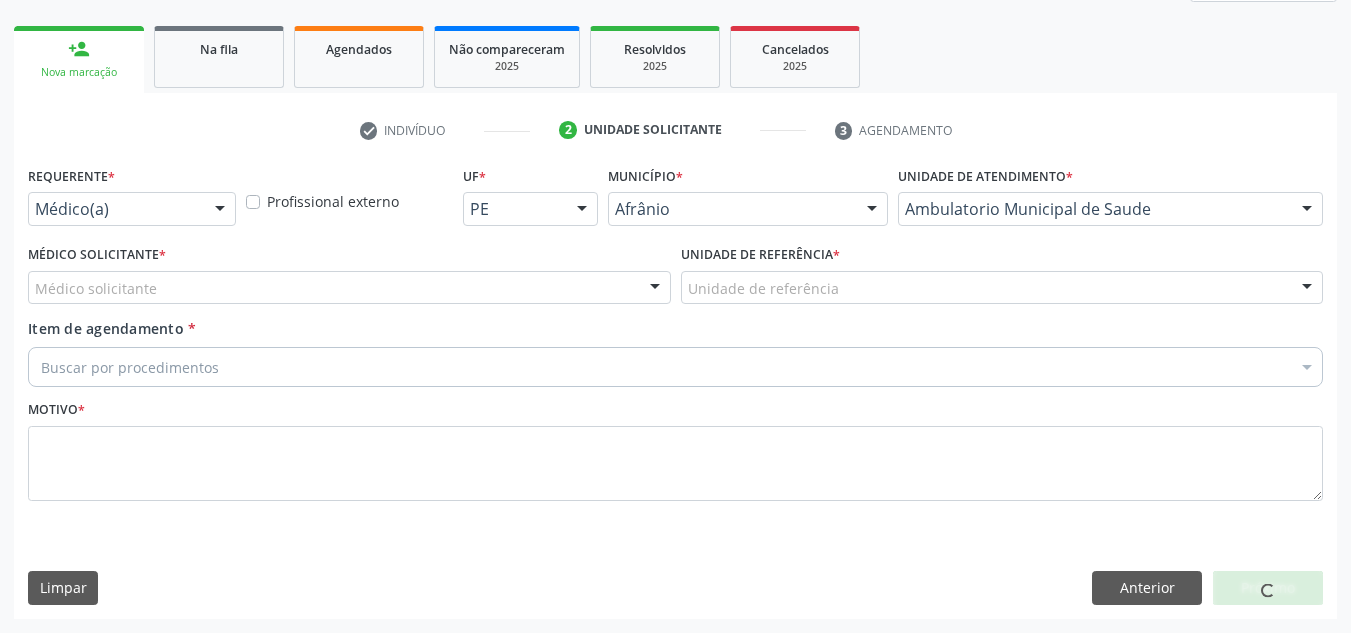 click on "Médico solicitante
Alysson Rodrigo Ferreira Cavalcanti   Bruno Saraiva Bezerra Medrado   Carlos Gustavo Pessoa da Silva Reis   Diego Ramon Ferreira Belem   Francisco Henrique Ferraz   Humberto Artur Silva Santos   Jiulianna Castro de Assis   Joao Monteiro Neto   Josenilson Ramos de Menezes   Lucas Daykson David Macedo de Oliveira   Luis Henrique de Sa Nunes   Paulo Webster Bezerra Araujo   Risomar Fernandes de Sa   Shamara Crystynna Cardoso Santos   Suyenne Gomes de Araujo Freire   Thiago Fagner Inacio Vilar
Nenhum resultado encontrado para: "   "
Não há nenhuma opção para ser exibida." at bounding box center (349, 288) 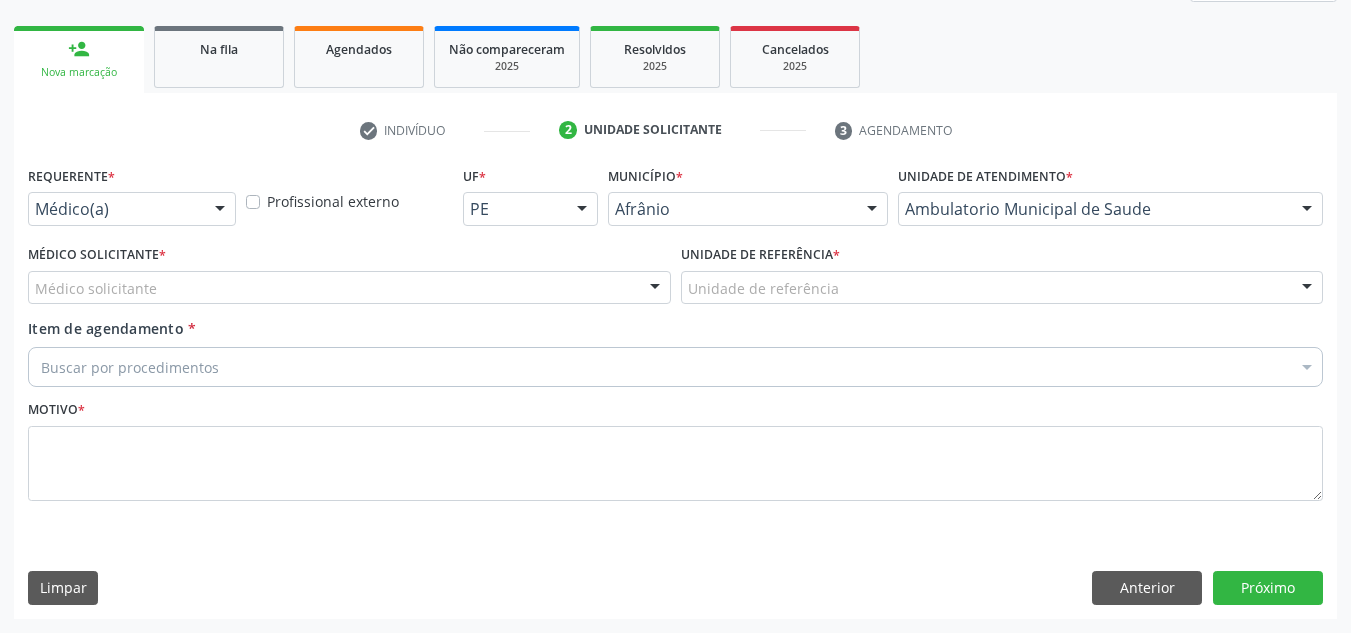 click on "Médico solicitante" at bounding box center (349, 288) 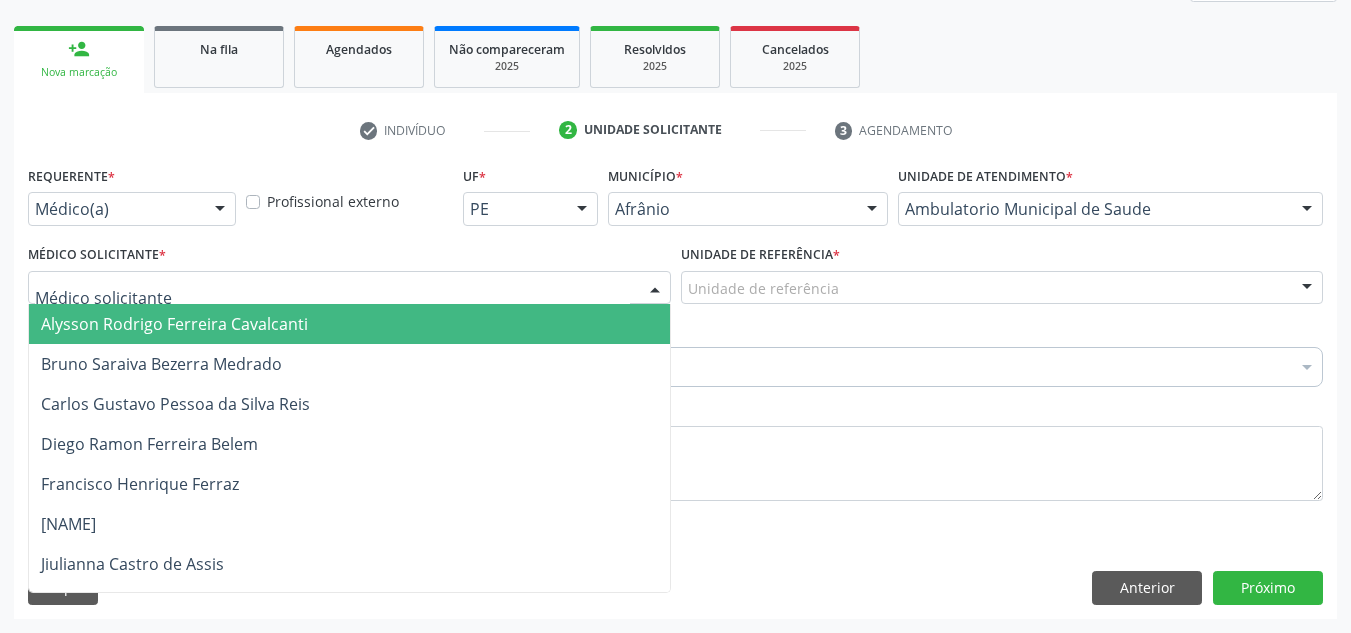 click on "Alysson Rodrigo Ferreira Cavalcanti" at bounding box center [349, 324] 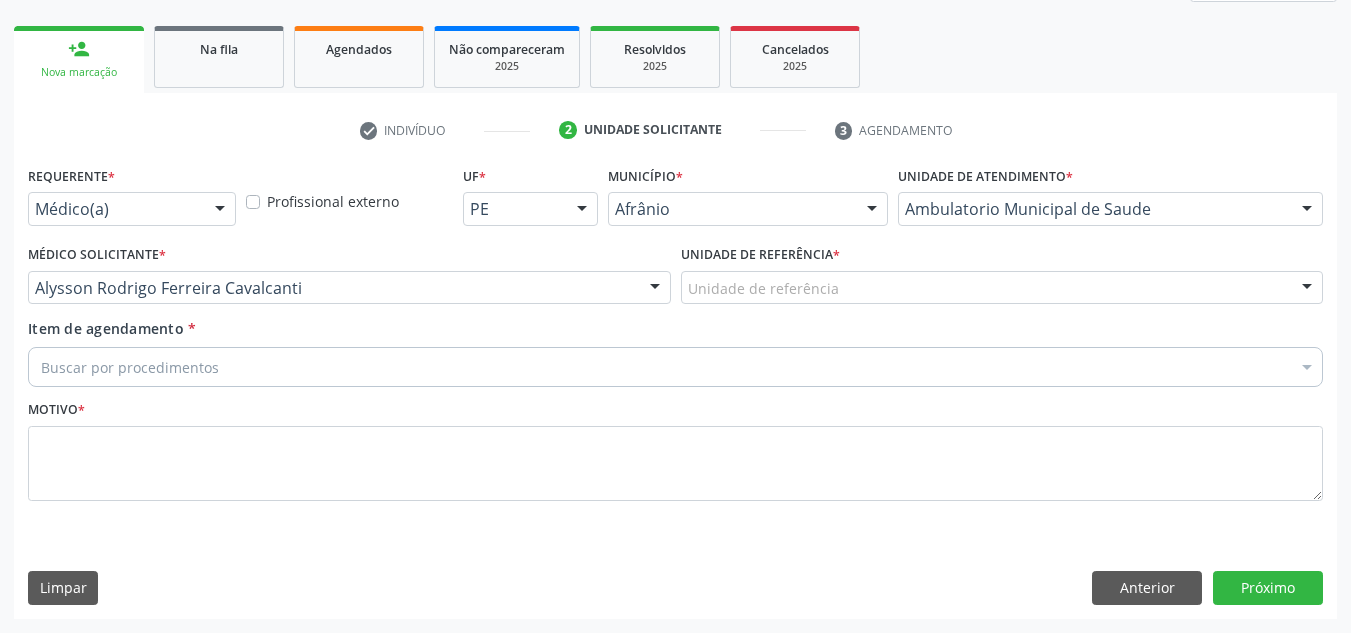 click on "Unidade de referência" at bounding box center [1002, 288] 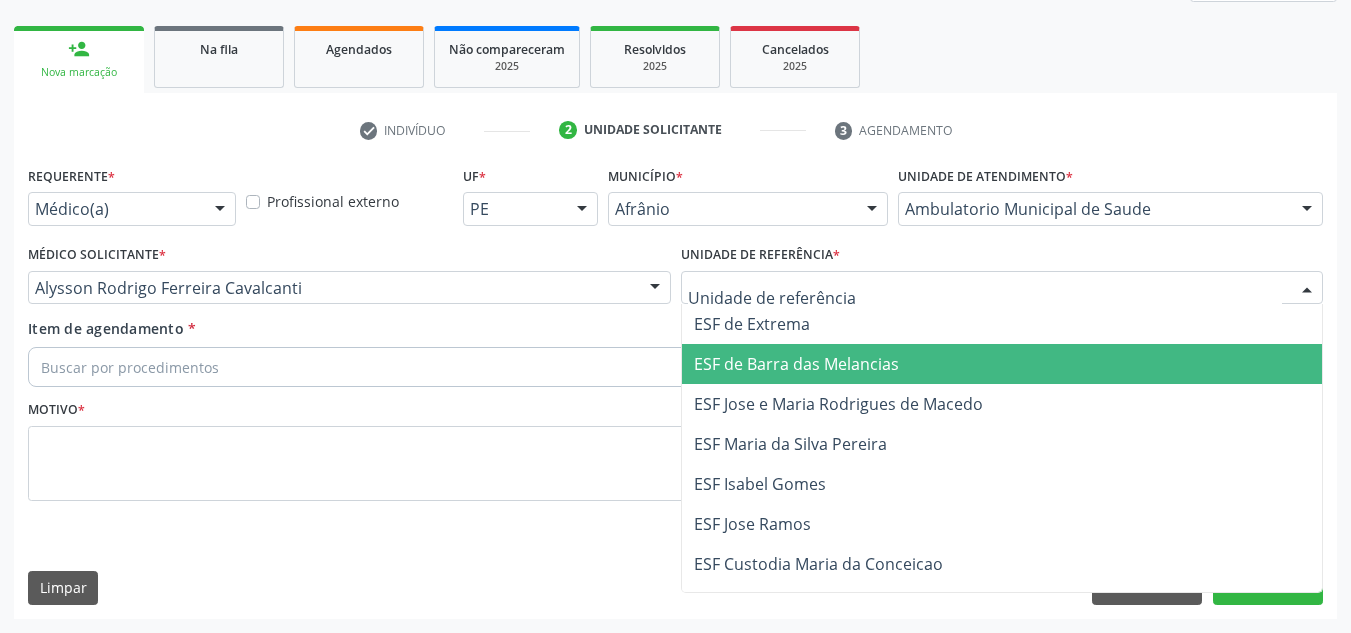 click on "ESF de Barra das Melancias" at bounding box center [1002, 364] 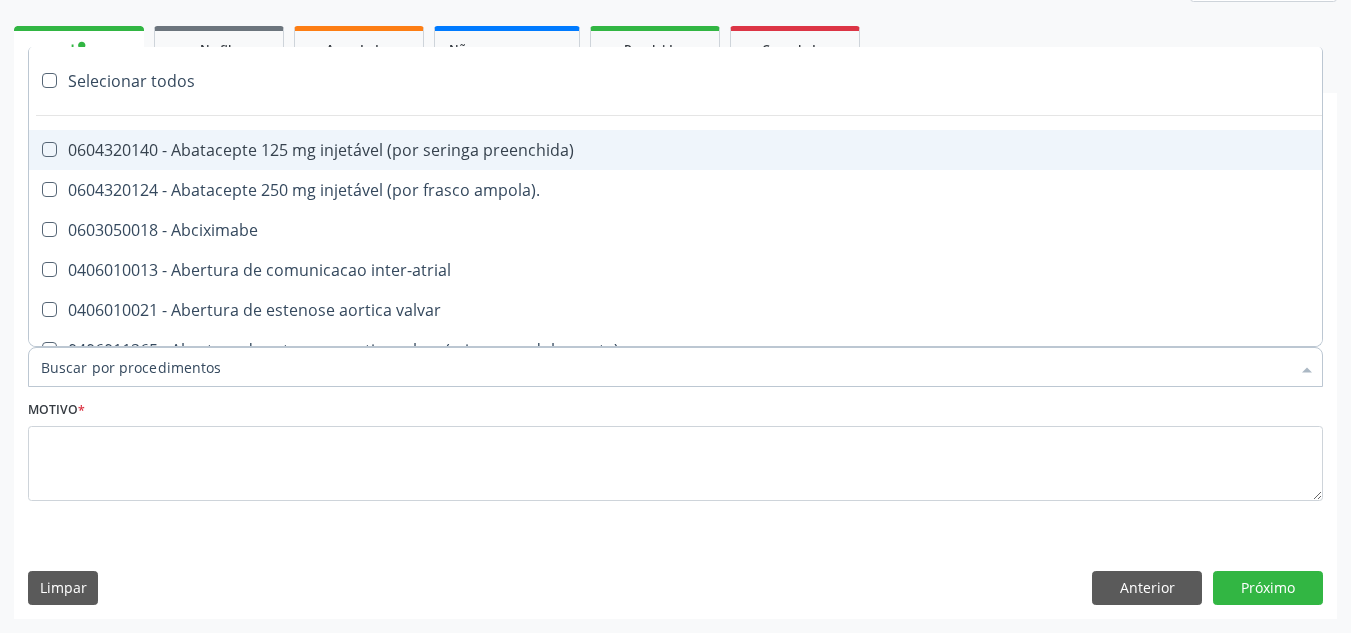 click at bounding box center [675, 367] 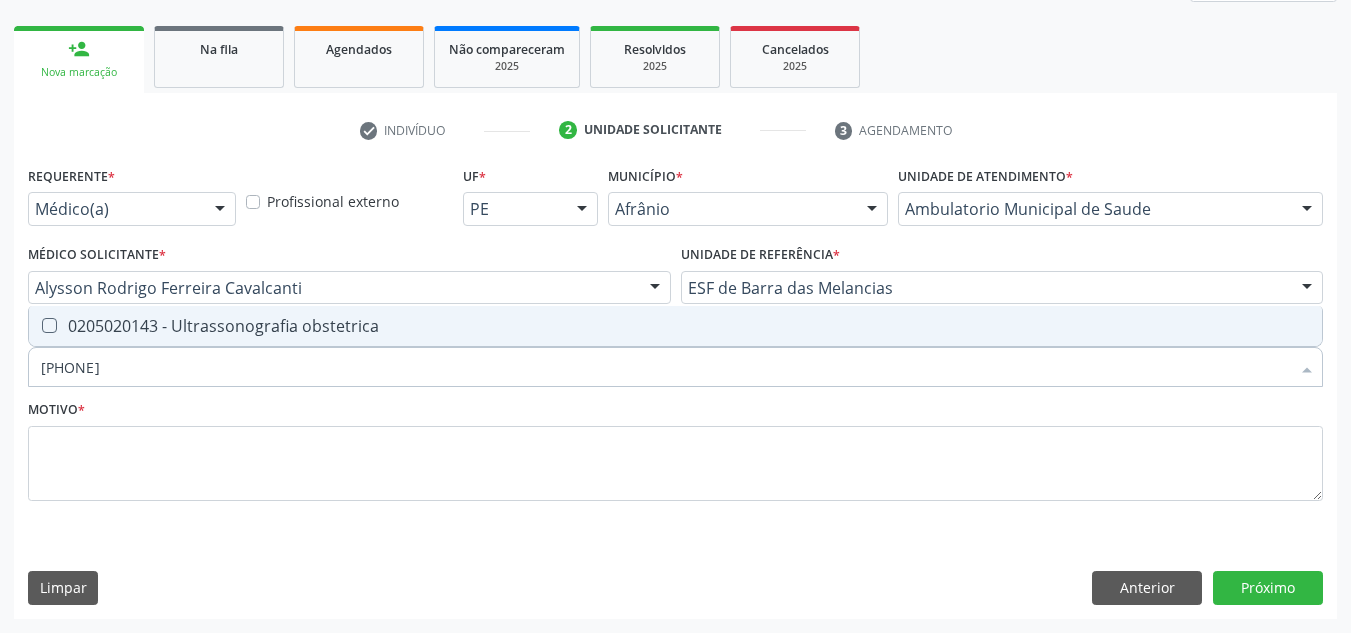 click on "0205020143 - Ultrassonografia obstetrica" at bounding box center (675, 326) 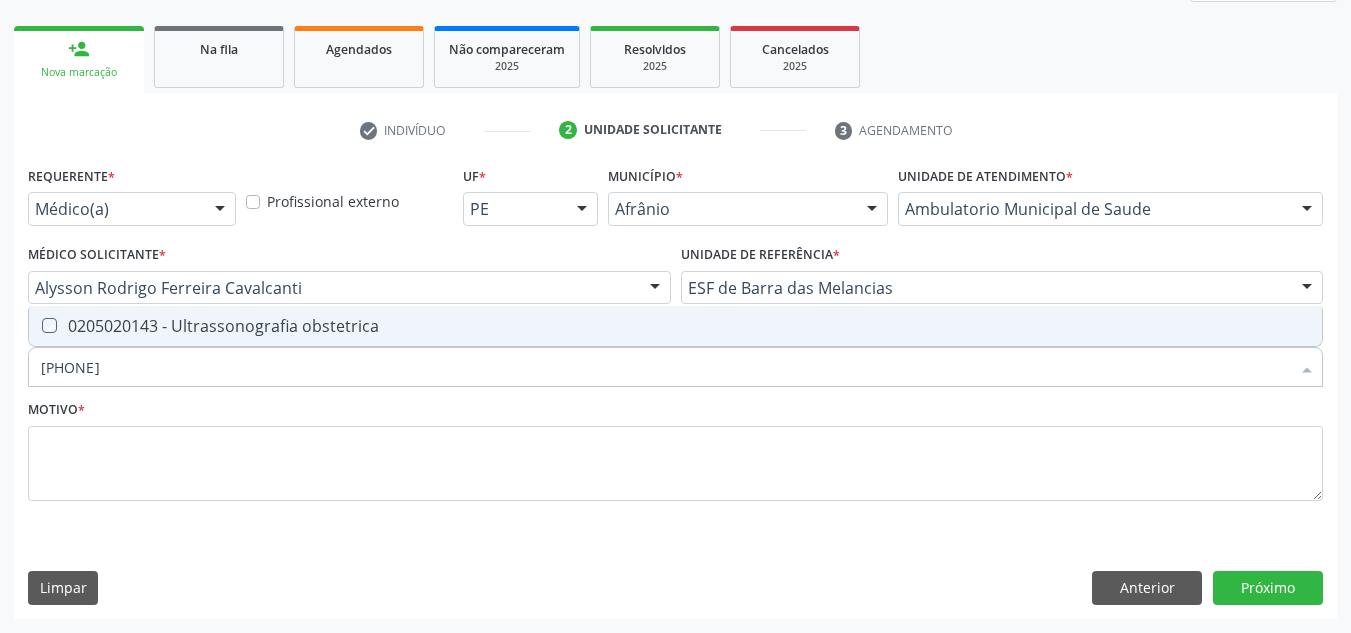 checkbox on "true" 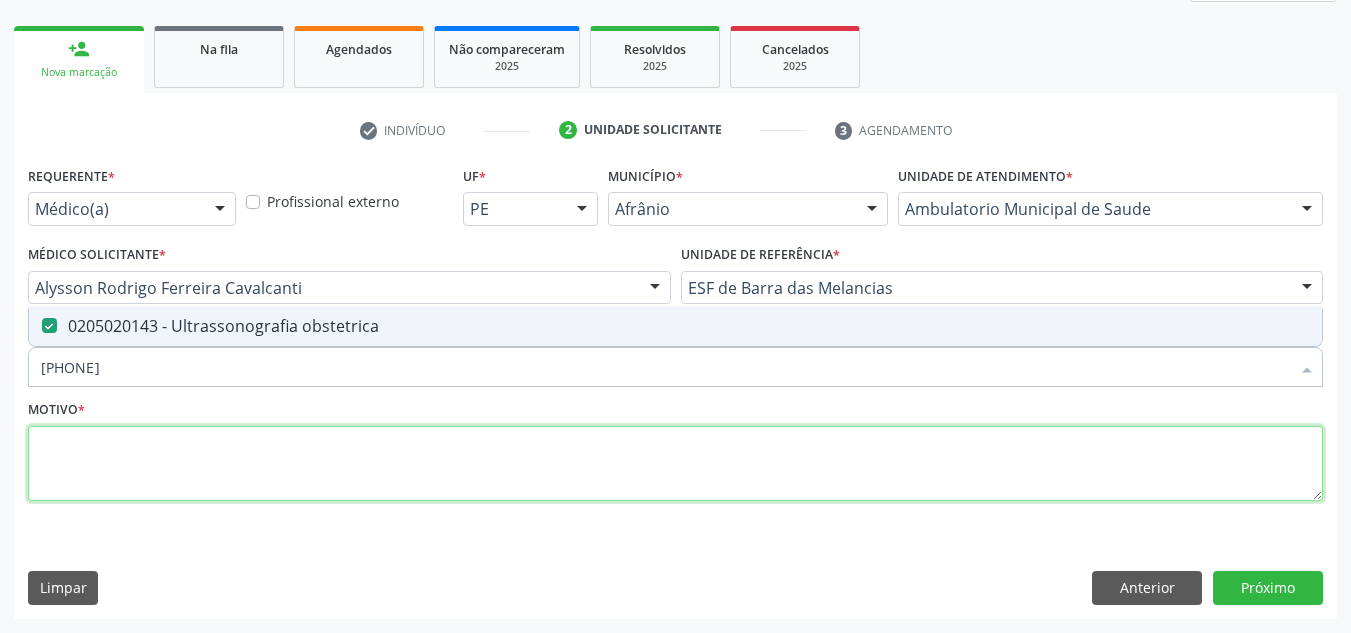 click at bounding box center (675, 464) 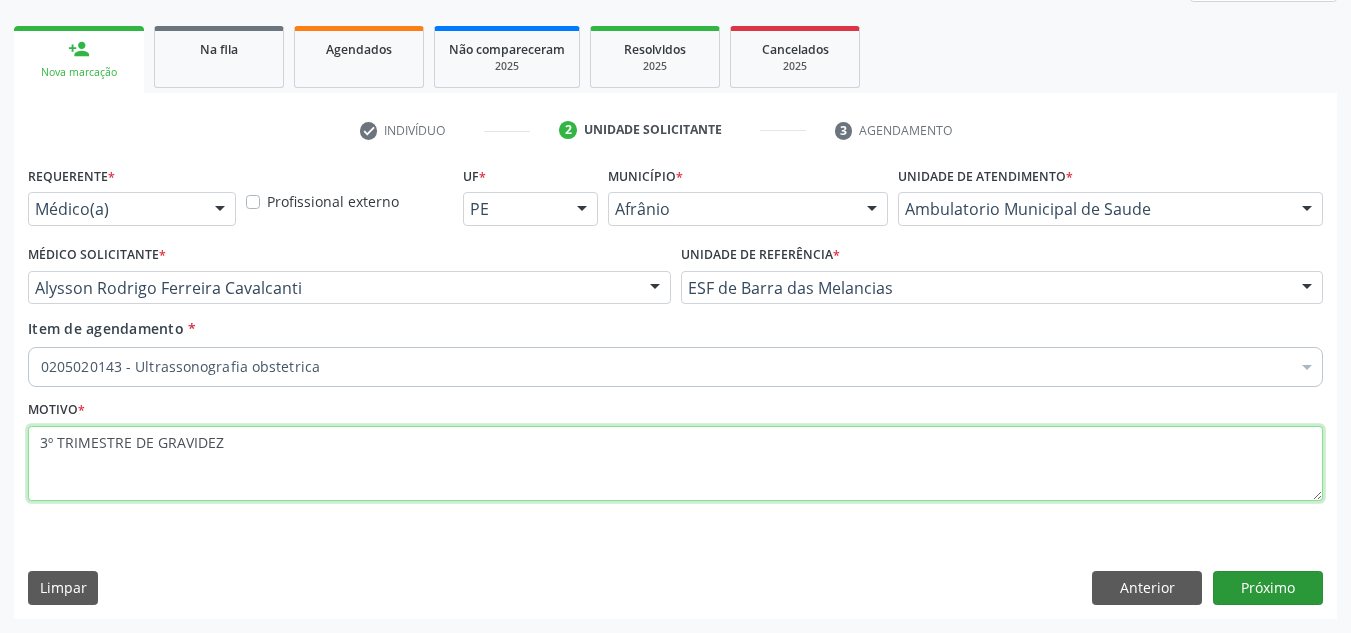 type on "3º TRIMESTRE DE GRAVIDEZ" 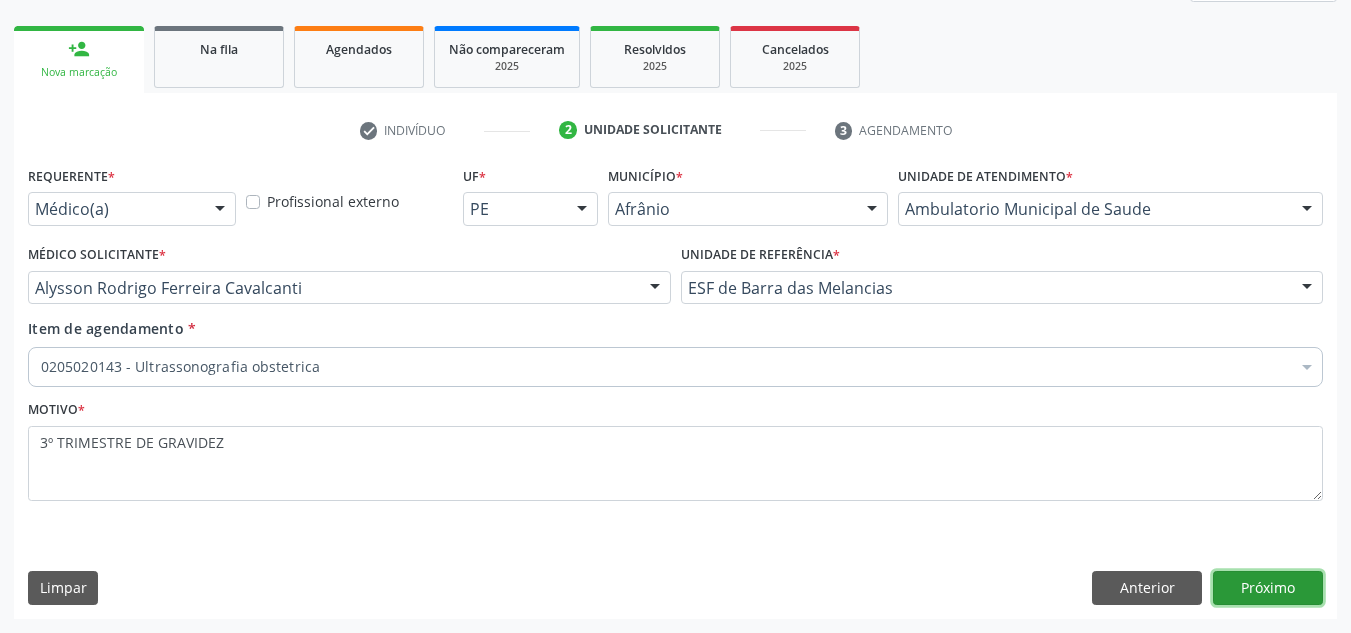 click on "Próximo" at bounding box center [1268, 588] 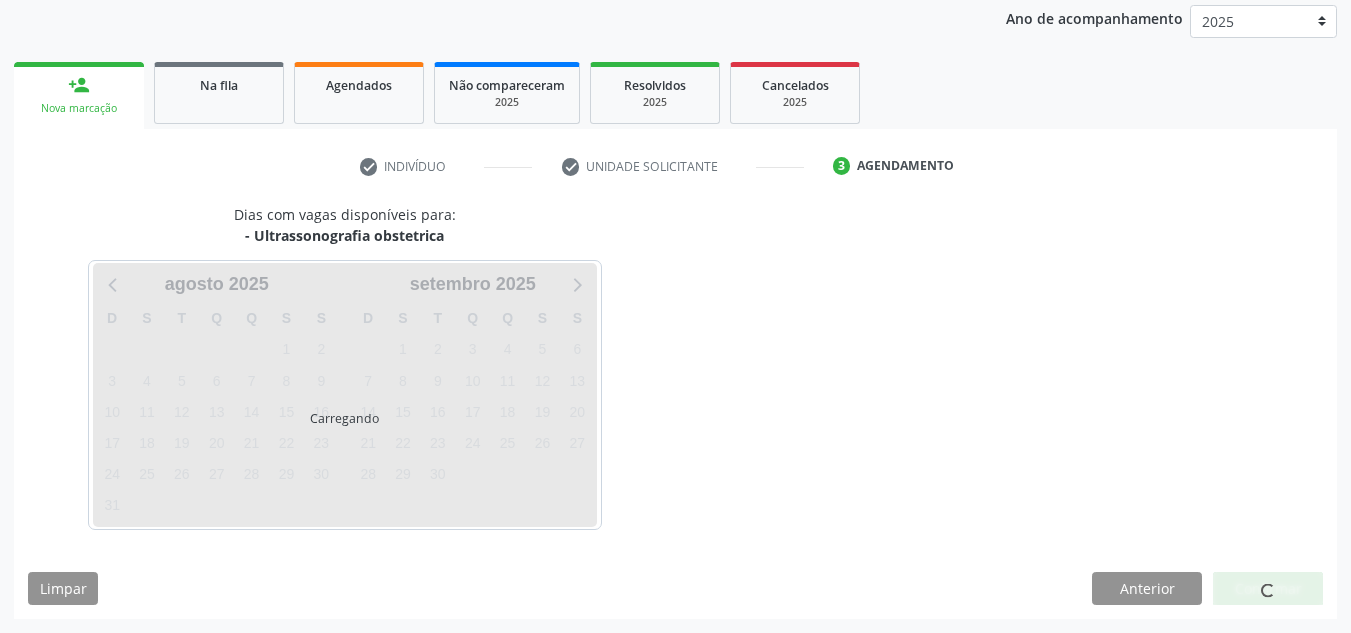 scroll, scrollTop: 273, scrollLeft: 0, axis: vertical 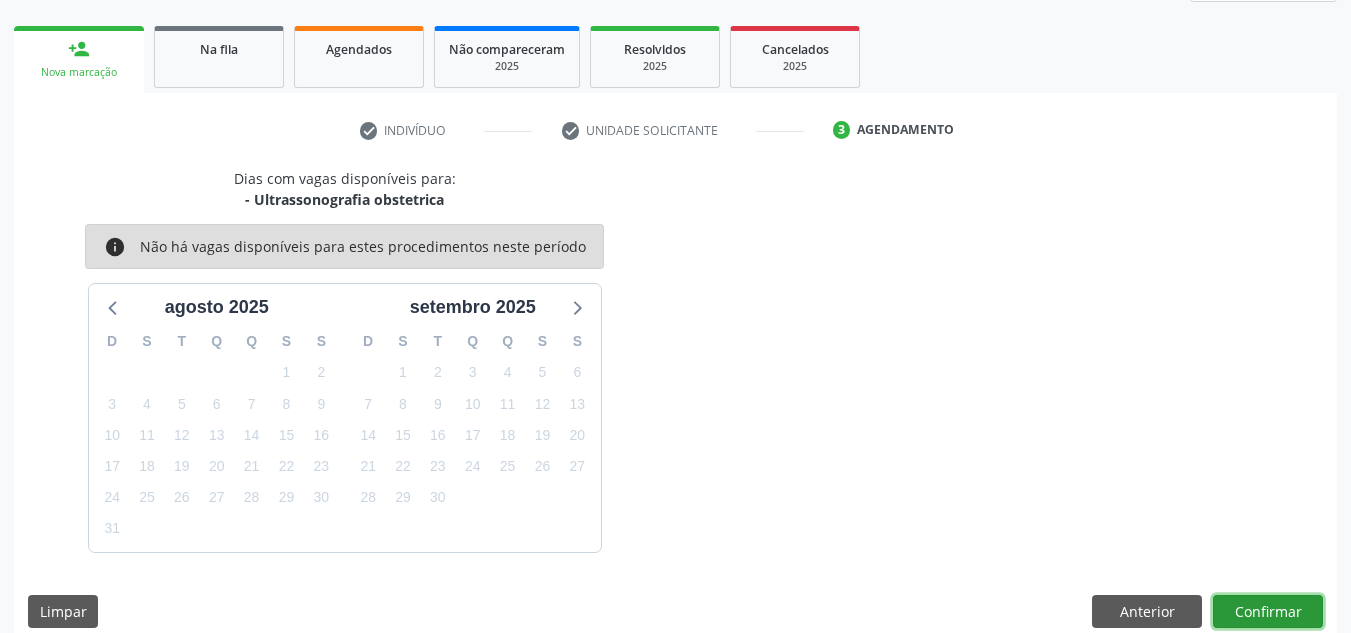 click on "Confirmar" at bounding box center [1268, 612] 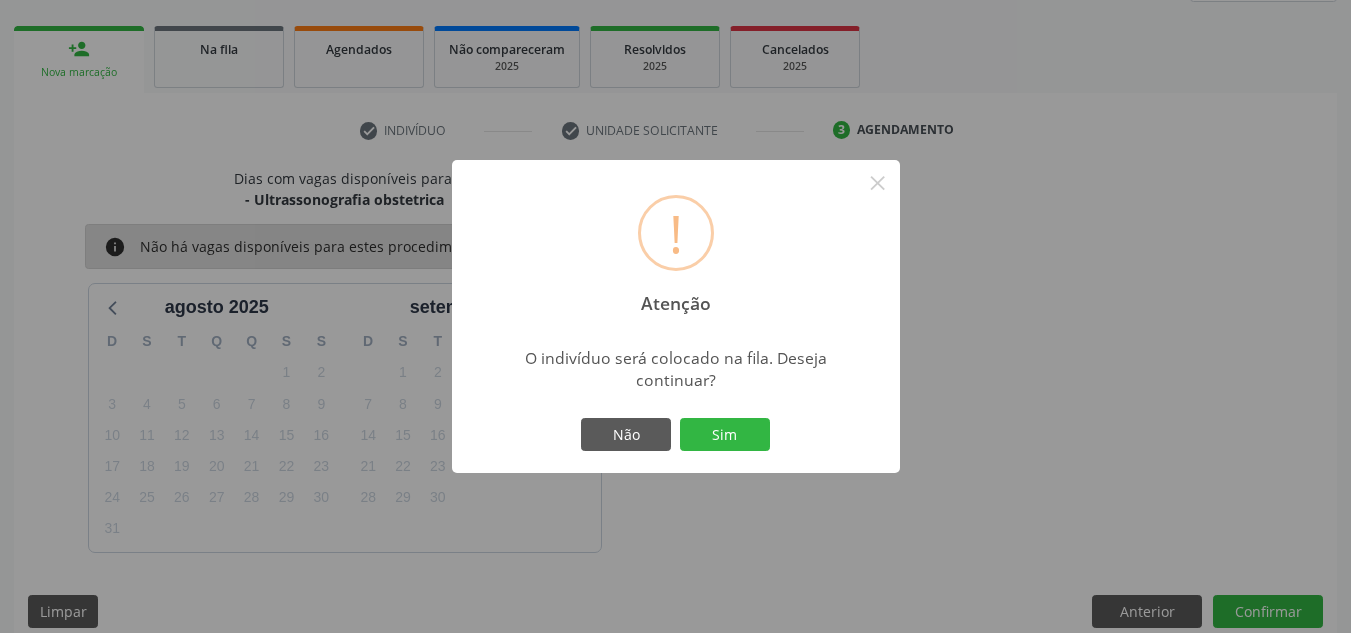 click on "! Atenção × O indivíduo será colocado na fila. Deseja continuar? Não Sim" at bounding box center [676, 317] 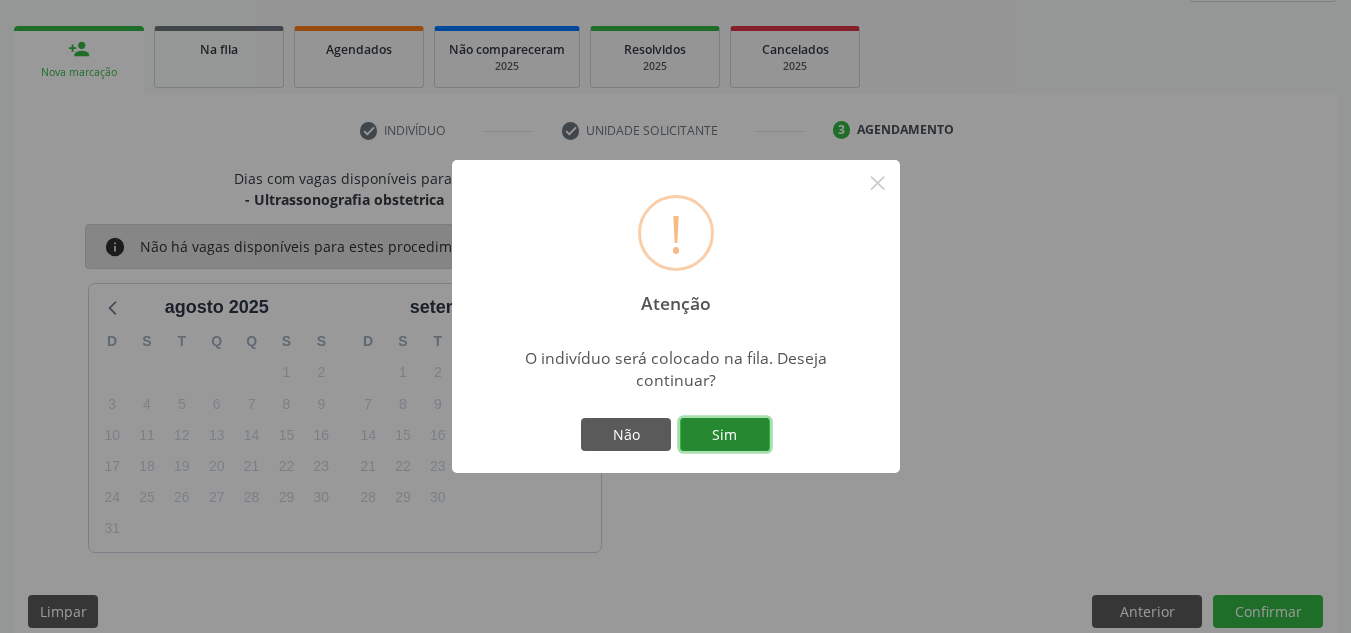 click on "Sim" at bounding box center [725, 435] 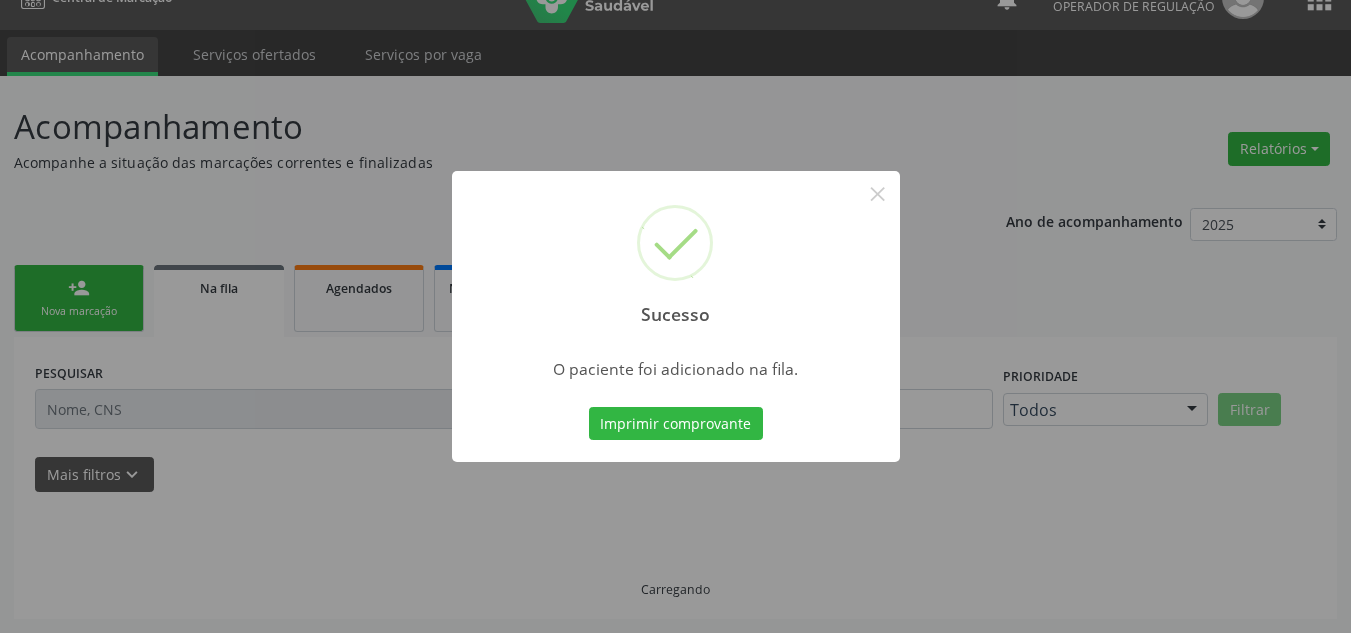 scroll, scrollTop: 34, scrollLeft: 0, axis: vertical 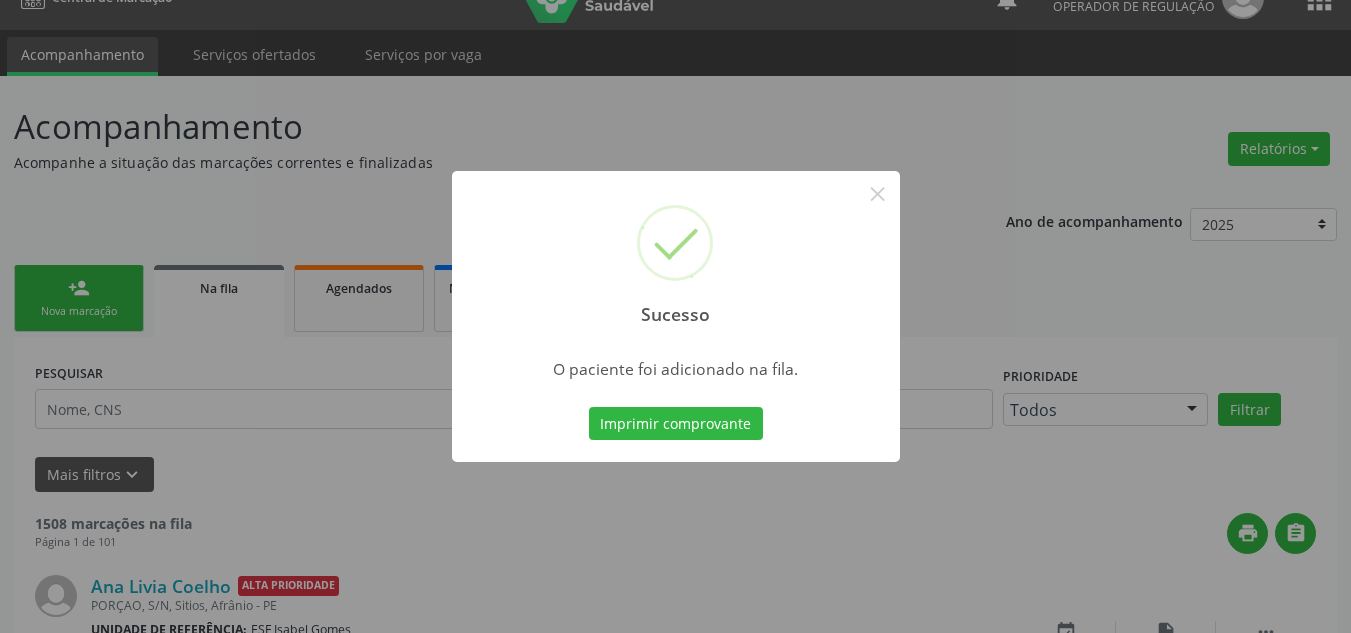 type 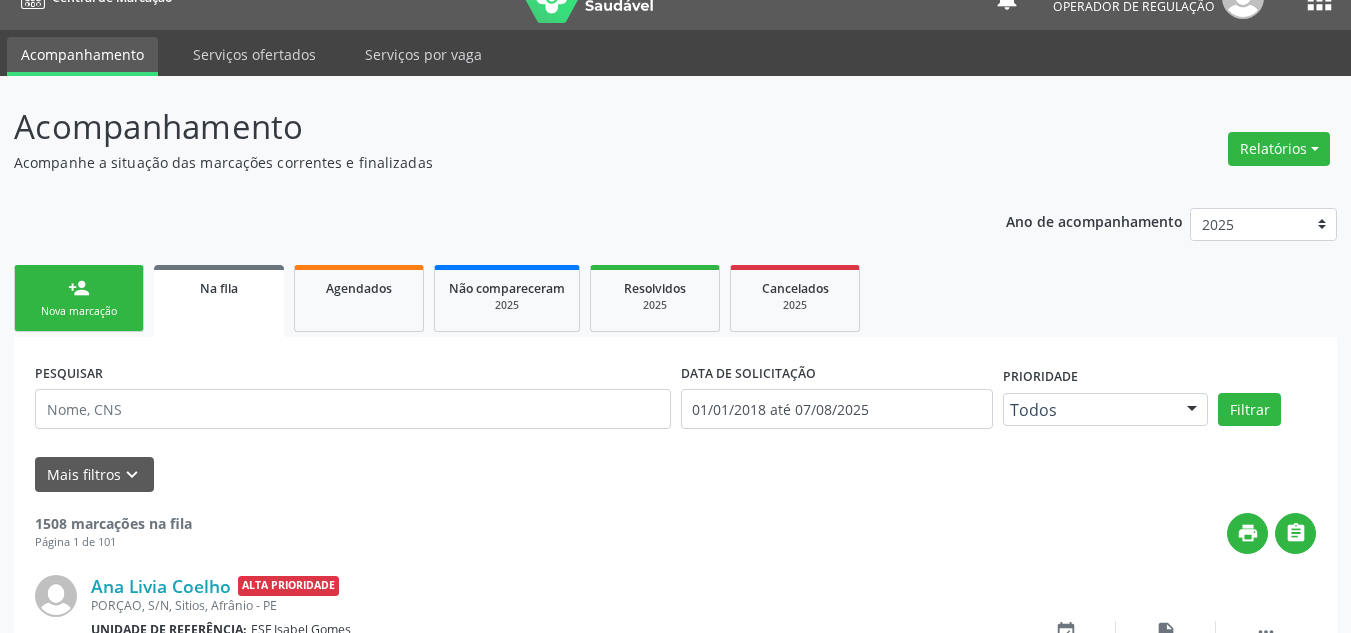 click on "person_add
Nova marcação
Na fila   Agendados   Não compareceram
2025
Resolvidos
2025
Cancelados
2025" at bounding box center [675, 298] 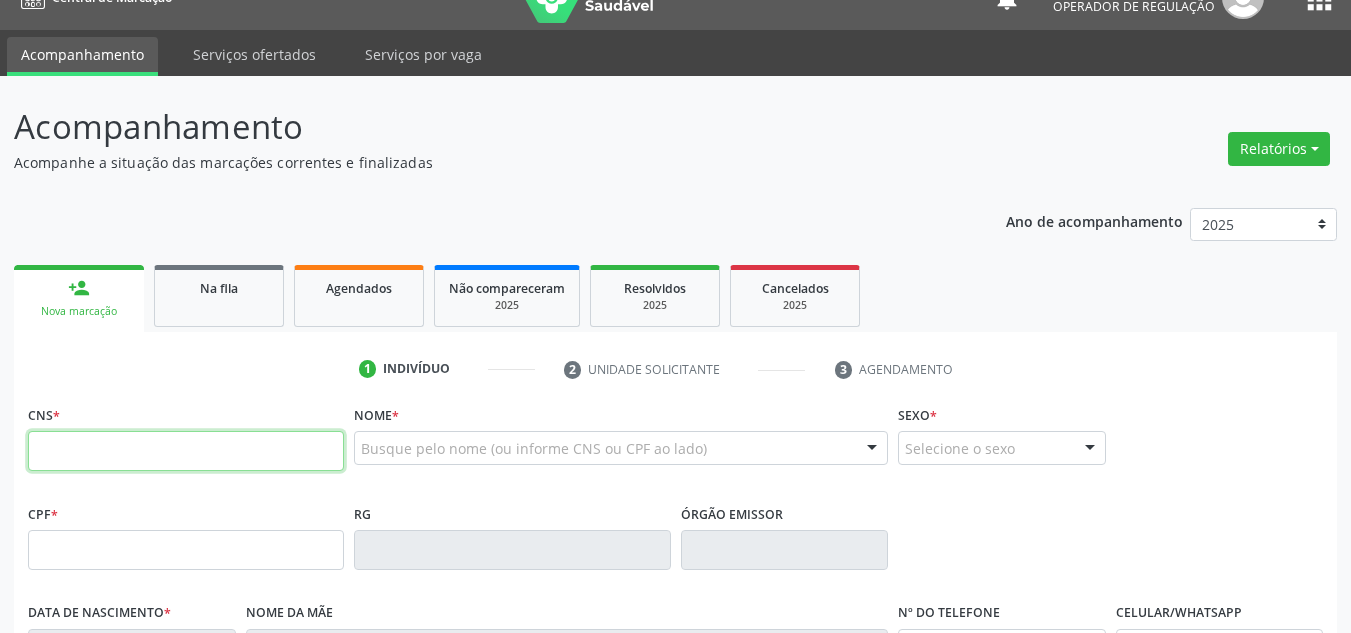 click at bounding box center [186, 451] 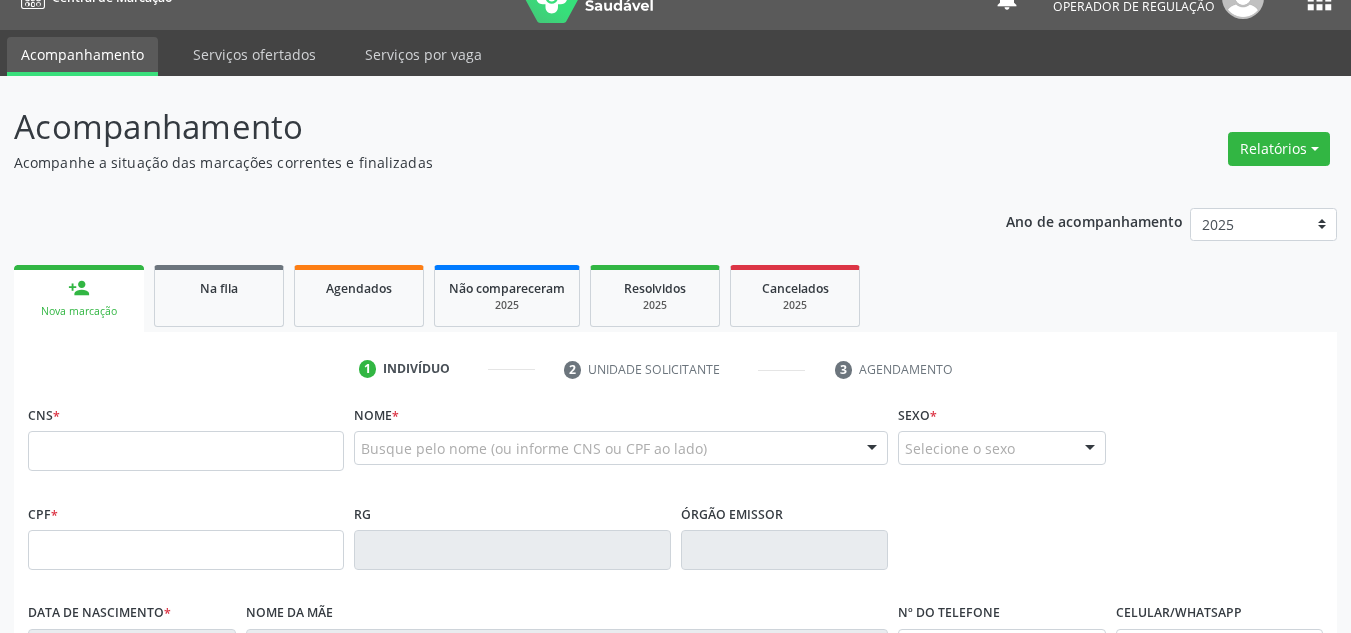 click on "CPF
*" at bounding box center [186, 534] 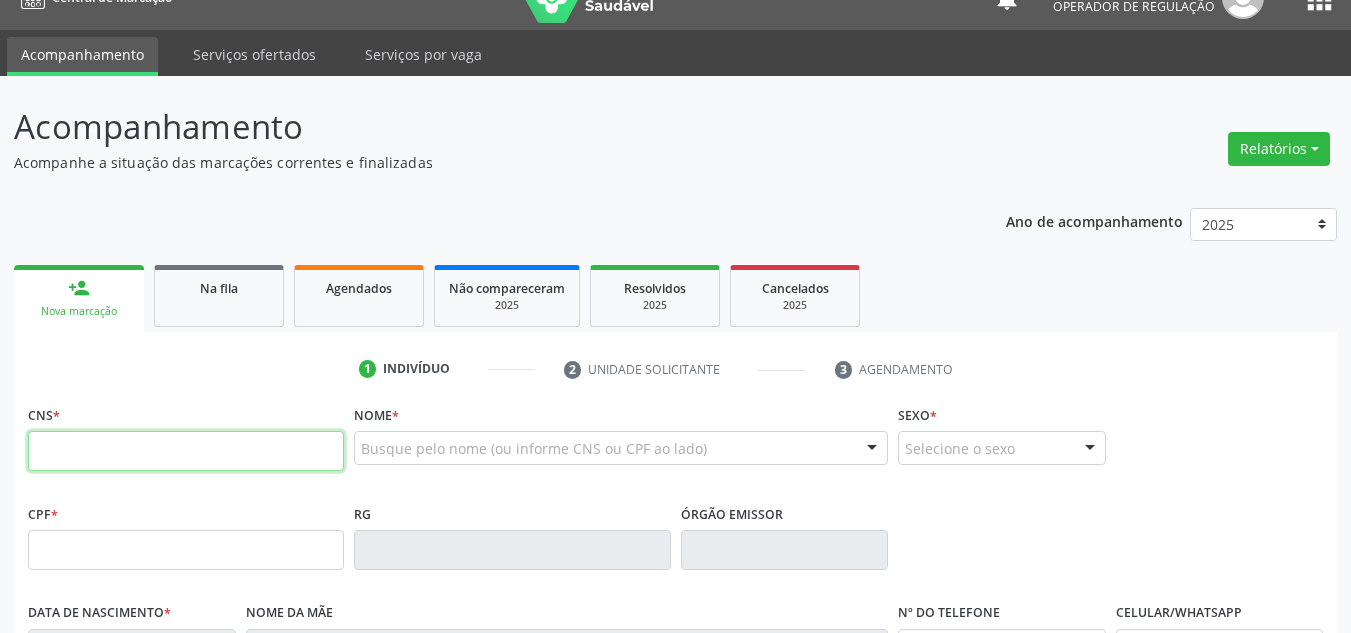 click at bounding box center [186, 451] 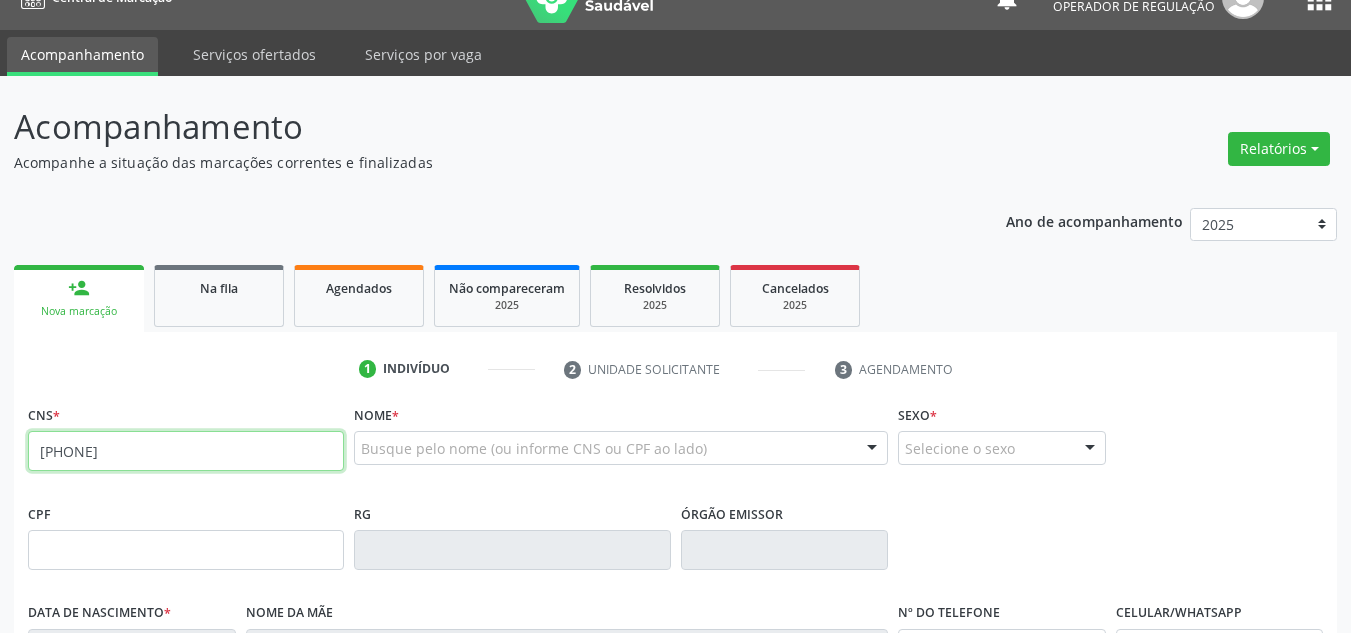type on "[PHONE]" 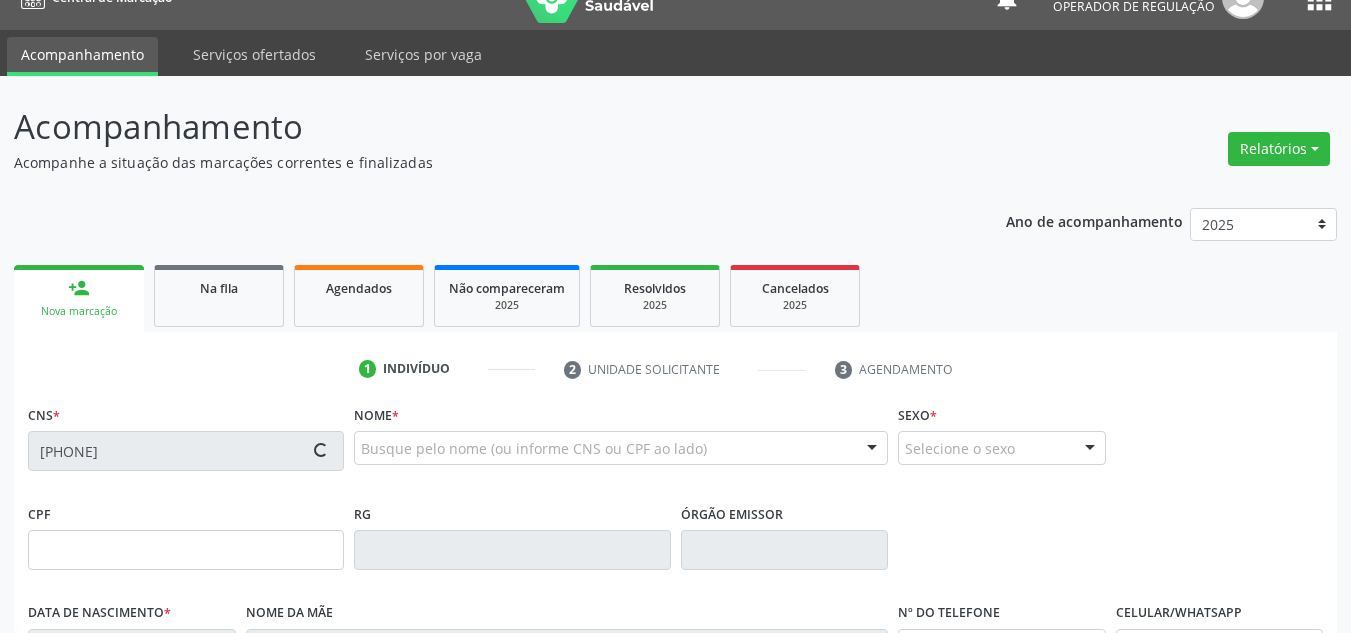 type on "[DATE]" 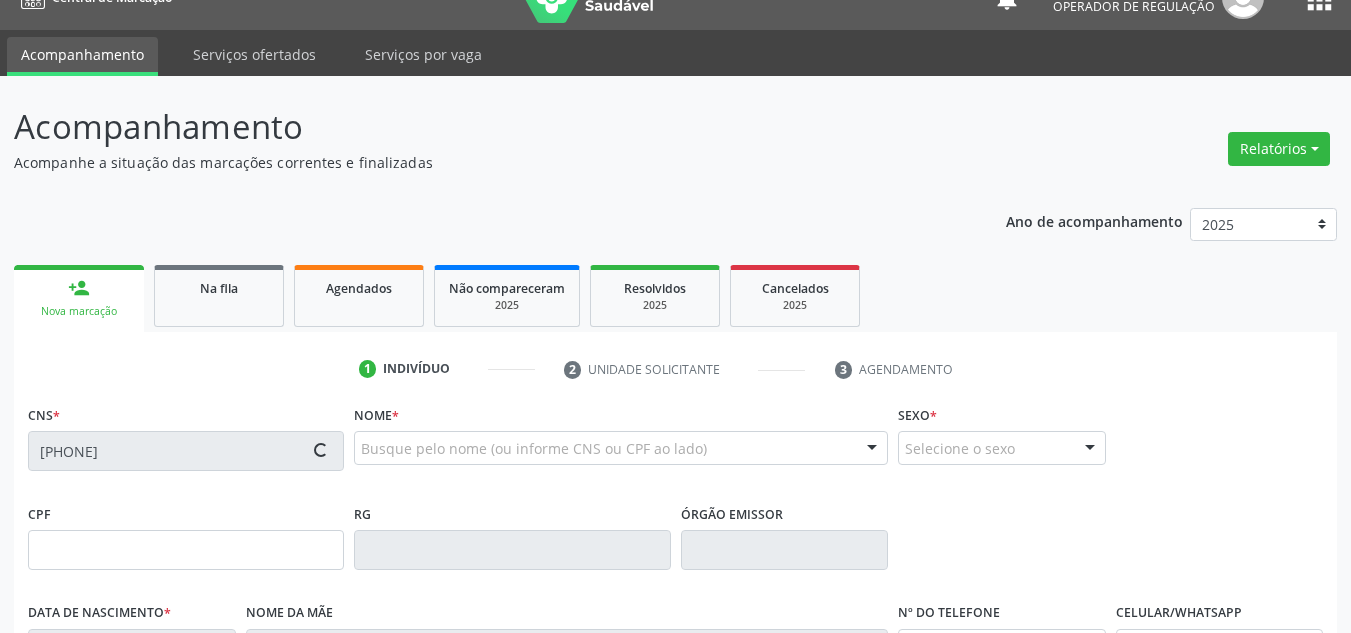 type on "[NAME]" 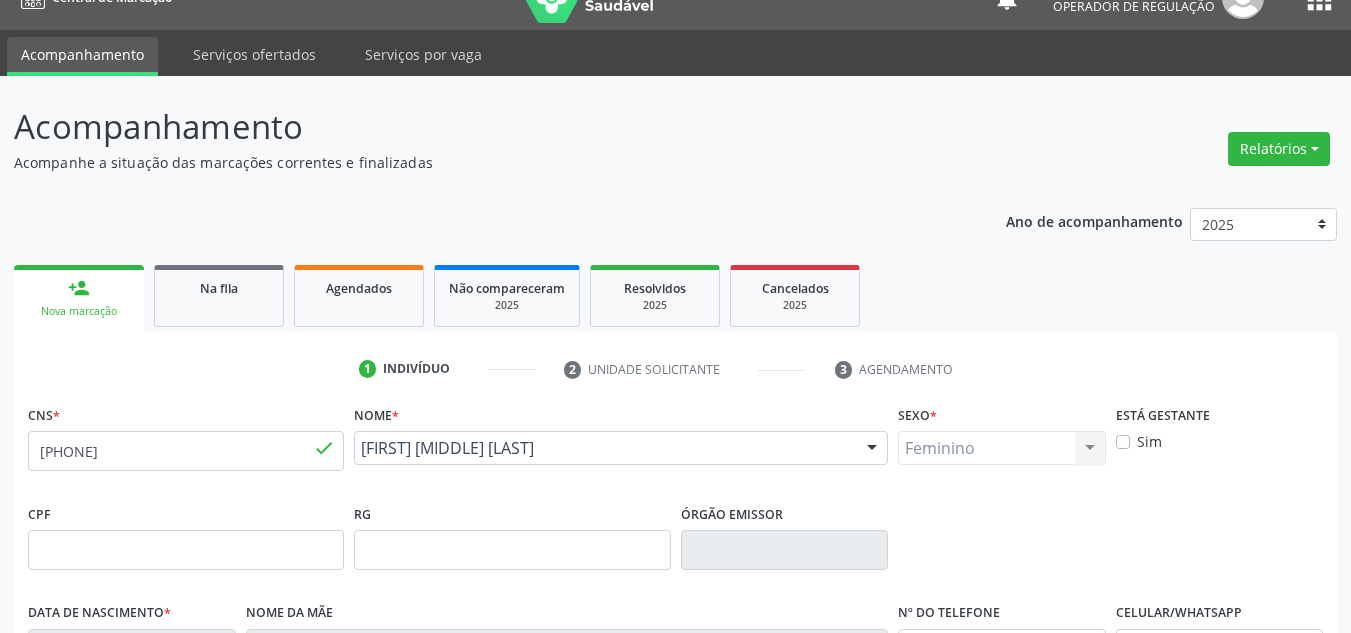 scroll, scrollTop: 172, scrollLeft: 0, axis: vertical 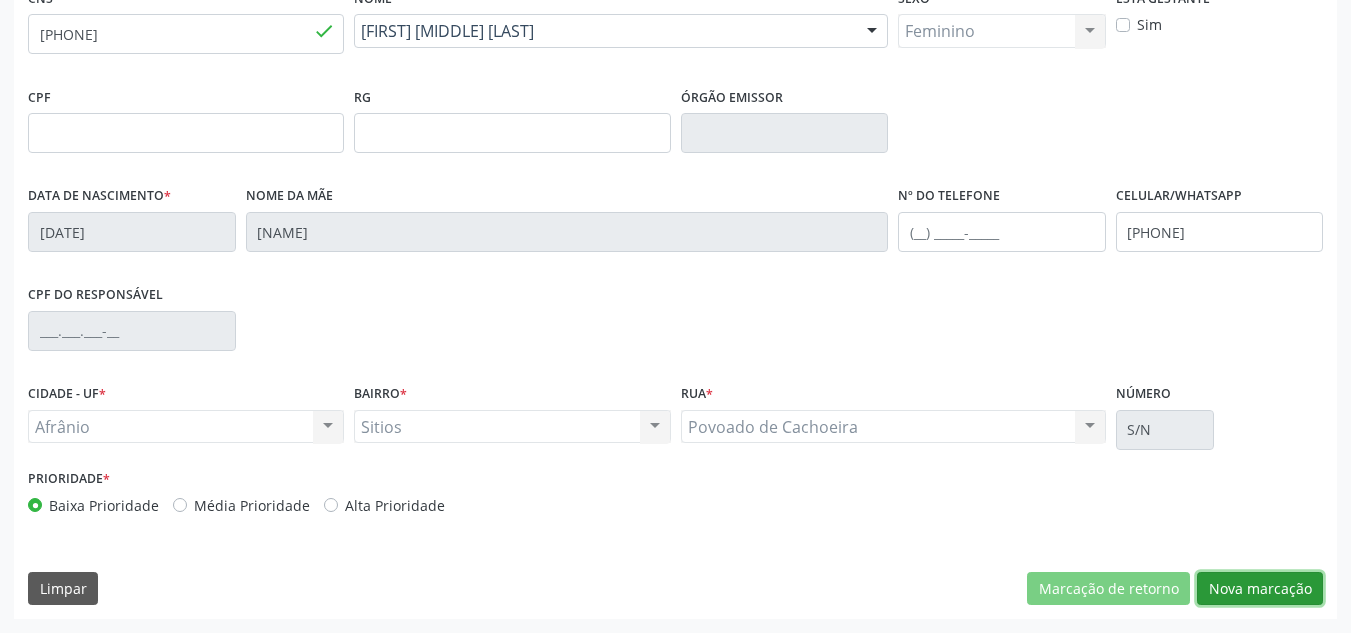 click on "Nova marcação" at bounding box center [1260, 589] 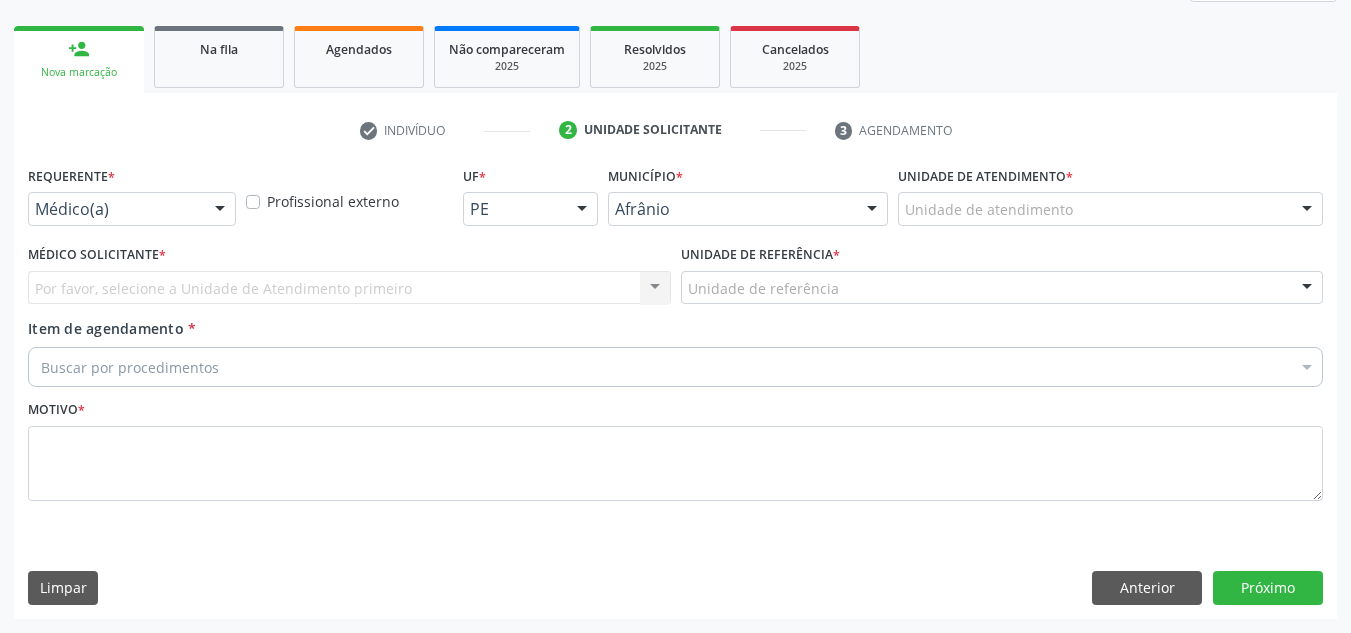 scroll, scrollTop: 273, scrollLeft: 0, axis: vertical 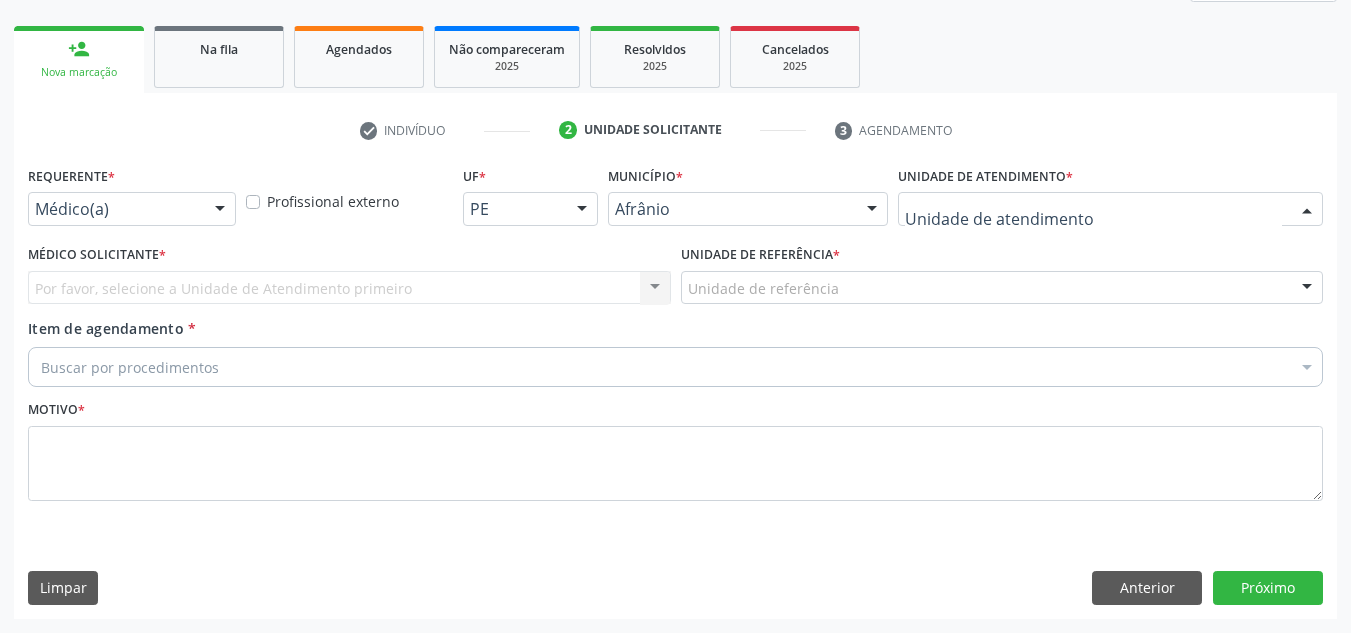 click at bounding box center [1110, 209] 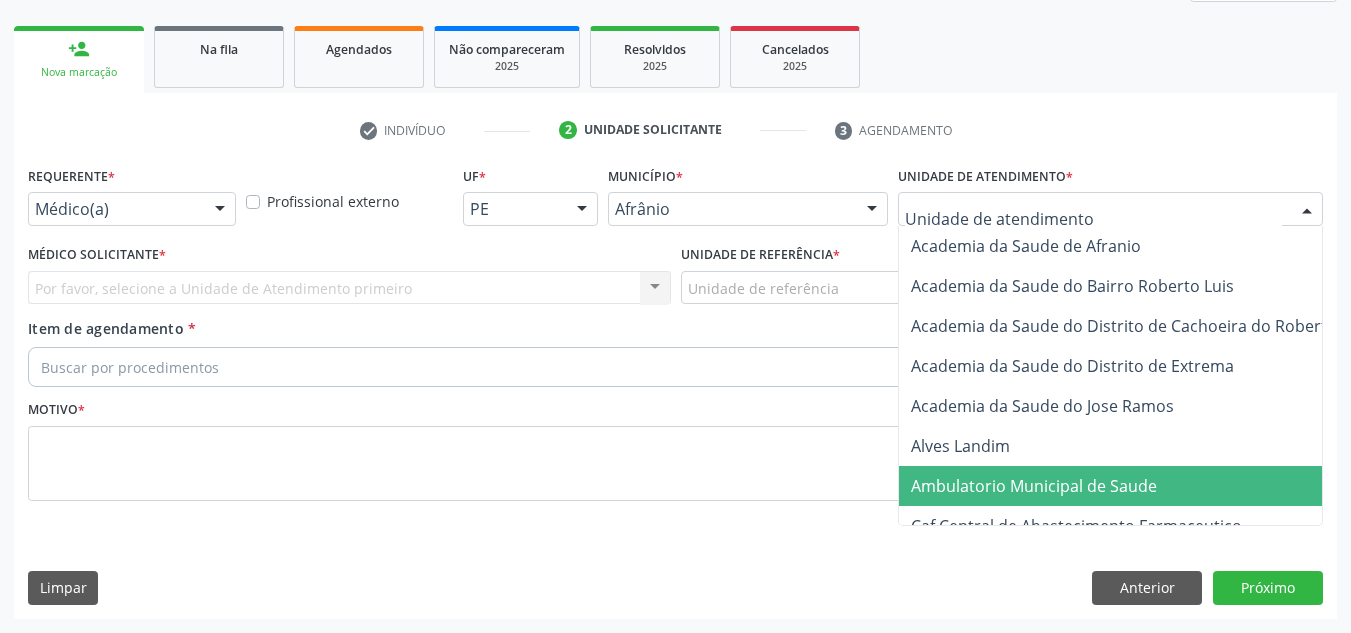 click on "Ambulatorio Municipal de Saude" at bounding box center (1137, 486) 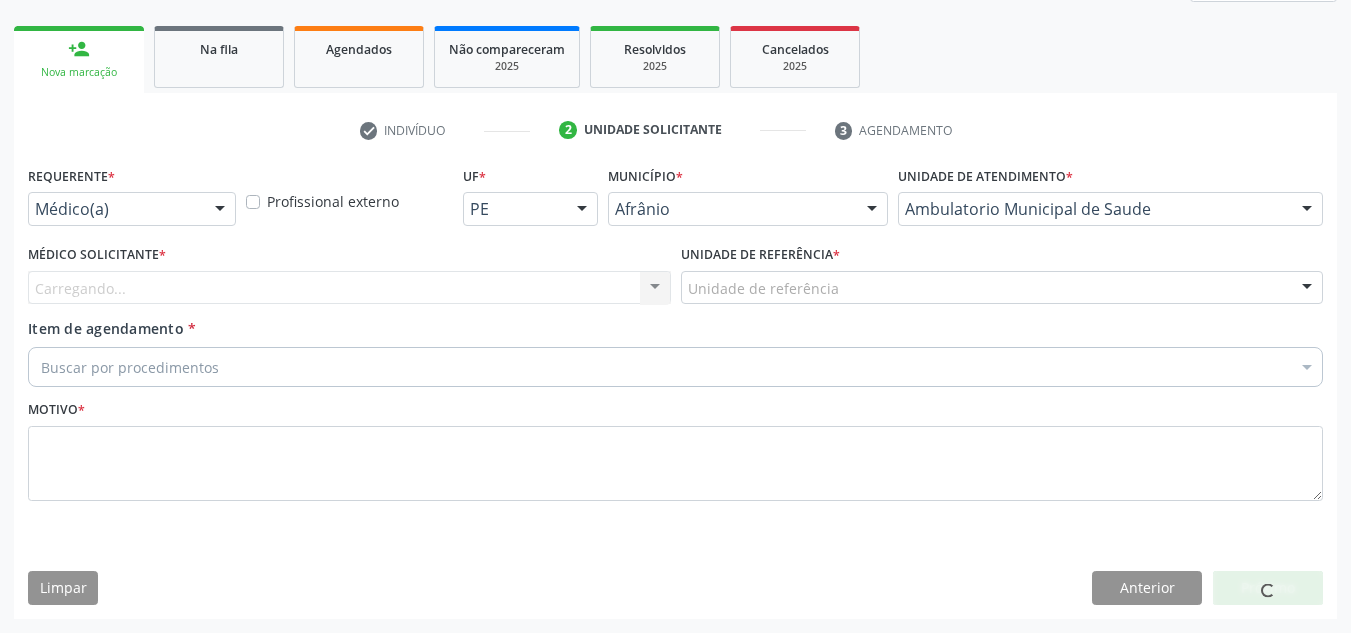 click on "Médico Solicitante
*
Carregando...
Nenhum resultado encontrado para: "   "
Não há nenhuma opção para ser exibida." at bounding box center [349, 272] 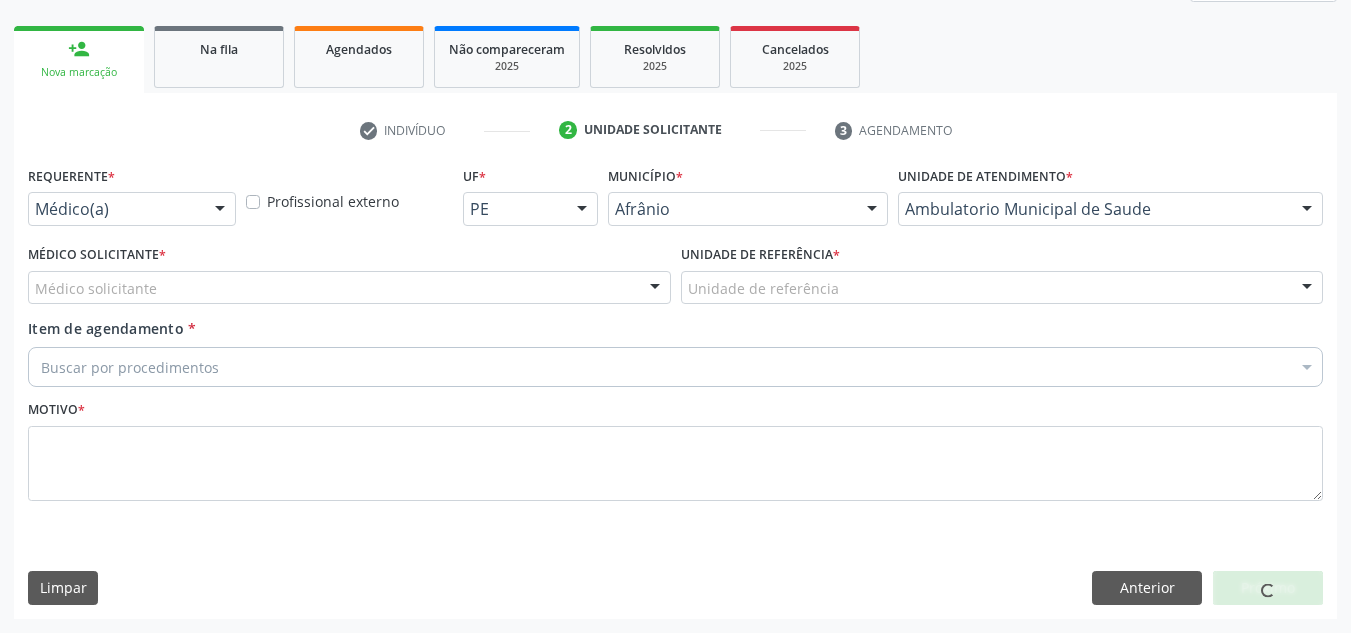 click on "Médico solicitante
Alysson Rodrigo Ferreira Cavalcanti   Bruno Saraiva Bezerra Medrado   Carlos Gustavo Pessoa da Silva Reis   Diego Ramon Ferreira Belem   Francisco Henrique Ferraz   Humberto Artur Silva Santos   Jiulianna Castro de Assis   Joao Monteiro Neto   Josenilson Ramos de Menezes   Lucas Daykson David Macedo de Oliveira   Luis Henrique de Sa Nunes   Paulo Webster Bezerra Araujo   Risomar Fernandes de Sa   Shamara Crystynna Cardoso Santos   Suyenne Gomes de Araujo Freire   Thiago Fagner Inacio Vilar
Nenhum resultado encontrado para: "   "
Não há nenhuma opção para ser exibida." at bounding box center [349, 288] 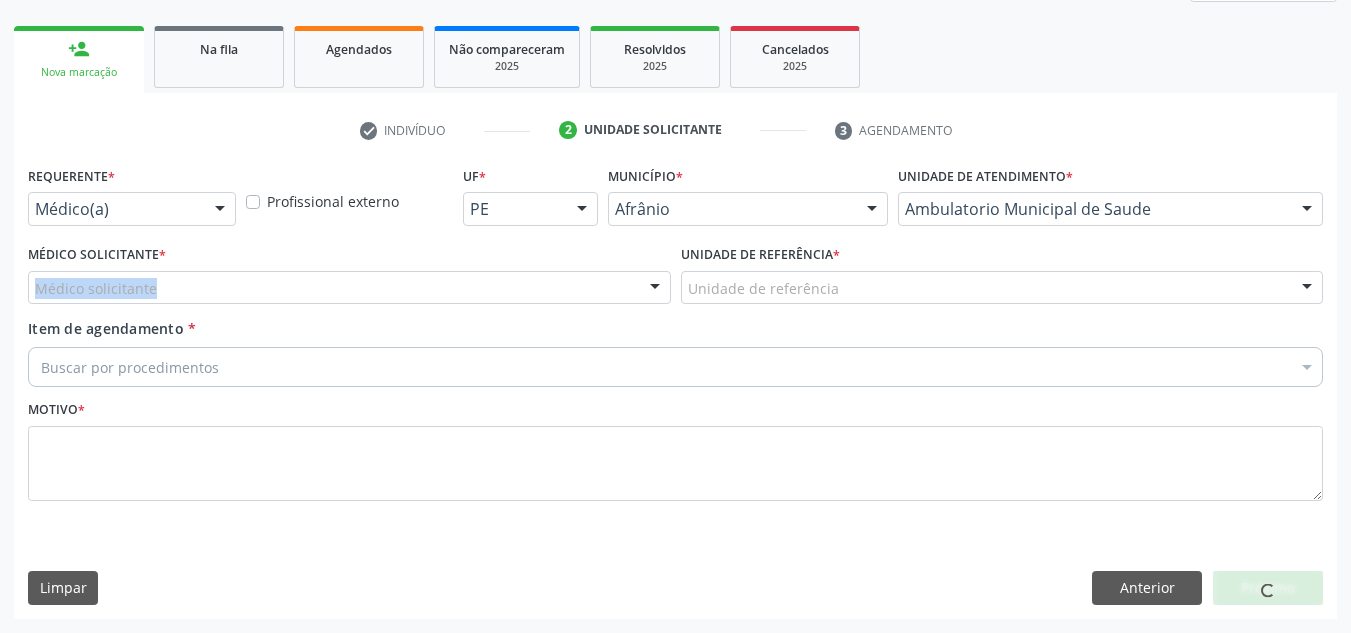 click on "Médico solicitante" at bounding box center (349, 288) 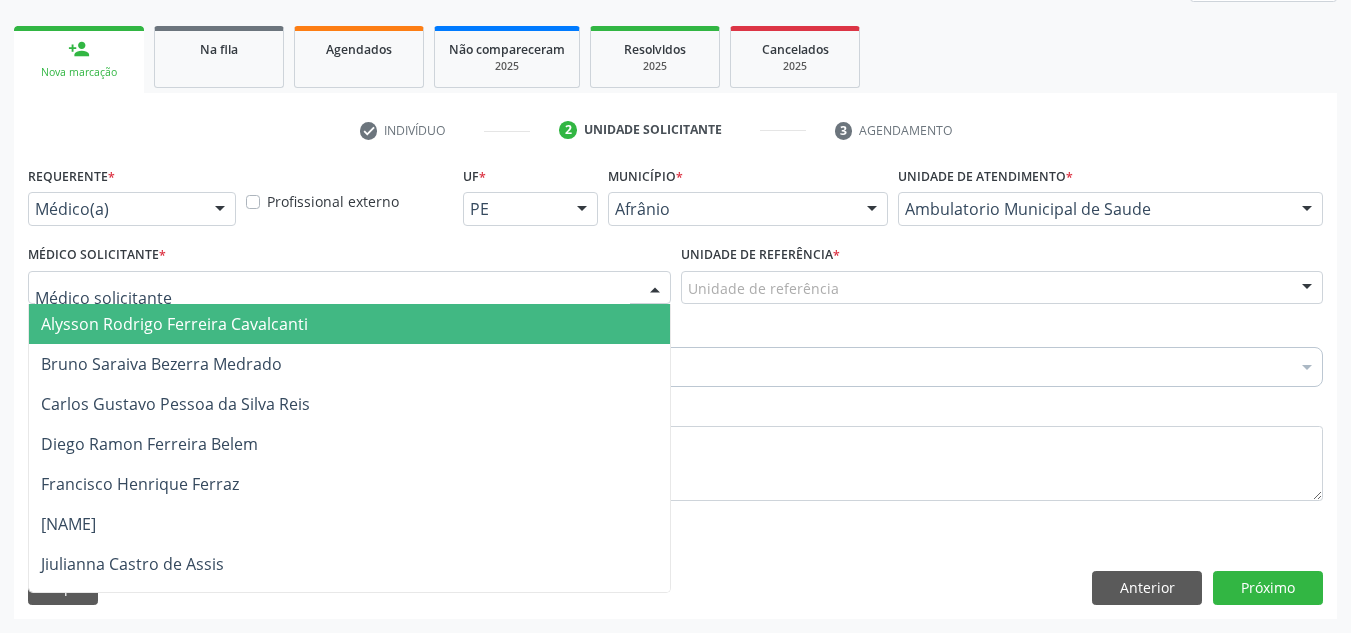 click at bounding box center (332, 298) 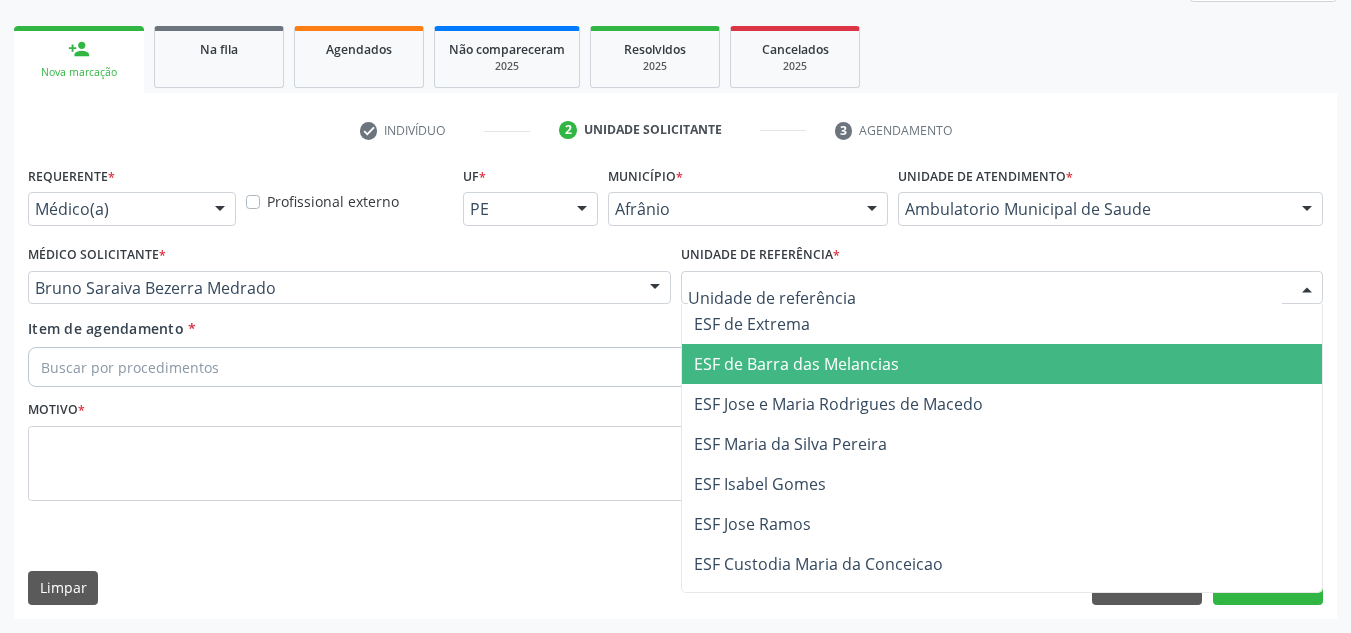 click on "ESF de Barra das Melancias" at bounding box center (1002, 364) 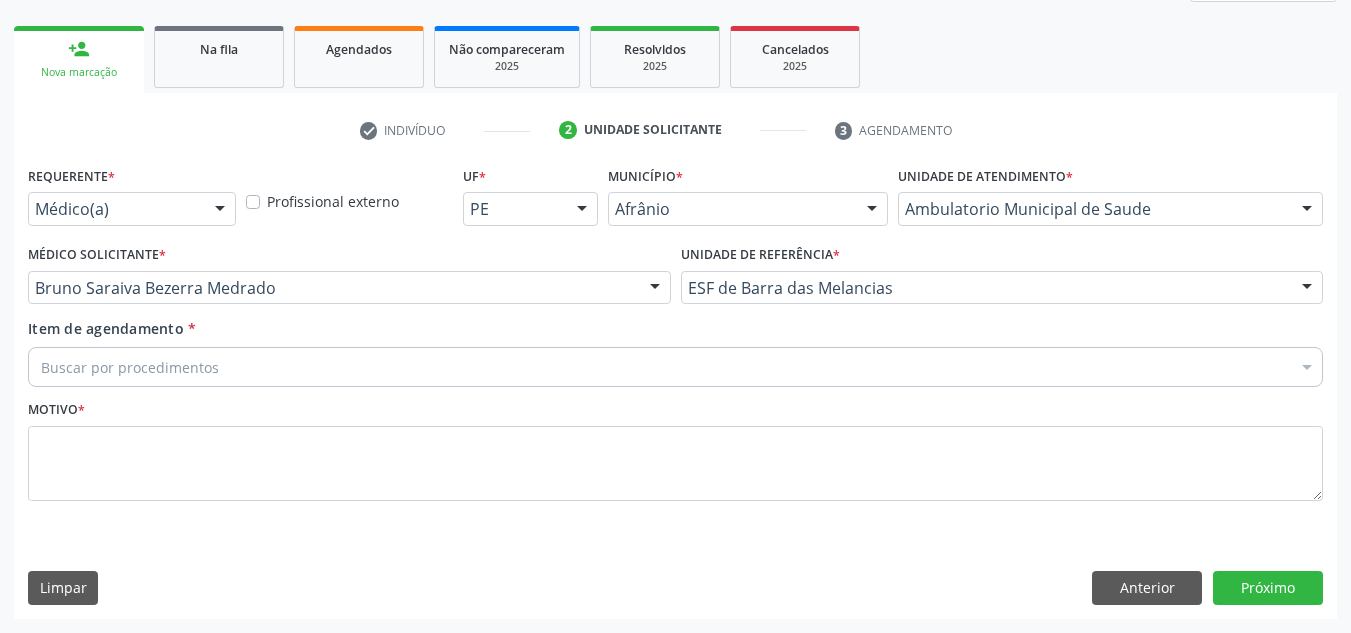 click on "Buscar por procedimentos" at bounding box center (675, 367) 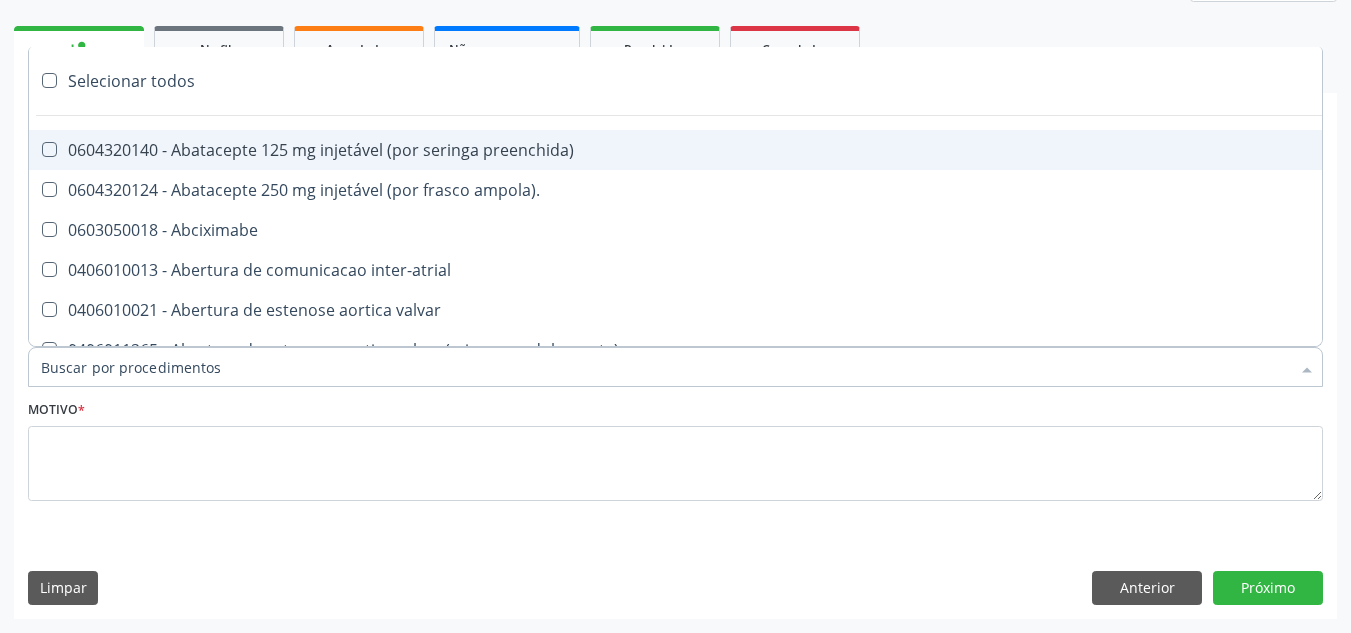 paste on "0302050027" 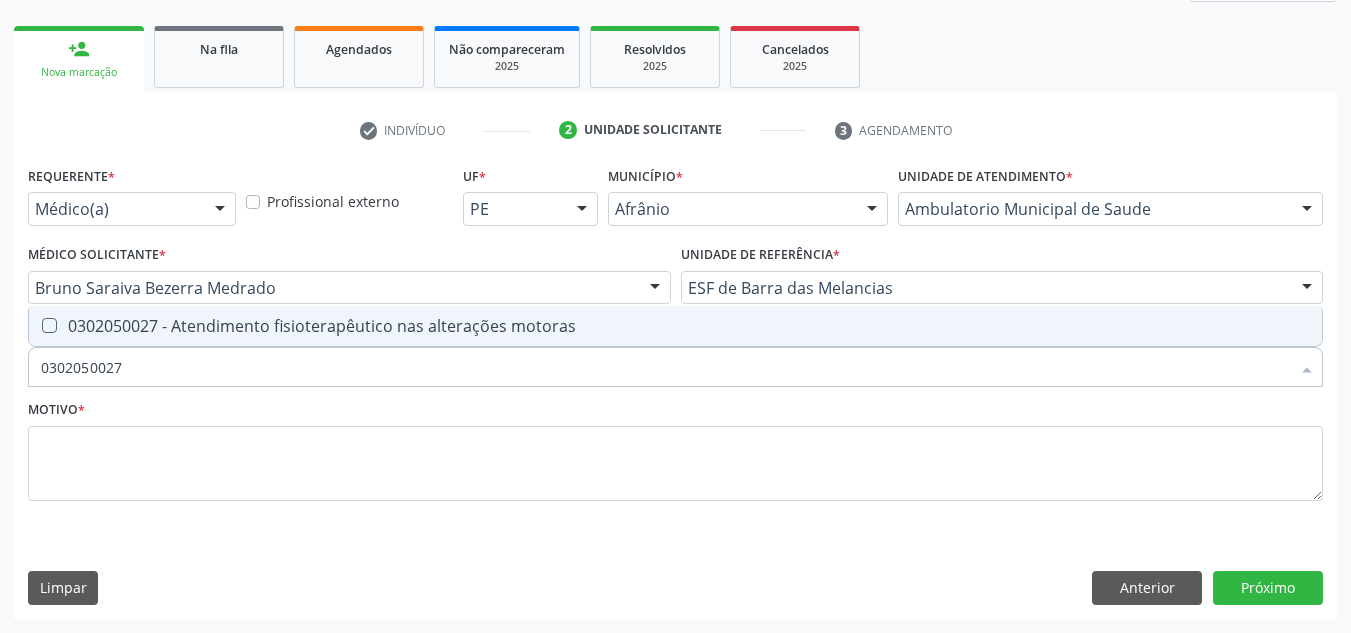 click on "0302050027 - Atendimento fisioterapêutico nas alterações motoras" at bounding box center [675, 326] 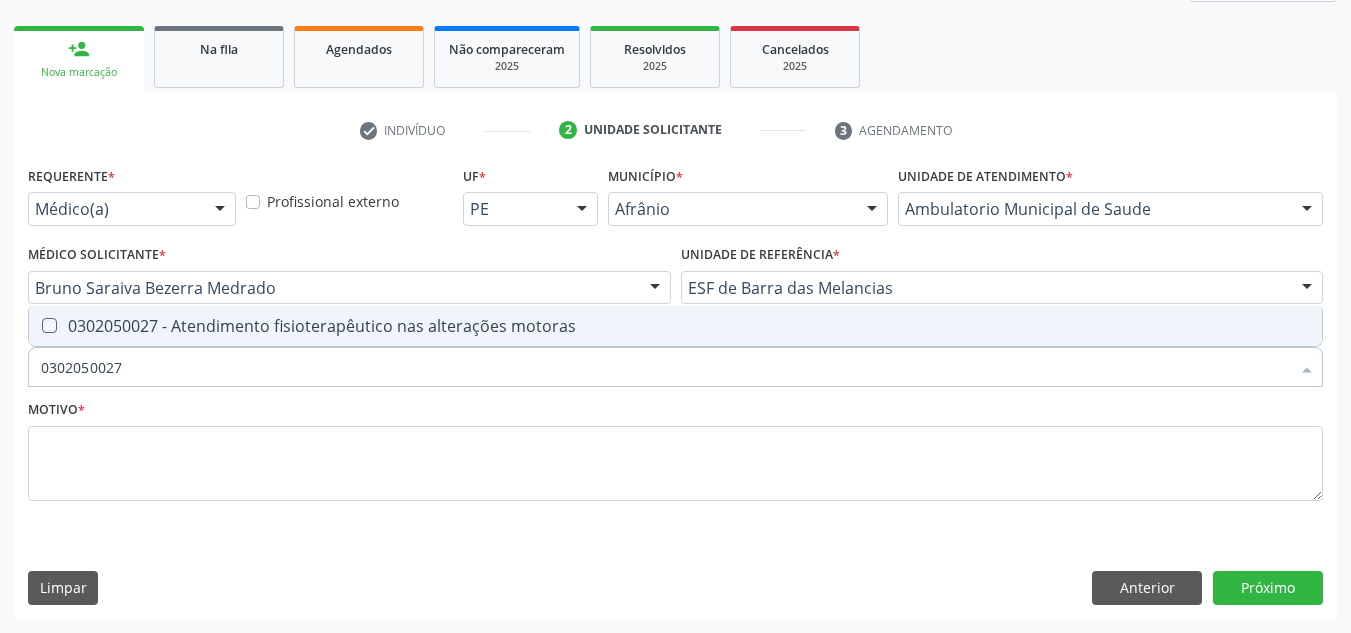 checkbox on "true" 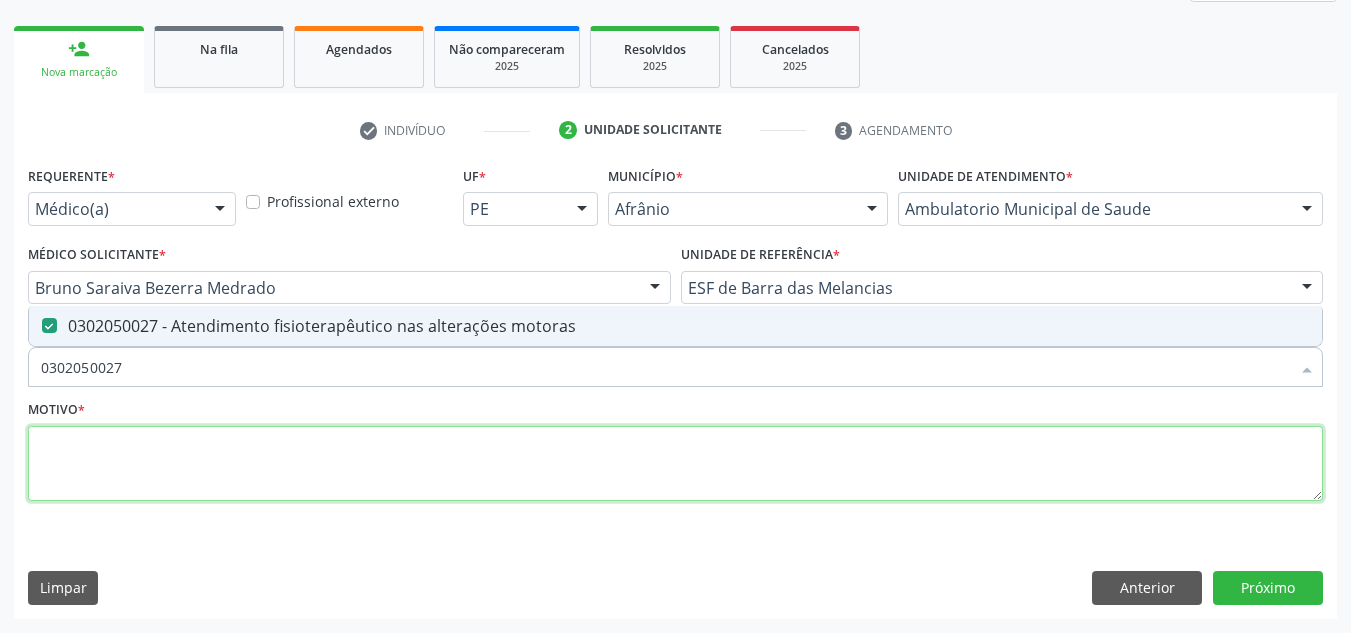 click at bounding box center (675, 464) 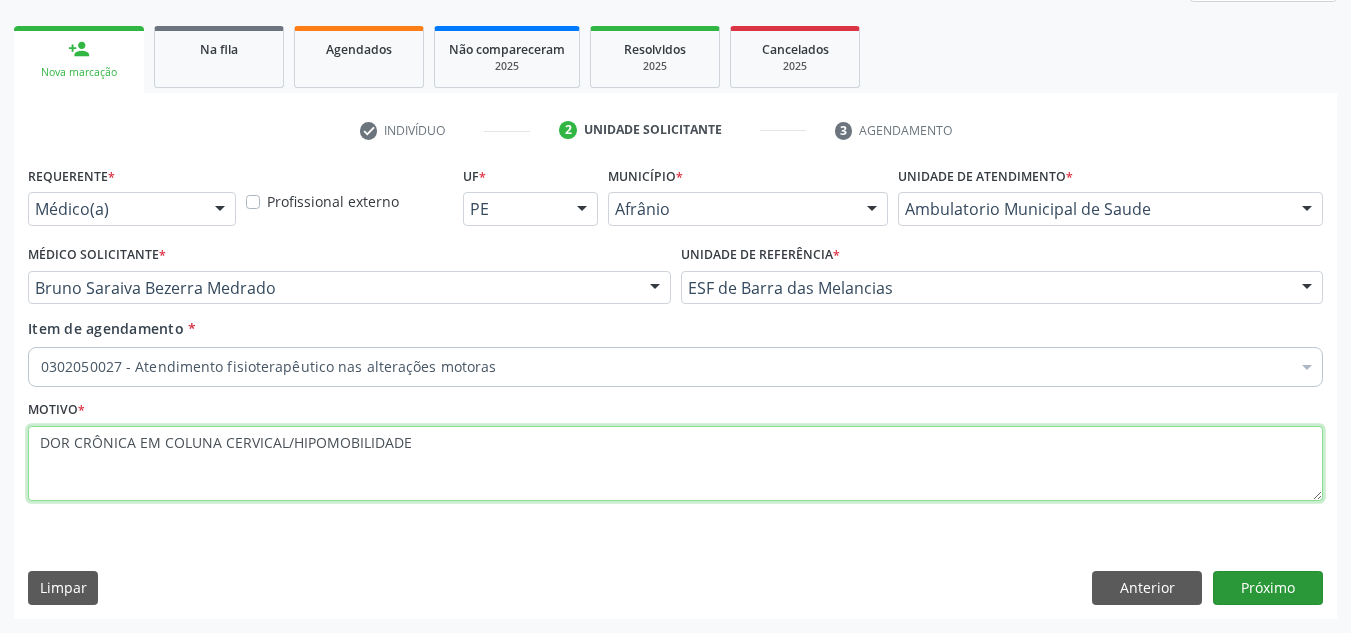 type on "DOR CRÔNICA EM COLUNA CERVICAL/HIPOMOBILIDADE" 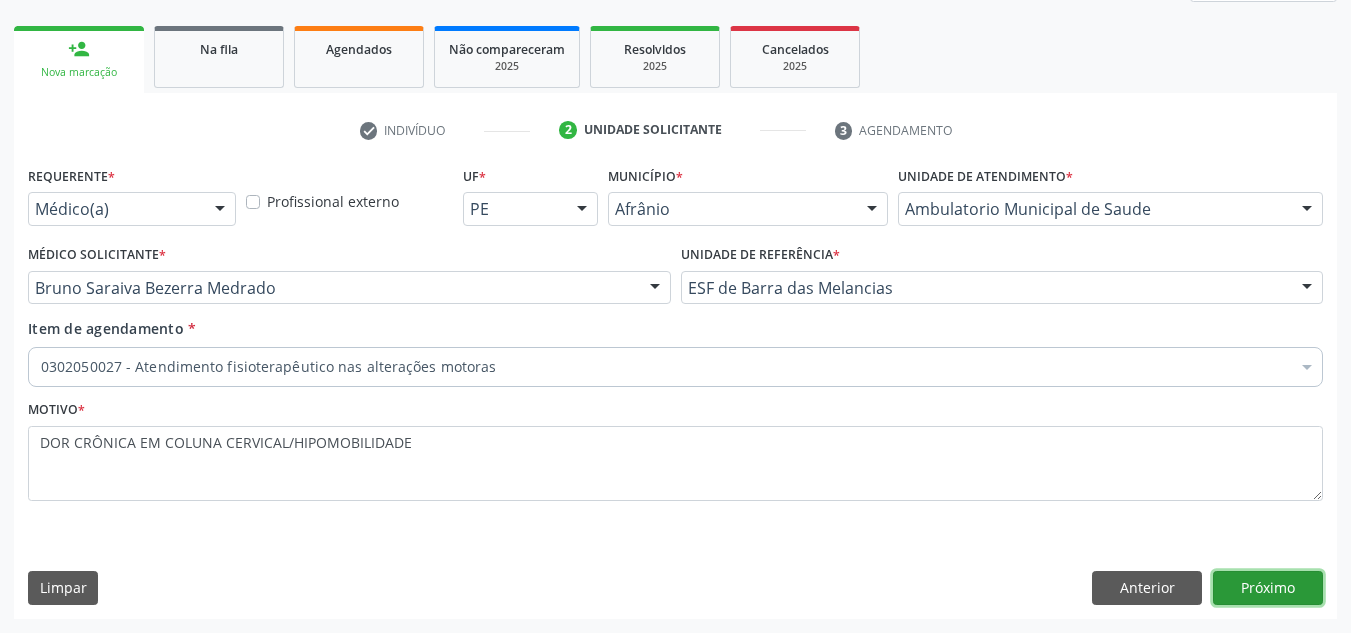 click on "Próximo" at bounding box center (1268, 588) 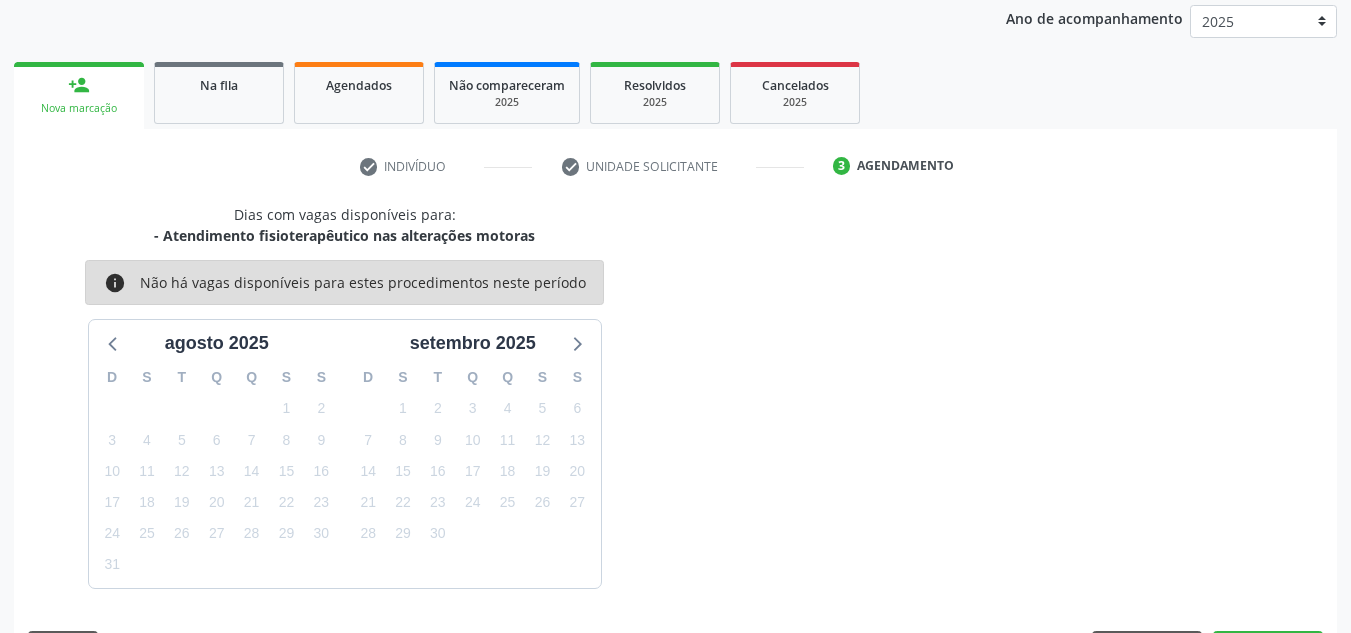 scroll, scrollTop: 273, scrollLeft: 0, axis: vertical 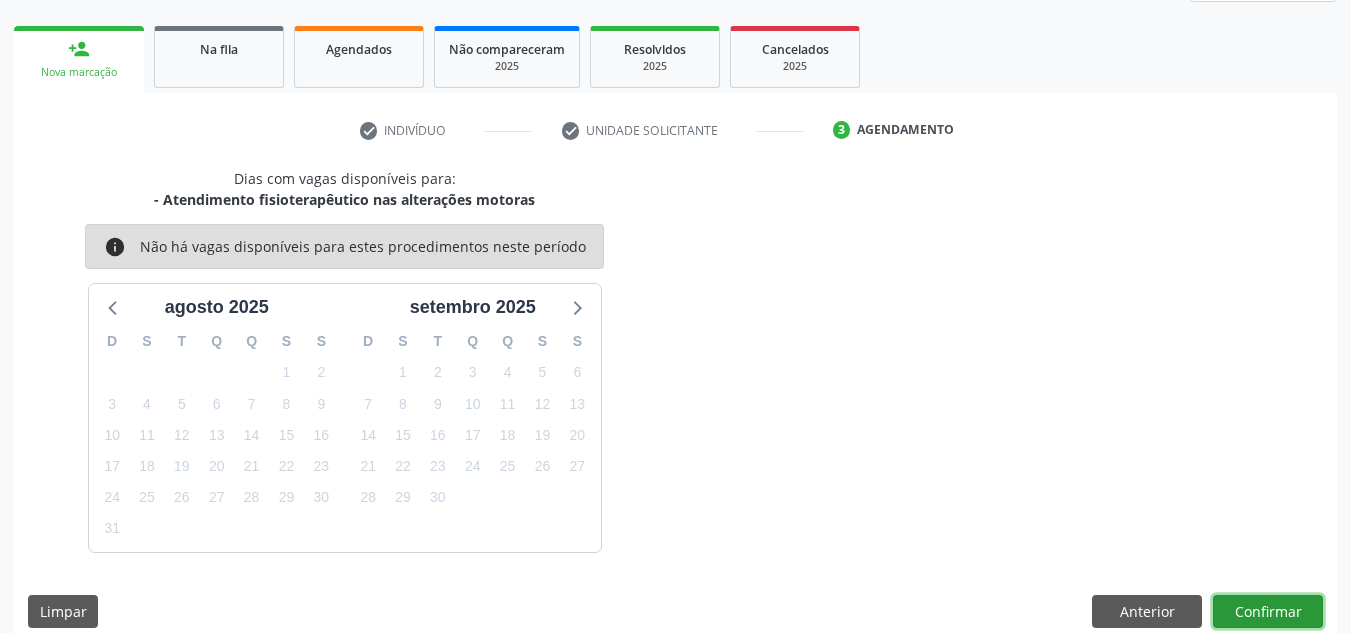 click on "Confirmar" at bounding box center (1268, 612) 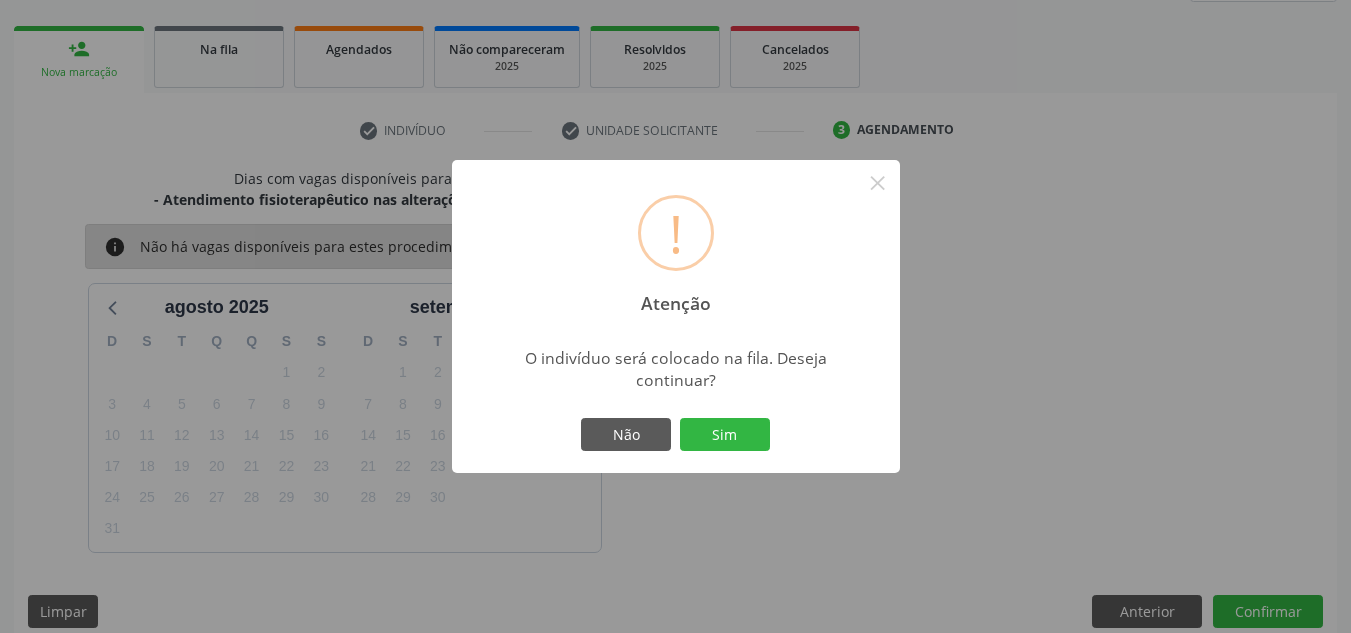 type 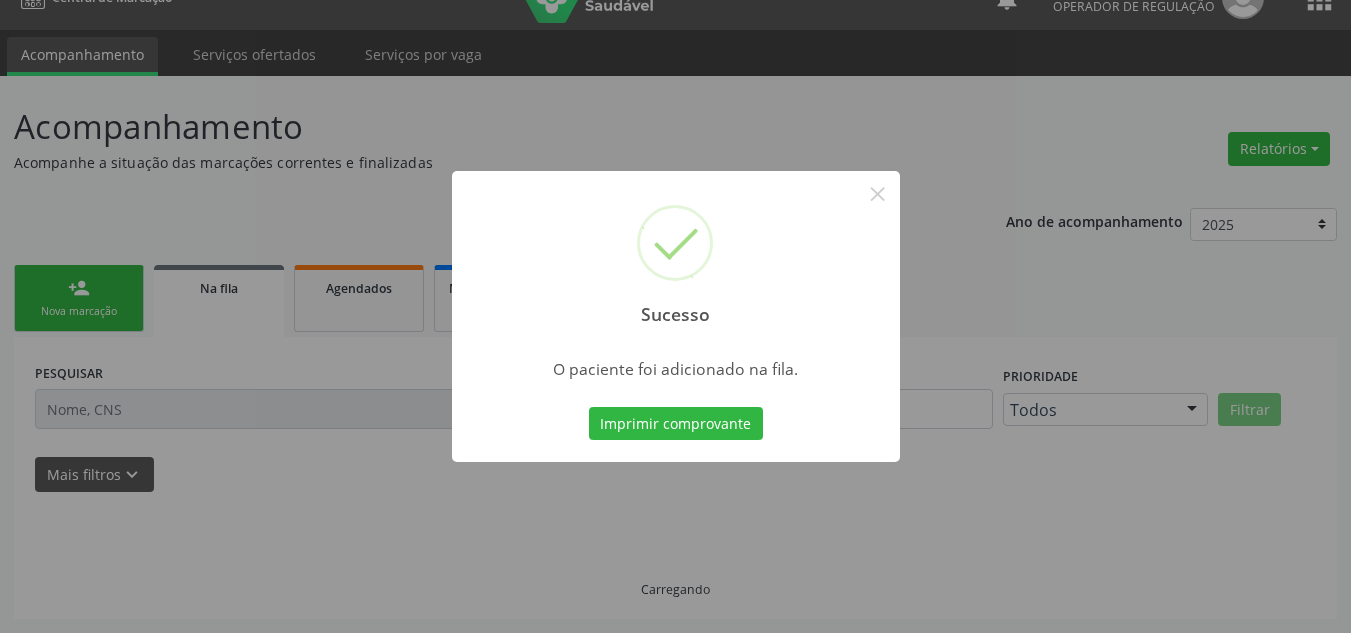 scroll, scrollTop: 34, scrollLeft: 0, axis: vertical 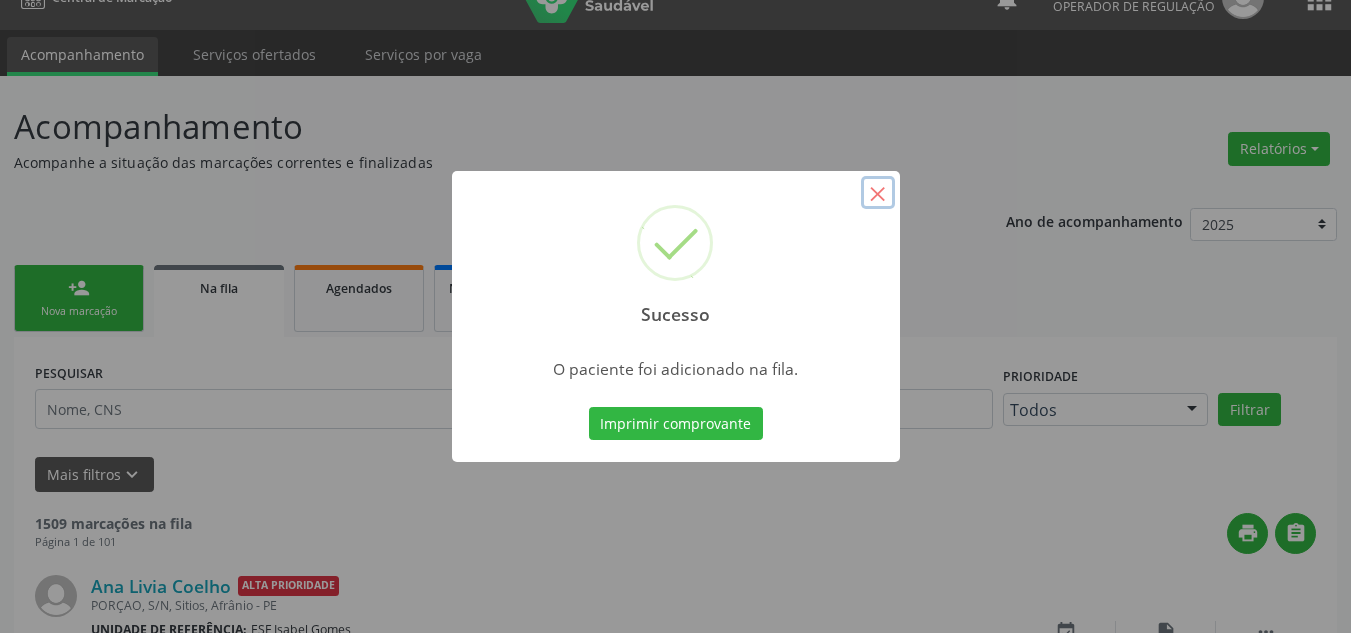 click on "×" at bounding box center (878, 193) 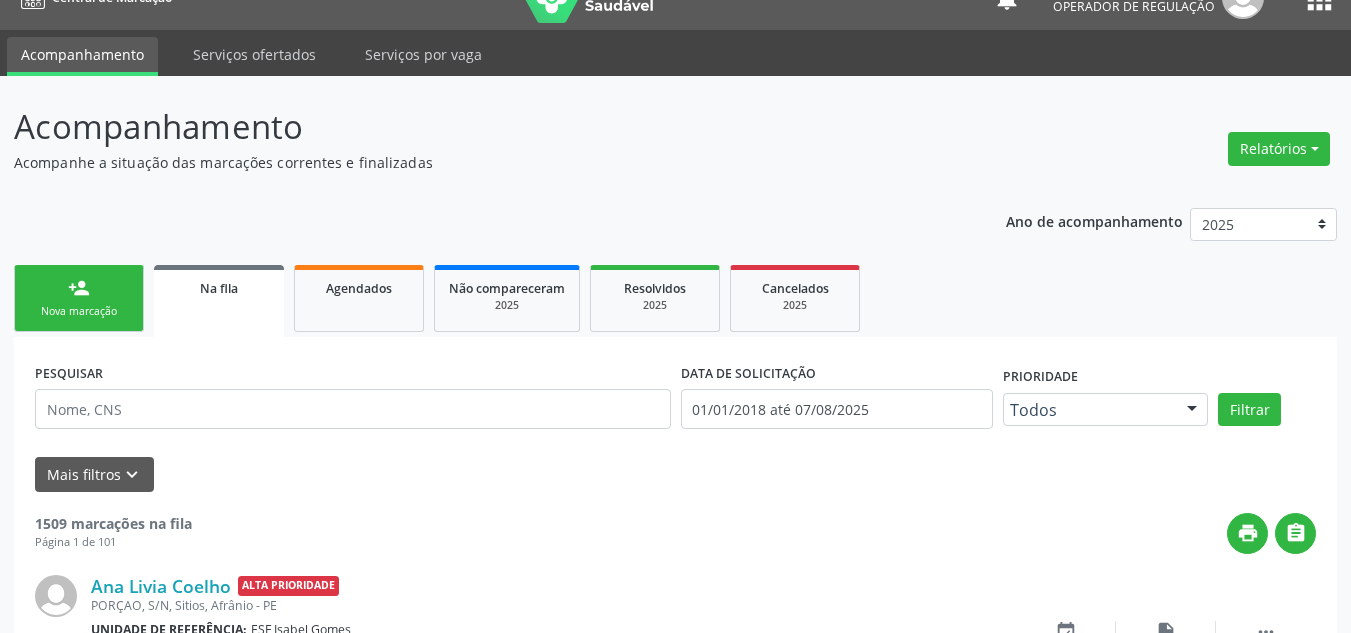 drag, startPoint x: 111, startPoint y: 317, endPoint x: 159, endPoint y: 296, distance: 52.392746 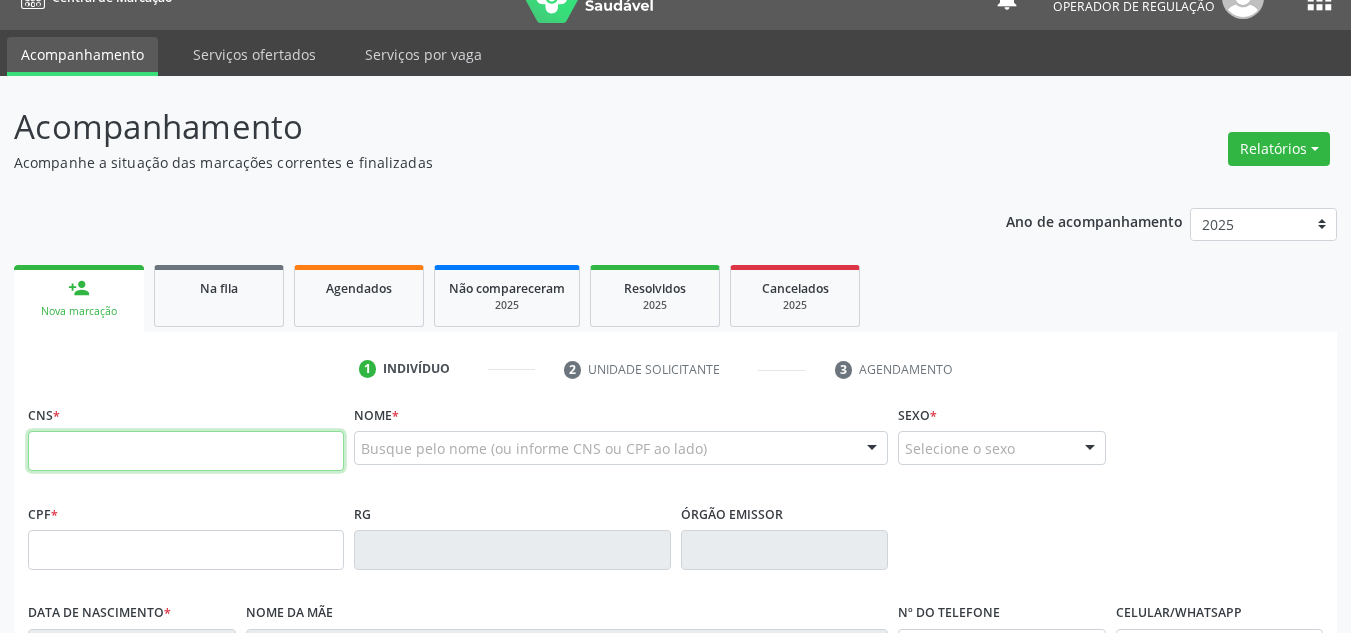 click at bounding box center (186, 451) 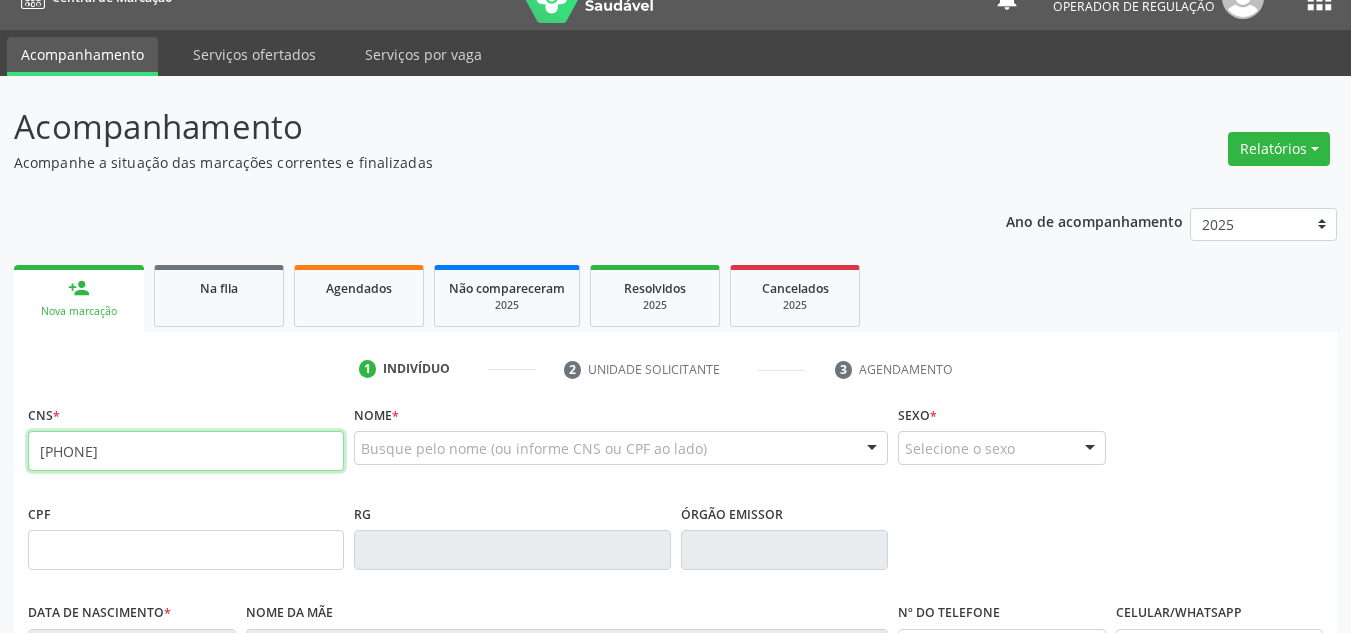 type on "[PHONE]" 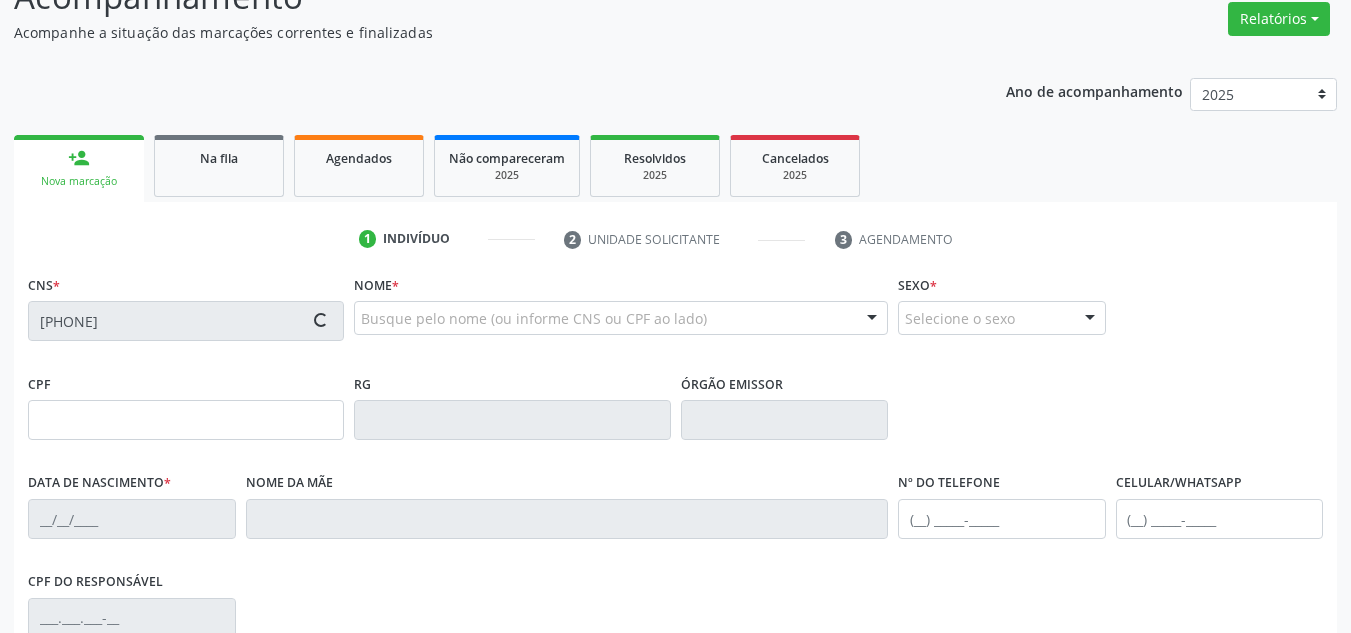 type on "[CPF]" 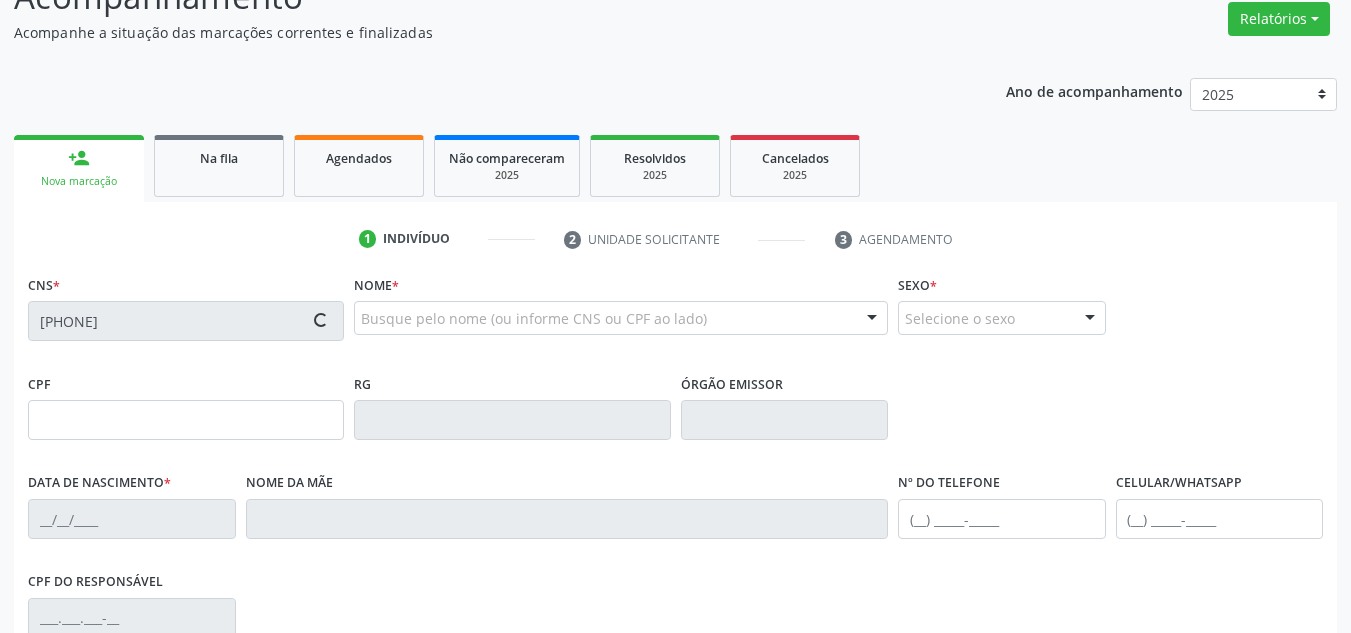 type on "[DATE]" 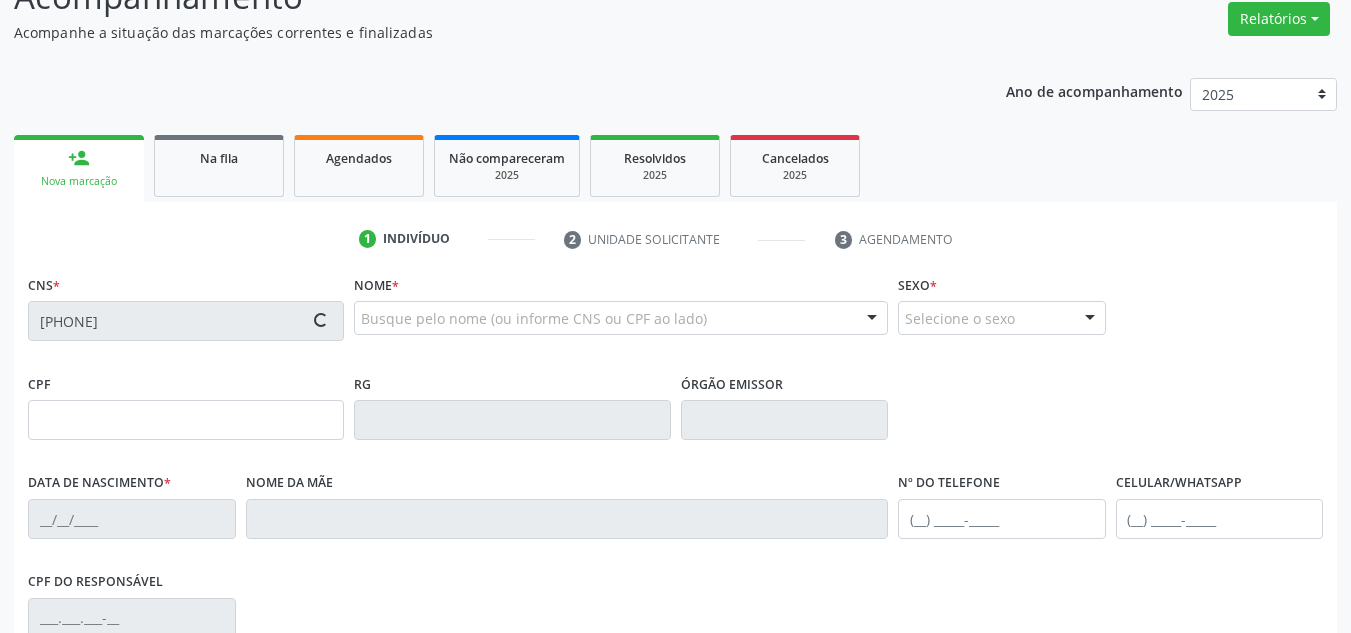 type on "[PHONE]" 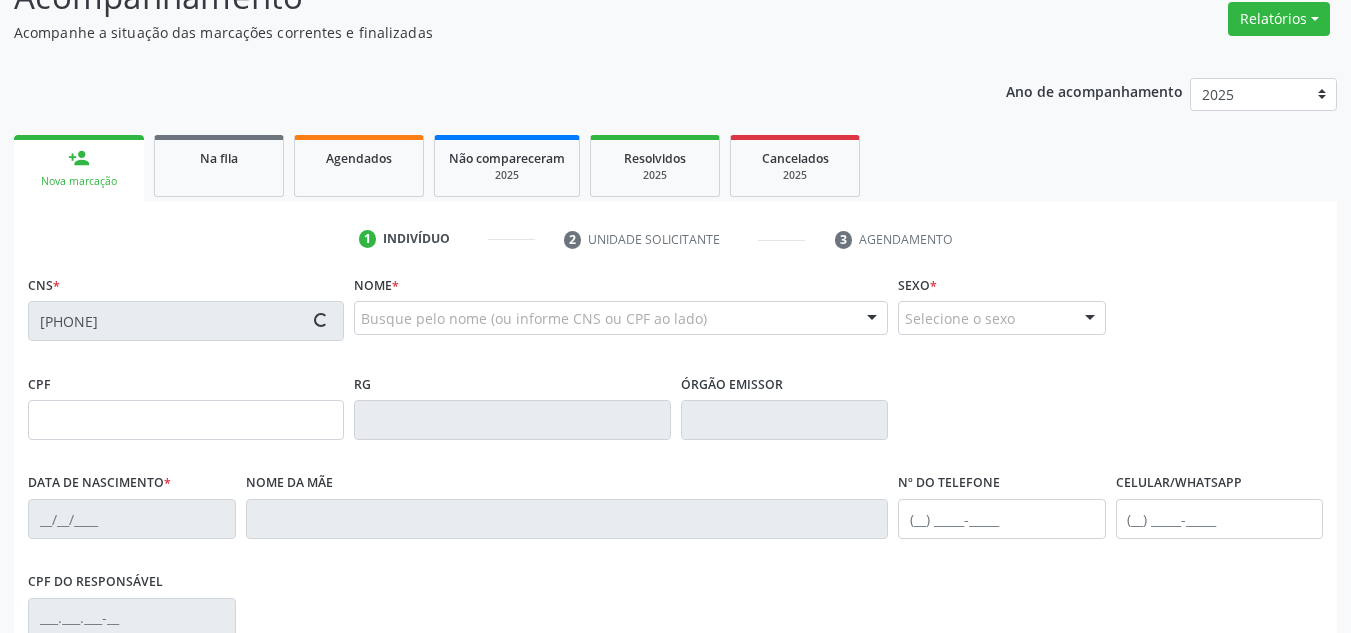 type on "[PHONE]" 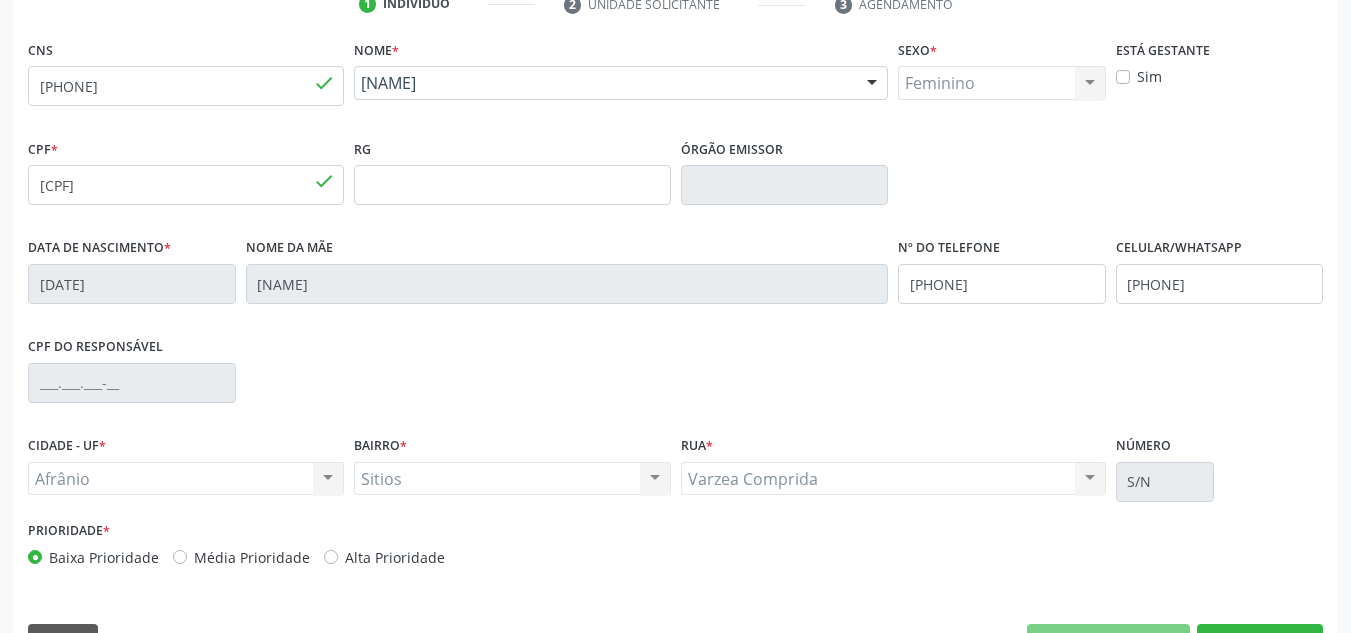scroll, scrollTop: 451, scrollLeft: 0, axis: vertical 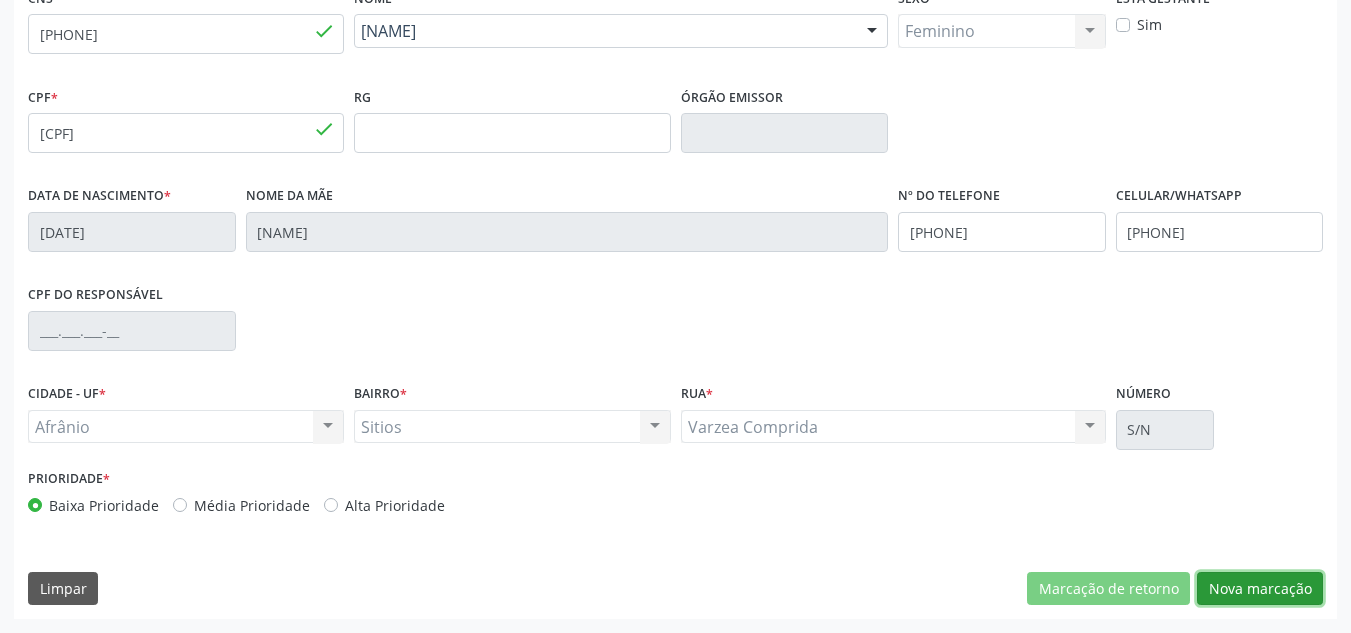 click on "Nova marcação" at bounding box center [1260, 589] 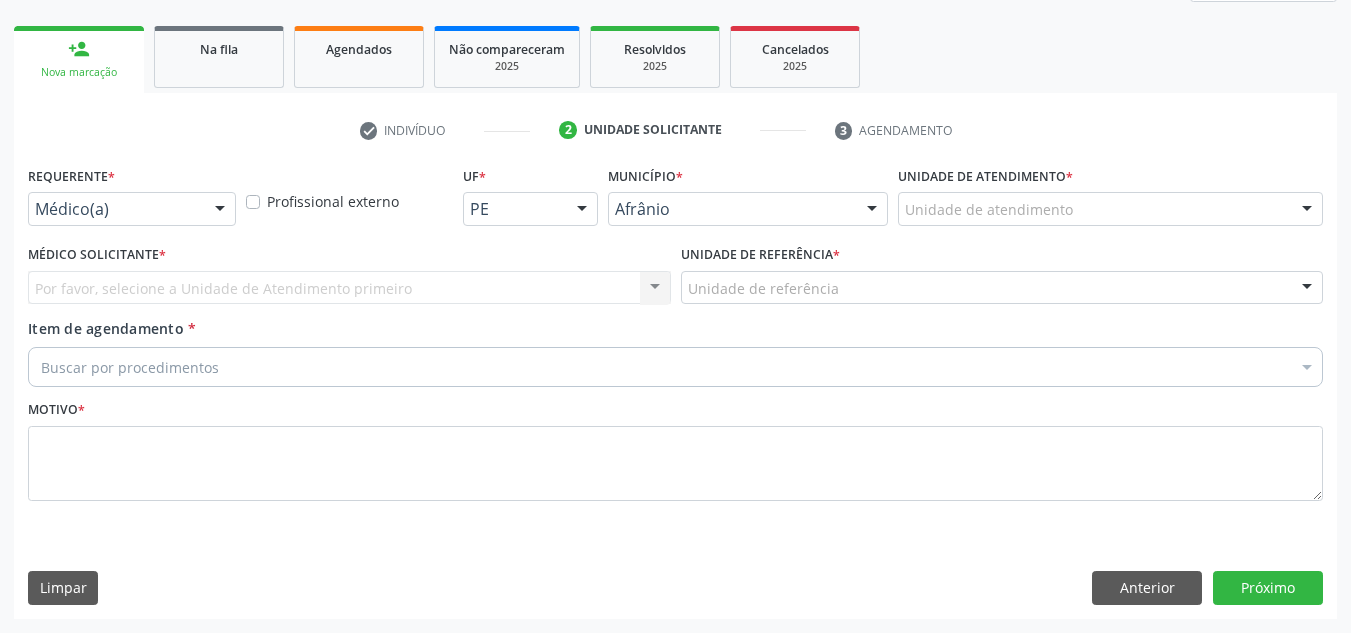 scroll, scrollTop: 273, scrollLeft: 0, axis: vertical 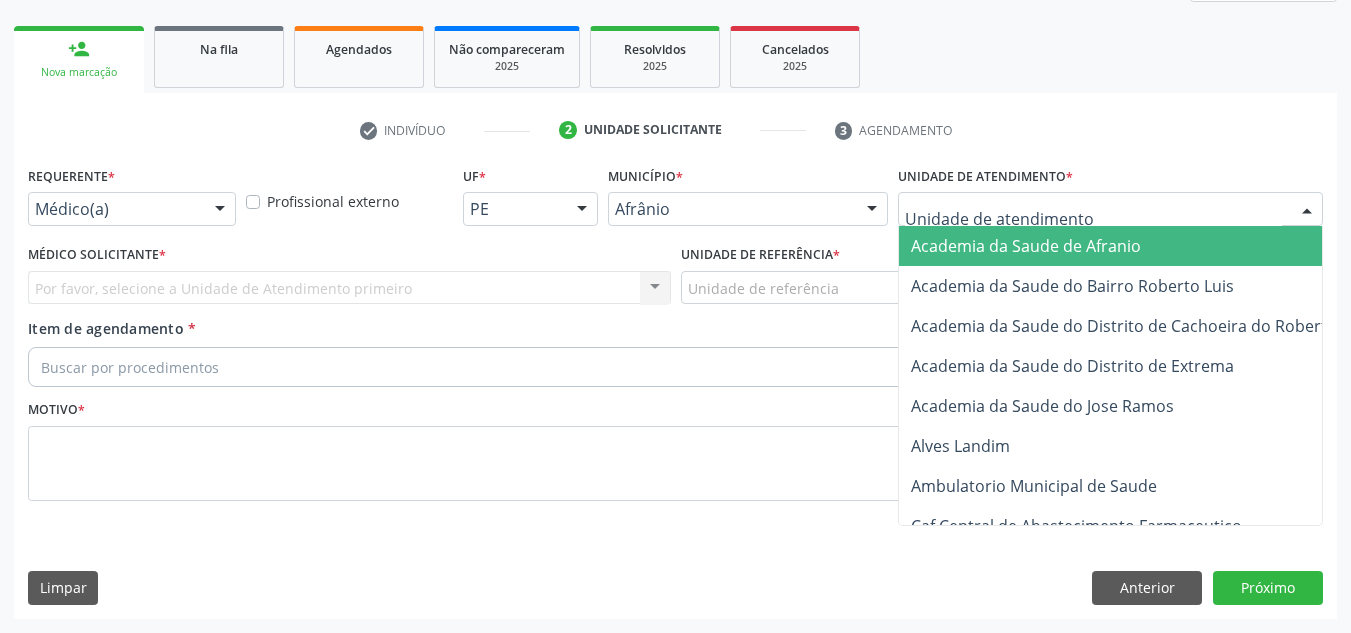 click at bounding box center (1110, 209) 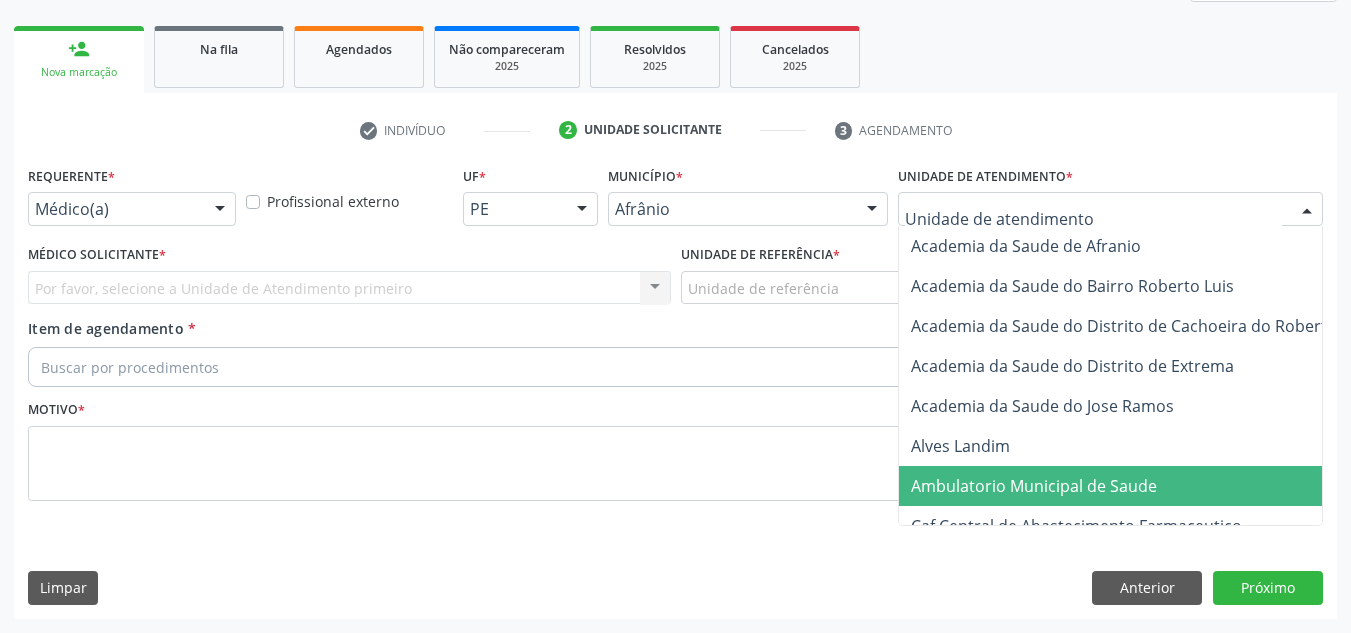 click on "Ambulatorio Municipal de Saude" at bounding box center (1137, 486) 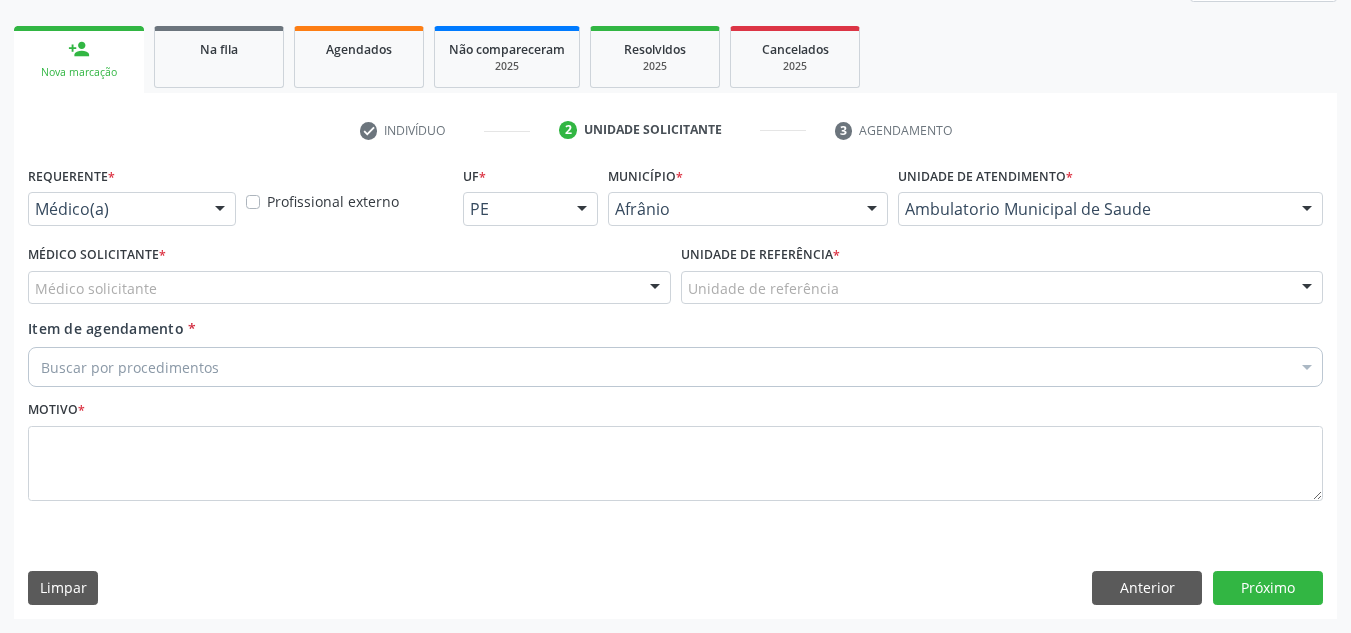 click on "Médico solicitante" at bounding box center [349, 288] 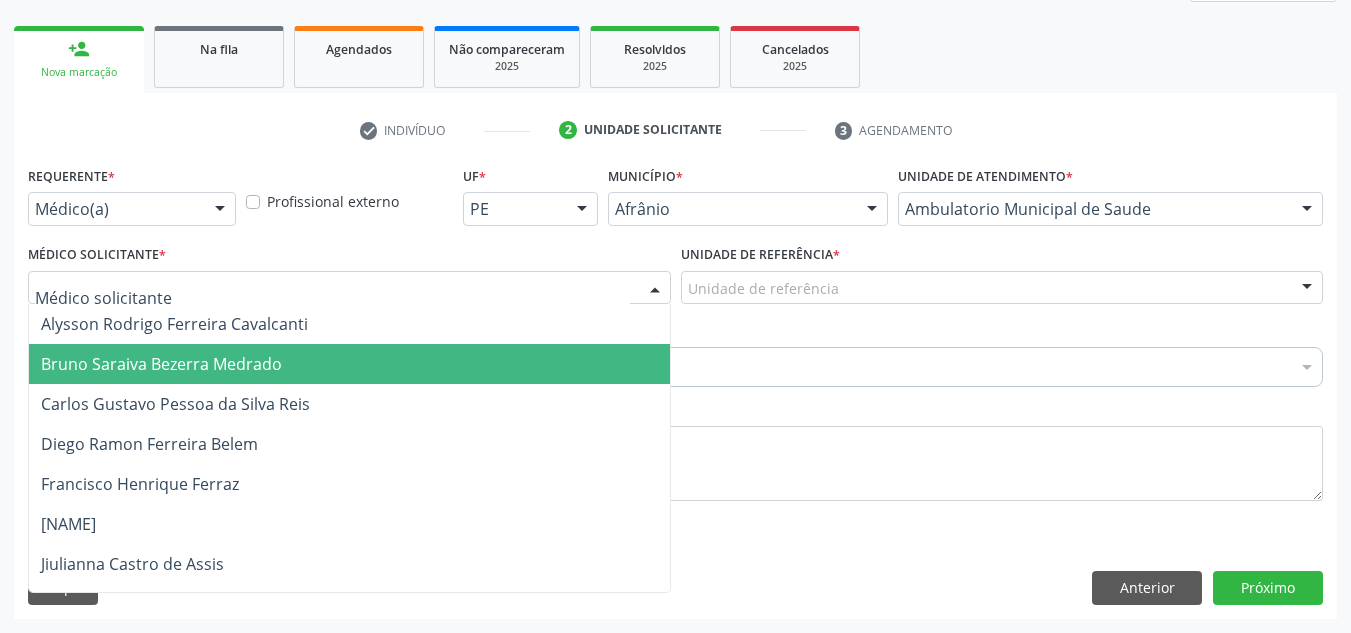 drag, startPoint x: 394, startPoint y: 367, endPoint x: 586, endPoint y: 304, distance: 202.07176 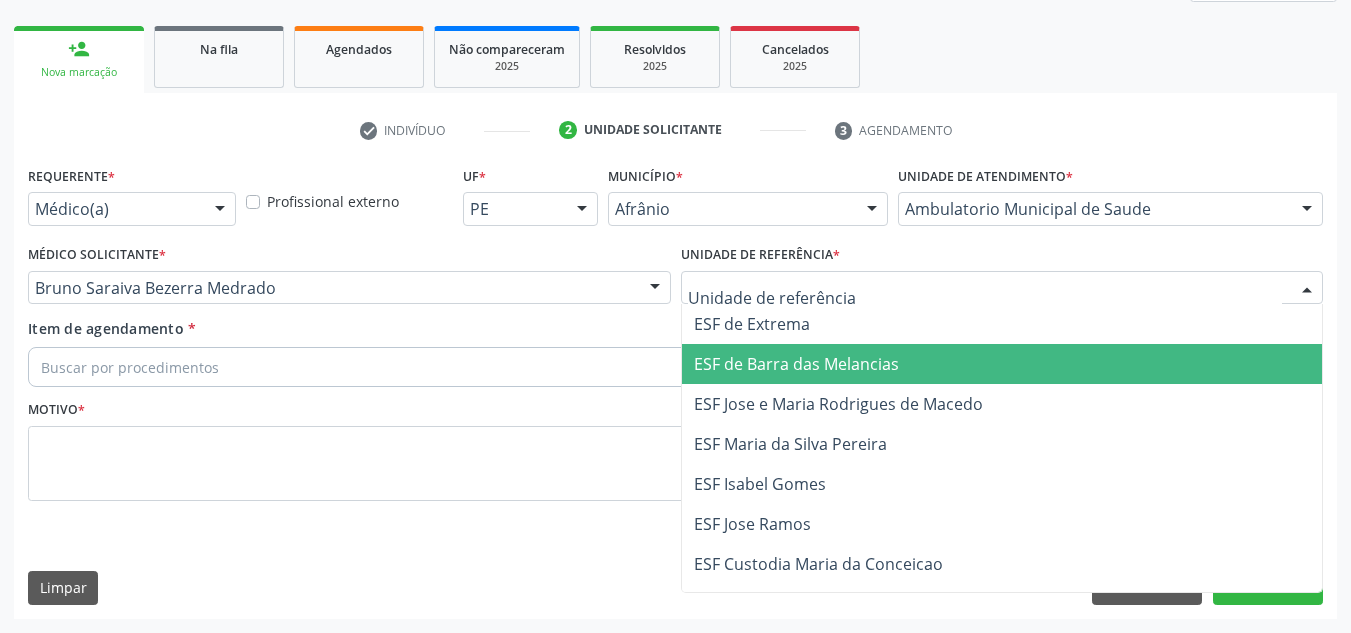 click on "ESF de Barra das Melancias" at bounding box center [796, 364] 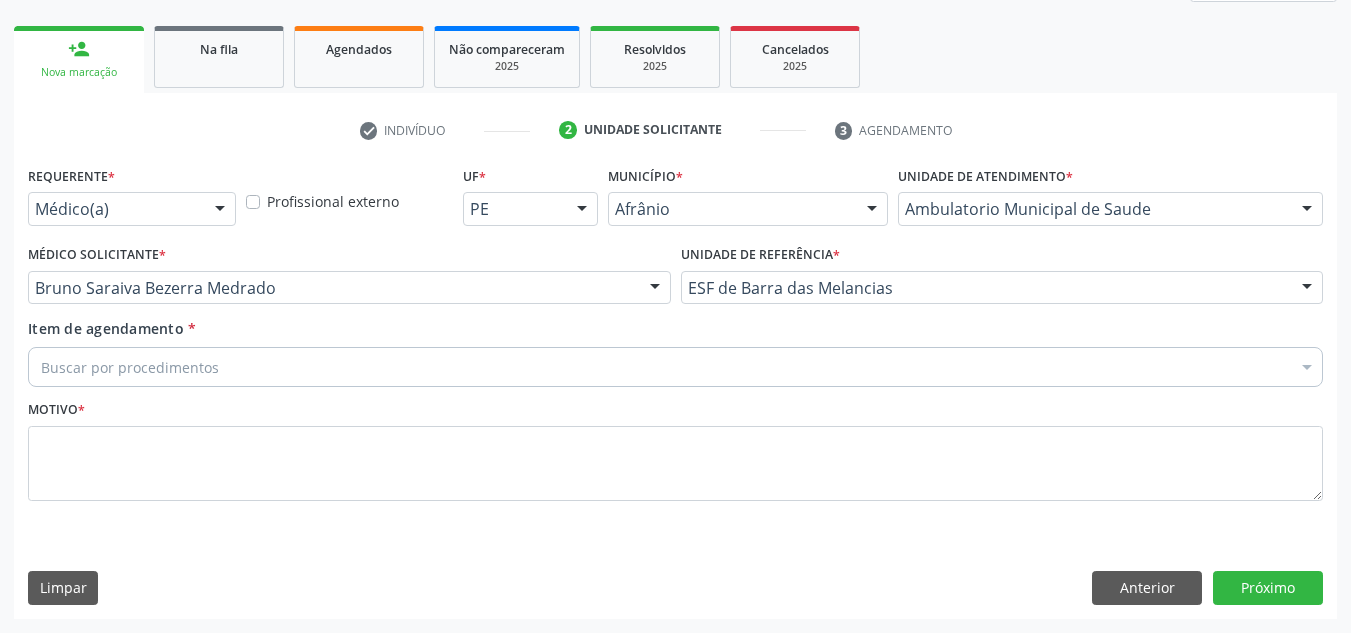 drag, startPoint x: 726, startPoint y: 385, endPoint x: 718, endPoint y: 374, distance: 13.601471 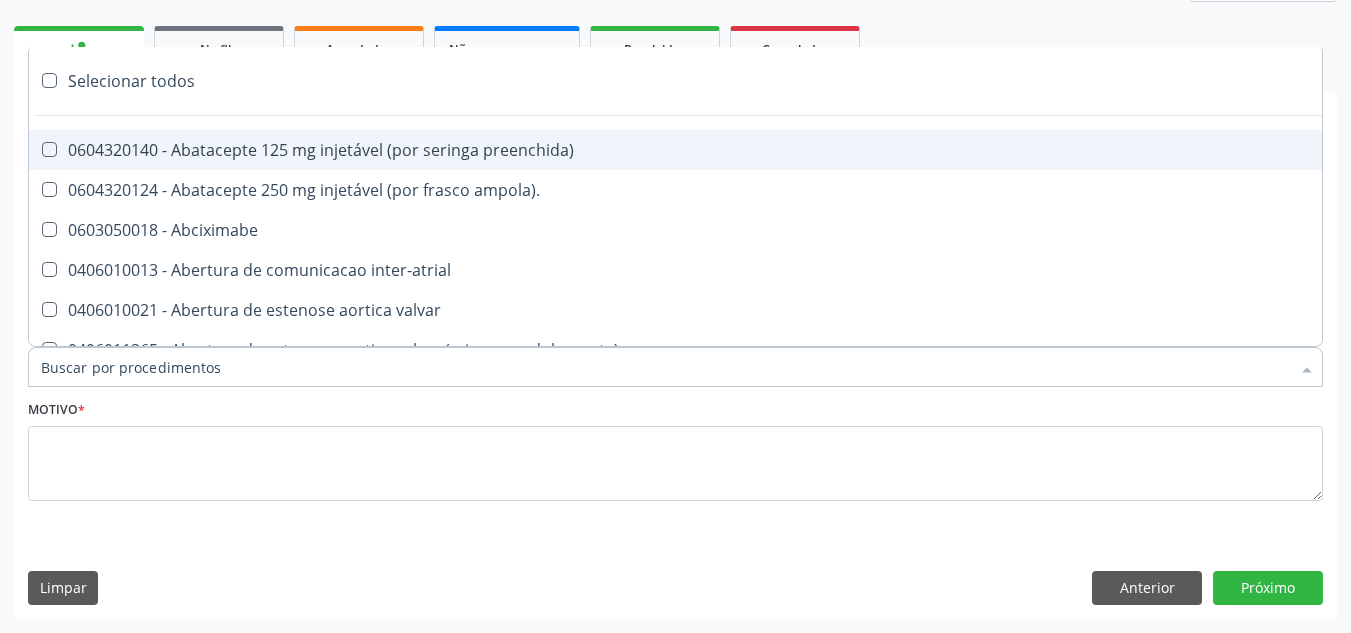 paste on "0205020046" 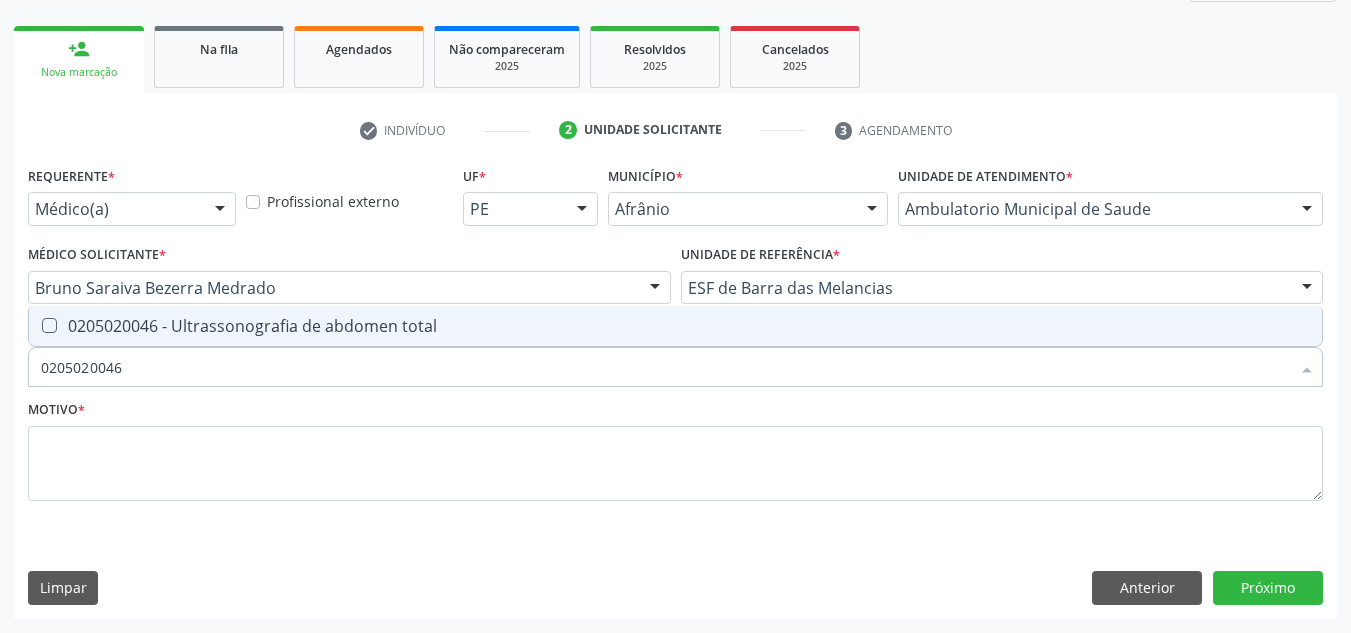 drag, startPoint x: 680, startPoint y: 317, endPoint x: 614, endPoint y: 491, distance: 186.09676 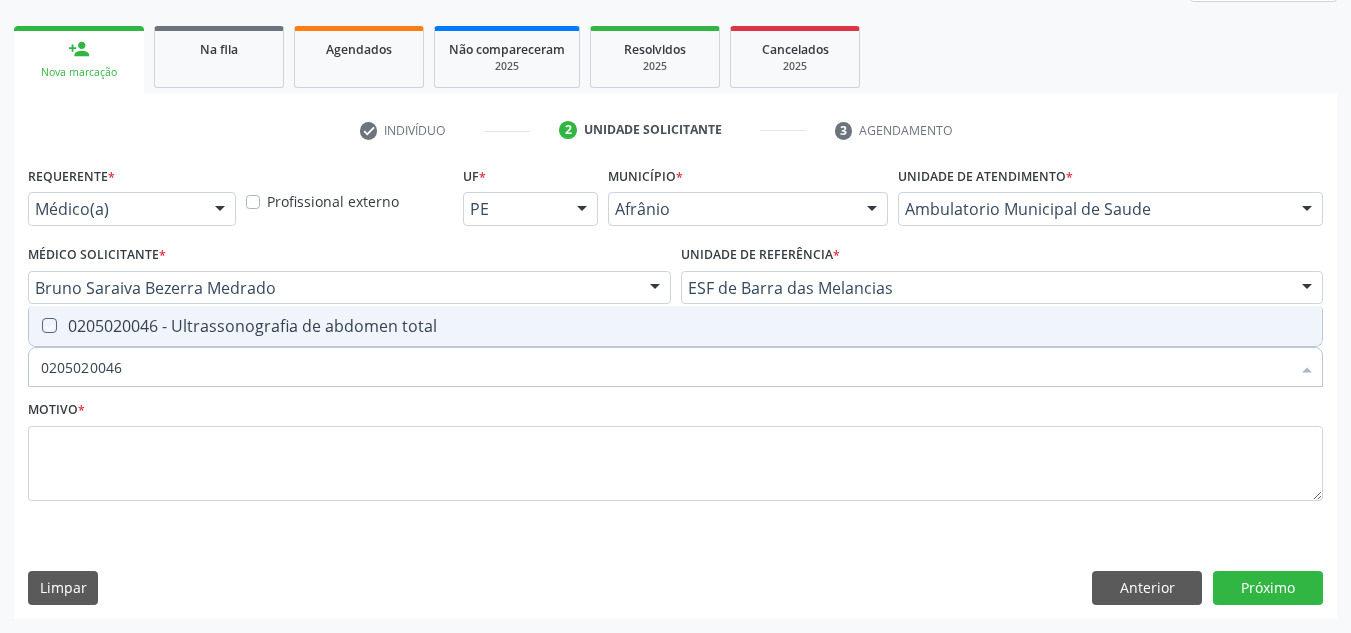 checkbox on "true" 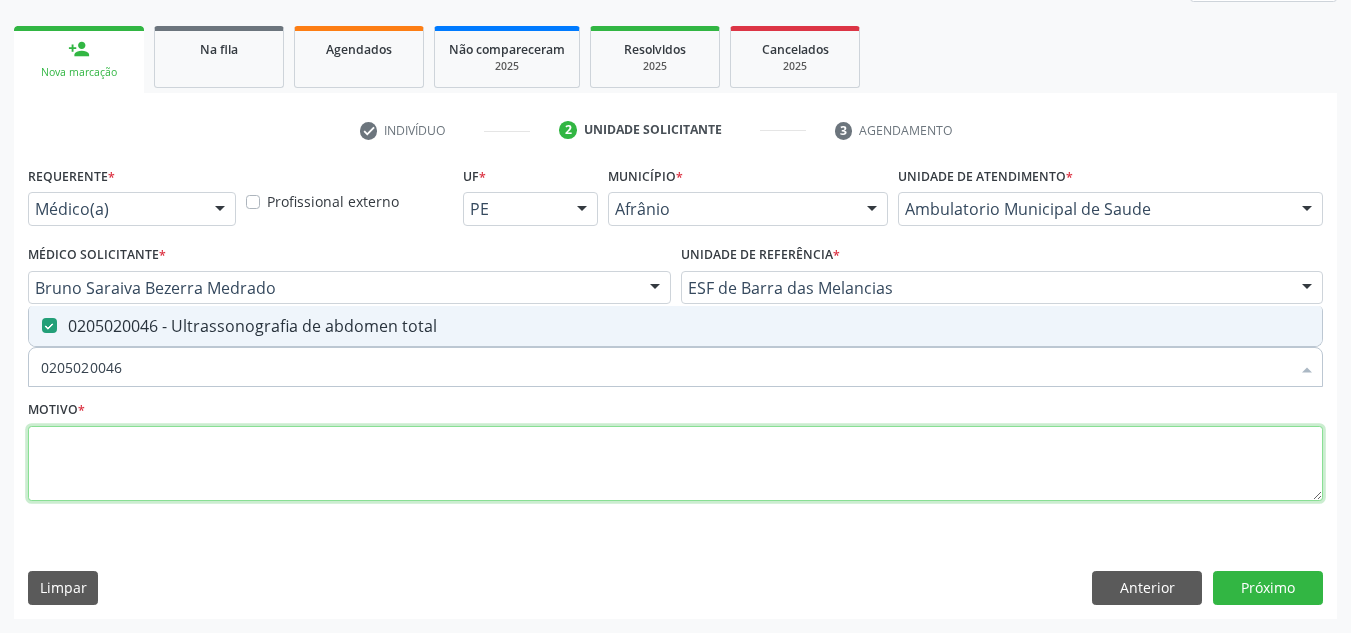 click at bounding box center (675, 464) 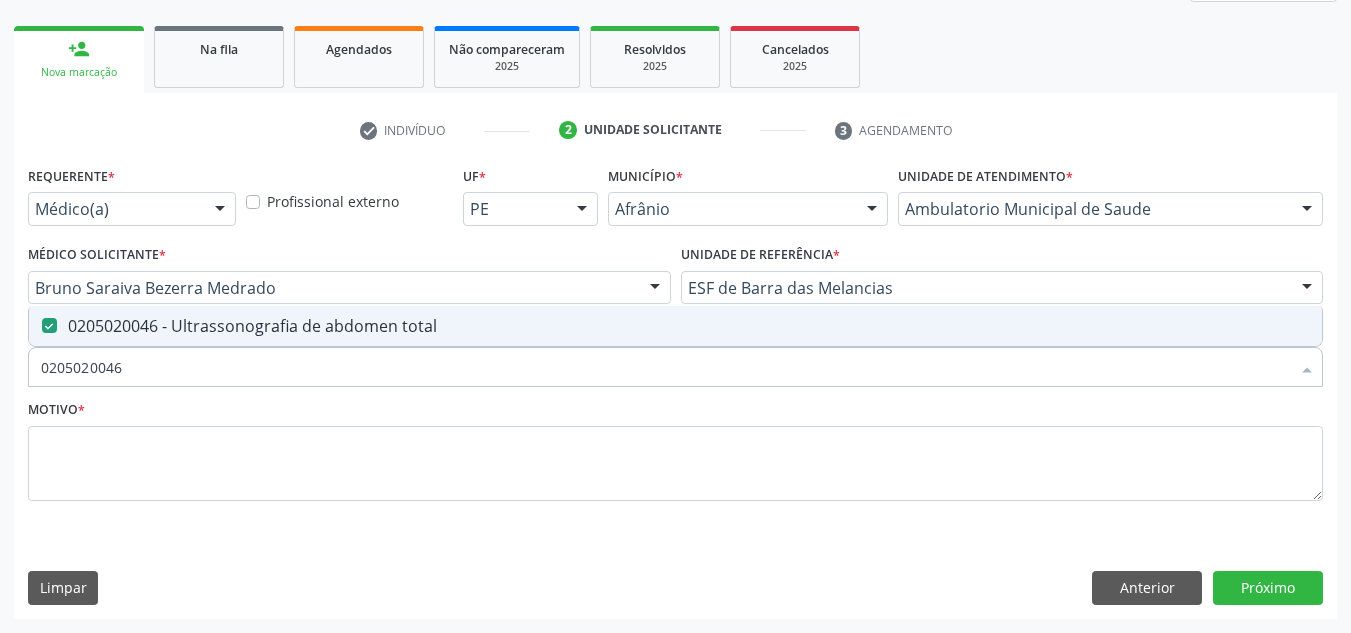 click on "Requerente
*
Médico(a)         Médico(a)   Enfermeiro(a)   Paciente
Nenhum resultado encontrado para: "   "
Não há nenhuma opção para ser exibida.
Profissional externo
UF
*
PE         BA   PE
Nenhum resultado encontrado para: "   "
Não há nenhuma opção para ser exibida.
Município
*
Afrânio         Afrânio   Petrolina
Nenhum resultado encontrado para: "   "
Não há nenhuma opção para ser exibida.
Unidade de atendimento
*
Ambulatorio Municipal de Saude         Academia da Saude de Afranio   Academia da Saude do Bairro Roberto Luis   Academia da Saude do Distrito de Cachoeira do Roberto   Academia da Saude do Distrito de Extrema   Academia da Saude do Jose Ramos   Alves Landim   Ambulatorio Municipal de Saude   Caf Central de Abastecimento Farmaceutico     Centro de Especialidades   Cime   Cuidar" at bounding box center [675, 345] 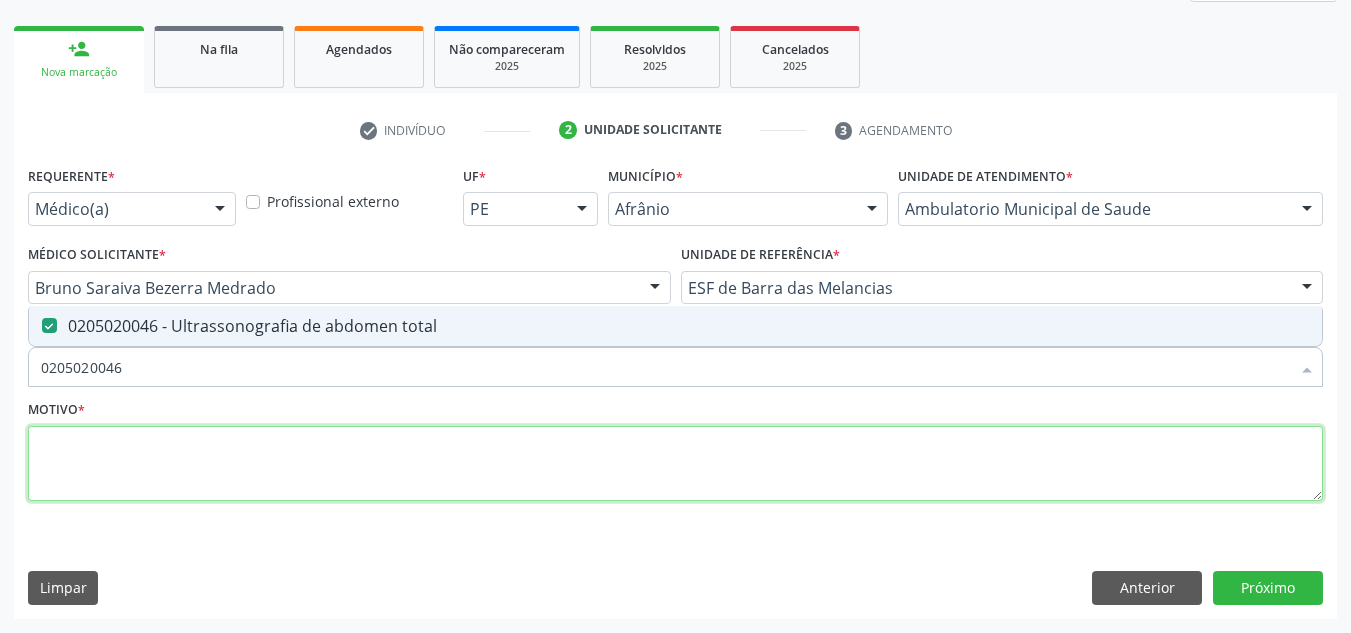 click at bounding box center (675, 464) 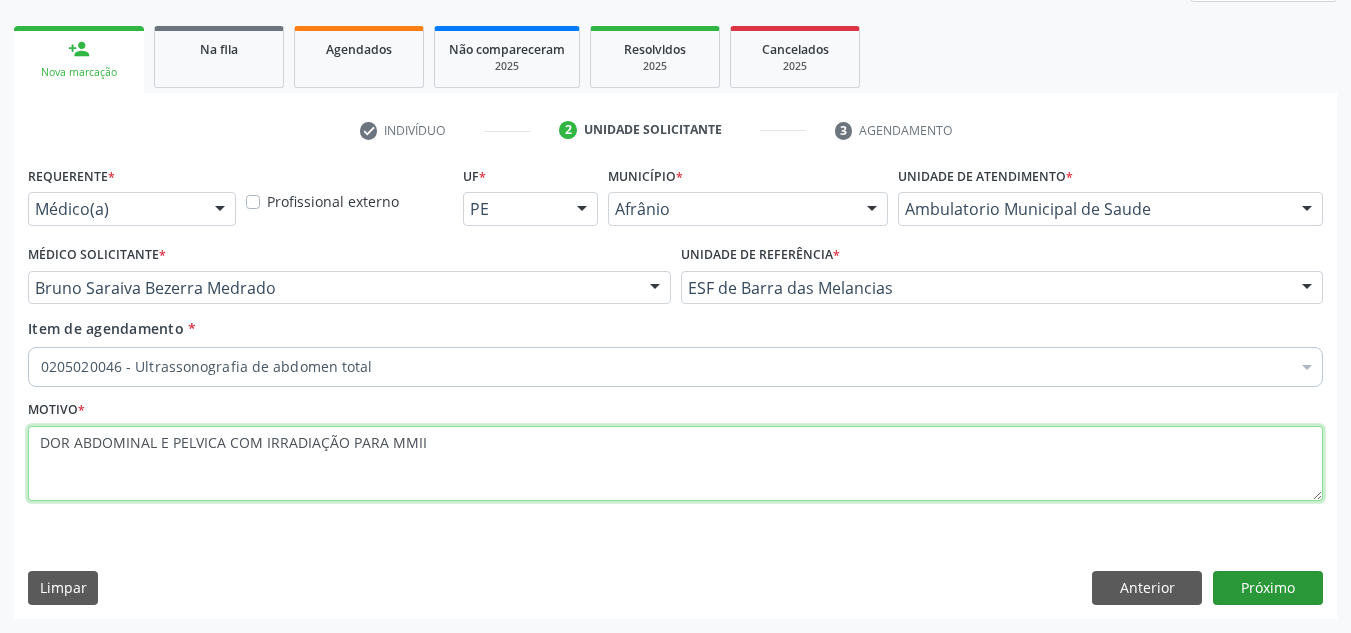 type on "DOR ABDOMINAL E PELVICA COM IRRADIAÇÃO PARA MMII" 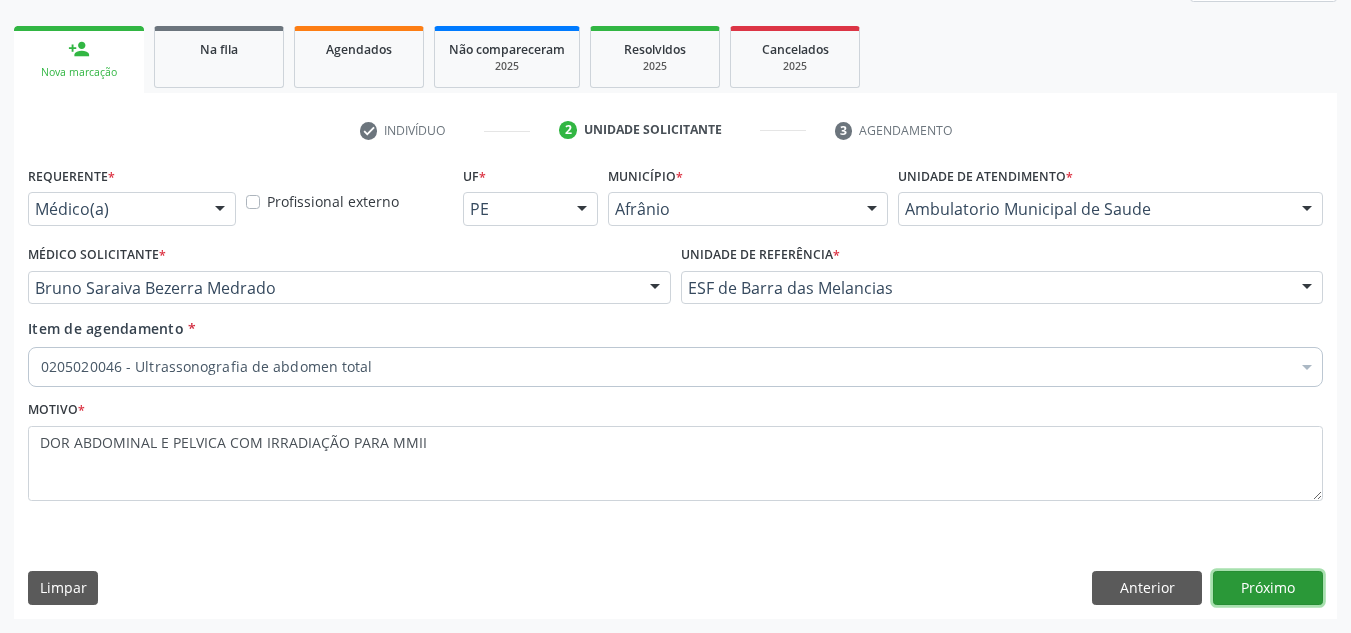 click on "Próximo" at bounding box center (1268, 588) 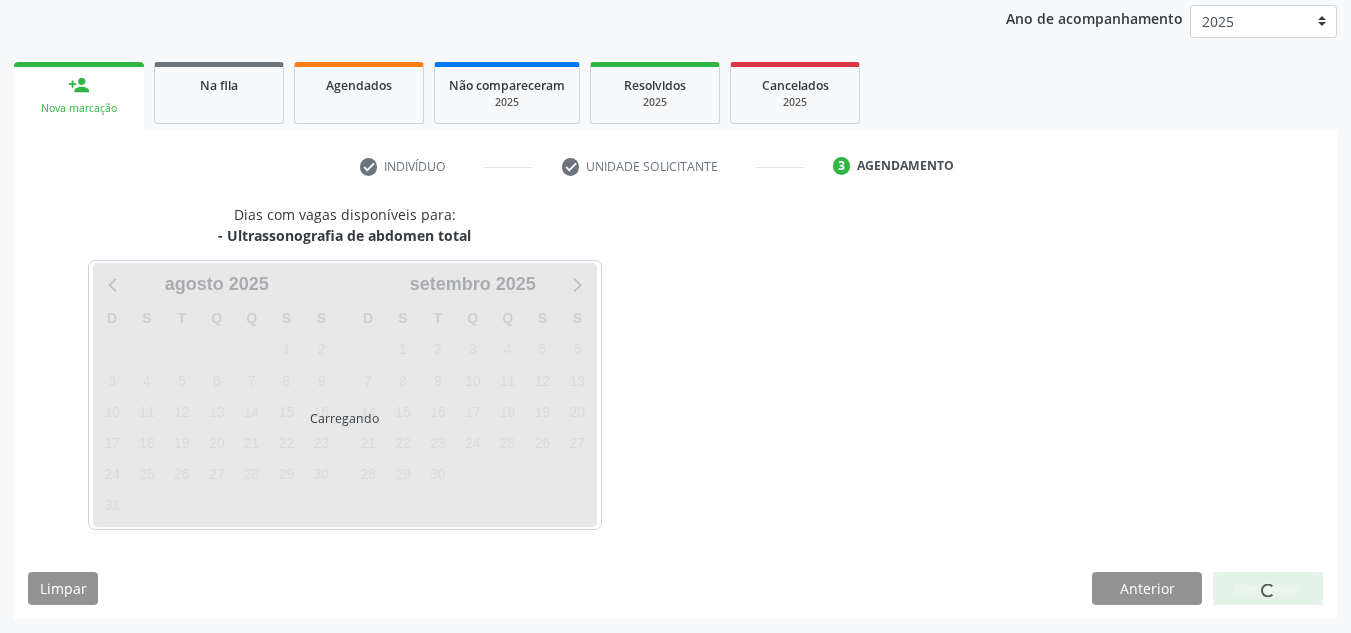 scroll, scrollTop: 237, scrollLeft: 0, axis: vertical 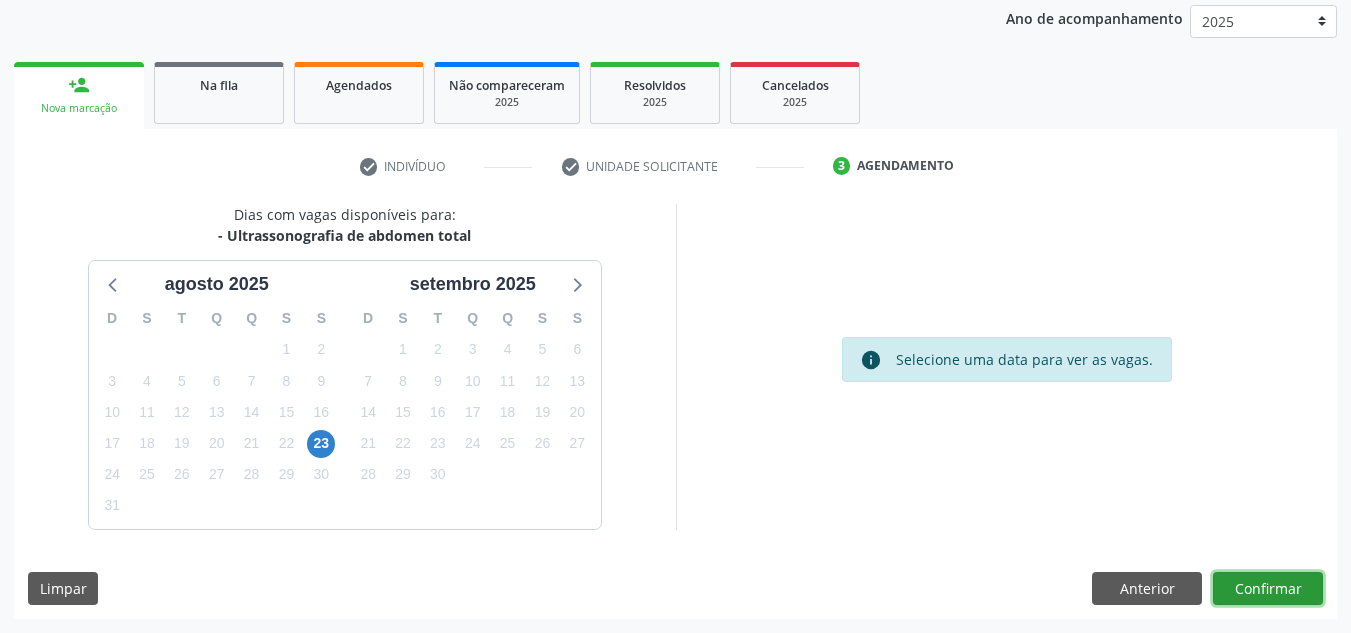 click on "Confirmar" at bounding box center [1268, 589] 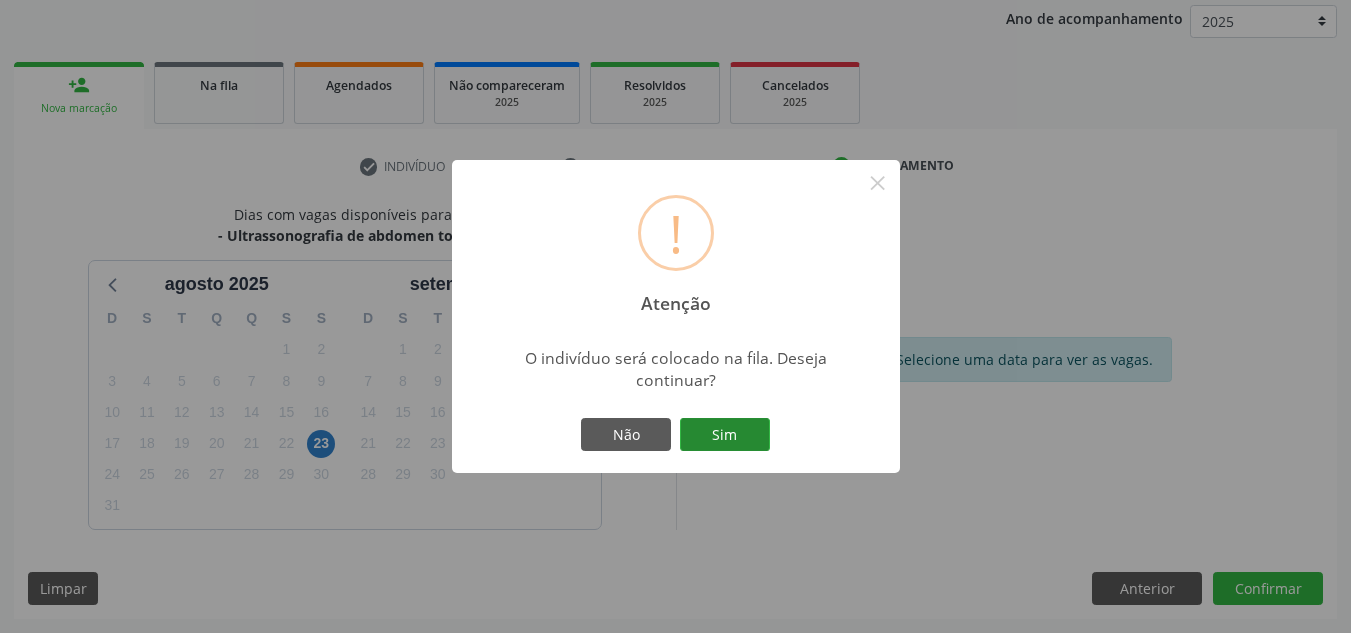 click on "Sim" at bounding box center (725, 435) 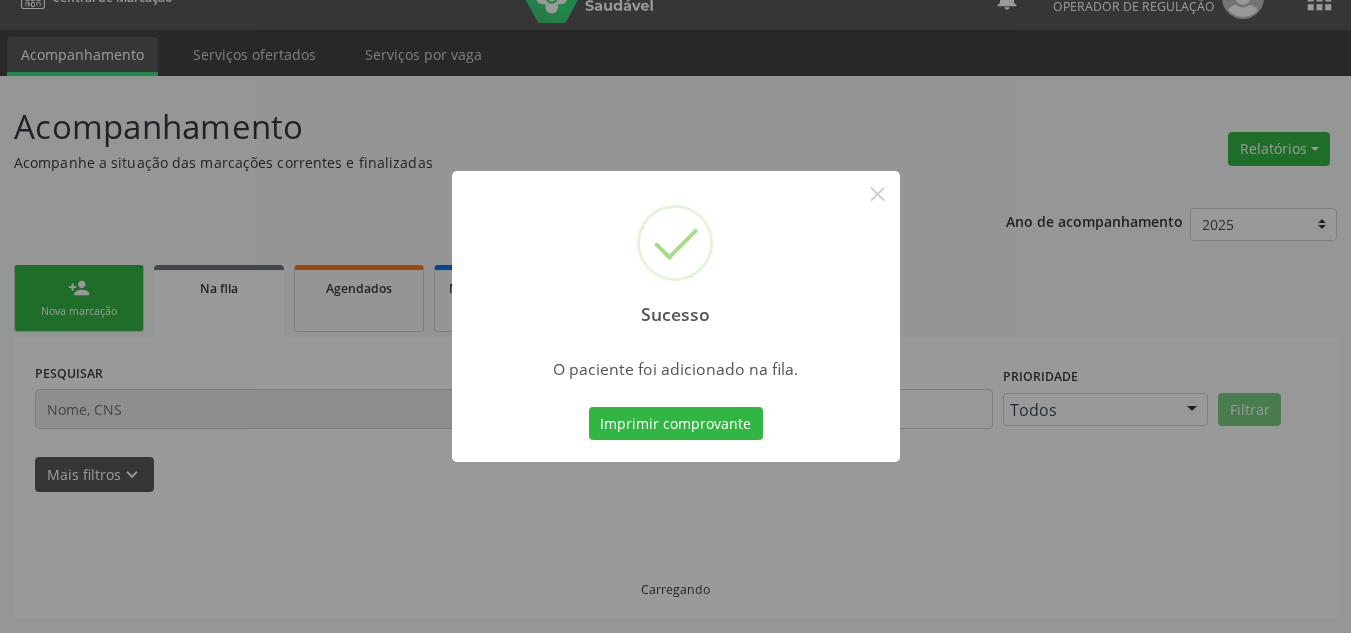 scroll, scrollTop: 34, scrollLeft: 0, axis: vertical 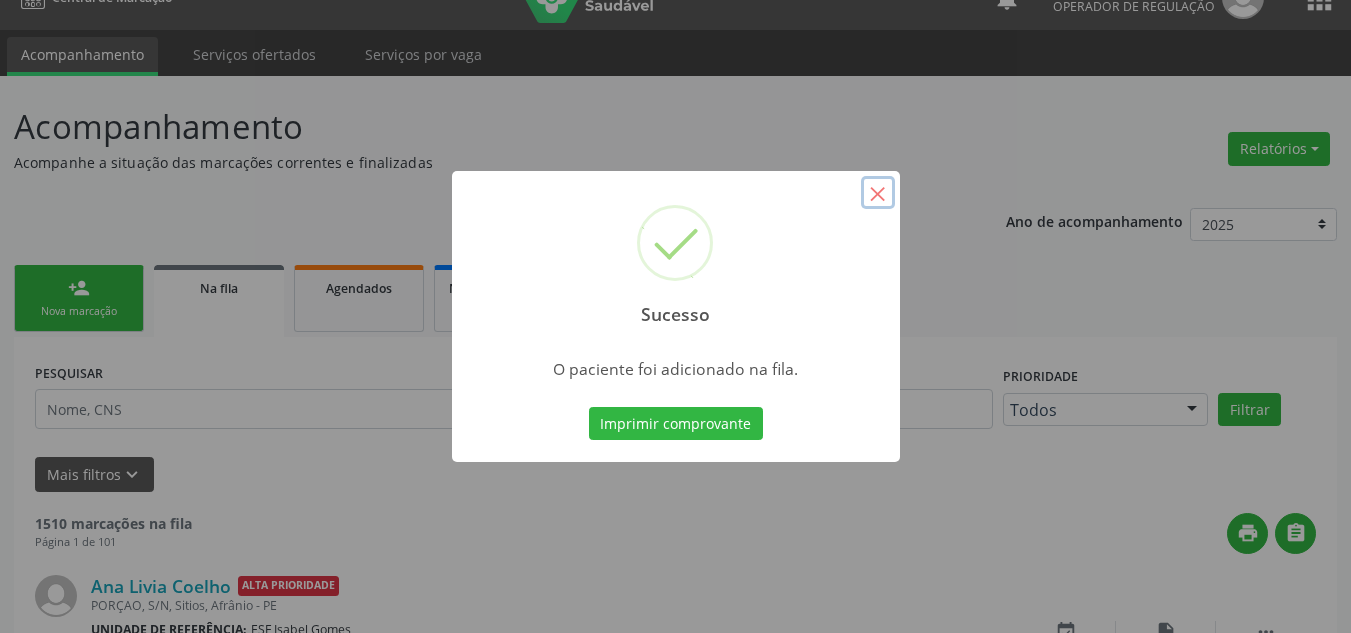 drag, startPoint x: 868, startPoint y: 196, endPoint x: 855, endPoint y: 201, distance: 13.928389 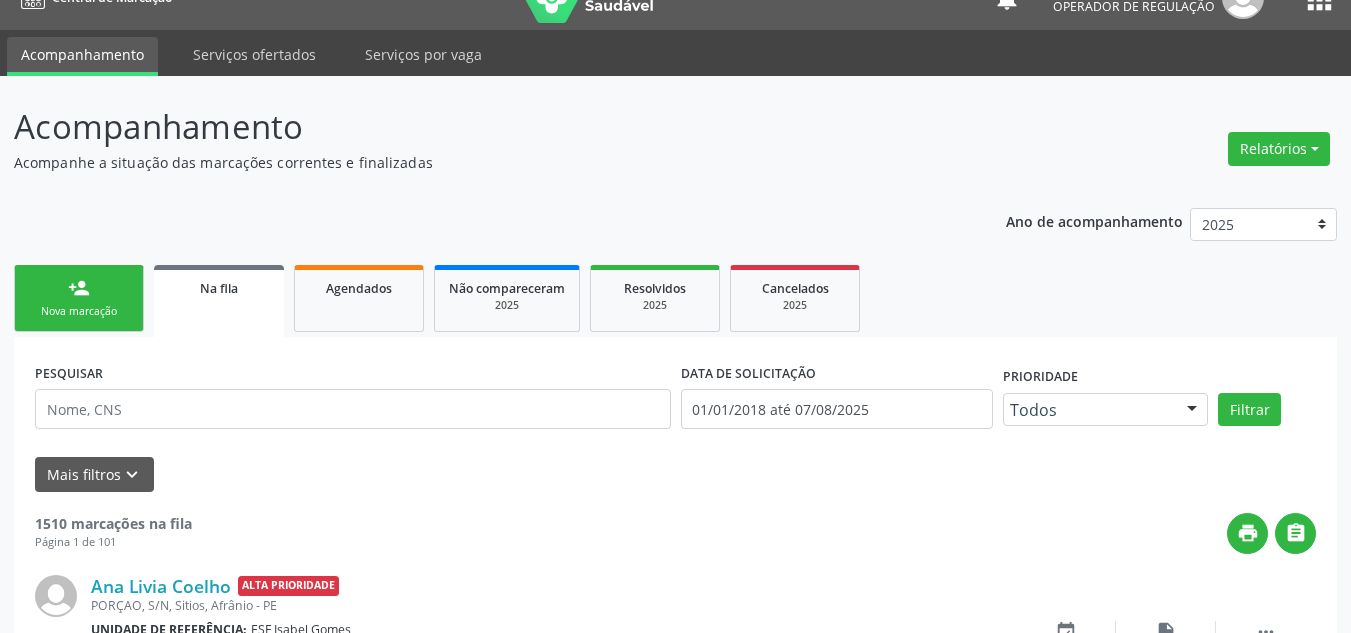 click on "person_add
Nova marcação" at bounding box center [79, 298] 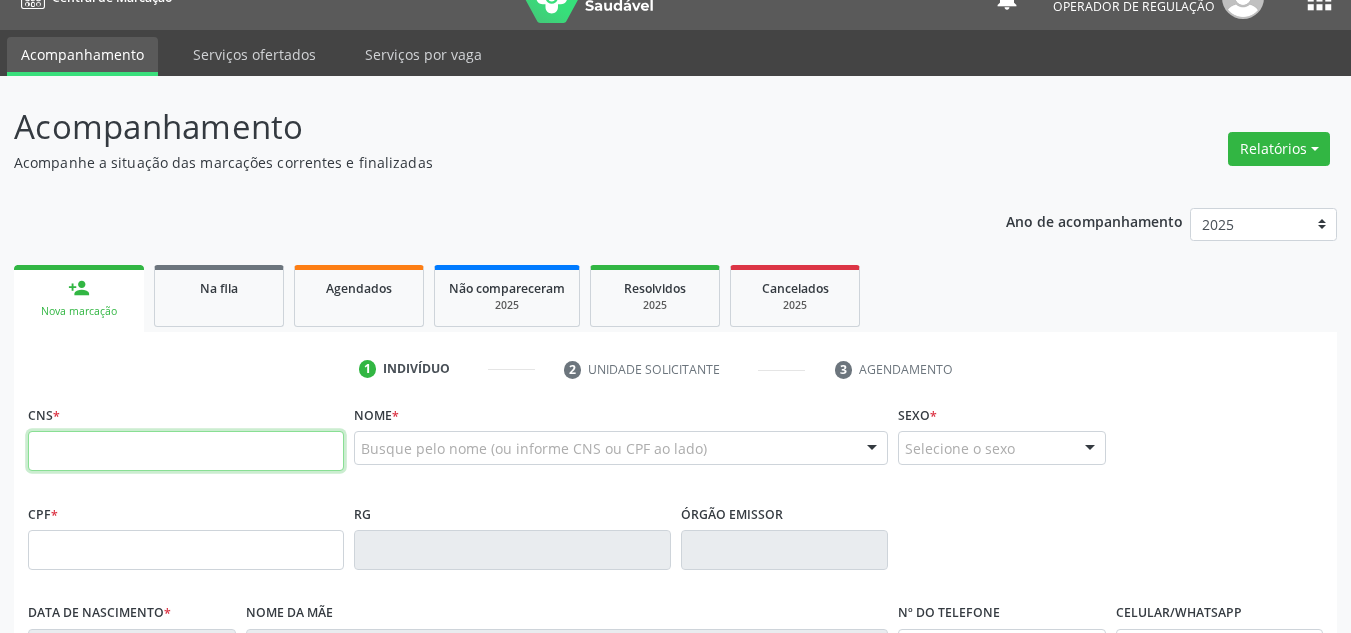 click at bounding box center (186, 451) 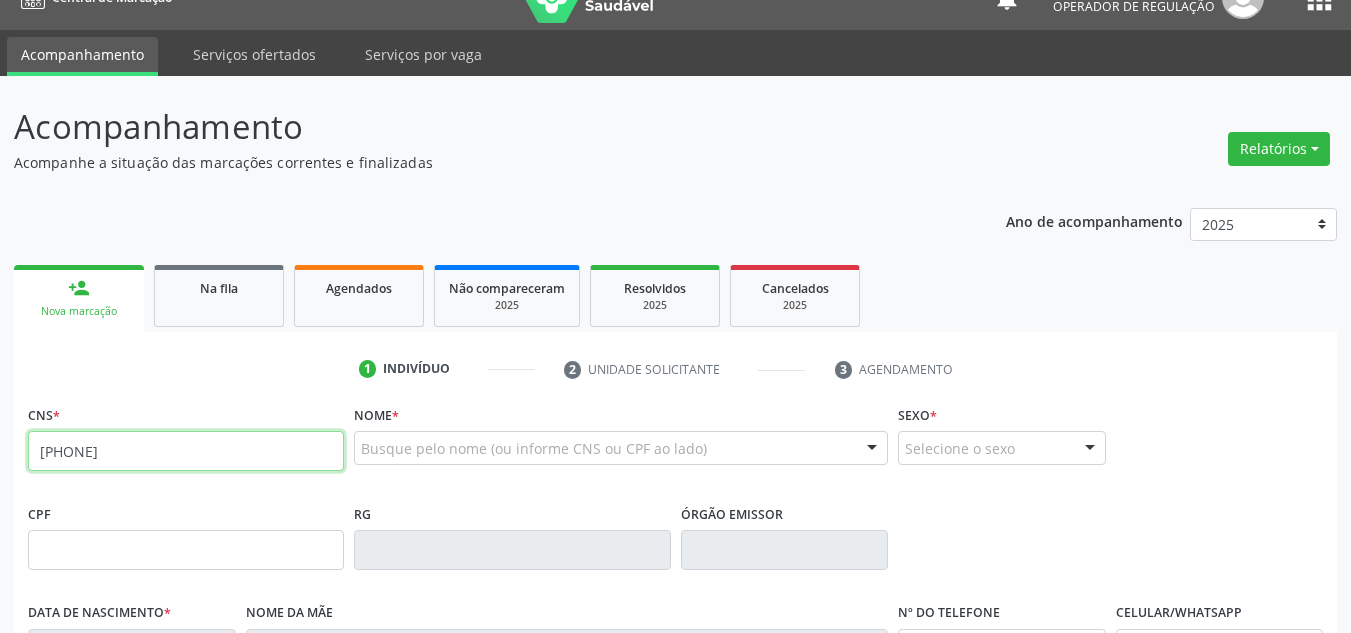 type on "[PHONE]" 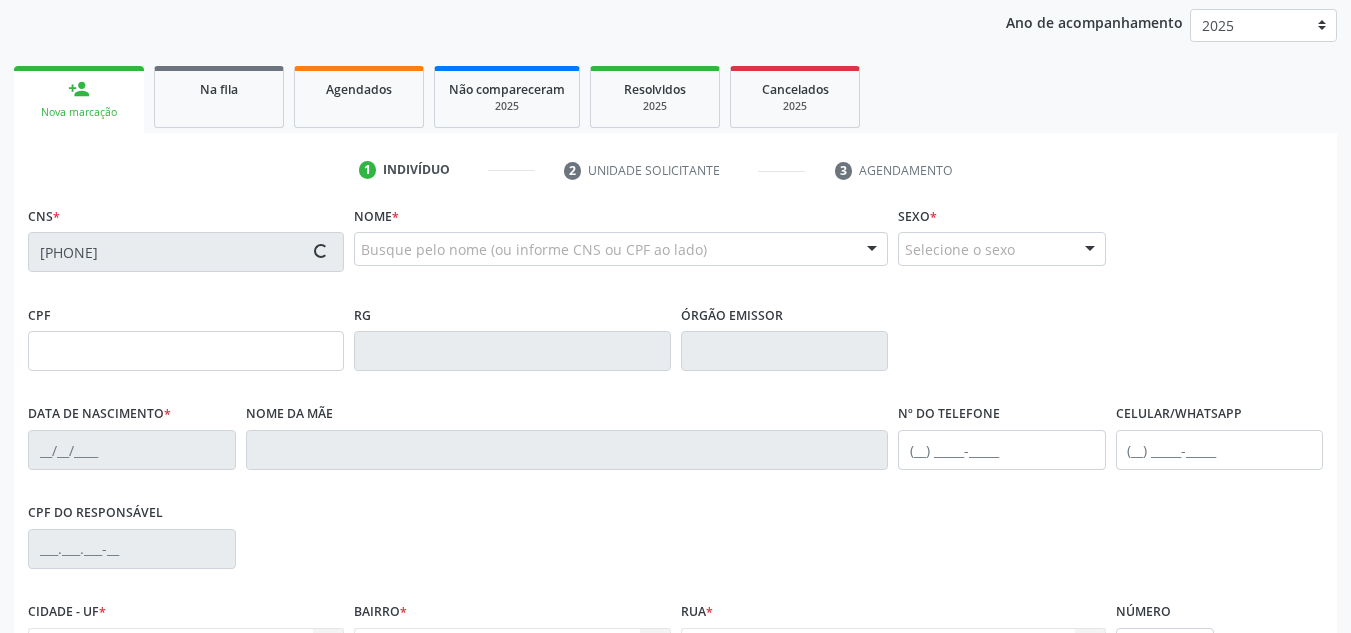 type on "[CPF]" 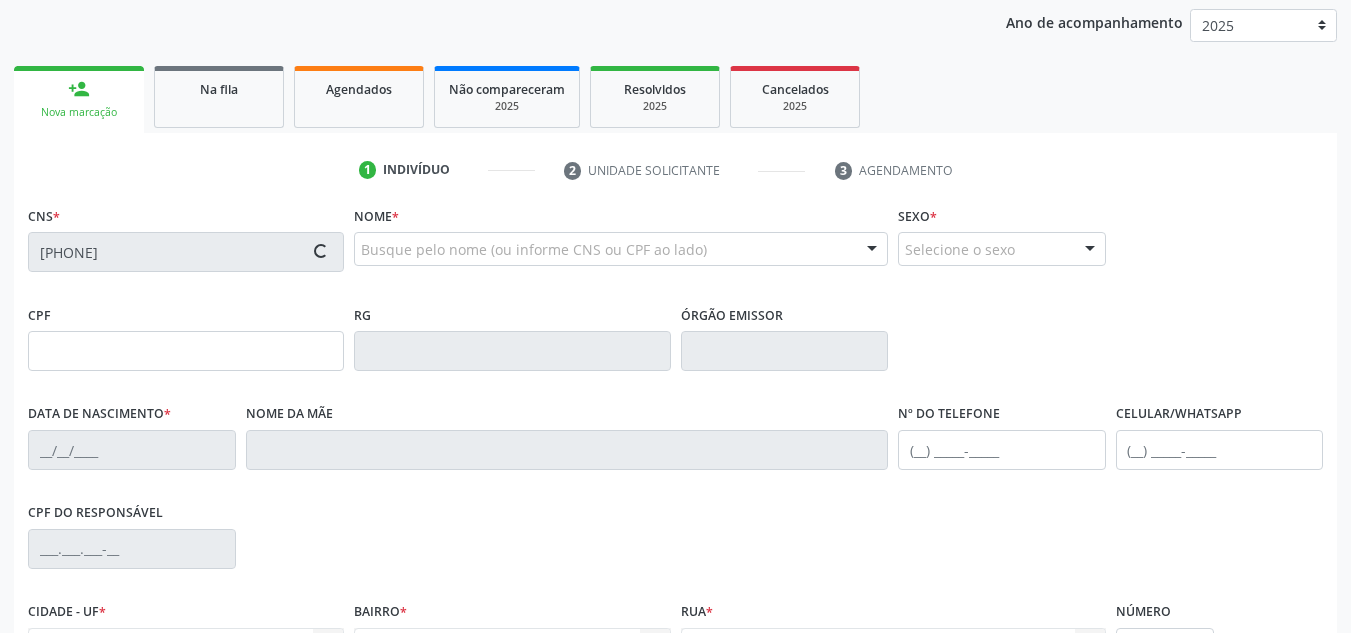 type on "[DATE]" 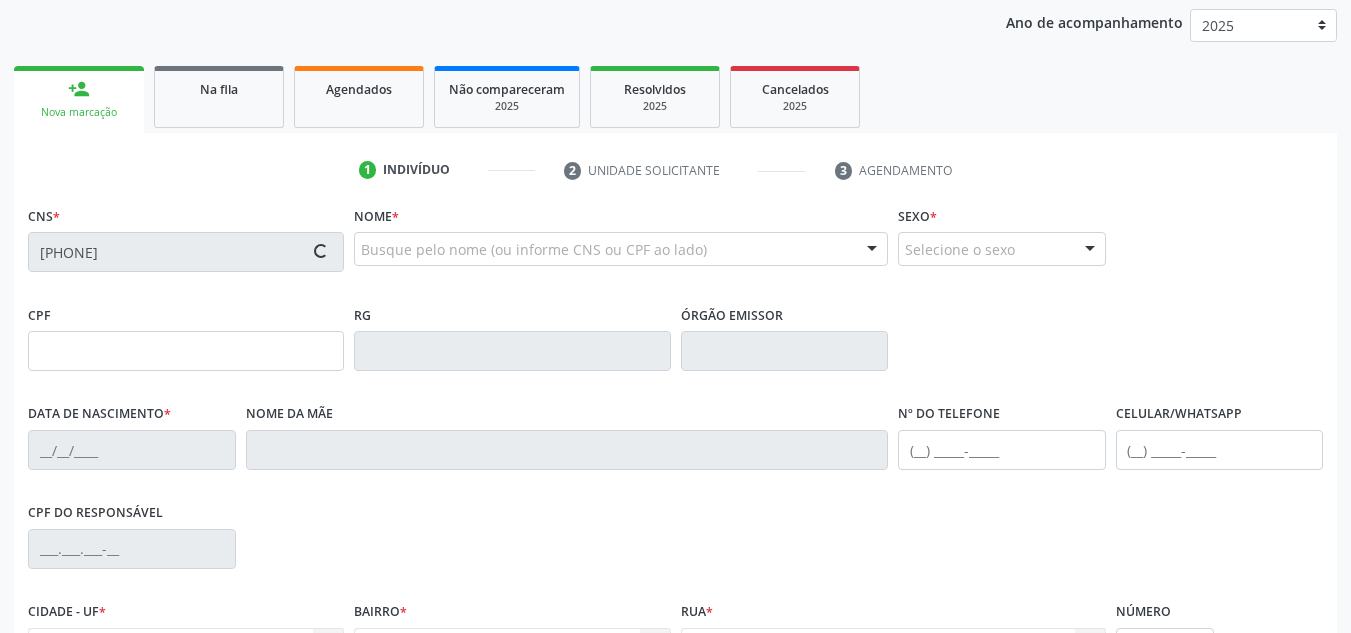 type on "[NAME]" 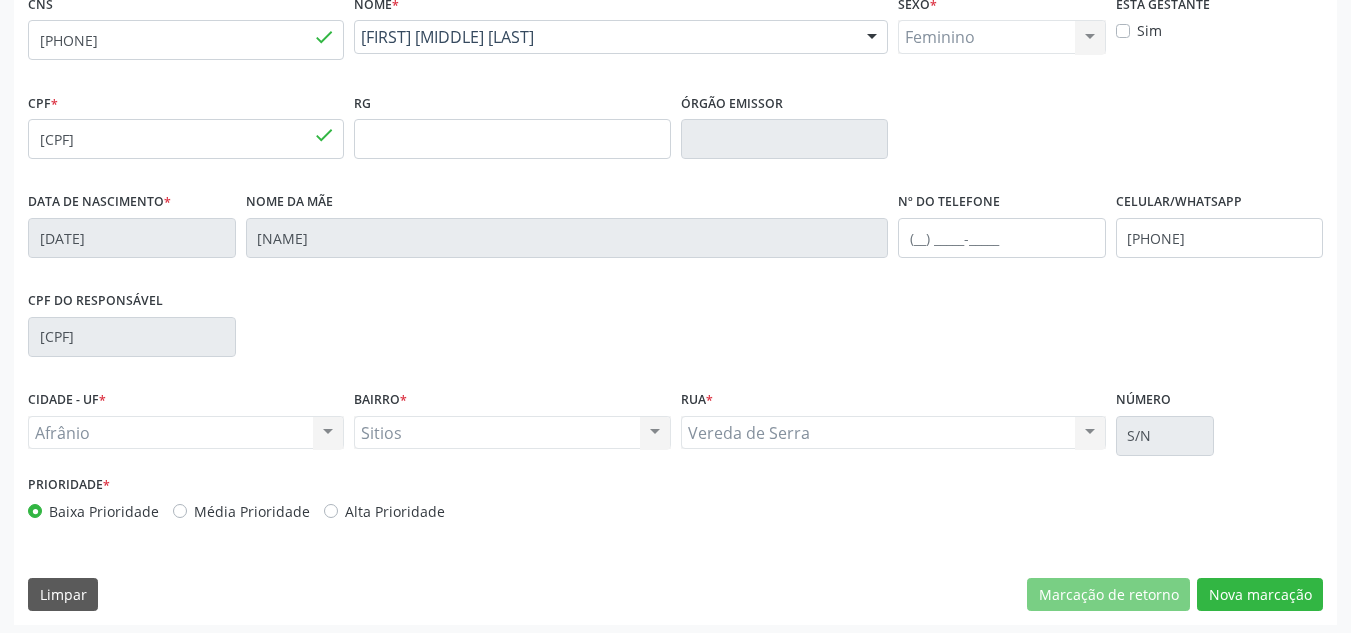 scroll, scrollTop: 451, scrollLeft: 0, axis: vertical 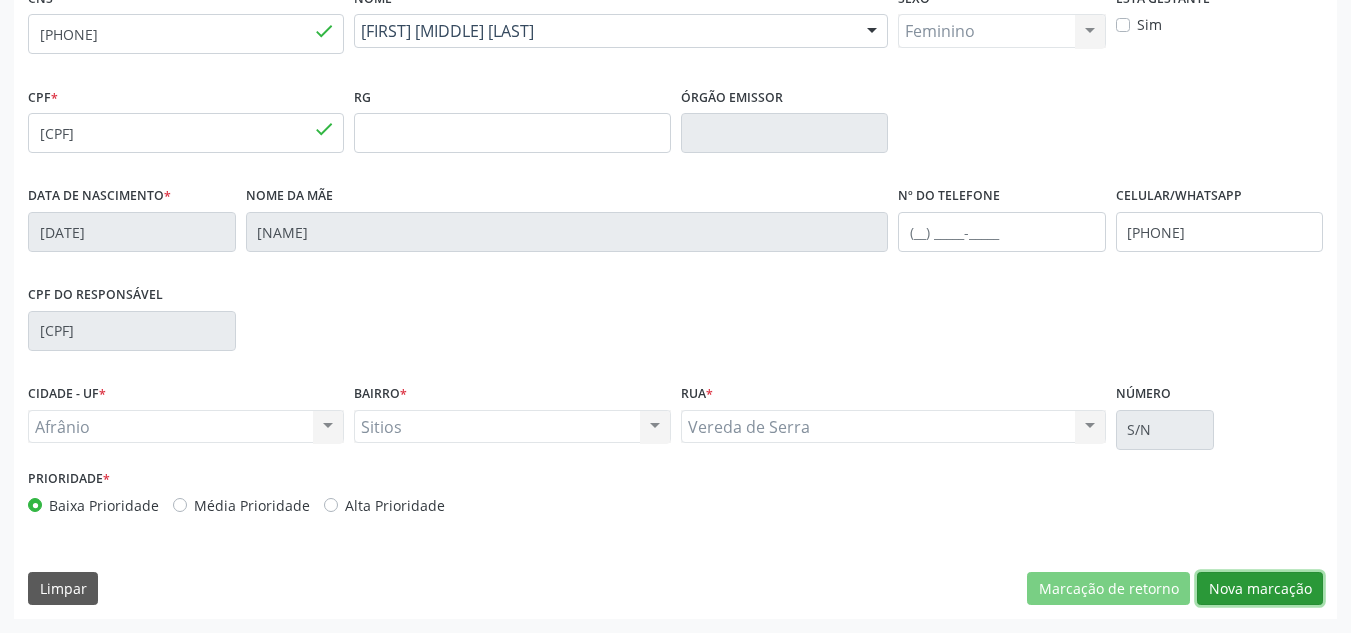 click on "Nova marcação" at bounding box center [1260, 589] 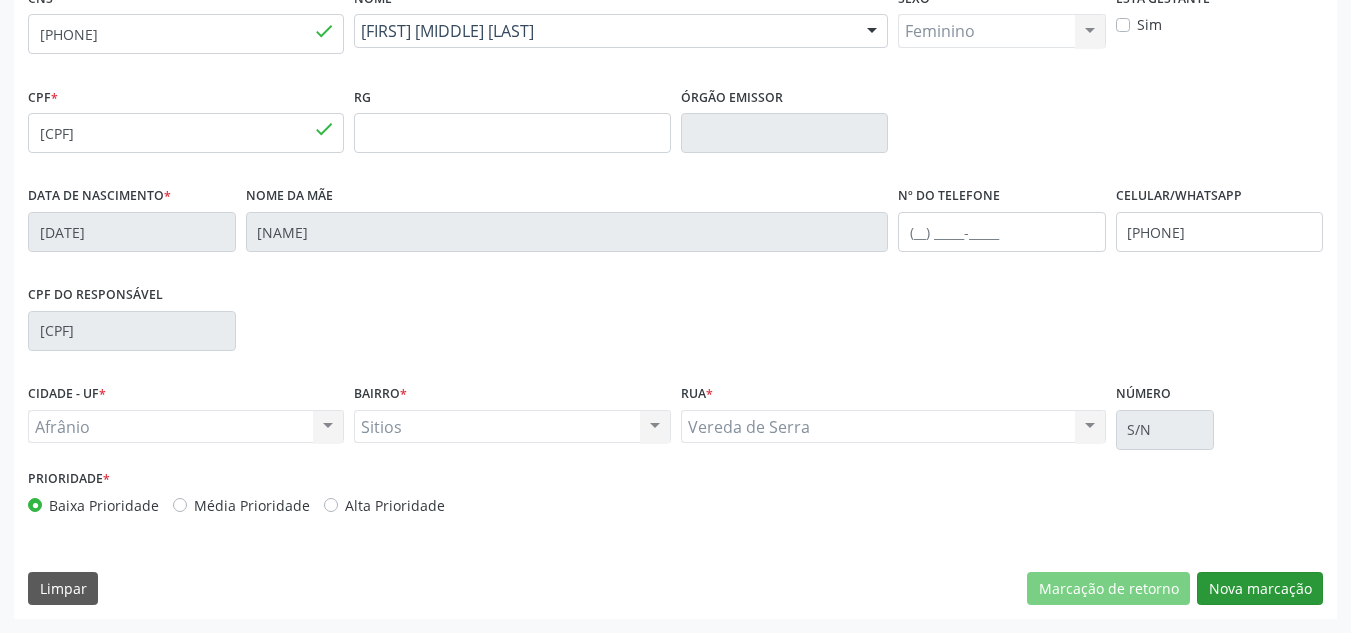 scroll, scrollTop: 273, scrollLeft: 0, axis: vertical 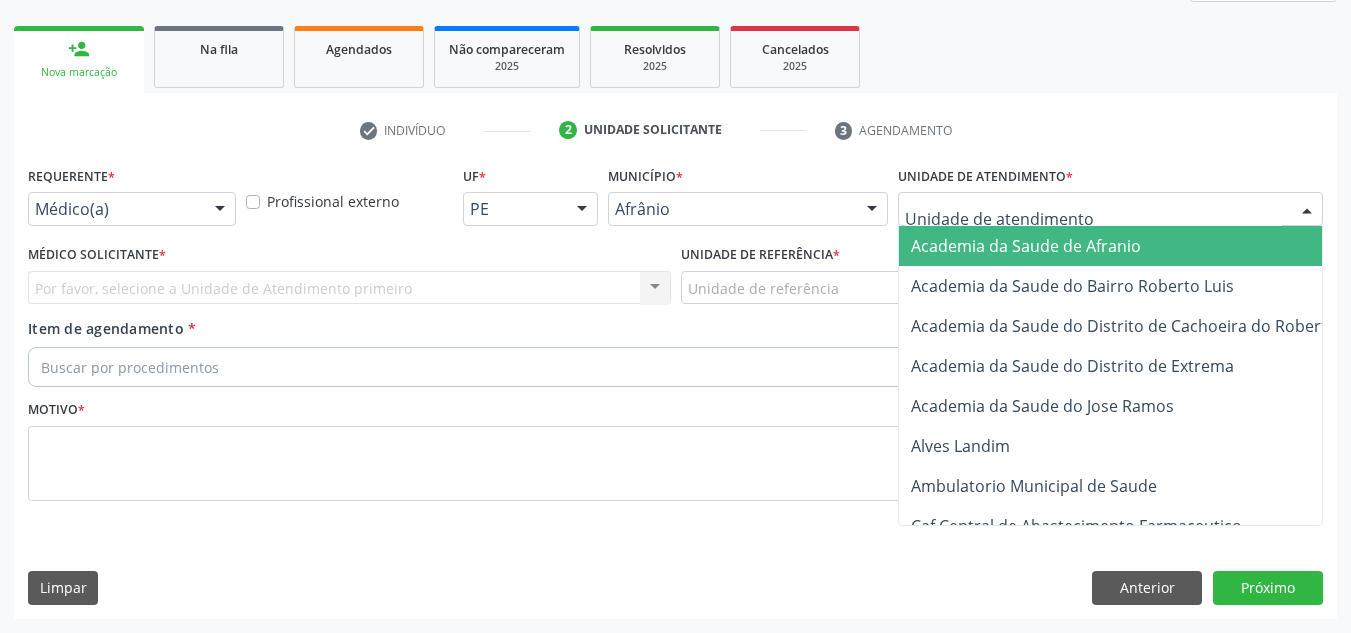 click at bounding box center (1110, 209) 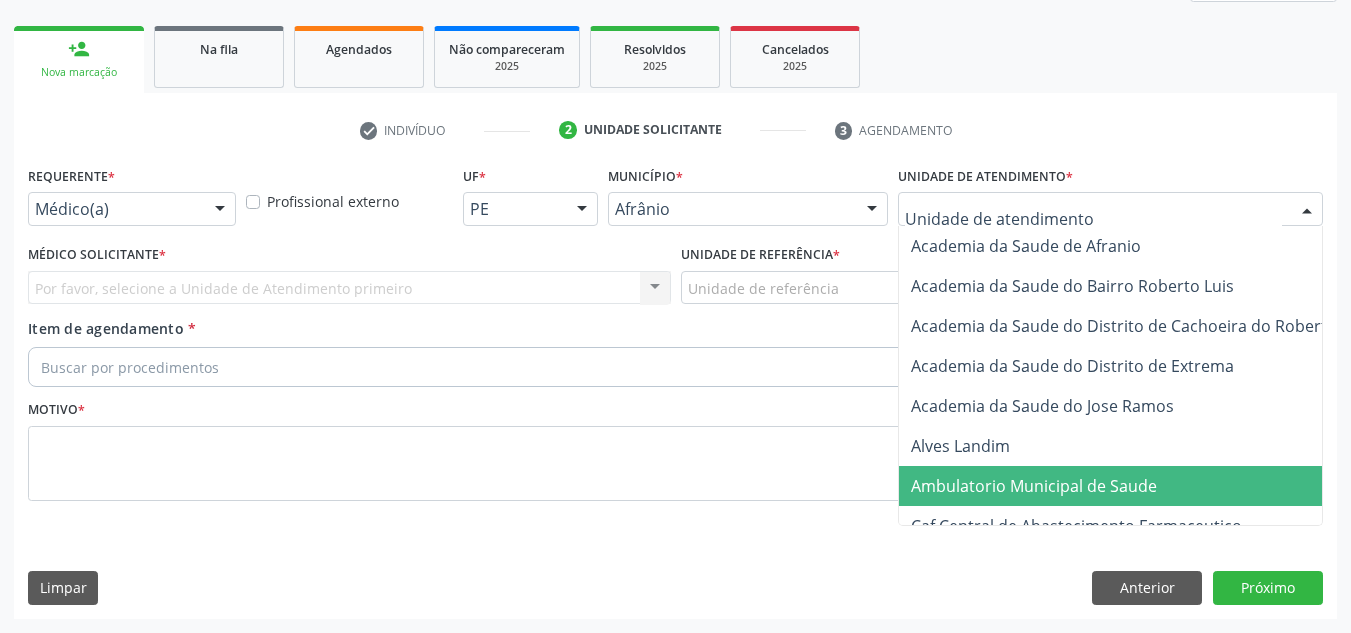 click on "Ambulatorio Municipal de Saude" at bounding box center [1137, 486] 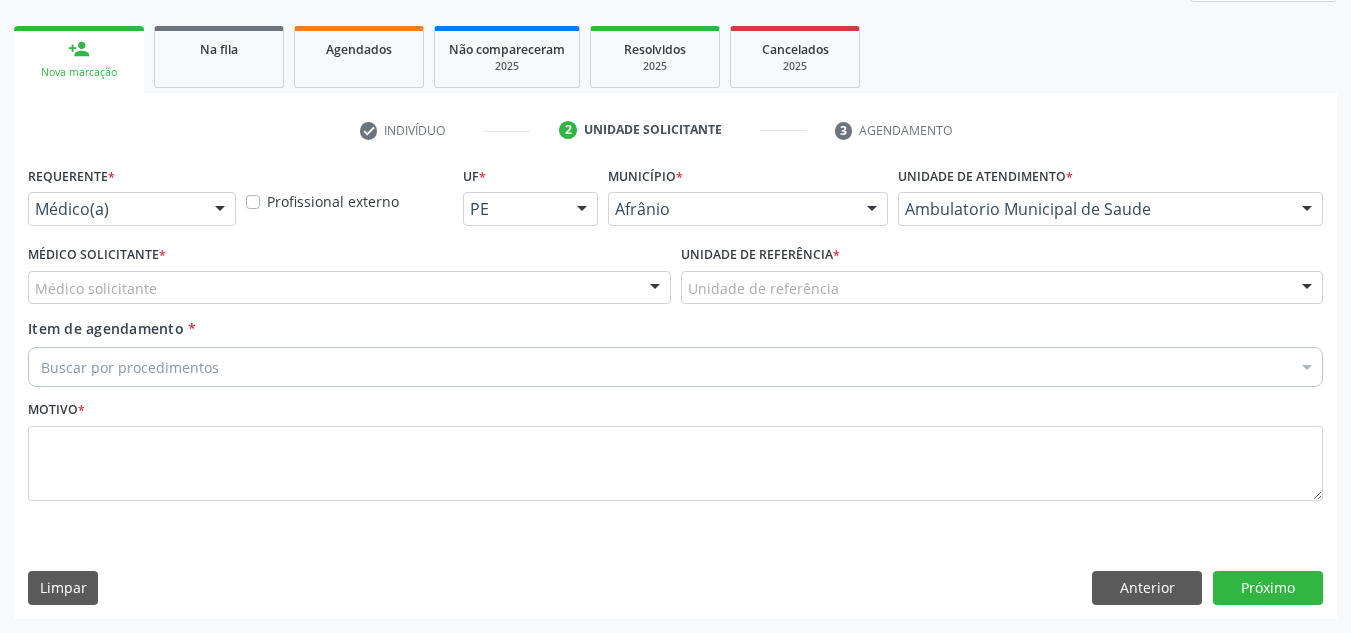 click on "Médico solicitante" at bounding box center [349, 288] 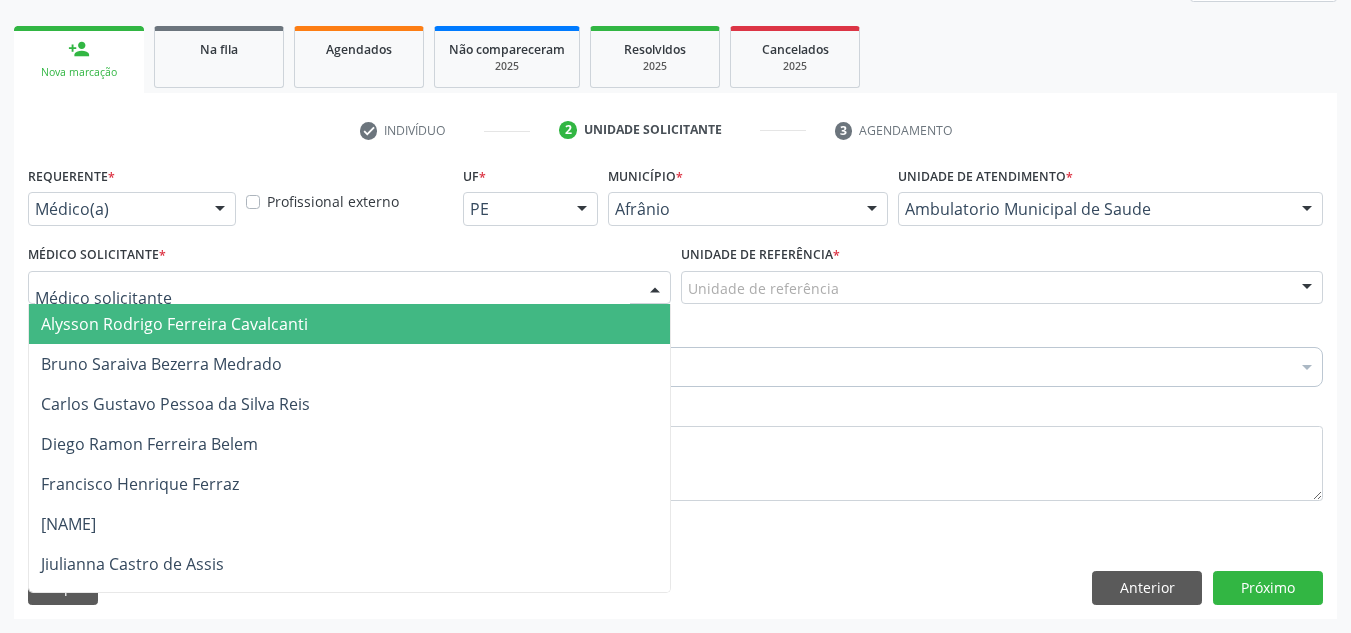 click on "Bruno Saraiva Bezerra Medrado" at bounding box center [349, 364] 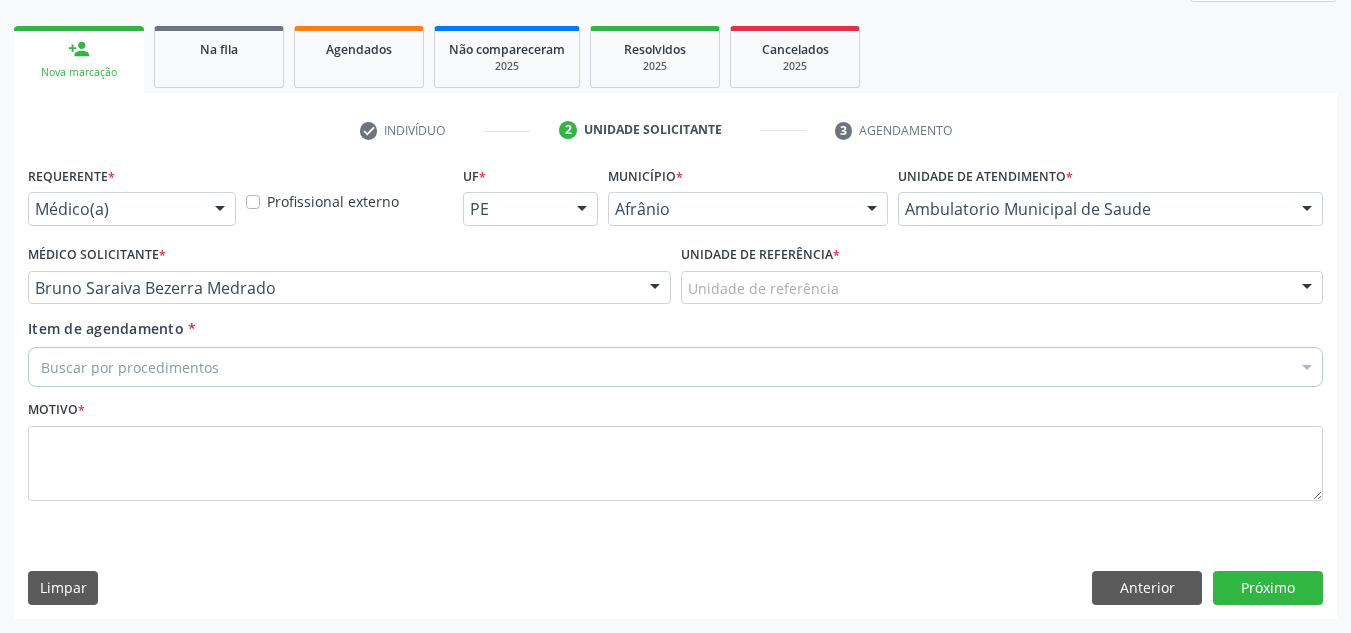 click on "Unidade de referência
*" at bounding box center (760, 255) 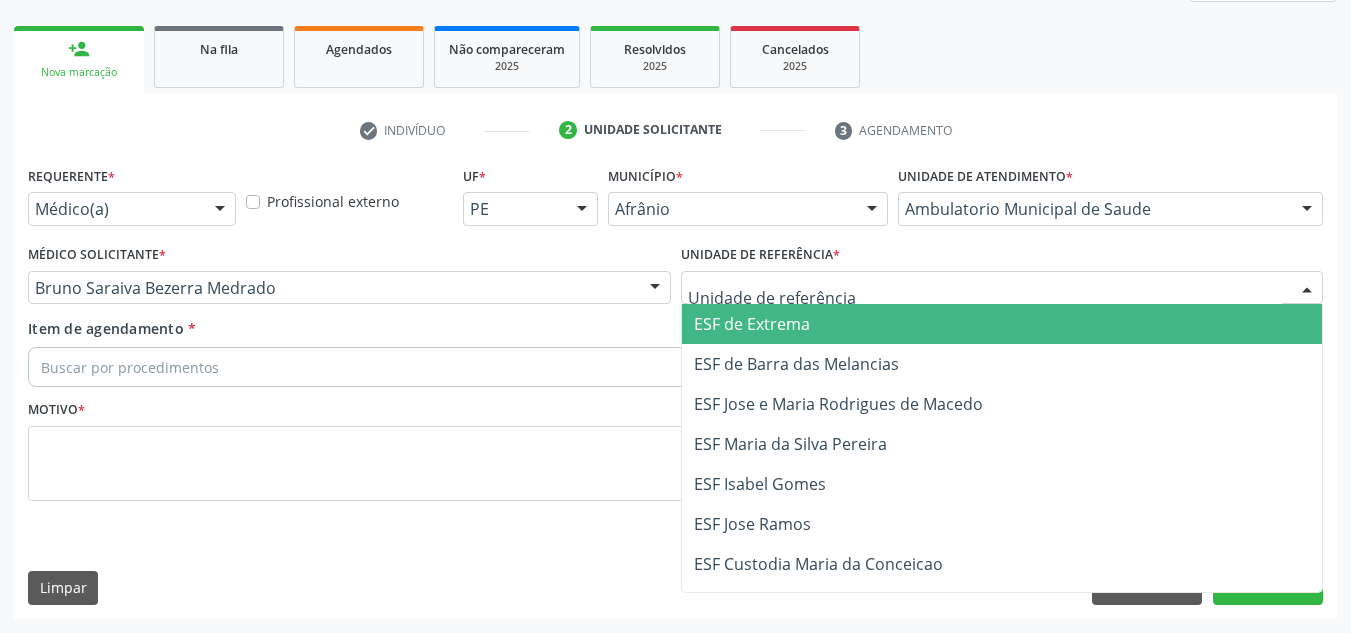 click on "ESF de Extrema" at bounding box center [752, 324] 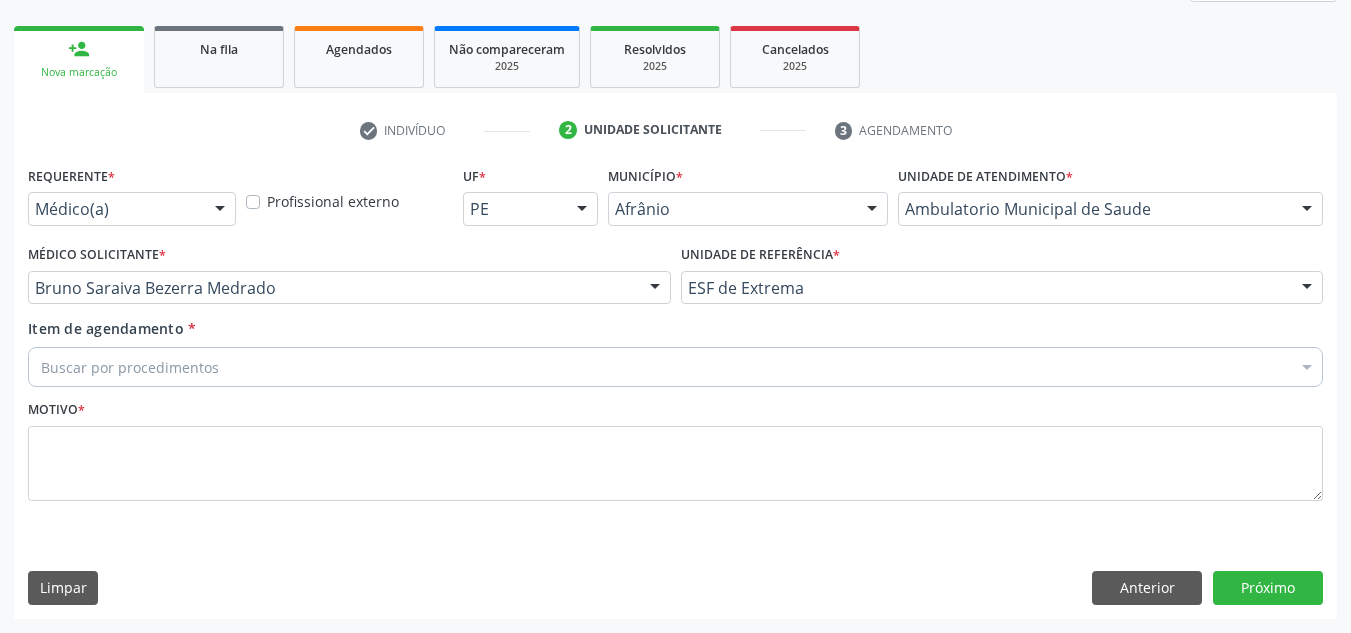 drag, startPoint x: 801, startPoint y: 335, endPoint x: 797, endPoint y: 353, distance: 18.439089 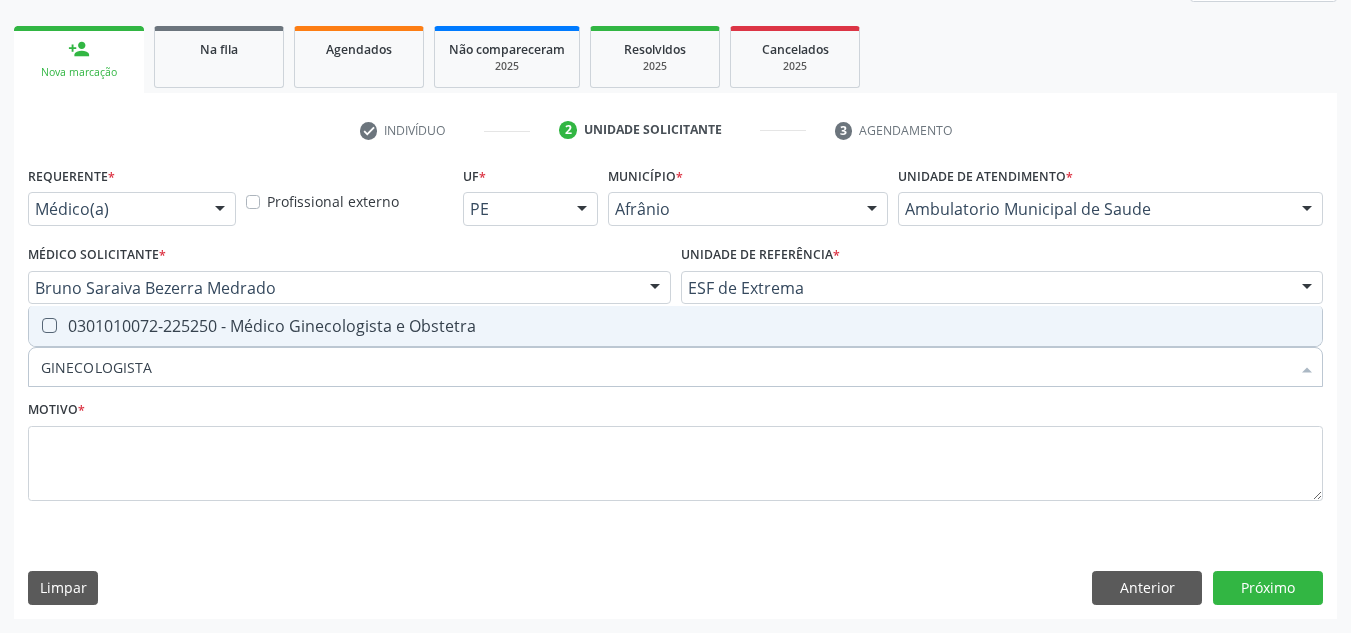 type on "GINECOLOGISTA" 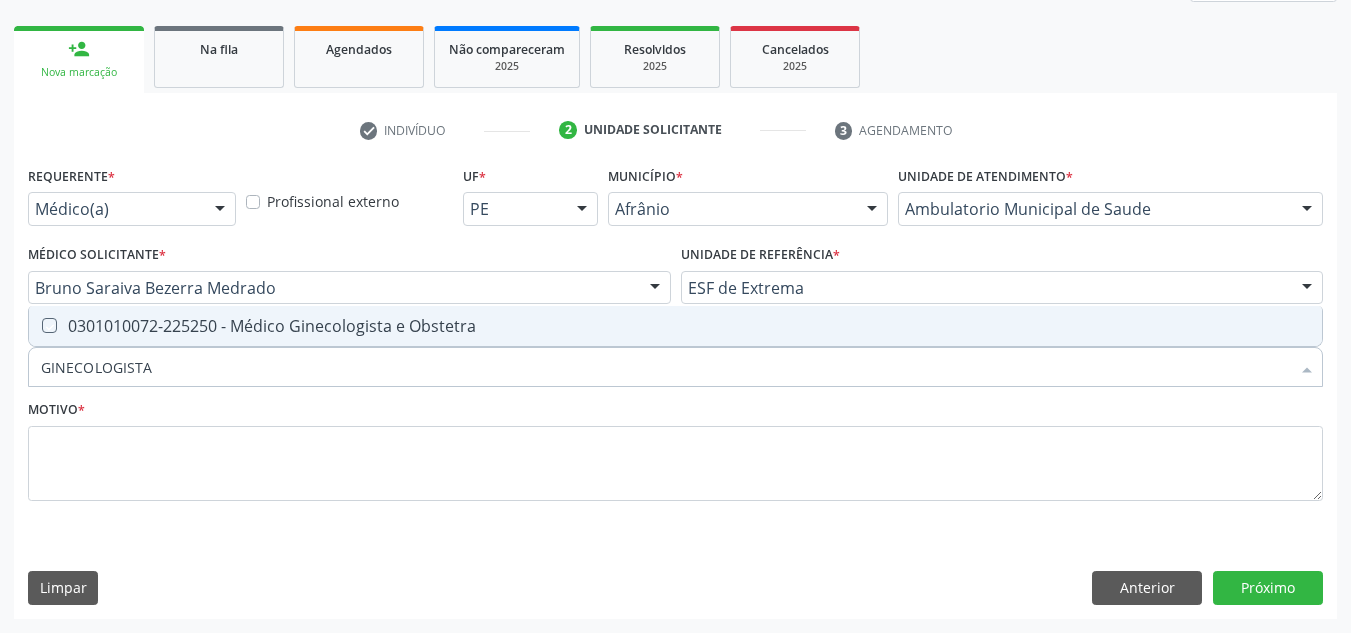 checkbox on "true" 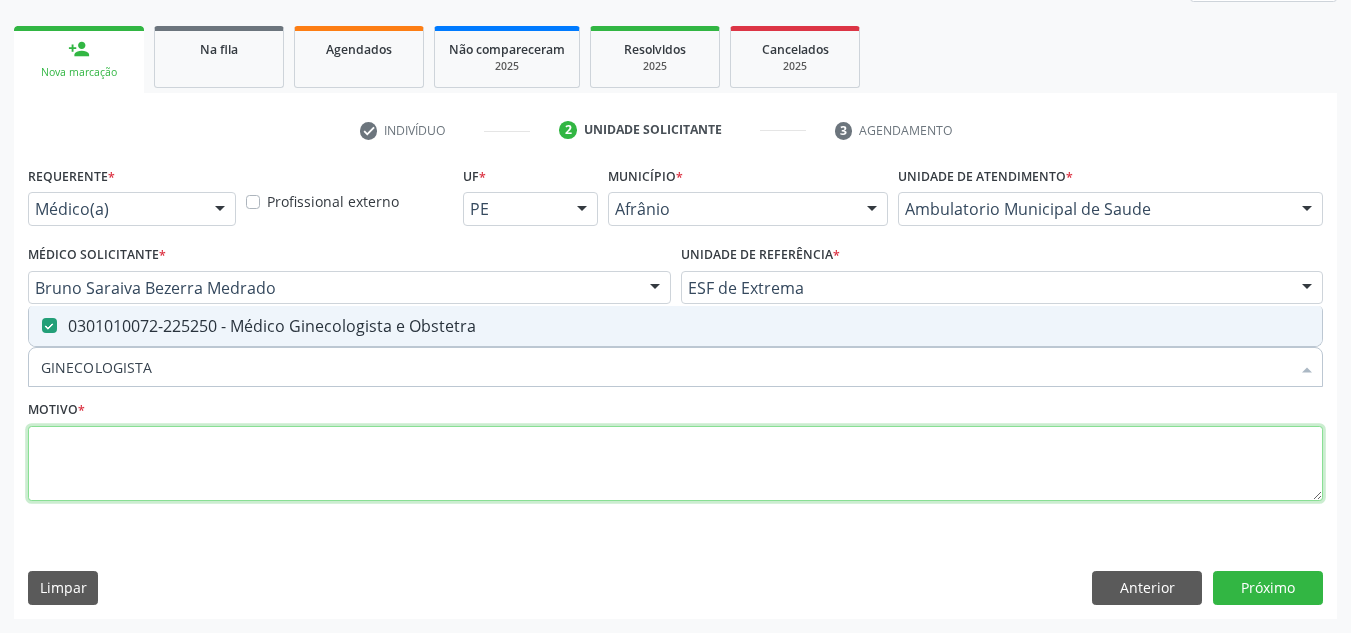 click at bounding box center (675, 464) 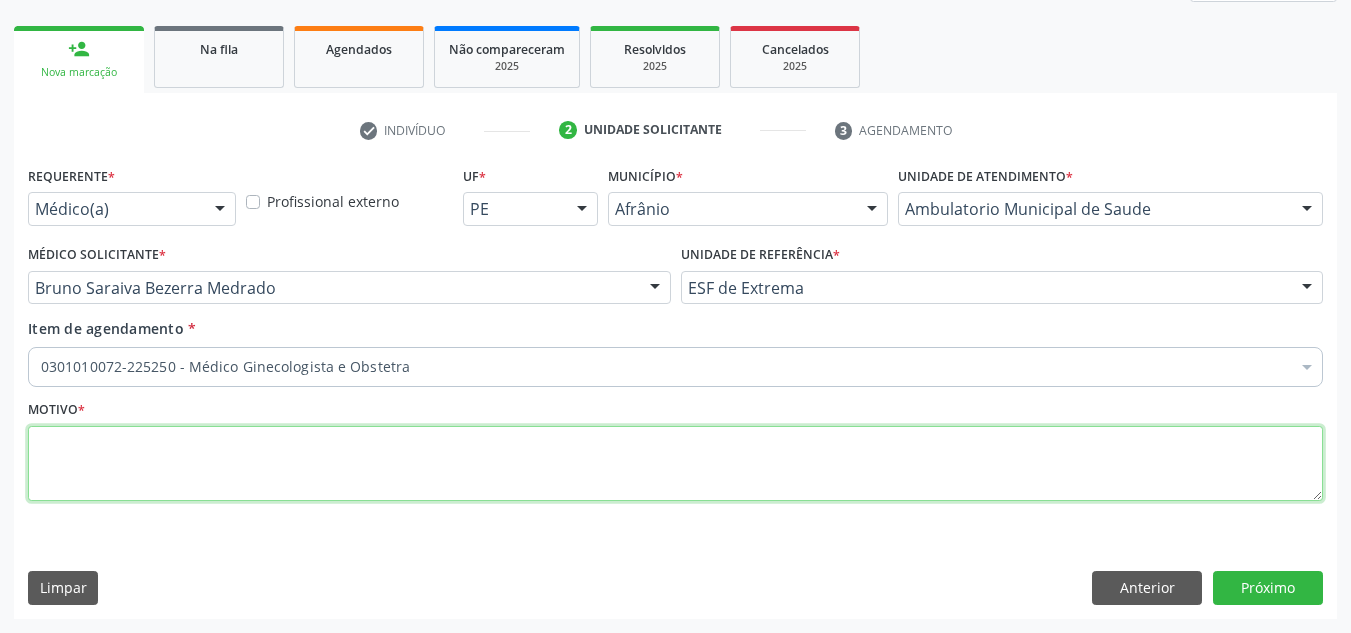 click at bounding box center (675, 464) 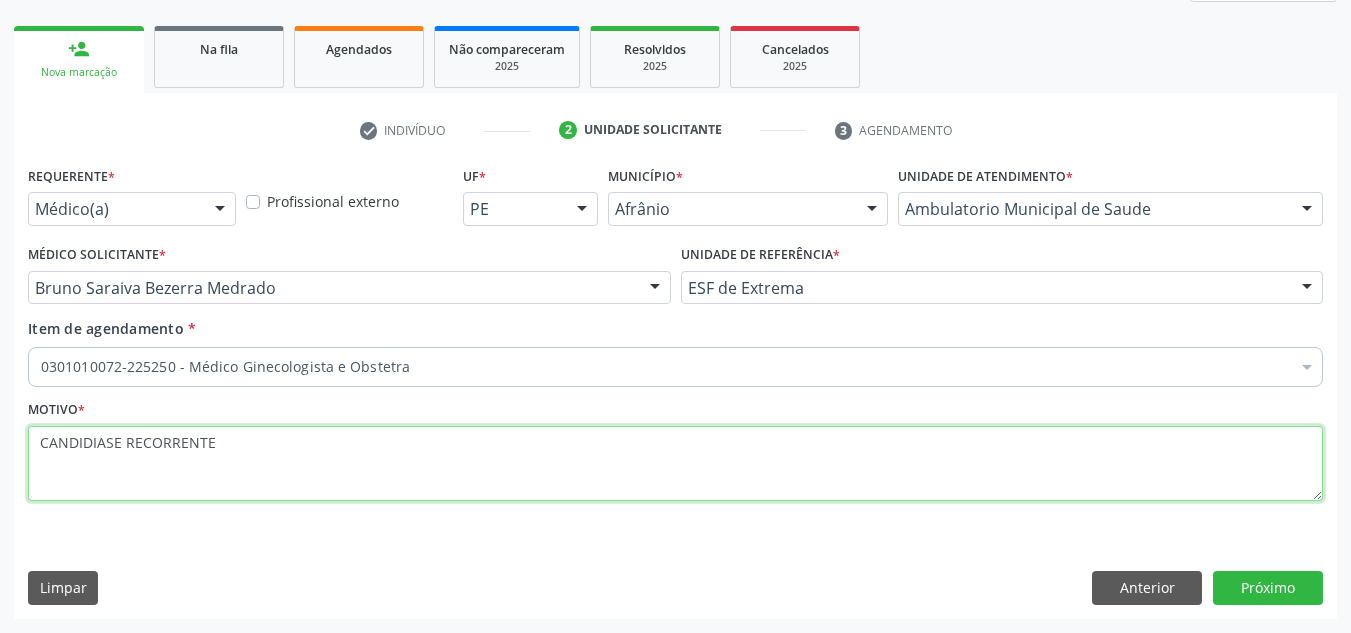 type on "CANDIDIASE RECORRENTE" 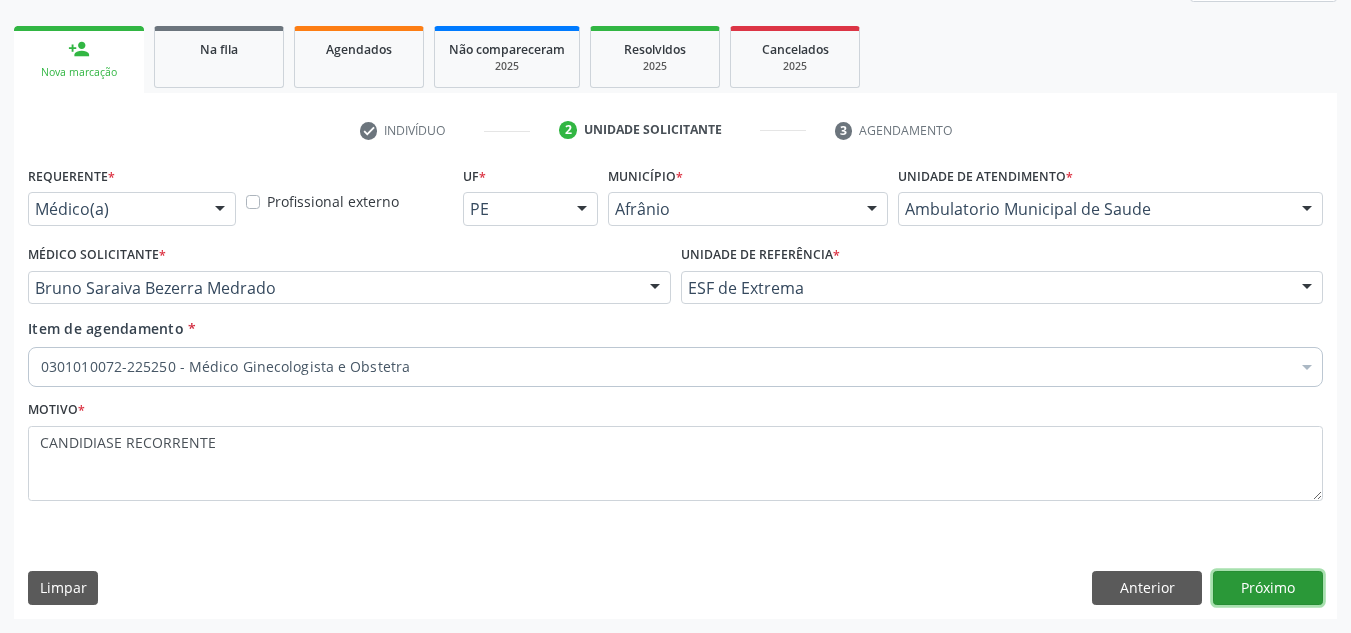 click on "Próximo" at bounding box center [1268, 588] 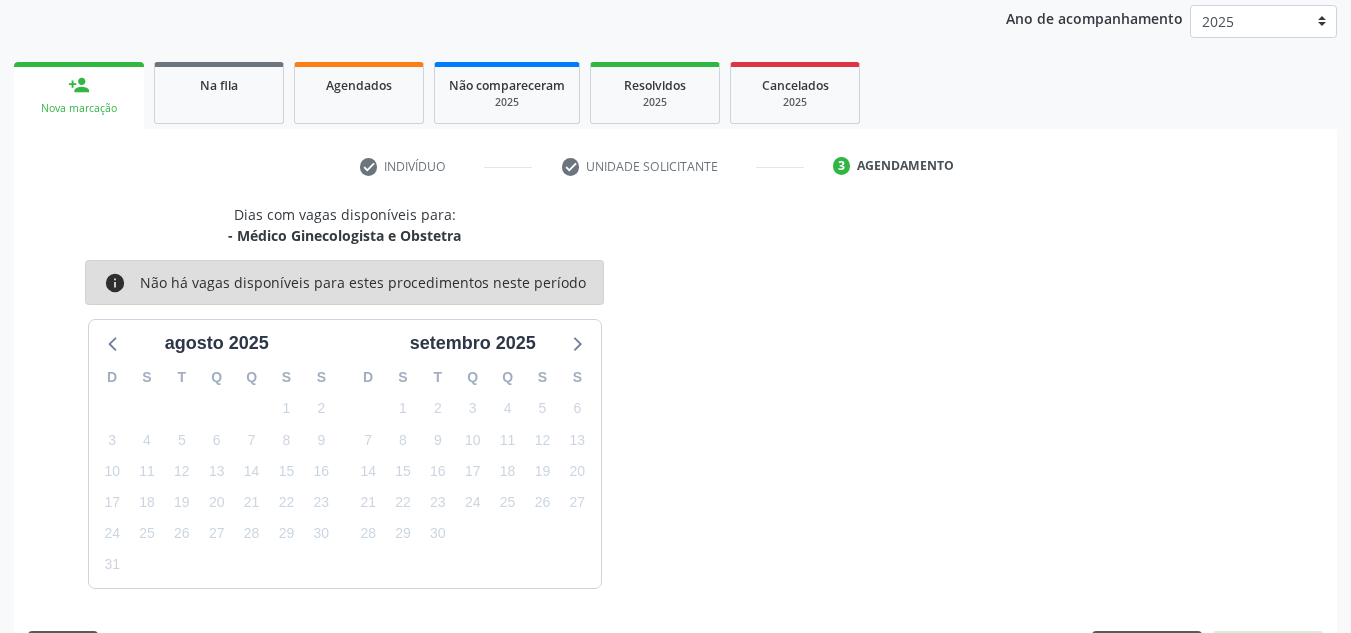 scroll, scrollTop: 273, scrollLeft: 0, axis: vertical 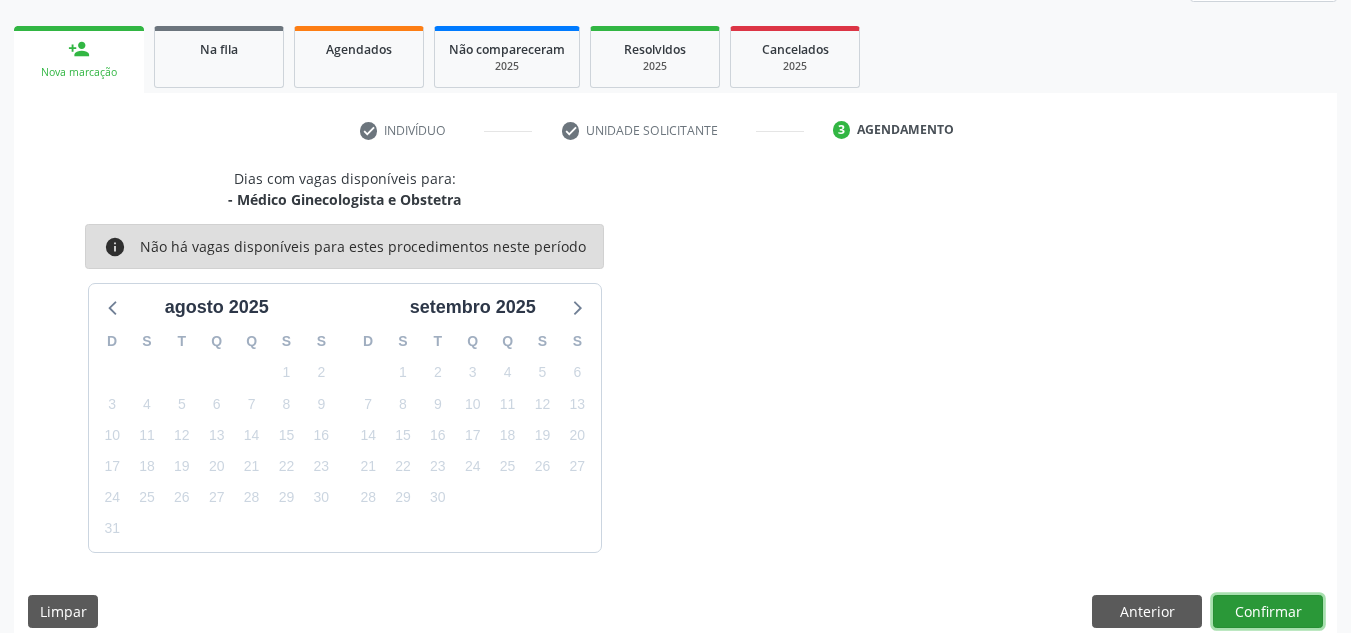 click on "Confirmar" at bounding box center [1268, 612] 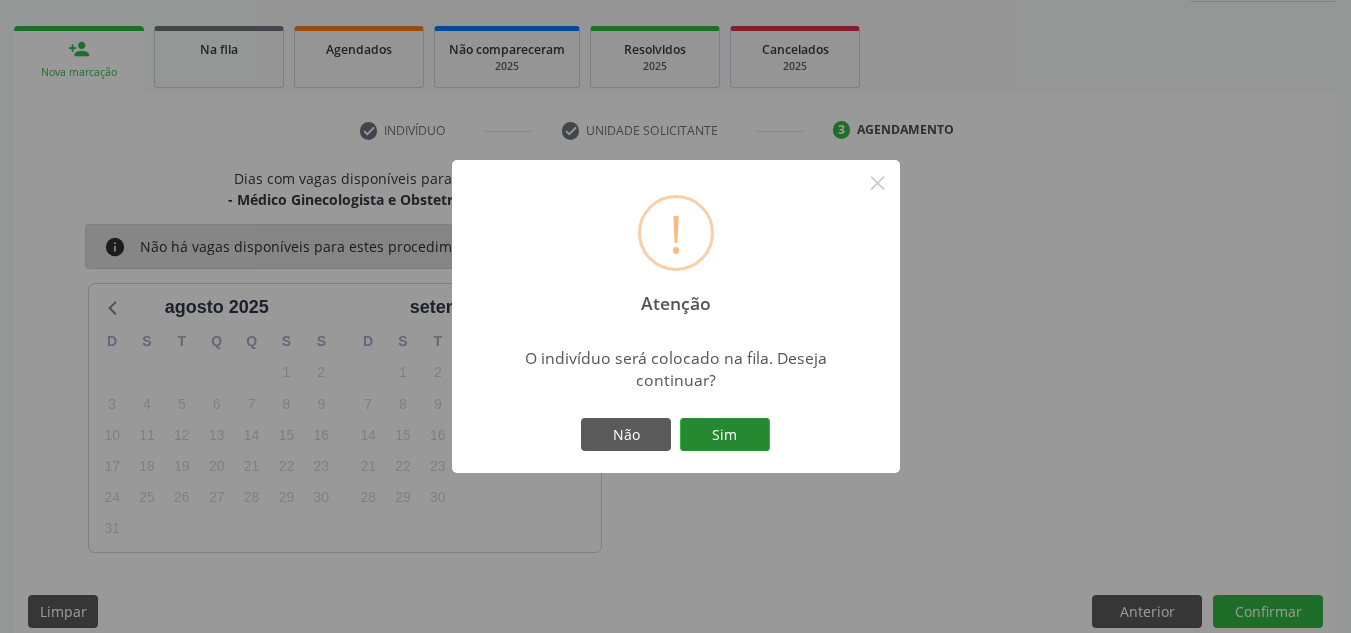 click on "Sim" at bounding box center [725, 435] 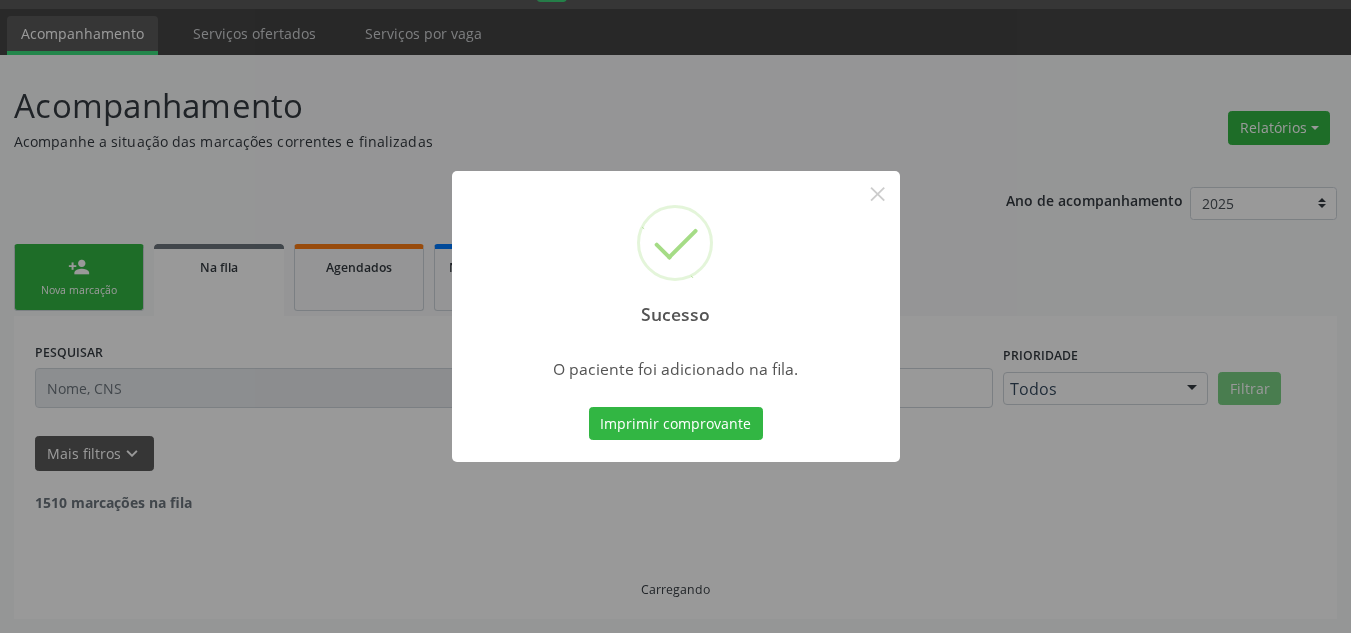 scroll, scrollTop: 34, scrollLeft: 0, axis: vertical 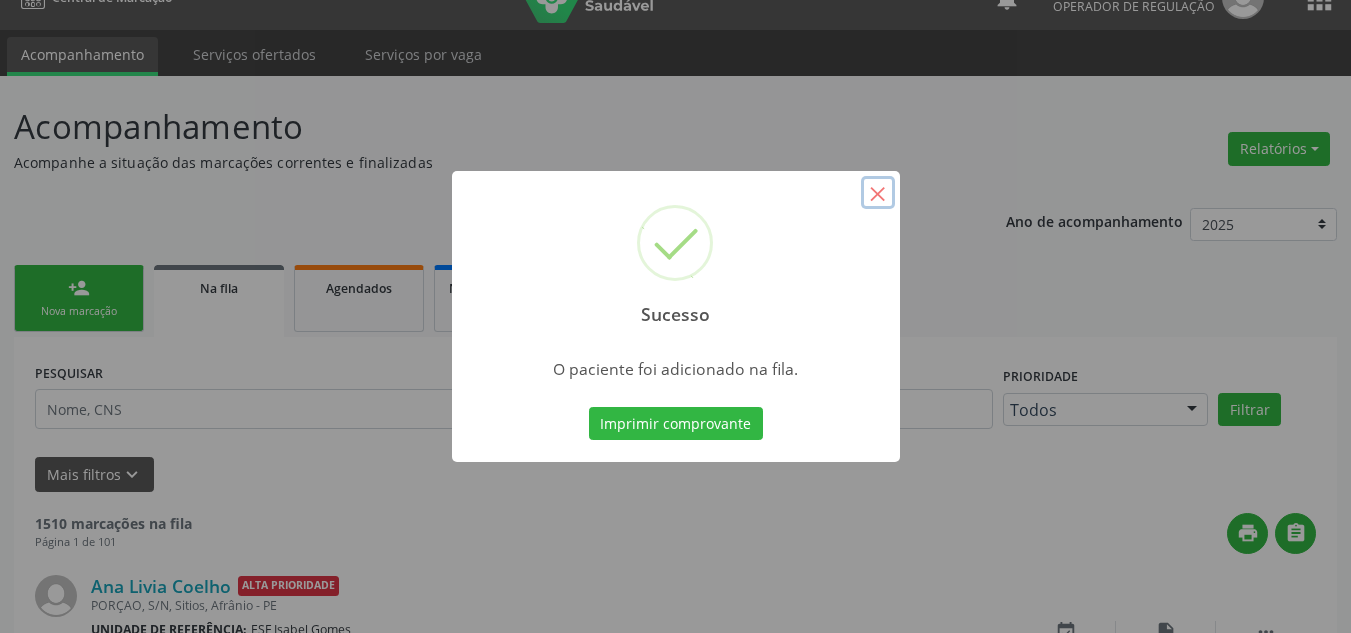 click on "×" at bounding box center [878, 193] 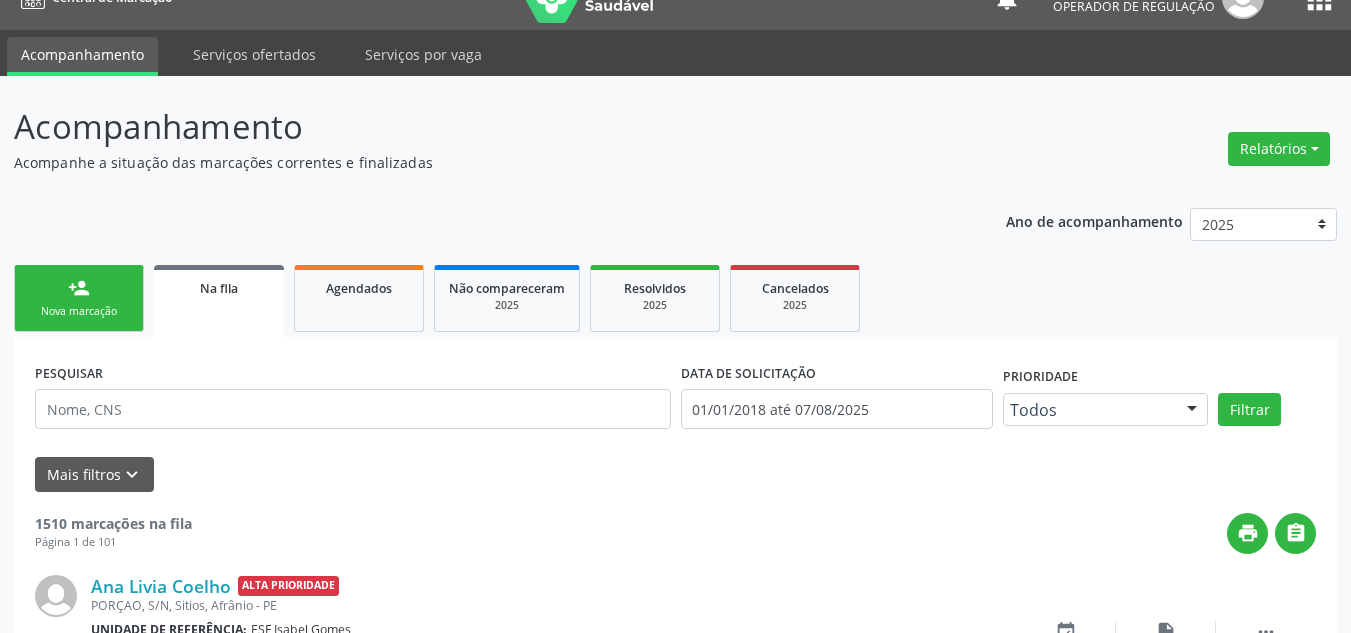 click on "person_add
Nova marcação" at bounding box center (79, 298) 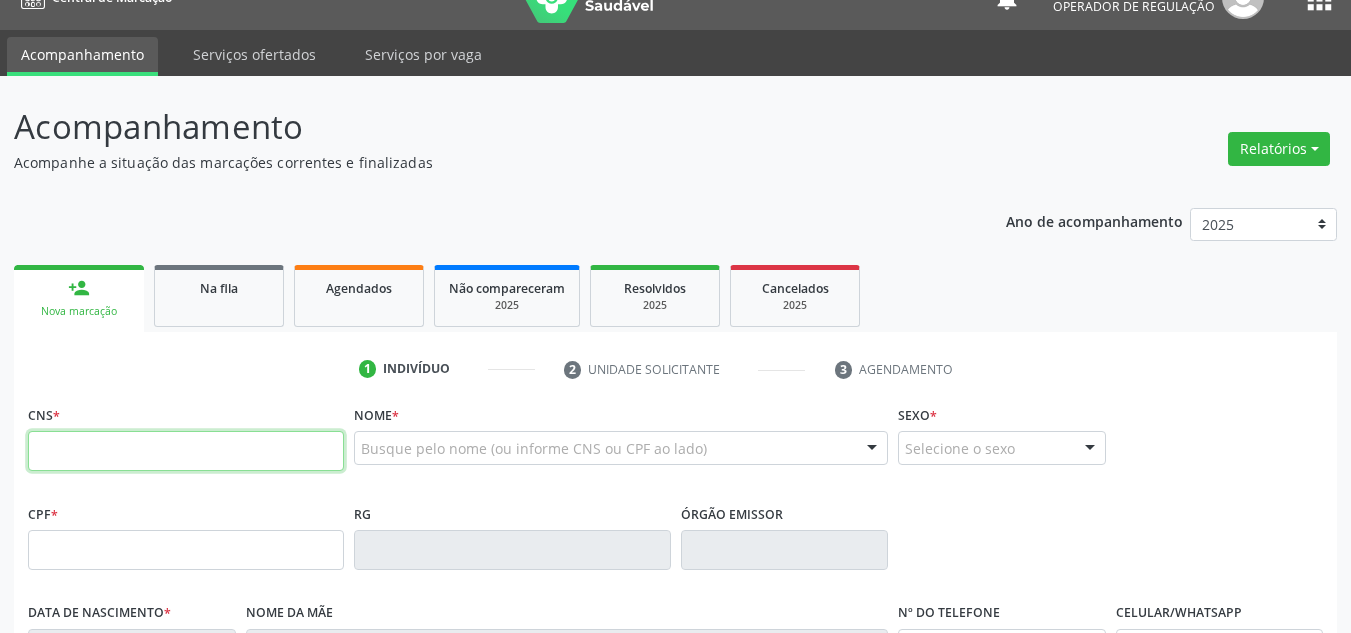 drag, startPoint x: 298, startPoint y: 458, endPoint x: 309, endPoint y: 454, distance: 11.7046995 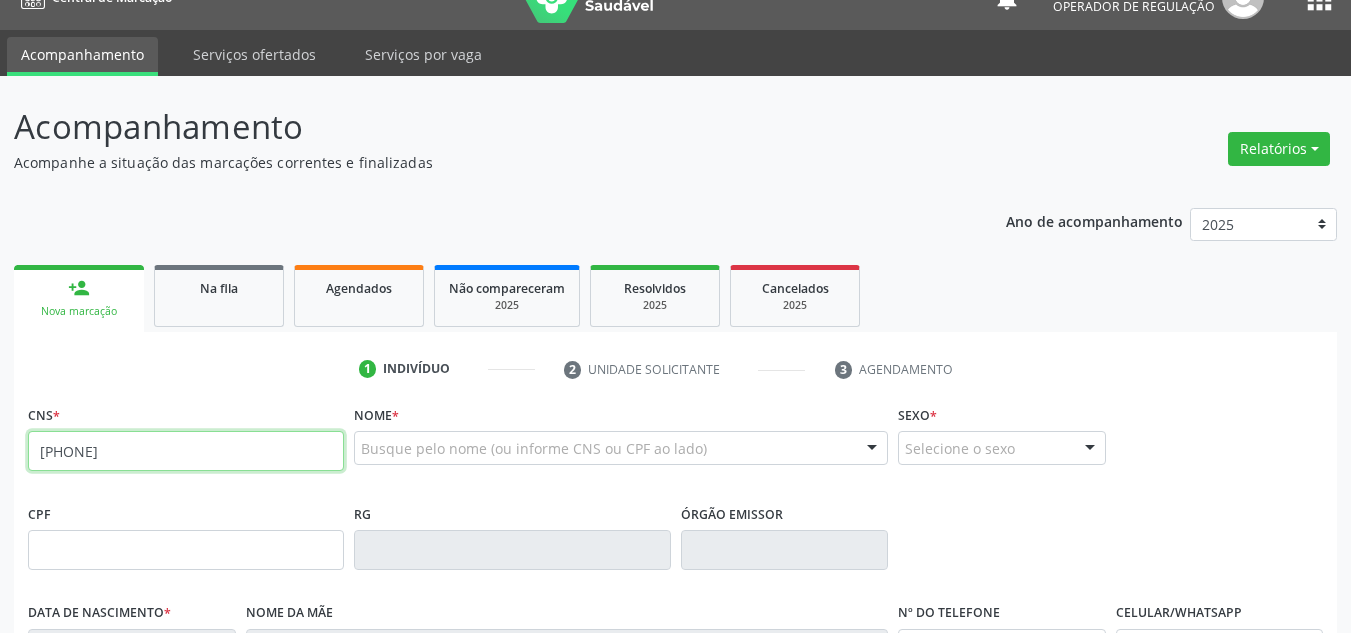 type on "[PHONE]" 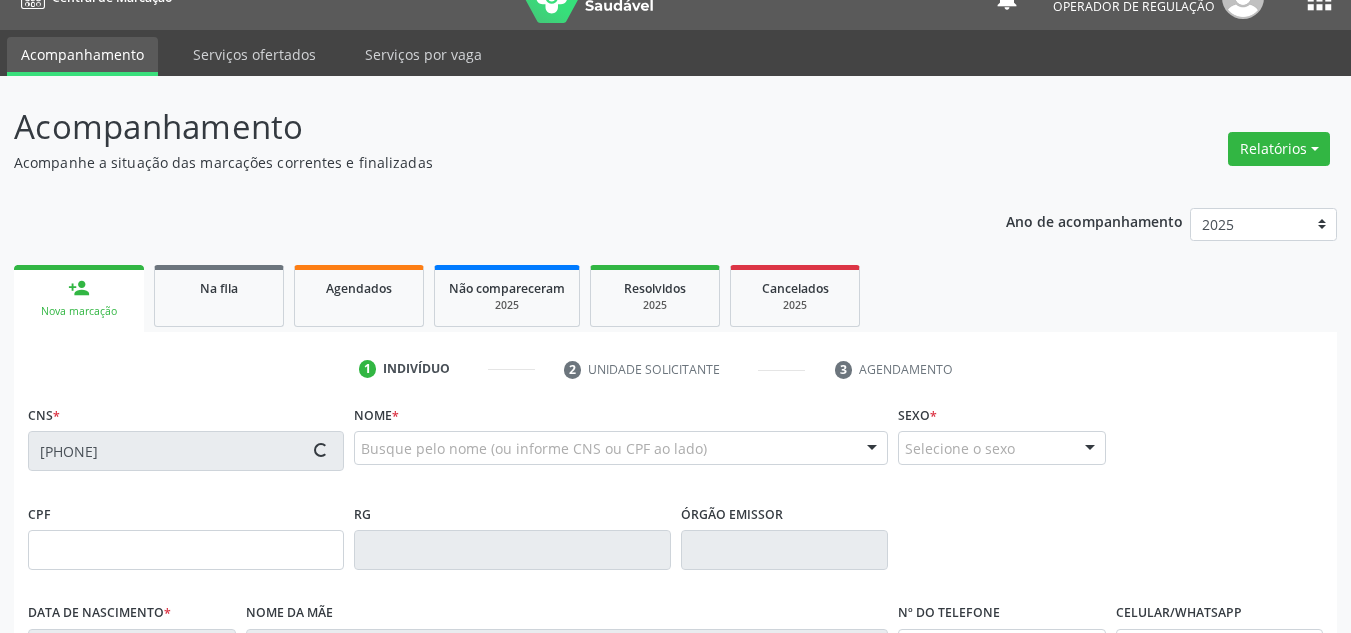 type on "[CPF]" 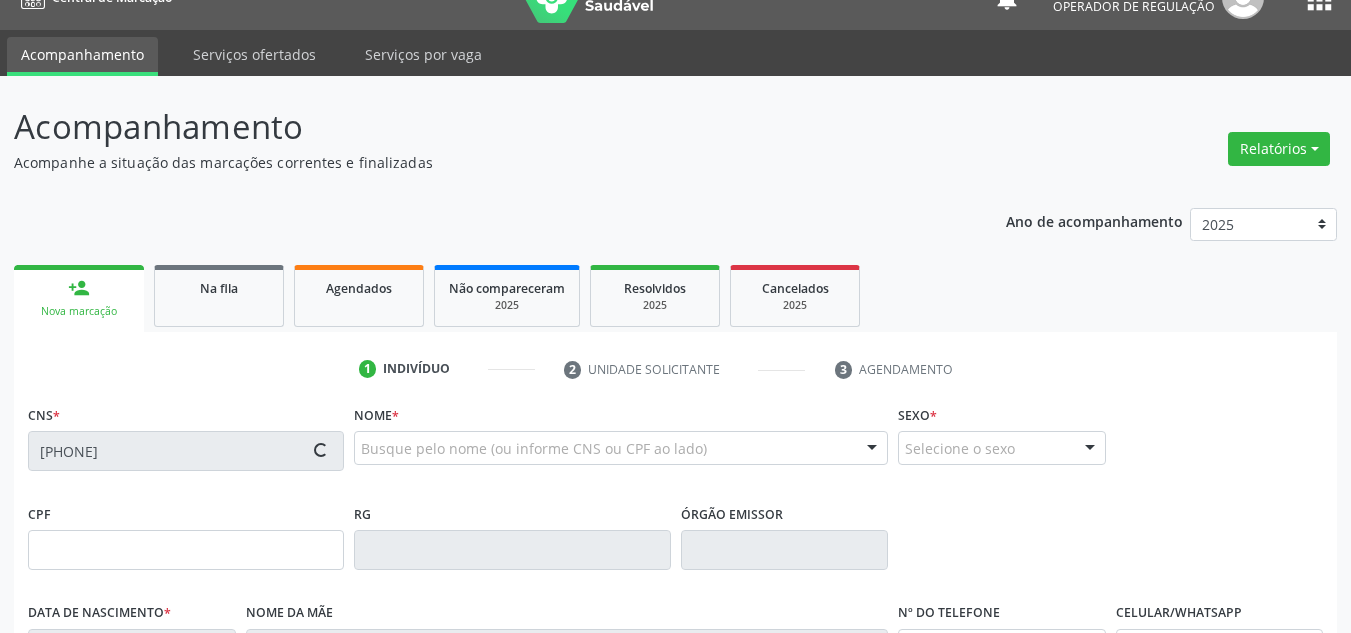type on "[DATE]" 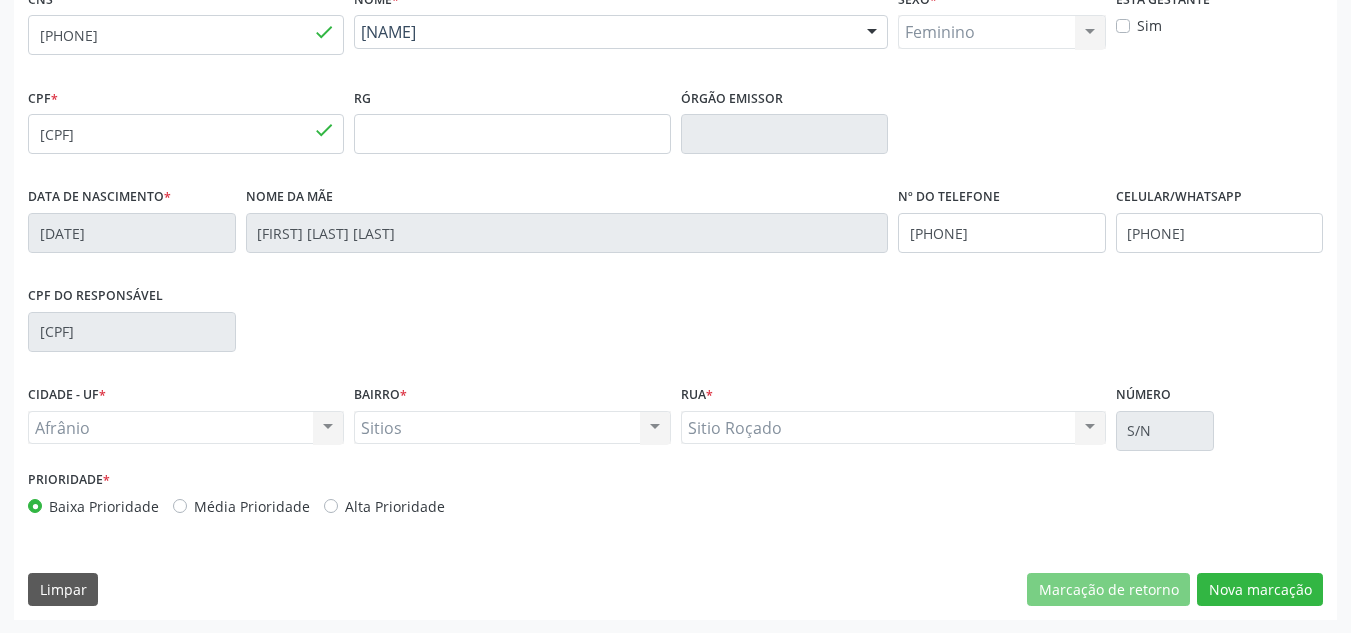 scroll, scrollTop: 451, scrollLeft: 0, axis: vertical 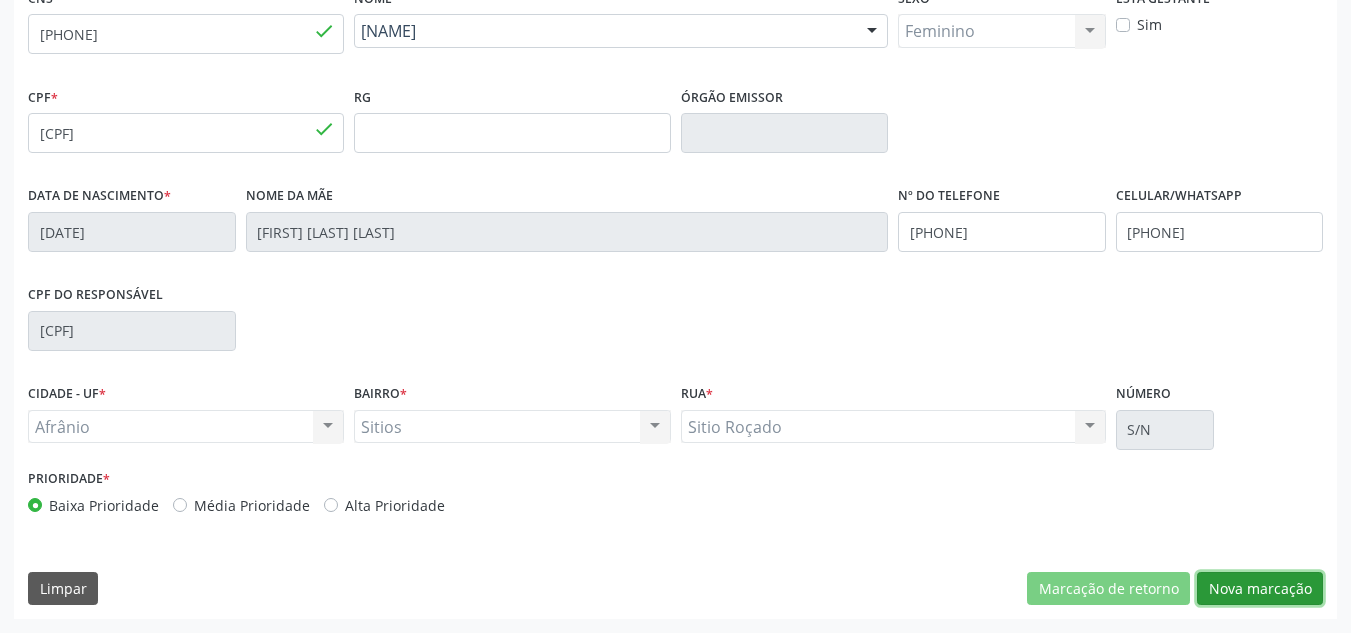 click on "Nova marcação" at bounding box center (1260, 589) 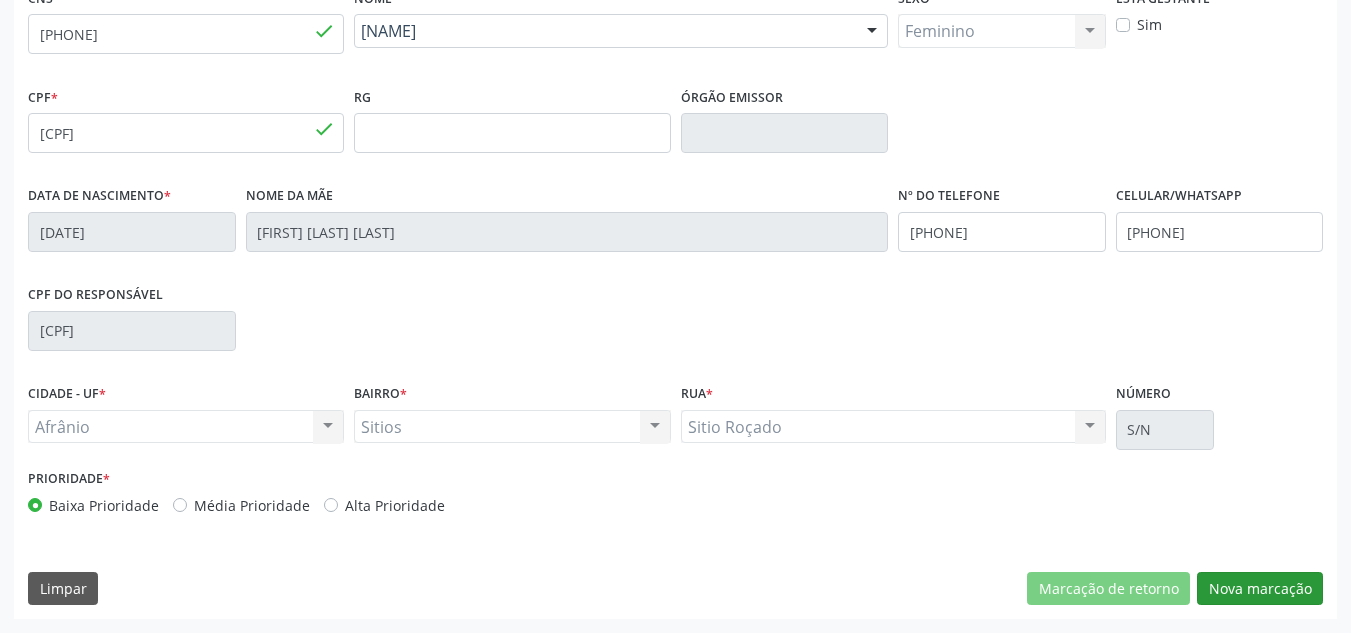 scroll, scrollTop: 273, scrollLeft: 0, axis: vertical 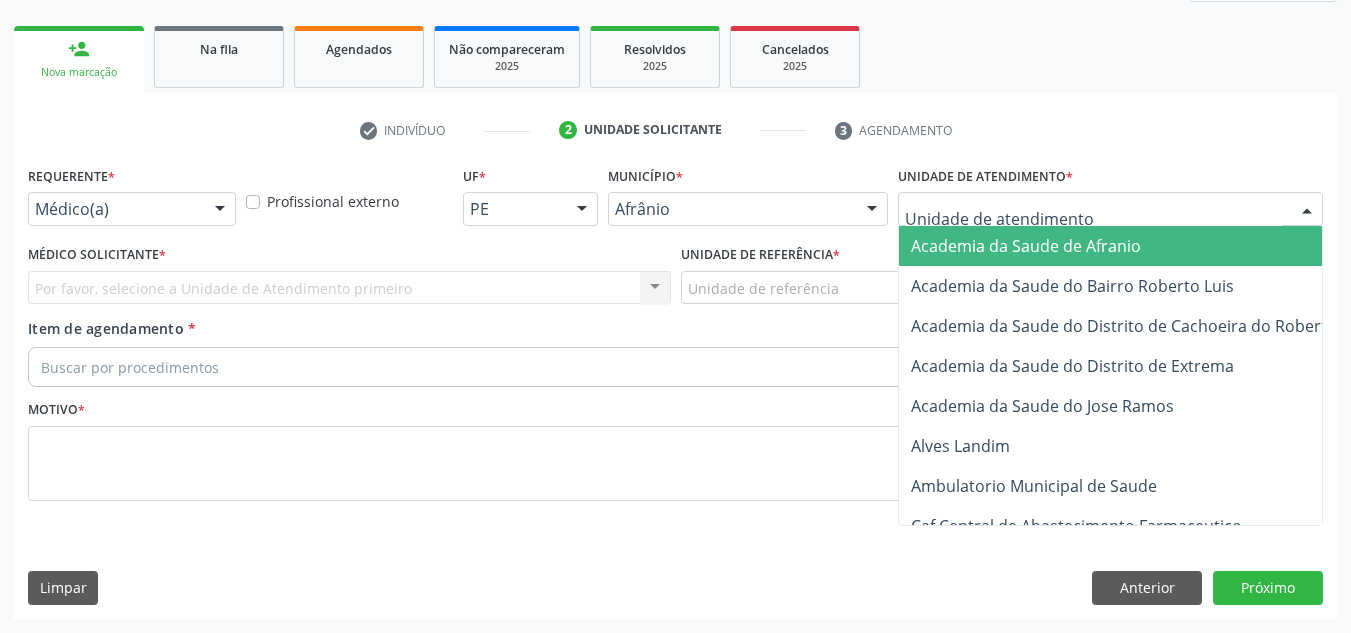 click at bounding box center [1110, 209] 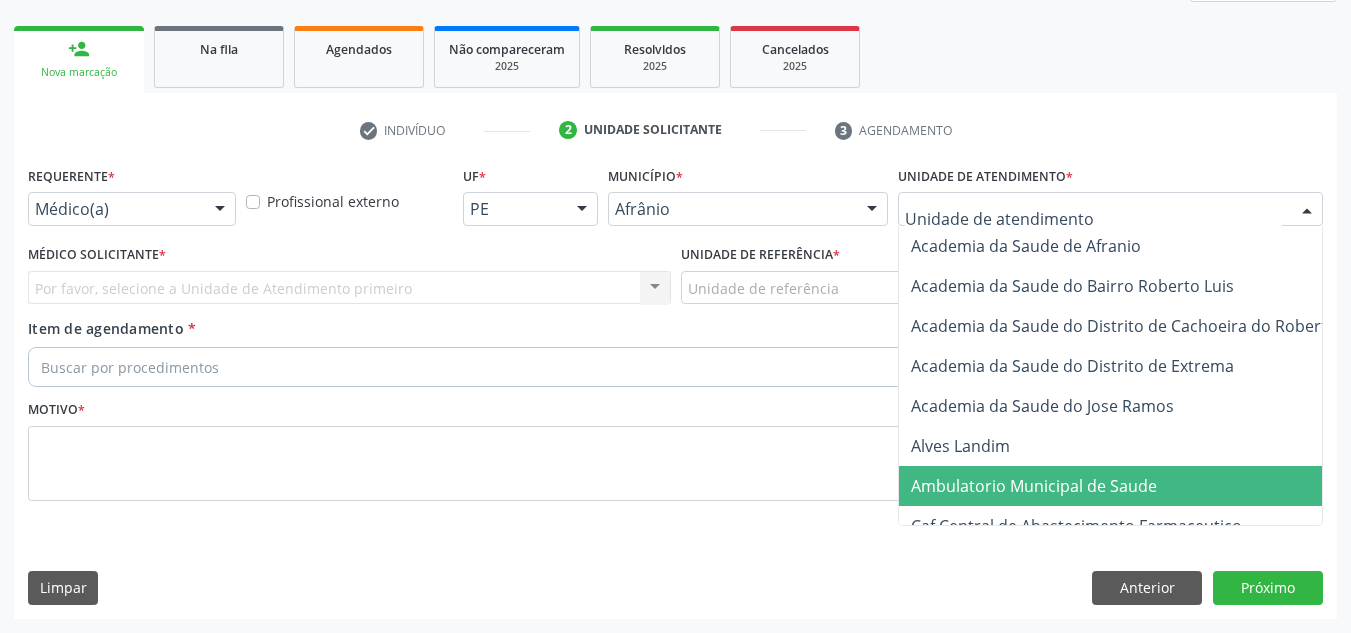 click on "Ambulatorio Municipal de Saude" at bounding box center [1137, 486] 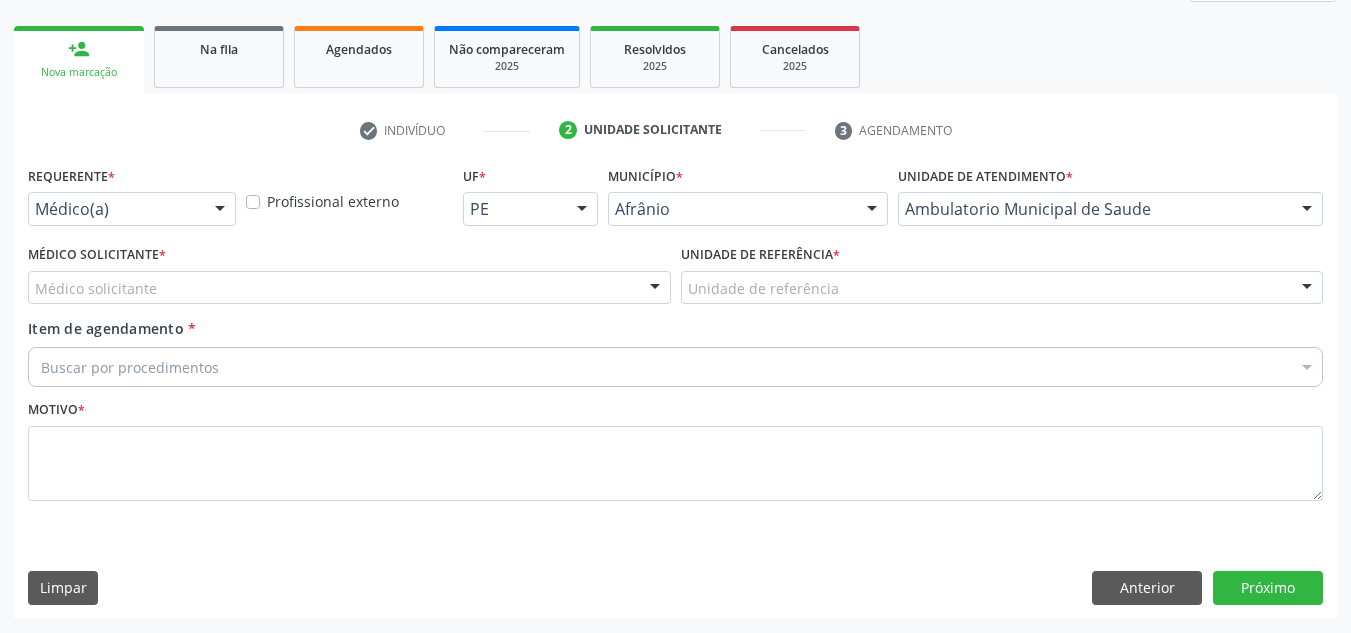 click on "Médico solicitante" at bounding box center [349, 288] 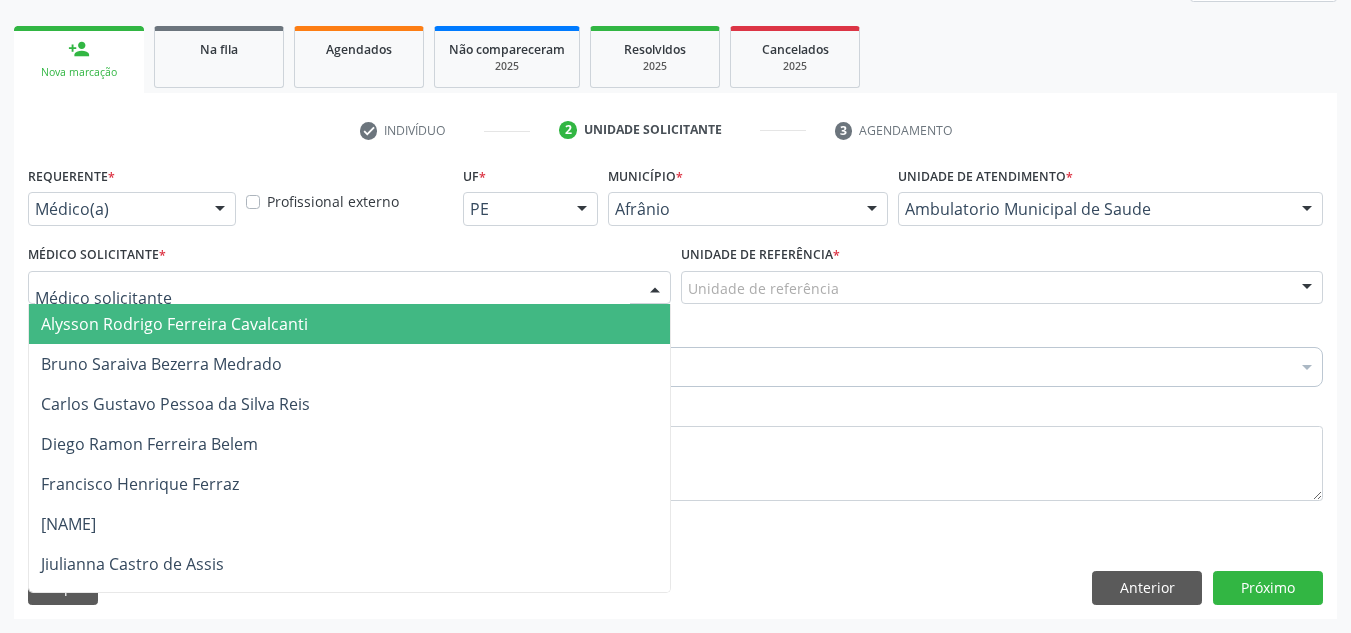 drag, startPoint x: 288, startPoint y: 328, endPoint x: 364, endPoint y: 312, distance: 77.665955 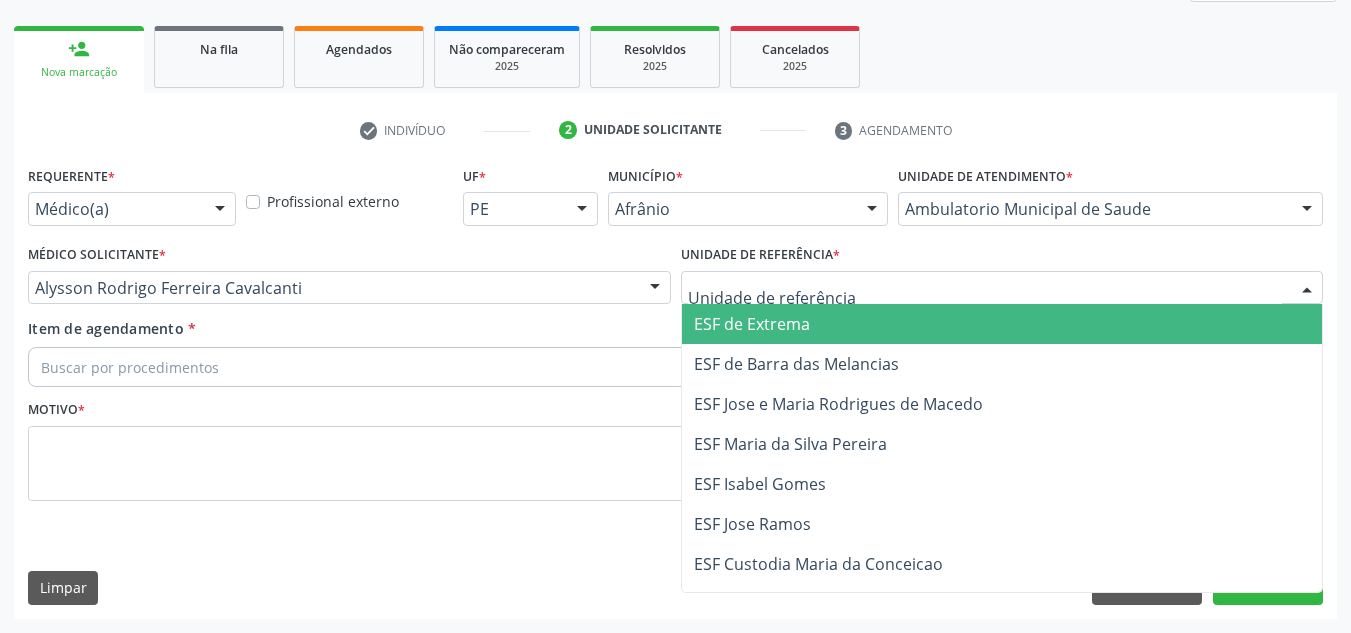 drag, startPoint x: 727, startPoint y: 327, endPoint x: 692, endPoint y: 355, distance: 44.82187 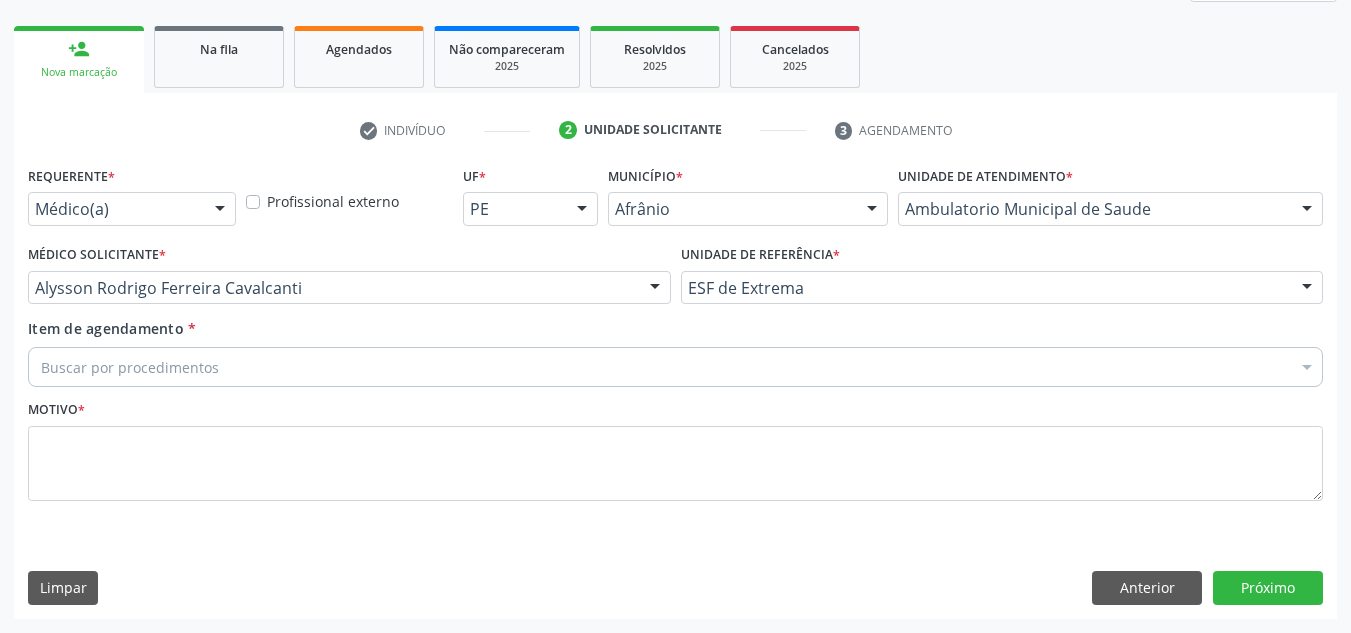 click on "Buscar por procedimentos" at bounding box center (675, 367) 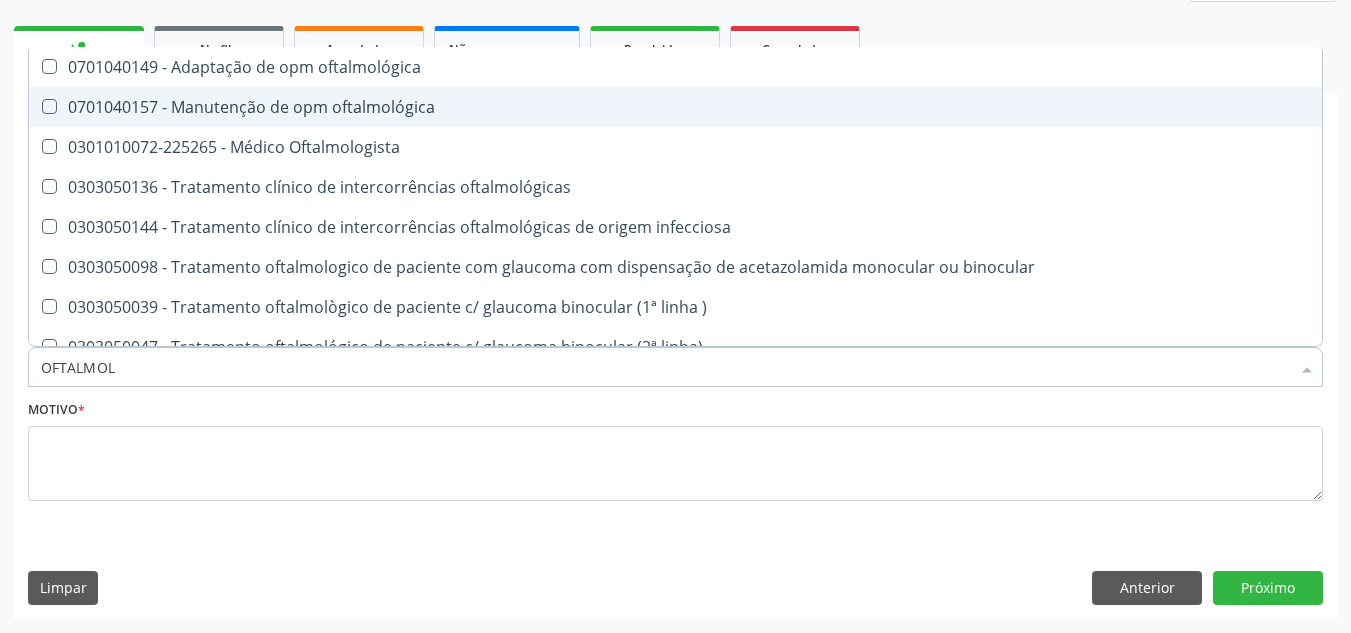 type on "OFTALMOLO" 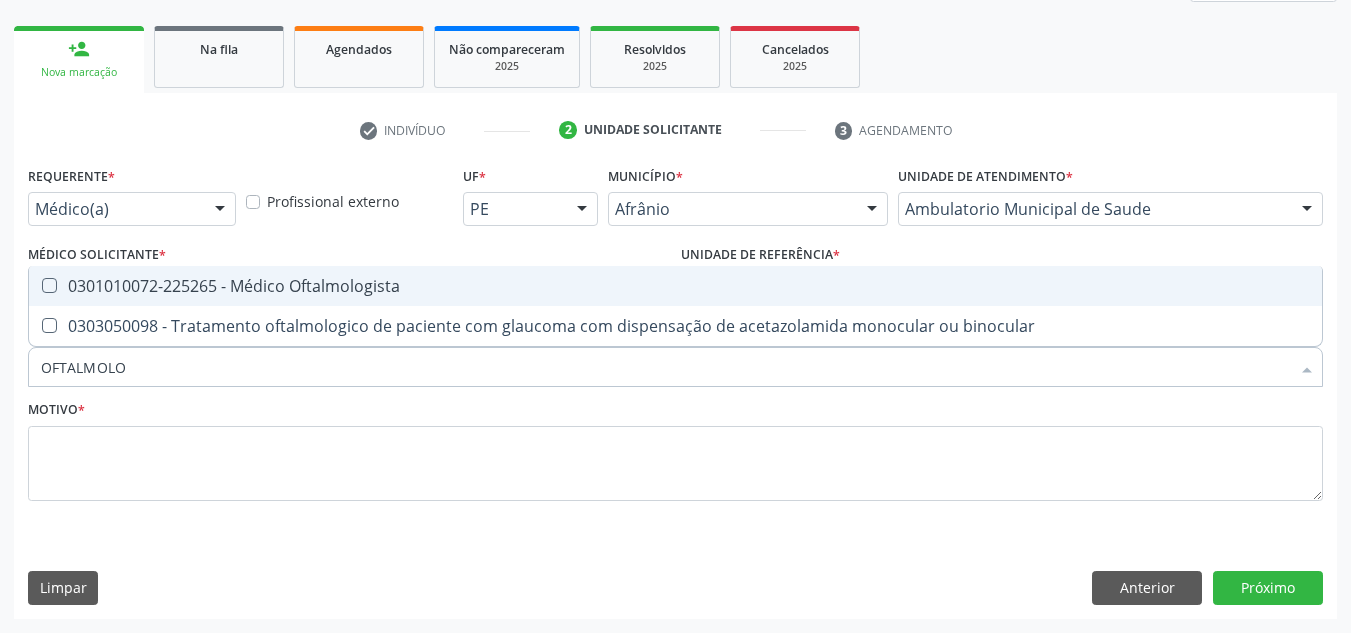 click on "0301010072-225265 - Médico Oftalmologista" at bounding box center [675, 286] 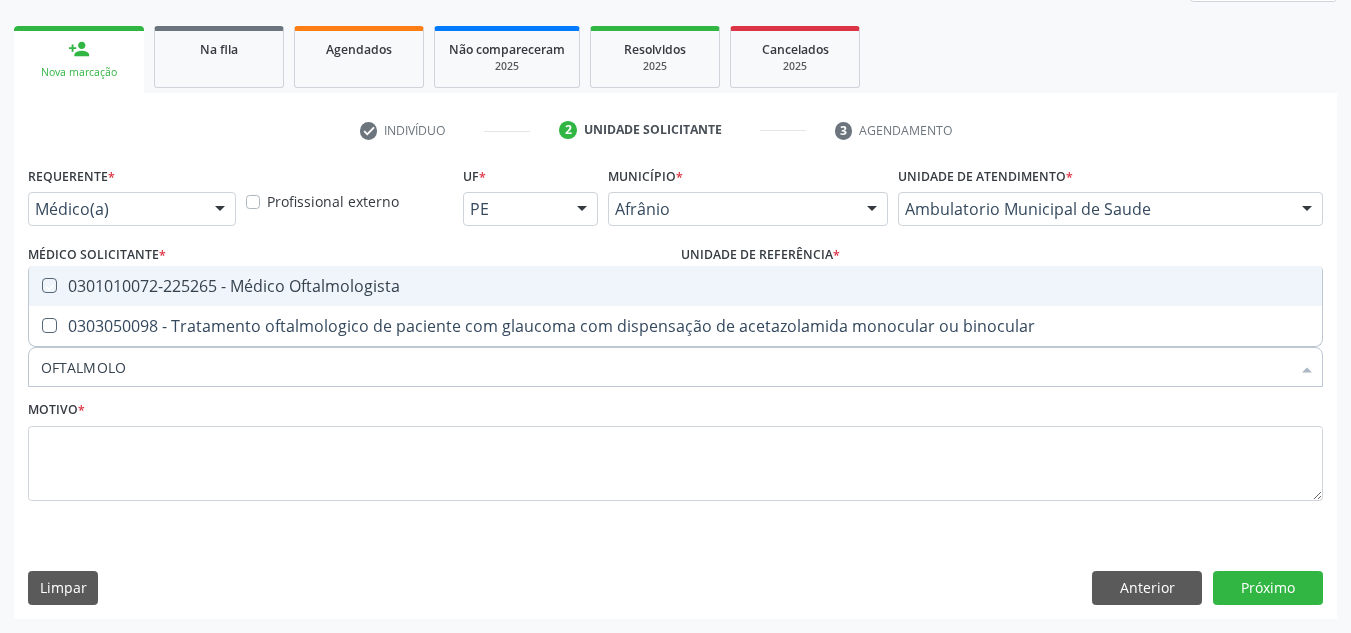checkbox on "true" 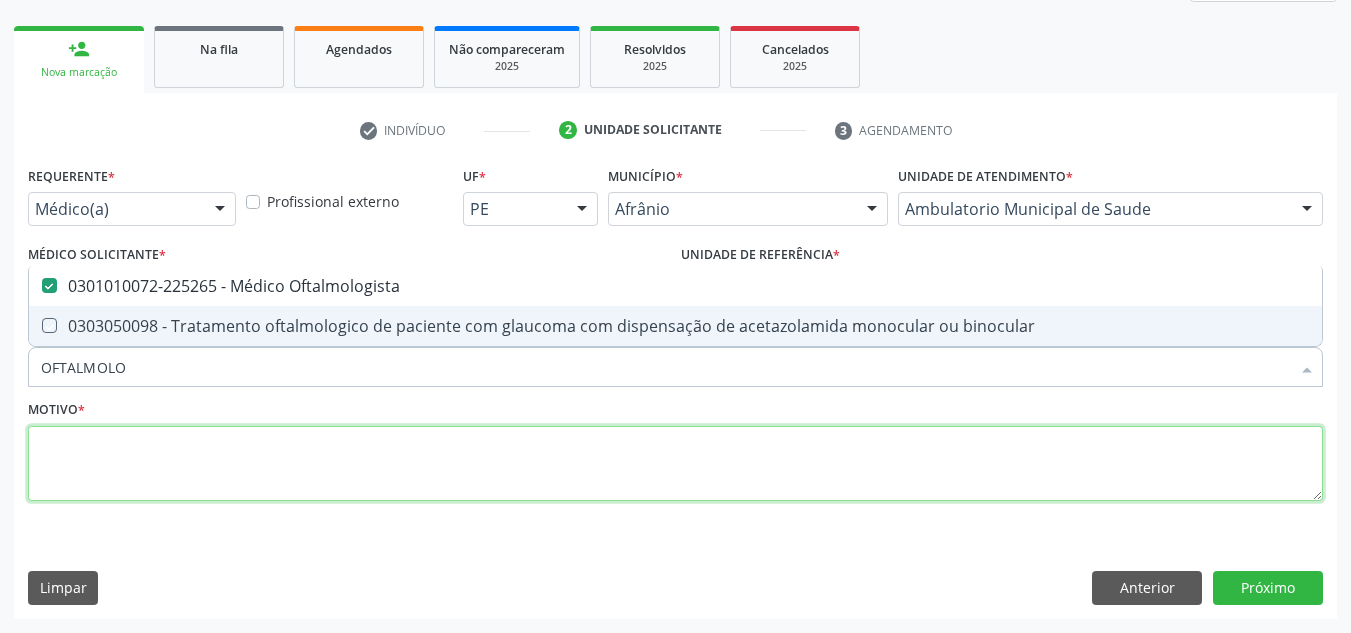 click at bounding box center [675, 464] 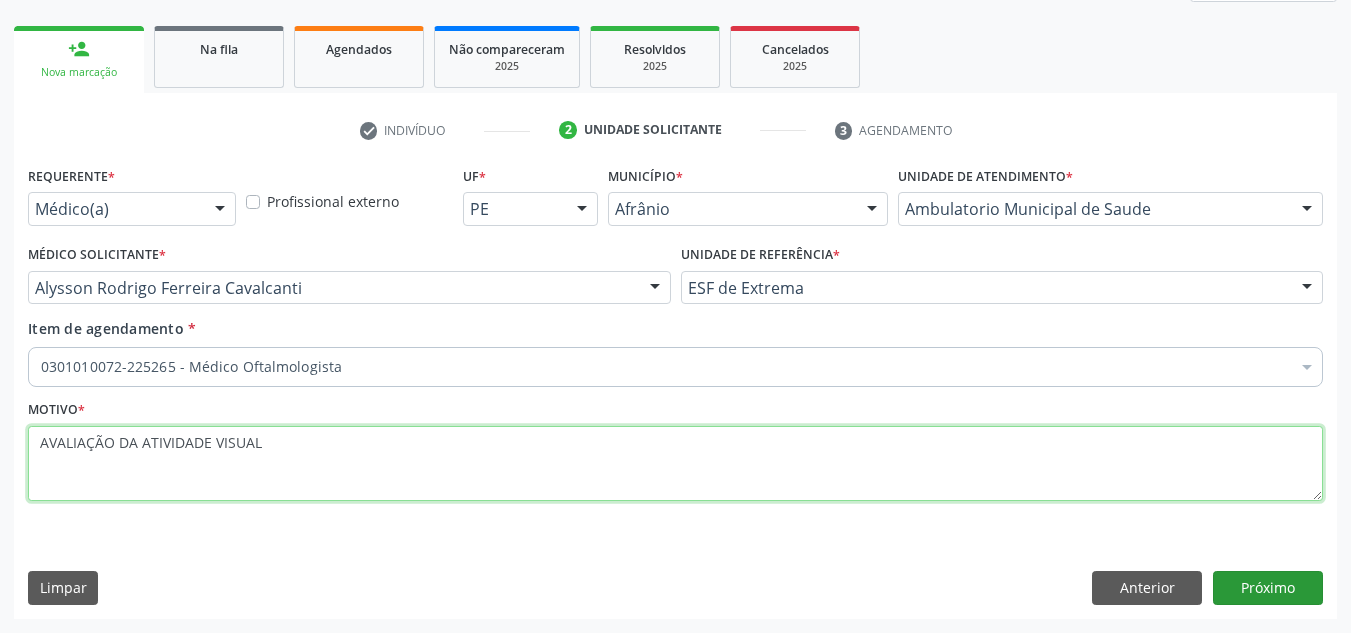 type on "AVALIAÇÃO DA ATIVIDADE VISUAL" 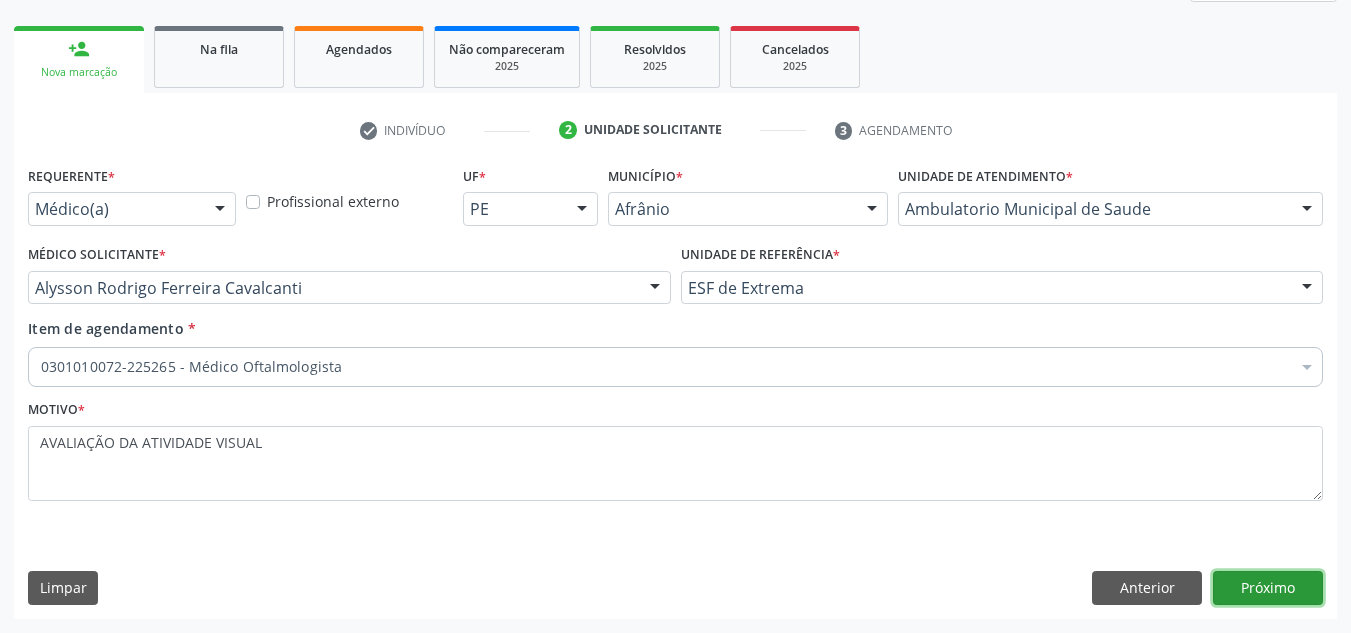 click on "Próximo" at bounding box center (1268, 588) 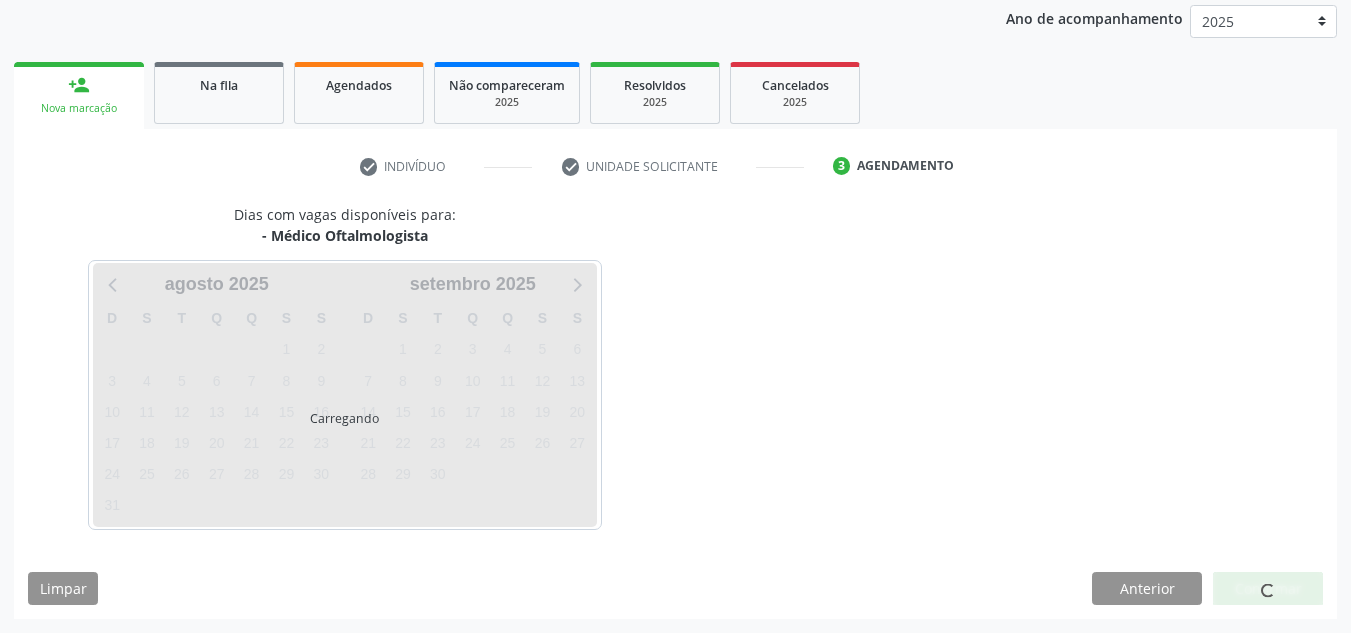 scroll, scrollTop: 237, scrollLeft: 0, axis: vertical 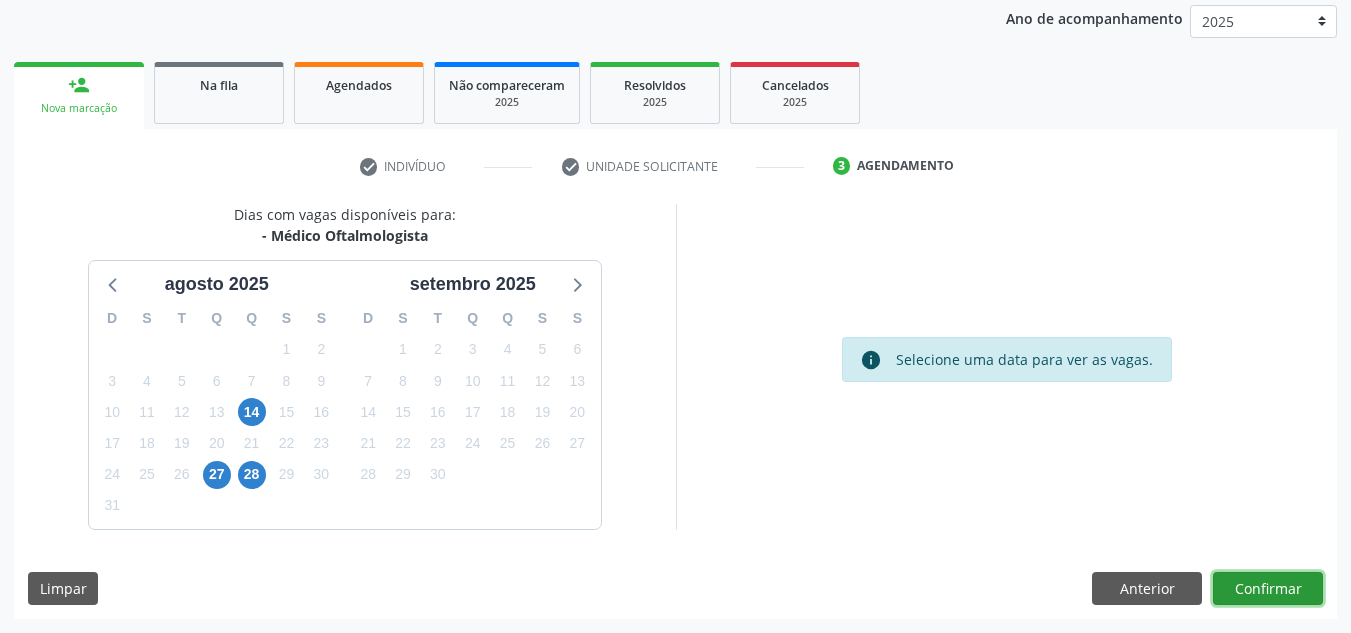 click on "Confirmar" at bounding box center [1268, 589] 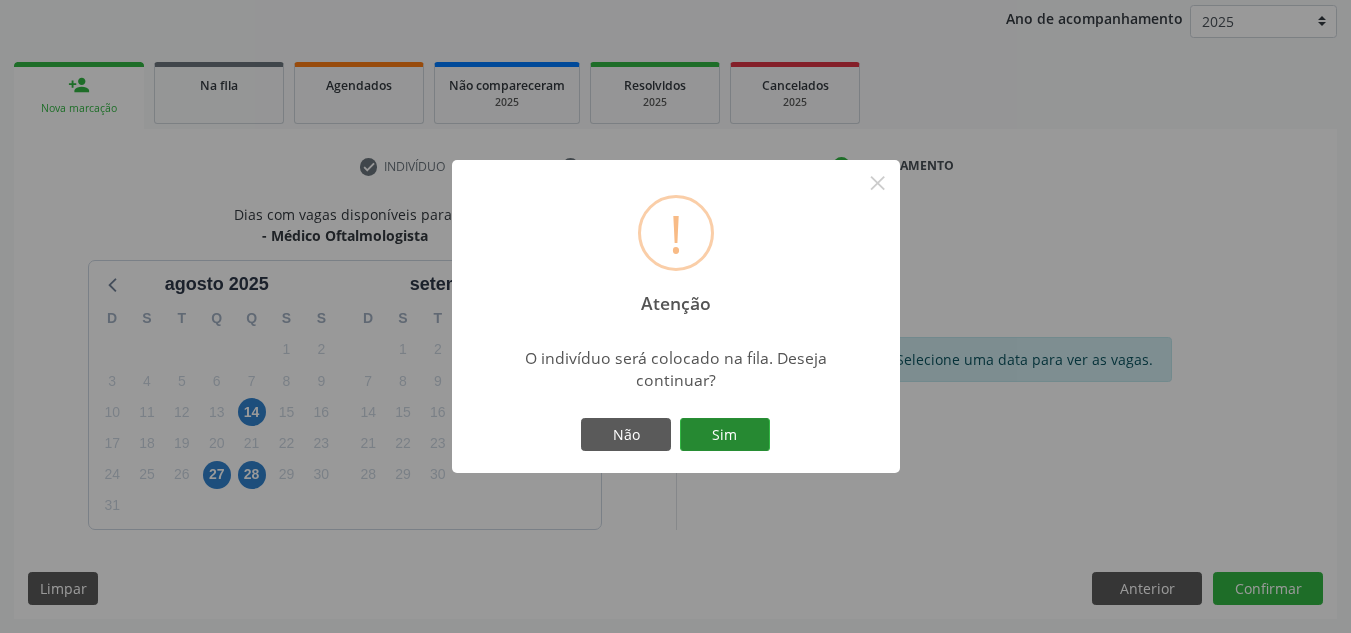 click on "Sim" at bounding box center (725, 435) 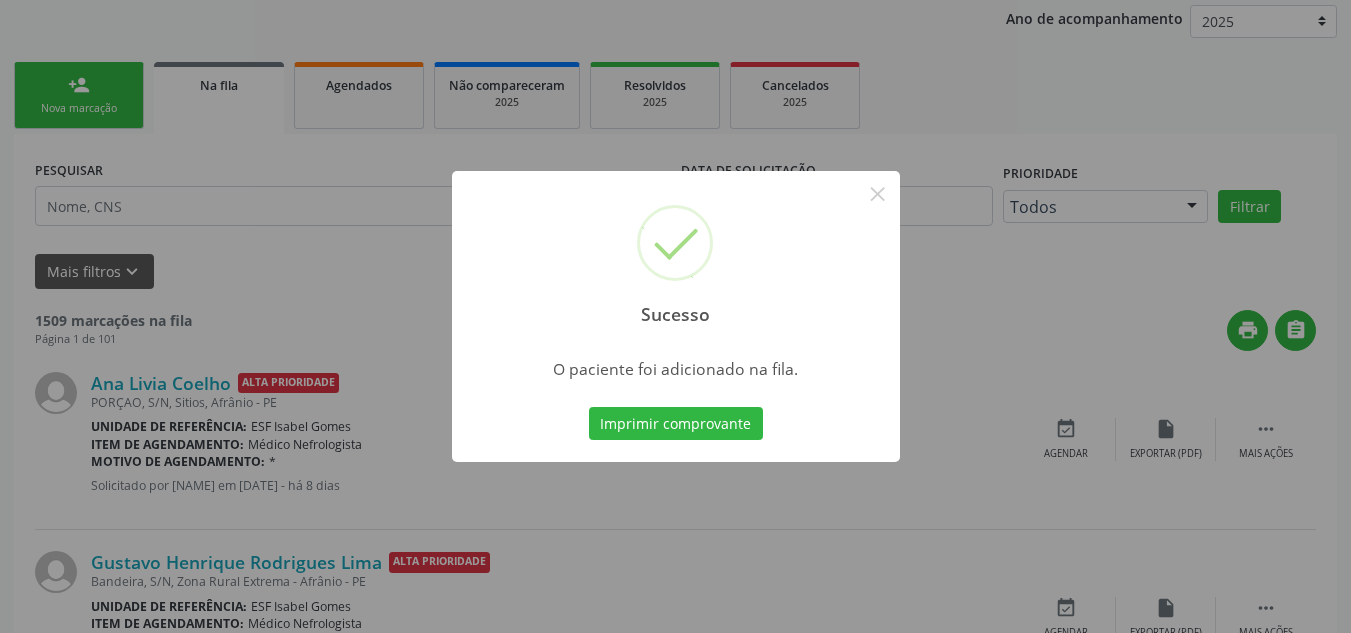scroll, scrollTop: 34, scrollLeft: 0, axis: vertical 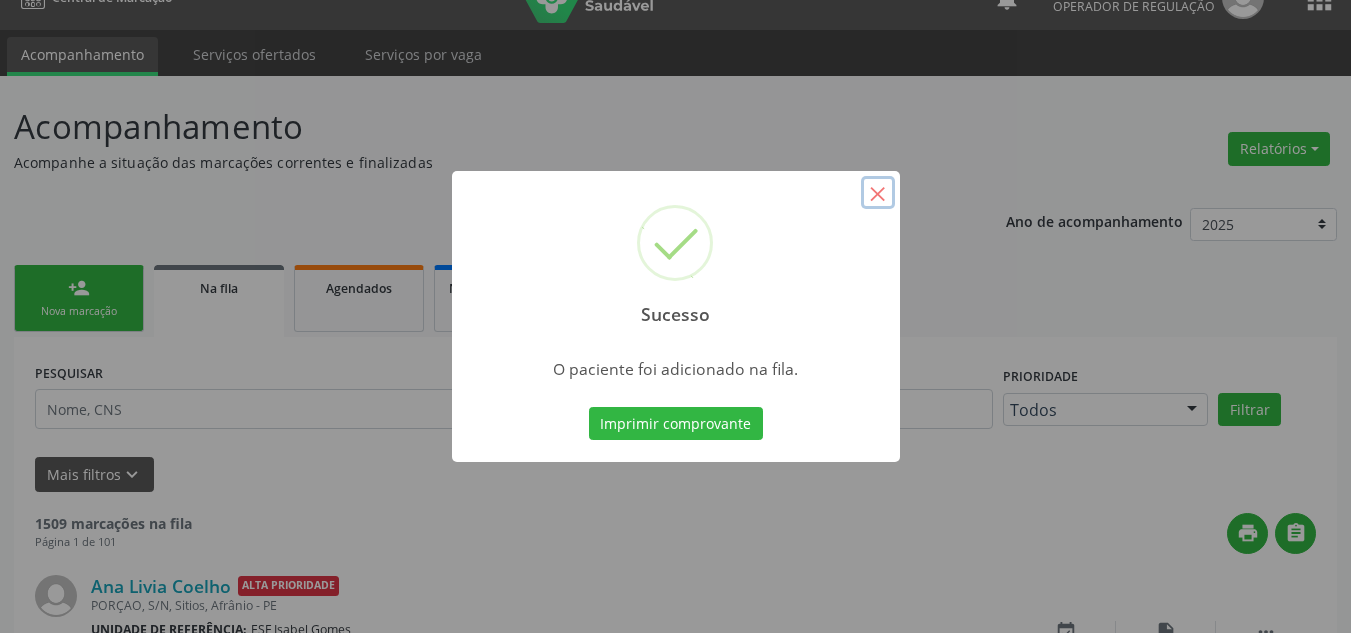 click on "×" at bounding box center (878, 193) 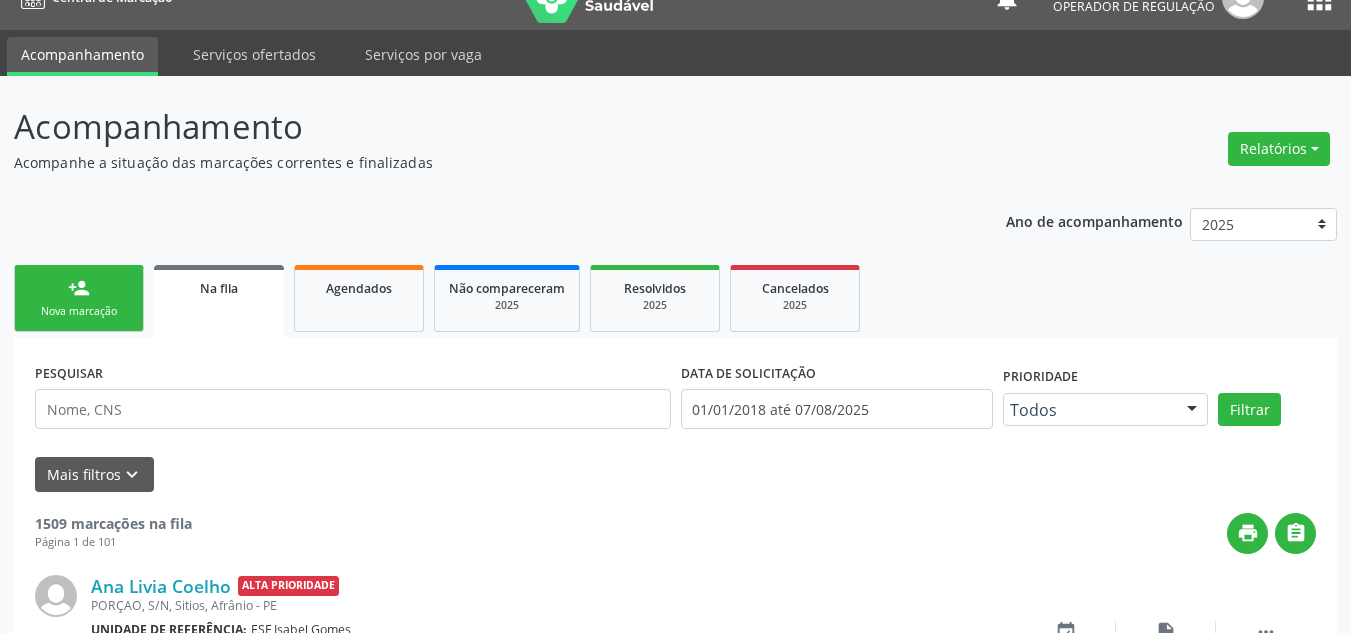 drag, startPoint x: 74, startPoint y: 293, endPoint x: 140, endPoint y: 268, distance: 70.5762 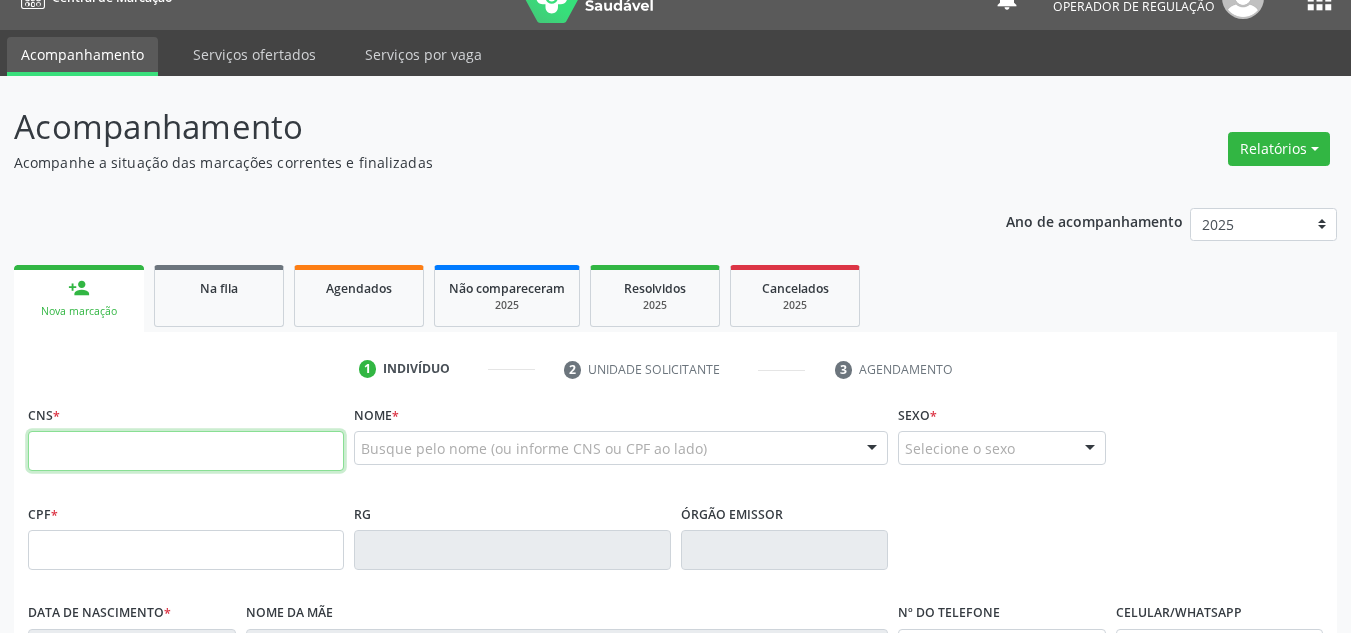 click at bounding box center (186, 451) 